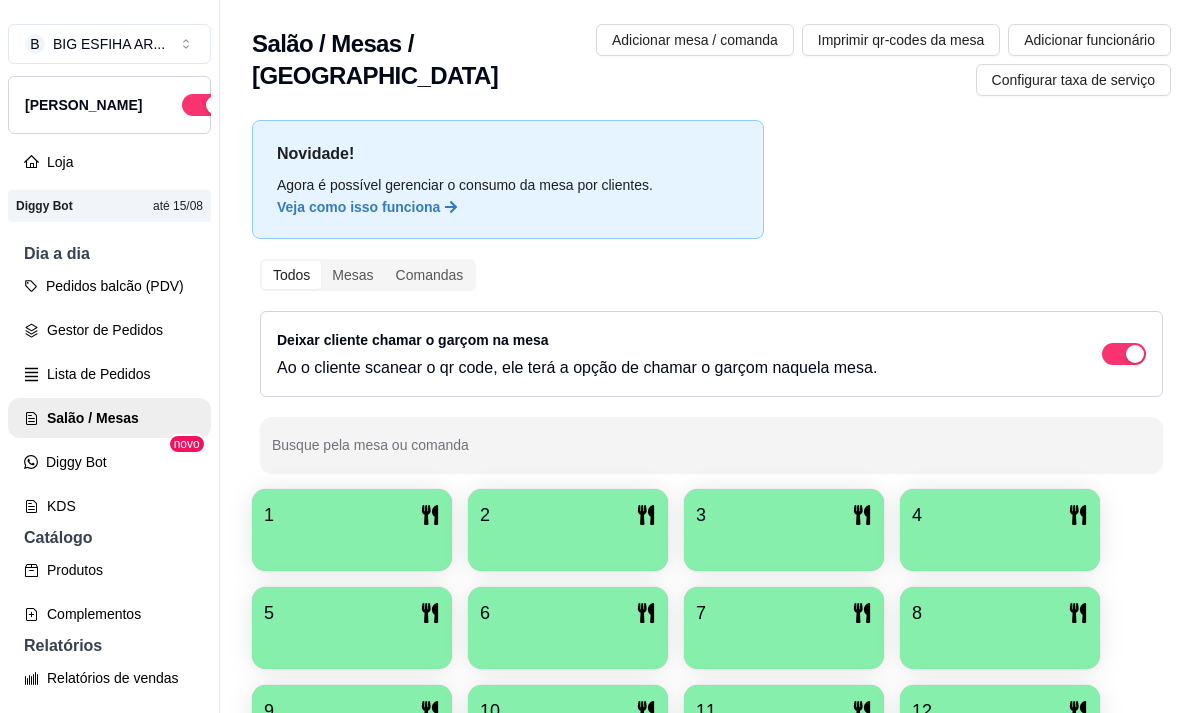 scroll, scrollTop: 0, scrollLeft: 0, axis: both 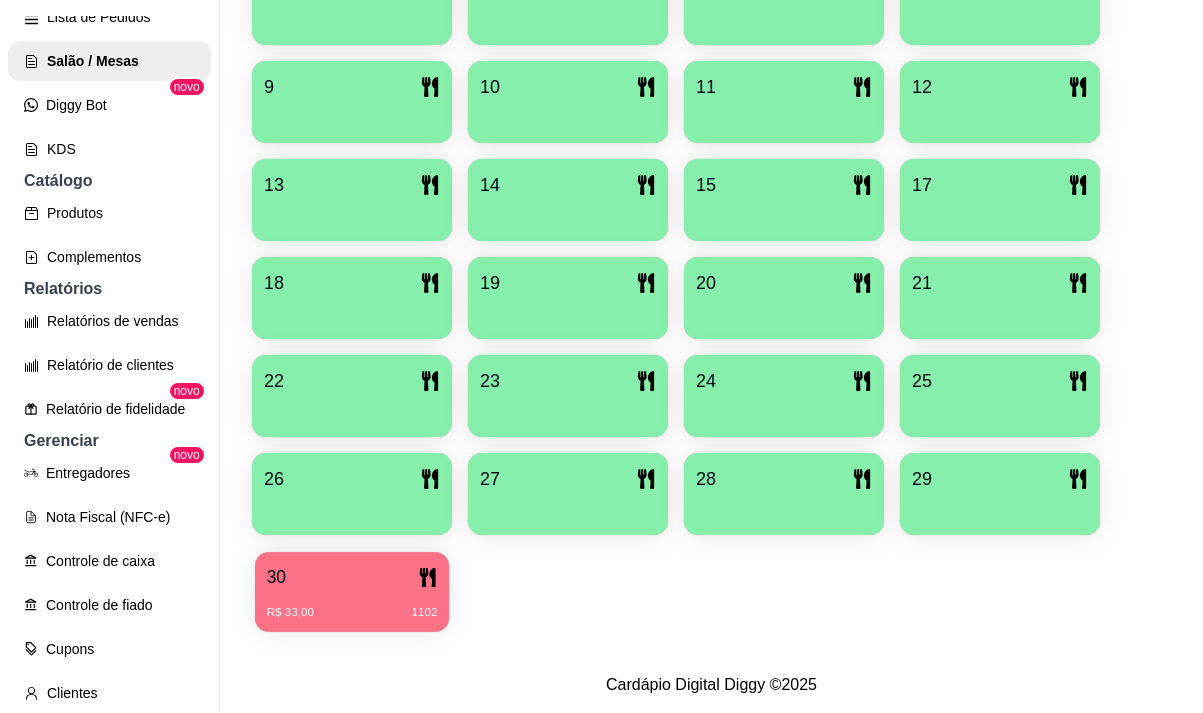 click on "30" at bounding box center (352, 577) 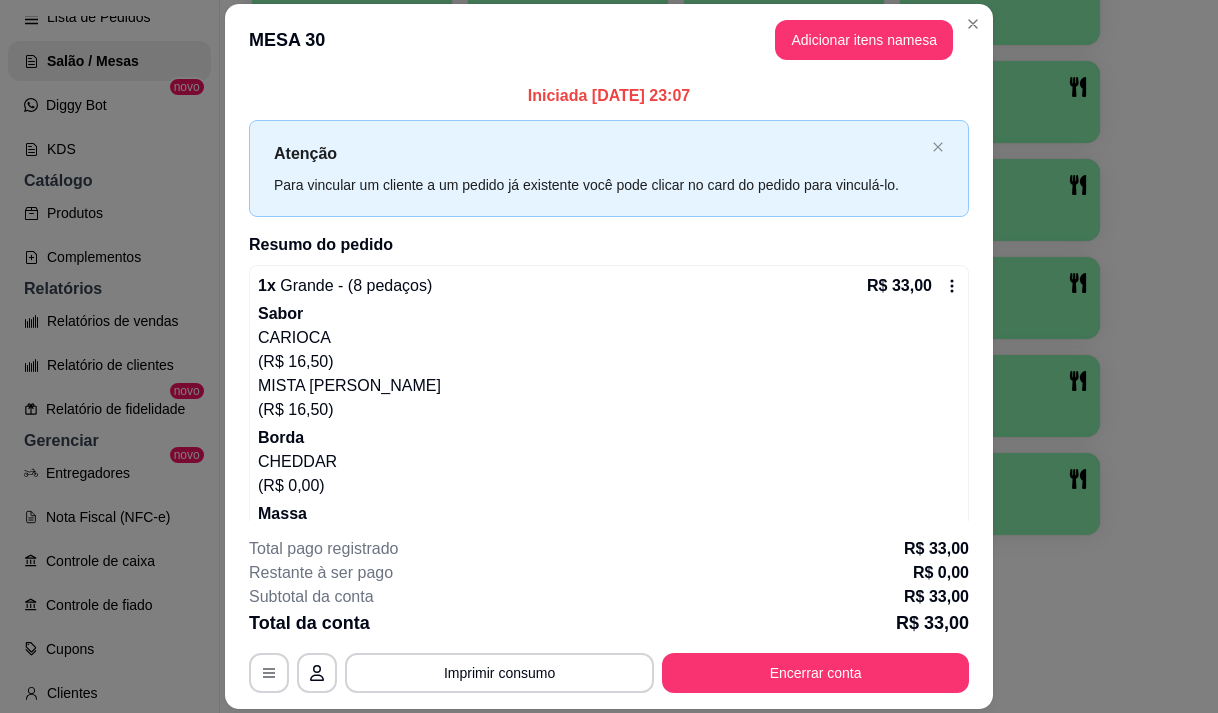 scroll, scrollTop: 69, scrollLeft: 0, axis: vertical 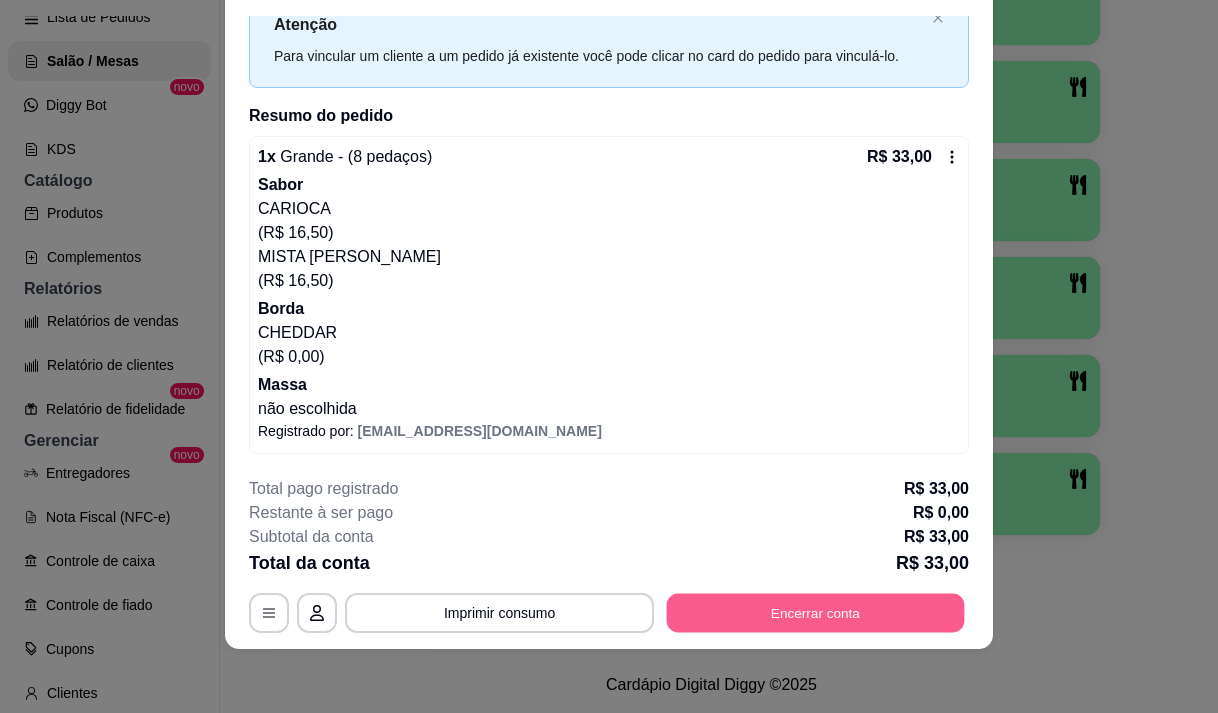 click on "Encerrar conta" at bounding box center [816, 613] 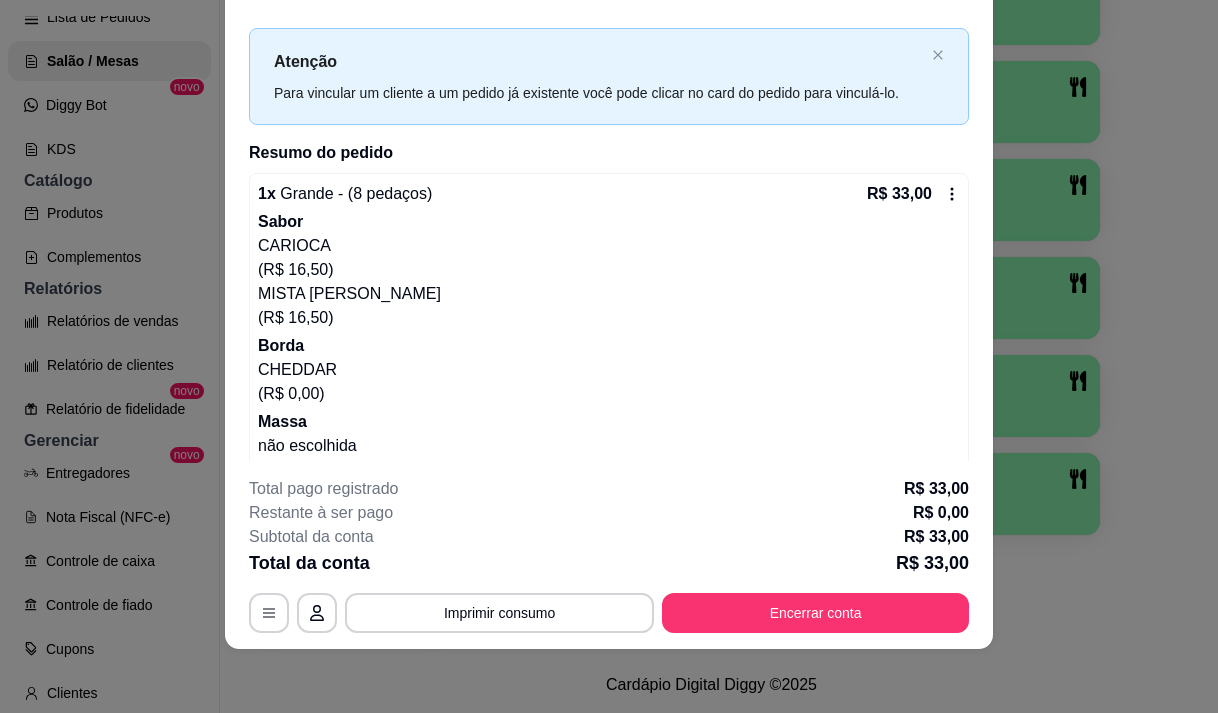 scroll, scrollTop: 0, scrollLeft: 0, axis: both 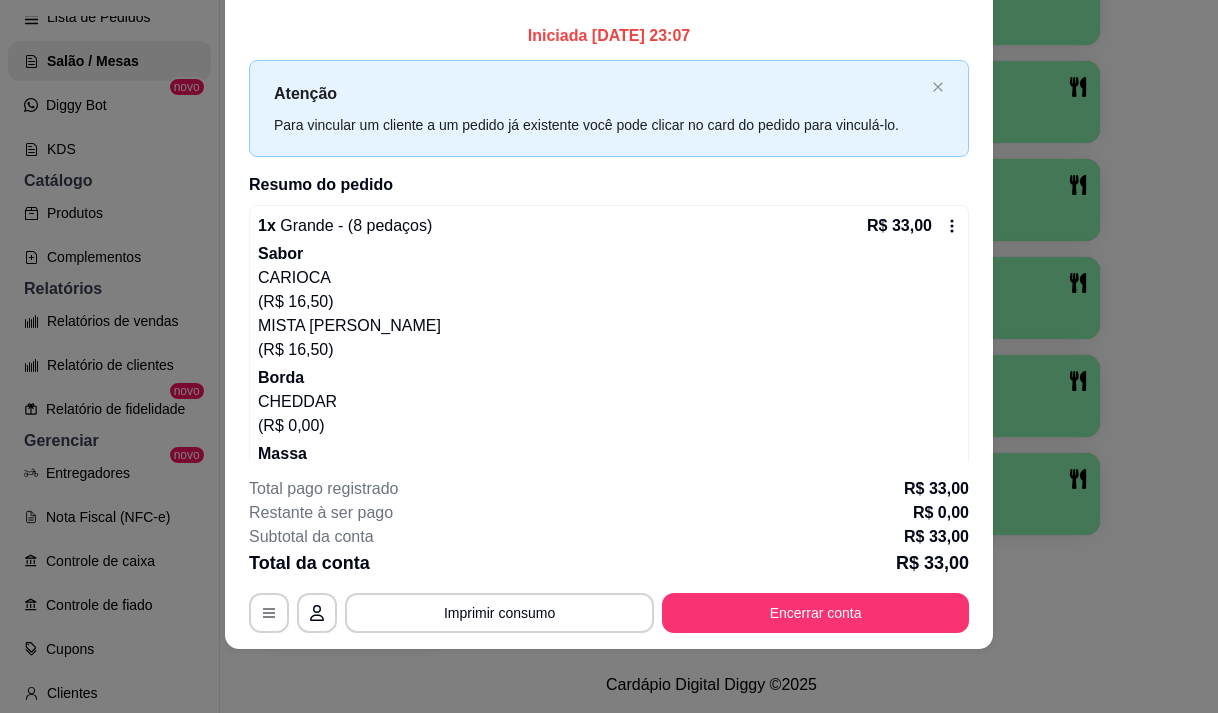 click 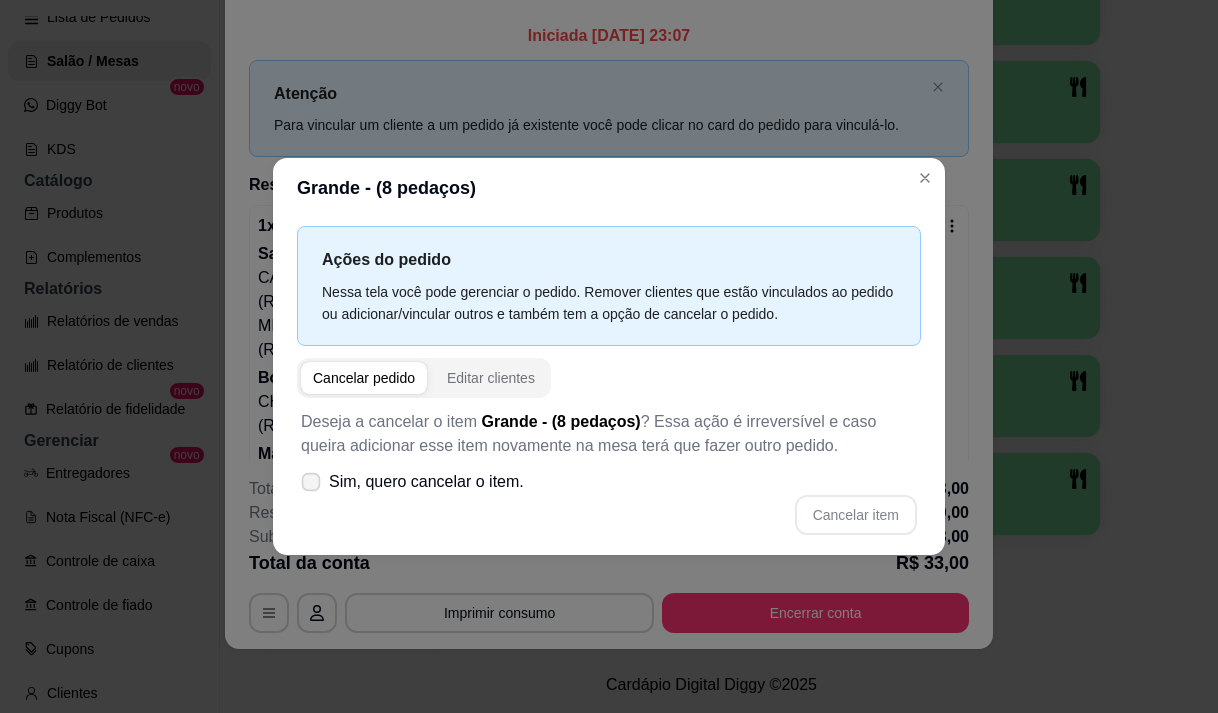 click at bounding box center (311, 481) 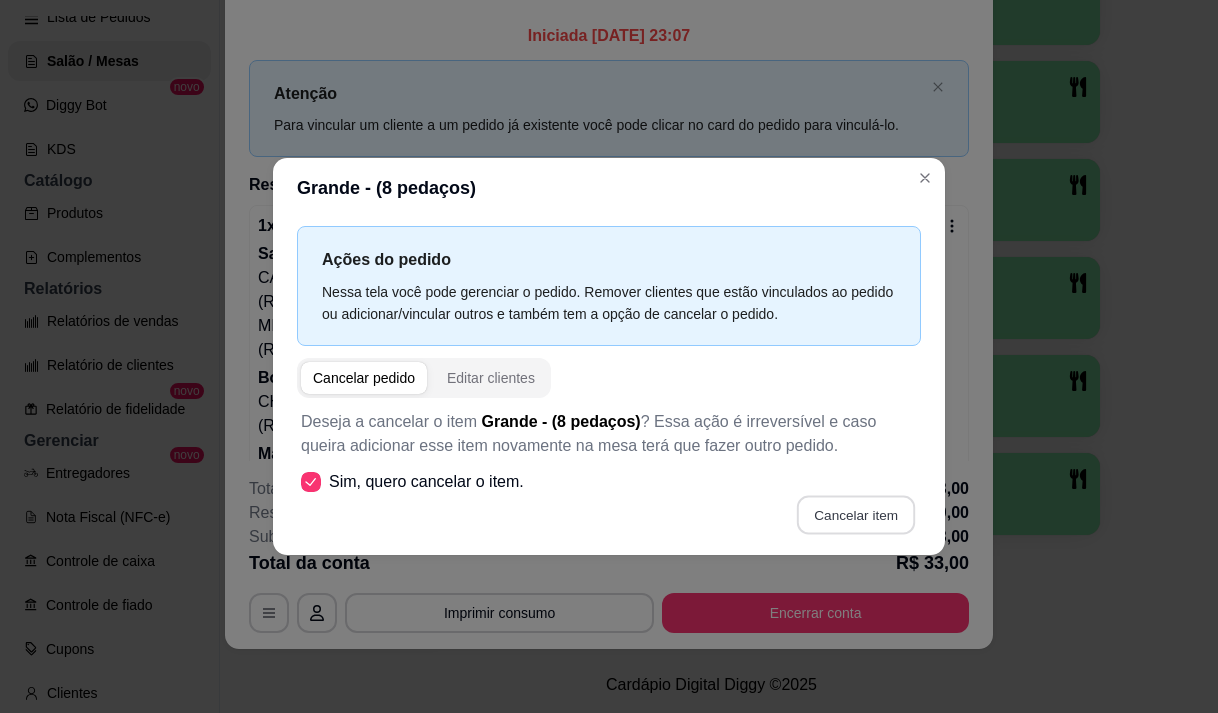 click on "Cancelar item" at bounding box center [855, 514] 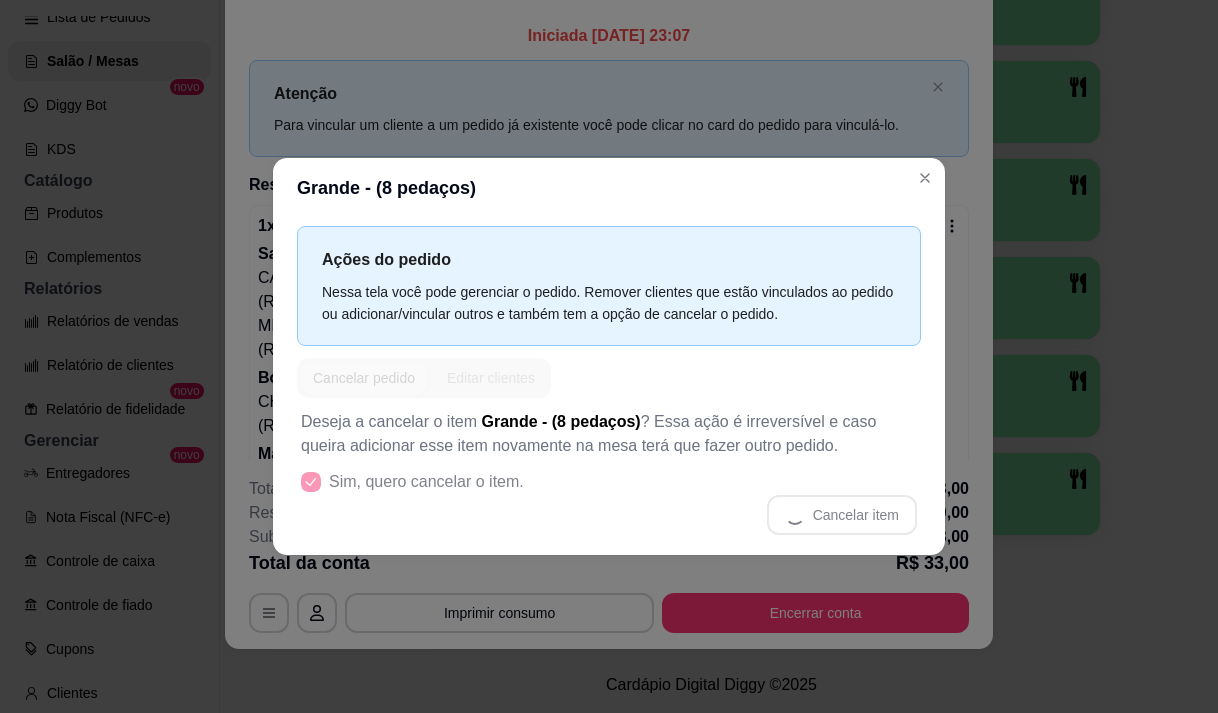 scroll, scrollTop: 4, scrollLeft: 0, axis: vertical 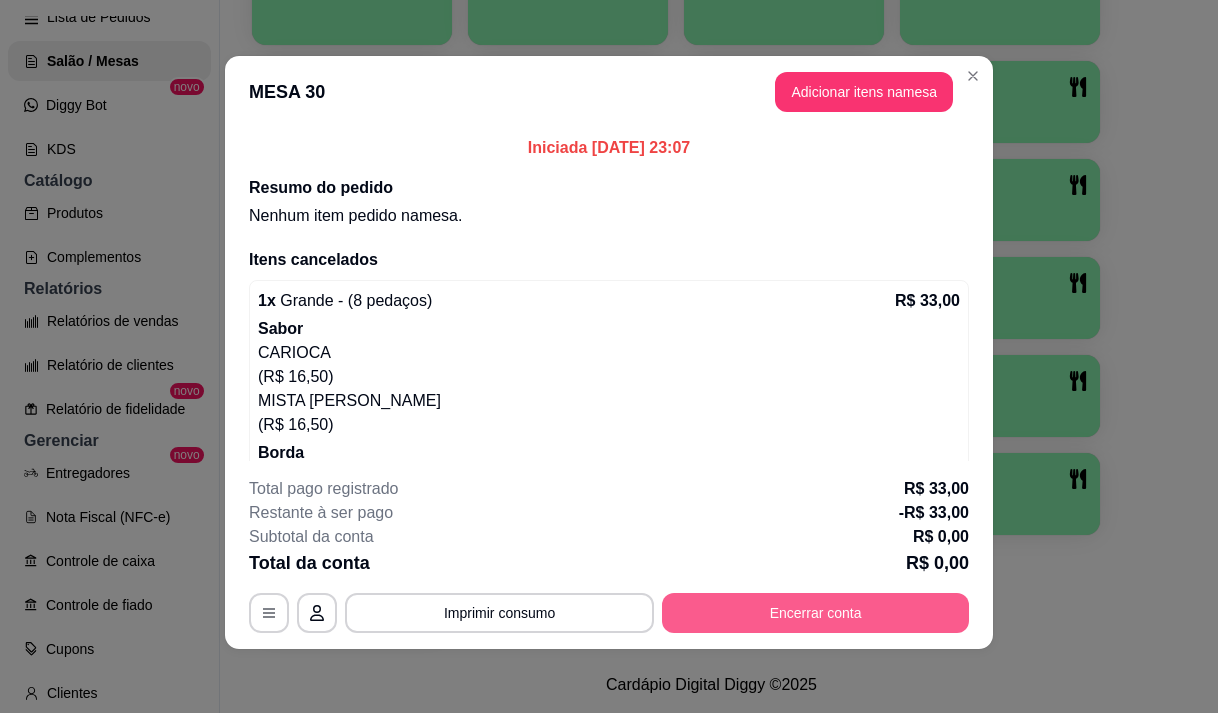 click on "Encerrar conta" at bounding box center (815, 613) 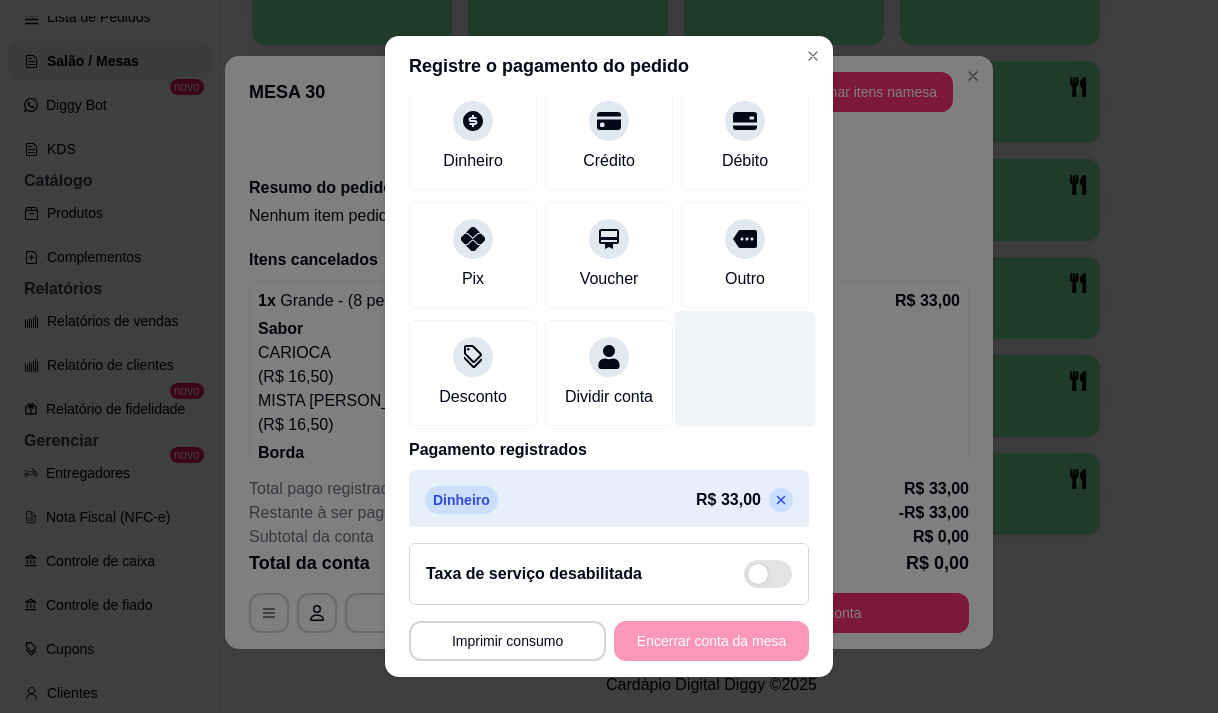 scroll, scrollTop: 166, scrollLeft: 0, axis: vertical 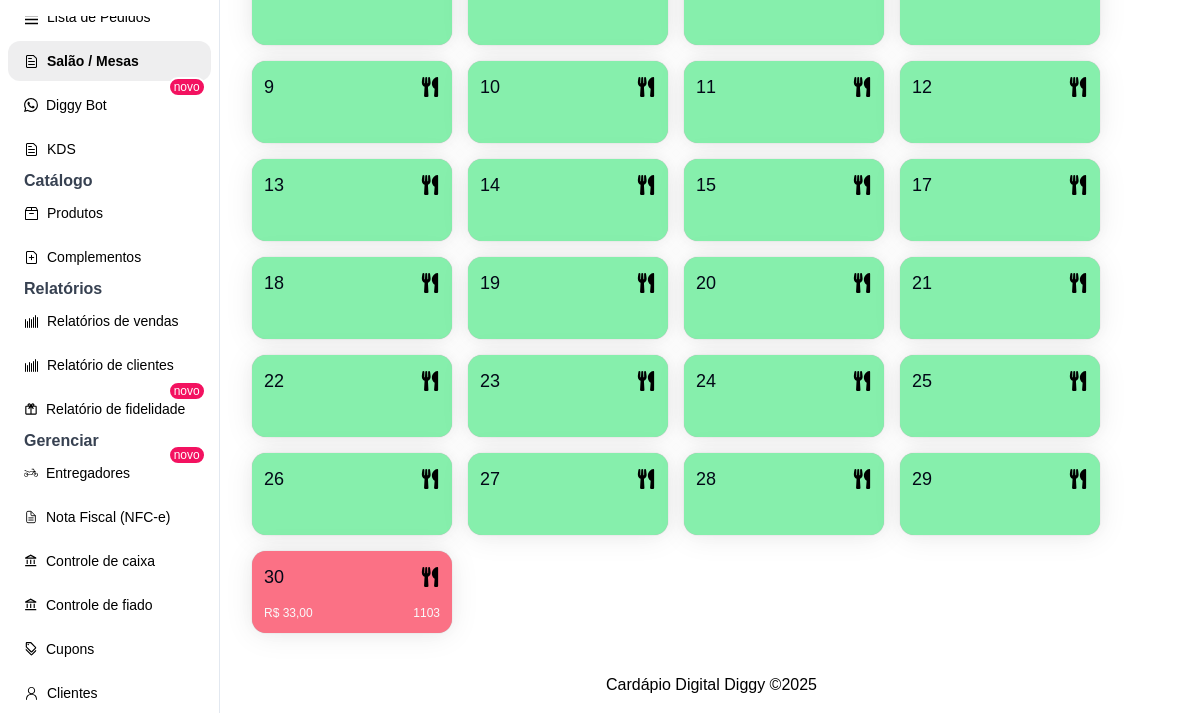 click on "30" at bounding box center (352, 577) 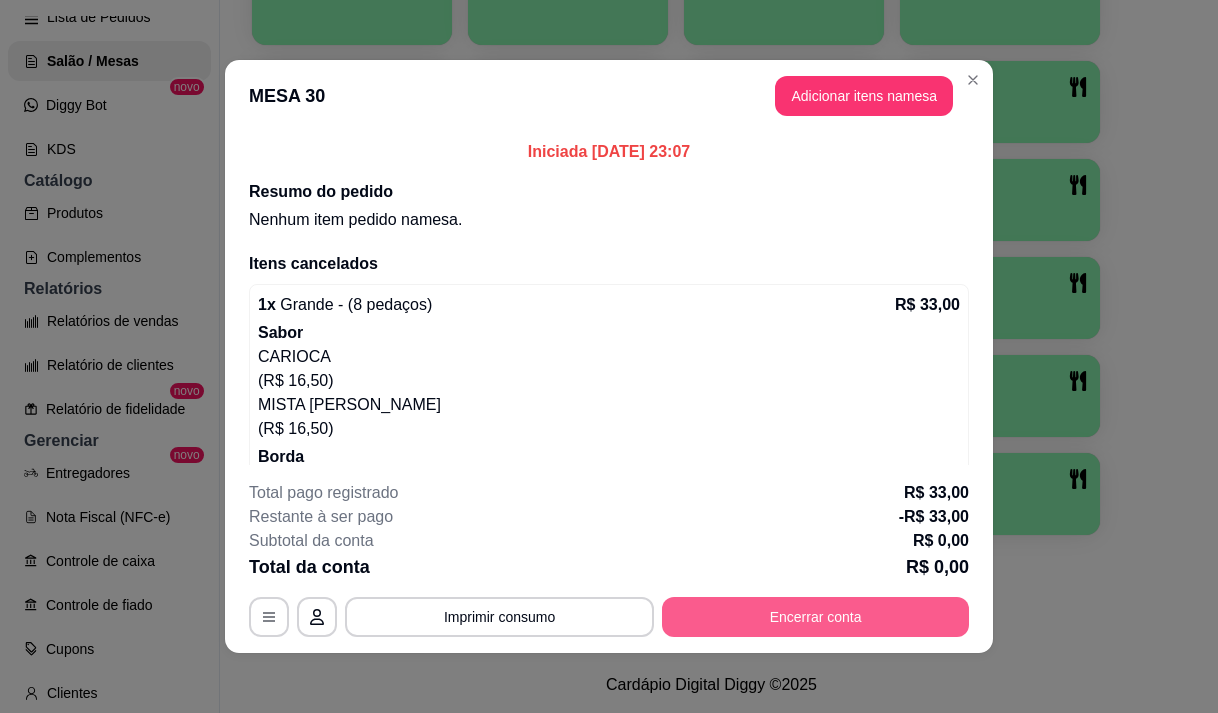 click on "Encerrar conta" at bounding box center [815, 617] 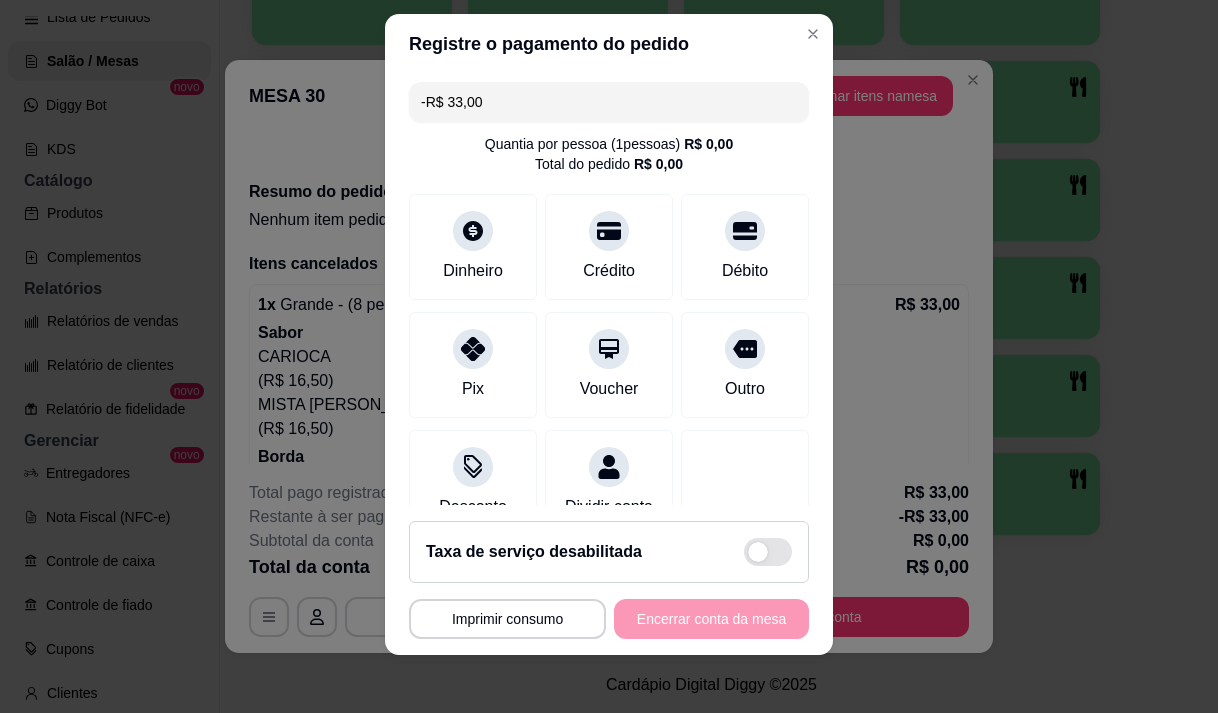scroll, scrollTop: 28, scrollLeft: 0, axis: vertical 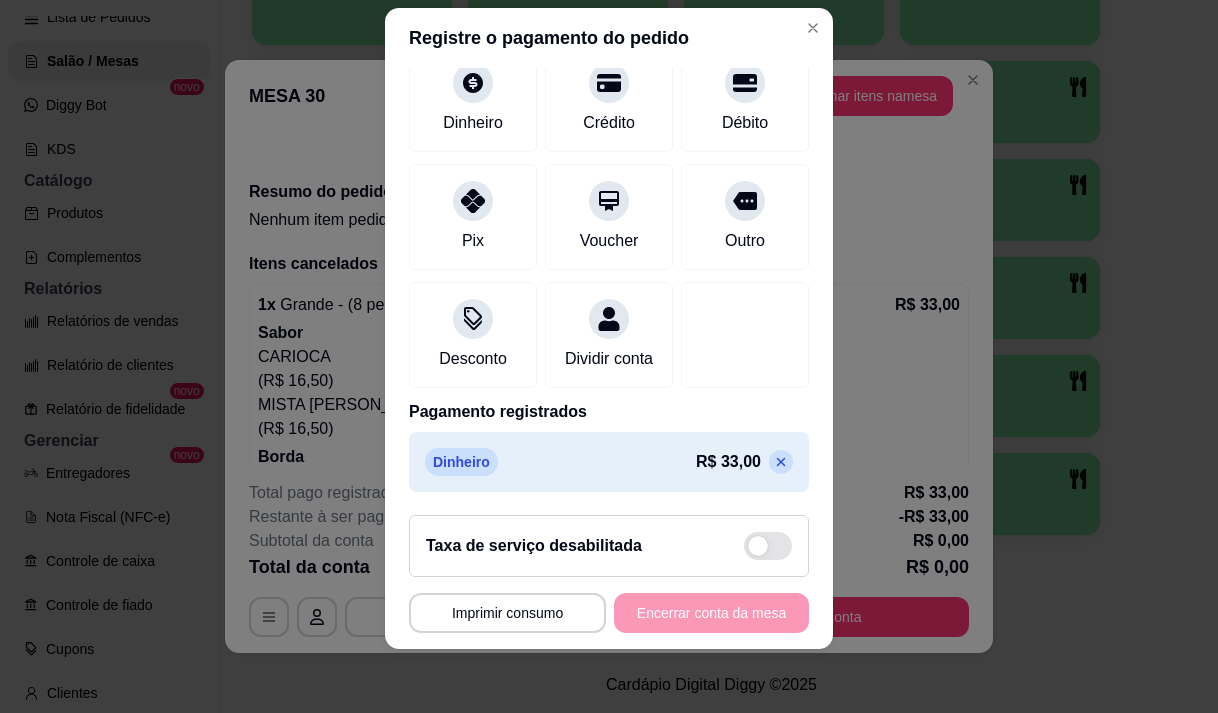 click 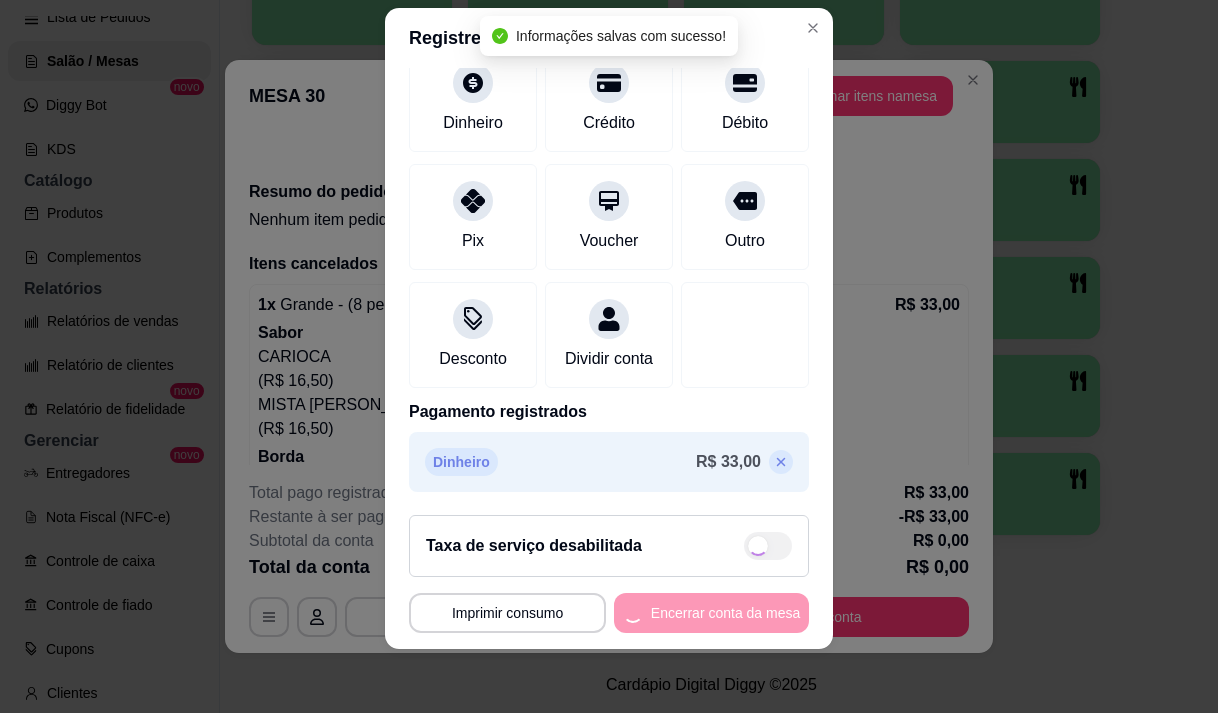 type on "R$ 0,00" 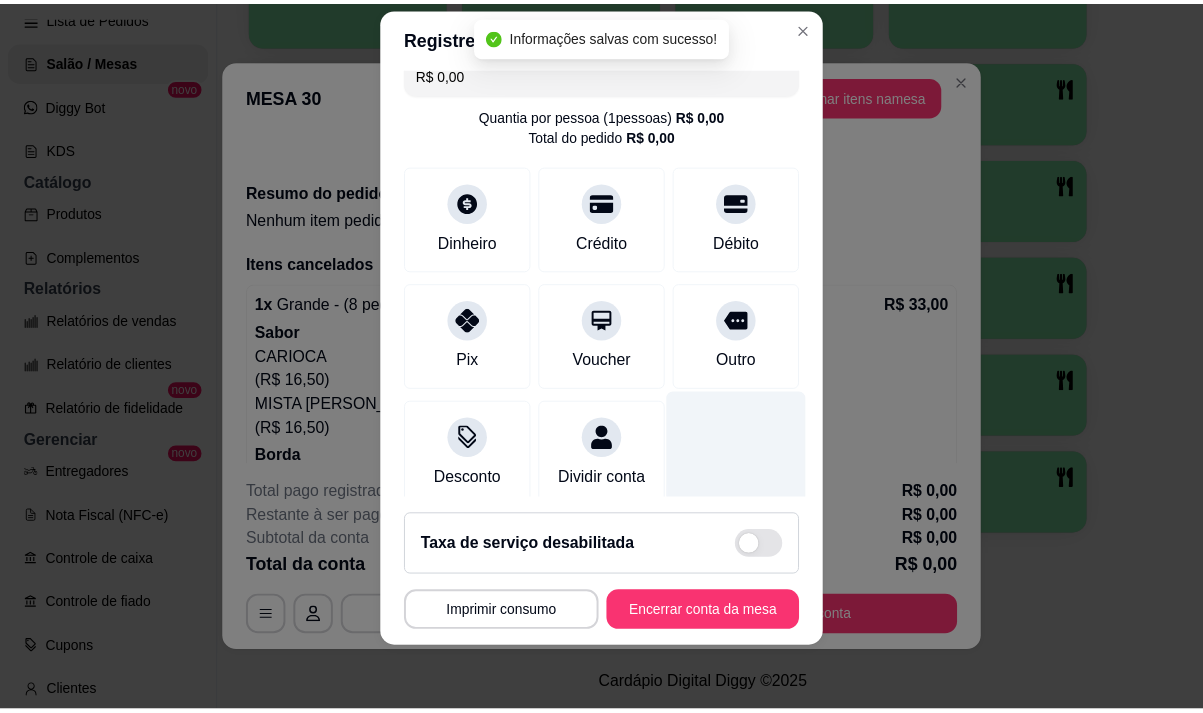 scroll, scrollTop: 0, scrollLeft: 0, axis: both 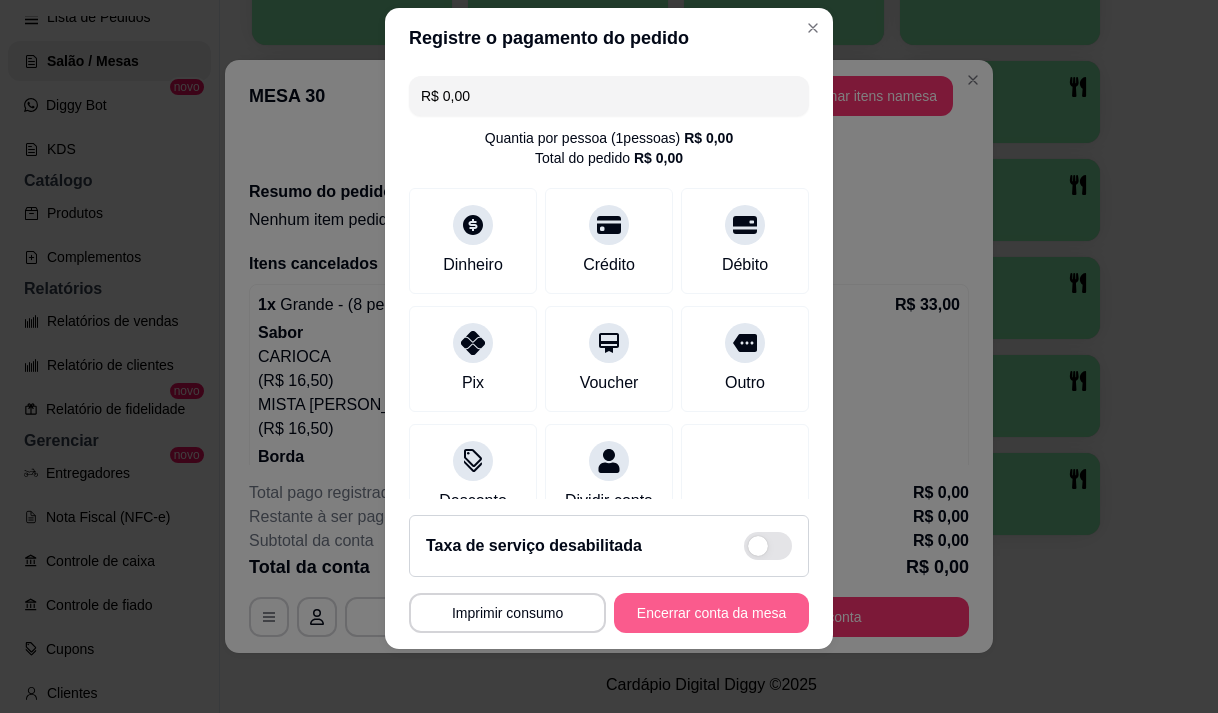 click on "Encerrar conta da mesa" at bounding box center [711, 613] 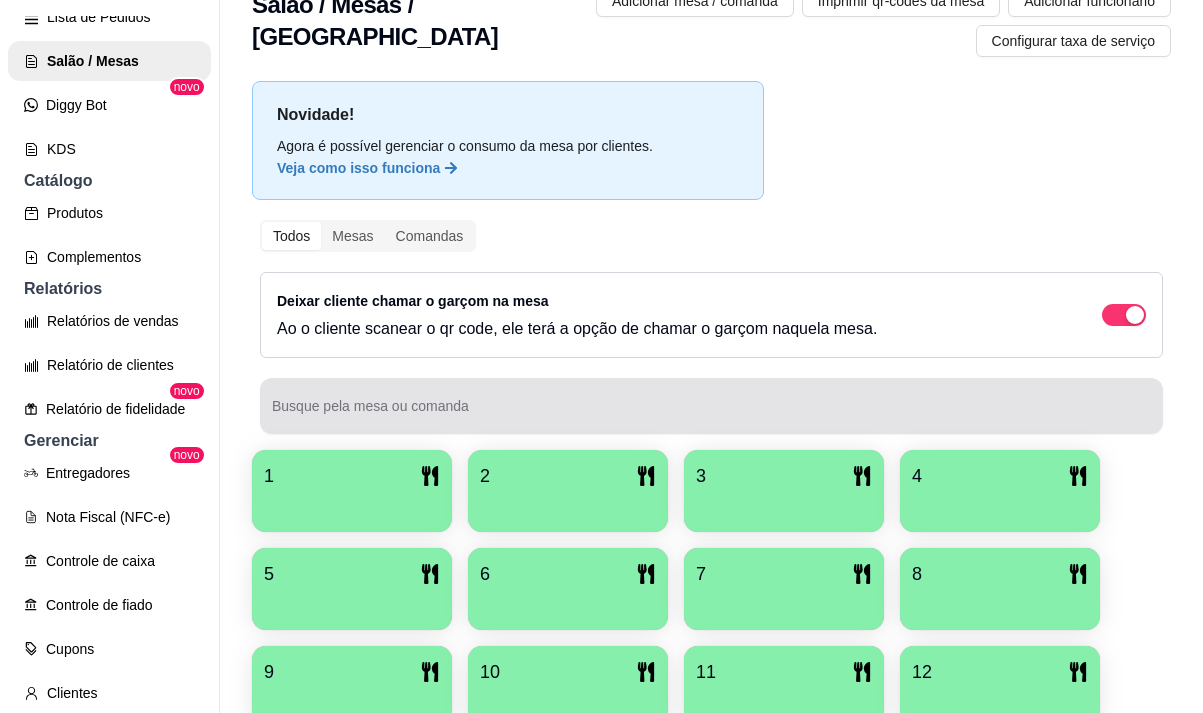 scroll, scrollTop: 139, scrollLeft: 0, axis: vertical 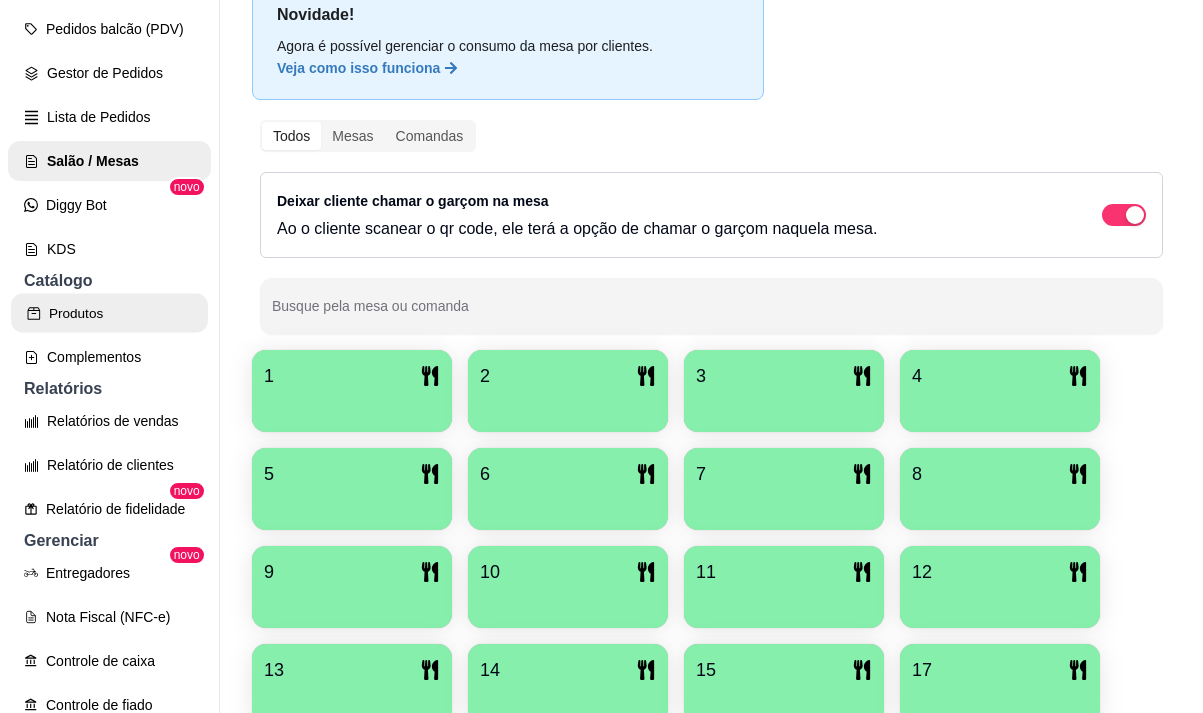 click on "Produtos" at bounding box center [109, 313] 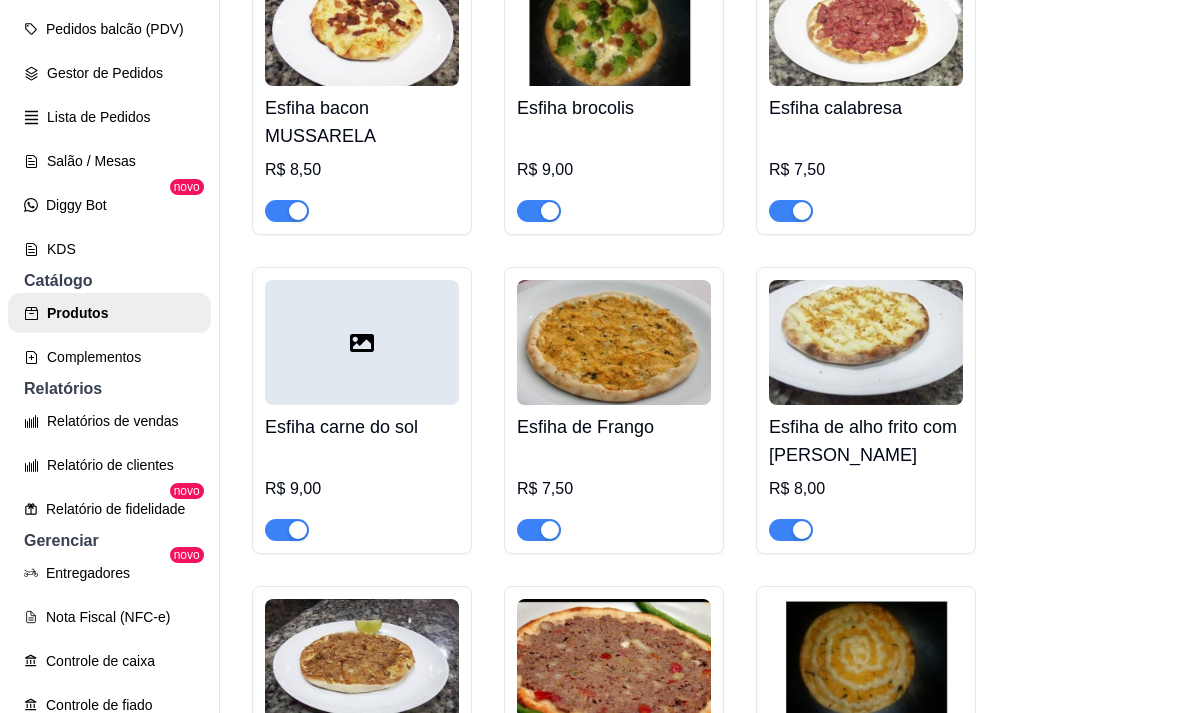 scroll, scrollTop: 3100, scrollLeft: 0, axis: vertical 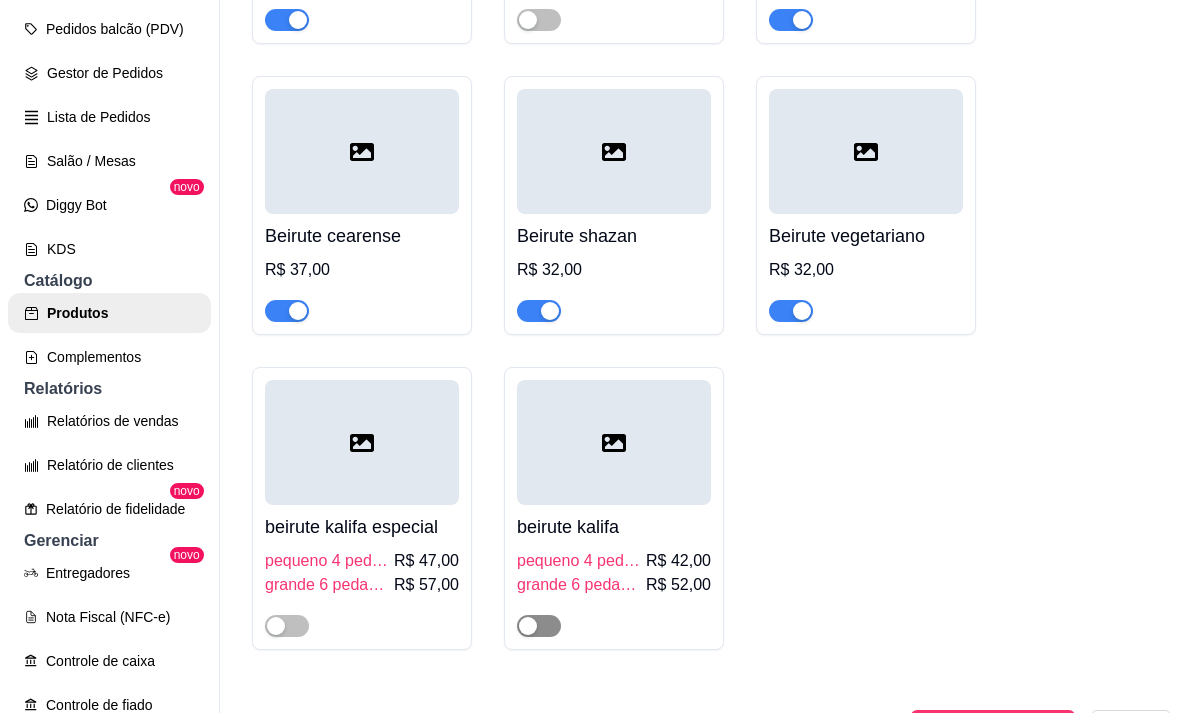 click at bounding box center [528, 626] 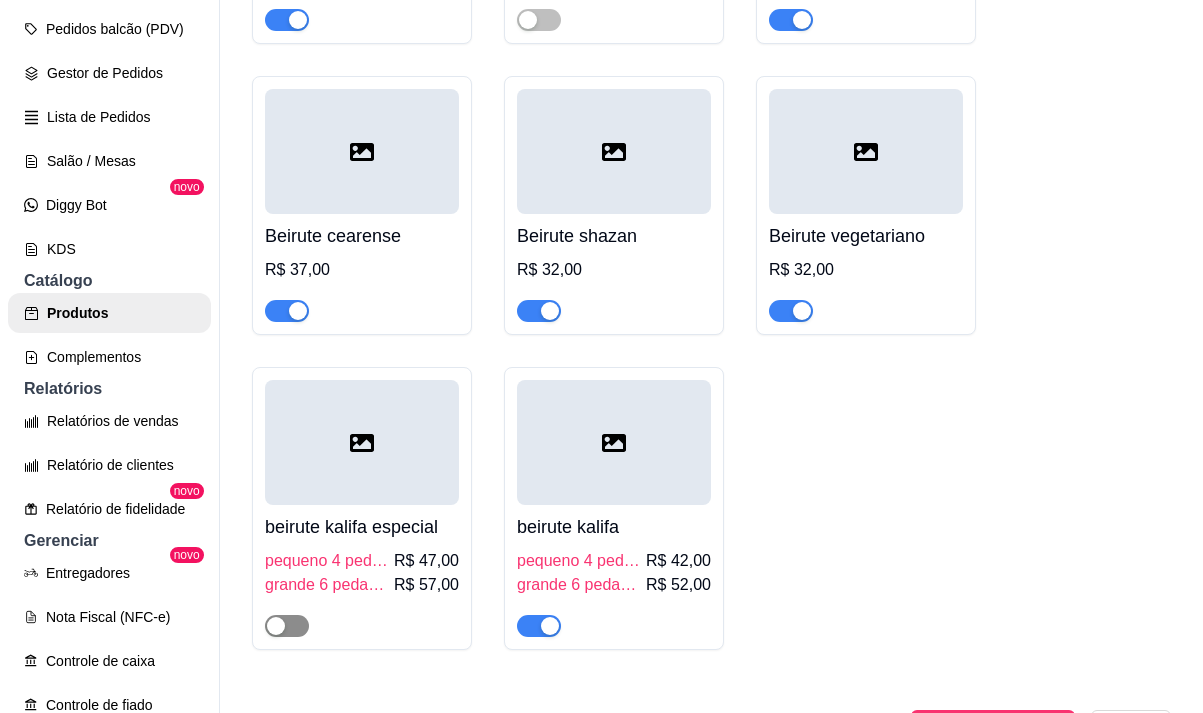 click at bounding box center [287, 626] 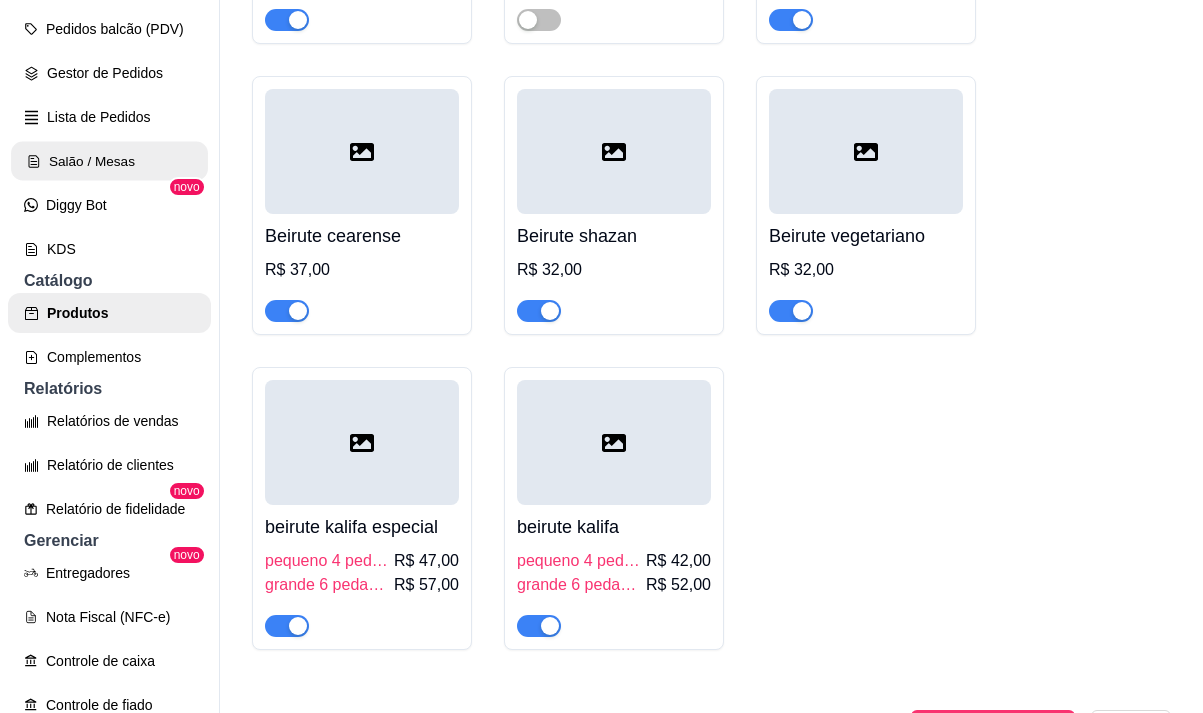 click on "Salão / Mesas" at bounding box center (109, 161) 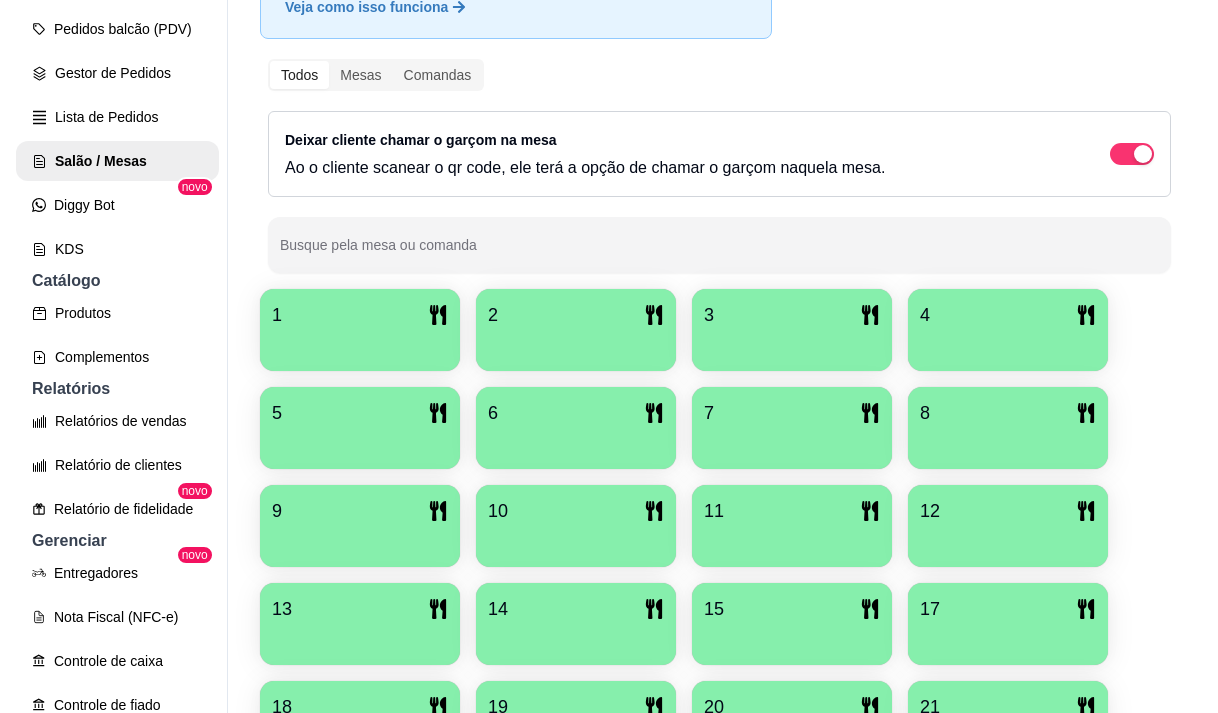 scroll, scrollTop: 639, scrollLeft: 0, axis: vertical 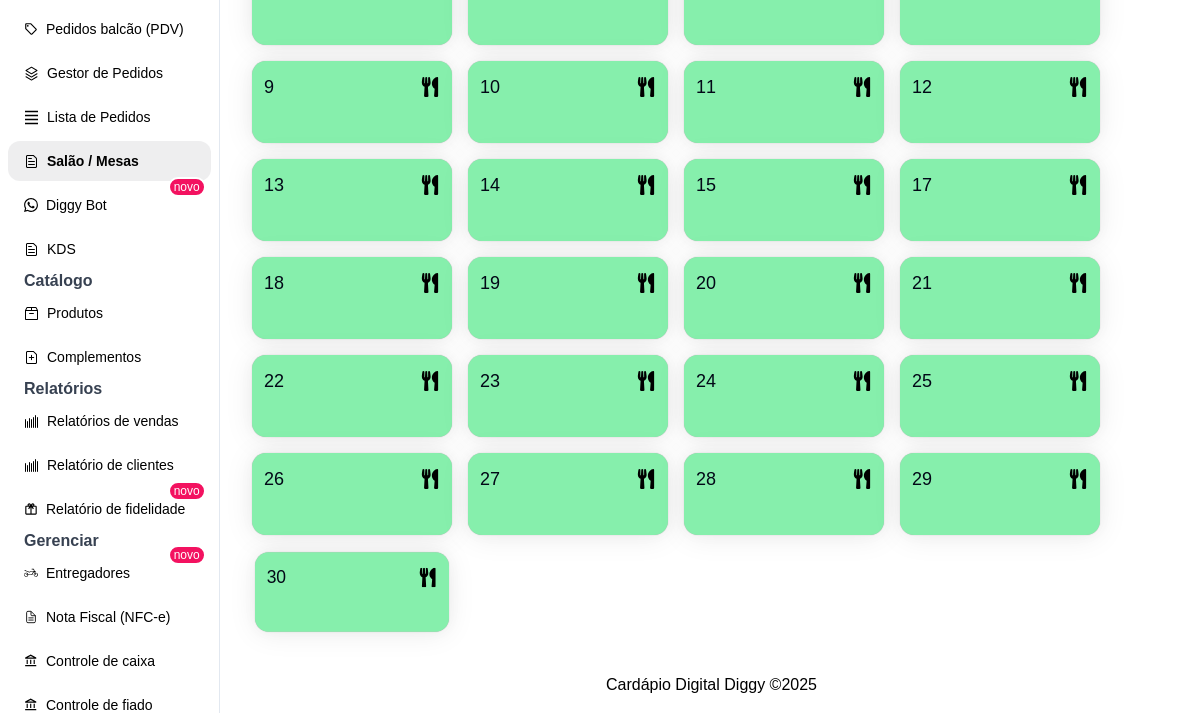 click at bounding box center (352, 605) 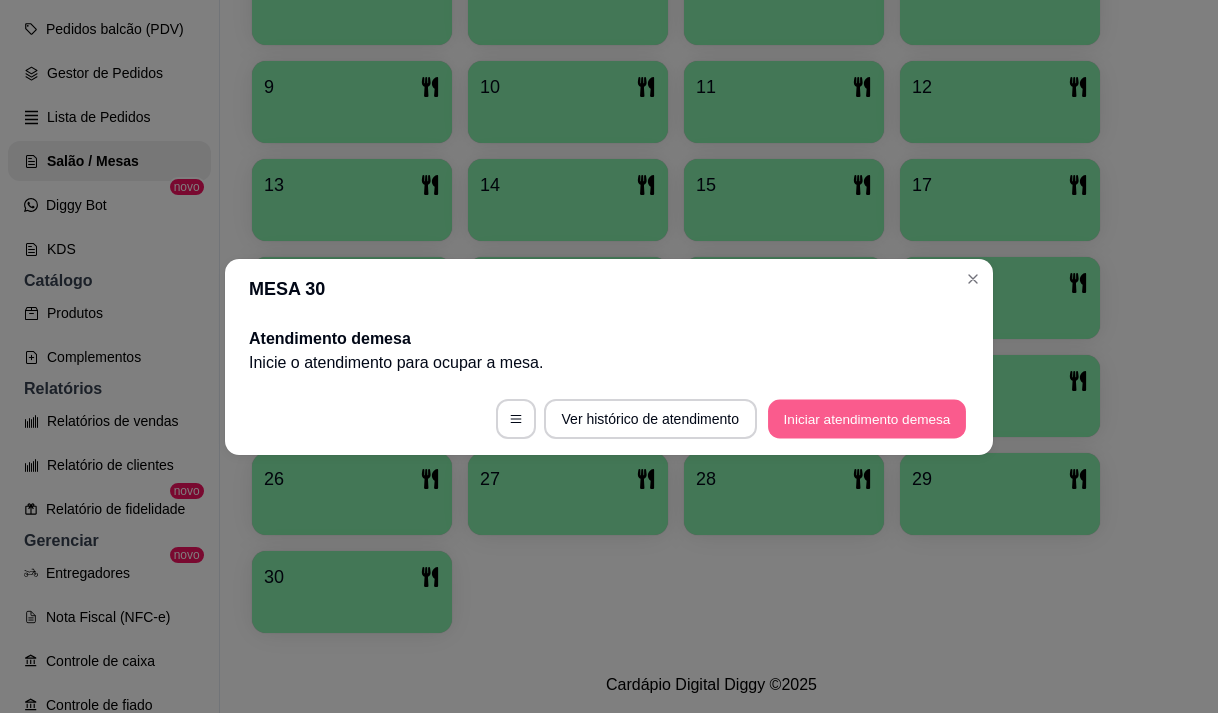 click on "Iniciar atendimento de  mesa" at bounding box center [867, 418] 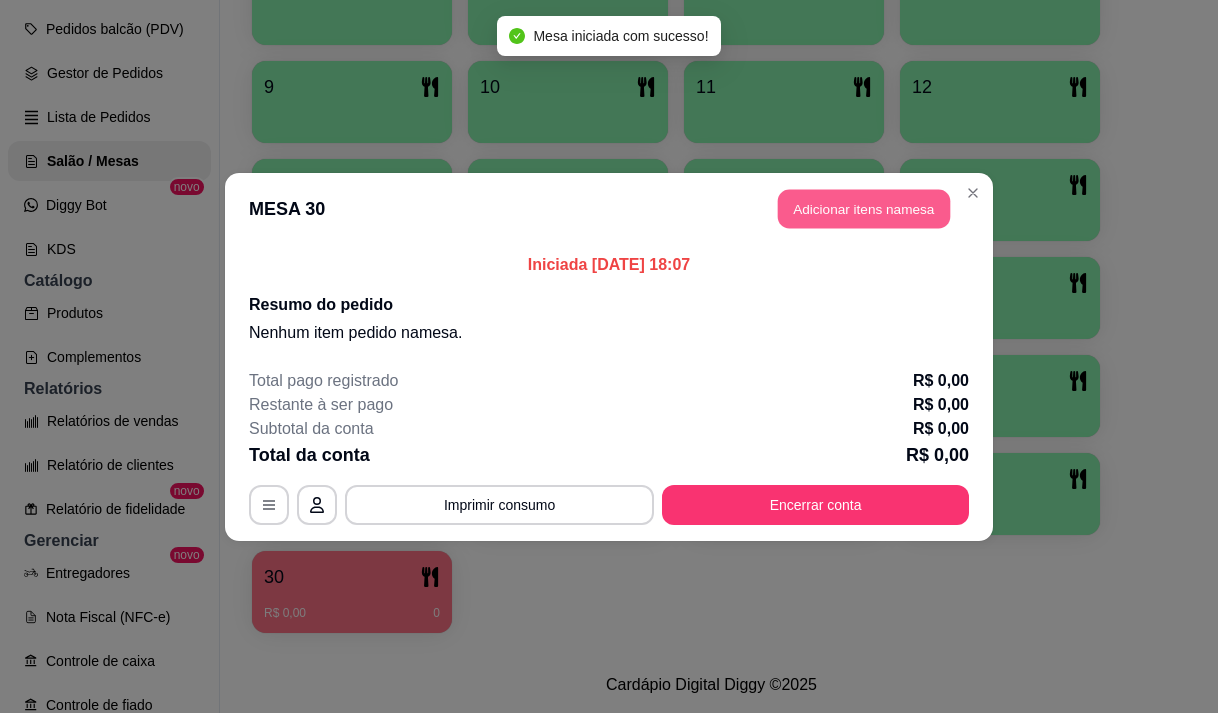 click on "Adicionar itens na  mesa" at bounding box center [864, 208] 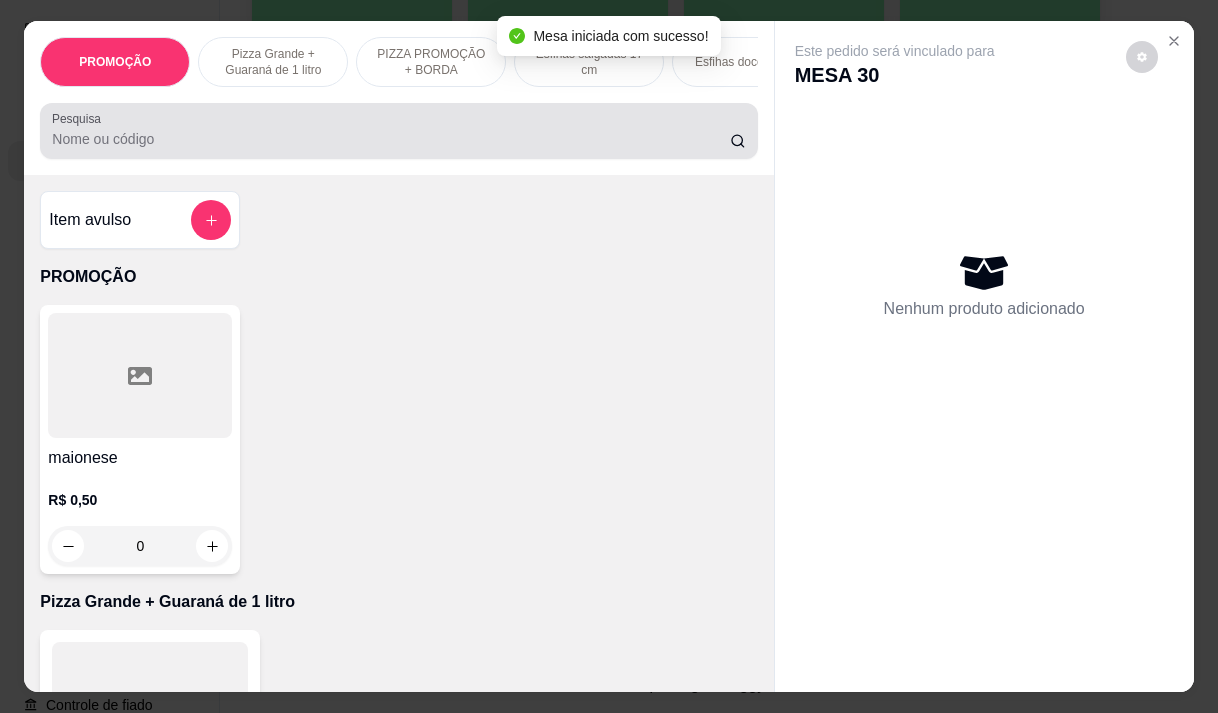 click on "Pesquisa" at bounding box center (391, 139) 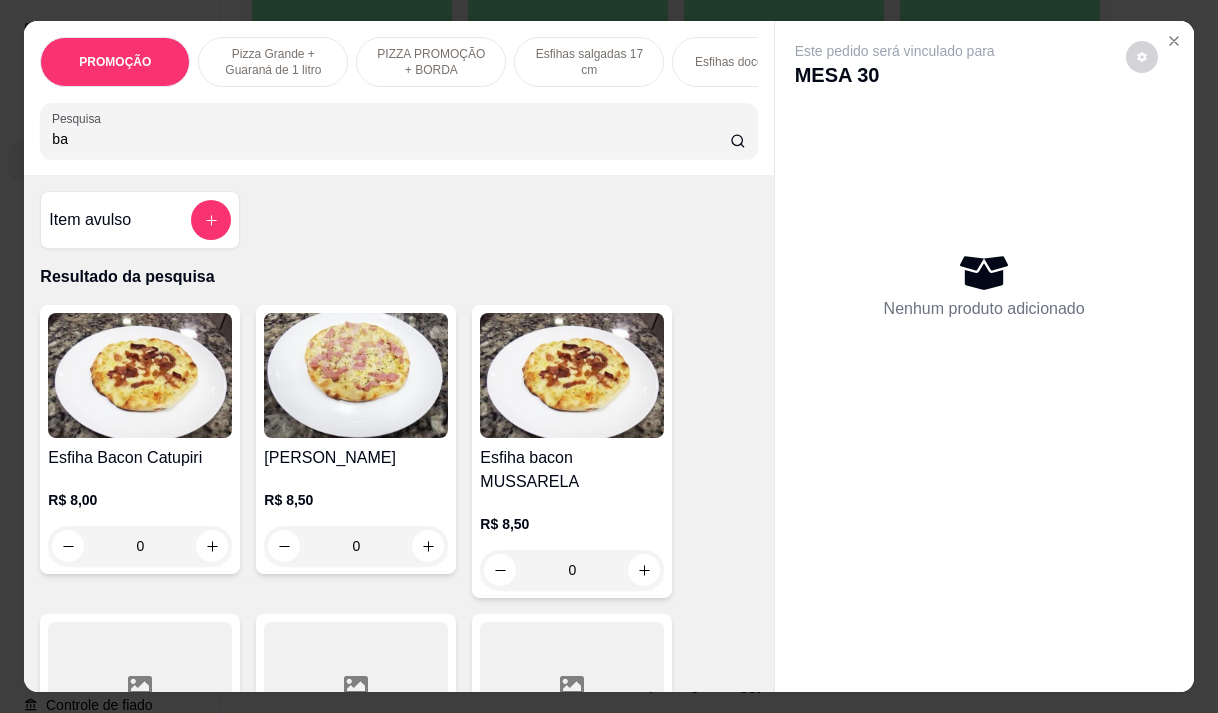 type on "b" 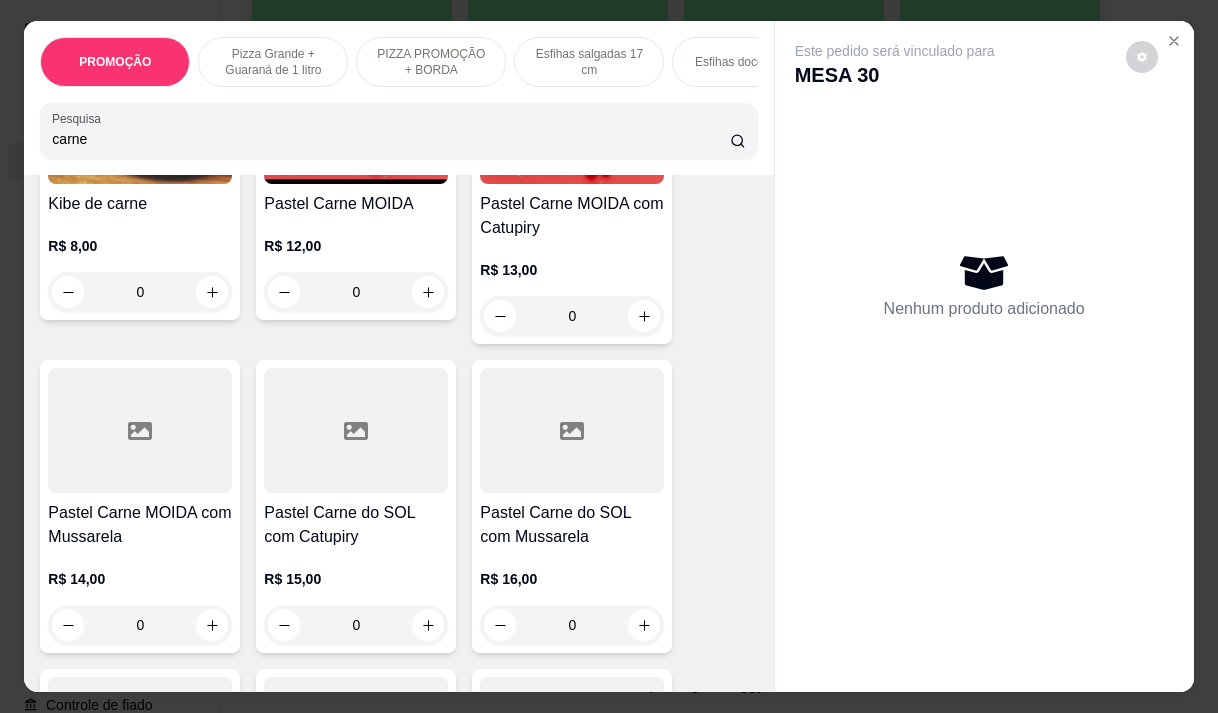 scroll, scrollTop: 1200, scrollLeft: 0, axis: vertical 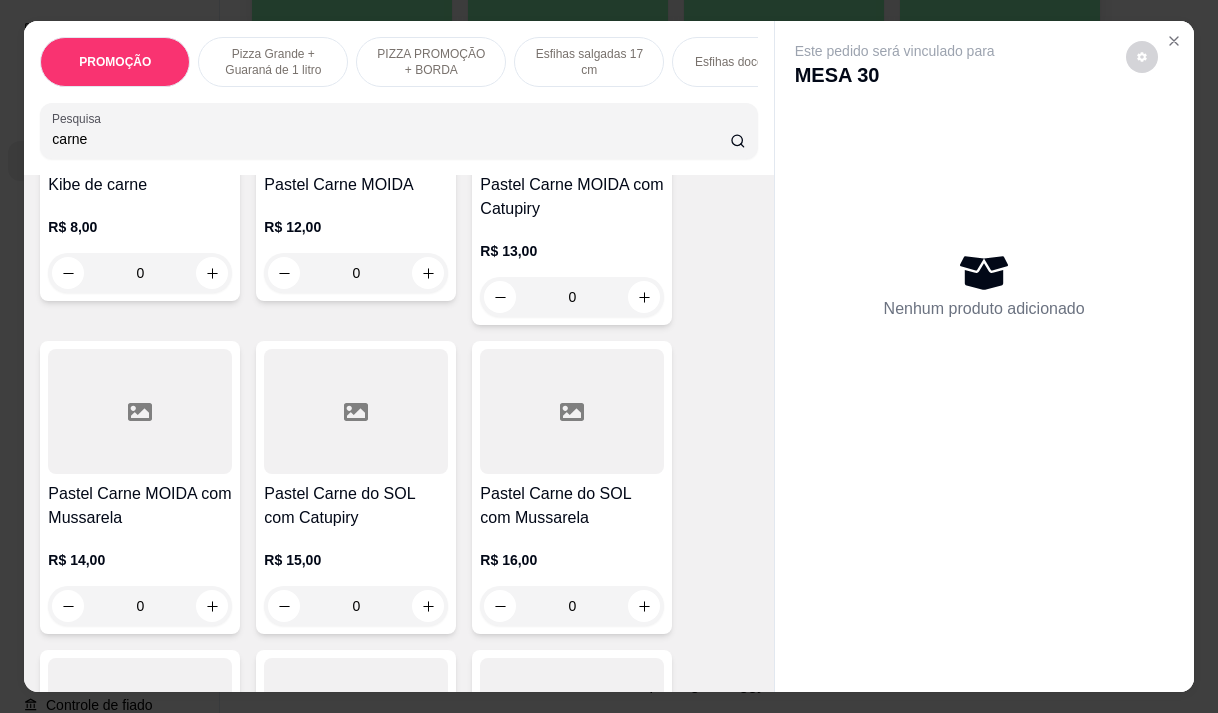 type on "carne" 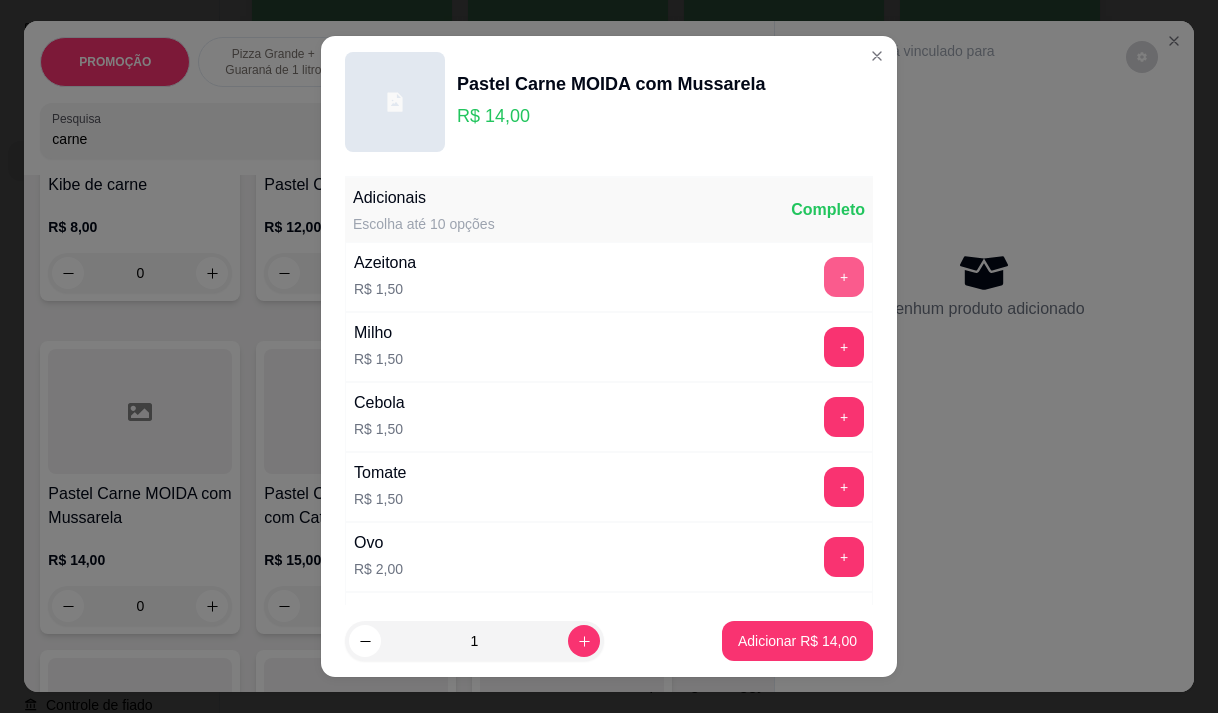 click on "+" at bounding box center [844, 277] 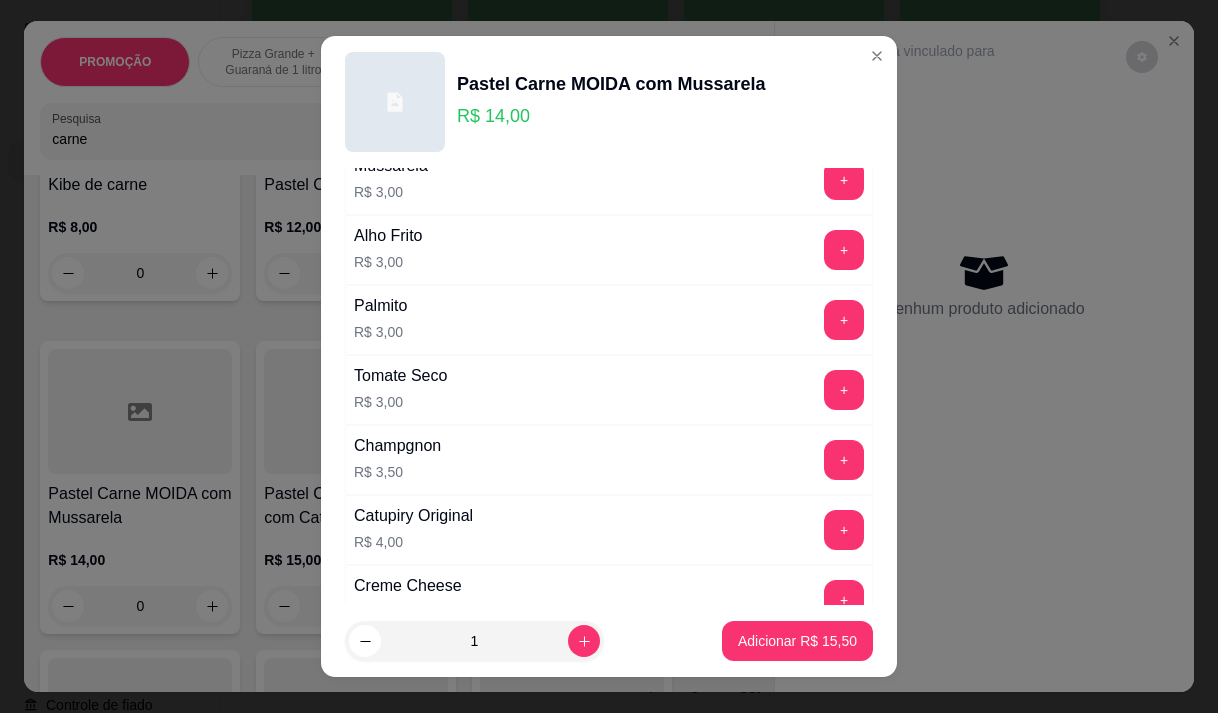 scroll, scrollTop: 536, scrollLeft: 0, axis: vertical 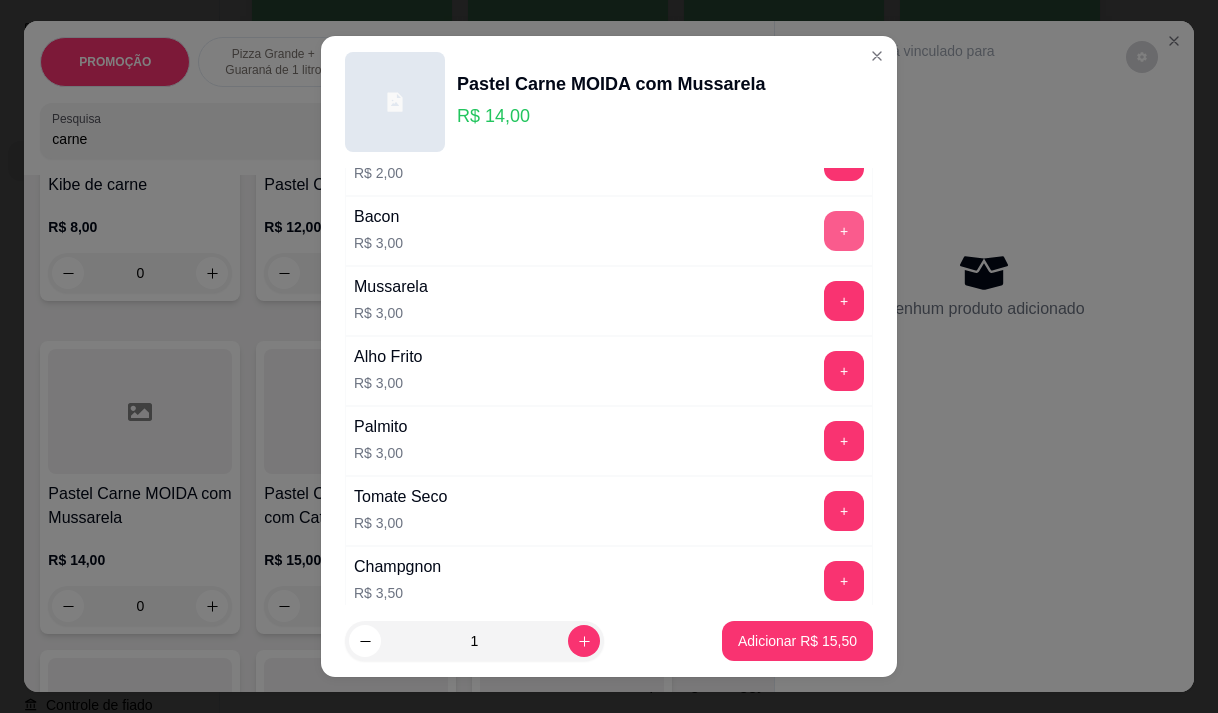 click on "+" at bounding box center (844, 231) 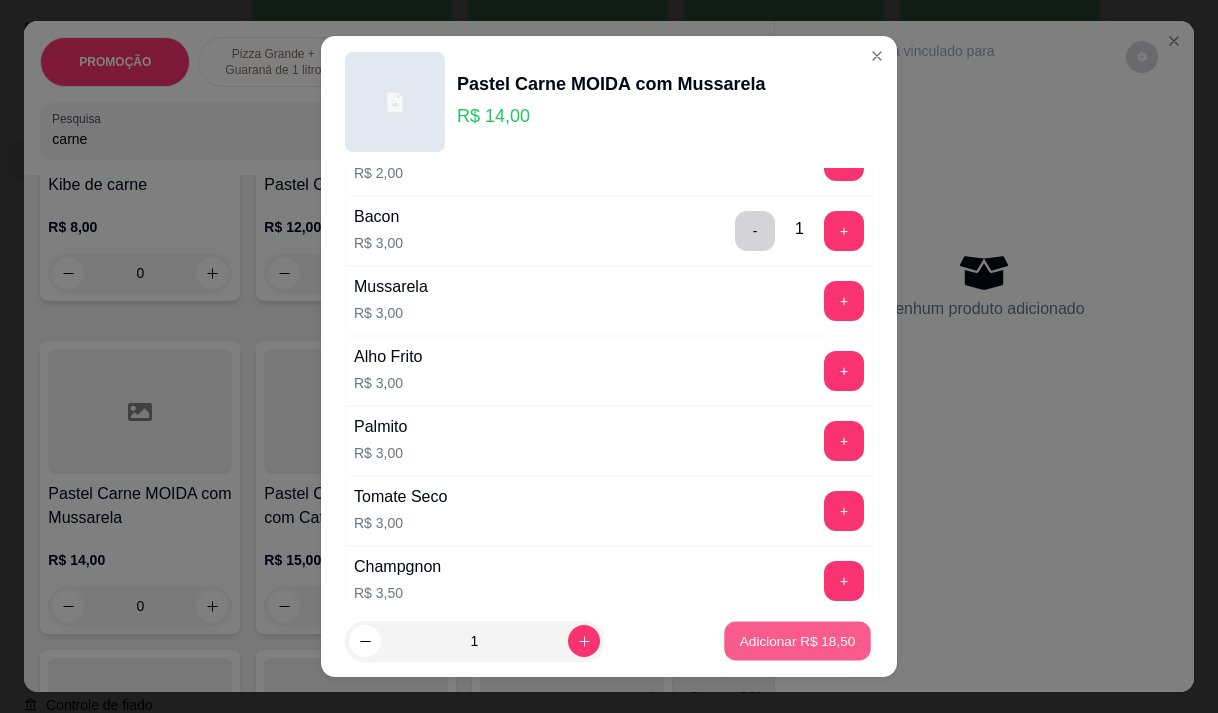 click on "Adicionar   R$ 18,50" at bounding box center (798, 641) 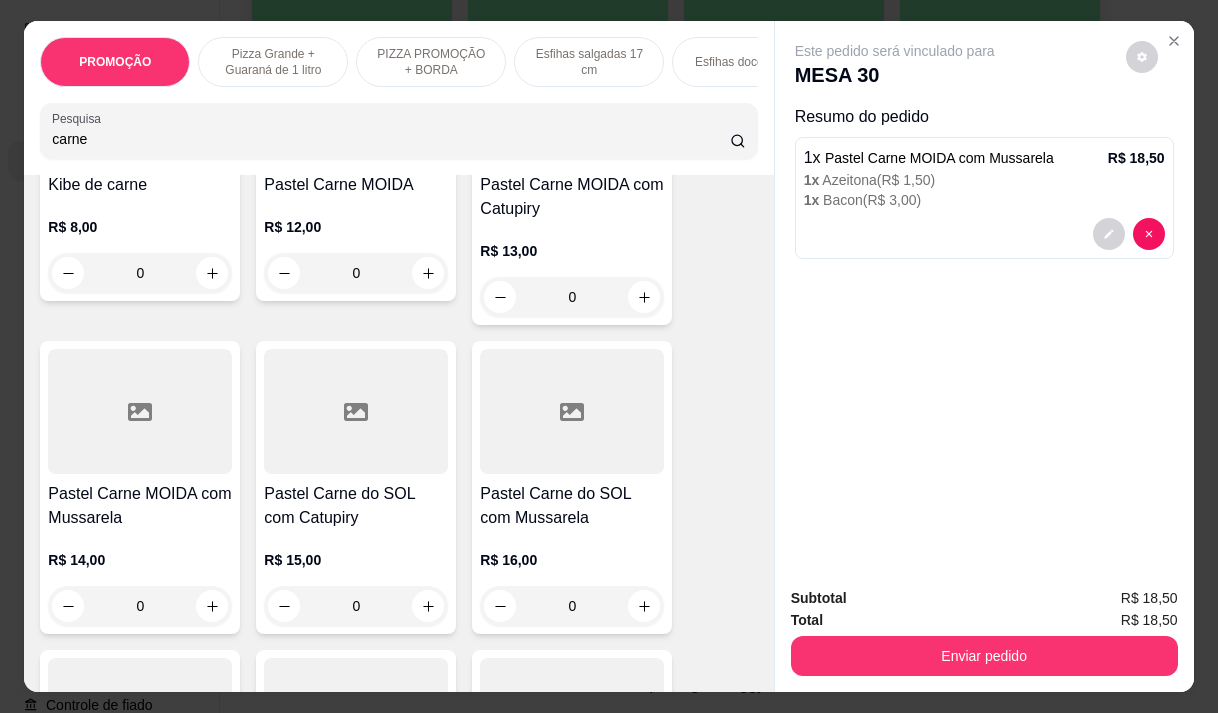 click on "carne" at bounding box center [391, 139] 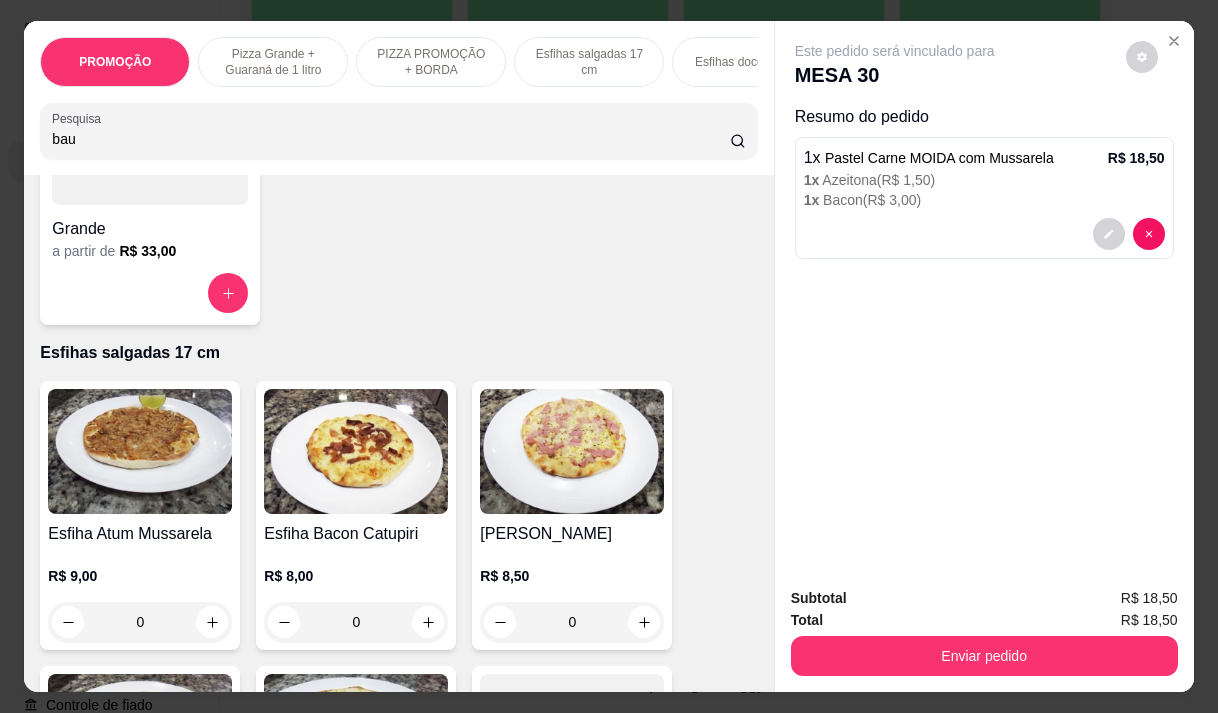 scroll, scrollTop: 1525, scrollLeft: 0, axis: vertical 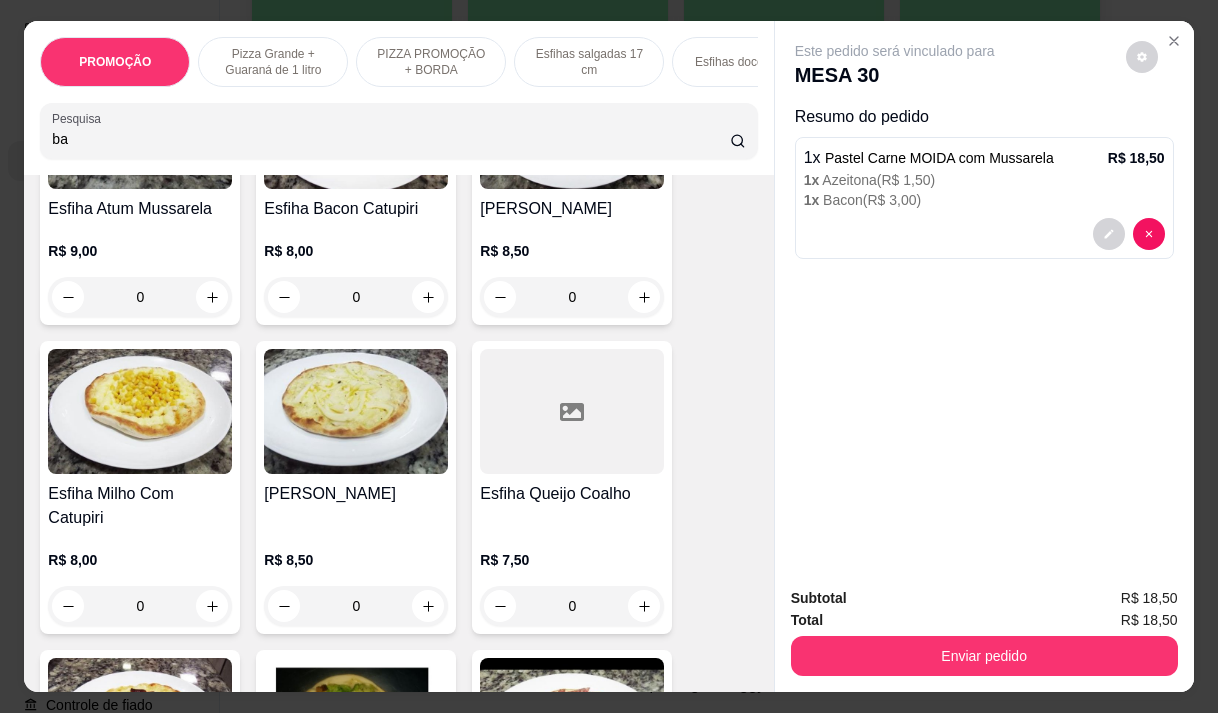 type on "b" 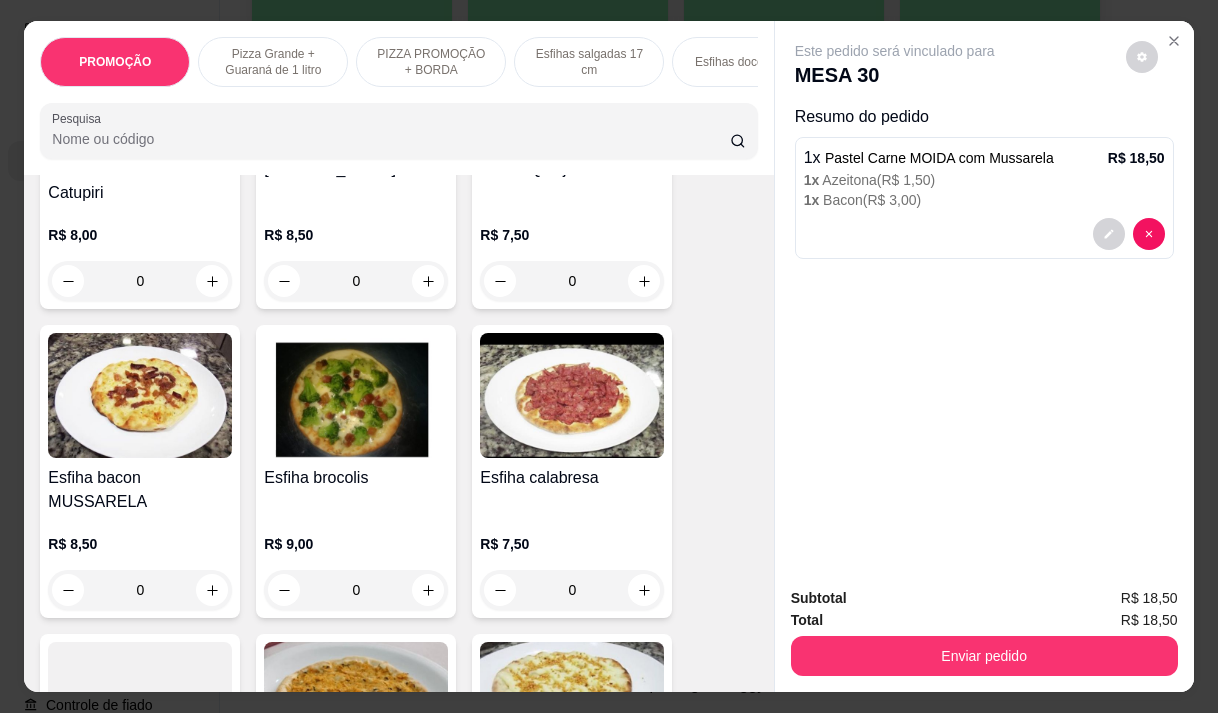 scroll, scrollTop: 1200, scrollLeft: 0, axis: vertical 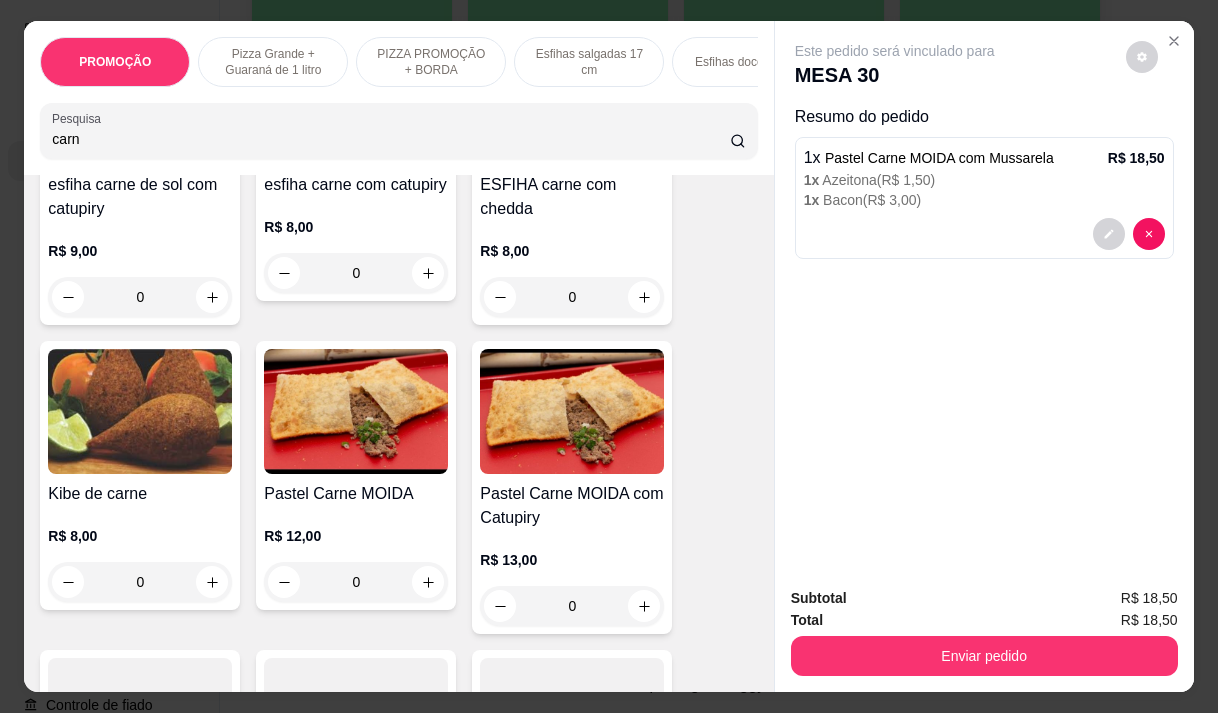 type on "carne" 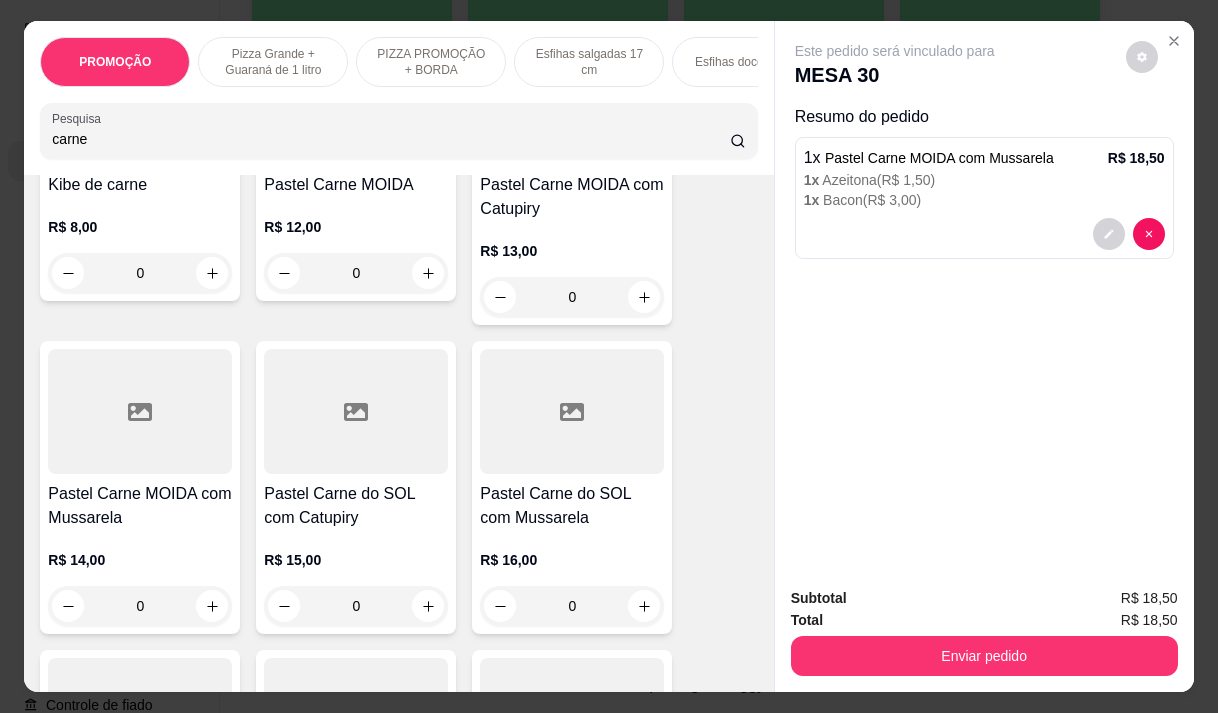 scroll, scrollTop: 3712, scrollLeft: 0, axis: vertical 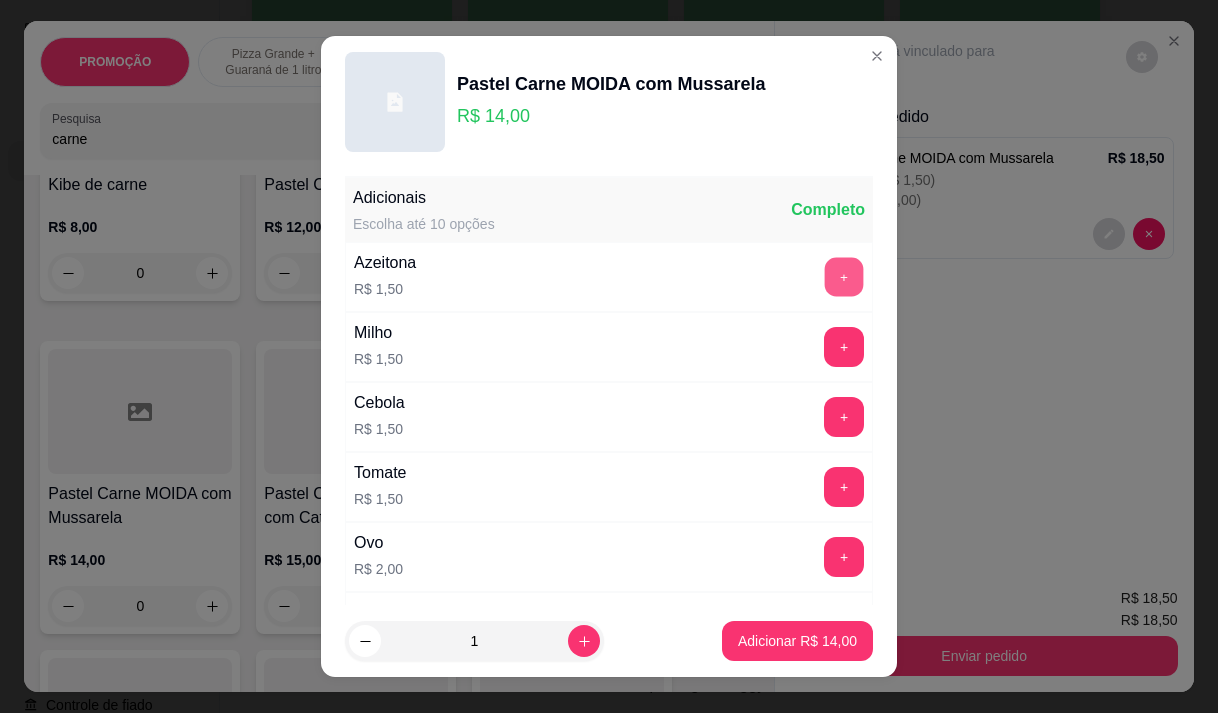 click on "+" at bounding box center (844, 276) 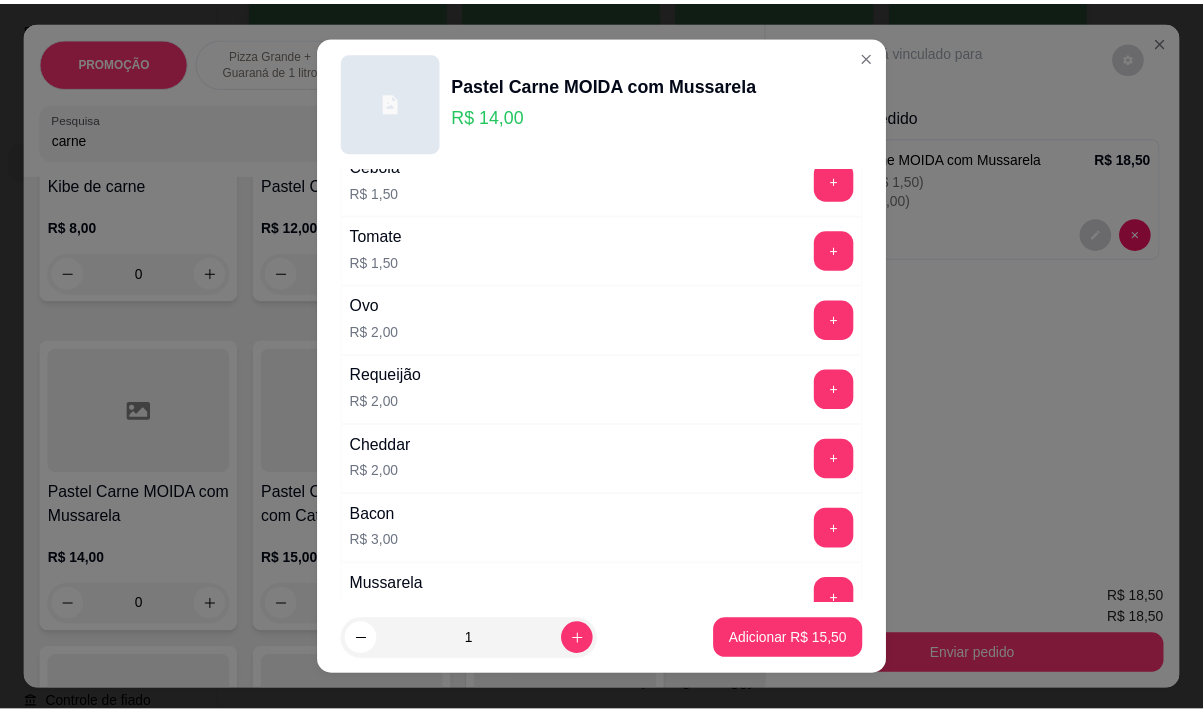 scroll, scrollTop: 337, scrollLeft: 0, axis: vertical 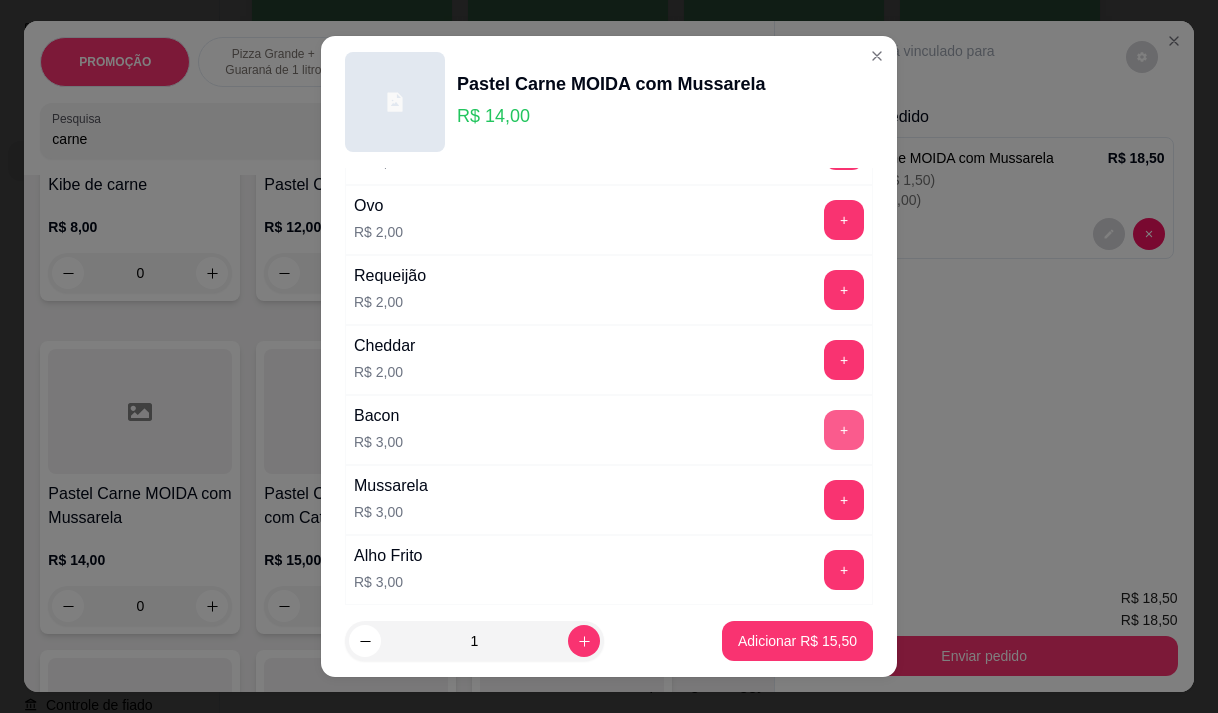click on "+" at bounding box center (844, 430) 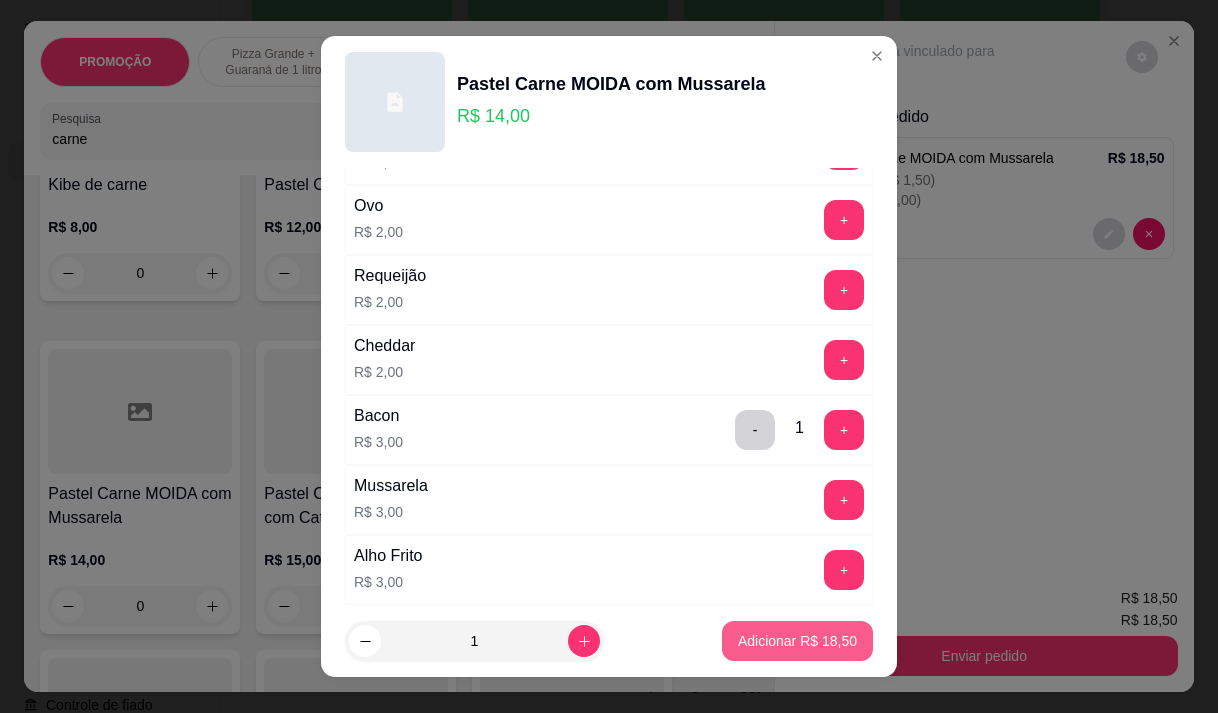 click on "Adicionar   R$ 18,50" at bounding box center (797, 641) 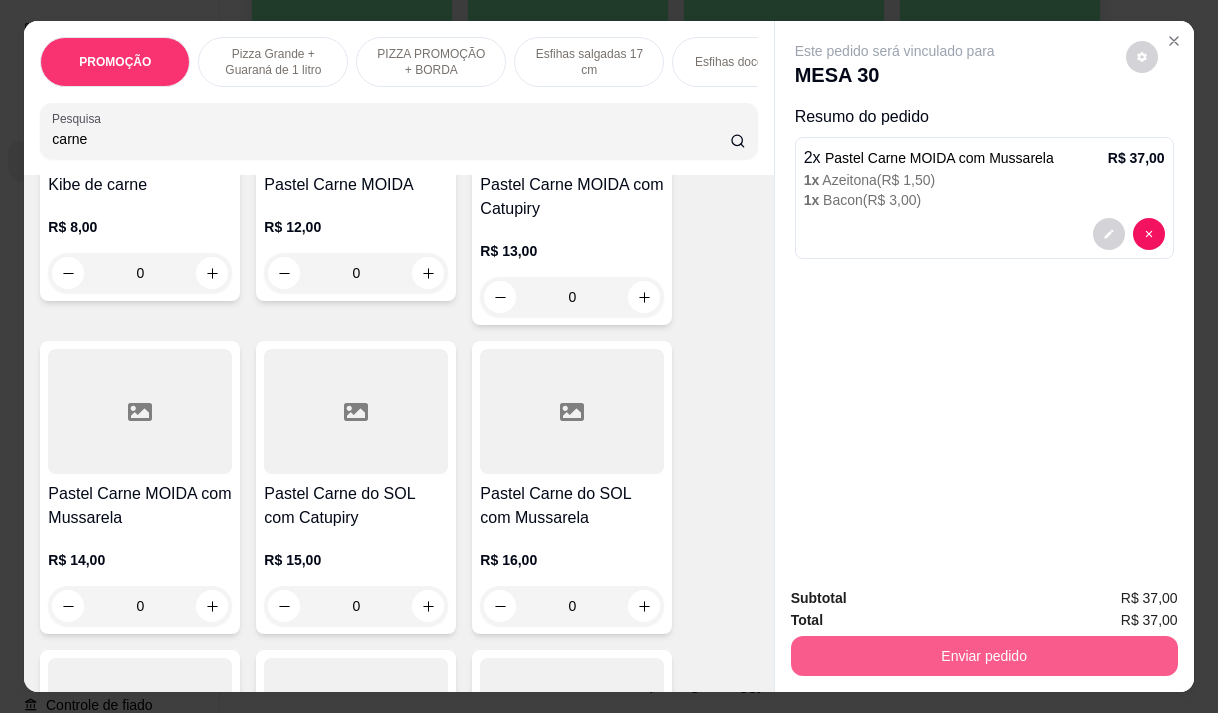 click on "Enviar pedido" at bounding box center (984, 656) 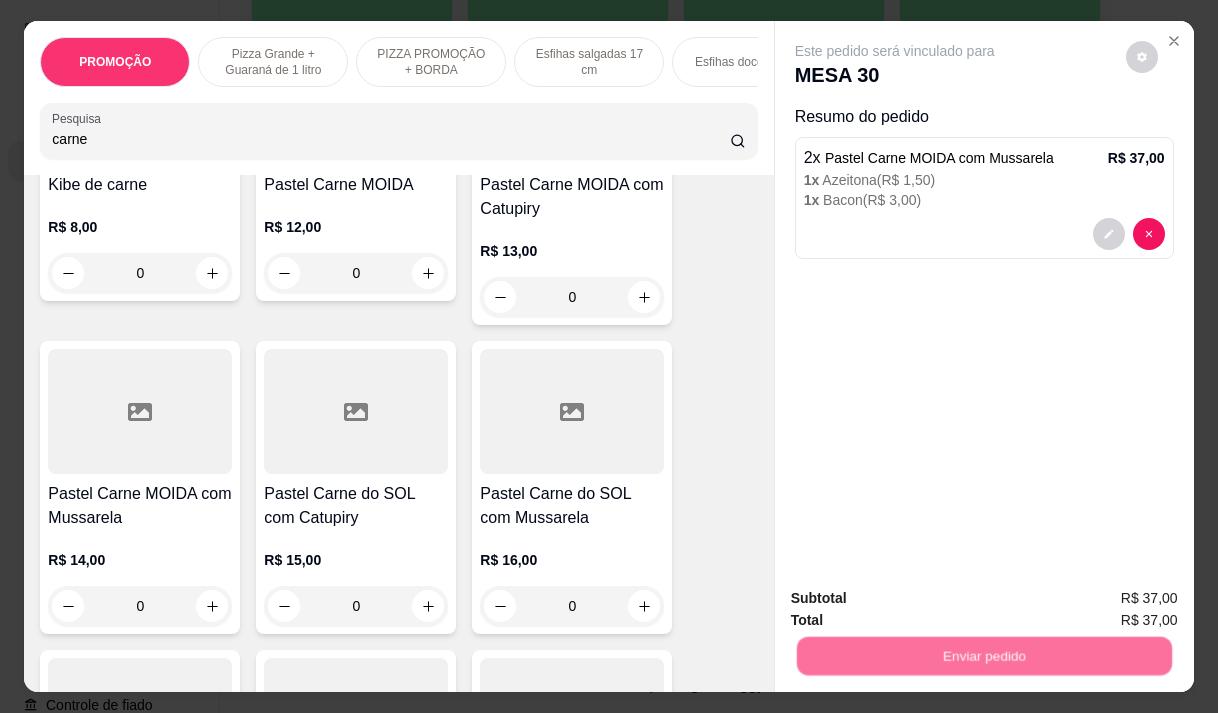 click on "Não registrar e enviar pedido" at bounding box center (918, 599) 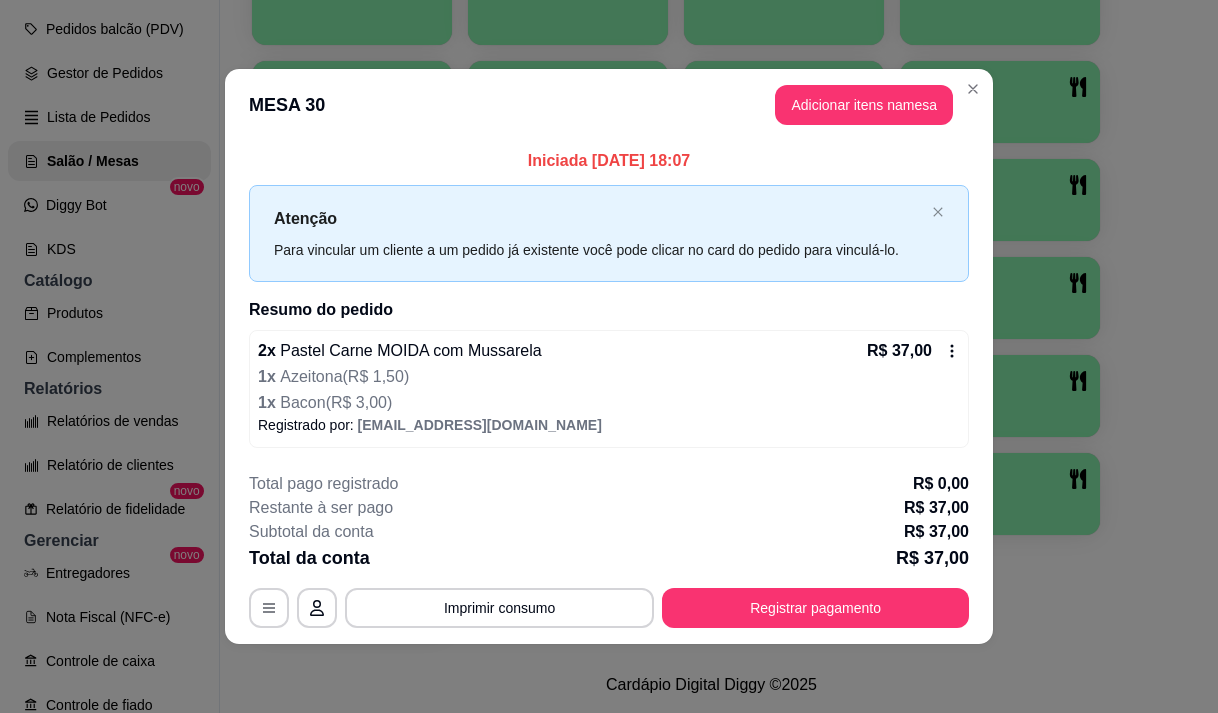 type 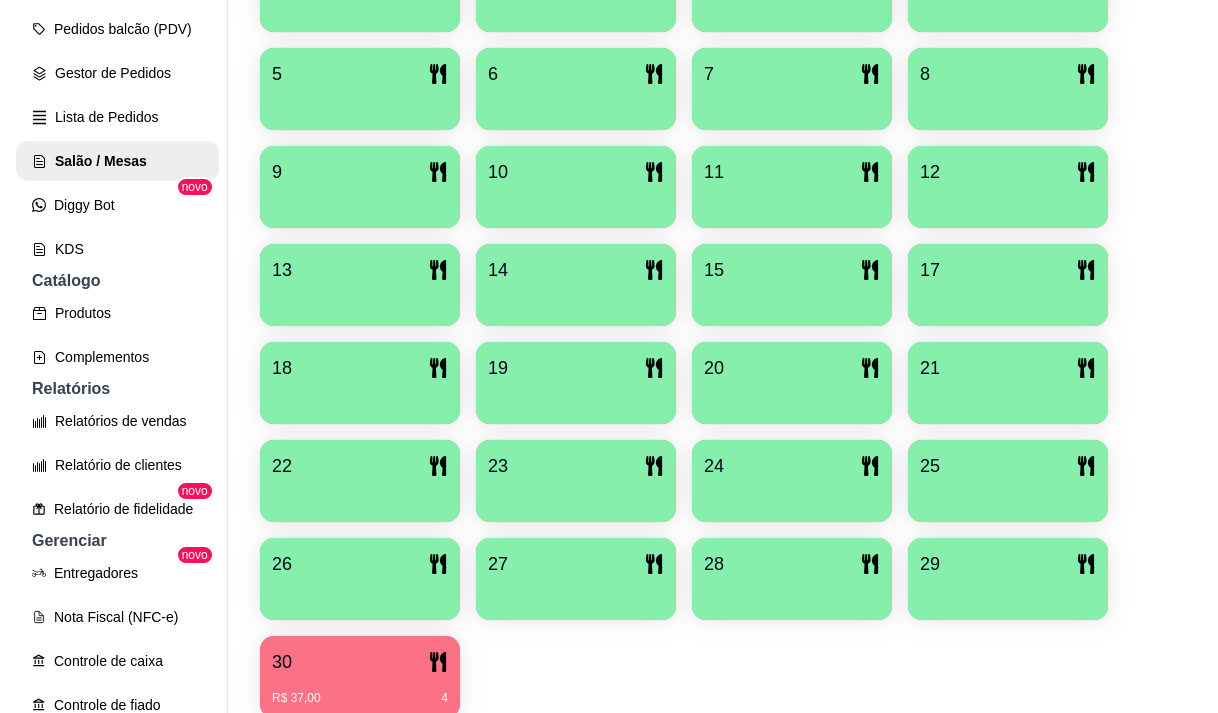 scroll, scrollTop: 439, scrollLeft: 0, axis: vertical 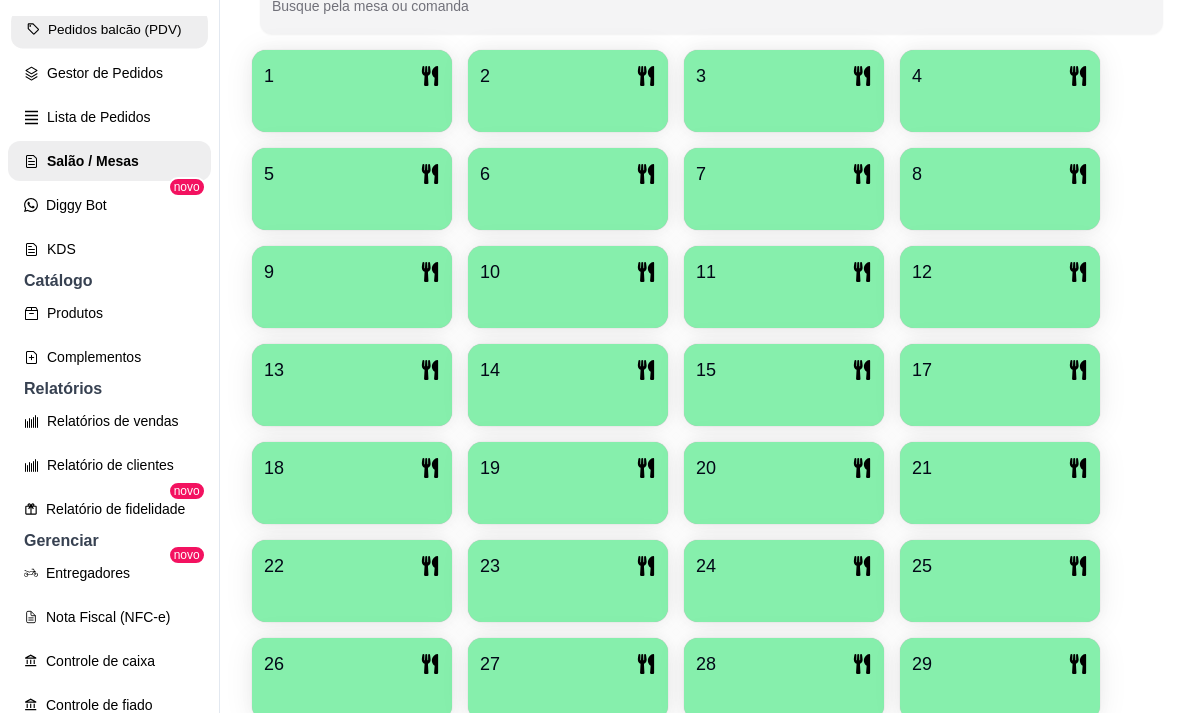 click on "Pedidos balcão (PDV)" at bounding box center (109, 29) 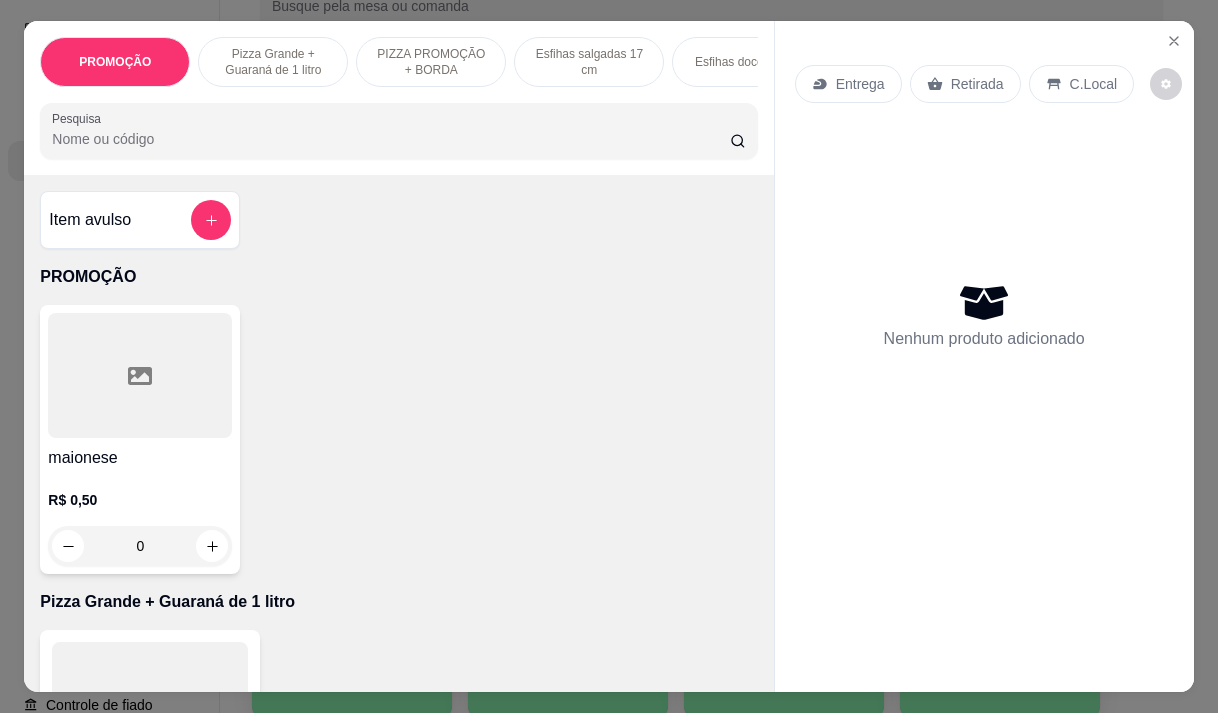 click on "Entrega" at bounding box center [860, 84] 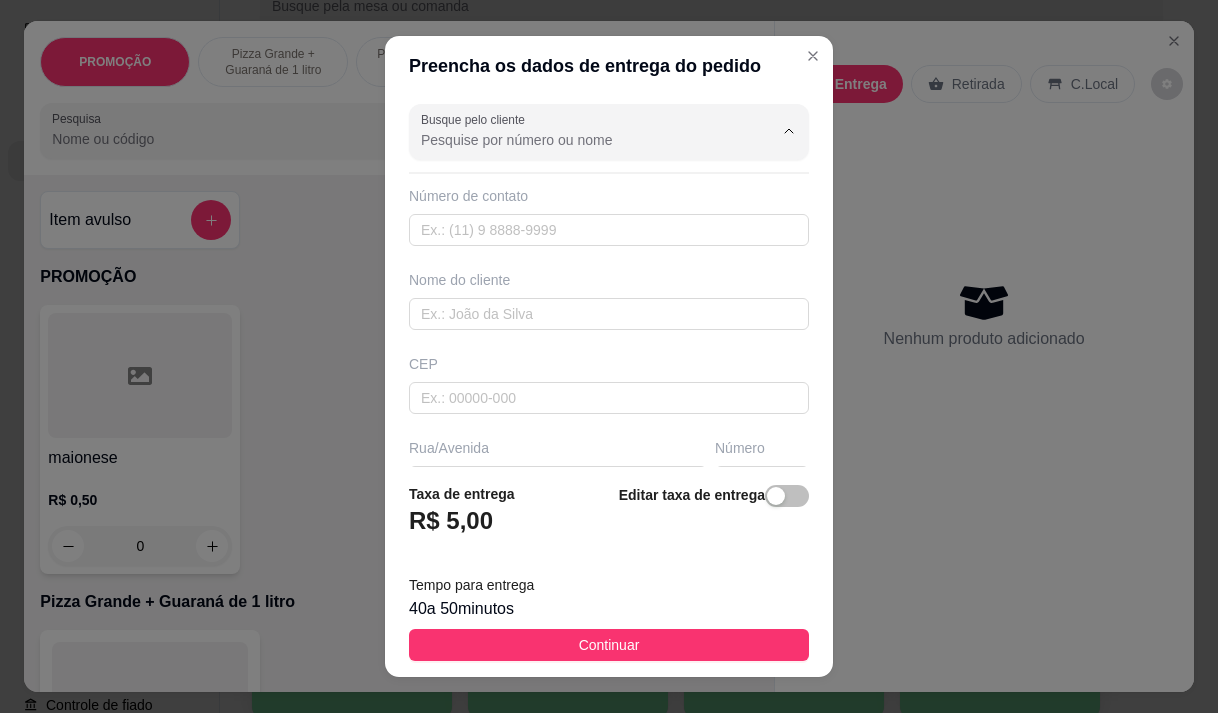 click on "Busque pelo cliente" at bounding box center (581, 140) 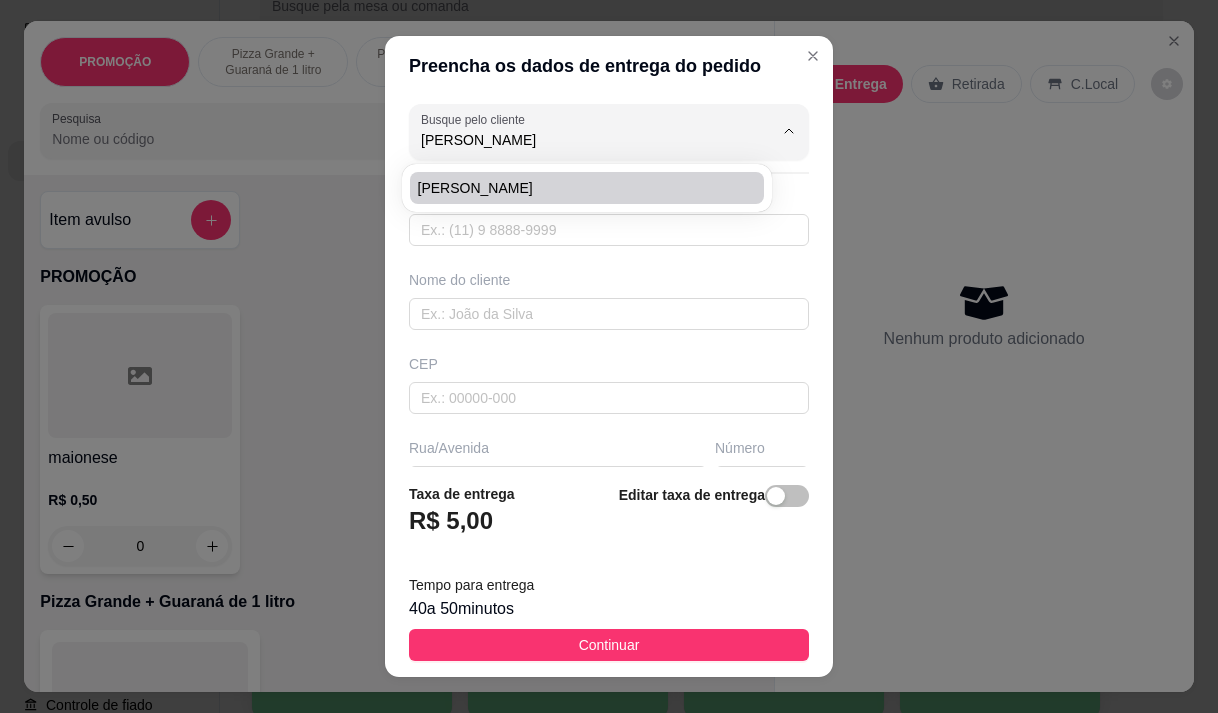click on "[PERSON_NAME]" at bounding box center (577, 188) 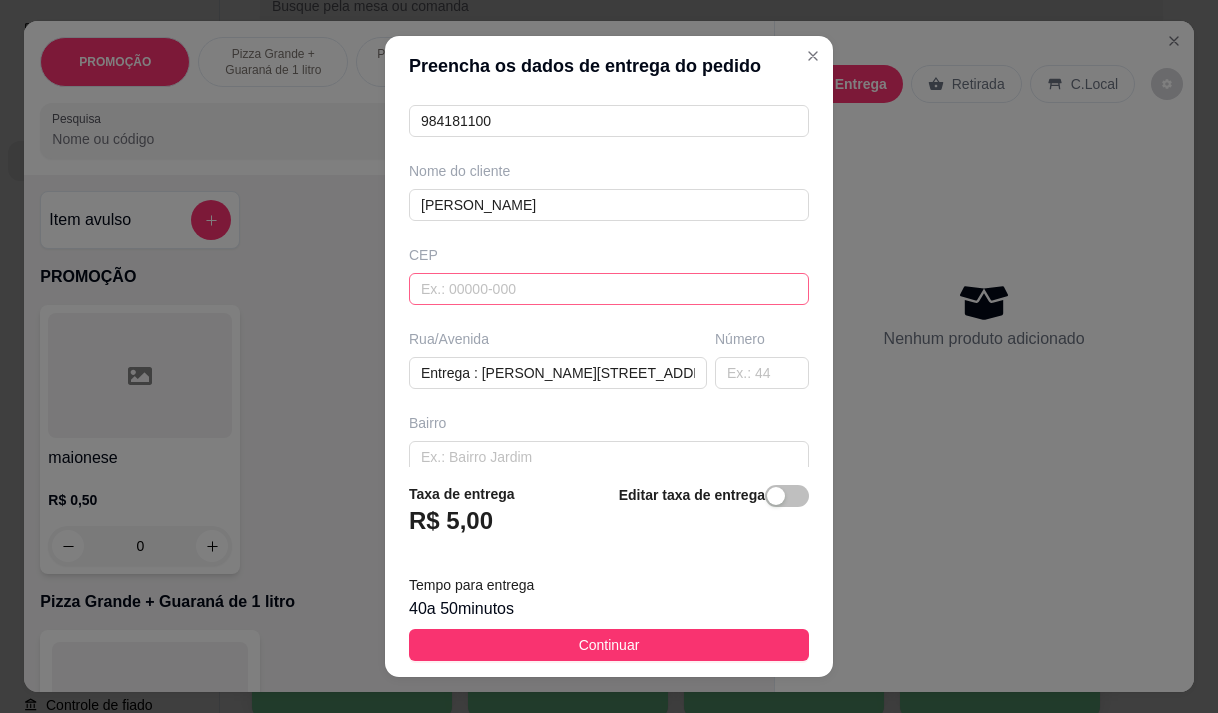 scroll, scrollTop: 200, scrollLeft: 0, axis: vertical 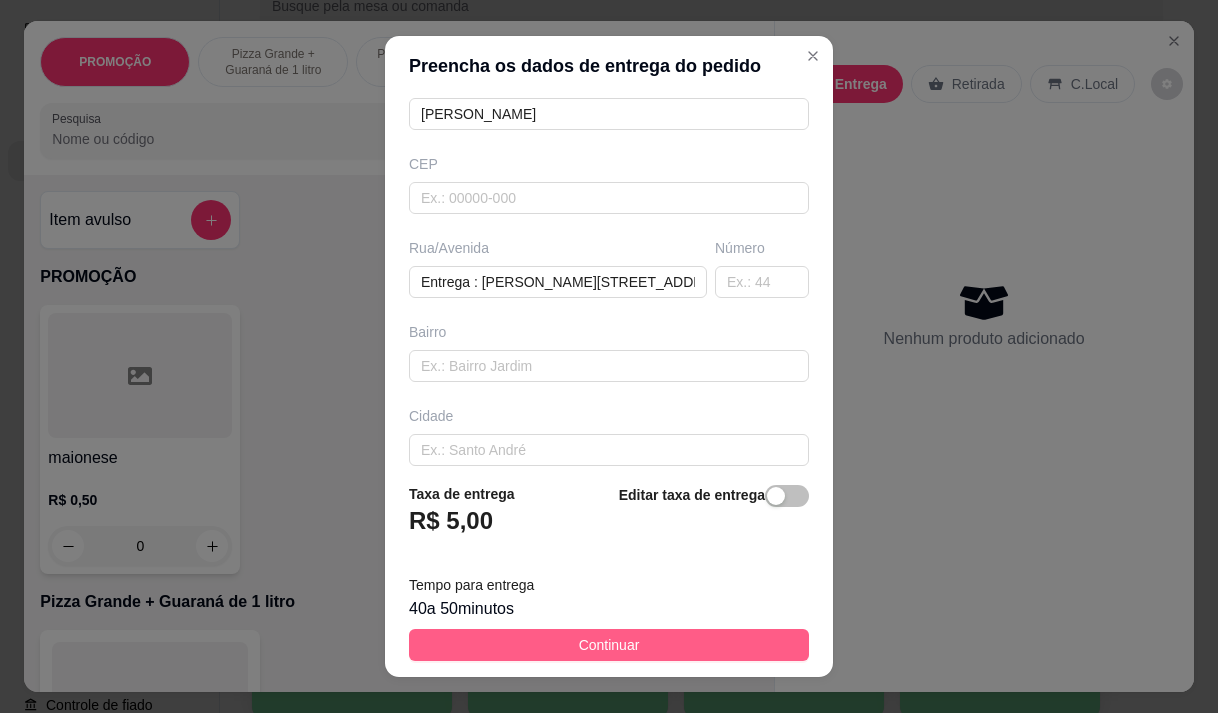 click on "Continuar" at bounding box center (609, 645) 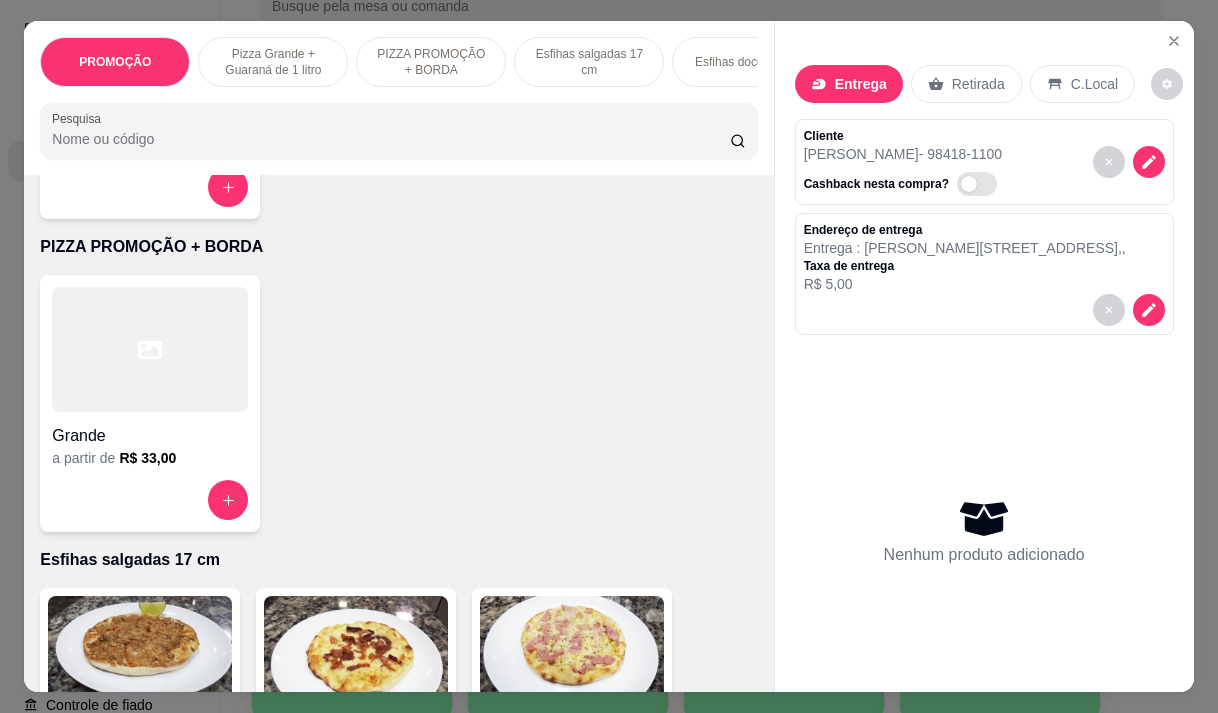 scroll, scrollTop: 800, scrollLeft: 0, axis: vertical 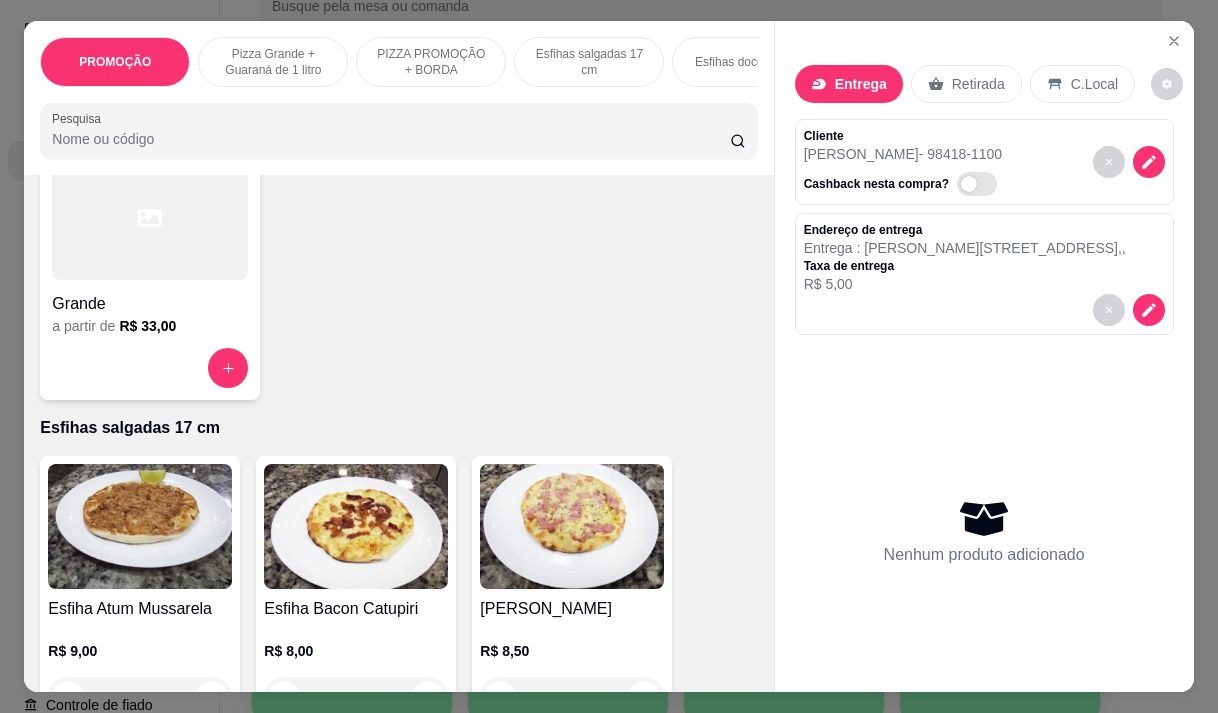 click on "a partir de     R$ 33,00" at bounding box center [150, 326] 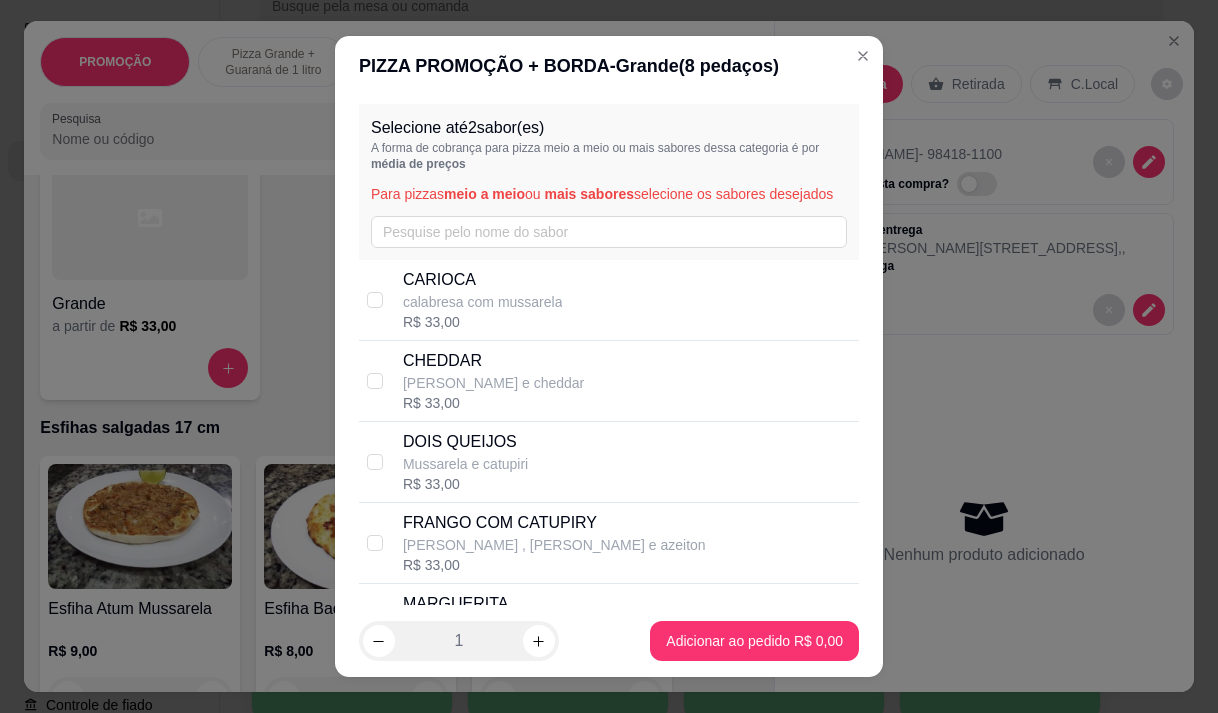 click on "calabresa com mussarela" at bounding box center (483, 302) 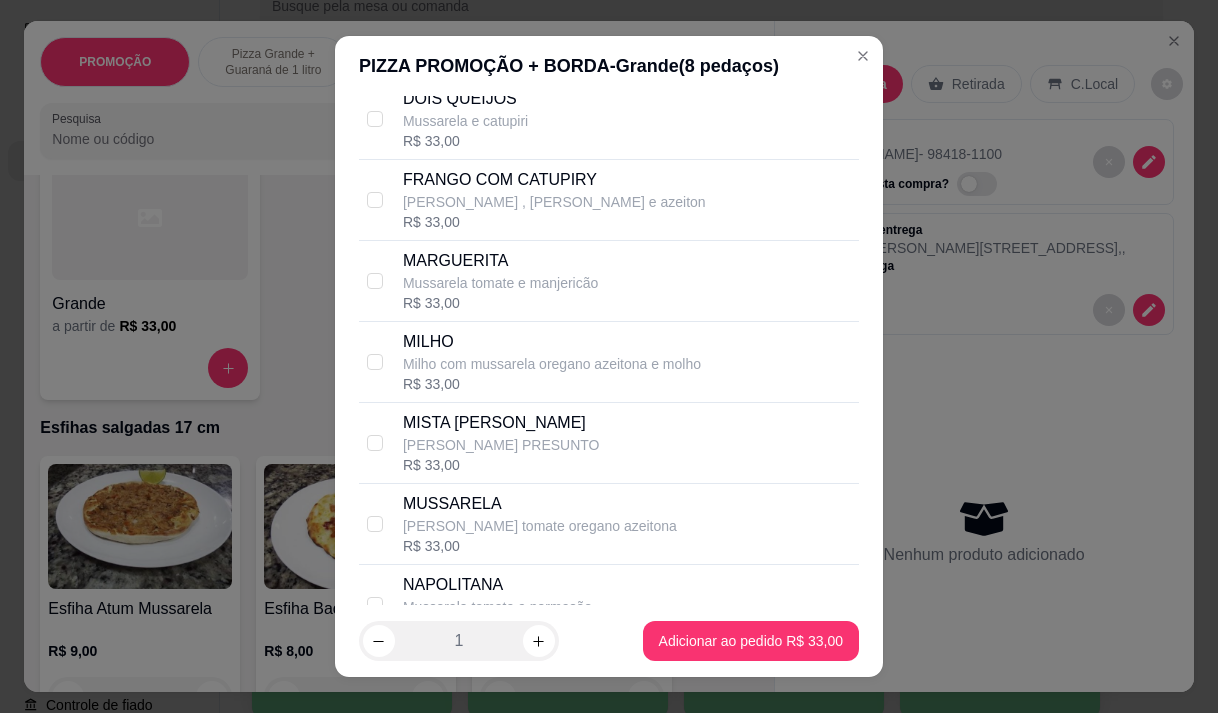 scroll, scrollTop: 300, scrollLeft: 0, axis: vertical 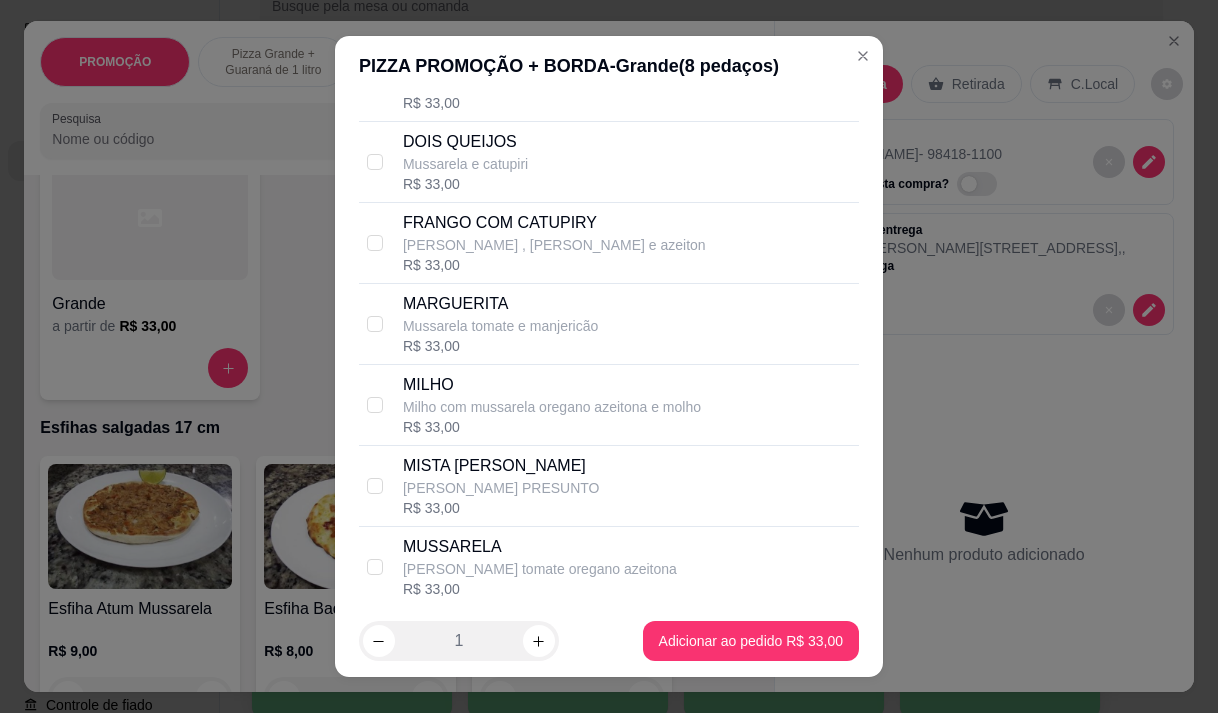 click on "FRANGO COM CATUPIRY" at bounding box center [554, 223] 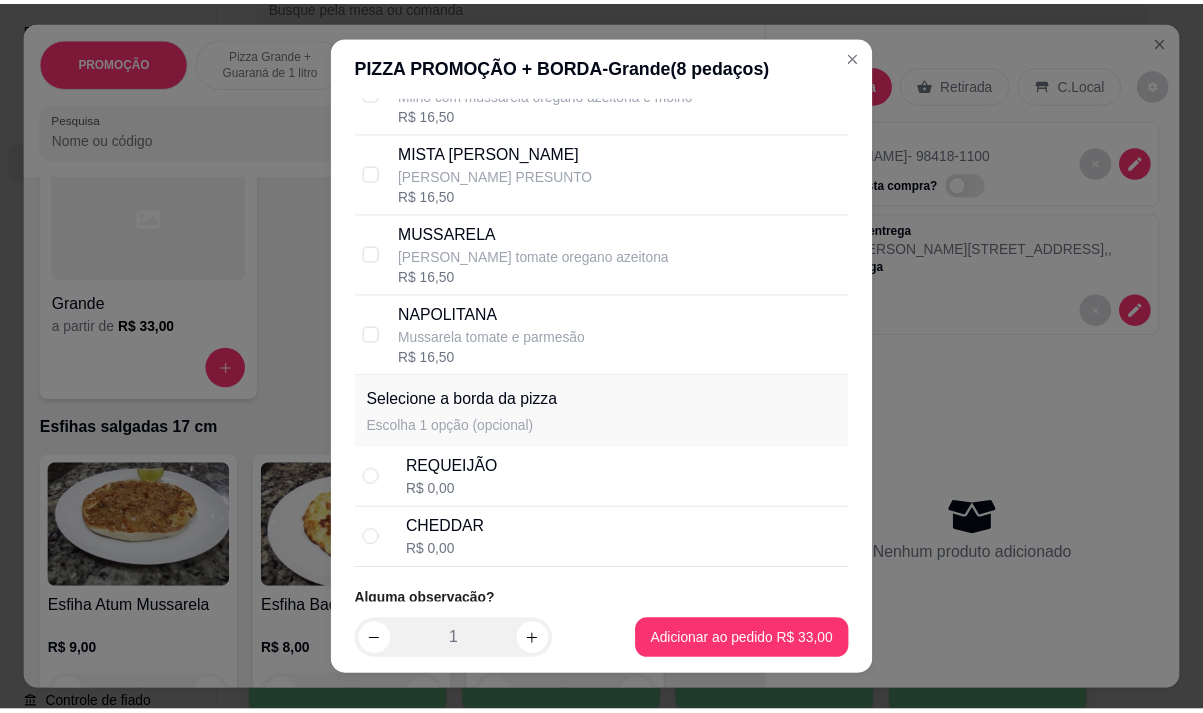 scroll, scrollTop: 685, scrollLeft: 0, axis: vertical 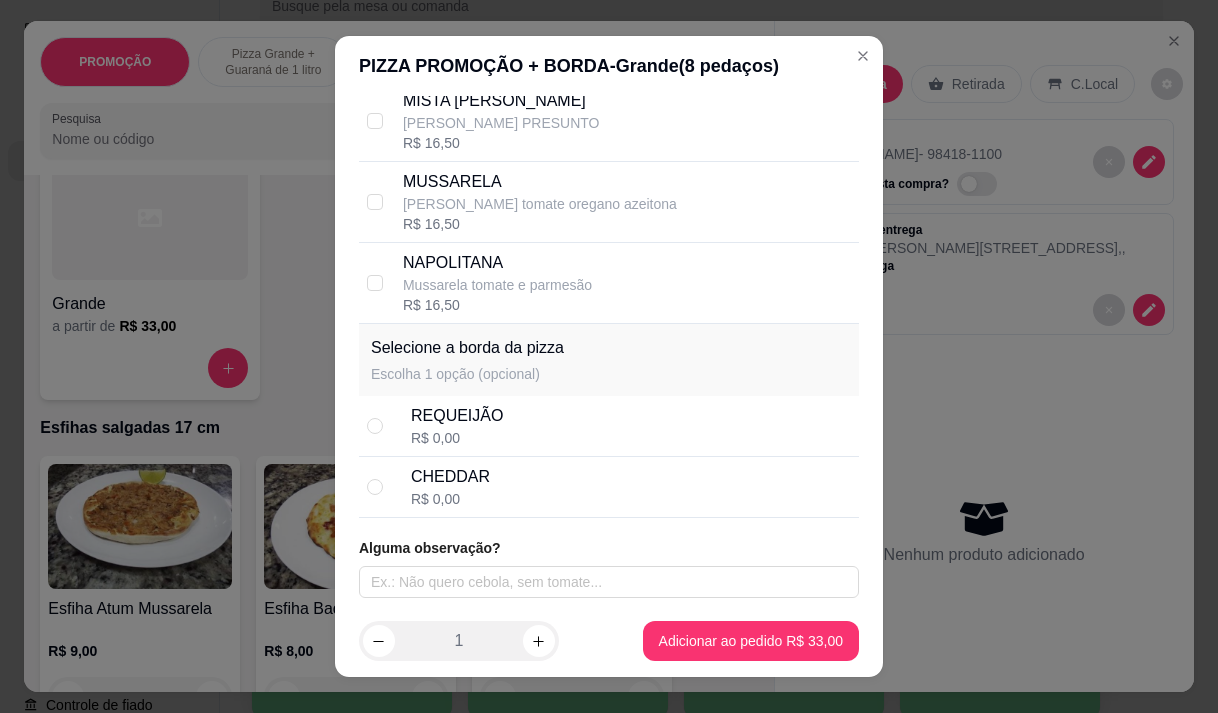 click on "REQUEIJÃO" at bounding box center (457, 416) 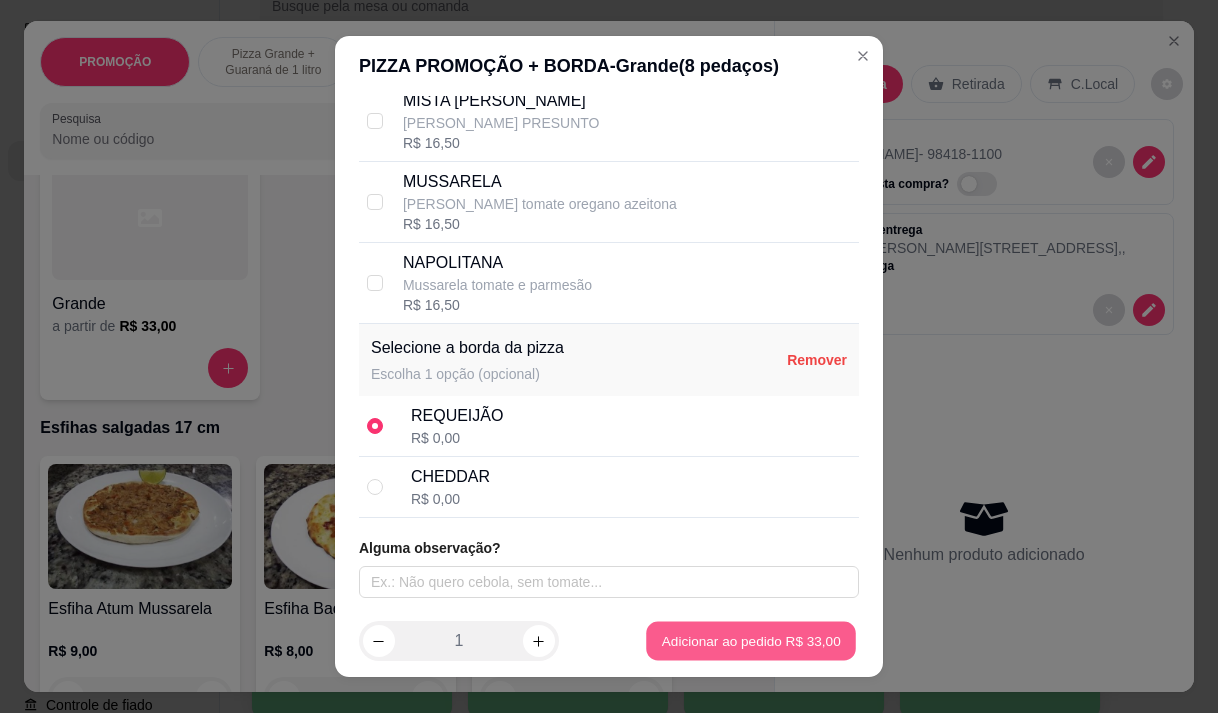 click on "Esfiha Atum Mussarela   R$ 9,00 0 Esfiha Bacon Catupiri   R$ 8,00 0 Esfiha Bauru   R$ 8,50 0 Esfiha Milho Com Catupiri   R$ 8,00 0 Esfiha Palmito   R$ 8,50 0 Esfiha Queijo  Coalho   R$ 7,50 0 Esfiha bacon MUSSARELA   R$ 8,50 0 Esfiha brocolis   R$ 9,00 0 Esfiha calabresa   R$ 7,50 0 Esfiha carne do sol   R$ 9,00 0 Esfiha de Frango   R$ 7,50 0 Esfiha de alho frito com mussarela   R$ 8,00 0 Esfiha de atum   R$ 8,00 0 Esfiha de carne   R$ 7,50 0 Esfiha de frango catupiri   R$ 8,00 0 Esfiha de lombo defumado mussarela    R$ 8,50 0 Esfiha de milho com mussarela    R$ 8,00 0 Esfiha de palmito com mussarela   R$ 8,50 0 Esfiha dois queijos   R$ 8,00 0 Esfiha frango mussarela   R$ 8,00 0 Esfiha marguerita   R$ 8,50 0 Esfiha muçarela   R$ 7,50 0 Esfiha pepperoni   R$ 9,00 0 Esfiha portuguesa   R$ 9,00 0 Esfiha quatro queijo   R$ 9,00 0 Esfiha ricota   R$ 7,50 0 Esfiha ricota tomate seco   R$ 8,00 0 Esfiha toscana   R$ 7,50 0 Esfiha tres queijos   R$ 8,00 0 esfiha calabresa com mussarela" at bounding box center [398, 2860] 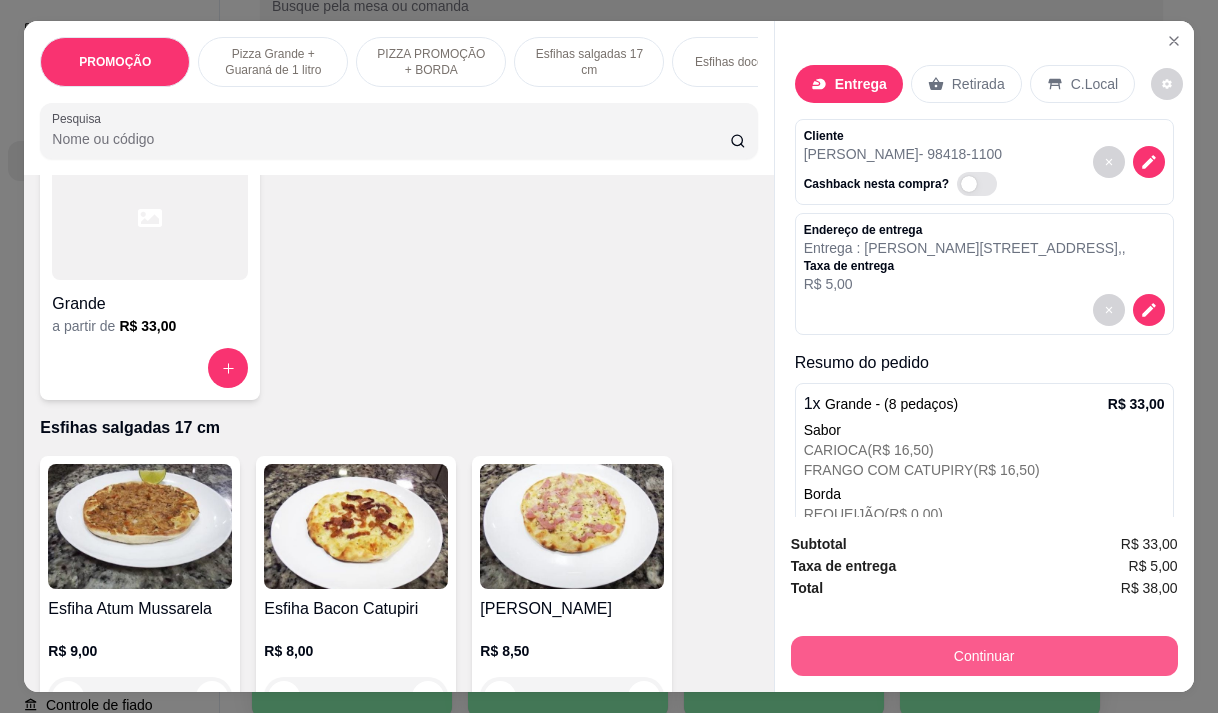 click on "Continuar" at bounding box center (984, 656) 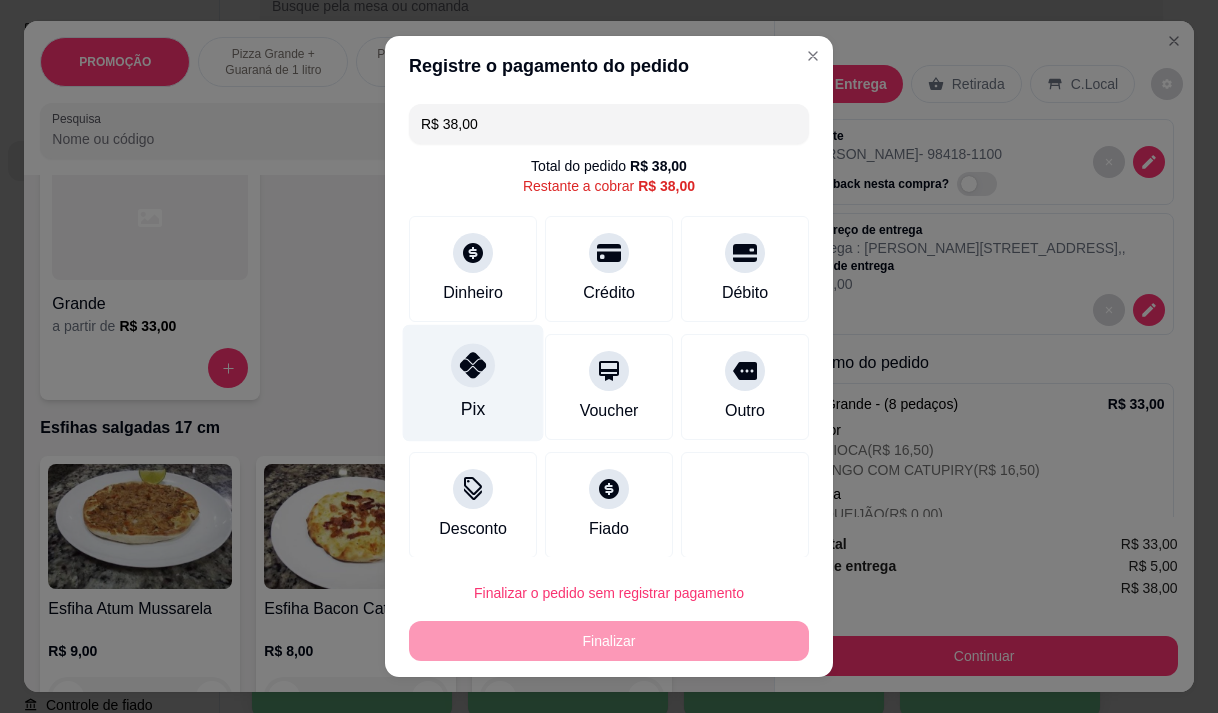 click on "Pix" at bounding box center [473, 409] 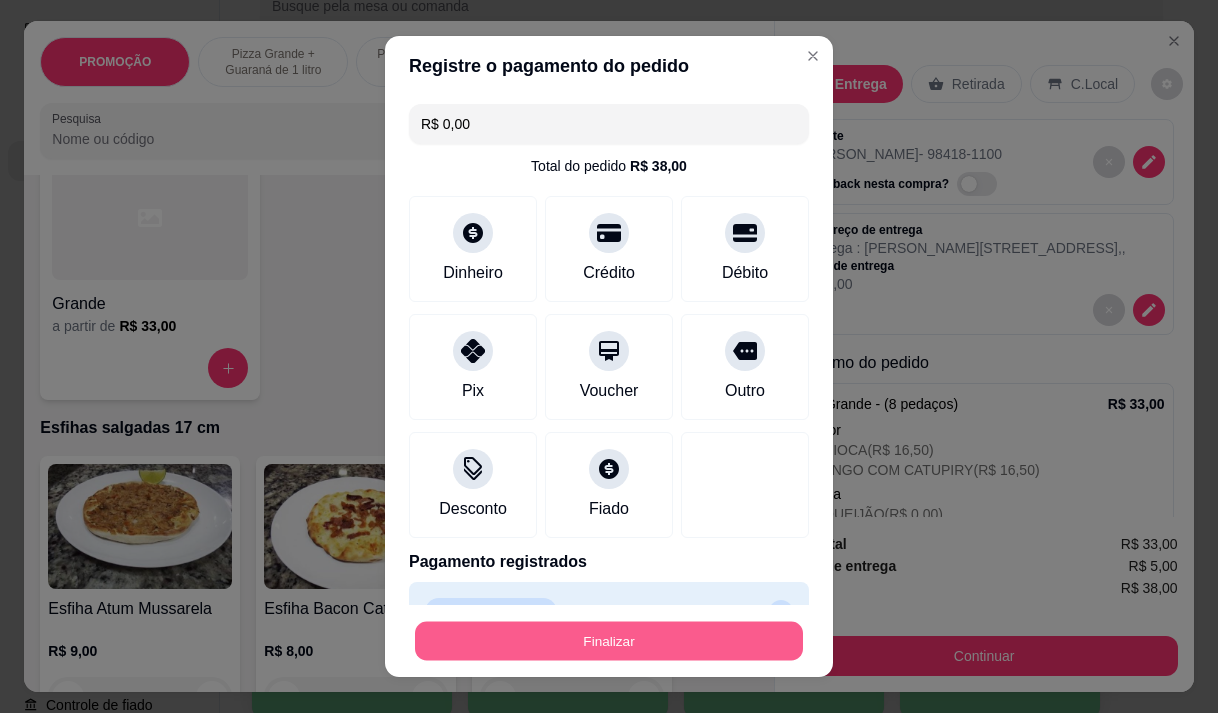 click on "Finalizar" at bounding box center [609, 641] 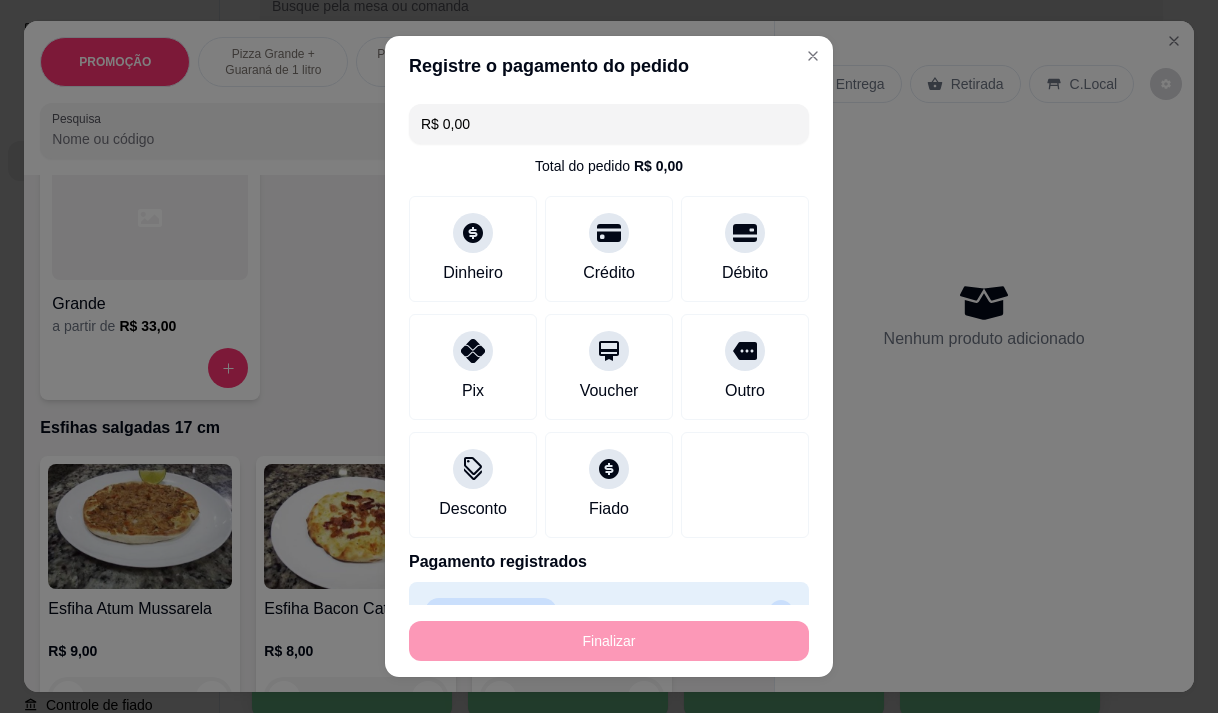 type on "-R$ 38,00" 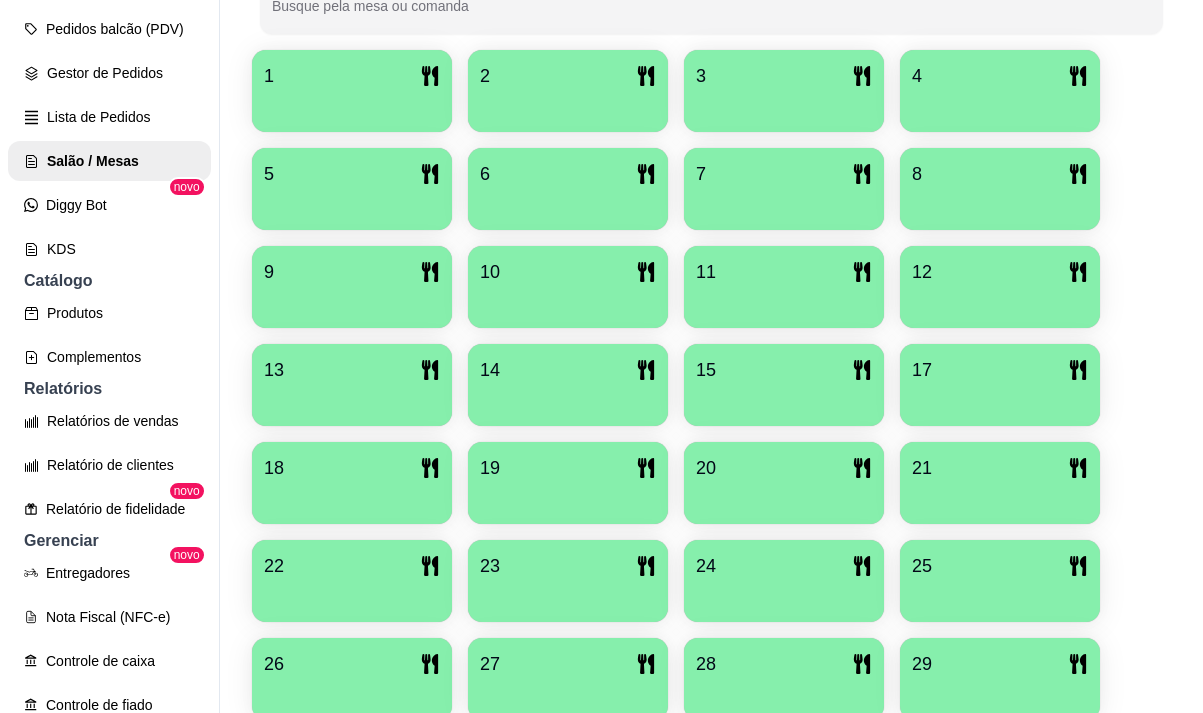 click on "Novidade! Agora é possível gerenciar o consumo da mesa por clientes.   Veja como isso funciona Todos Mesas Comandas Deixar cliente chamar o garçom na mesa Ao o cliente scanear o qr code, ele terá a opção de chamar o garçom naquela mesa. Busque pela mesa ou comanda
1 2 3 4 5 6 7 8 9 10 11 12 13 14 15 17 18 19 20 21 22 23 24 25 26 27 28 29 30 R$ 37,00 10" at bounding box center (711, 255) 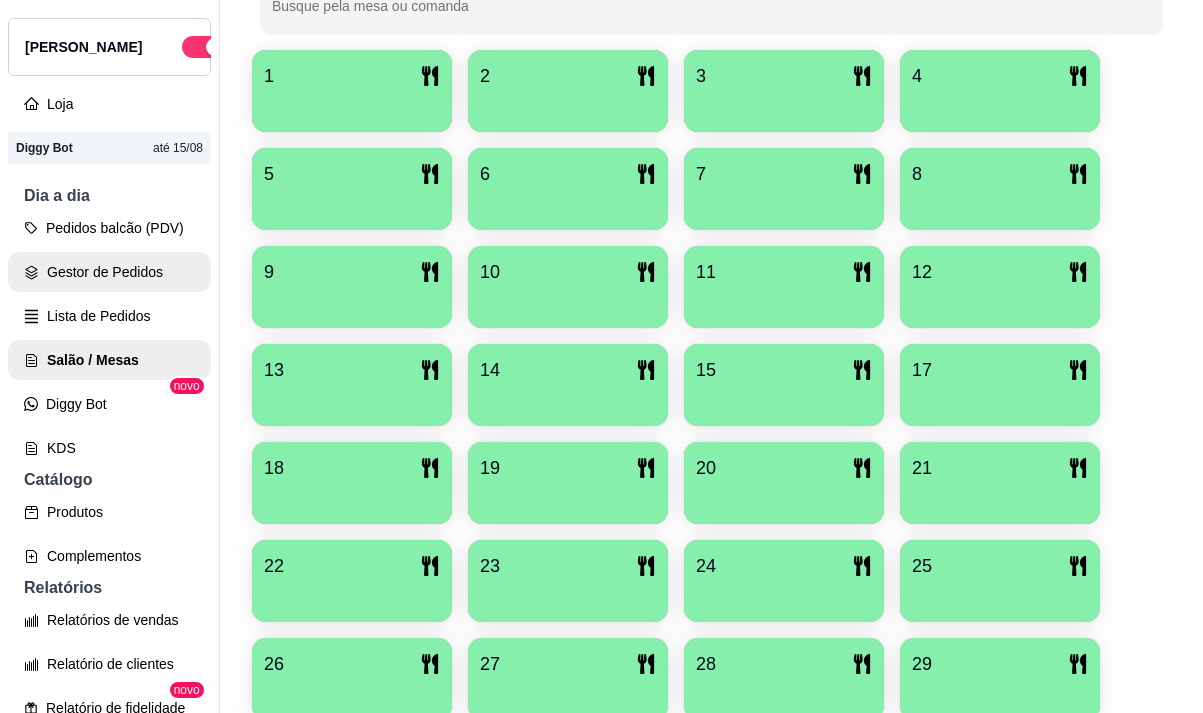 scroll, scrollTop: 57, scrollLeft: 0, axis: vertical 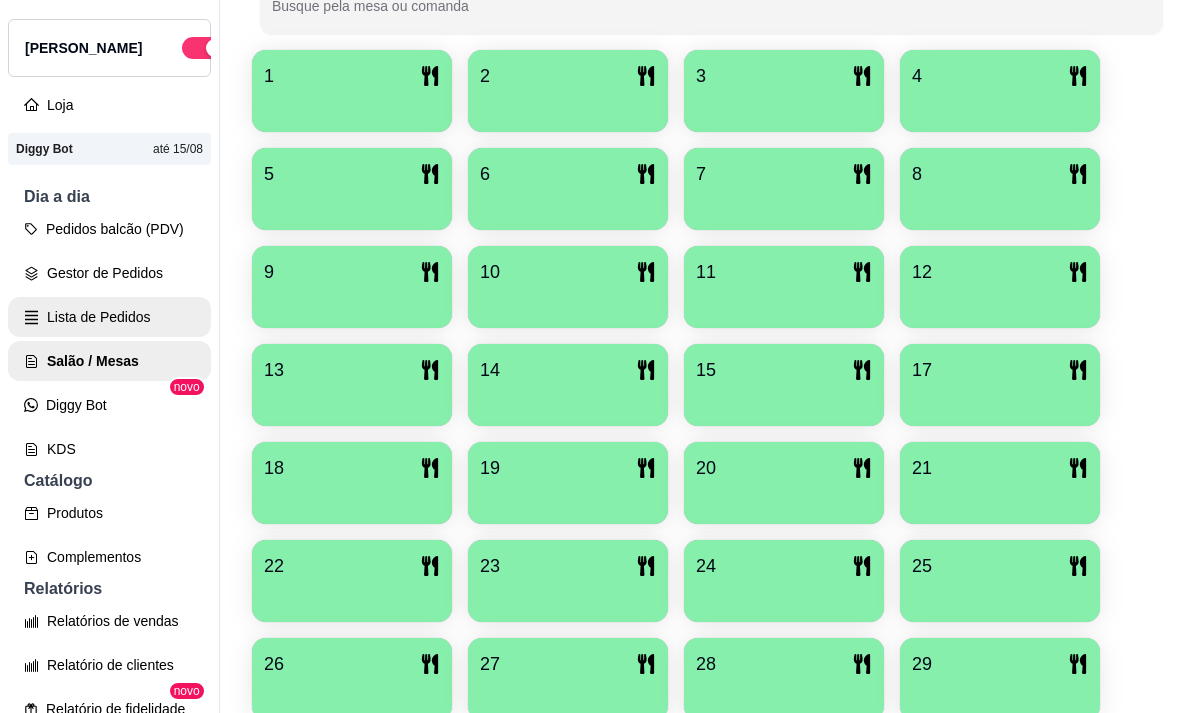 click on "Lista de Pedidos" at bounding box center [109, 317] 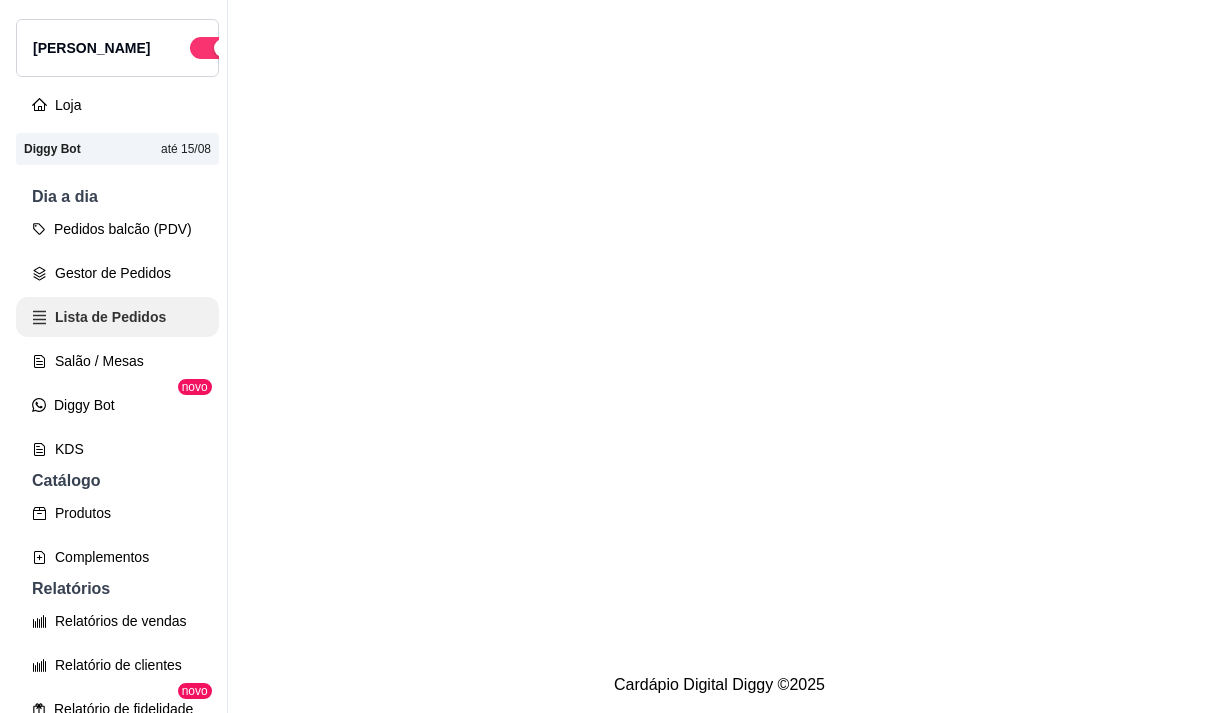 scroll, scrollTop: 0, scrollLeft: 0, axis: both 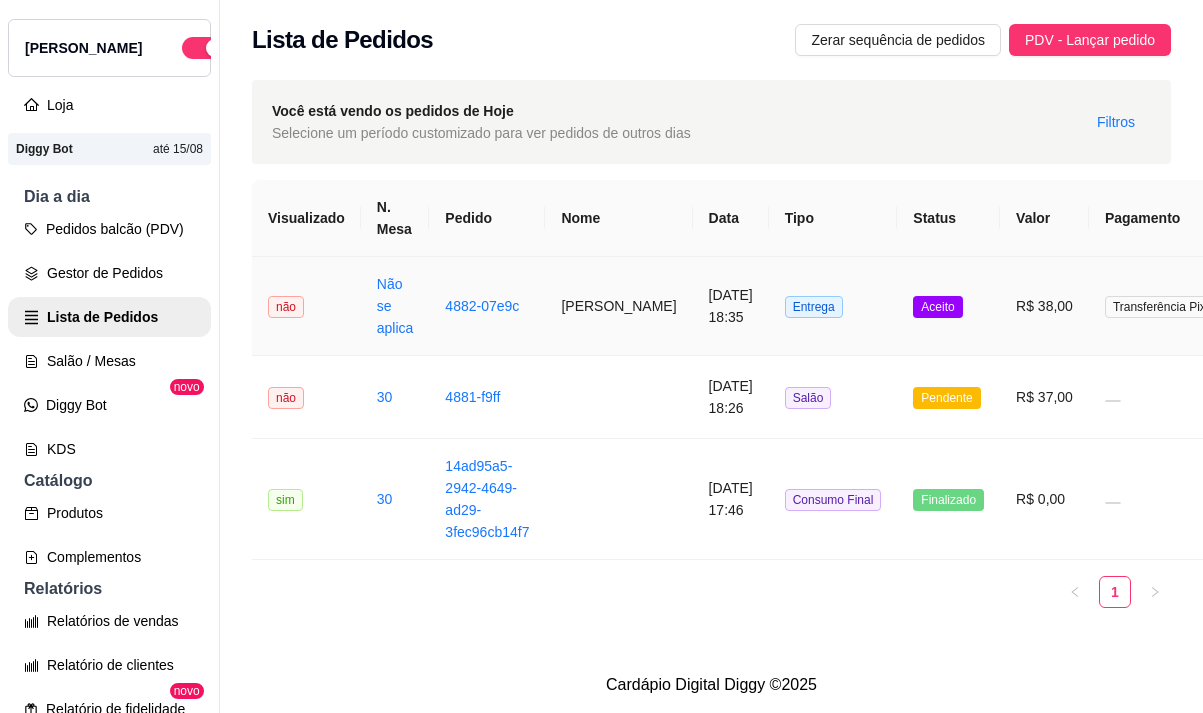 click on "[PERSON_NAME]" at bounding box center (618, 306) 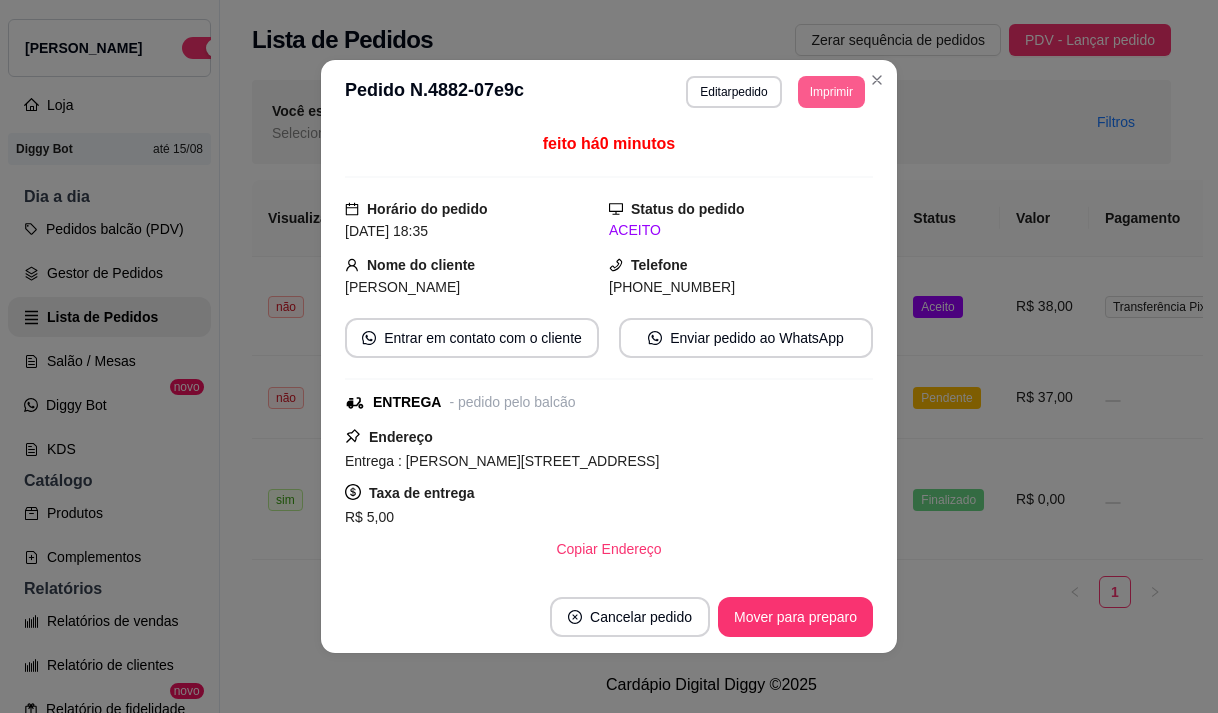 click on "Imprimir" at bounding box center [831, 92] 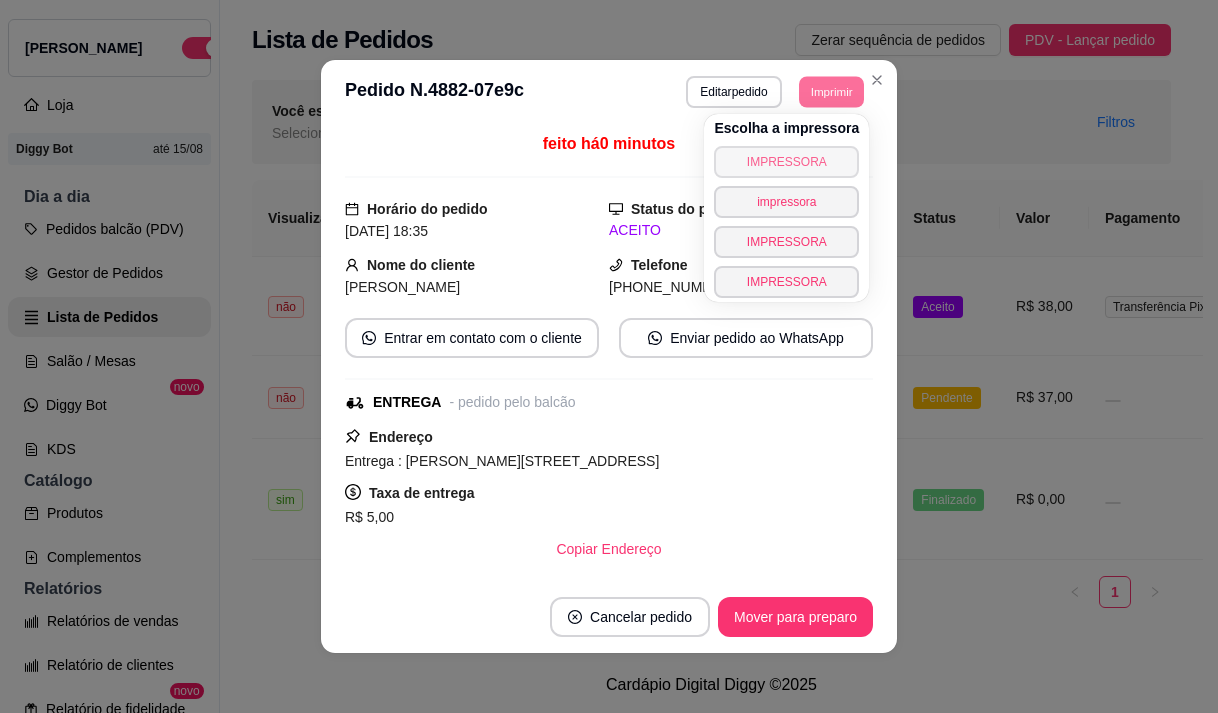 click on "IMPRESSORA" at bounding box center (786, 162) 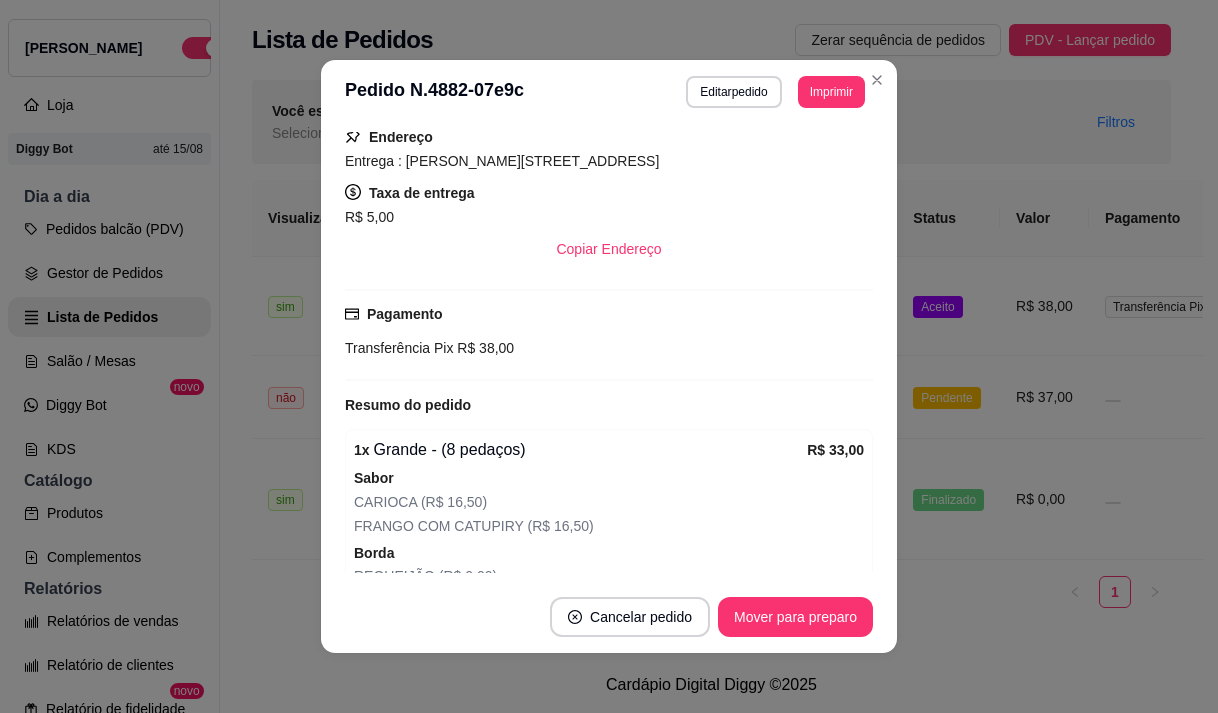 scroll, scrollTop: 450, scrollLeft: 0, axis: vertical 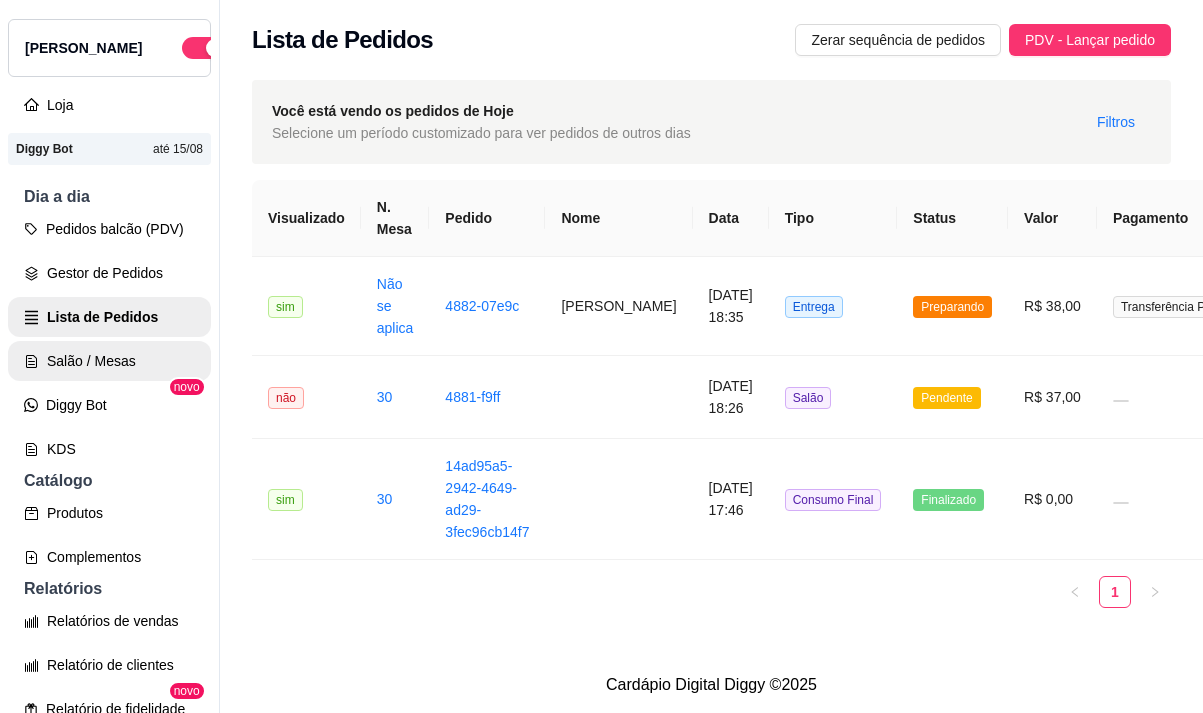 click on "Salão / Mesas" at bounding box center (109, 361) 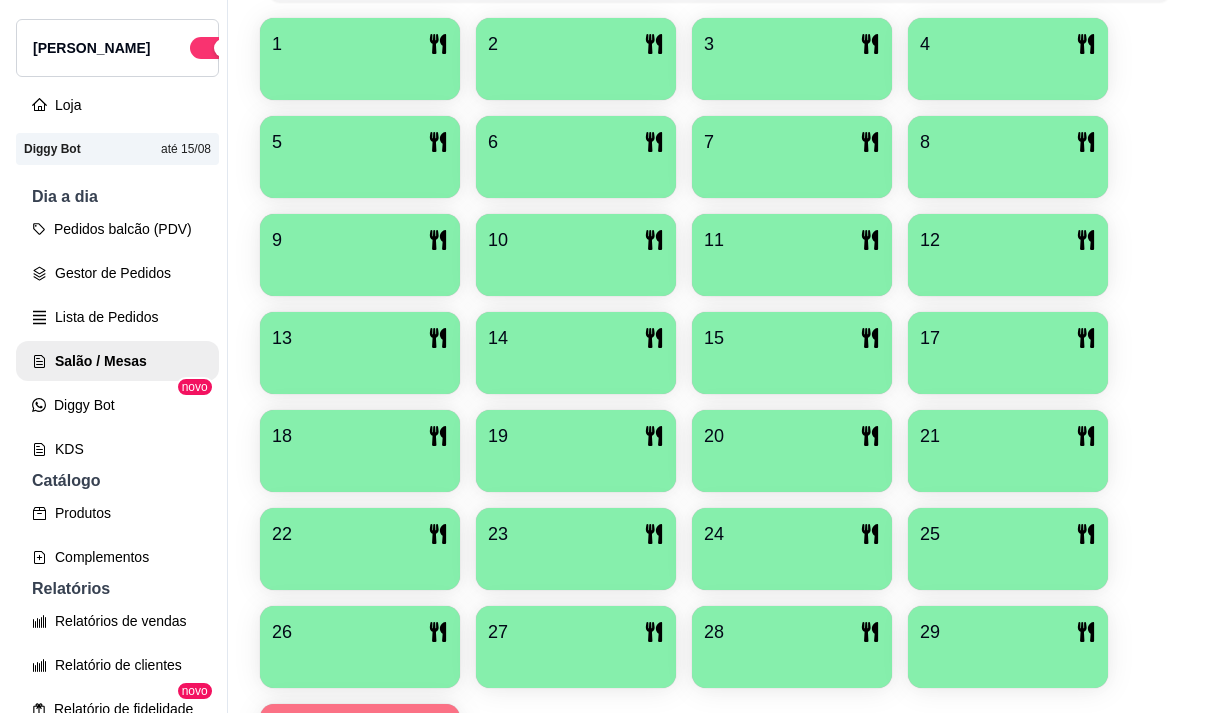 scroll, scrollTop: 639, scrollLeft: 0, axis: vertical 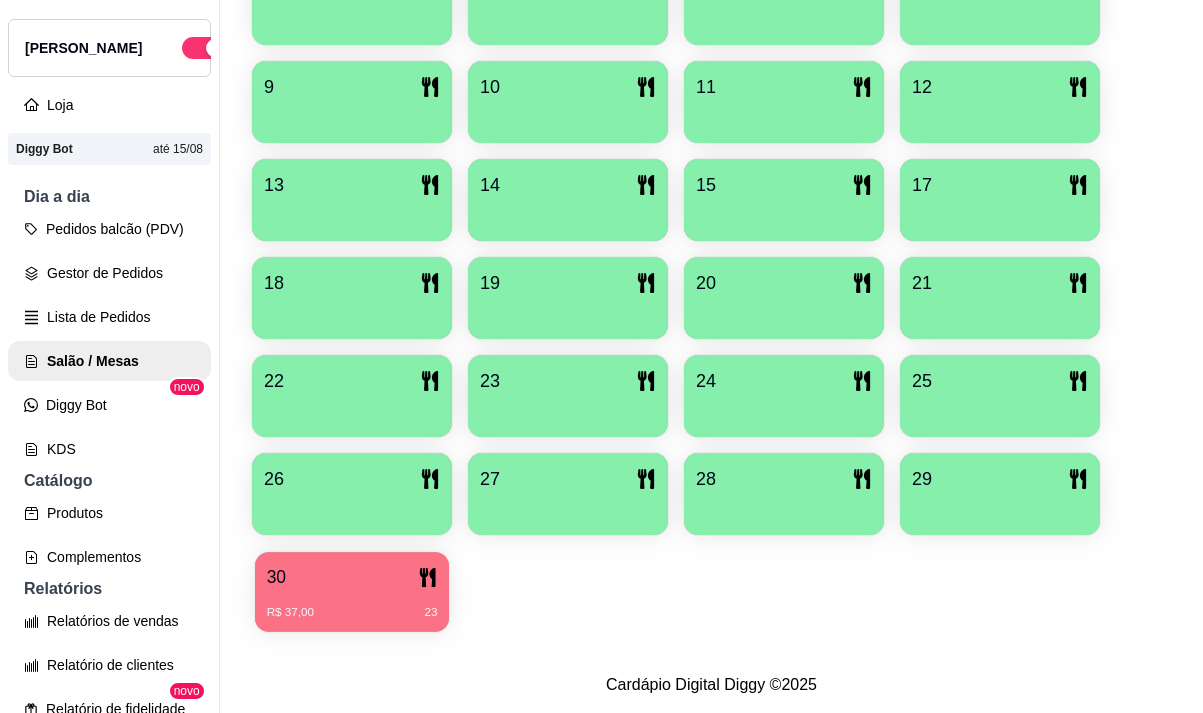 click on "R$ 37,00 23" at bounding box center [352, 605] 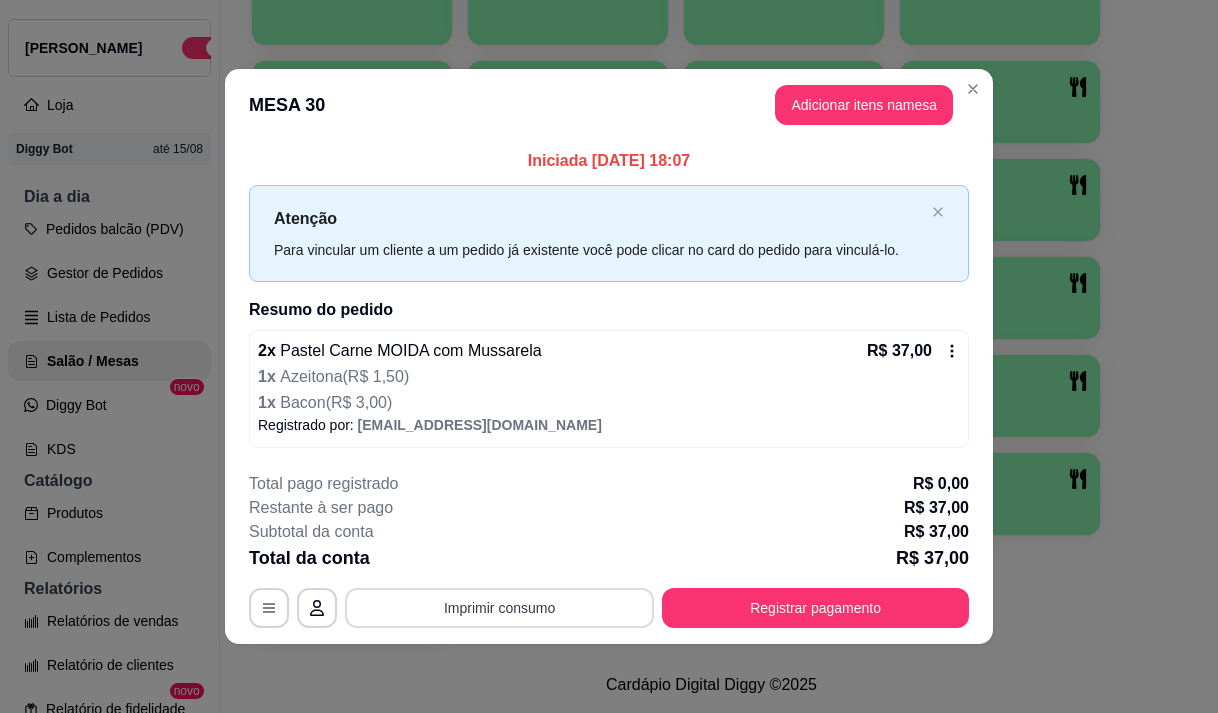click on "Imprimir consumo" at bounding box center (499, 608) 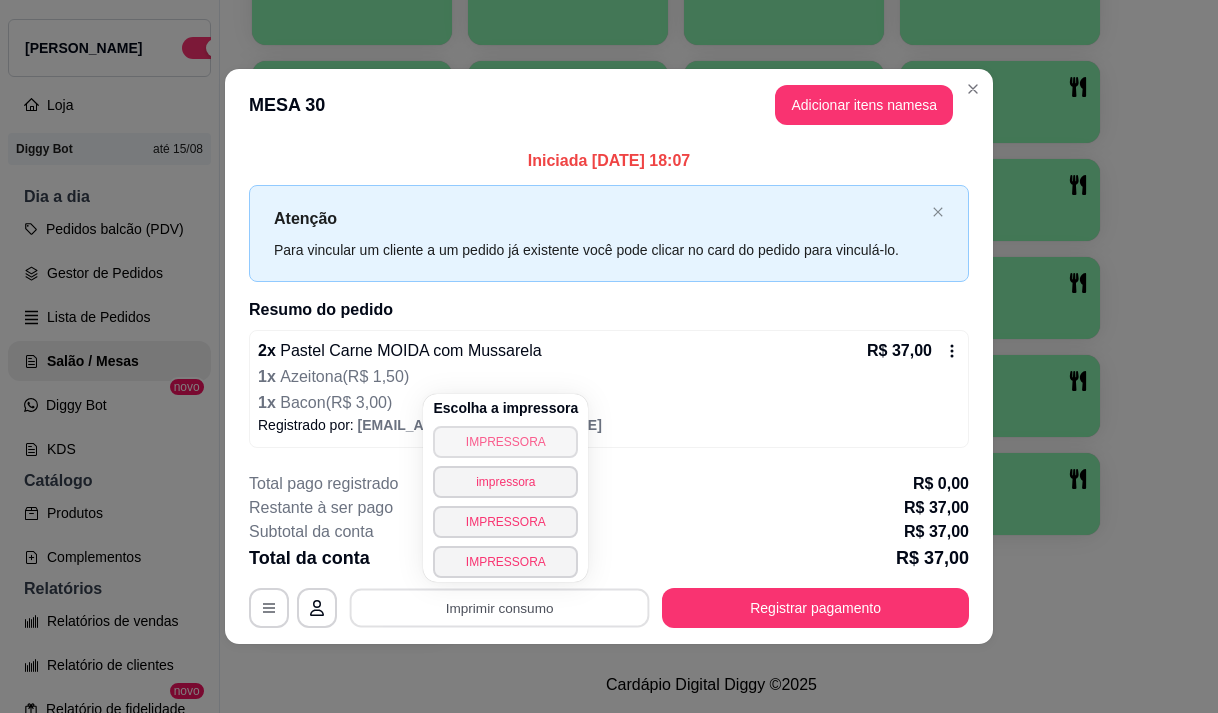 click on "IMPRESSORA" at bounding box center (505, 442) 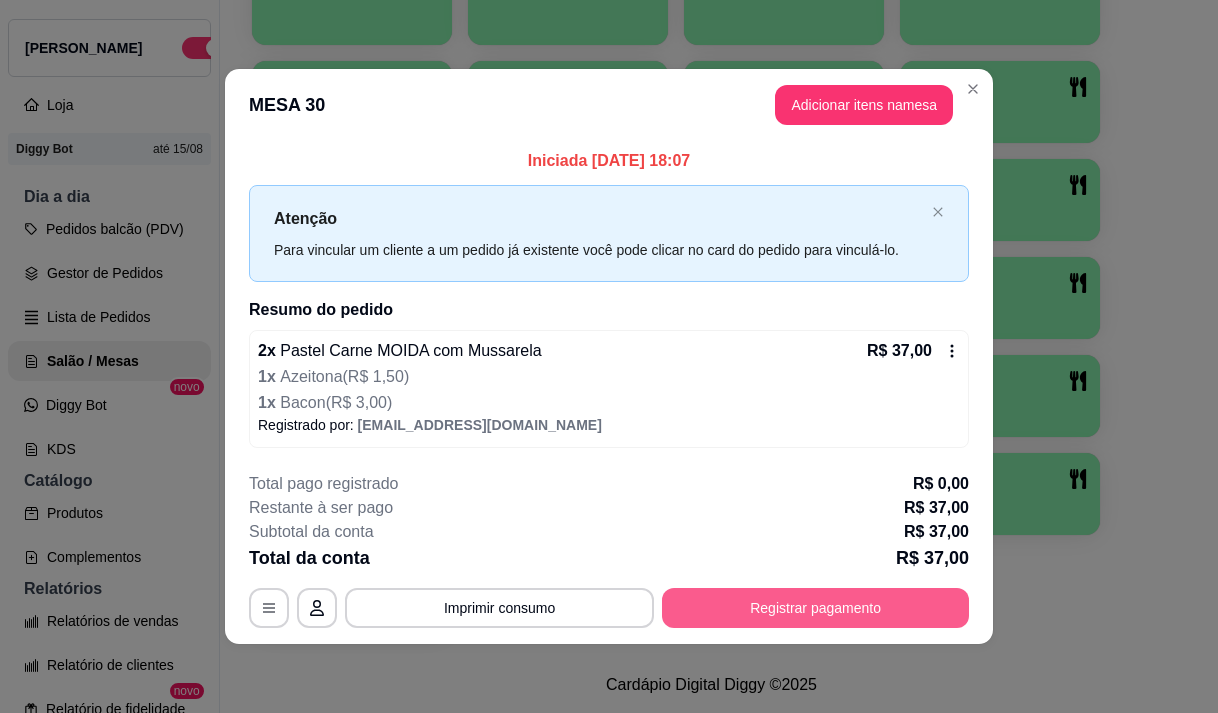 click on "Registrar pagamento" at bounding box center (815, 608) 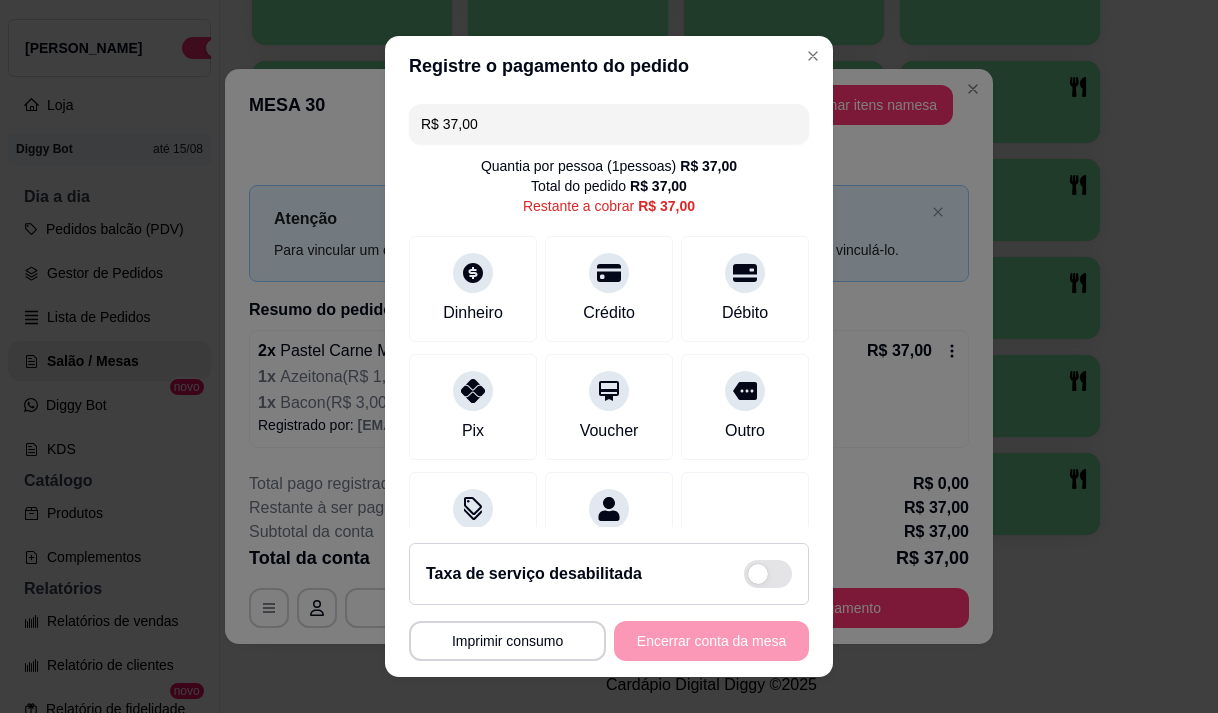 click on "R$ 37,00" at bounding box center [609, 124] 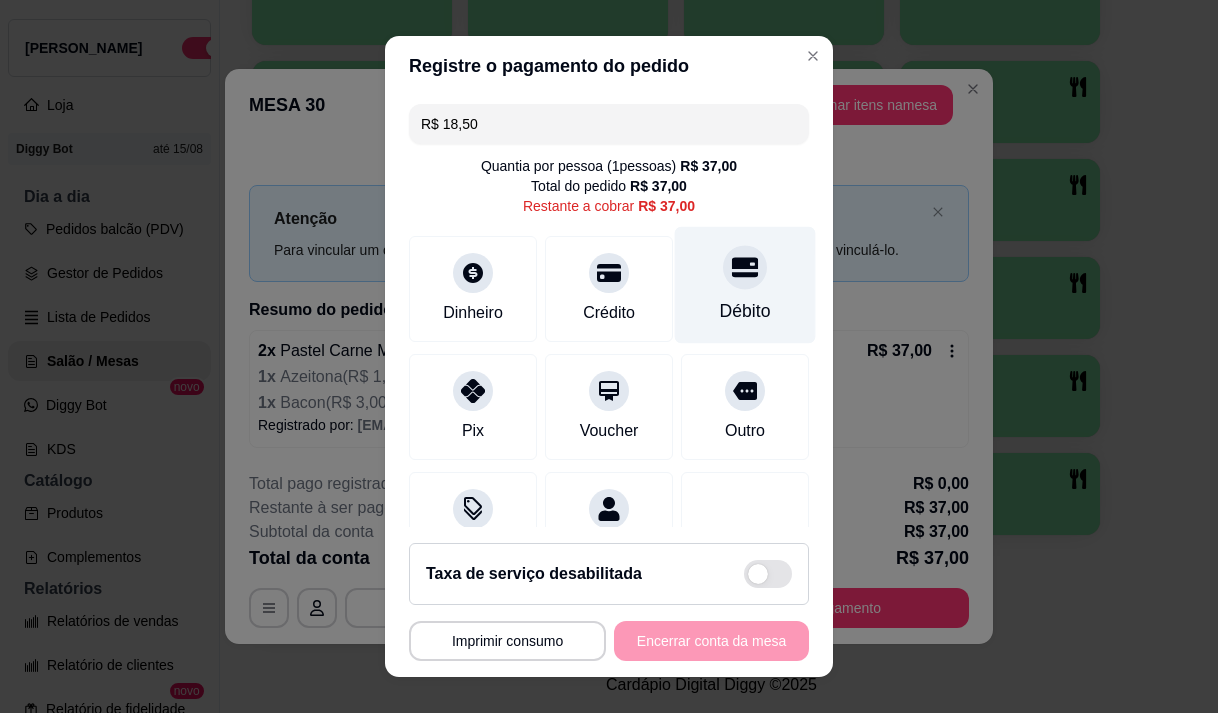 click on "Débito" at bounding box center [745, 284] 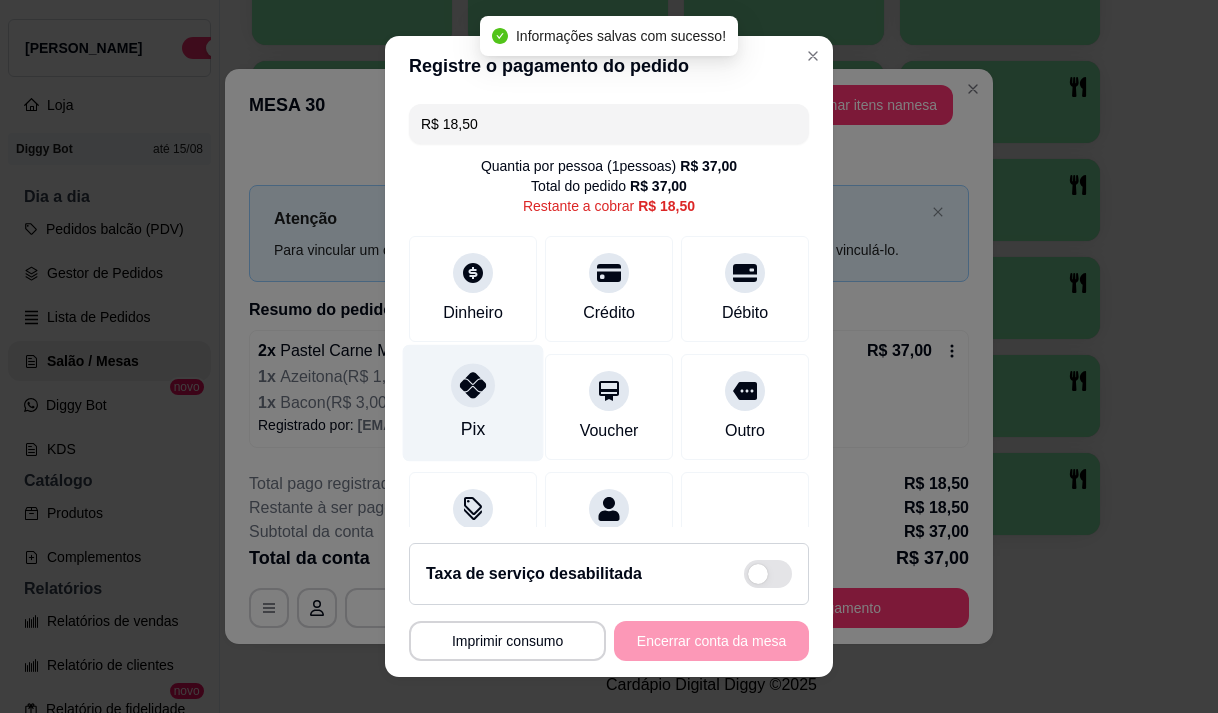 click on "Pix" at bounding box center [473, 429] 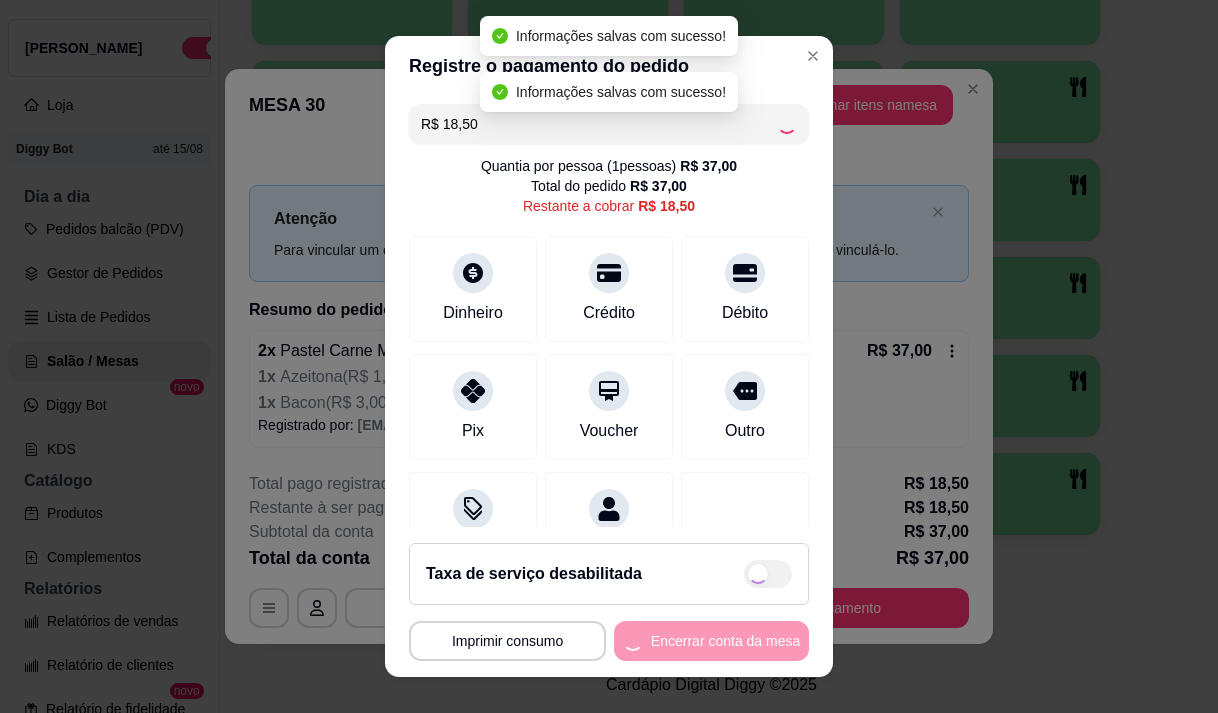 type on "R$ 0,00" 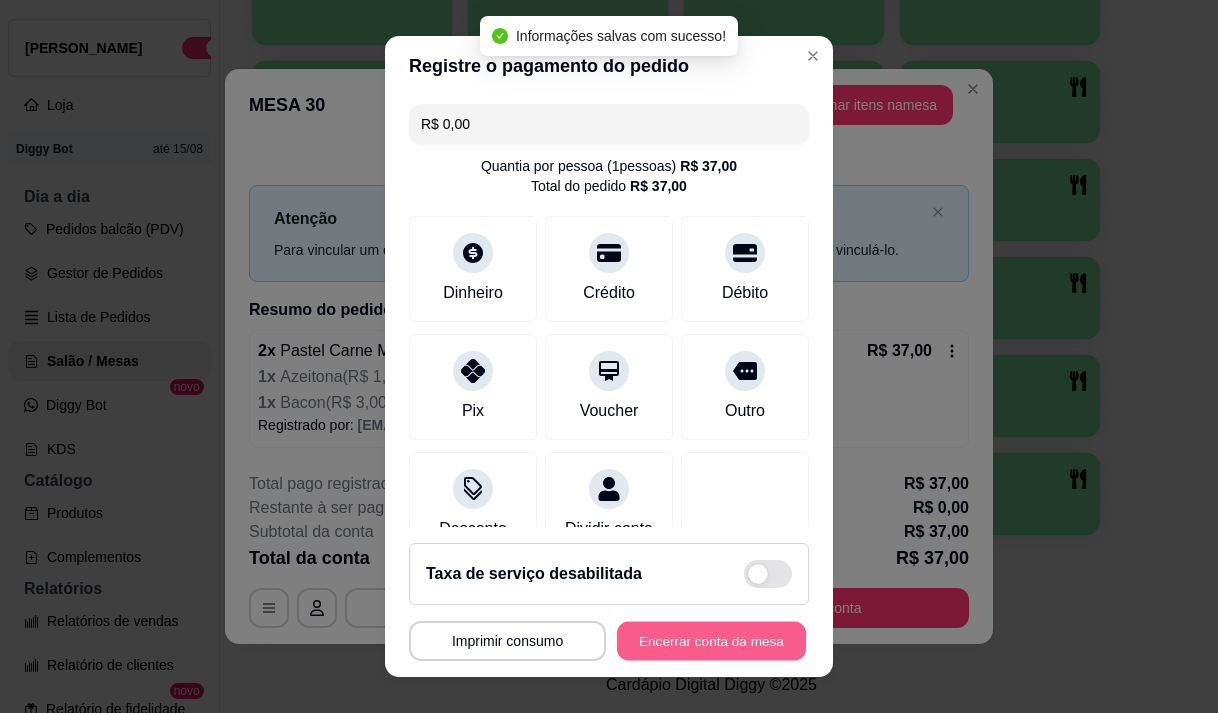 click on "Encerrar conta da mesa" at bounding box center (711, 641) 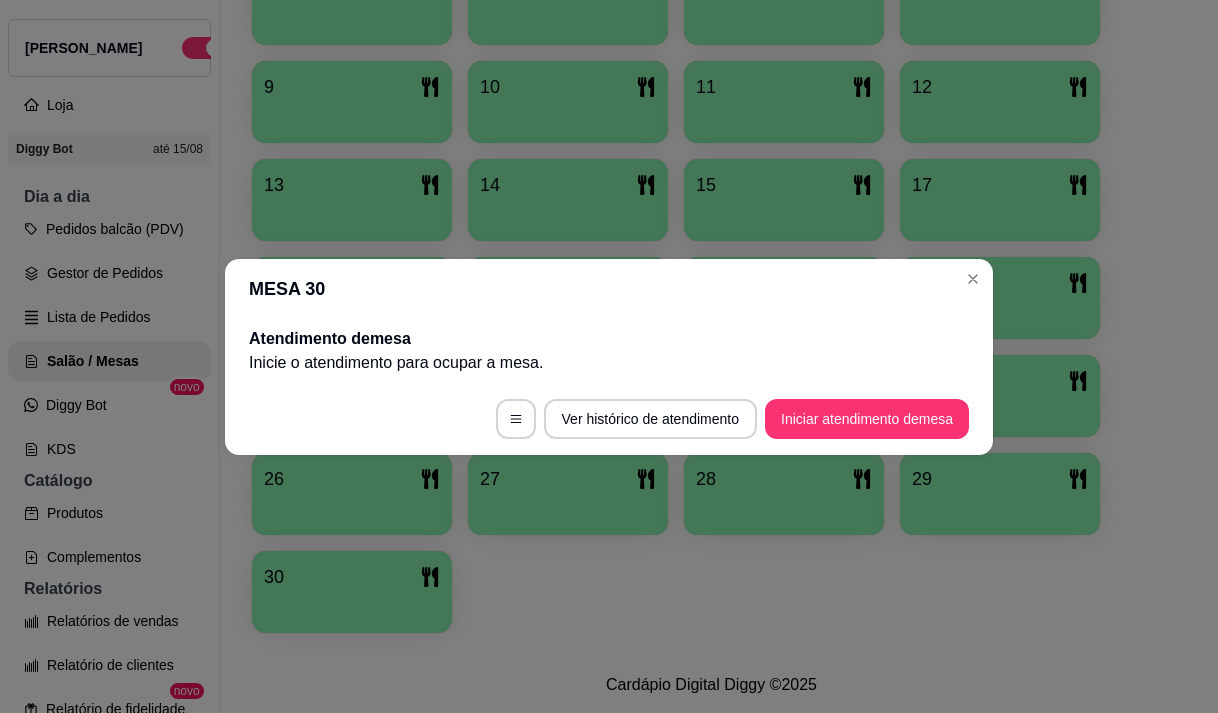 click on "Novidade! Agora é possível gerenciar o consumo da mesa por clientes.   Veja como isso funciona Todos Mesas Comandas Deixar cliente chamar o garçom na mesa Ao o cliente scanear o qr code, ele terá a opção de chamar o garçom naquela mesa. Busque pela mesa ou comanda
1 2 3 4 5 6 7 8 9 10 11 12 13 14 15 17 18 19 20 21 22 23 24 25 26 27 28 29 30" at bounding box center [711, 70] 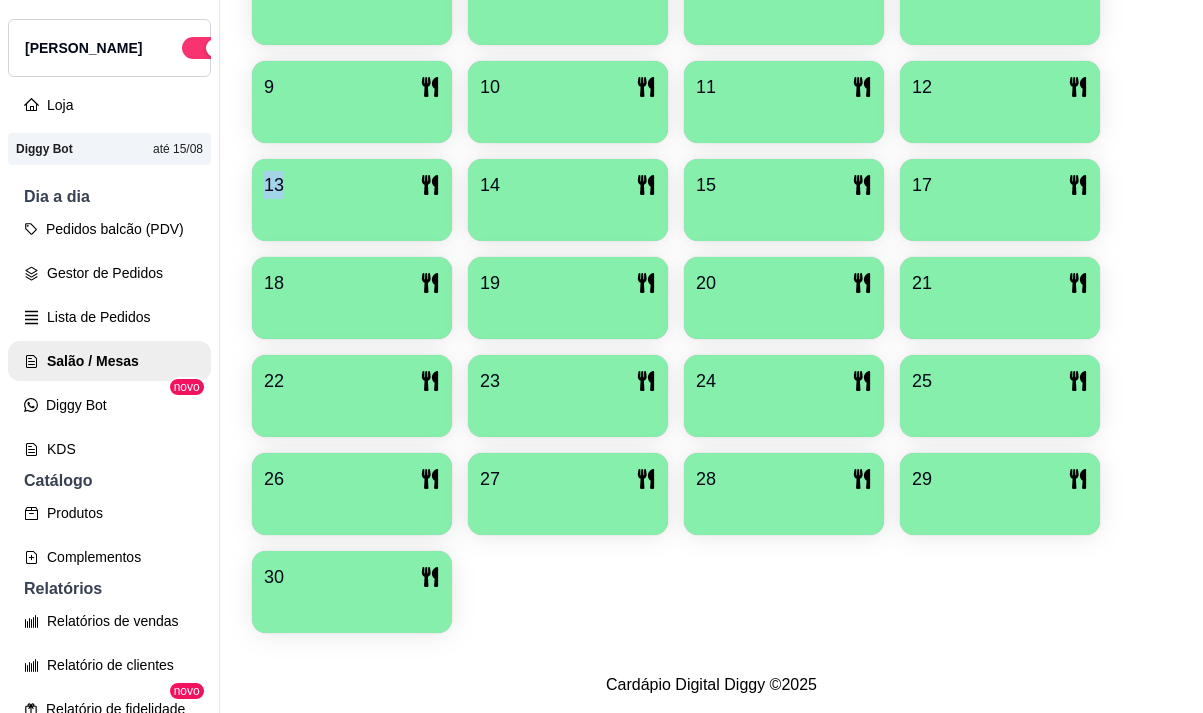 click on "30" at bounding box center (352, 592) 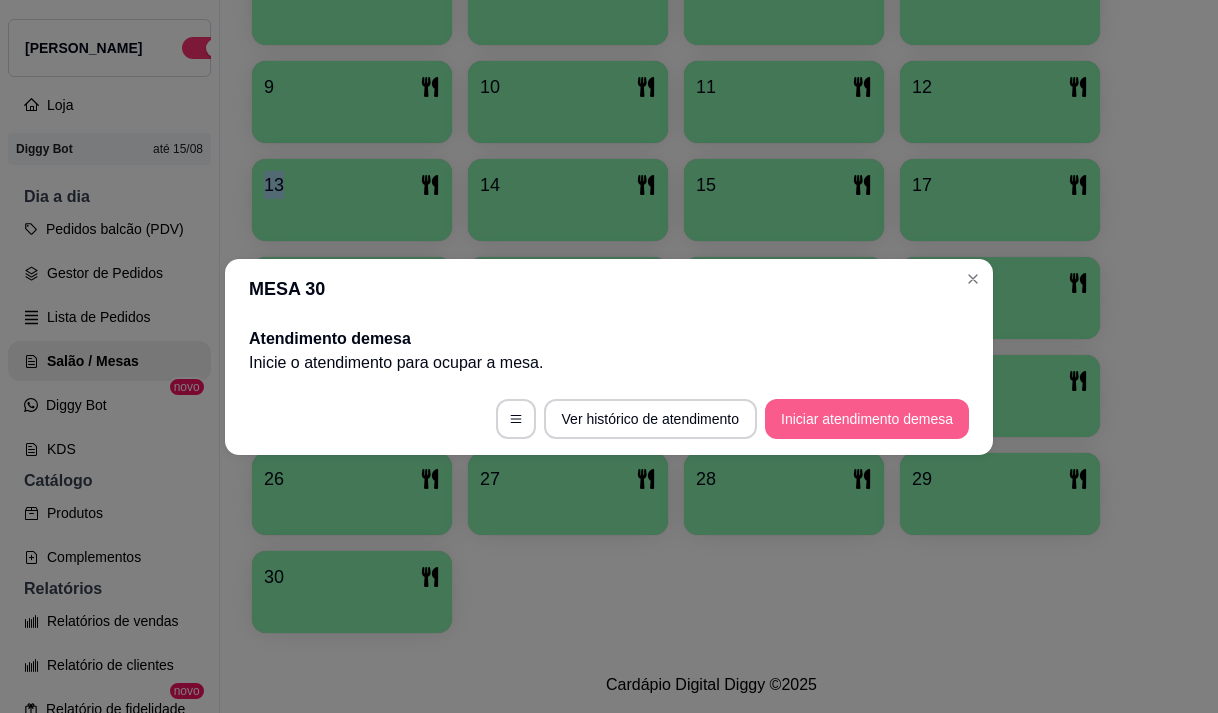 click on "Iniciar atendimento de  mesa" at bounding box center (867, 419) 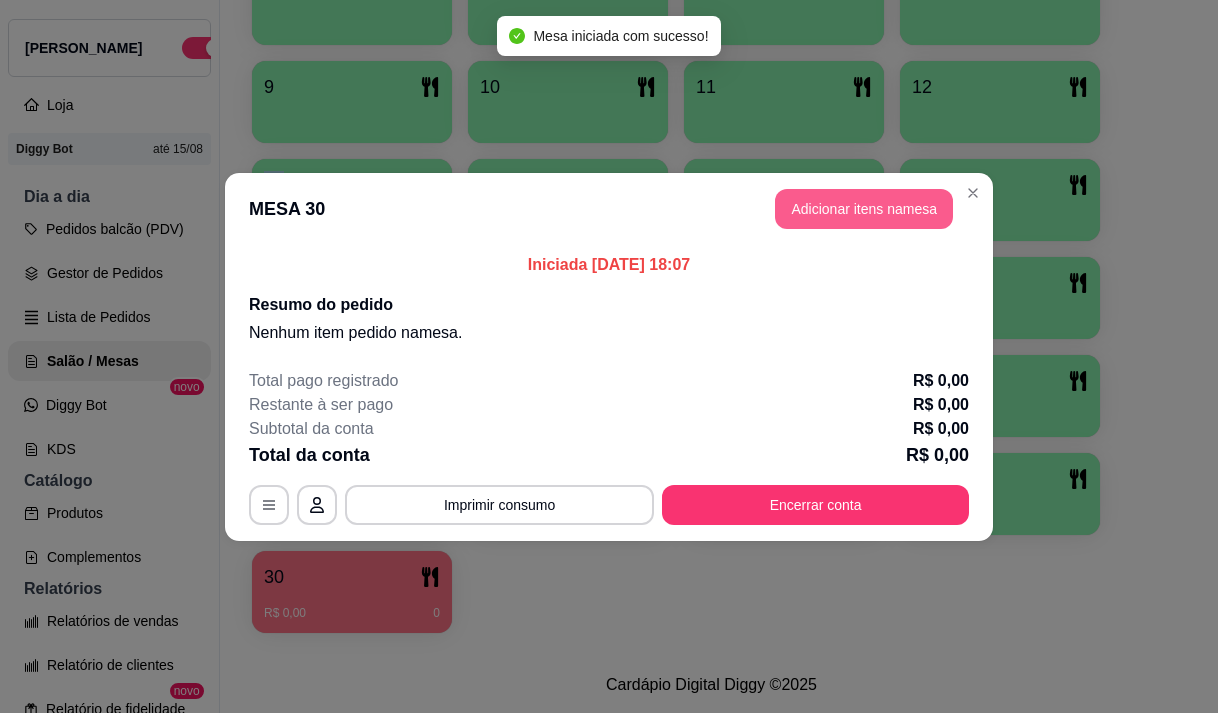 click on "Adicionar itens na  mesa" at bounding box center (864, 209) 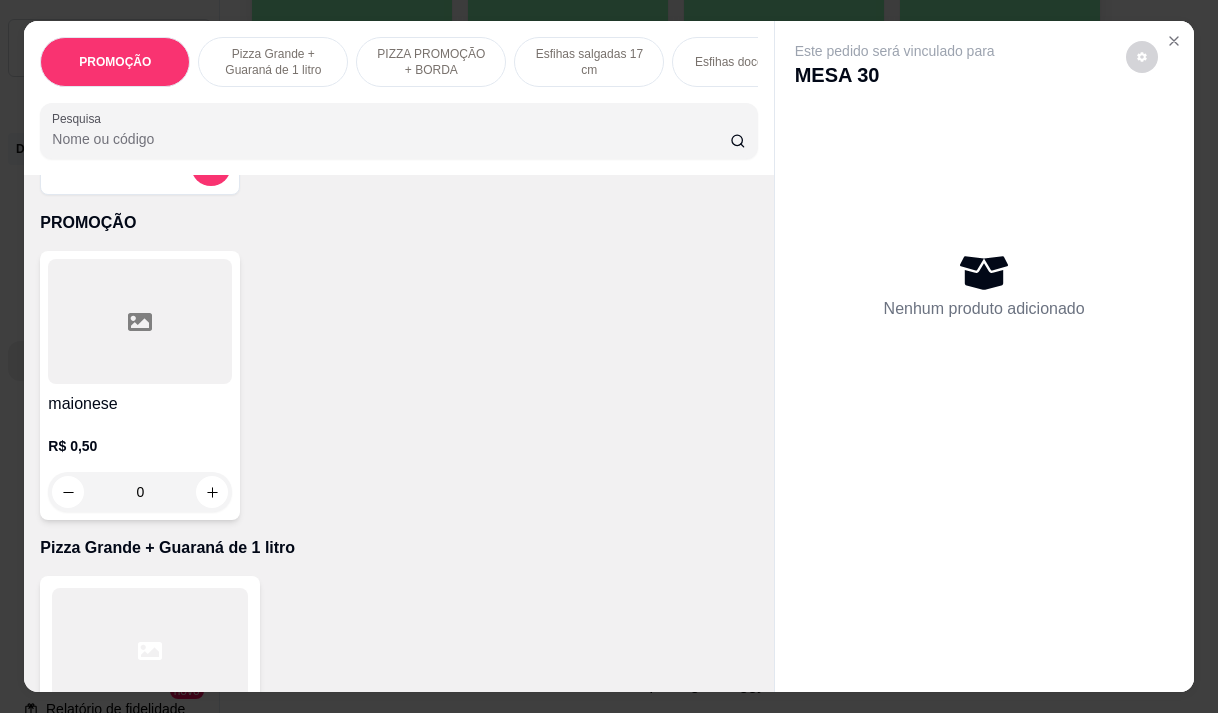 scroll, scrollTop: 0, scrollLeft: 0, axis: both 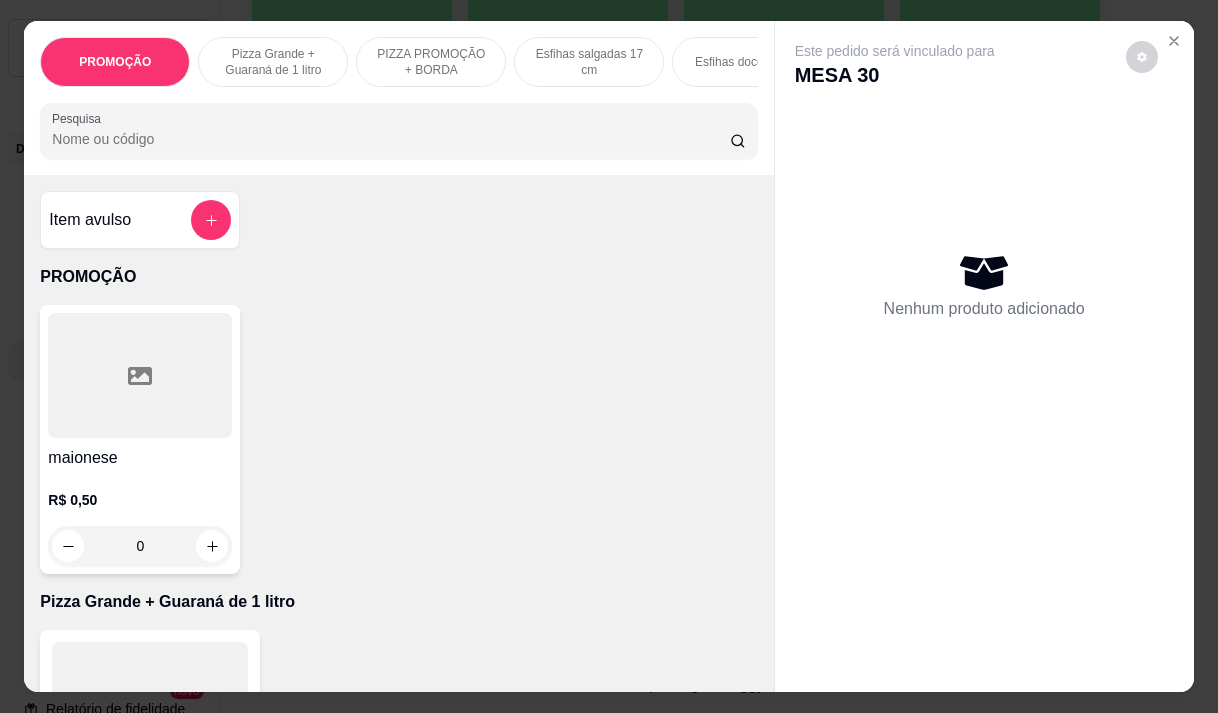 drag, startPoint x: 731, startPoint y: 79, endPoint x: 743, endPoint y: 95, distance: 20 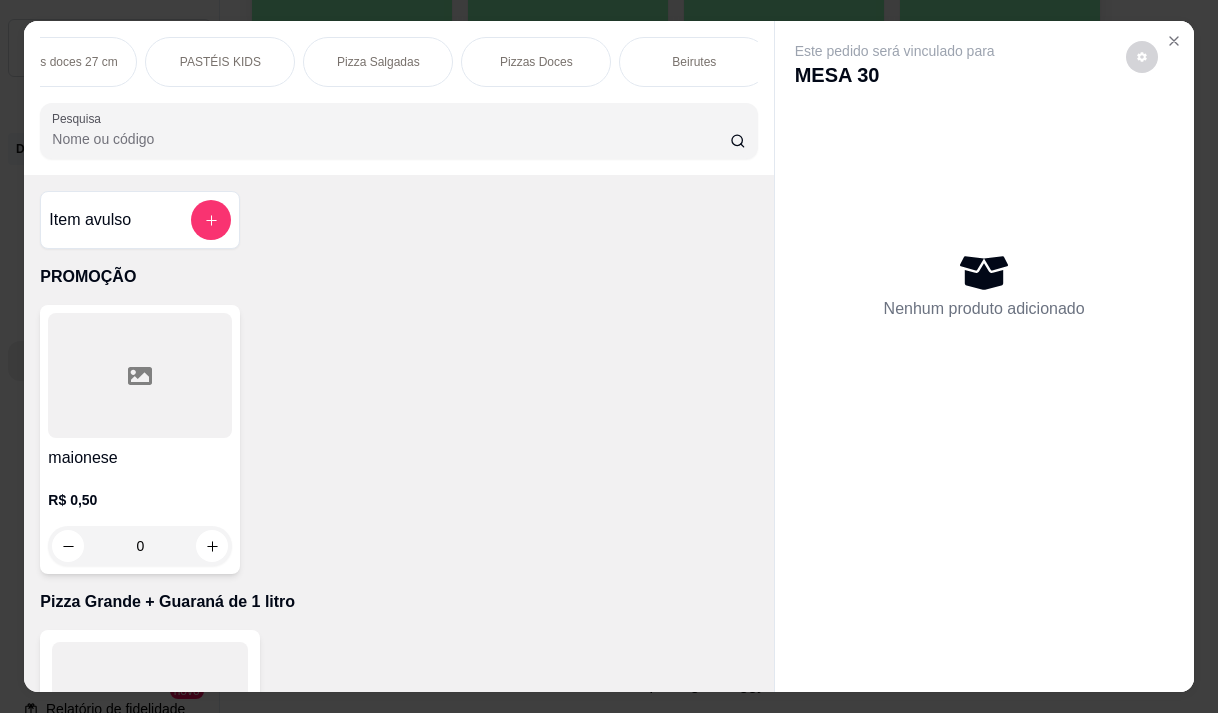 scroll, scrollTop: 0, scrollLeft: 1160, axis: horizontal 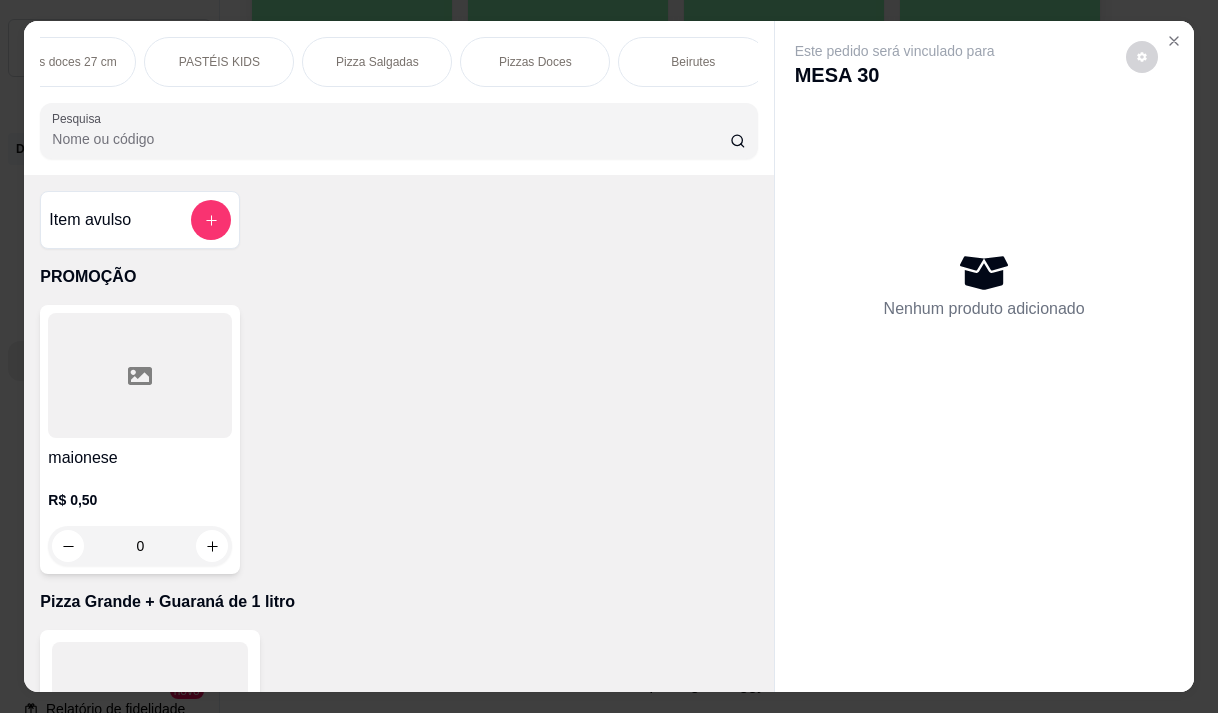 click on "Pizza Salgadas" at bounding box center (377, 62) 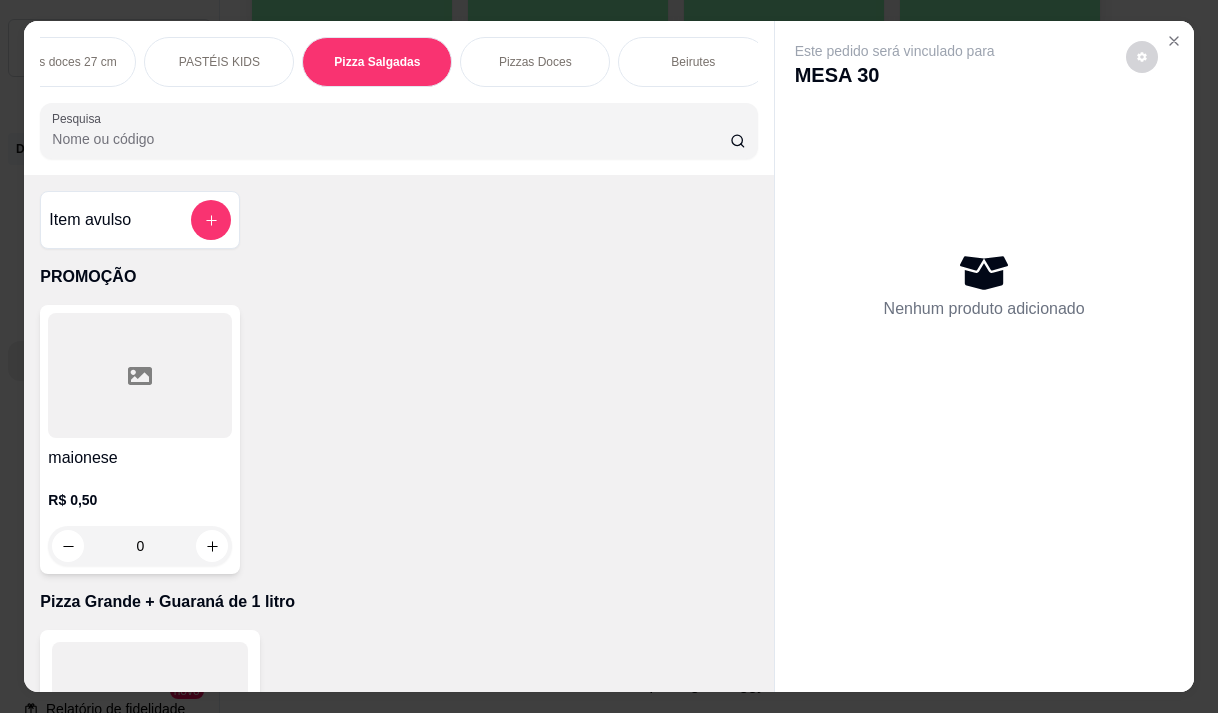 scroll, scrollTop: 15444, scrollLeft: 0, axis: vertical 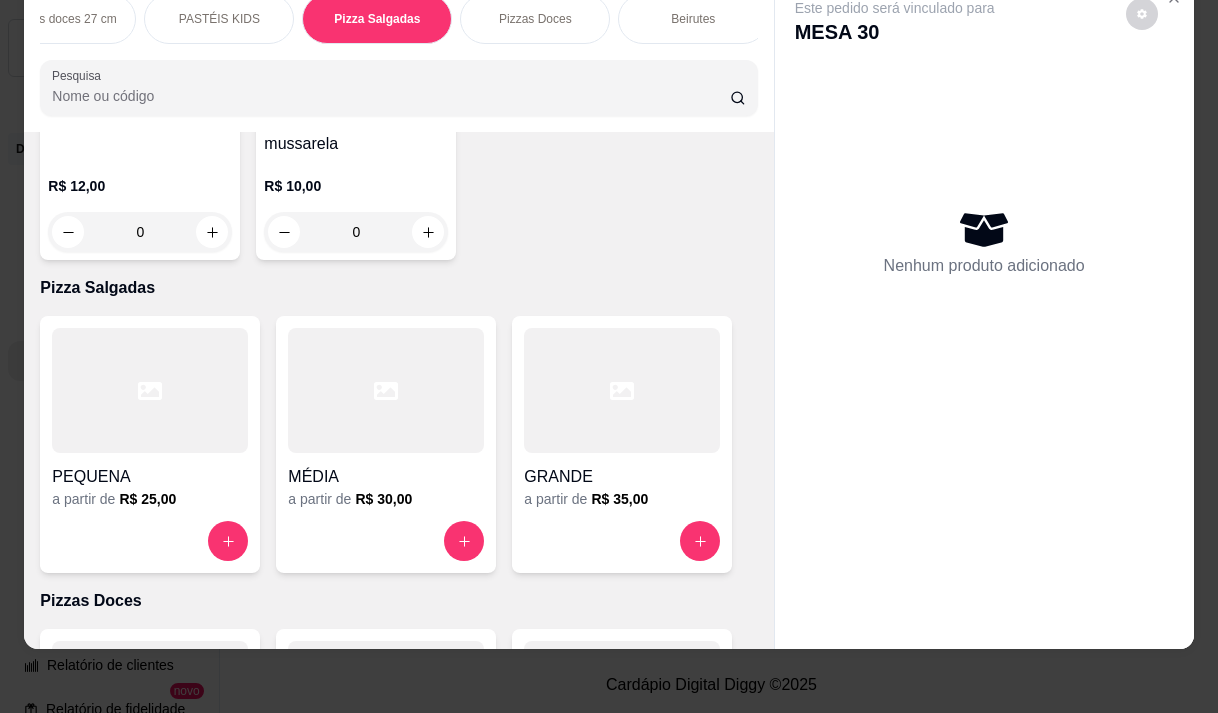 click on "R$ 25,00" at bounding box center (147, 499) 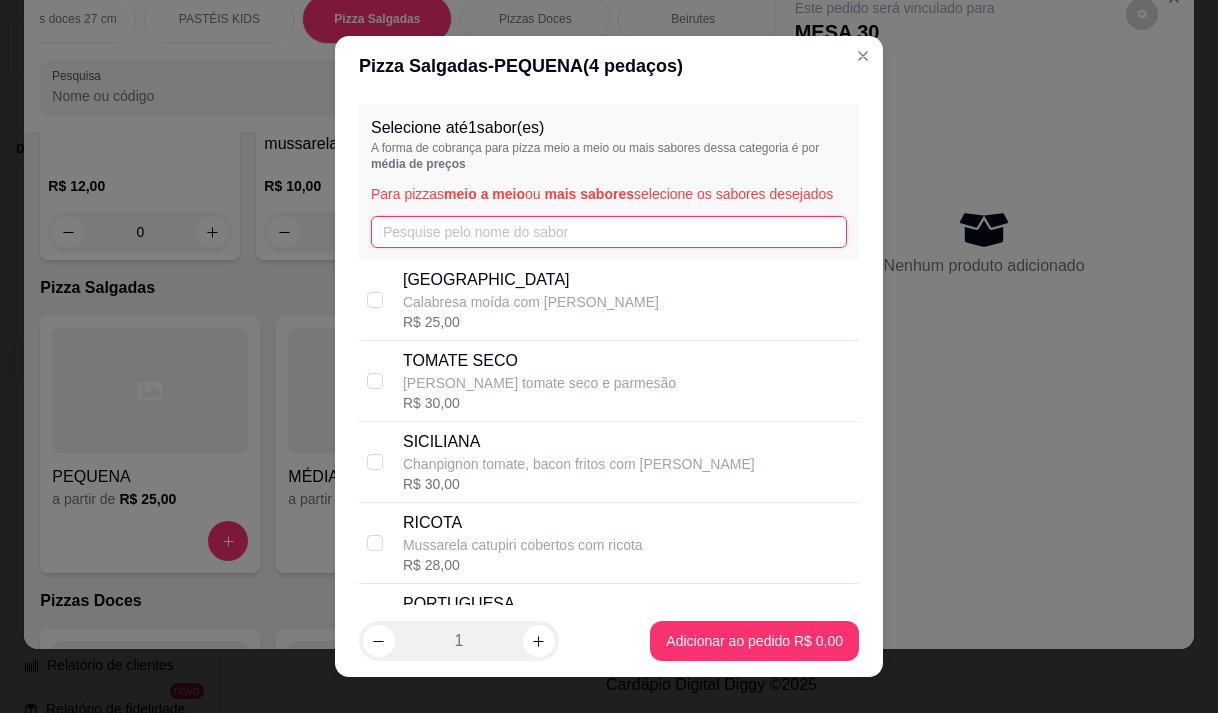 click at bounding box center (609, 232) 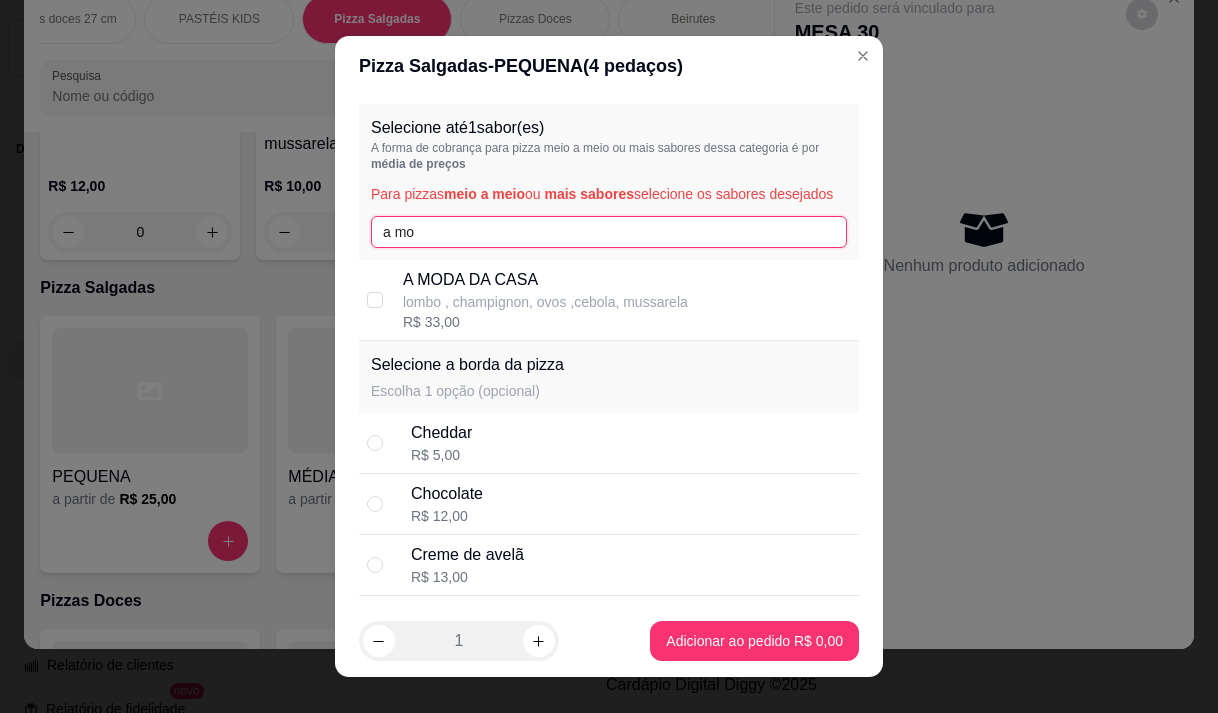 type on "a mo" 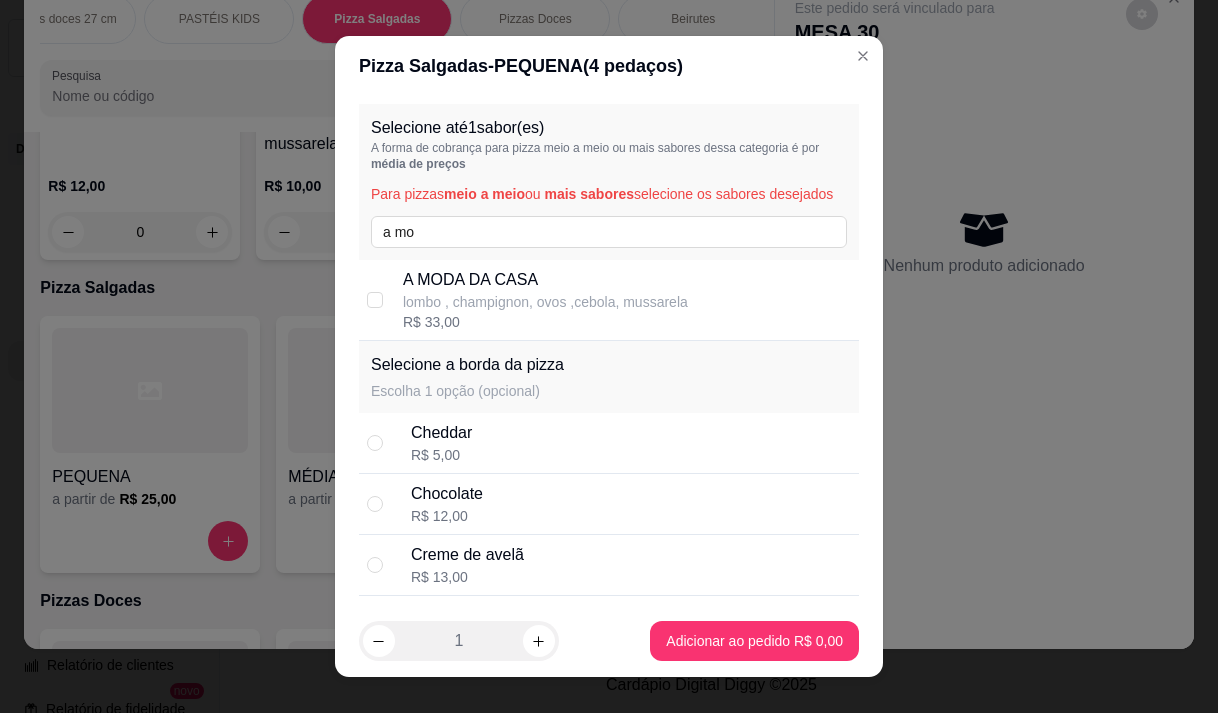 click on "A MODA DA CASA" at bounding box center [545, 280] 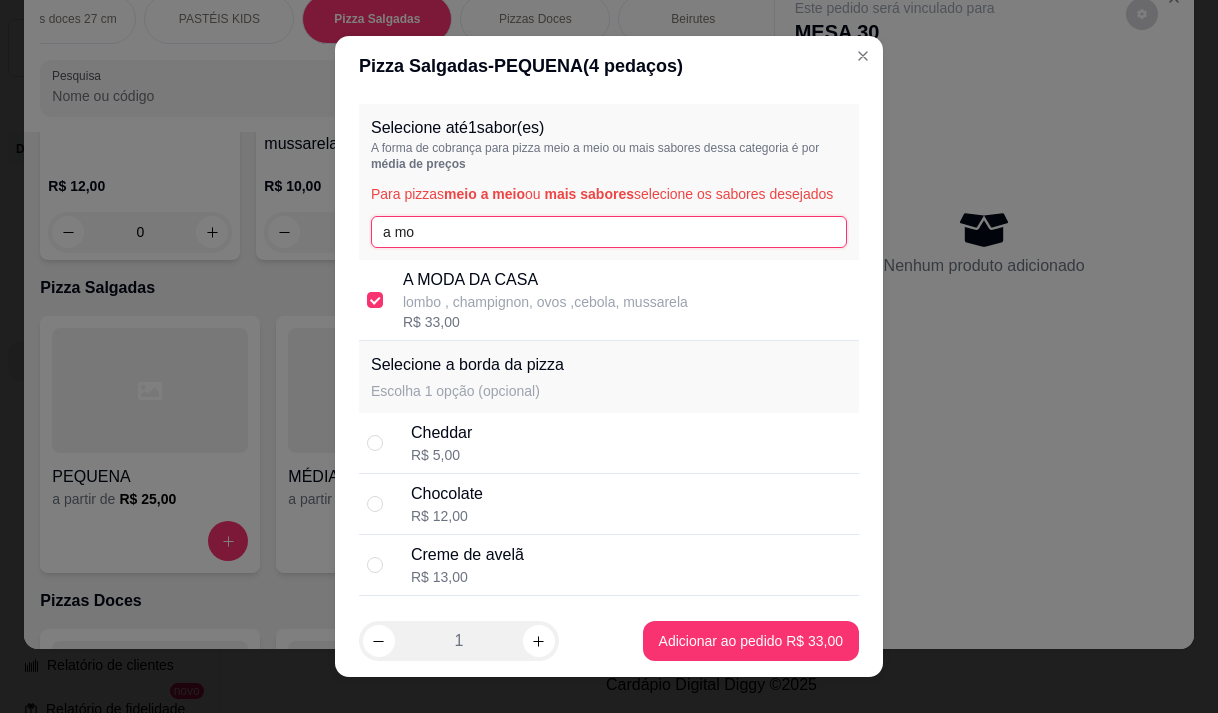 click on "a mo" at bounding box center [609, 232] 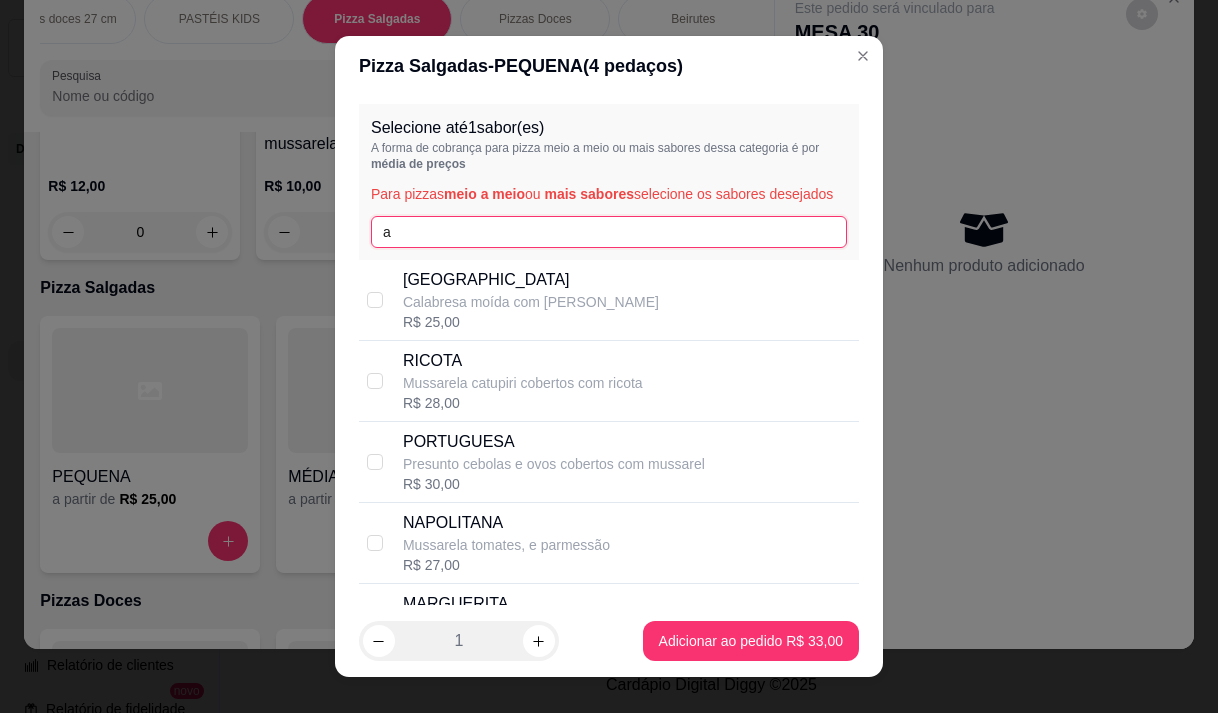 type on "a" 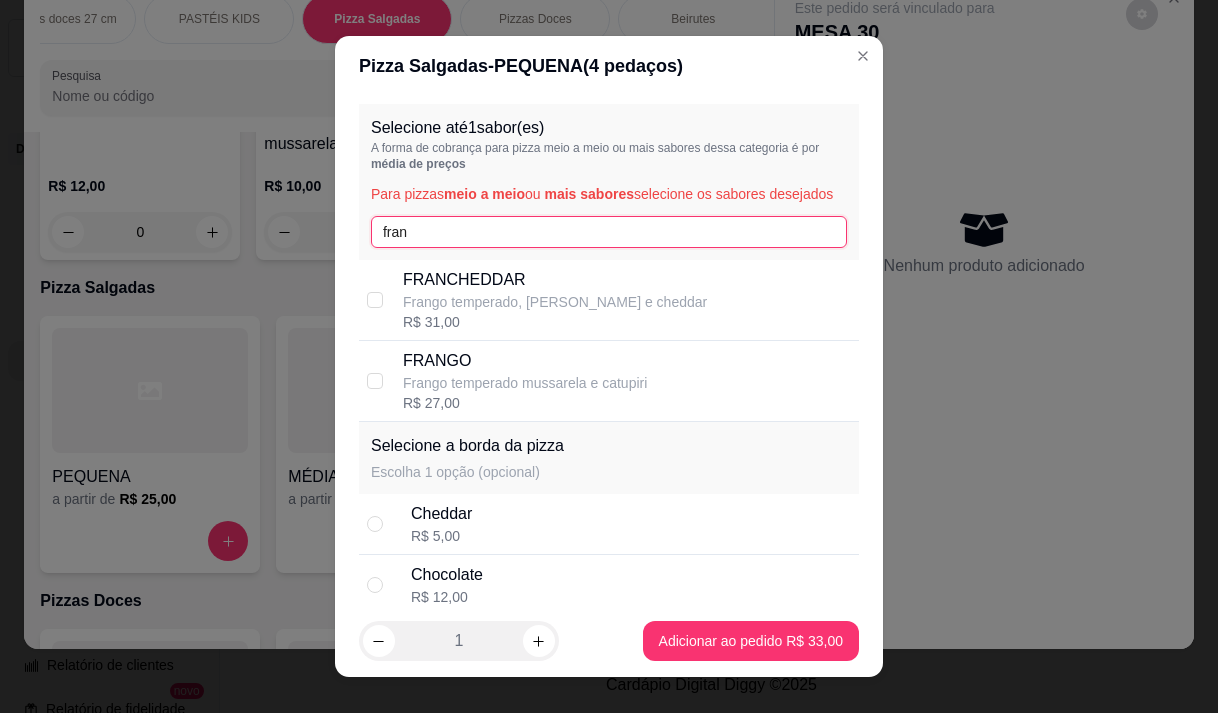type on "fran" 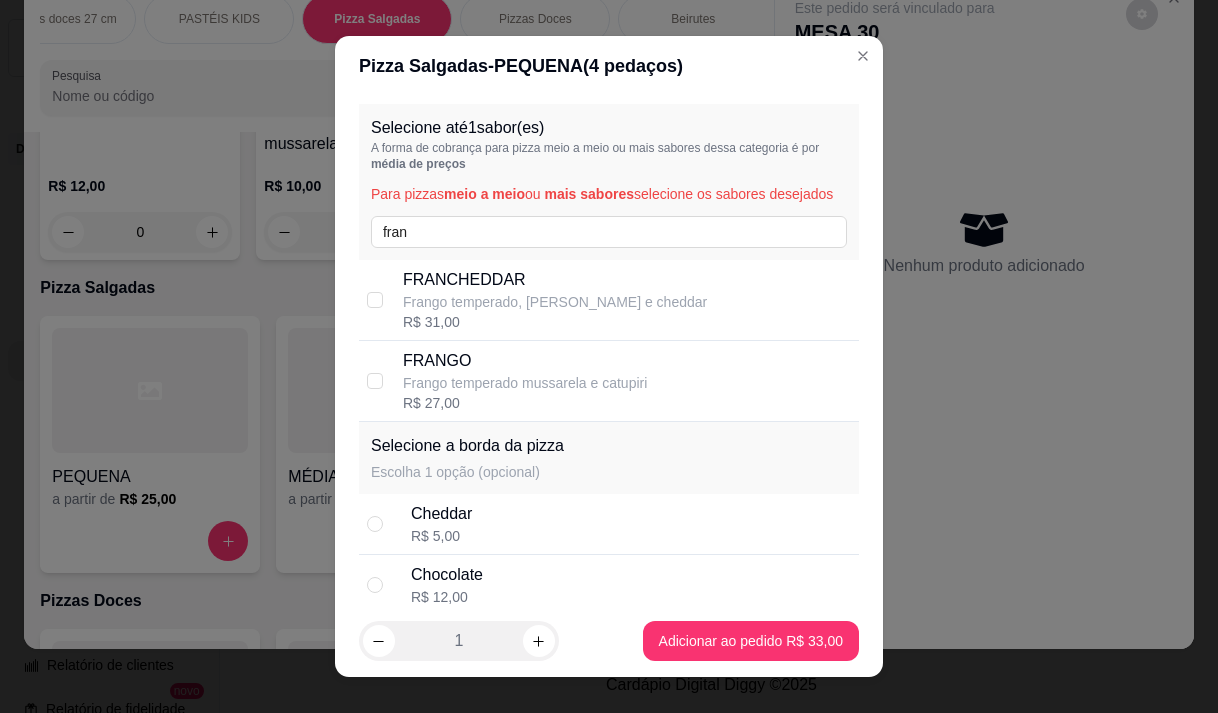 click on "FRANGO" at bounding box center (525, 361) 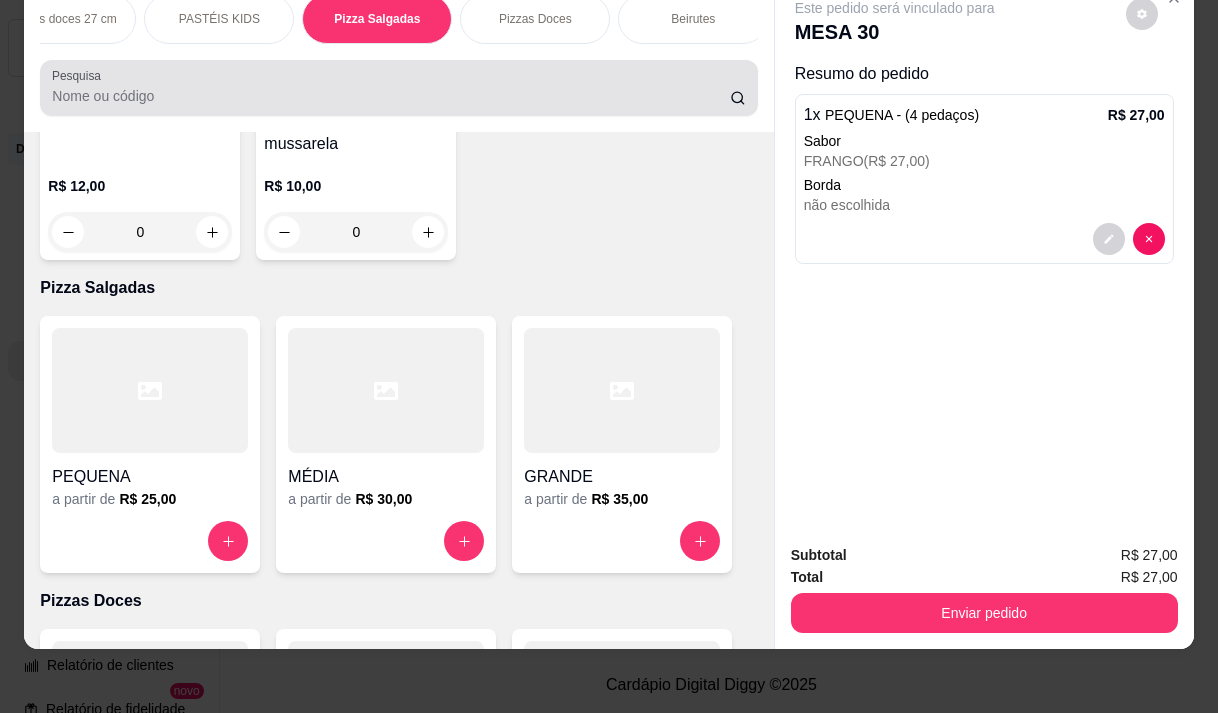 click on "Pesquisa" at bounding box center [391, 96] 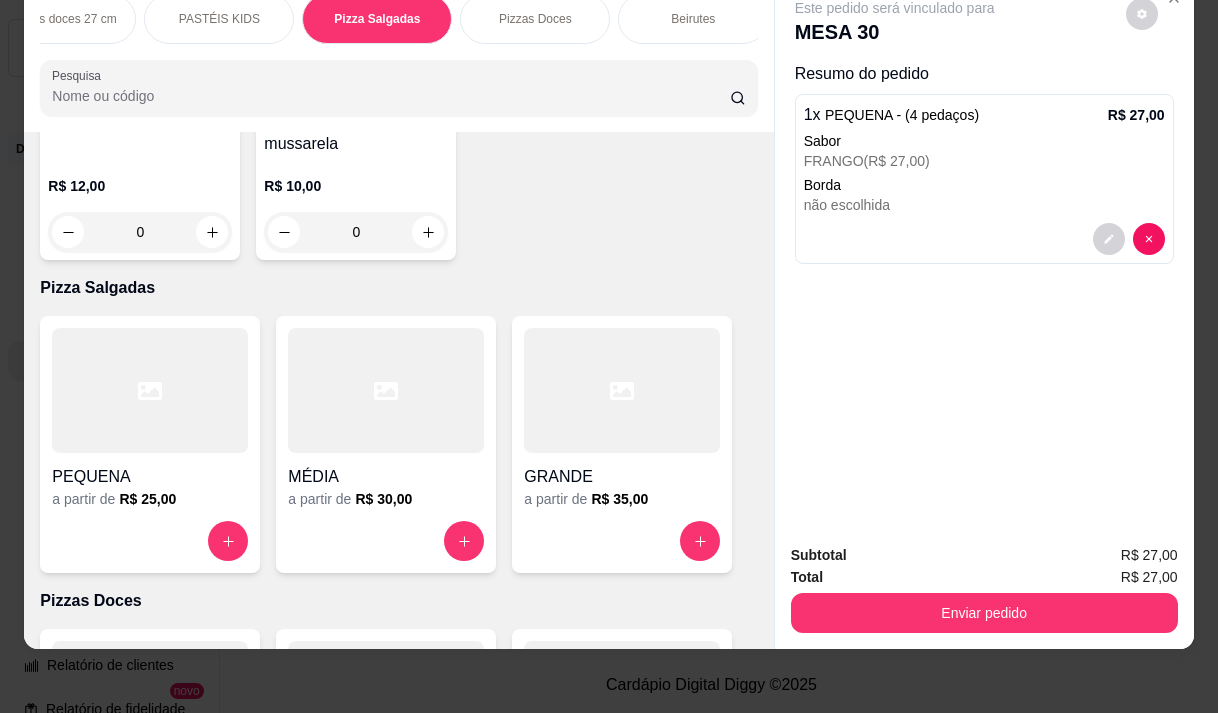 click on "Pesquisa" at bounding box center [391, 96] 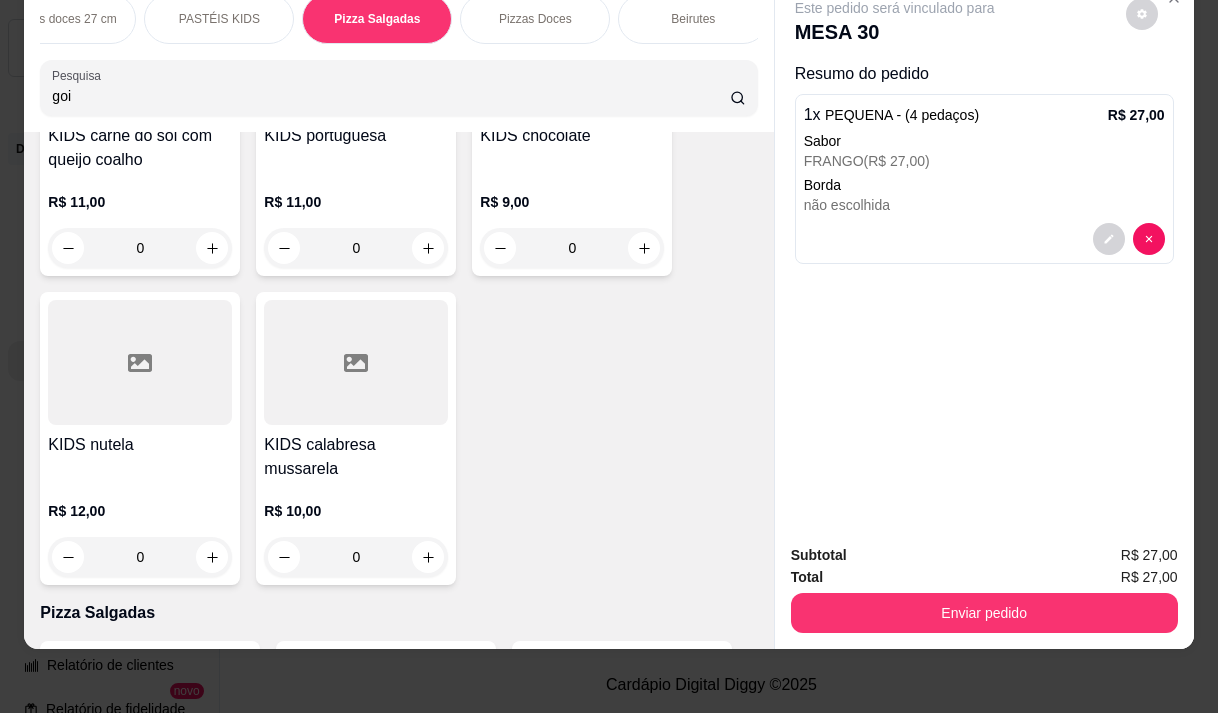 scroll, scrollTop: 15769, scrollLeft: 0, axis: vertical 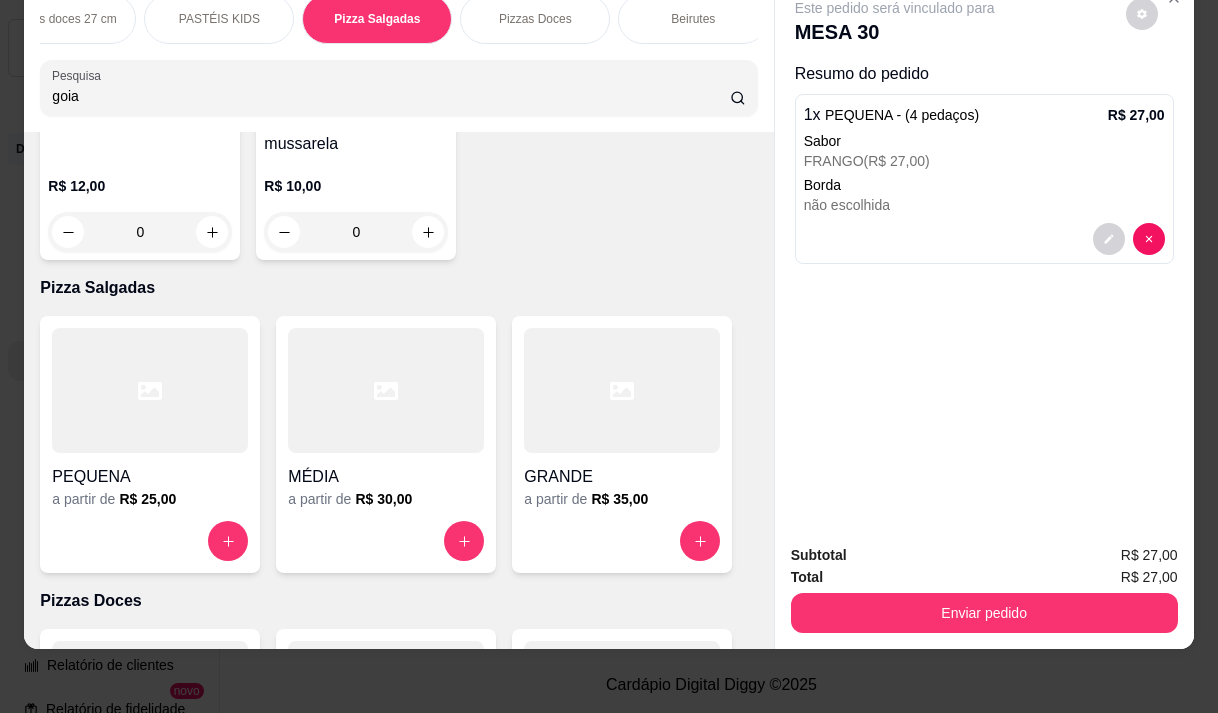 type on "goia" 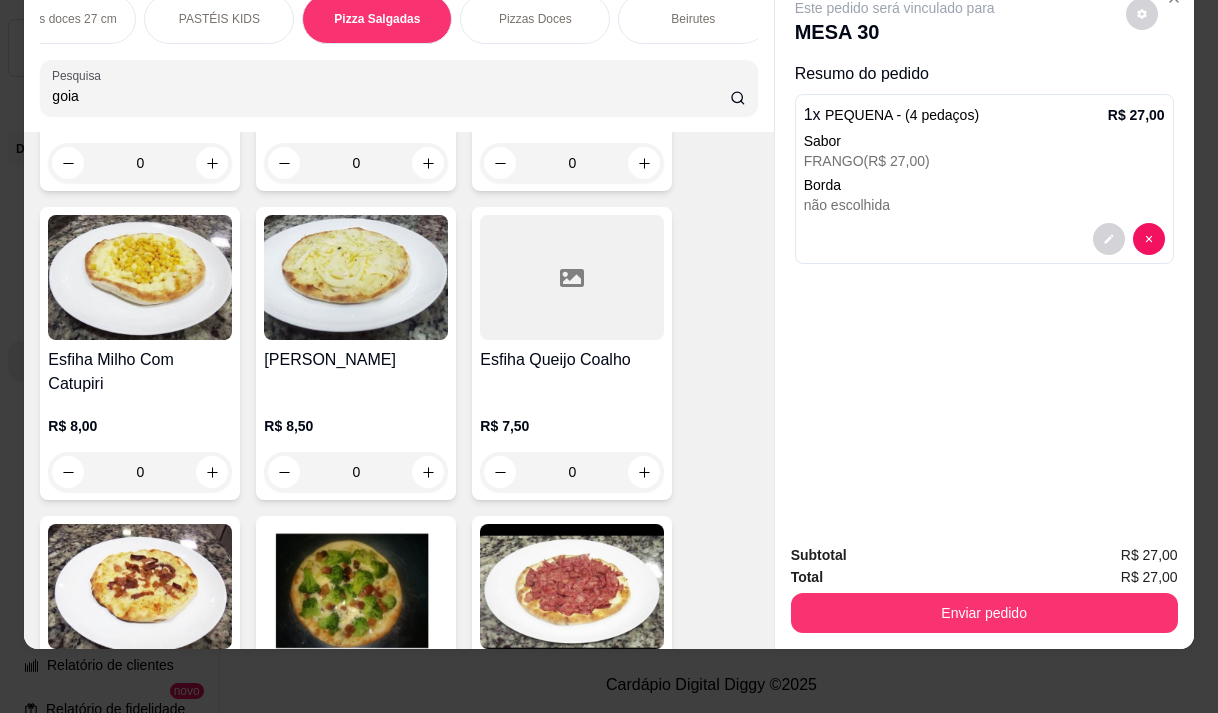 scroll, scrollTop: 0, scrollLeft: 0, axis: both 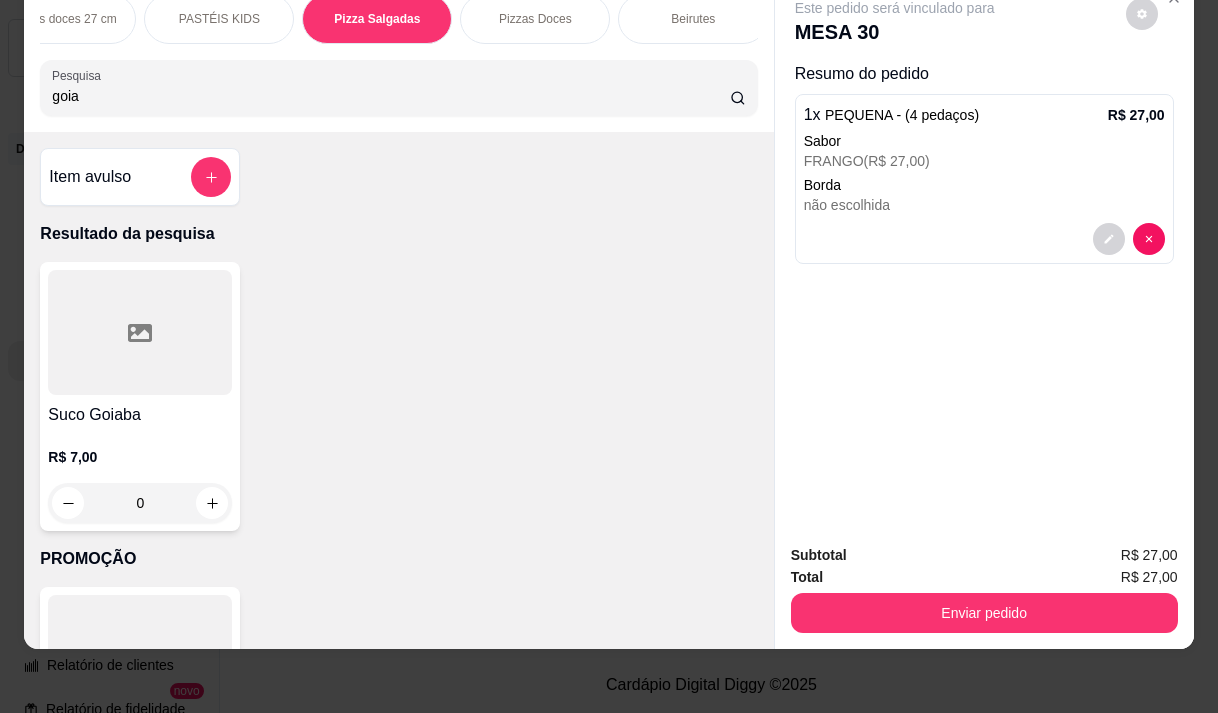 click on "Suco Goiaba" at bounding box center [140, 415] 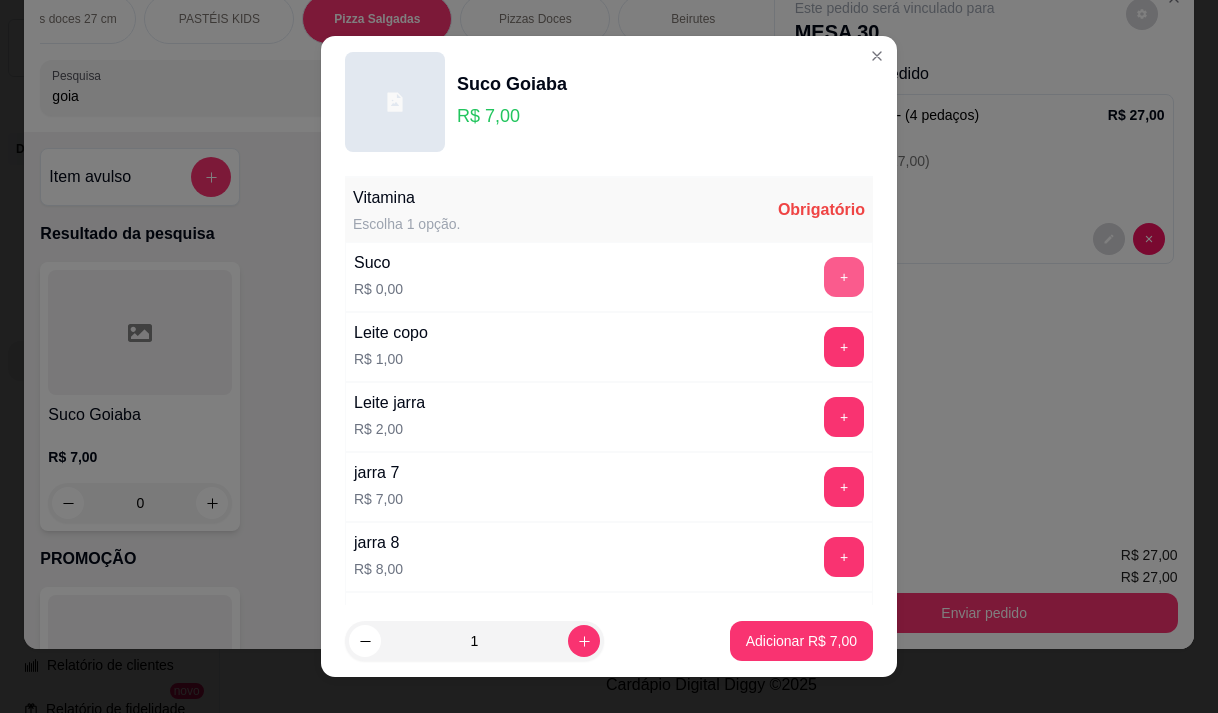 click on "+" at bounding box center [844, 277] 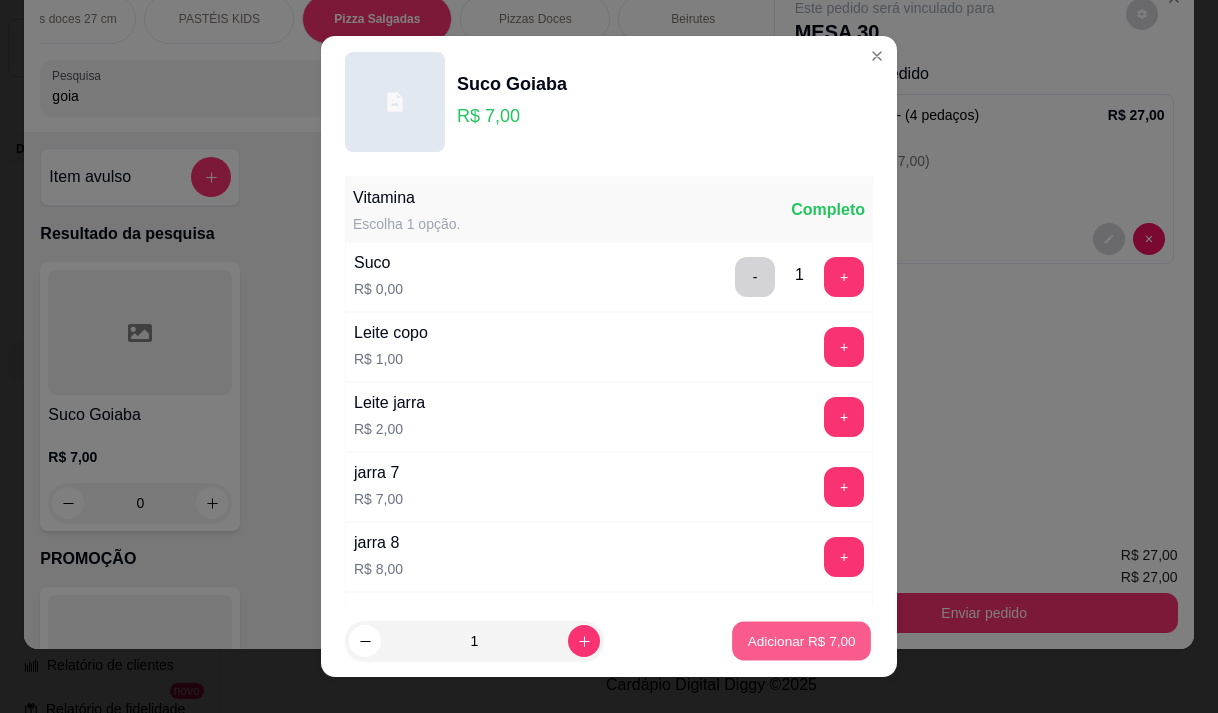 click on "Adicionar   R$ 7,00" at bounding box center [801, 641] 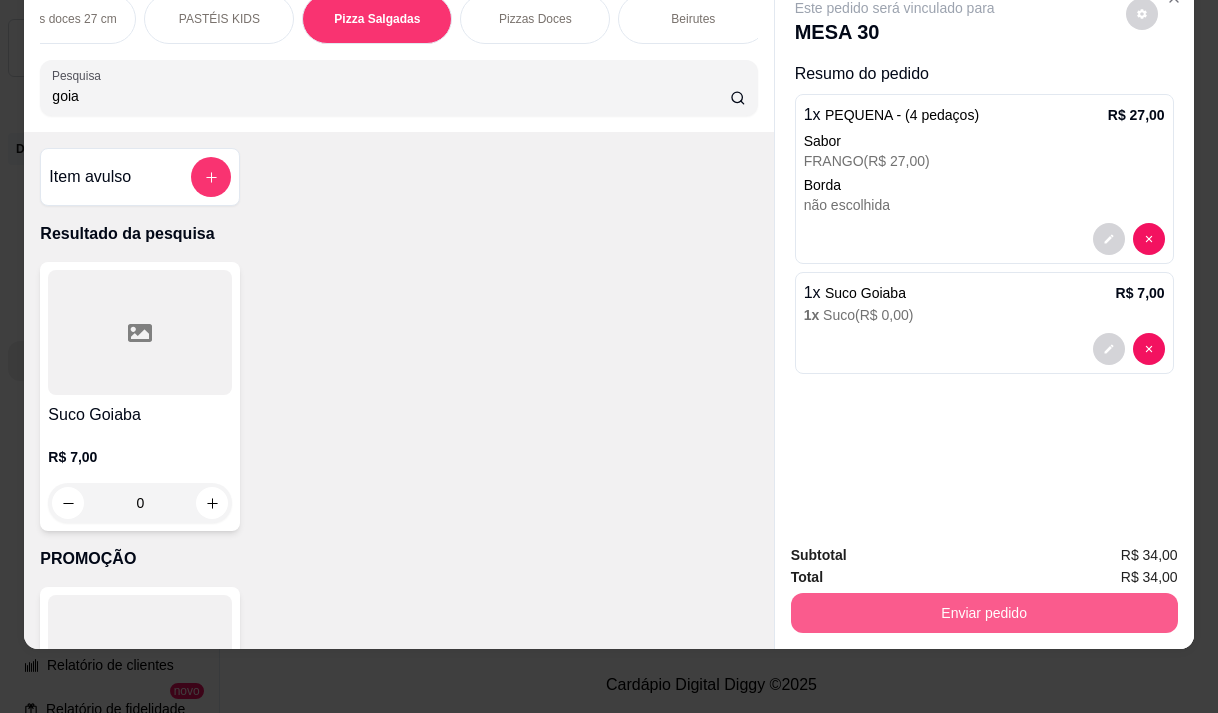 click on "Enviar pedido" at bounding box center [984, 613] 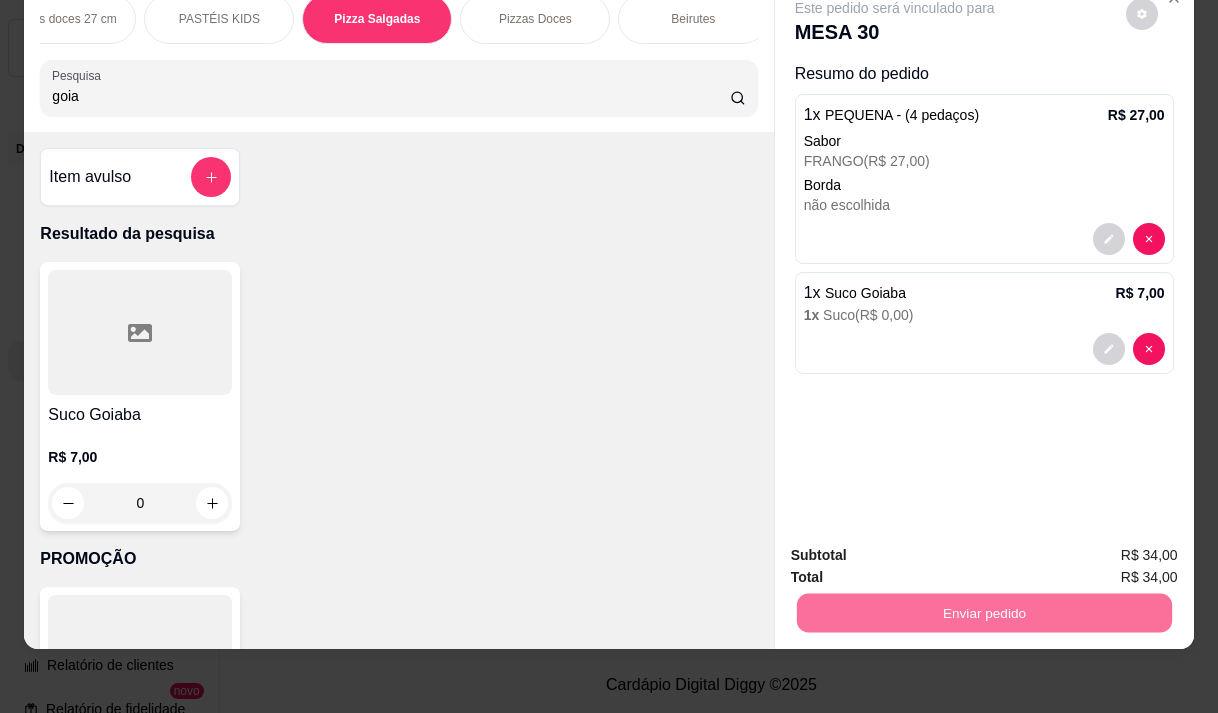 click on "Não registrar e enviar pedido" at bounding box center (918, 549) 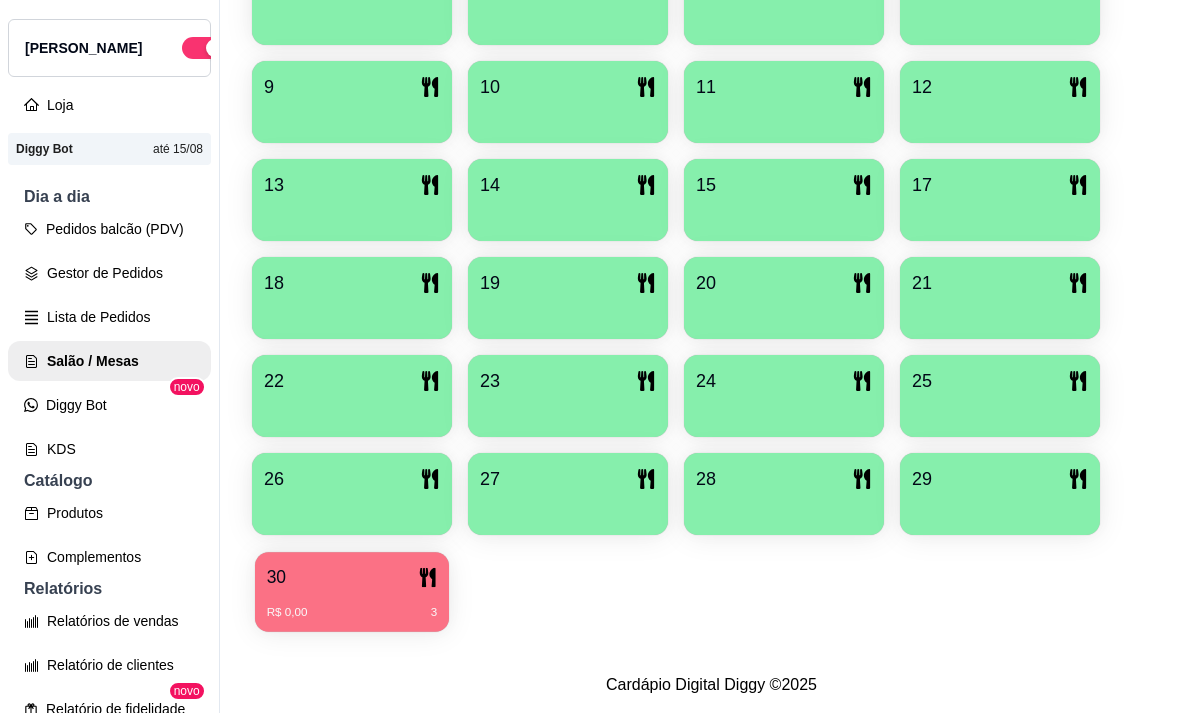 click on "30" at bounding box center [352, 577] 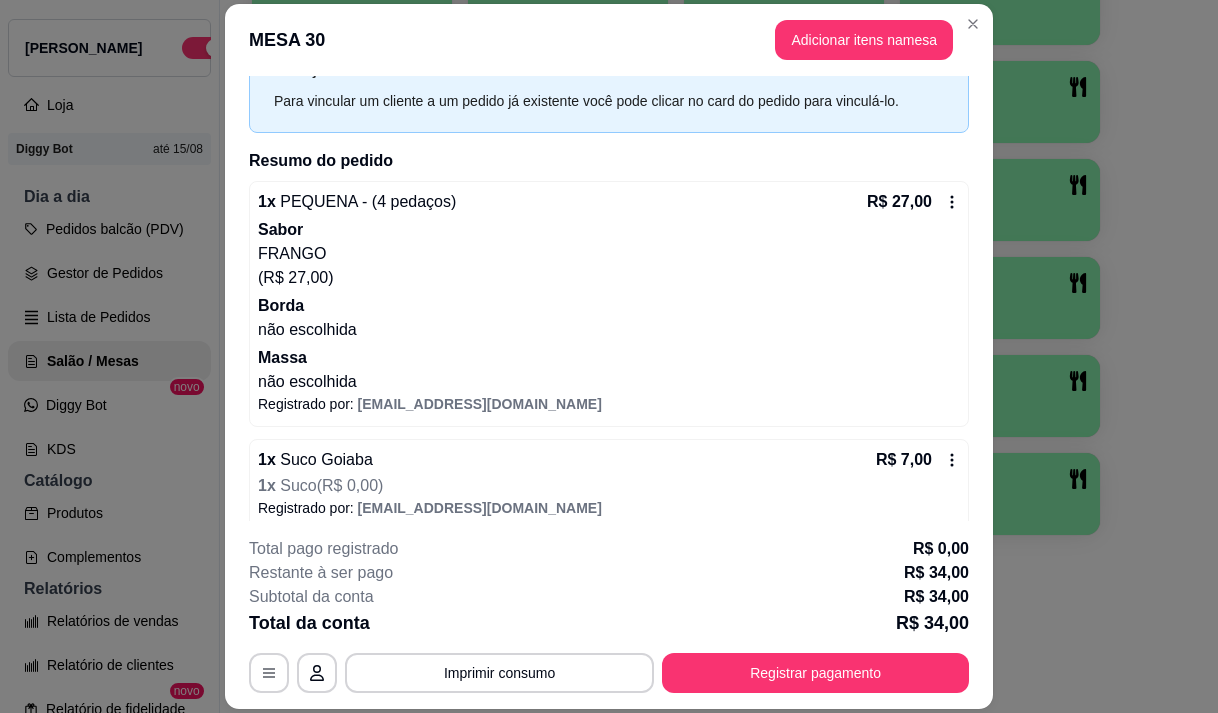 scroll, scrollTop: 101, scrollLeft: 0, axis: vertical 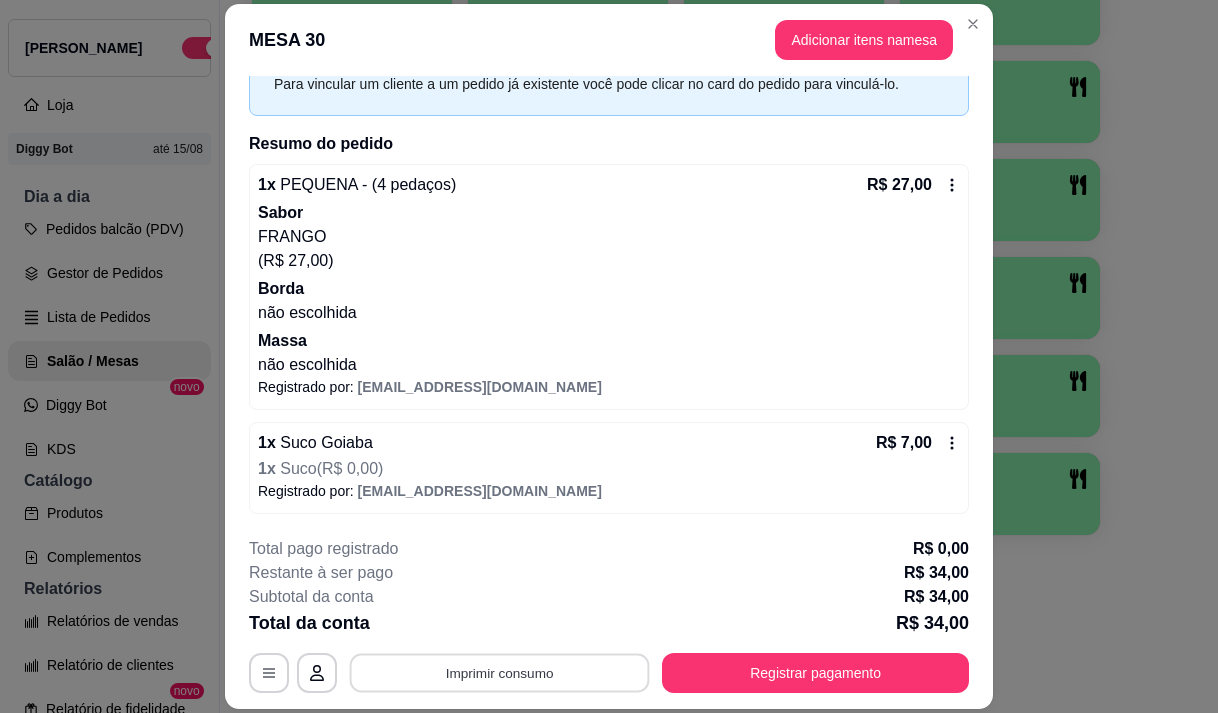 click on "Imprimir consumo" at bounding box center (500, 673) 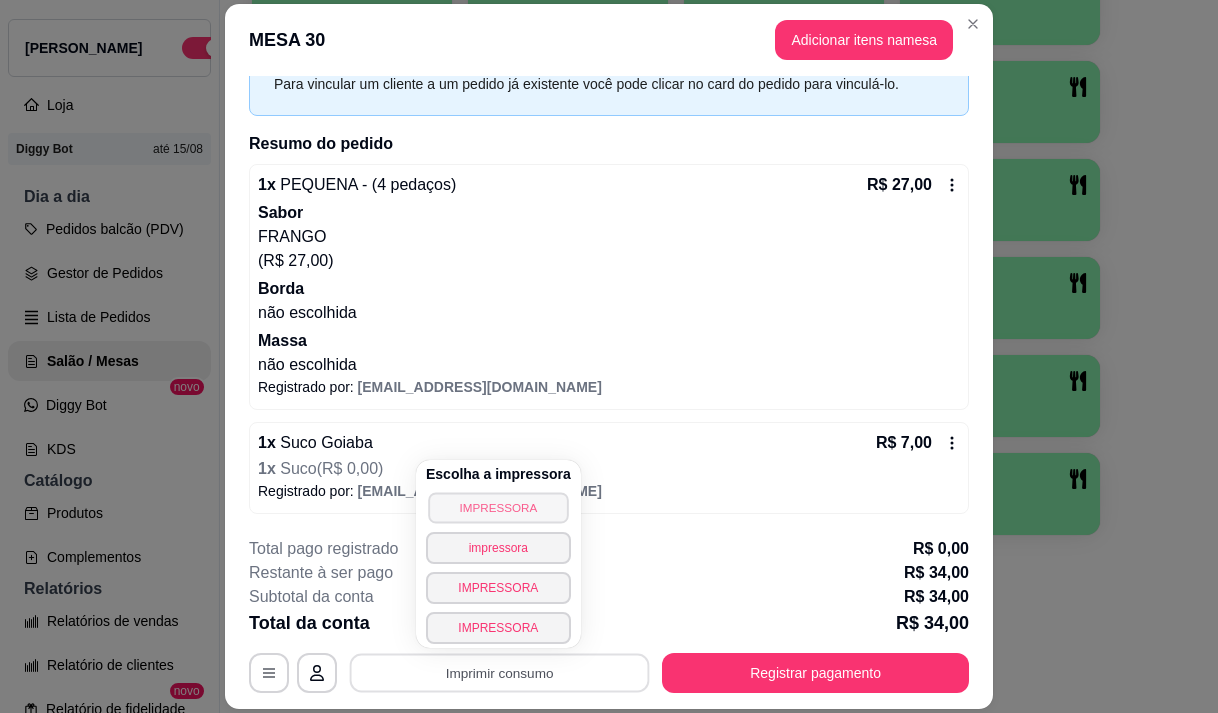 click on "IMPRESSORA" at bounding box center [498, 507] 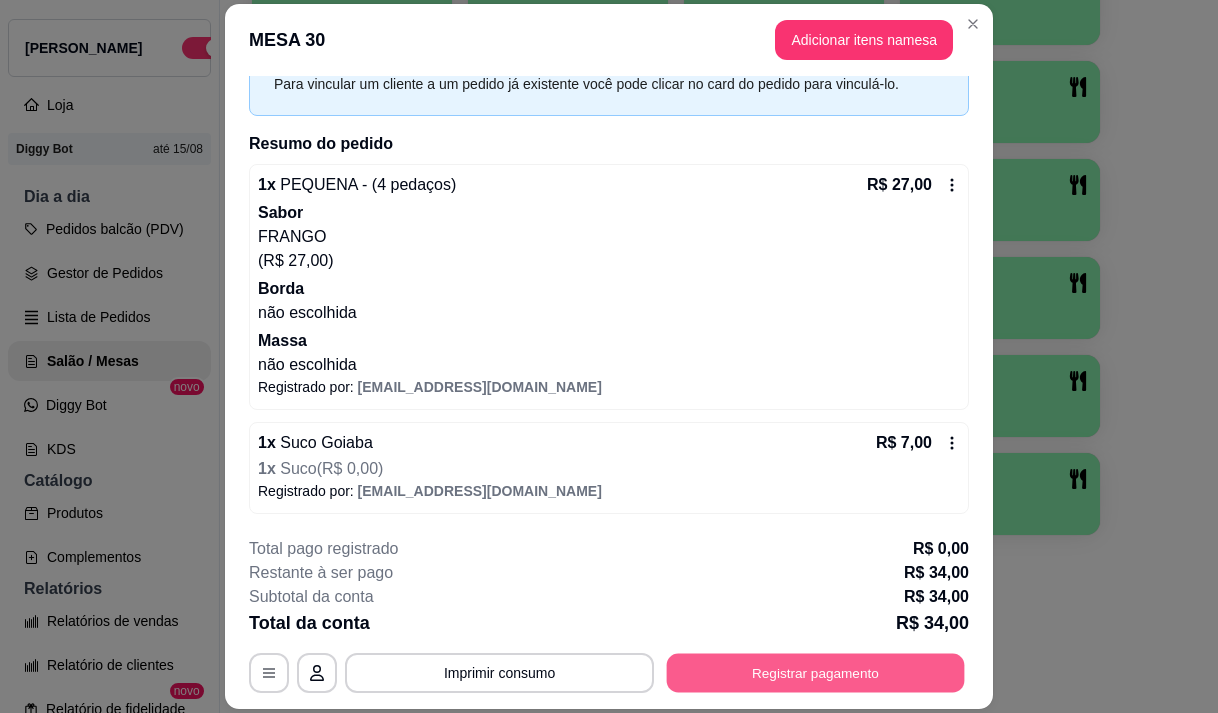 click on "Registrar pagamento" at bounding box center (816, 673) 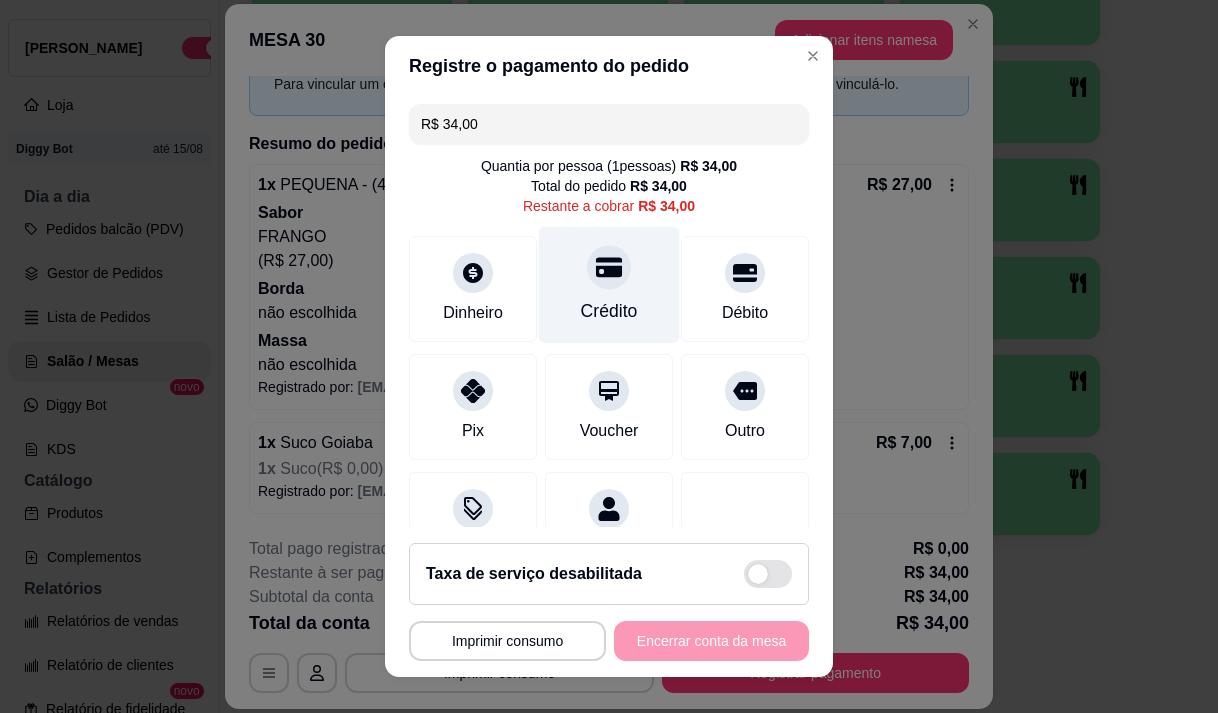 click on "Crédito" at bounding box center [609, 311] 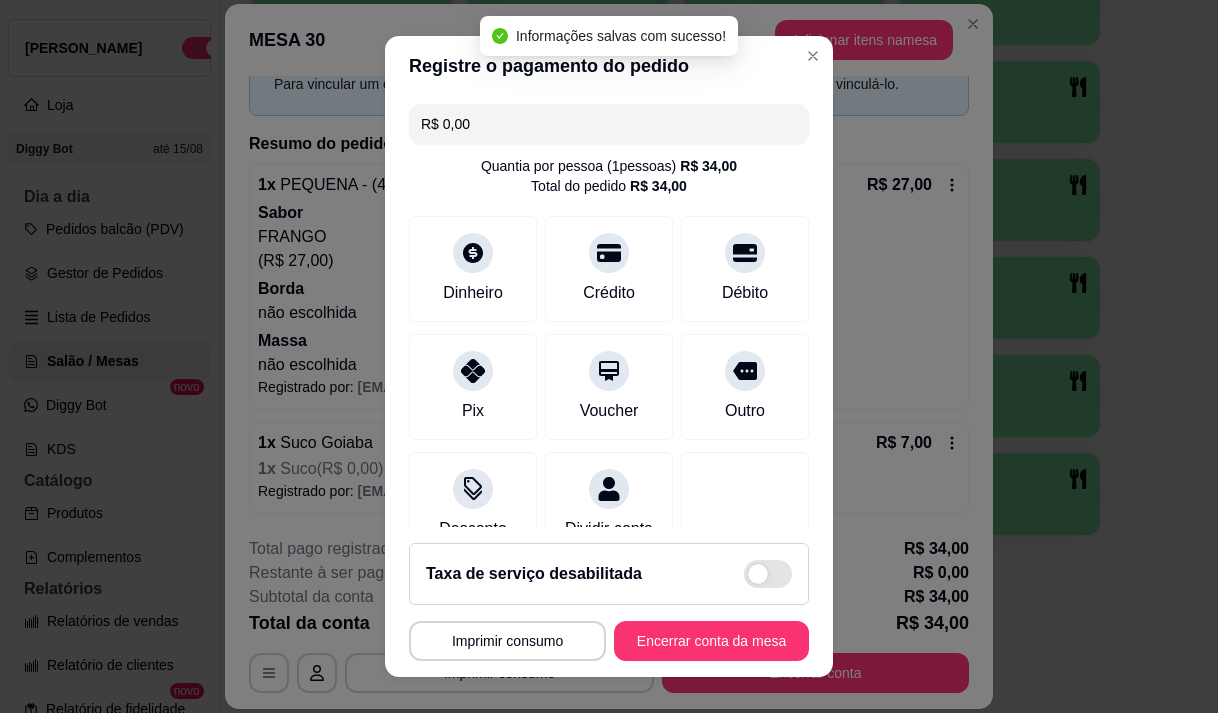 type on "R$ 0,00" 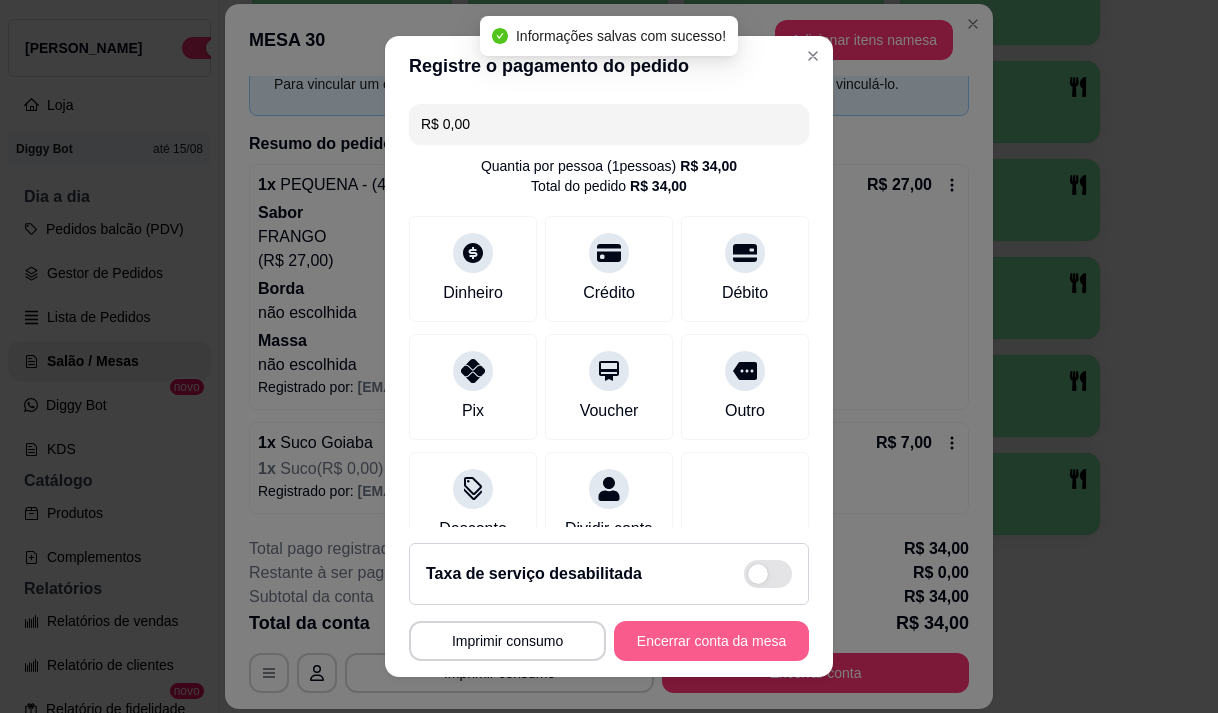click on "Encerrar conta da mesa" at bounding box center [711, 641] 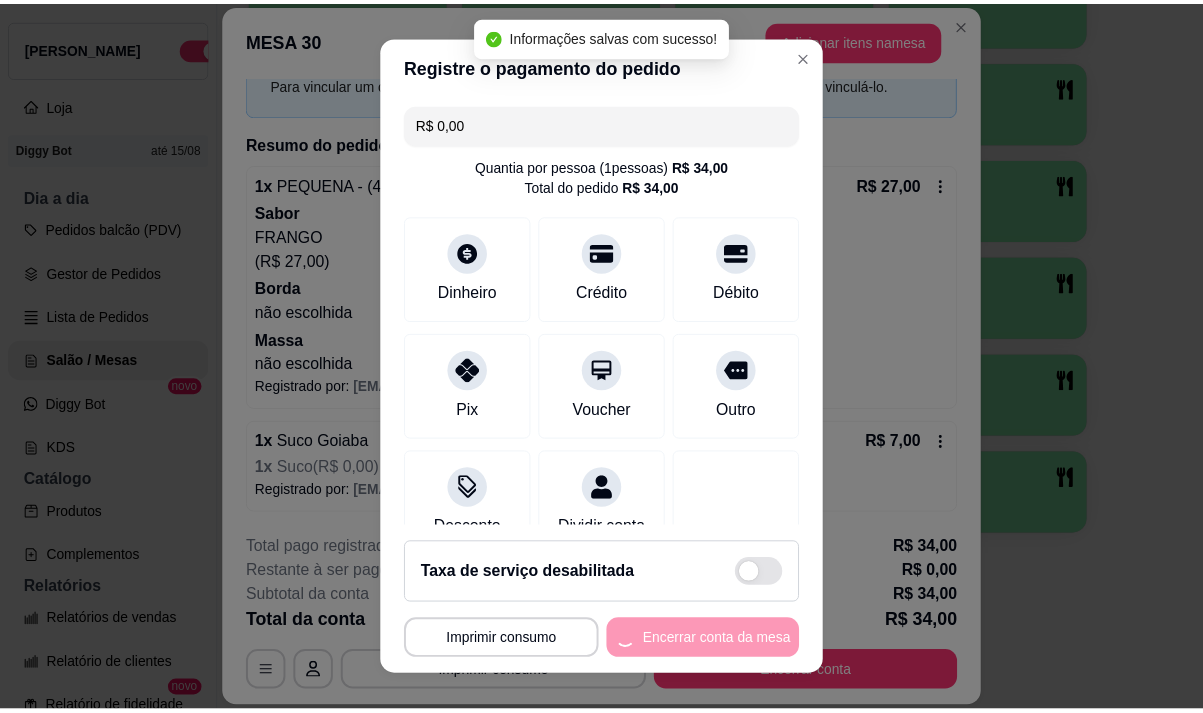 scroll, scrollTop: 0, scrollLeft: 0, axis: both 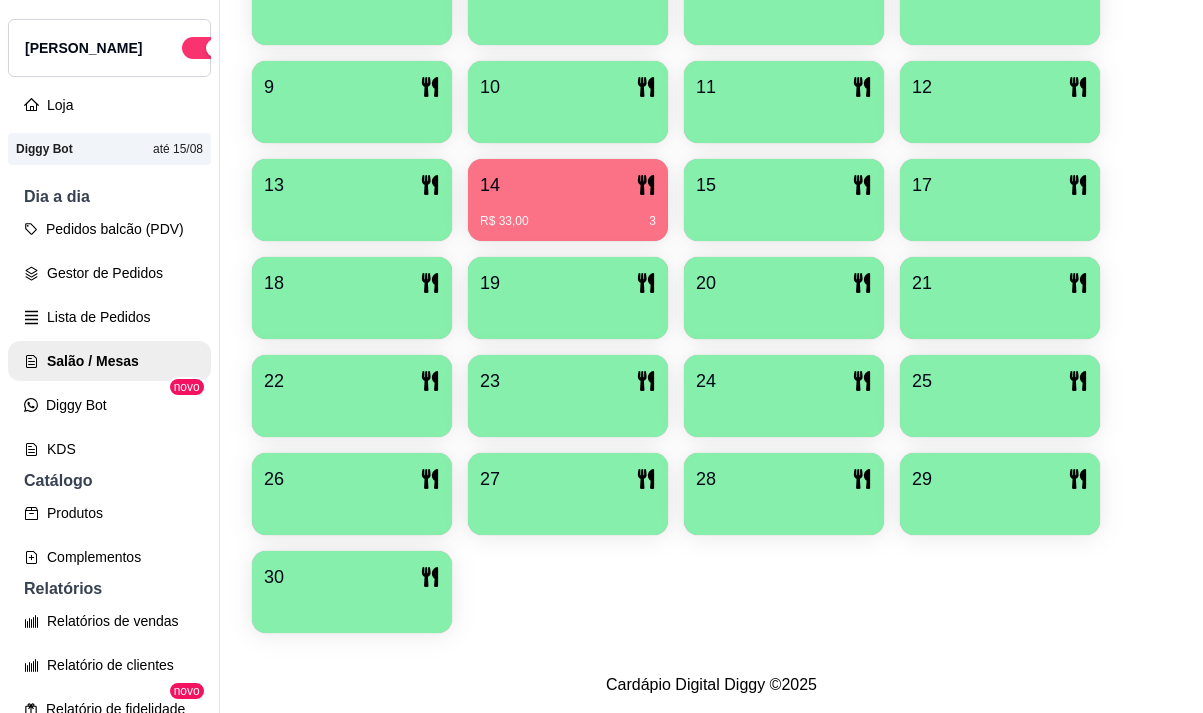 click on "14" at bounding box center [568, 185] 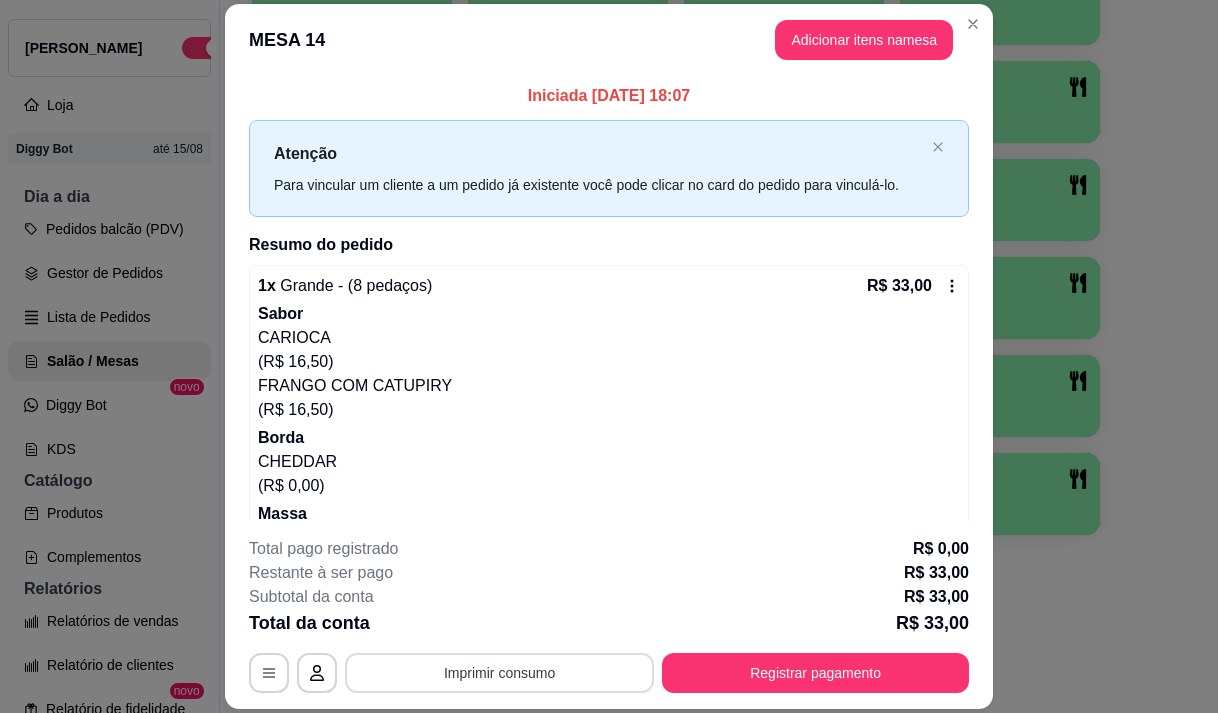 click on "Imprimir consumo" at bounding box center [499, 673] 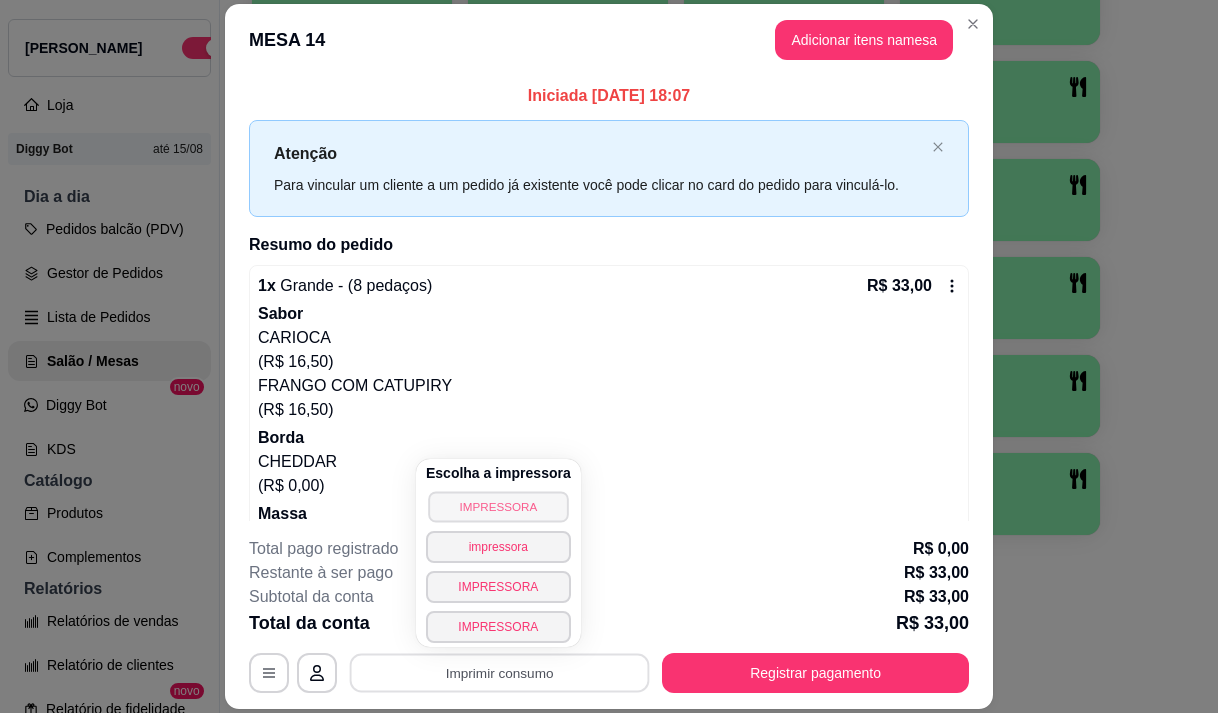 click on "IMPRESSORA" at bounding box center (498, 506) 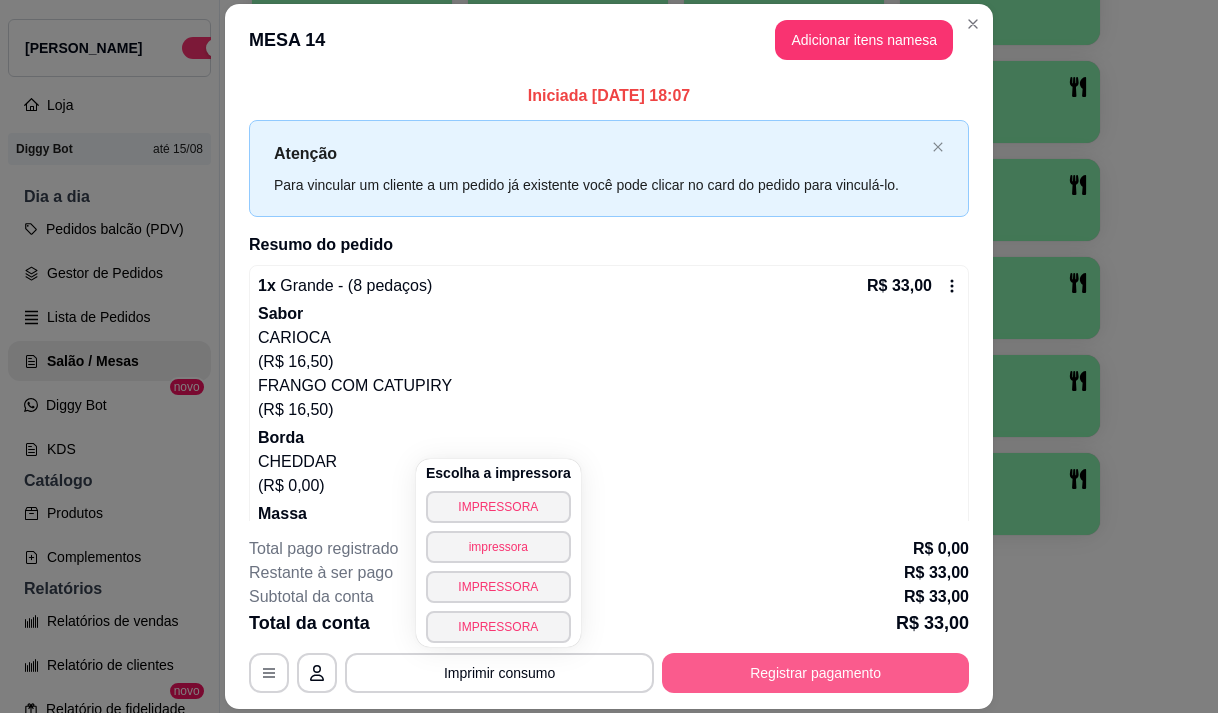 click on "Registrar pagamento" at bounding box center (815, 673) 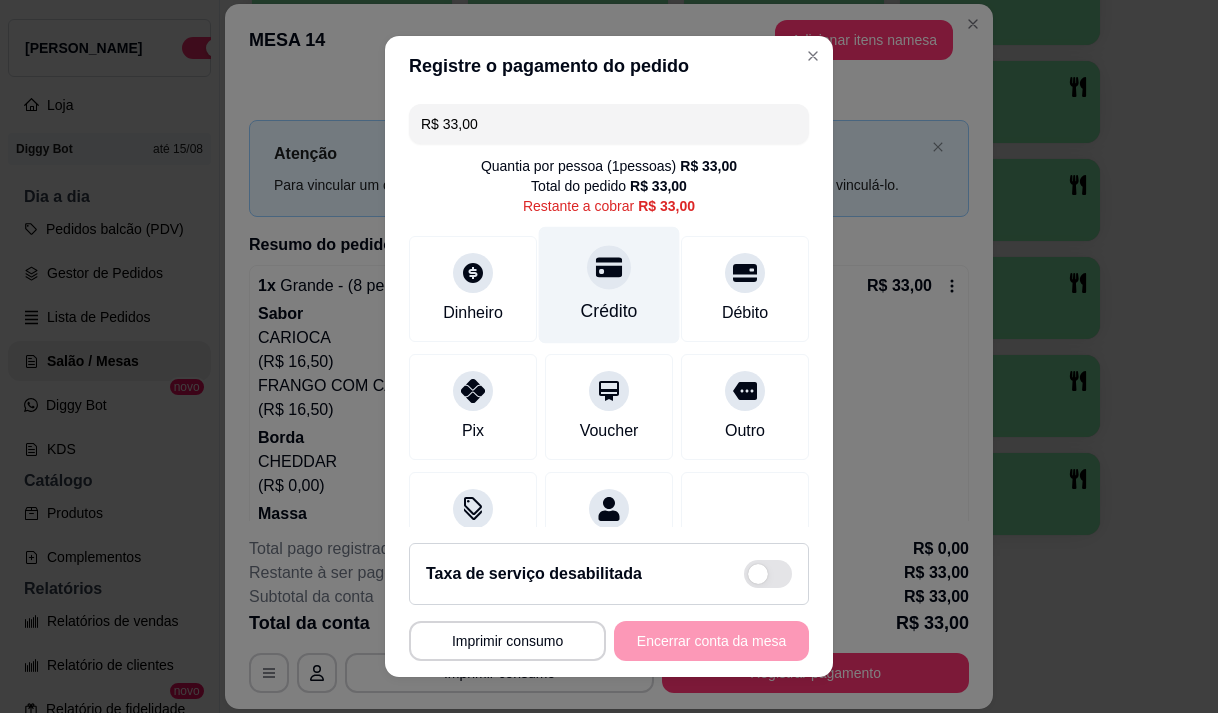 click on "Crédito" at bounding box center [609, 311] 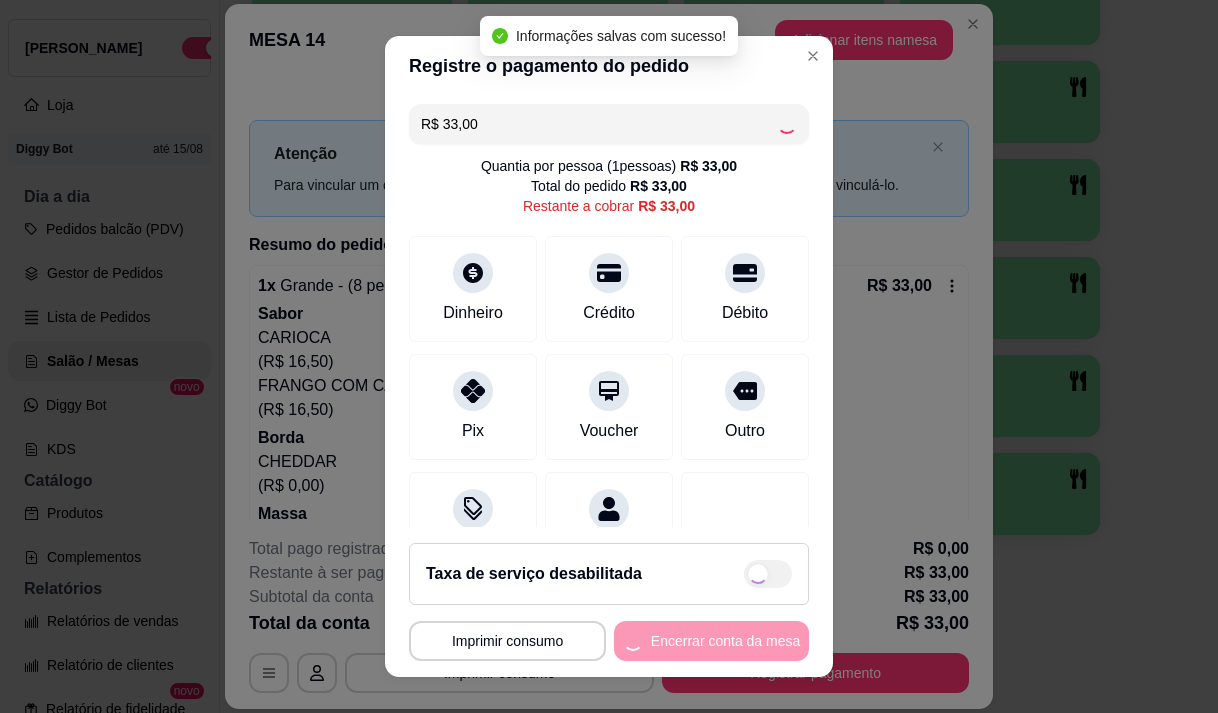 type on "R$ 0,00" 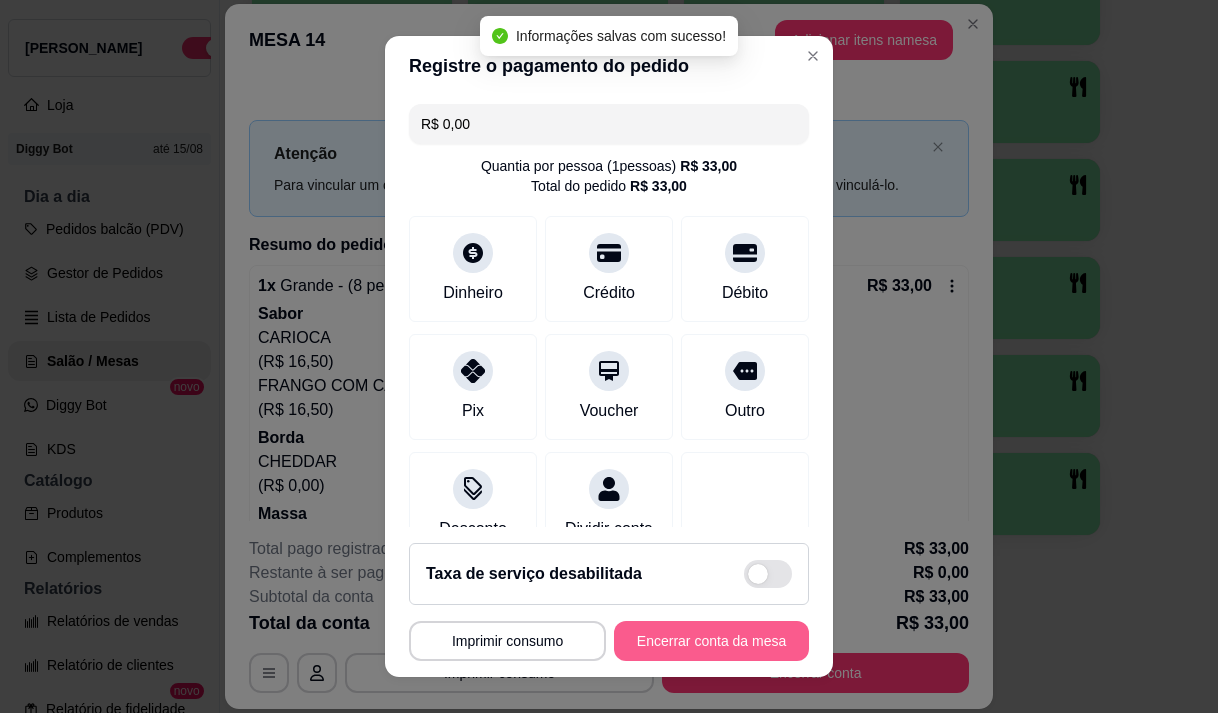 click on "Encerrar conta da mesa" at bounding box center (711, 641) 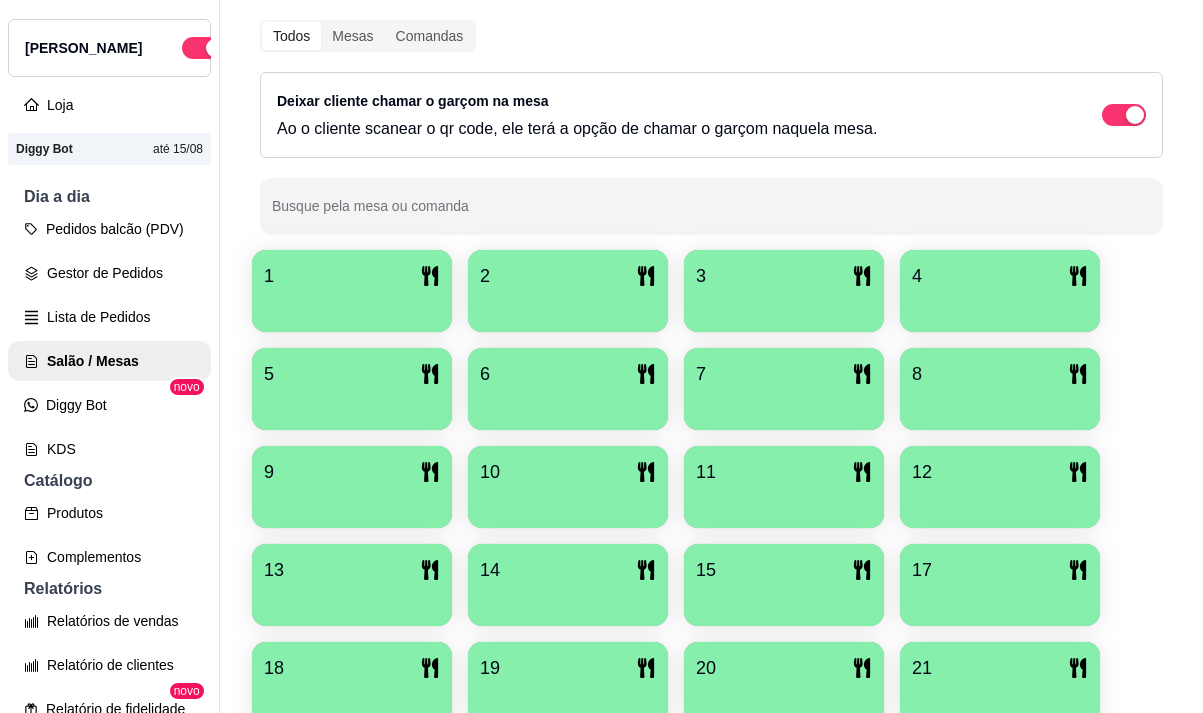 scroll, scrollTop: 539, scrollLeft: 0, axis: vertical 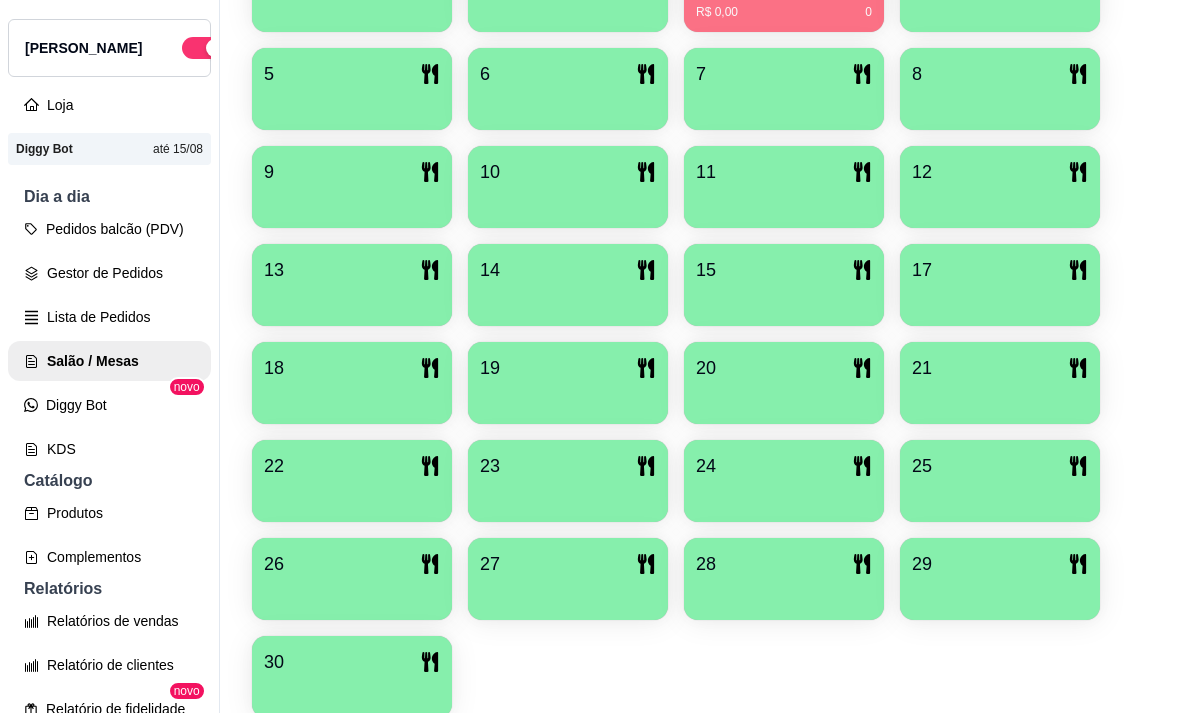 click on "Dia a dia" at bounding box center (109, 197) 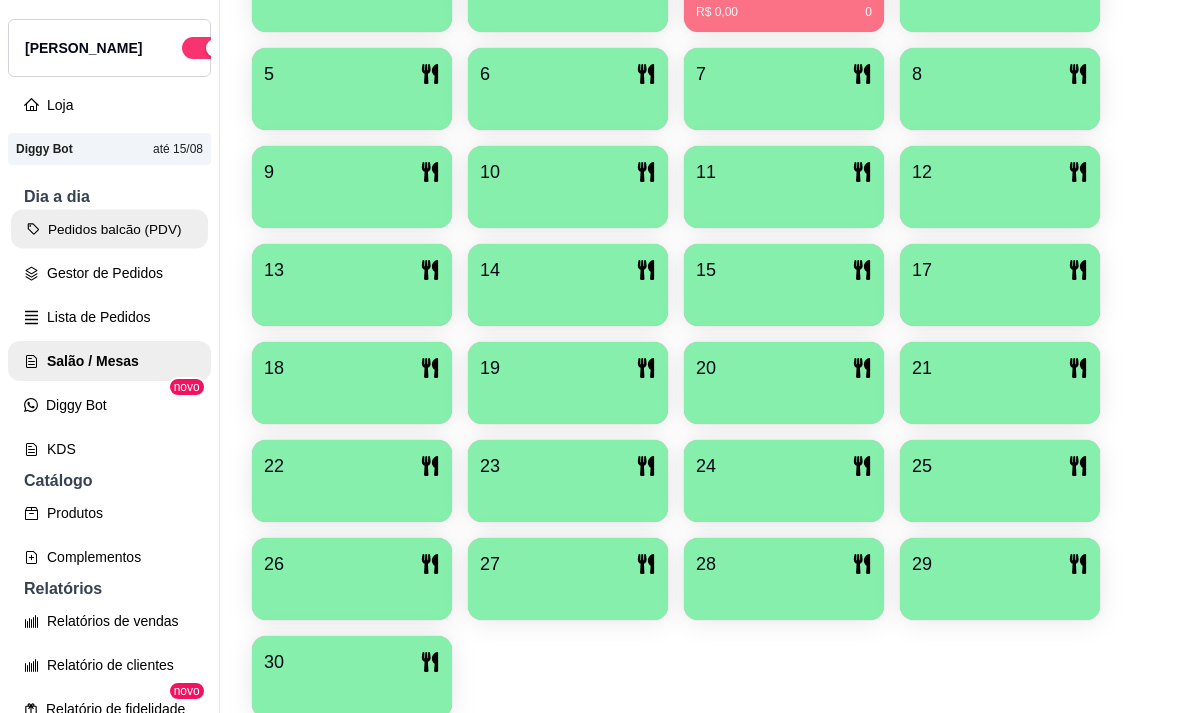 click on "Pedidos balcão (PDV)" at bounding box center (109, 229) 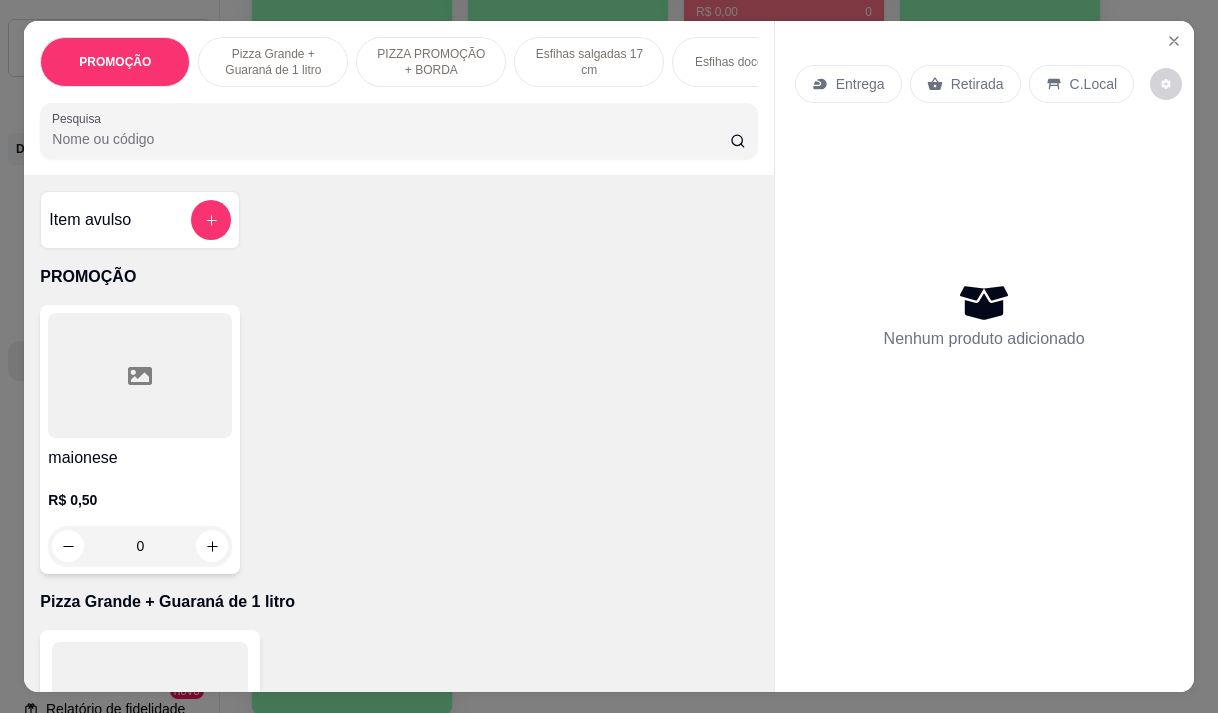 click on "Entrega" at bounding box center [848, 84] 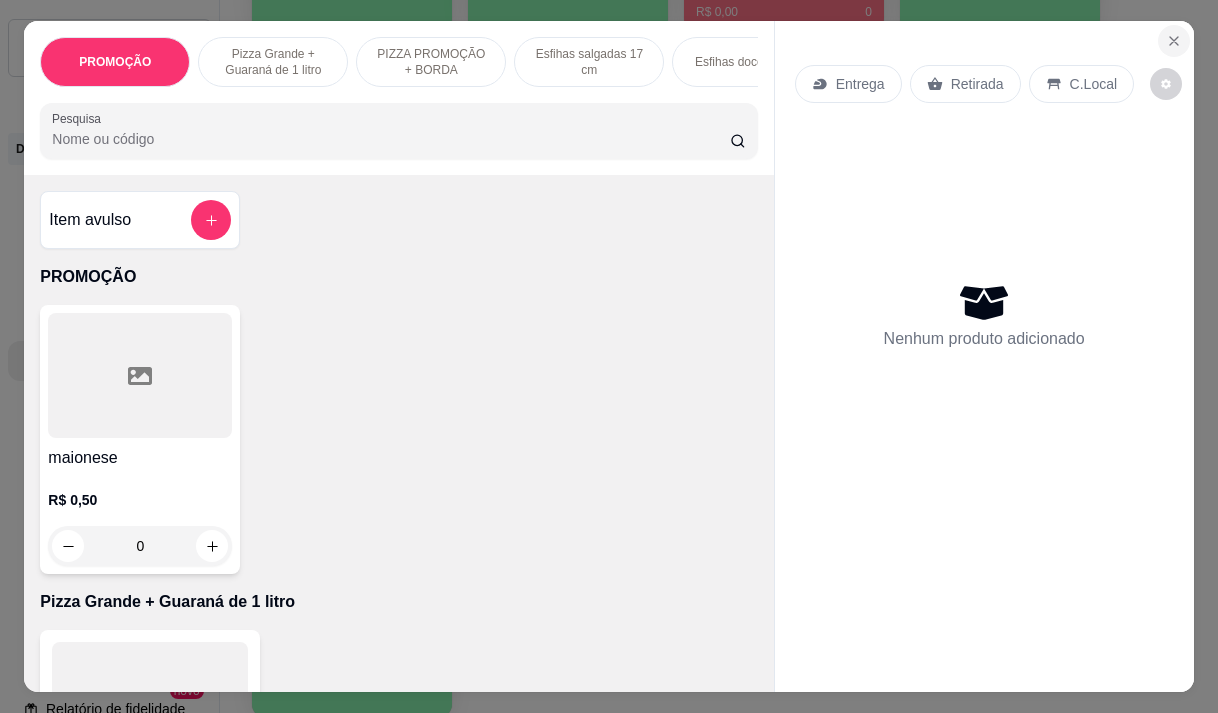 click 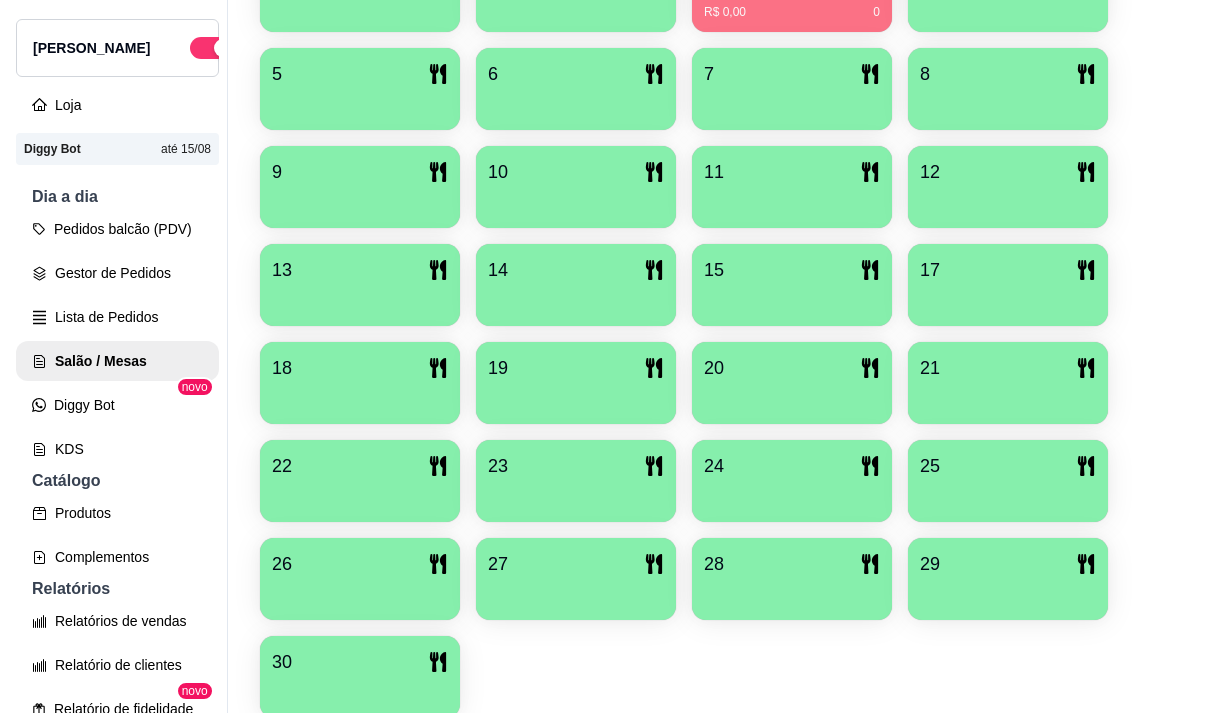 scroll, scrollTop: 639, scrollLeft: 0, axis: vertical 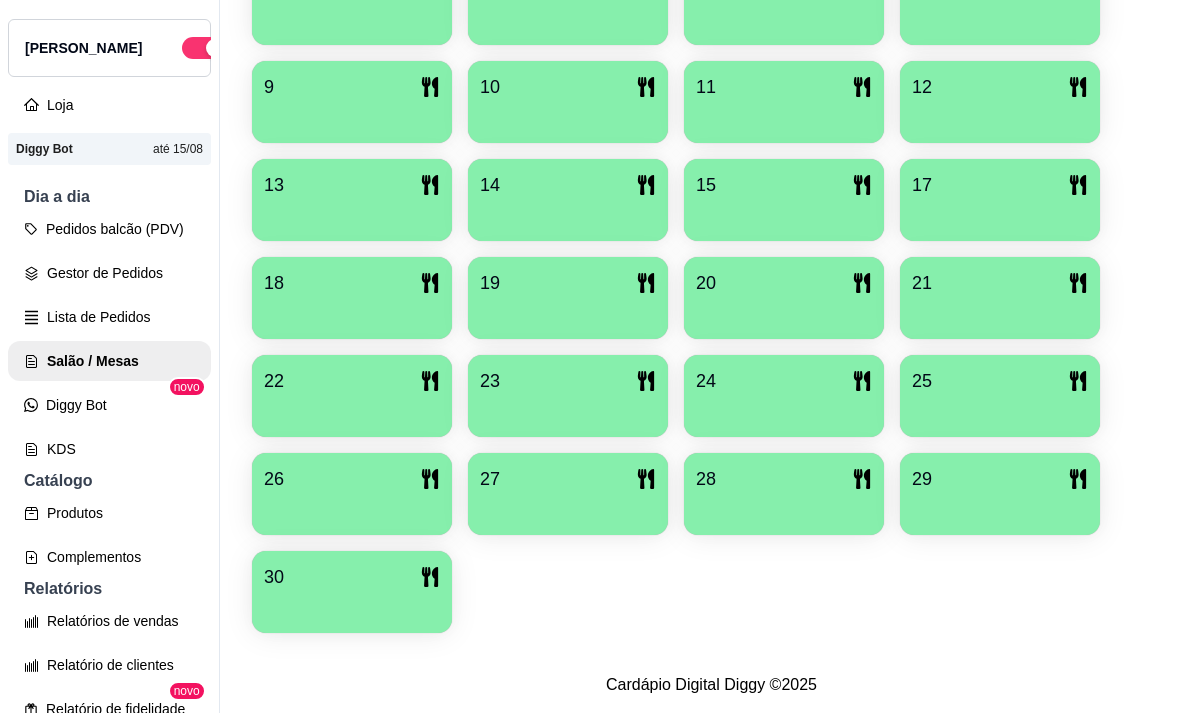 click on "30" at bounding box center [352, 577] 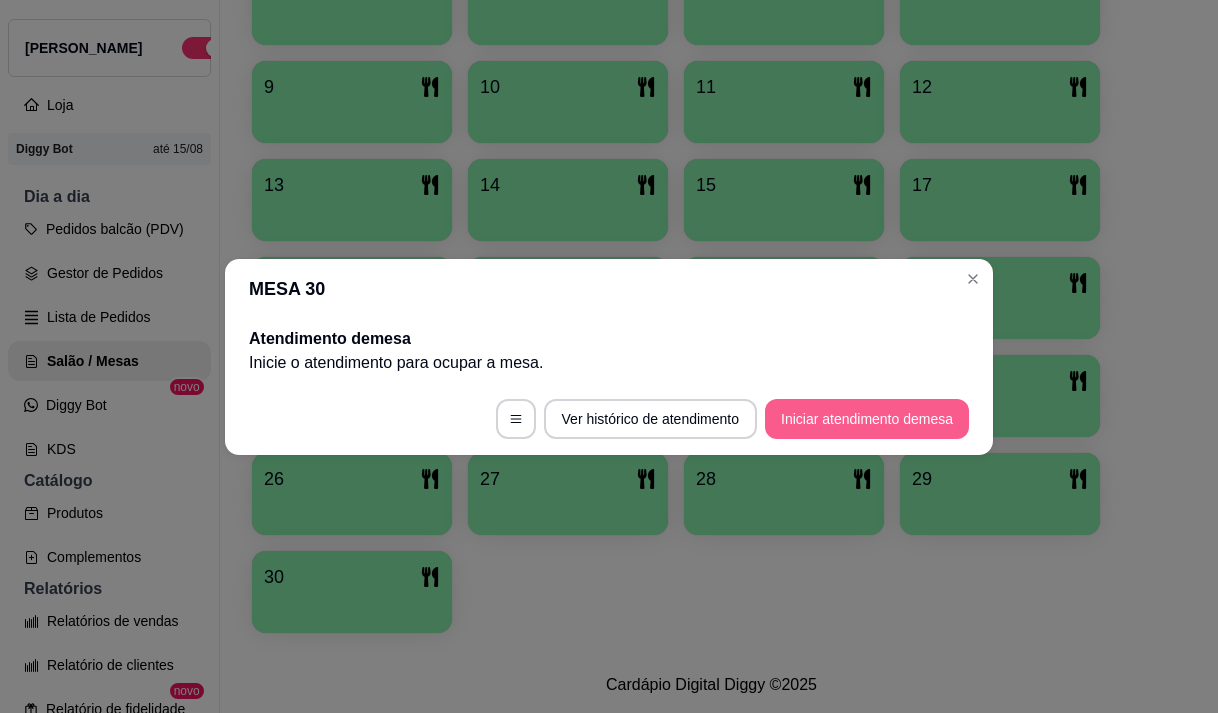 click on "Iniciar atendimento de  mesa" at bounding box center (867, 419) 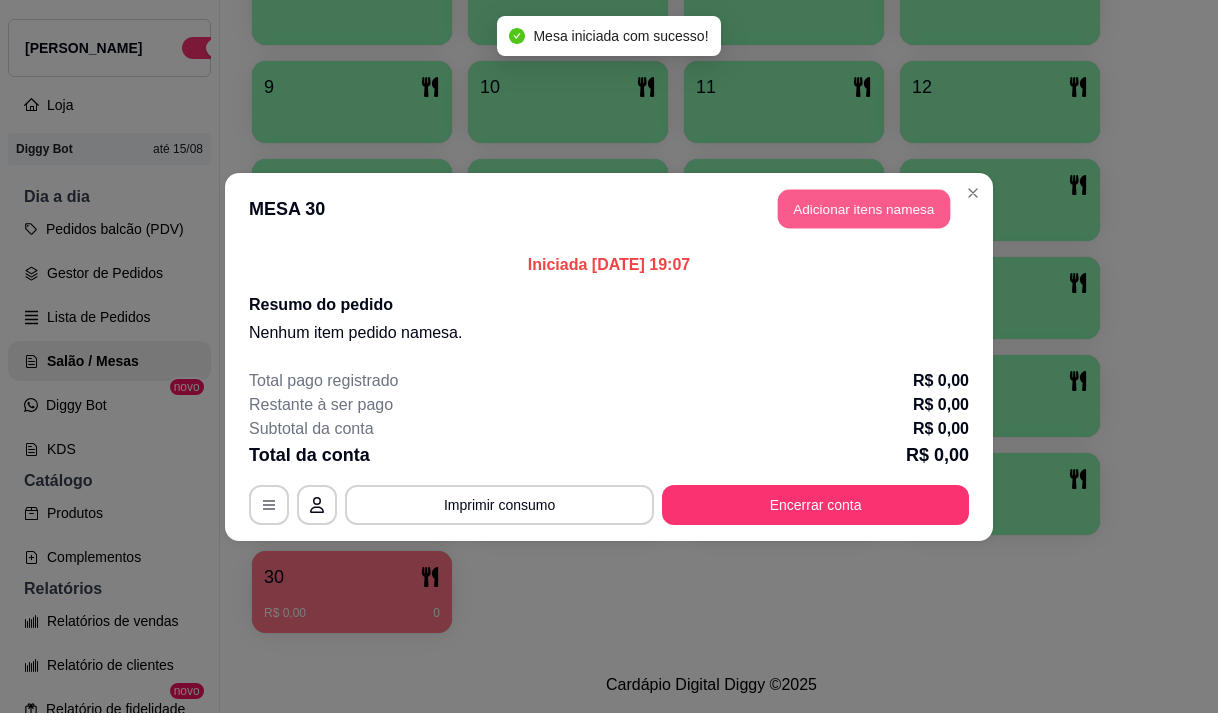 click on "Adicionar itens na  mesa" at bounding box center (864, 208) 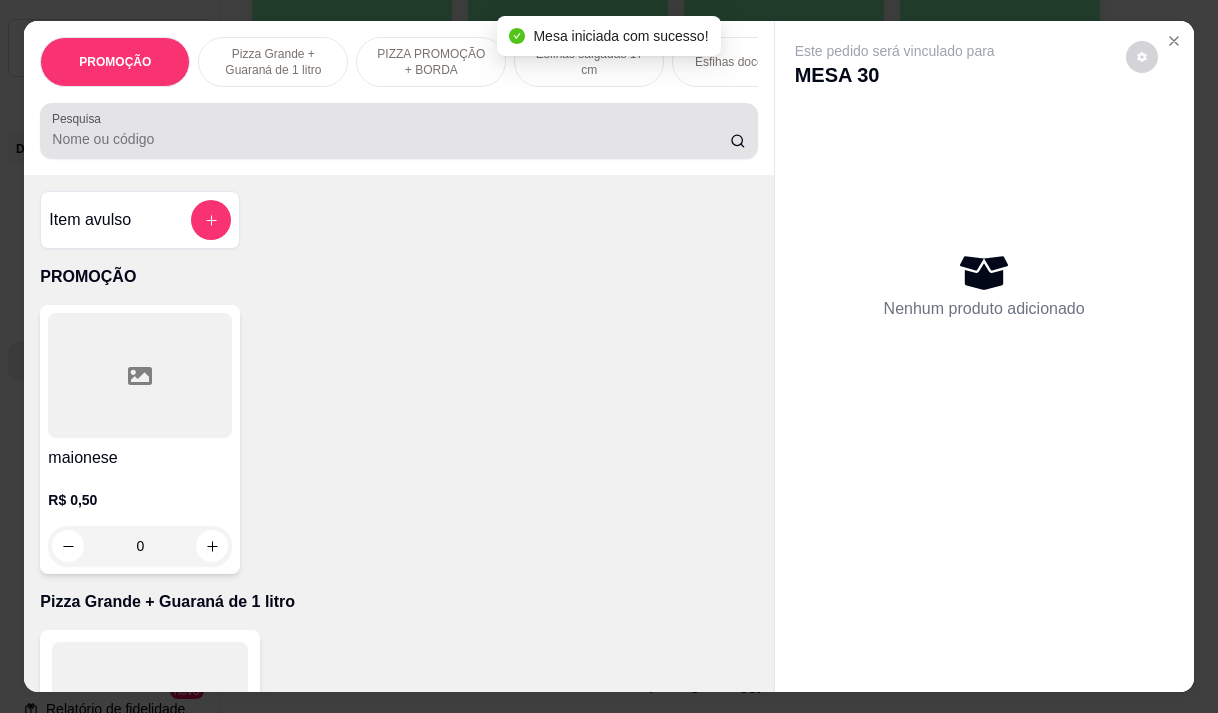 click at bounding box center (398, 131) 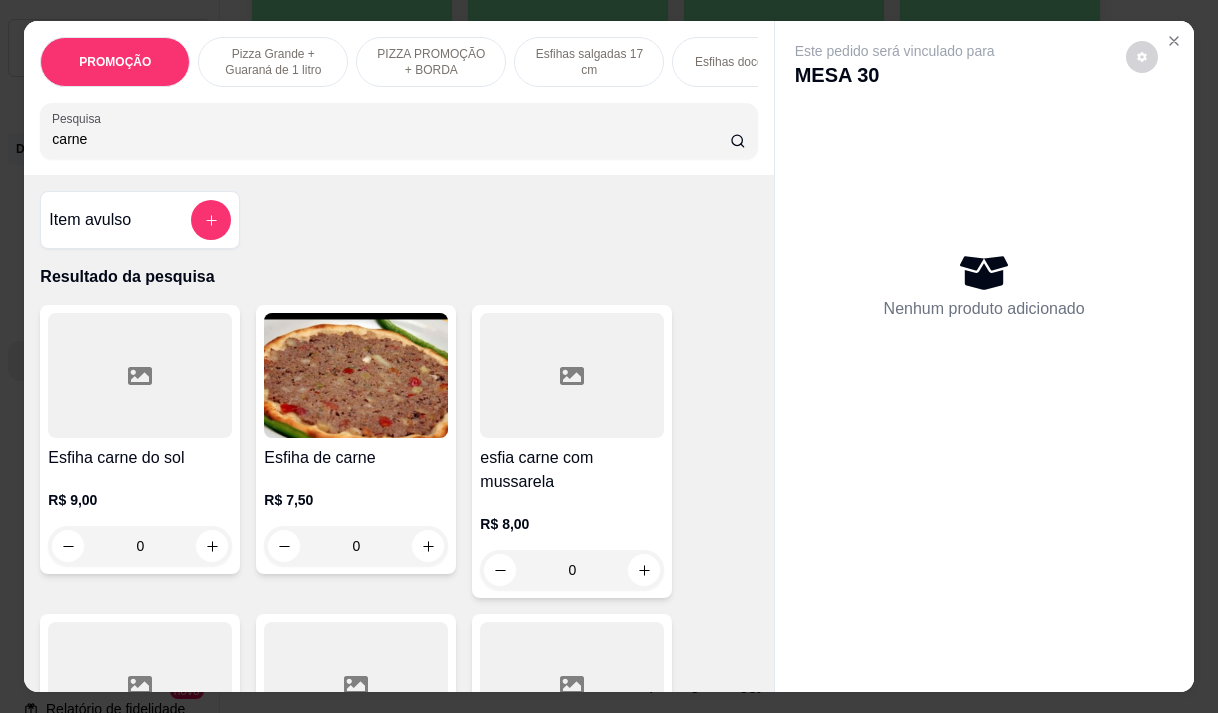 click on "Esfiha de carne   R$ 7,50 0" at bounding box center [356, 439] 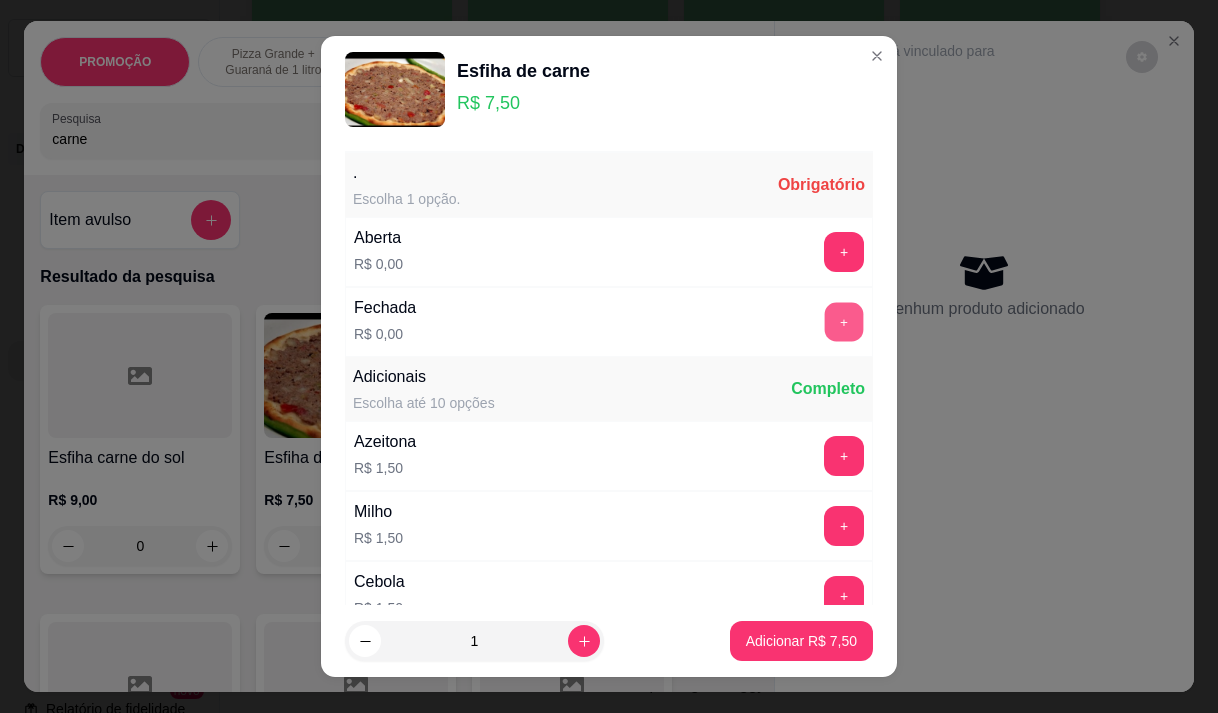click on "+" at bounding box center [844, 321] 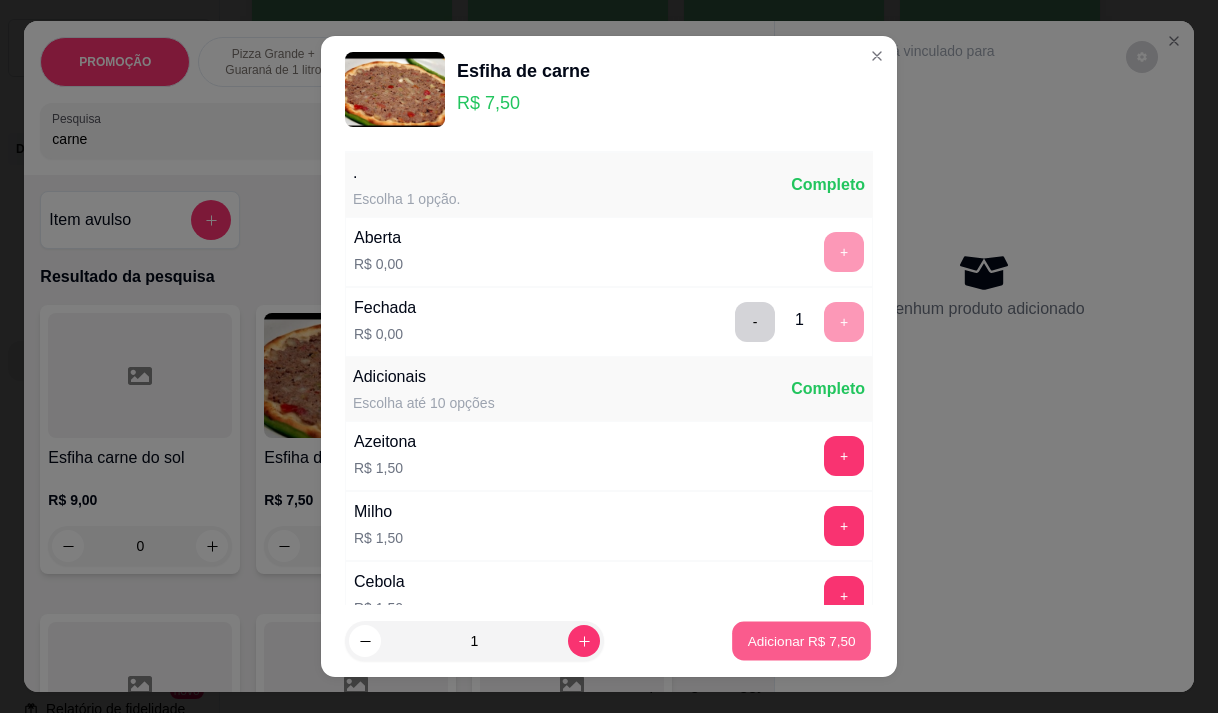 click on "Adicionar   R$ 7,50" at bounding box center (801, 641) 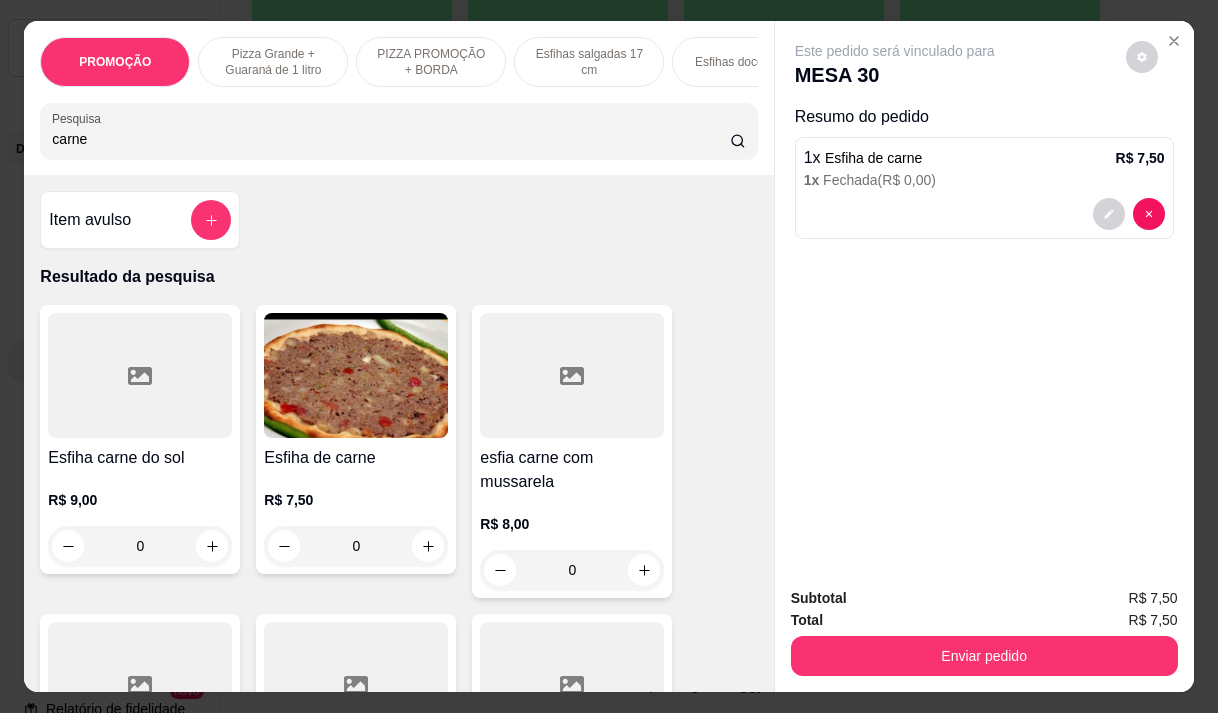 click on "carne" at bounding box center [391, 139] 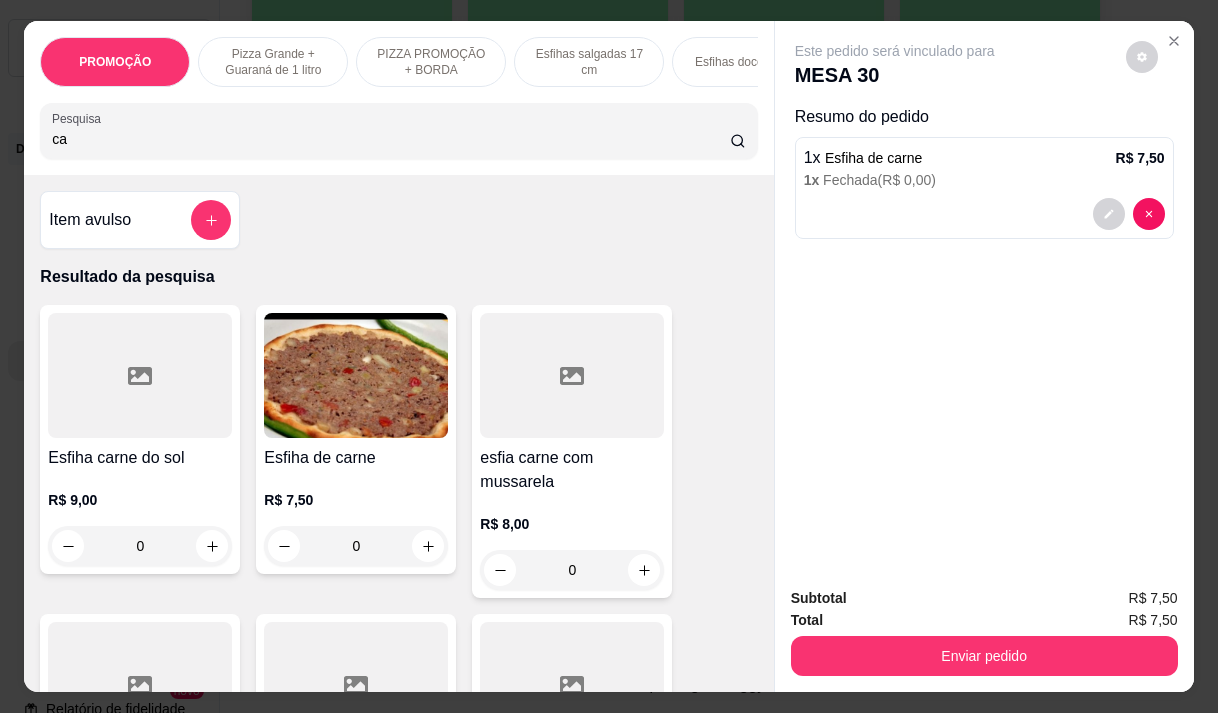 type on "c" 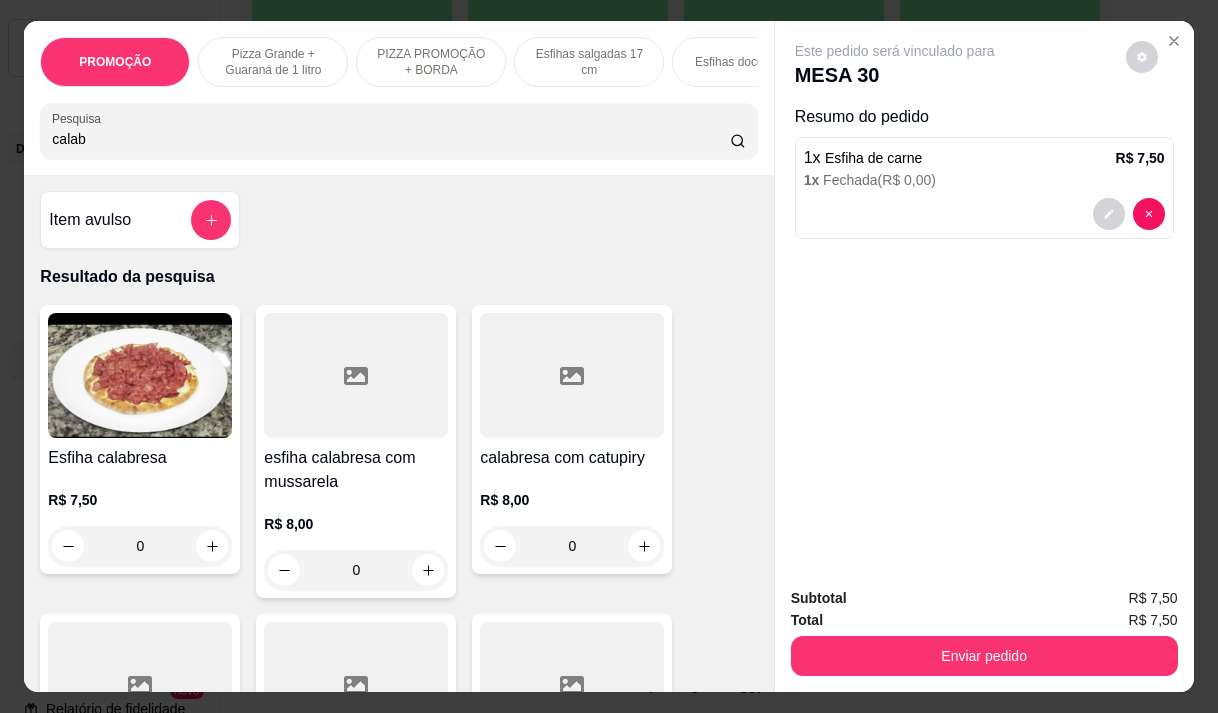 type on "calab" 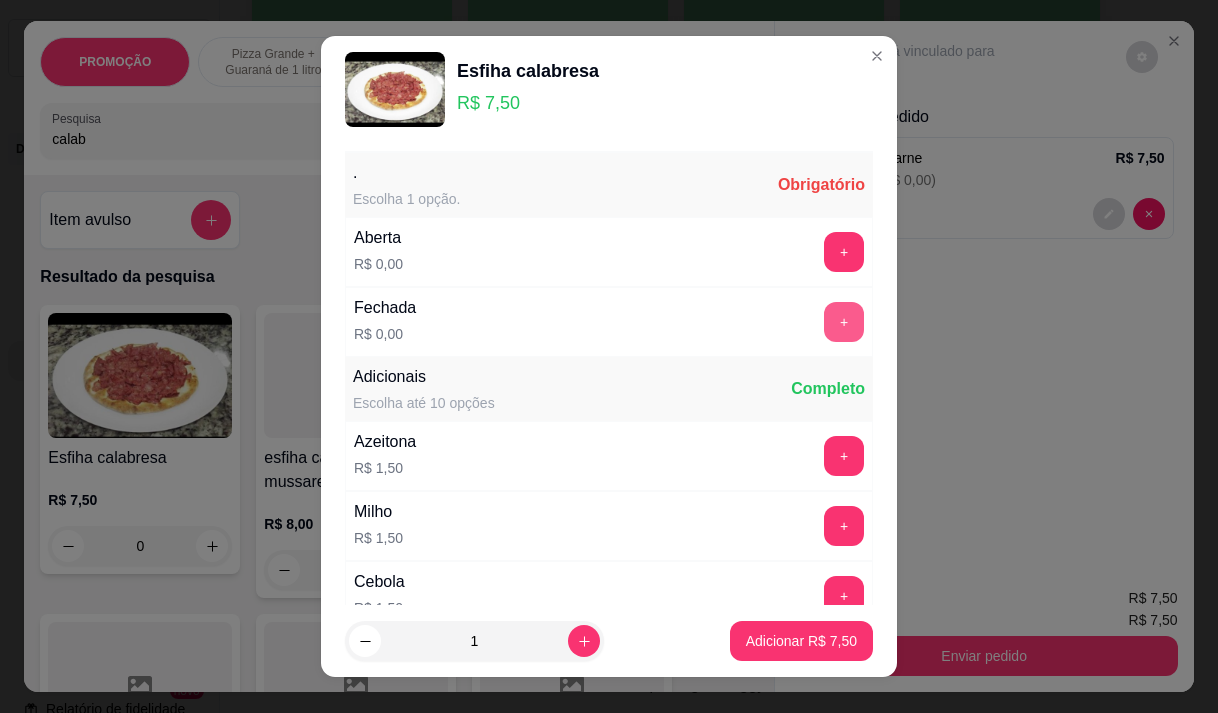 click on "+" at bounding box center (844, 322) 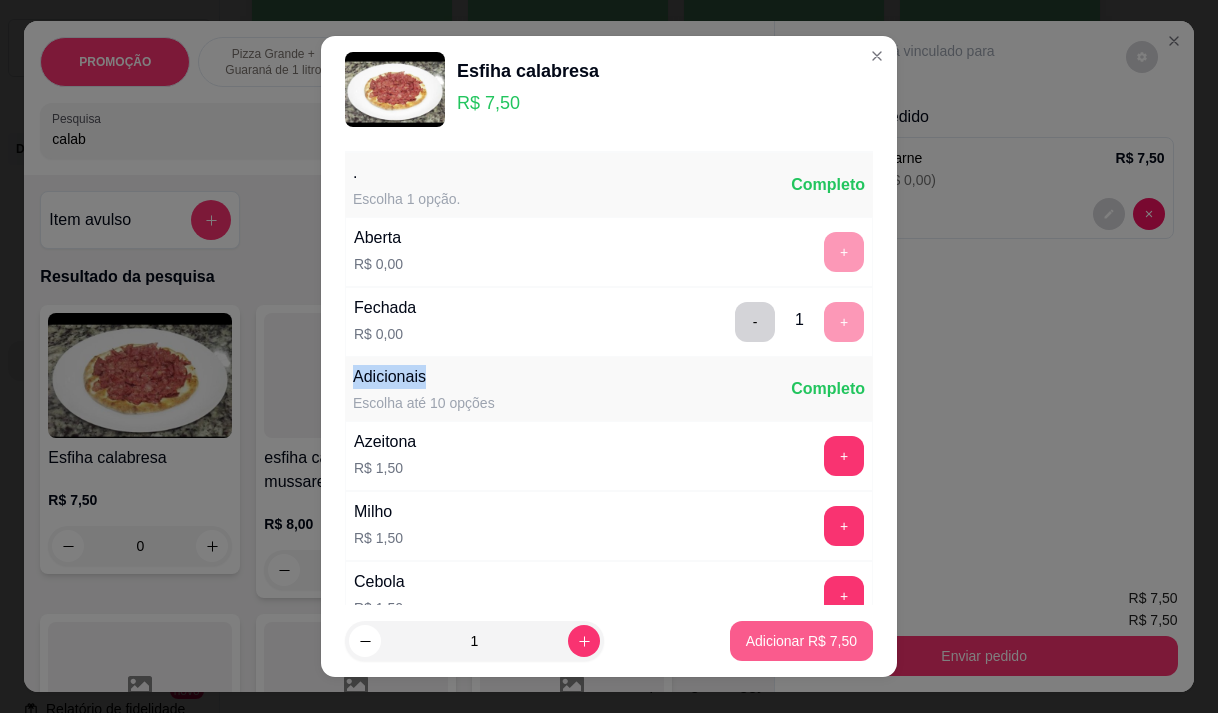 click on "Adicionar   R$ 7,50" at bounding box center (801, 641) 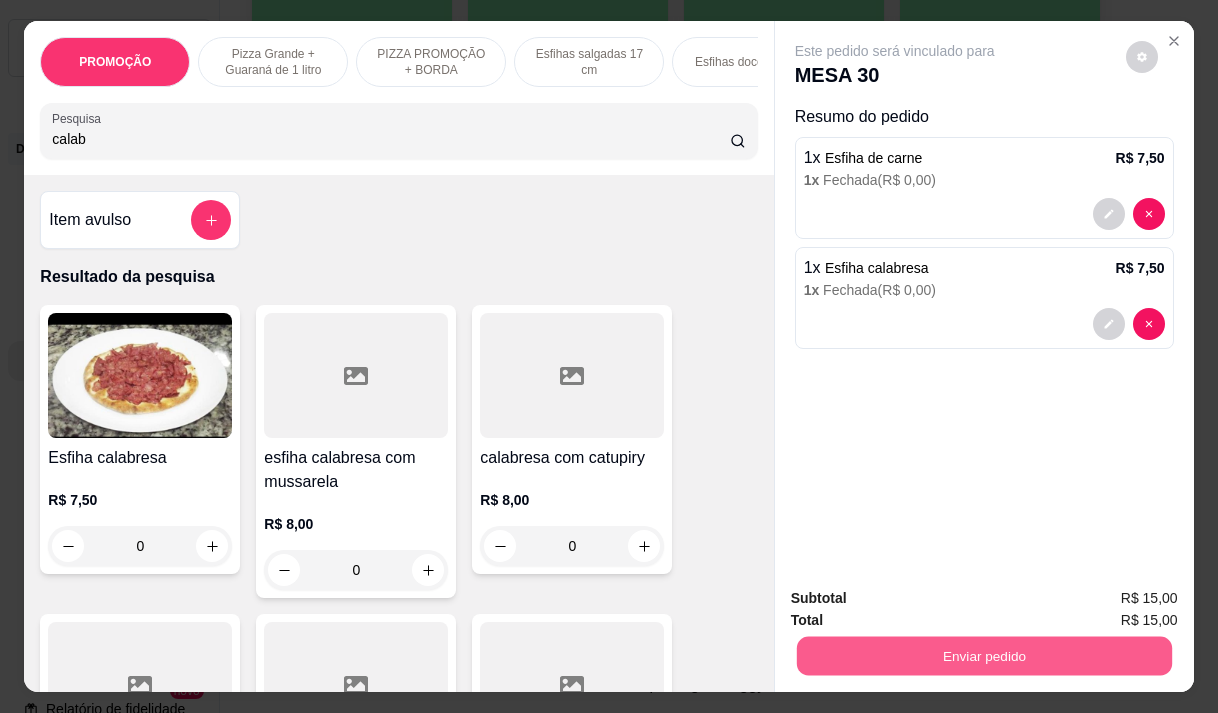 click on "Enviar pedido" at bounding box center [983, 655] 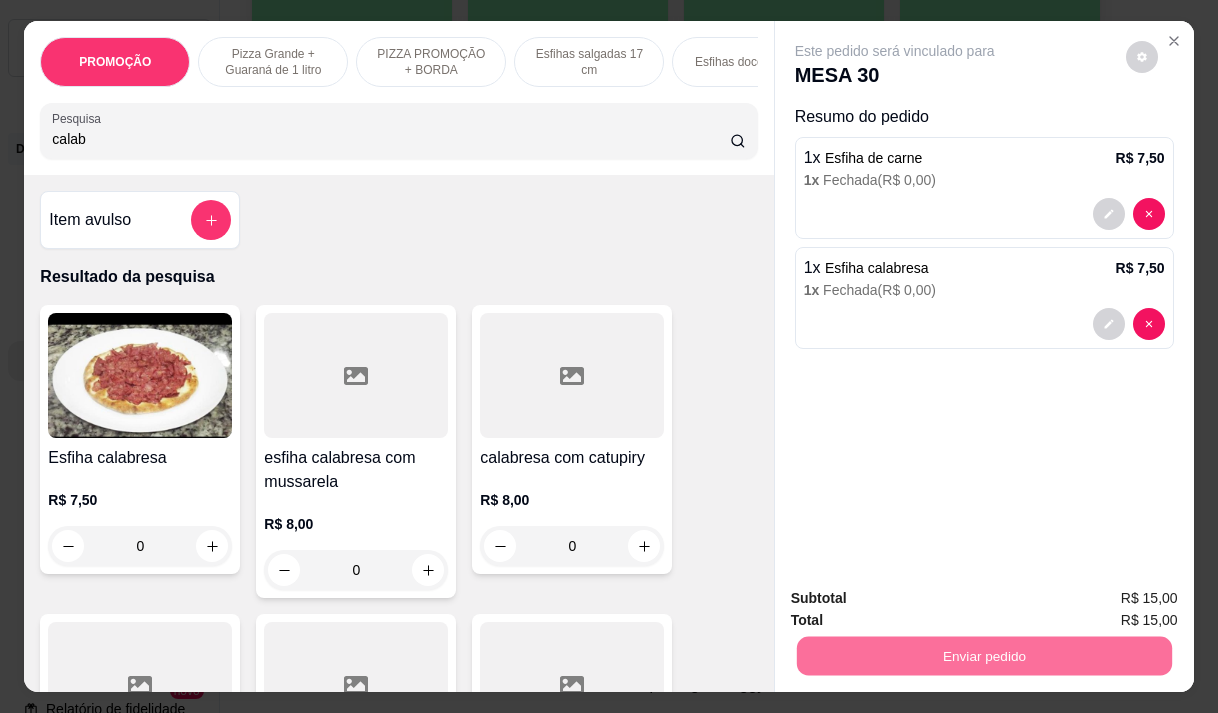 click on "Não registrar e enviar pedido" at bounding box center [918, 599] 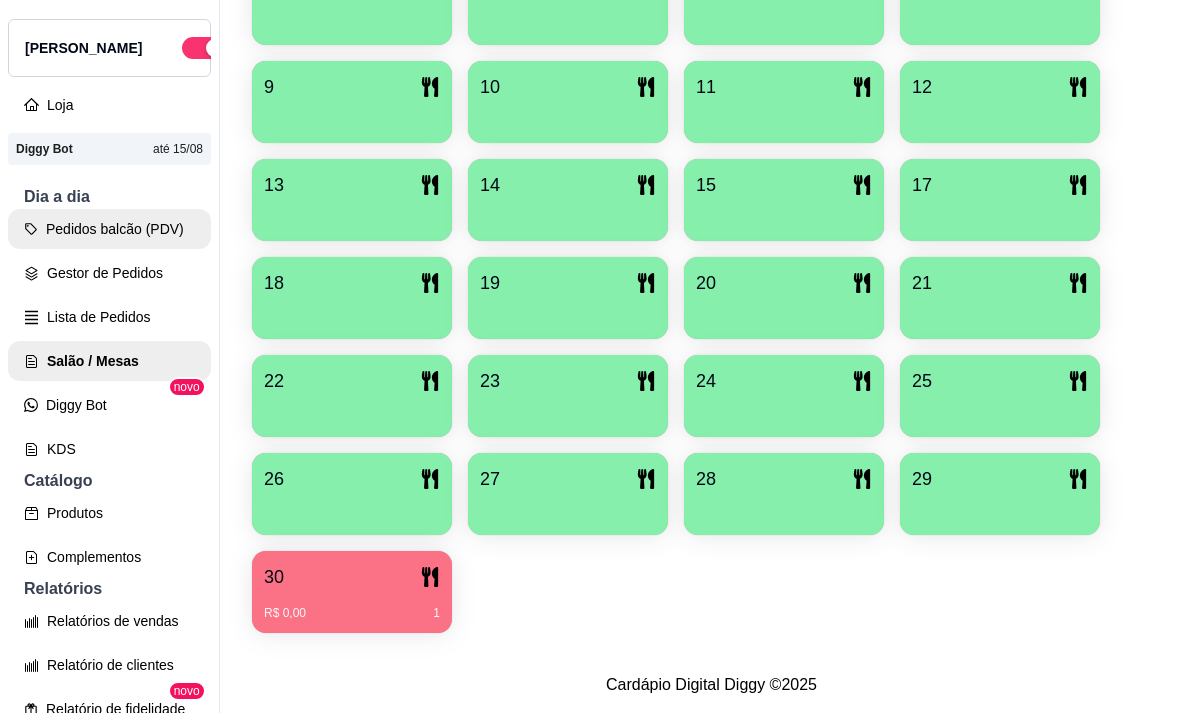 click on "Pedidos balcão (PDV)" at bounding box center (109, 229) 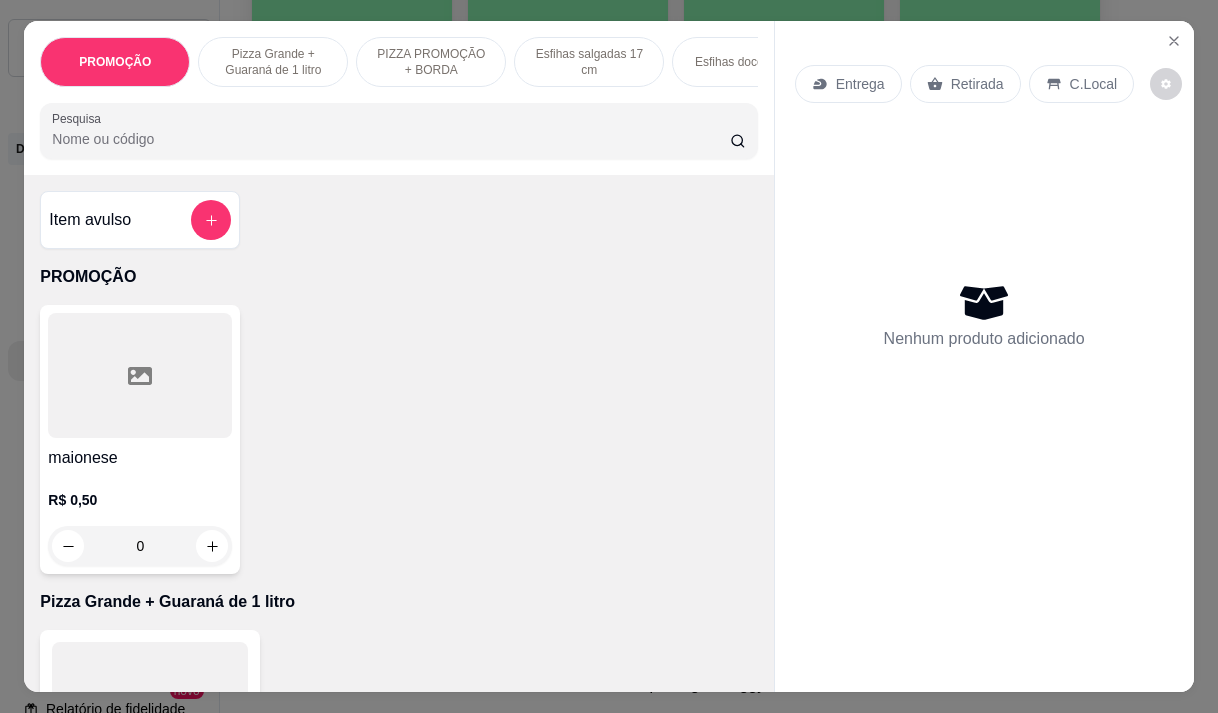 click on "Entrega" at bounding box center [848, 84] 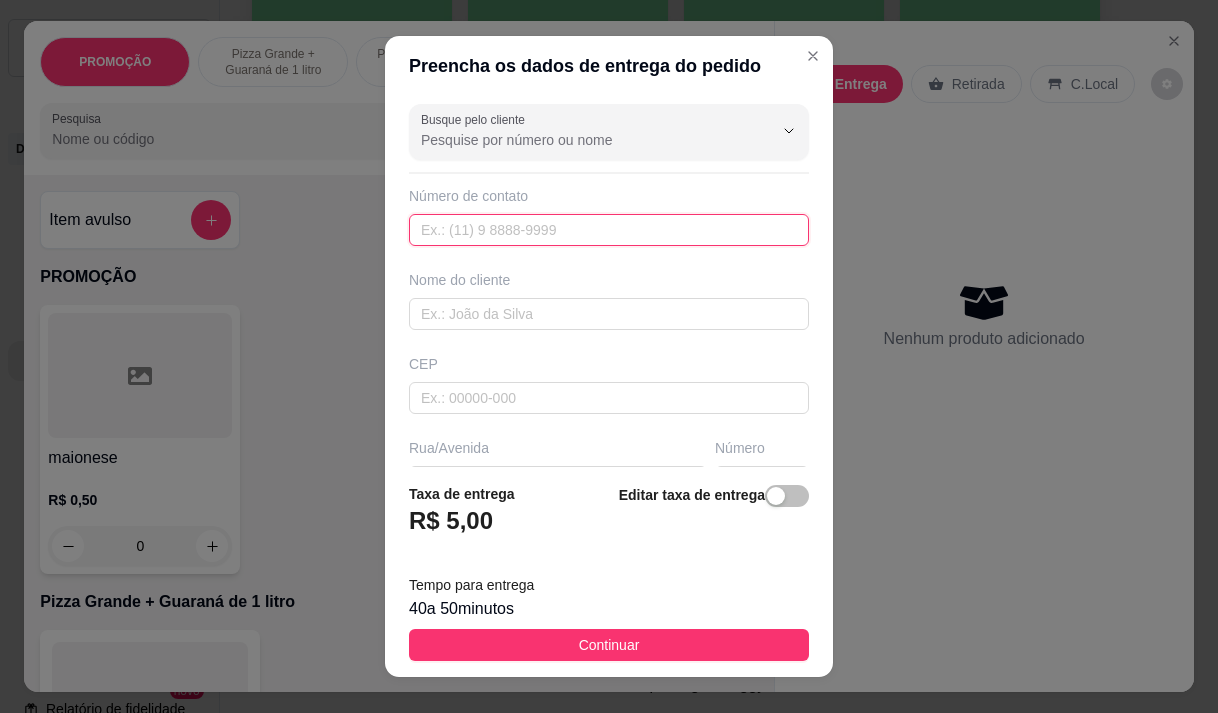 click at bounding box center (609, 230) 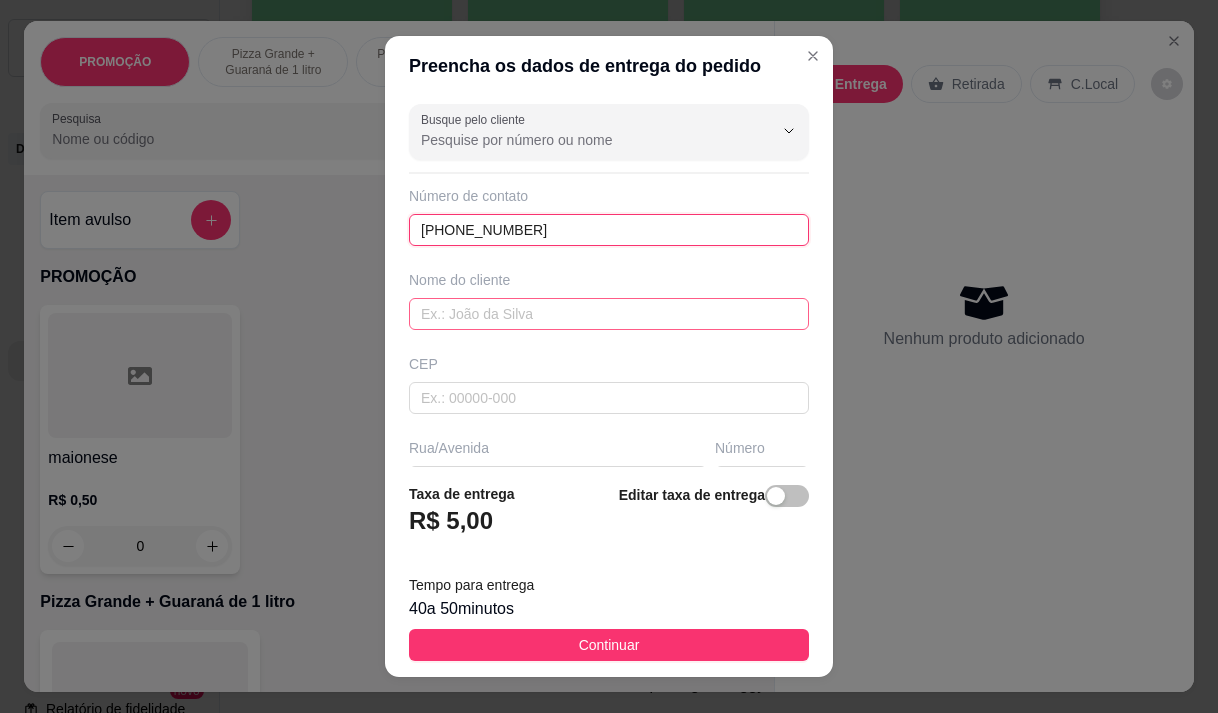 type on "[PHONE_NUMBER]" 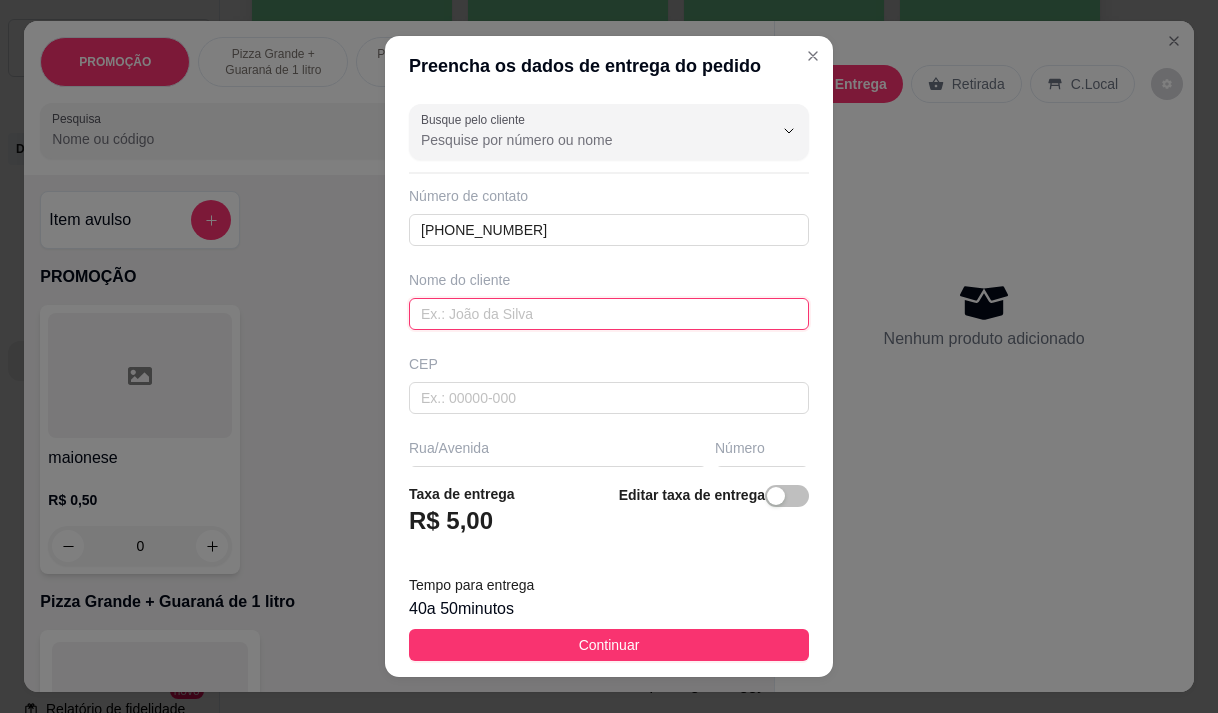 click at bounding box center (609, 314) 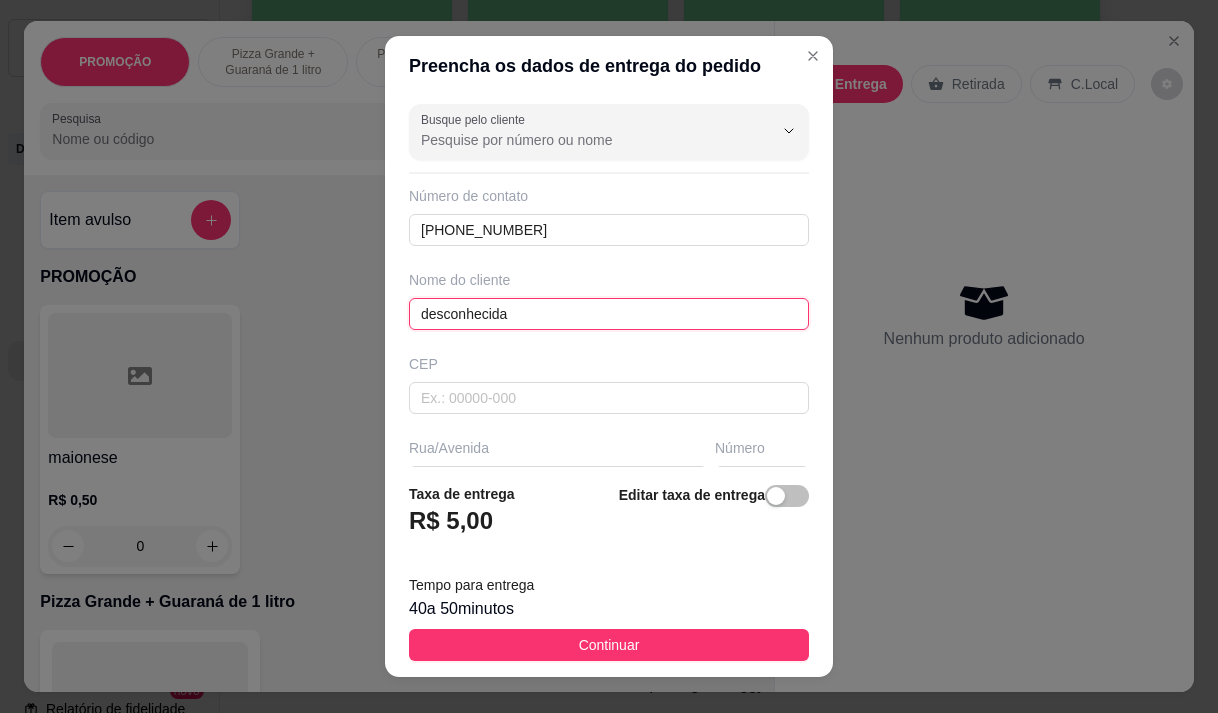 type on "desconhecida" 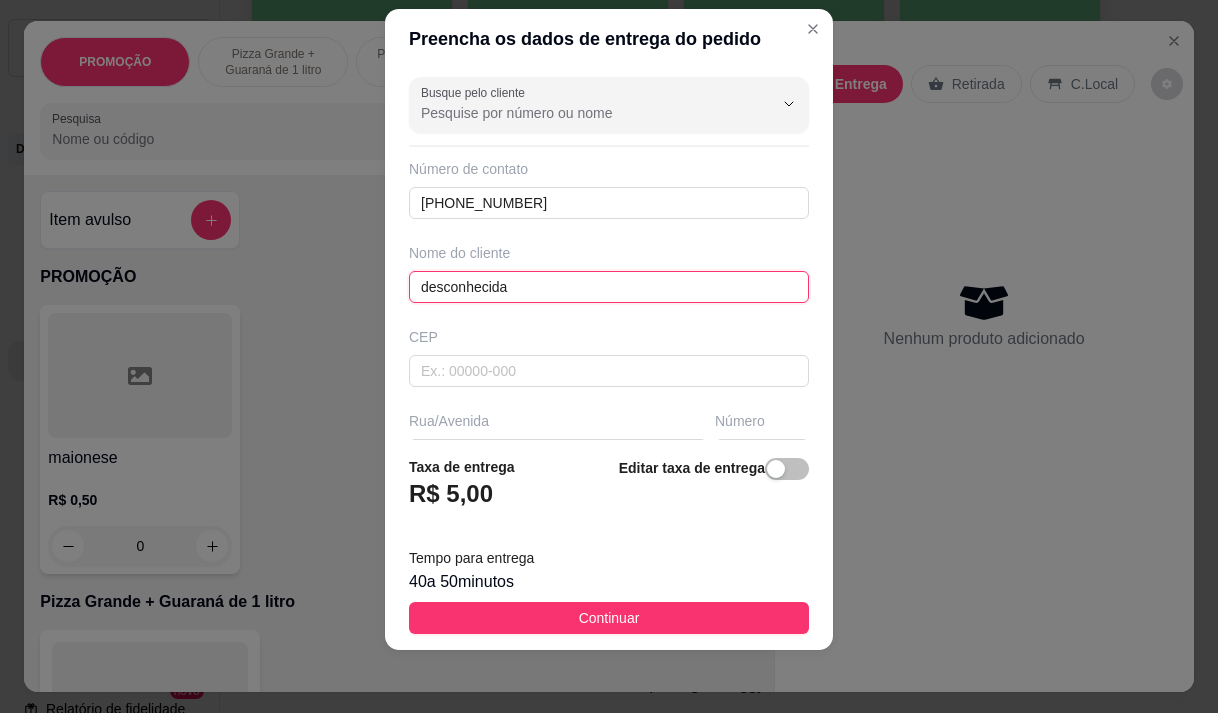scroll, scrollTop: 28, scrollLeft: 0, axis: vertical 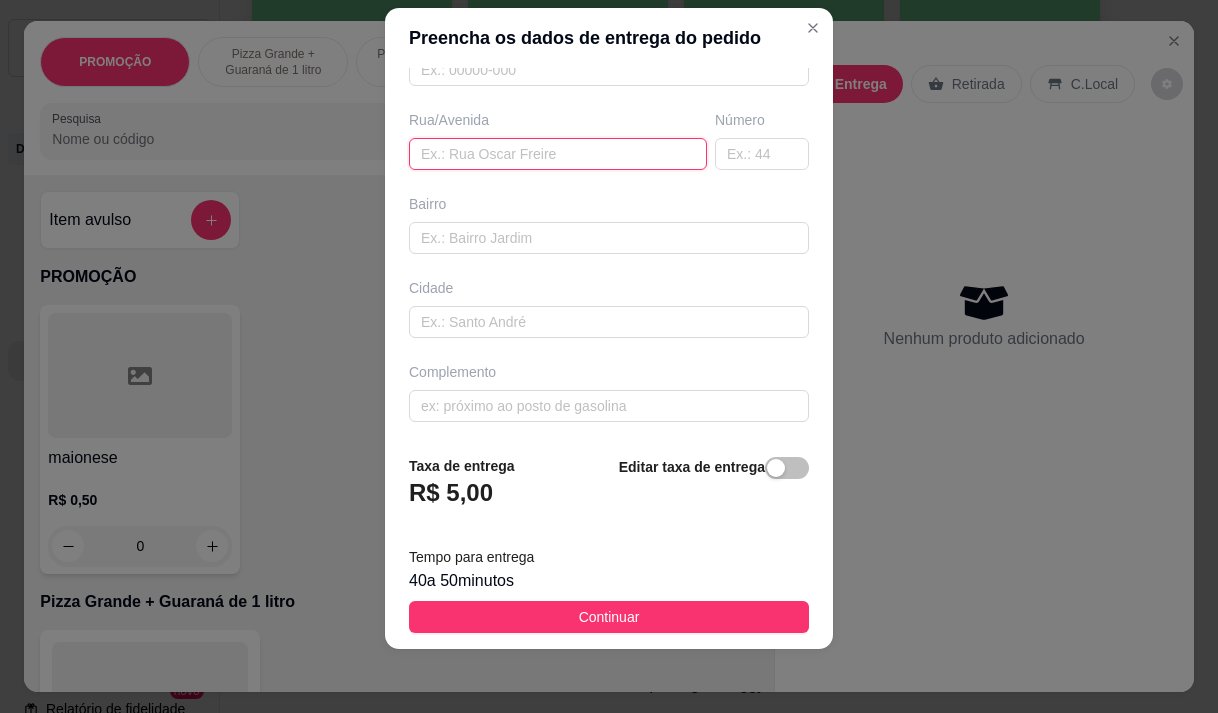 paste on "[PERSON_NAME][STREET_ADDRESS]" 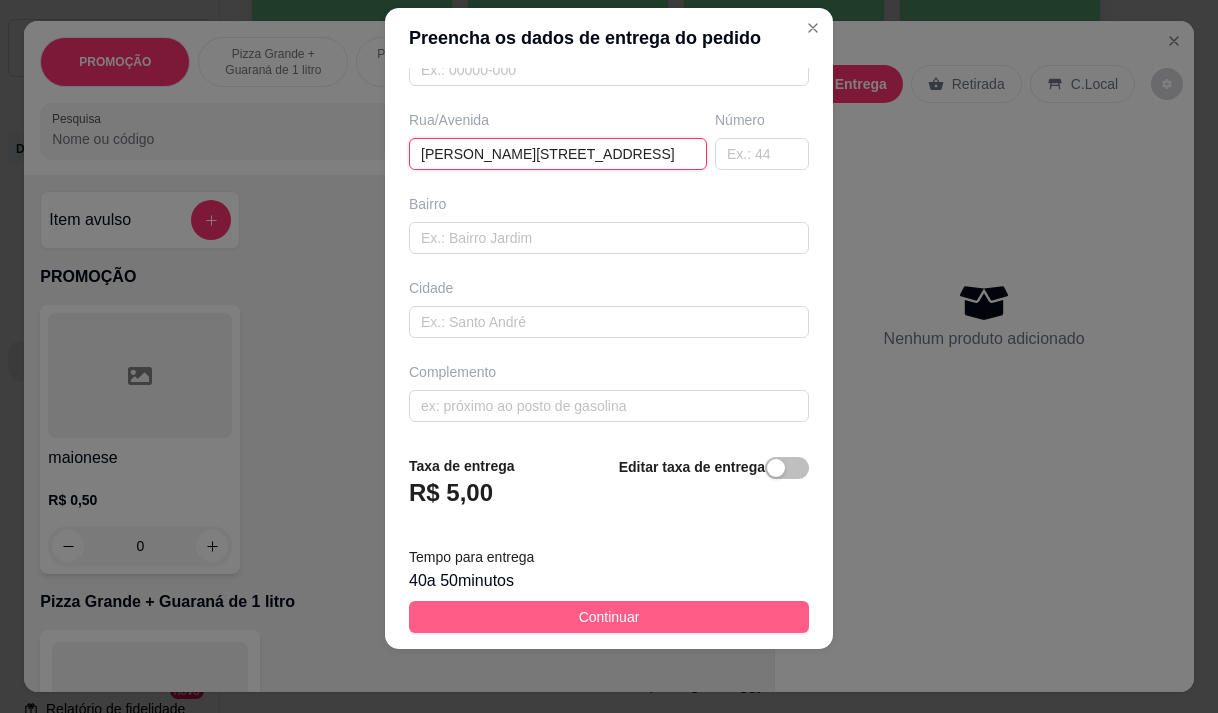 type on "[PERSON_NAME][STREET_ADDRESS]" 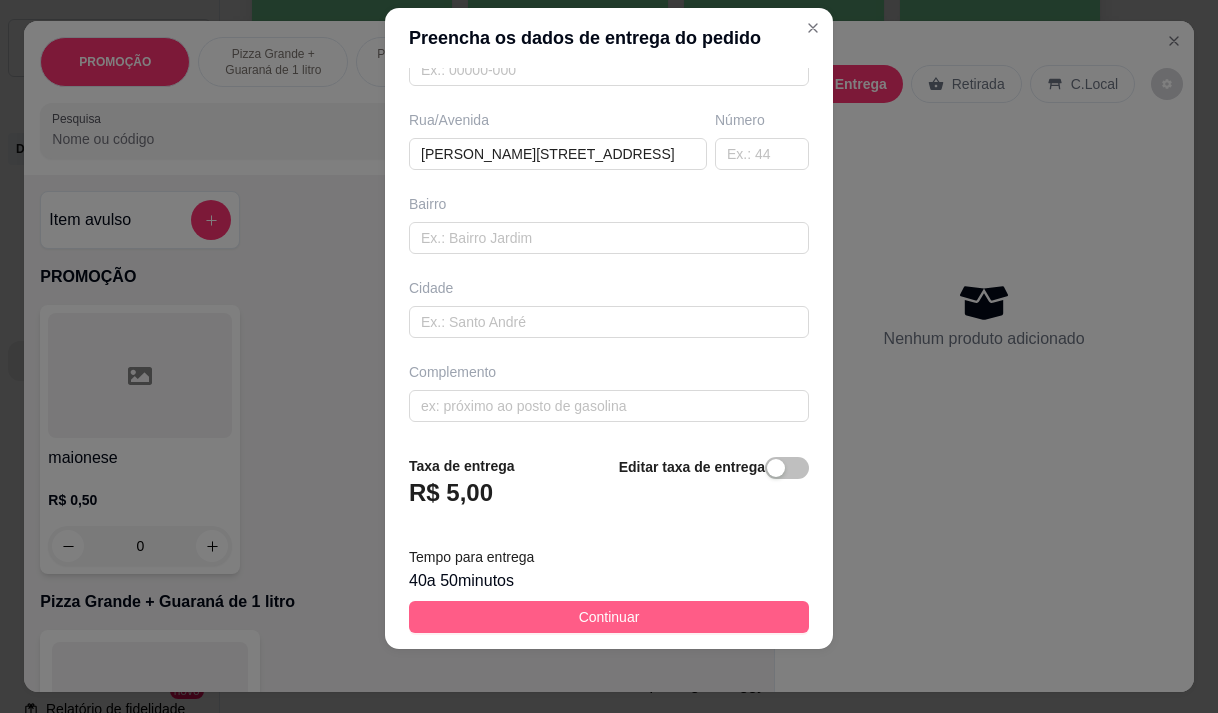 click on "Continuar" at bounding box center (609, 617) 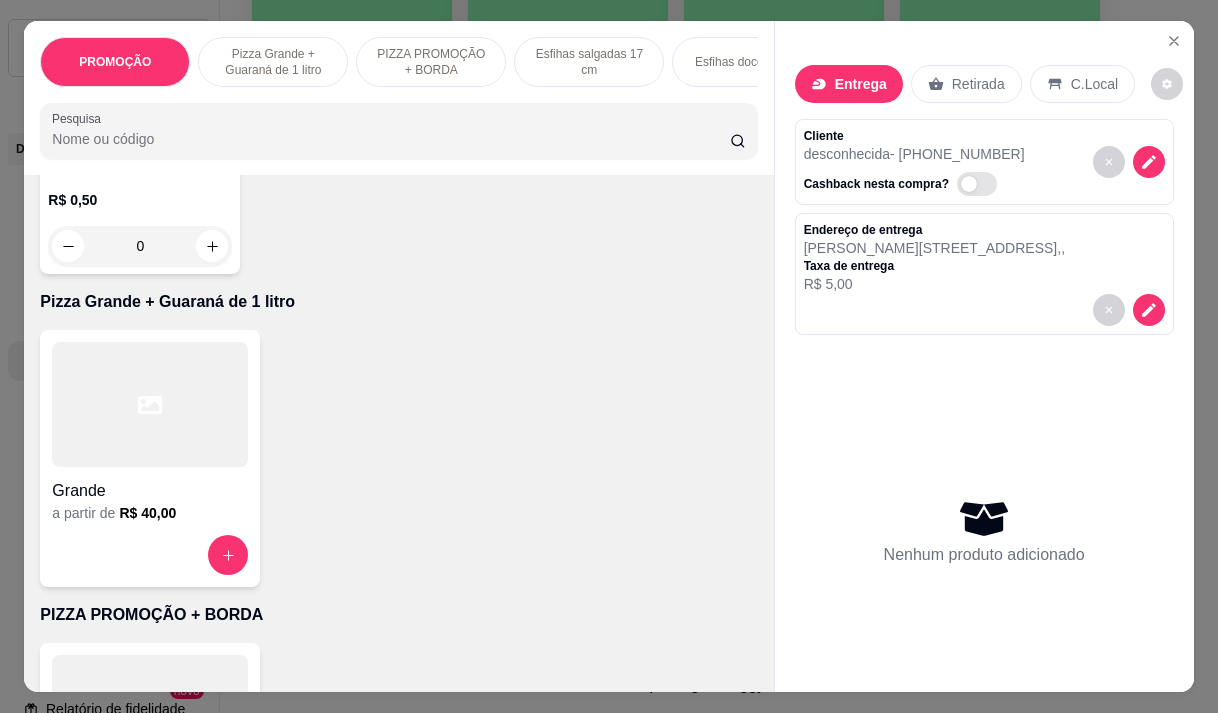 scroll, scrollTop: 500, scrollLeft: 0, axis: vertical 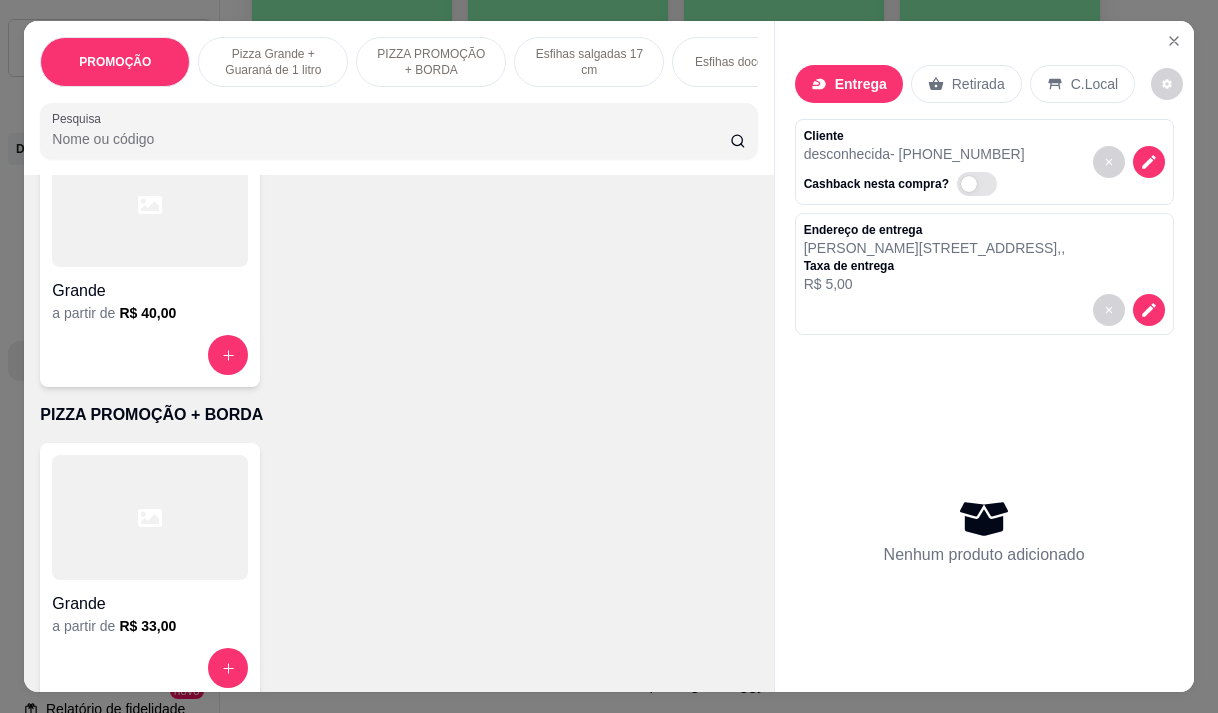 click at bounding box center [150, 517] 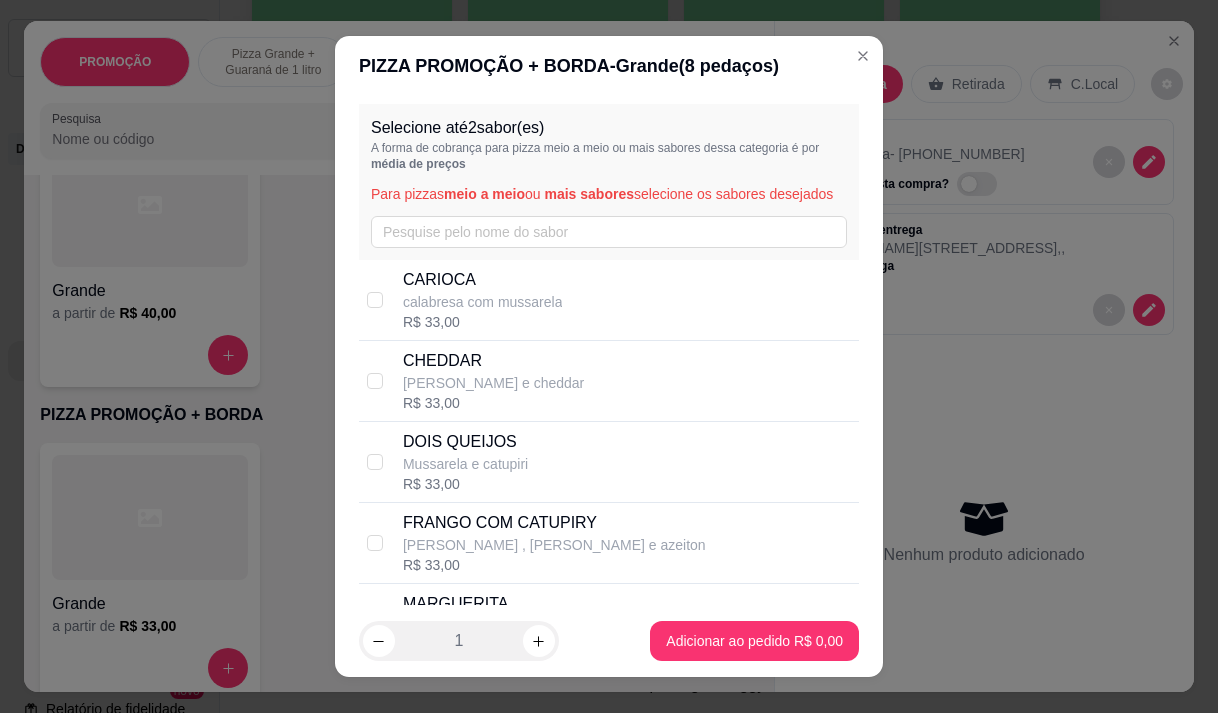 click on "calabresa com mussarela" at bounding box center [483, 302] 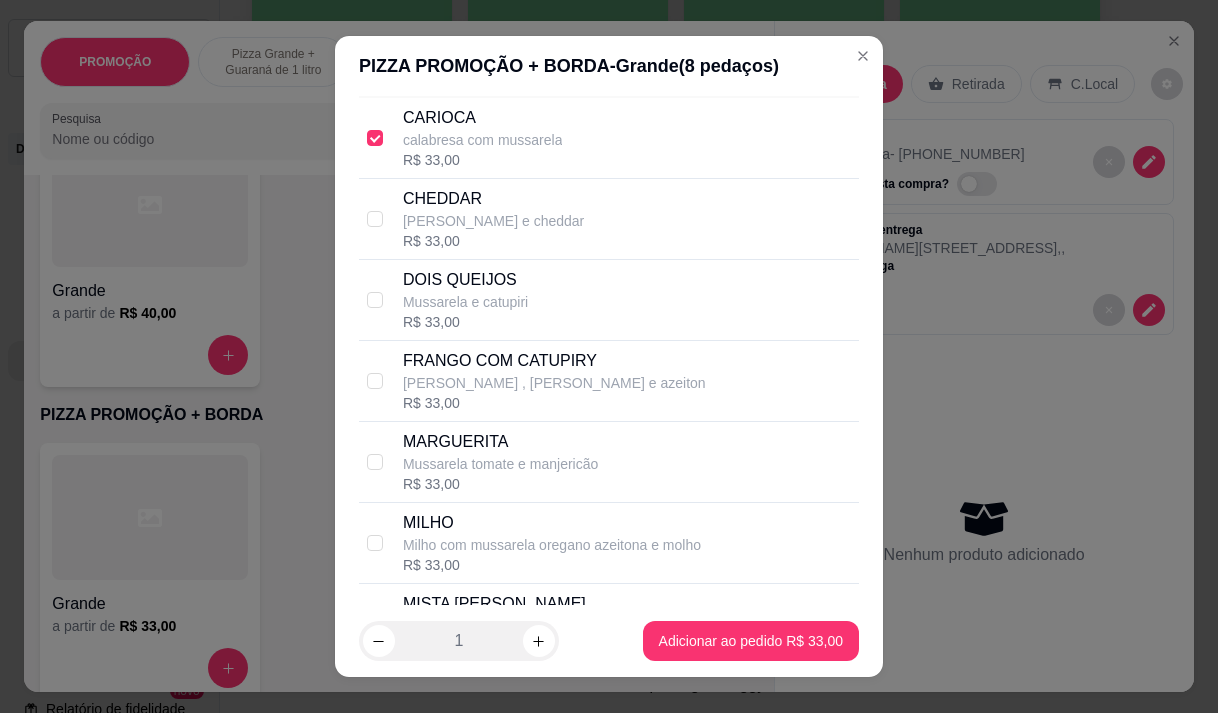 scroll, scrollTop: 200, scrollLeft: 0, axis: vertical 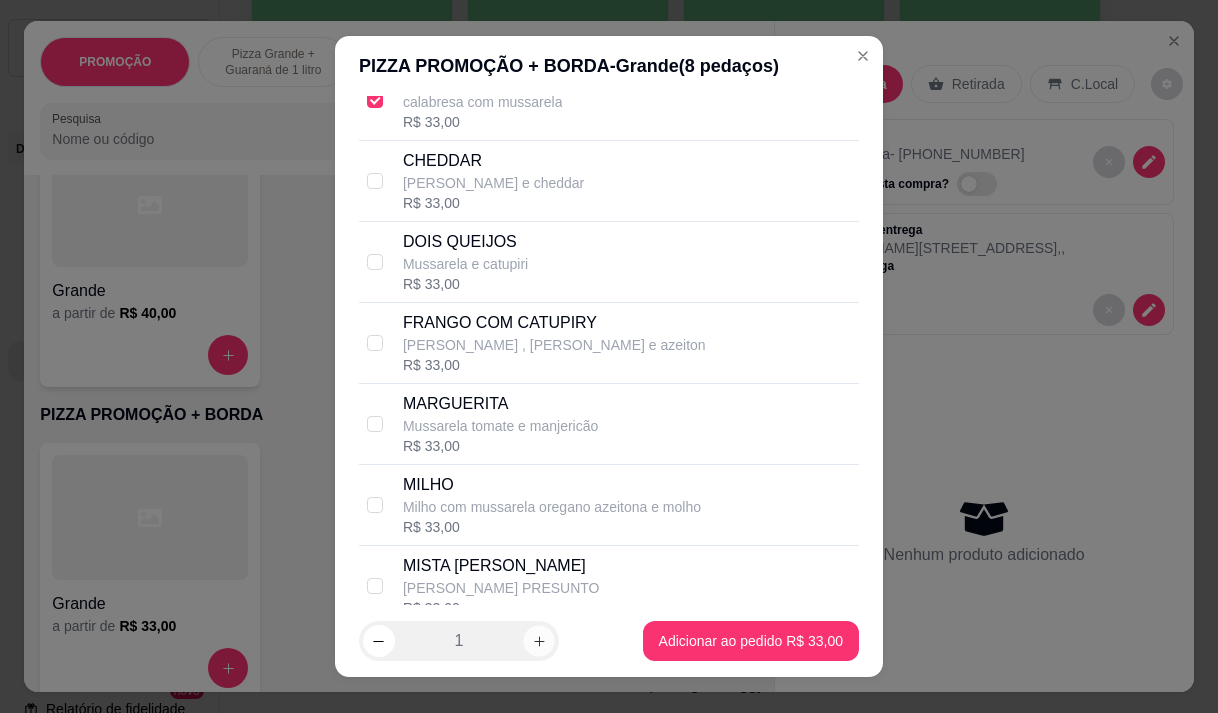 click 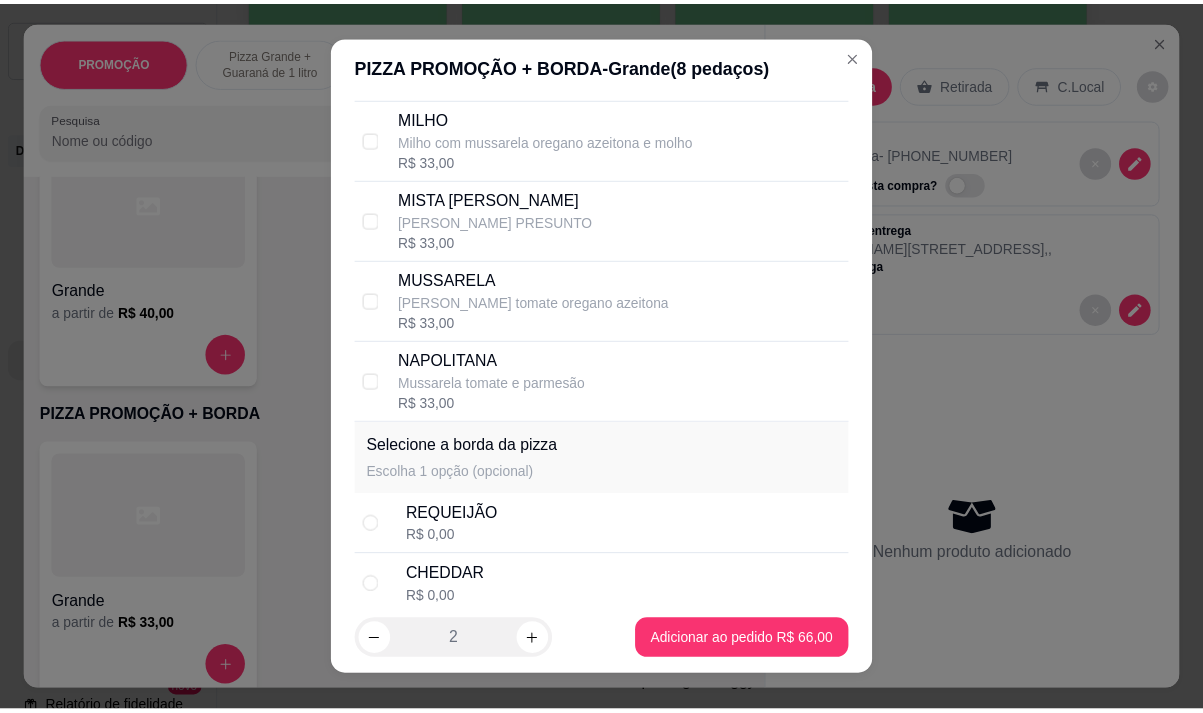 scroll, scrollTop: 600, scrollLeft: 0, axis: vertical 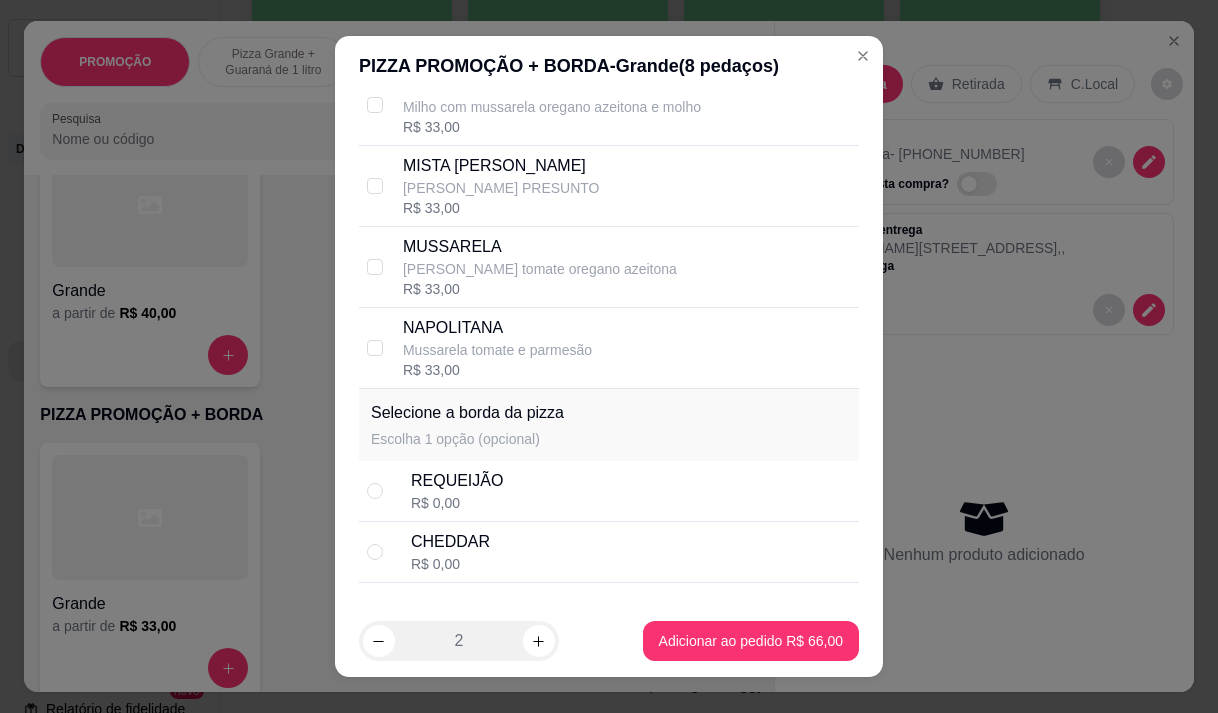 click on "REQUEIJÃO R$ 0,00" at bounding box center (609, 491) 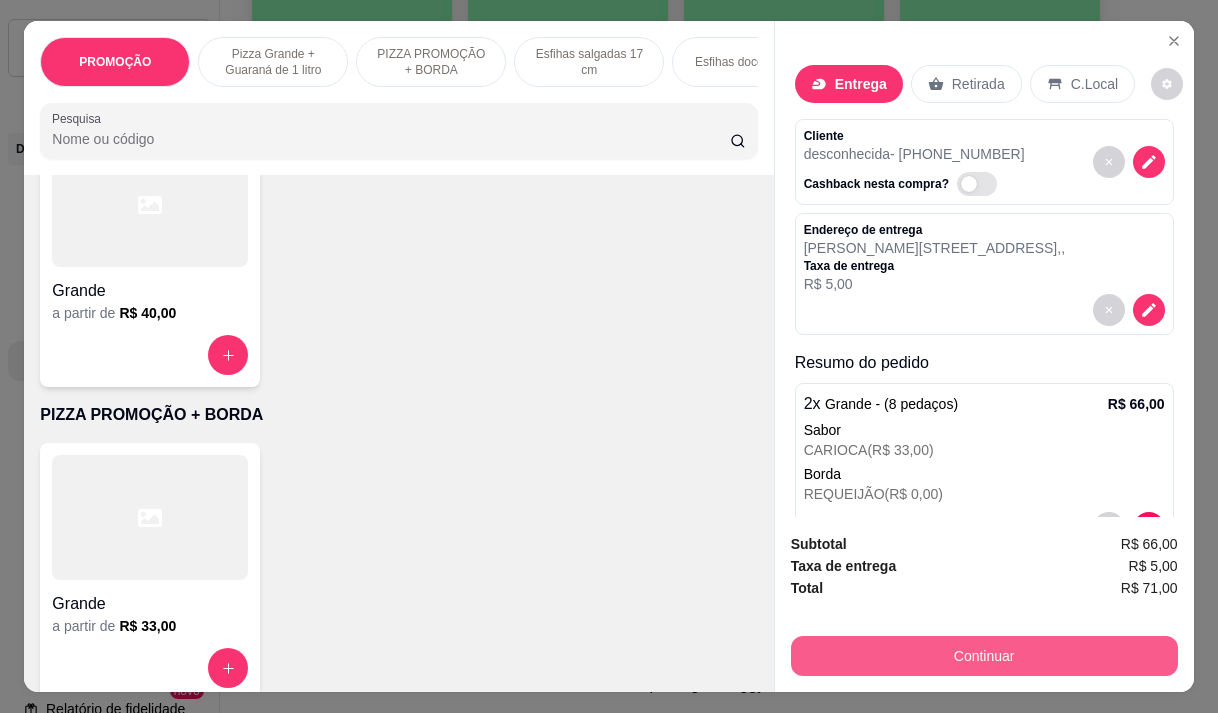 click on "Continuar" at bounding box center [984, 656] 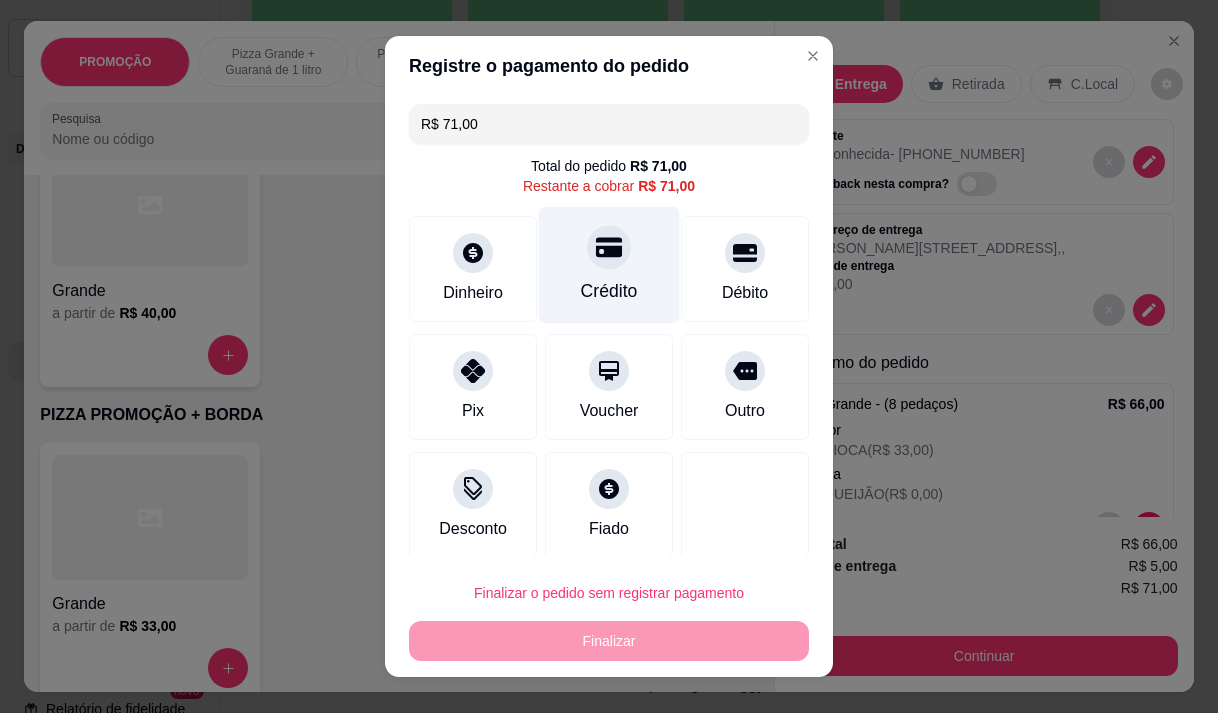 click on "Crédito" at bounding box center (609, 291) 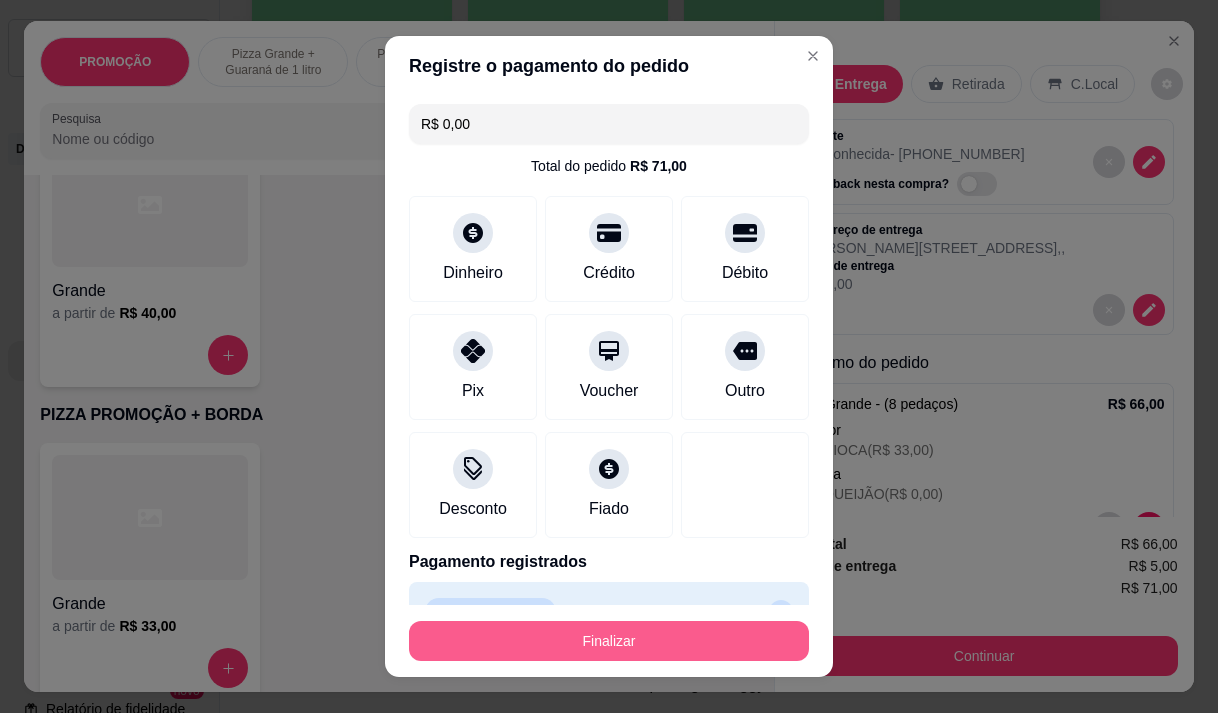 click on "Finalizar" at bounding box center (609, 641) 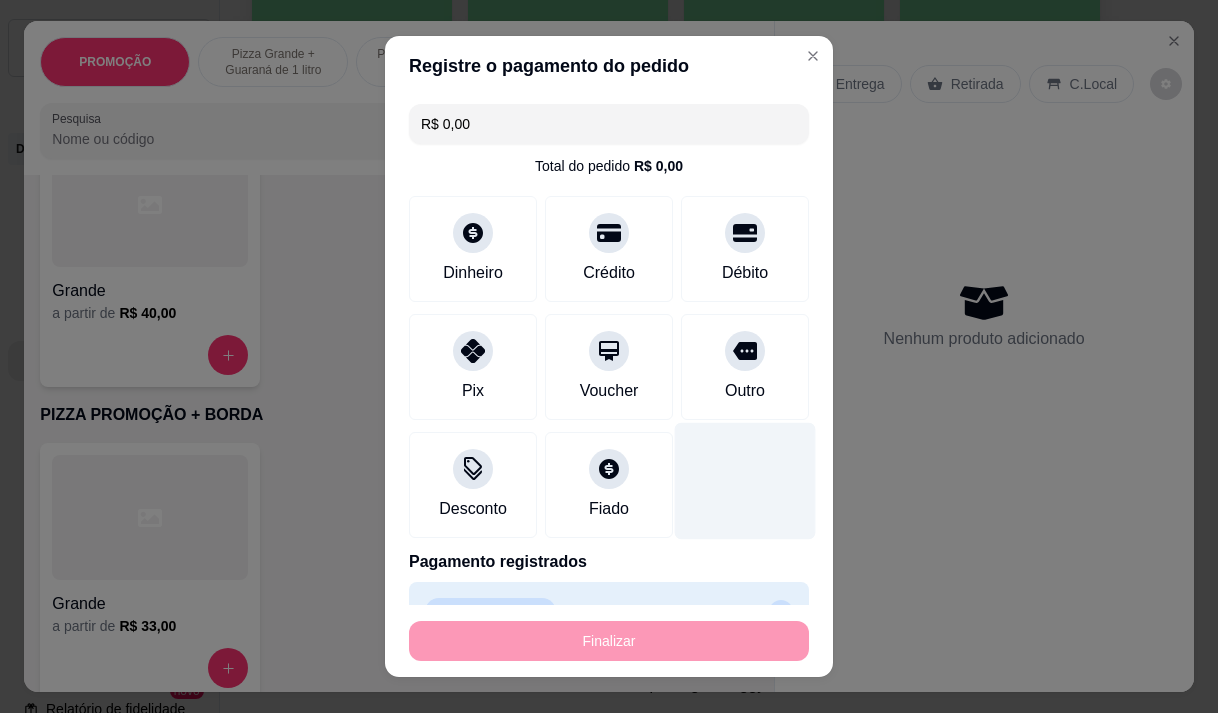 type on "-R$ 71,00" 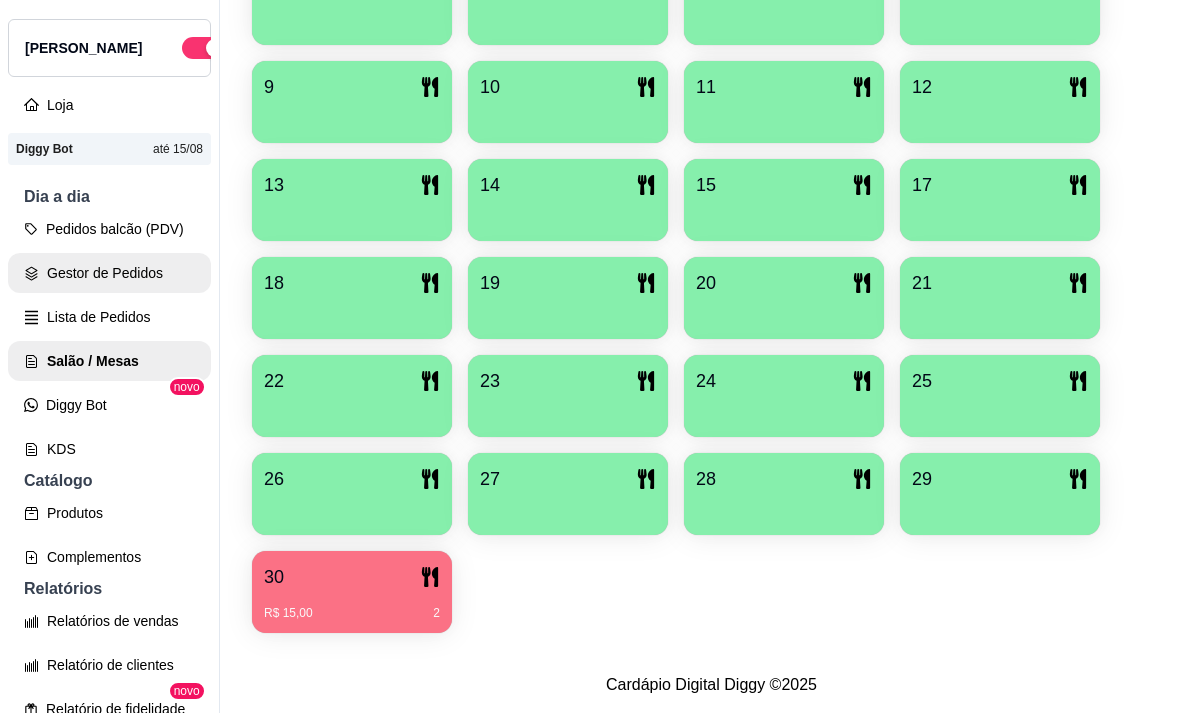 click on "Gestor de Pedidos" at bounding box center (109, 273) 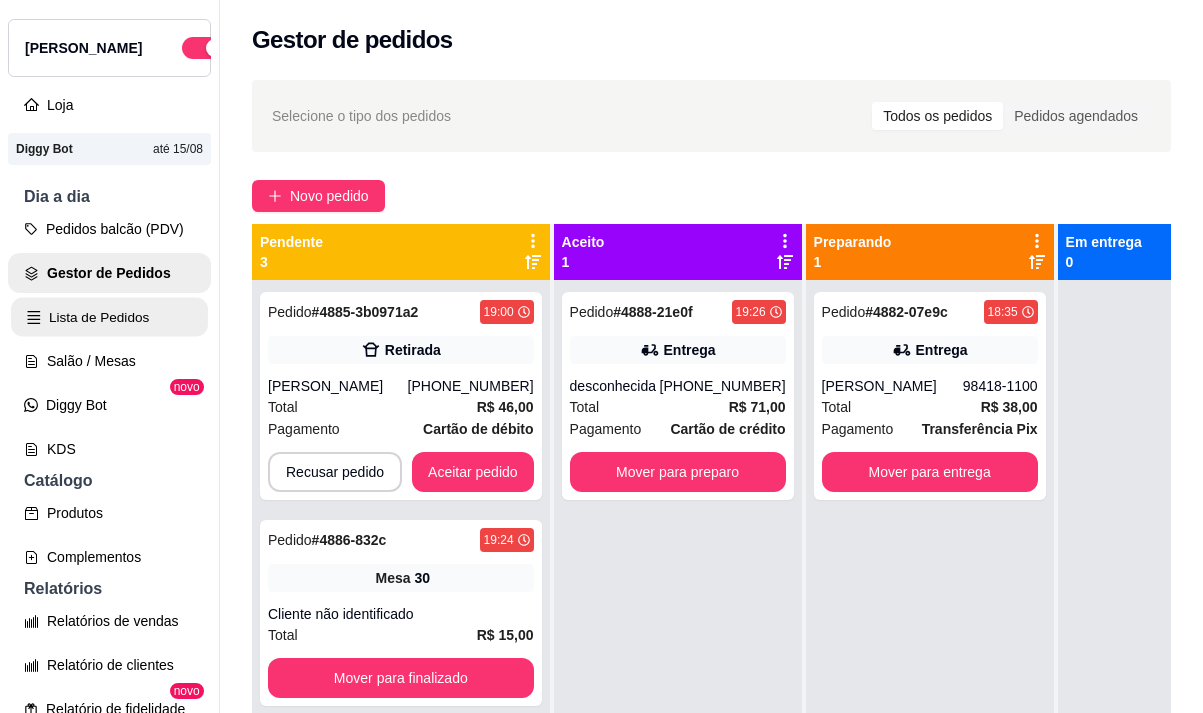 click on "Lista de Pedidos" at bounding box center (109, 317) 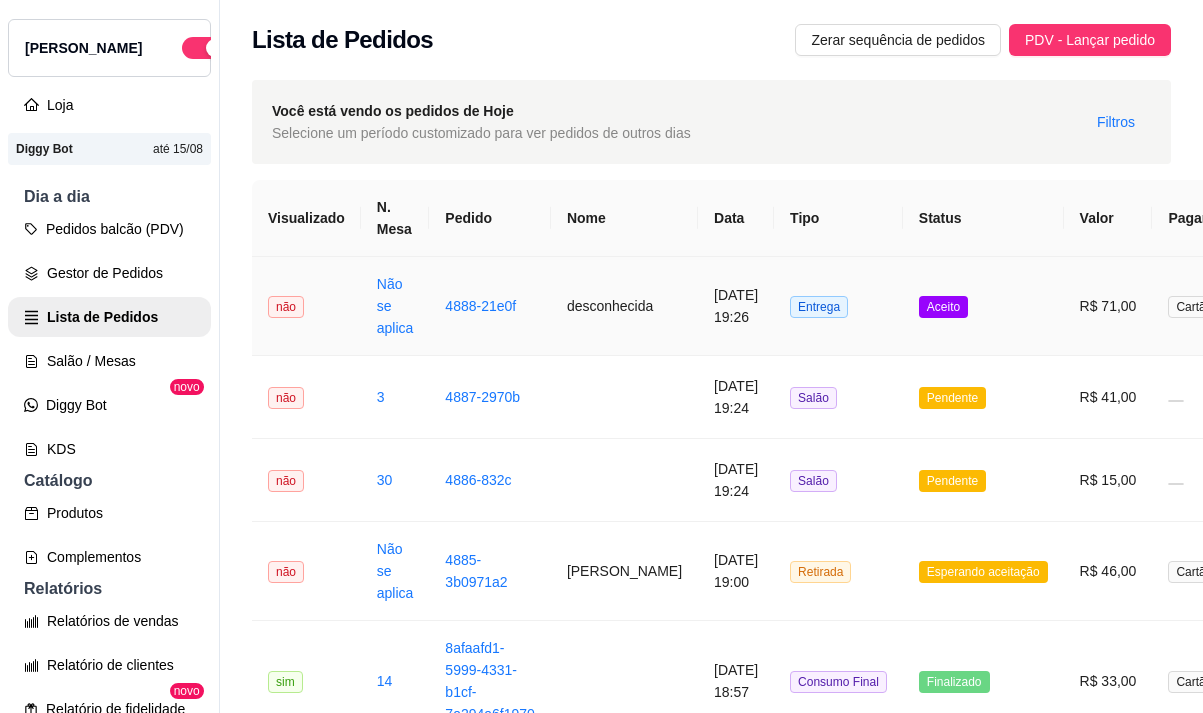 click on "desconhecida" at bounding box center [624, 306] 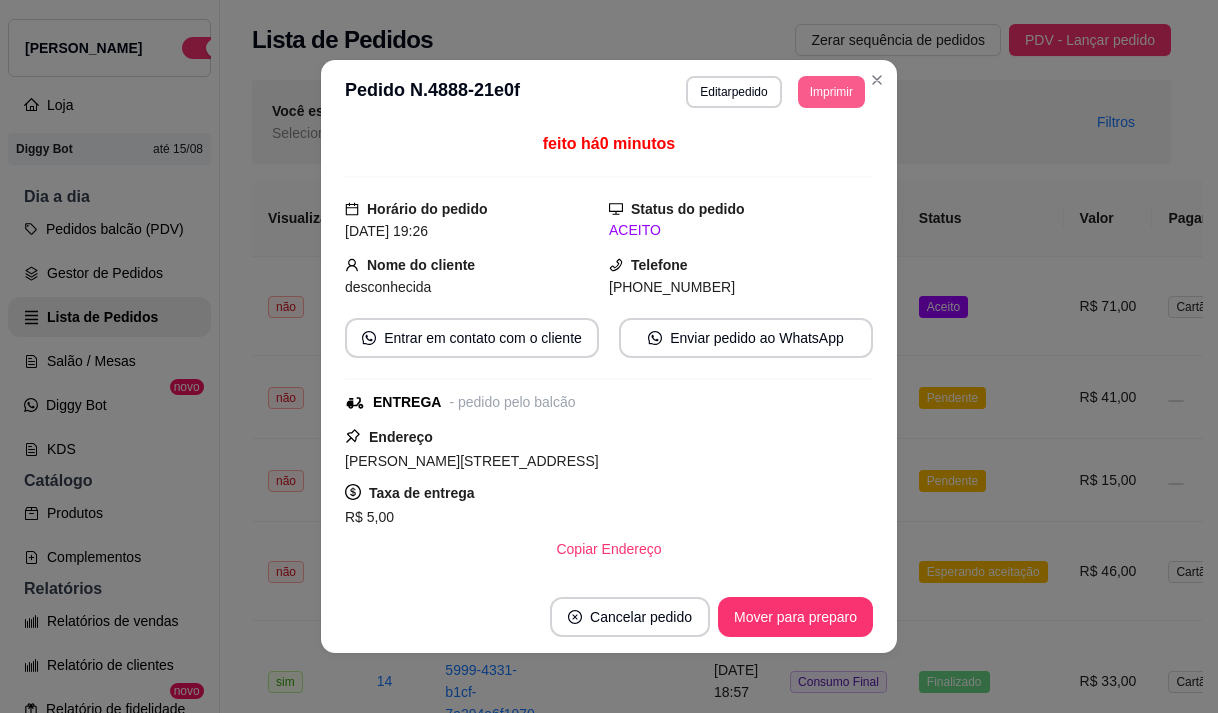 click on "Imprimir" at bounding box center (831, 92) 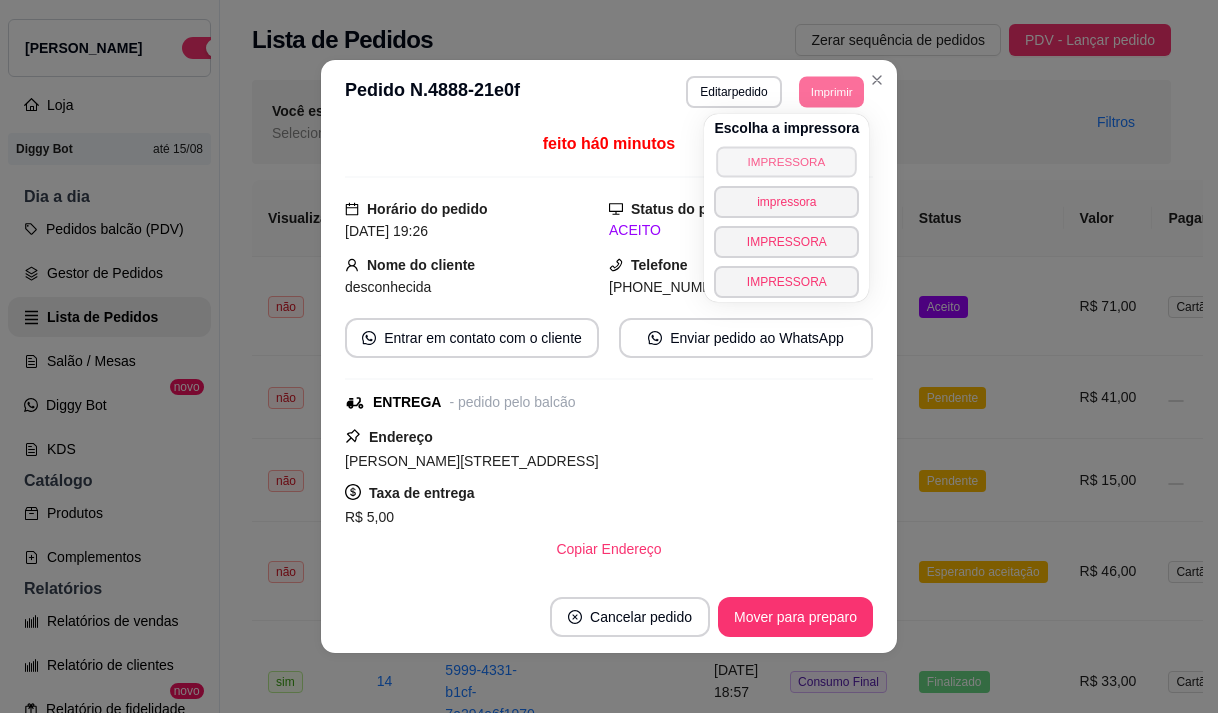 click on "IMPRESSORA" at bounding box center [787, 161] 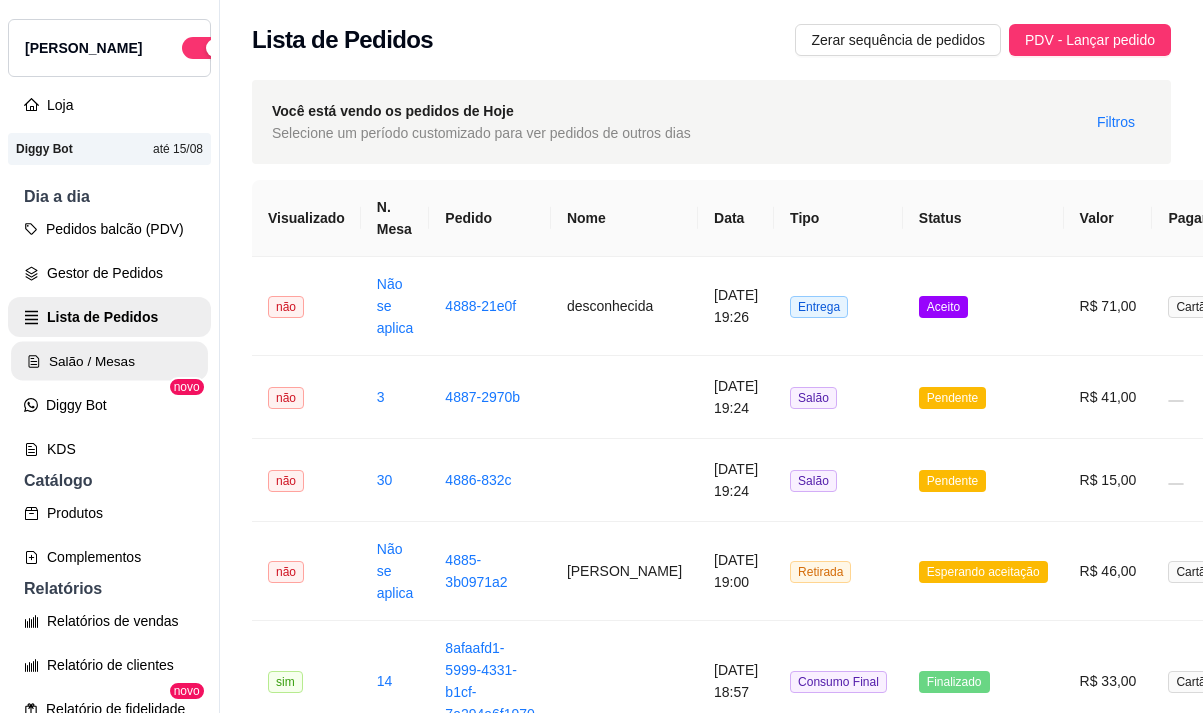 click on "Salão / Mesas" at bounding box center (109, 361) 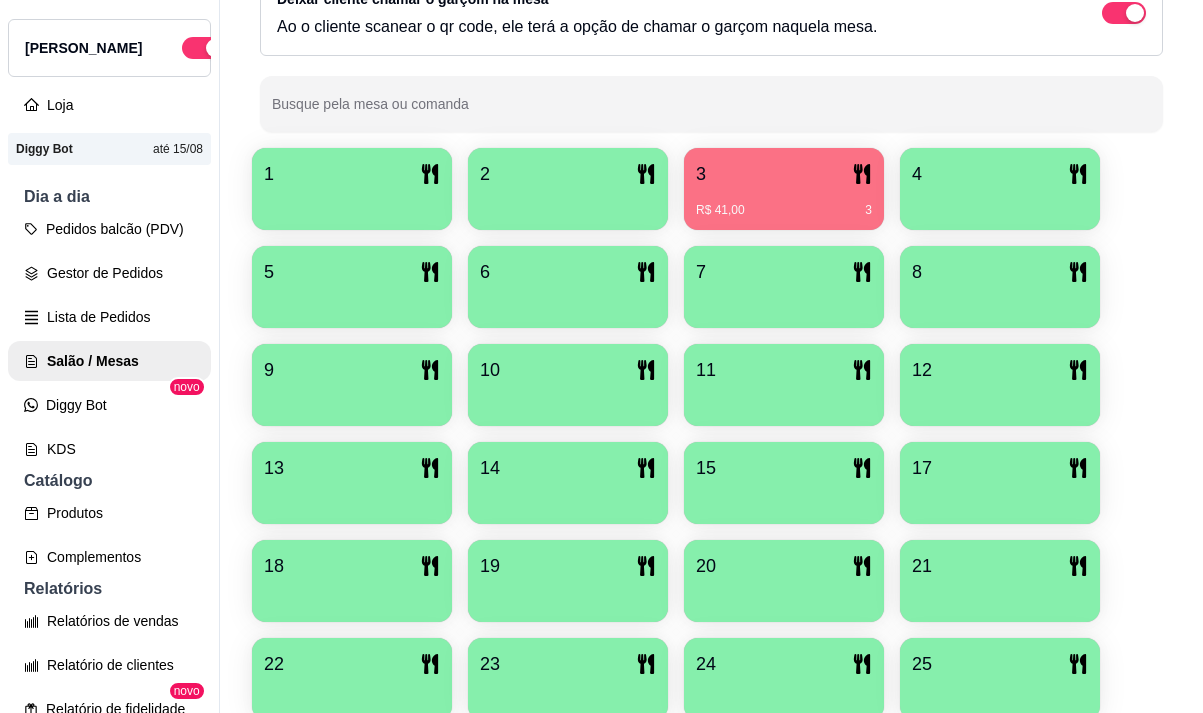 scroll, scrollTop: 400, scrollLeft: 0, axis: vertical 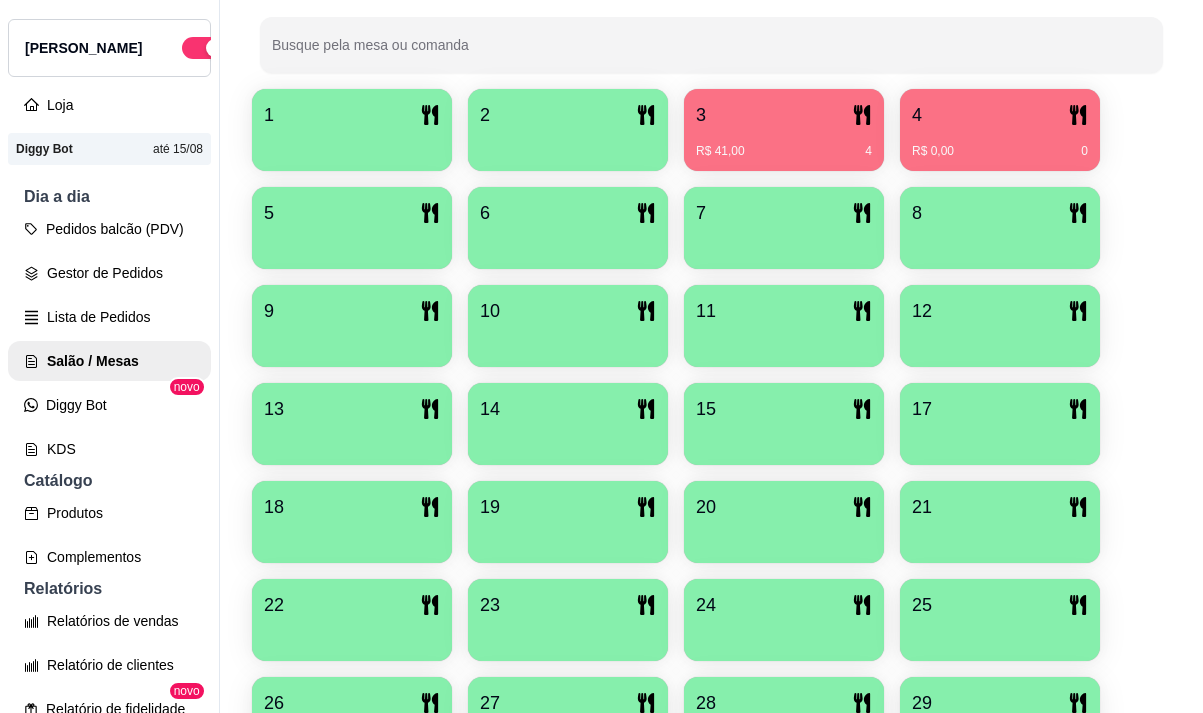 click on "R$ 0,00 0" at bounding box center [1000, 151] 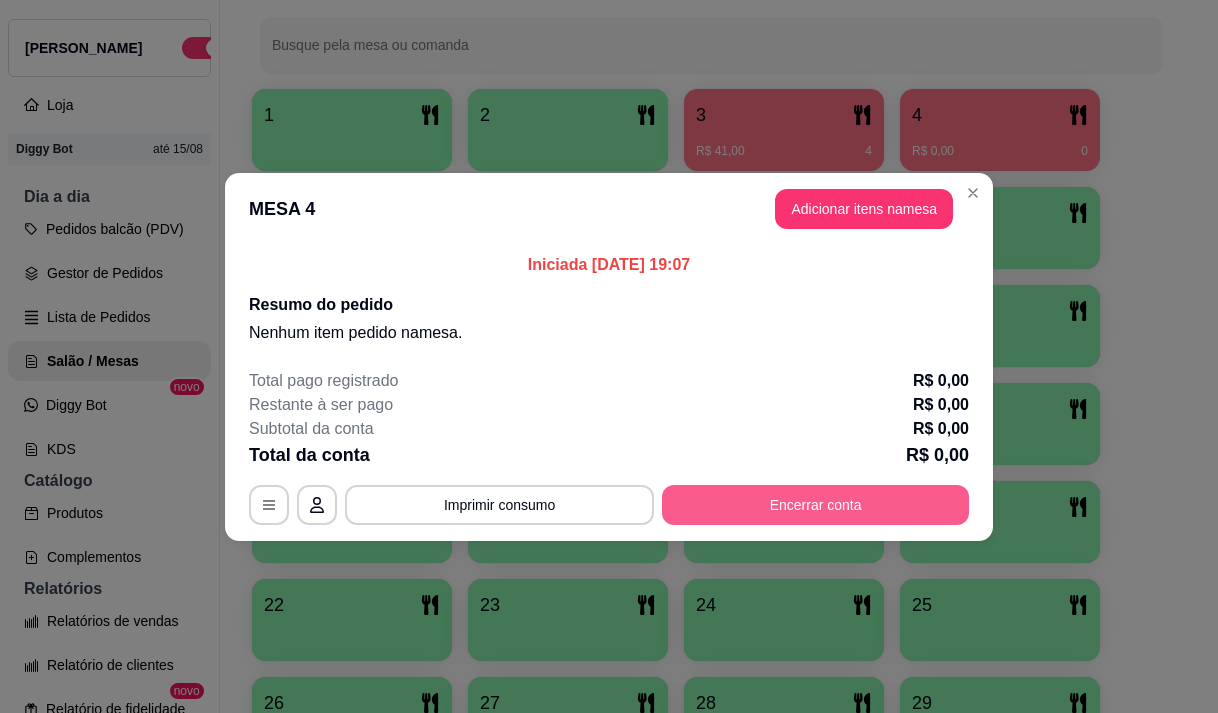 click on "Encerrar conta" at bounding box center (815, 505) 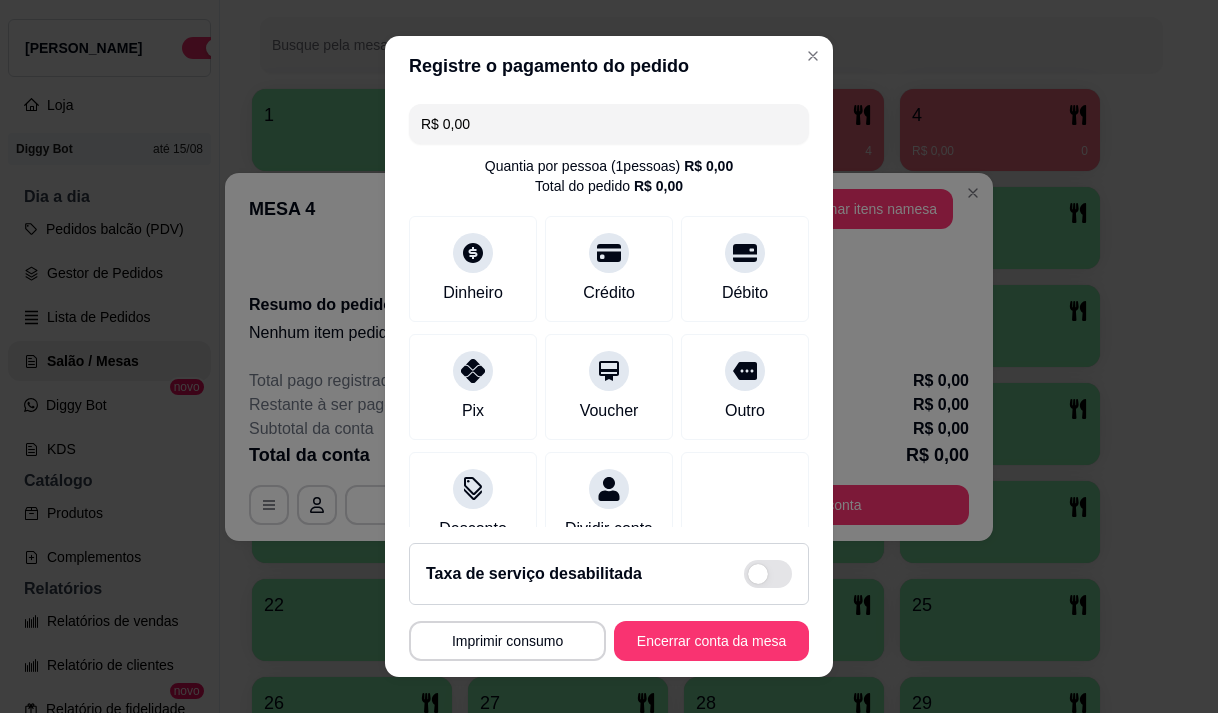 click on "Taxa de serviço   desabilitada MESA  4 Tempo de permanência:   0  minutos Cod. Segurança:   4884 Qtd. de Pedidos:   0 Clientes da mesa:   ** CONSUMO ** ** TOTAL ** Subtotal 0,00 Total 0,00 Imprimir consumo Encerrar conta da mesa" at bounding box center [609, 602] 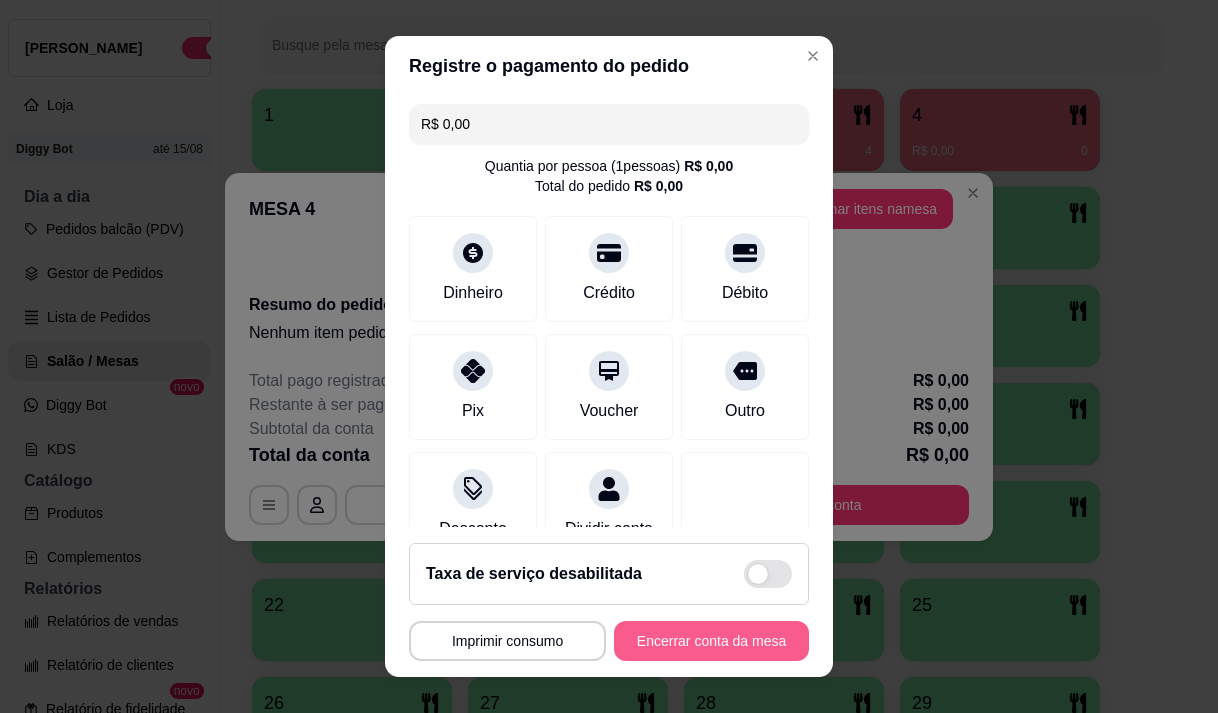 click on "Encerrar conta da mesa" at bounding box center [711, 641] 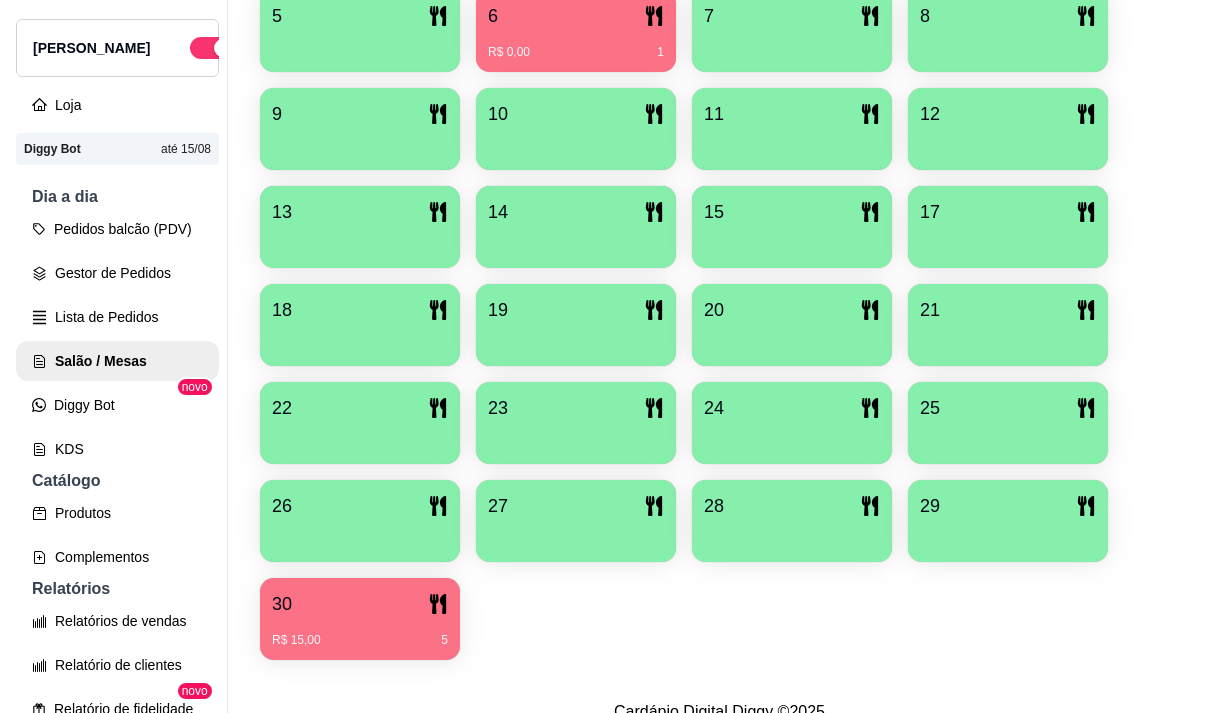 scroll, scrollTop: 600, scrollLeft: 0, axis: vertical 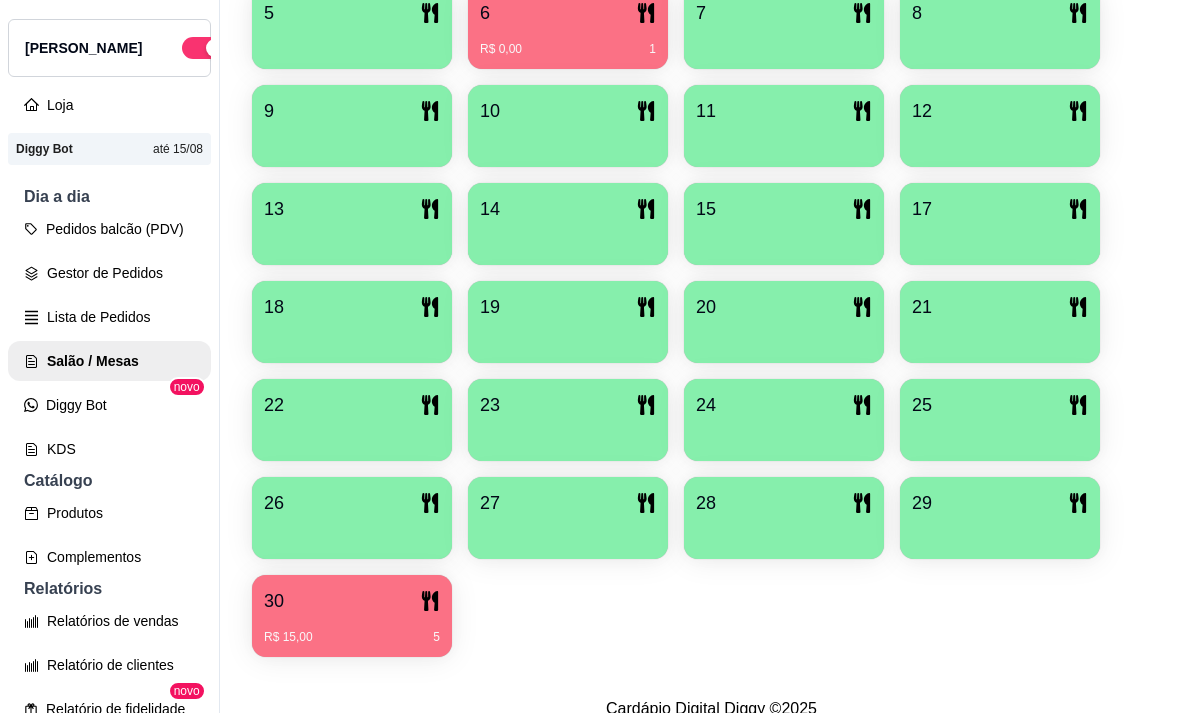 click on "Dia a dia" at bounding box center (109, 197) 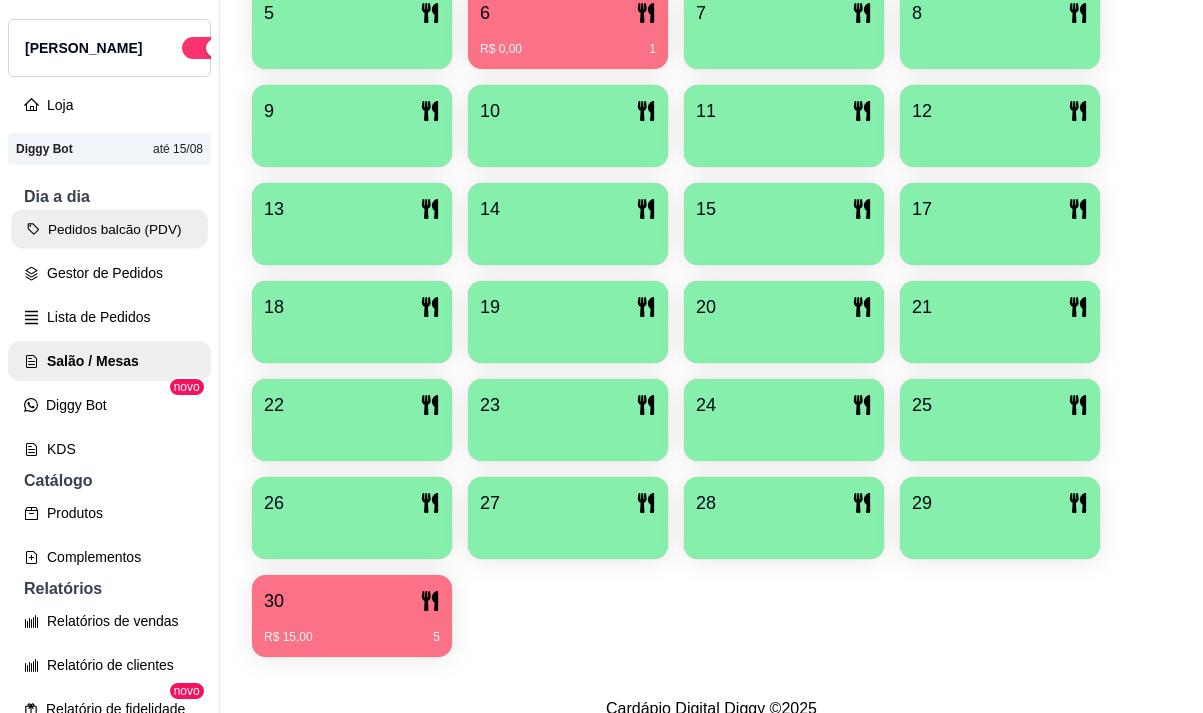click on "Pedidos balcão (PDV)" at bounding box center [109, 229] 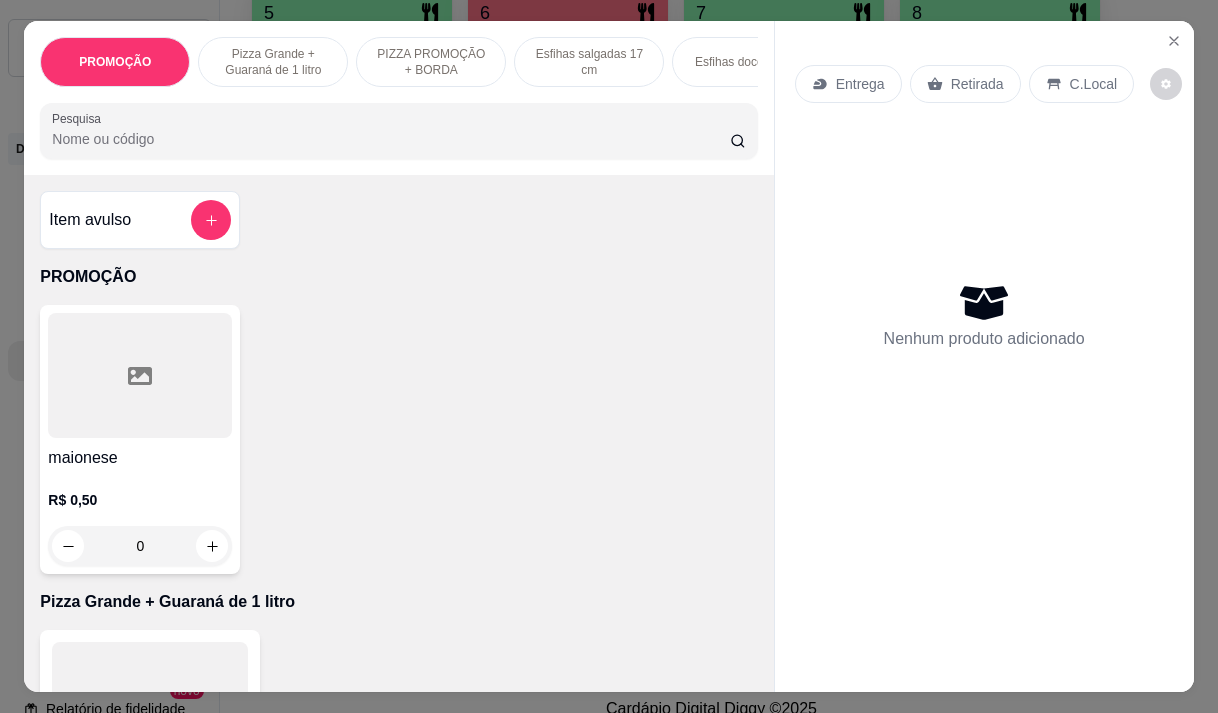click on "Entrega" at bounding box center (860, 84) 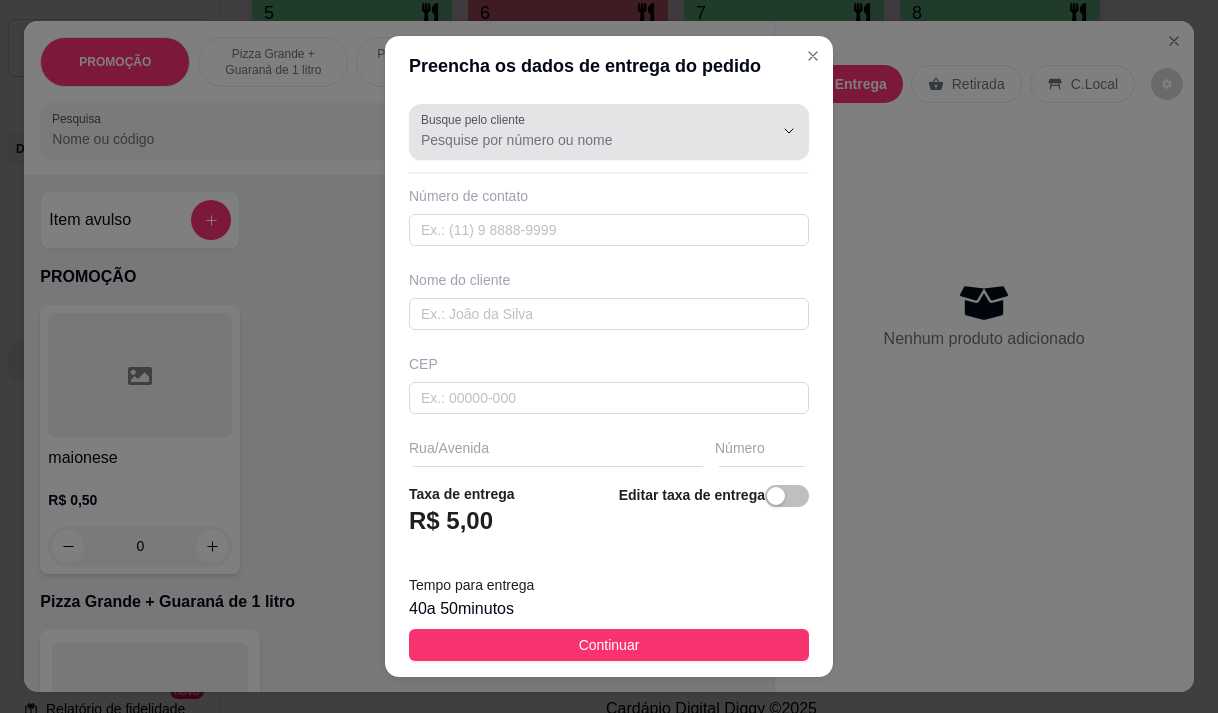 click on "Busque pelo cliente" at bounding box center (581, 140) 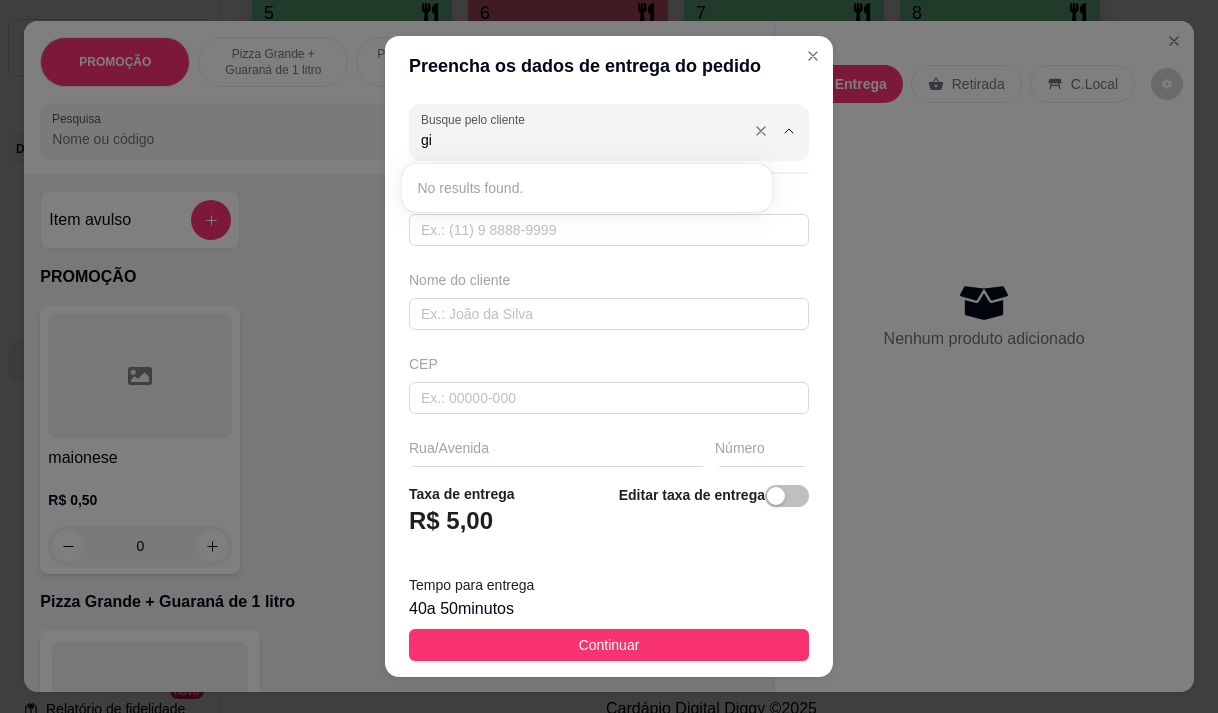 type on "g" 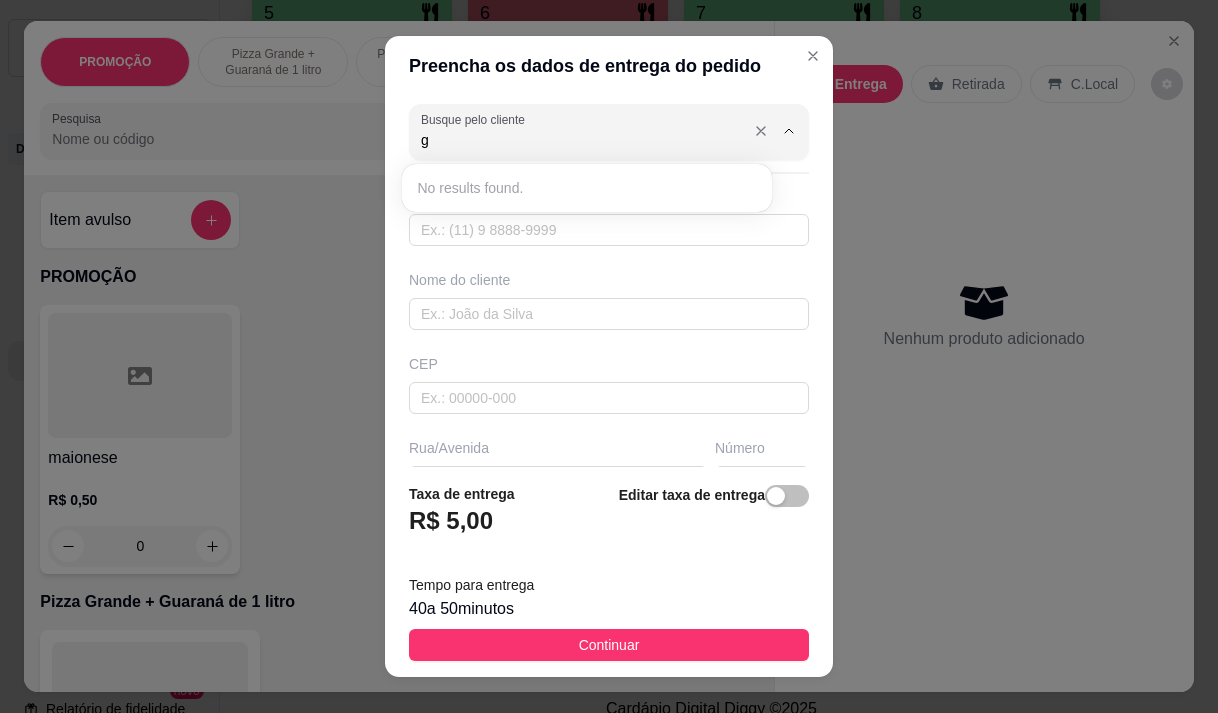 type 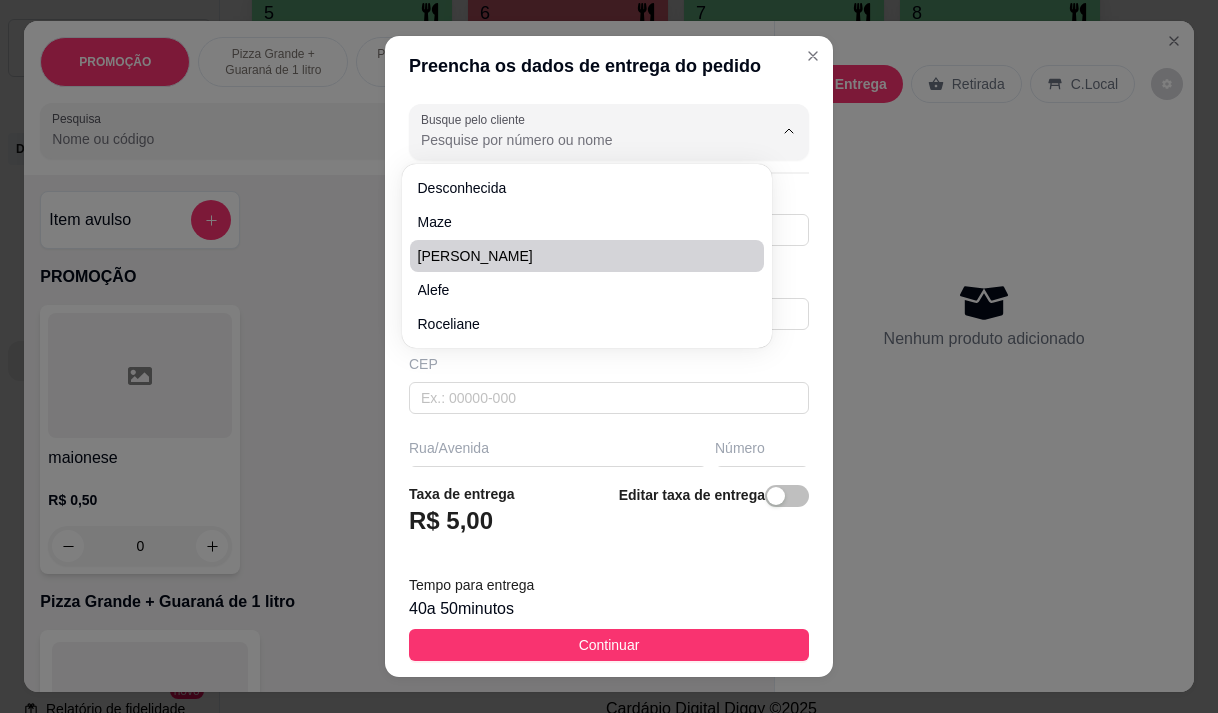click on "Preencha os dados de entrega do pedido Busque pelo cliente Número de contato Nome do cliente CEP Rua/[GEOGRAPHIC_DATA] Taxa de entrega R$ 5,00 Editar taxa de entrega  Tempo para entrega  40  a   50  minutos Continuar" at bounding box center (609, 356) 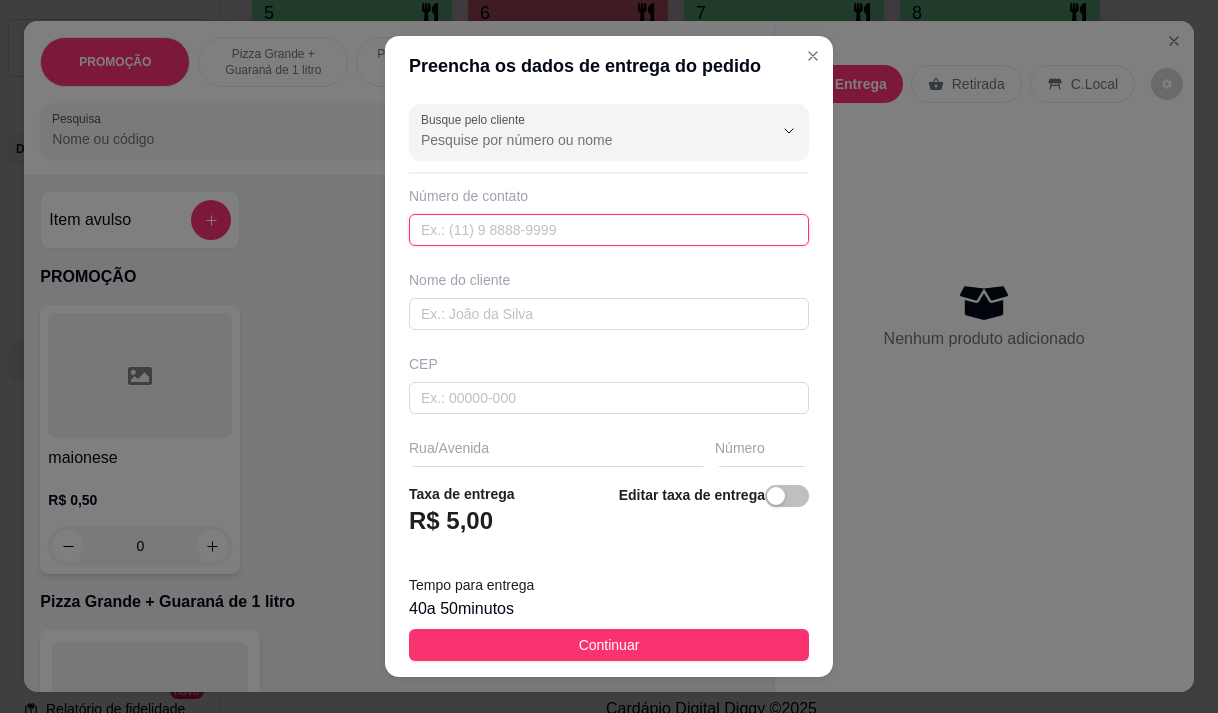 click at bounding box center [609, 230] 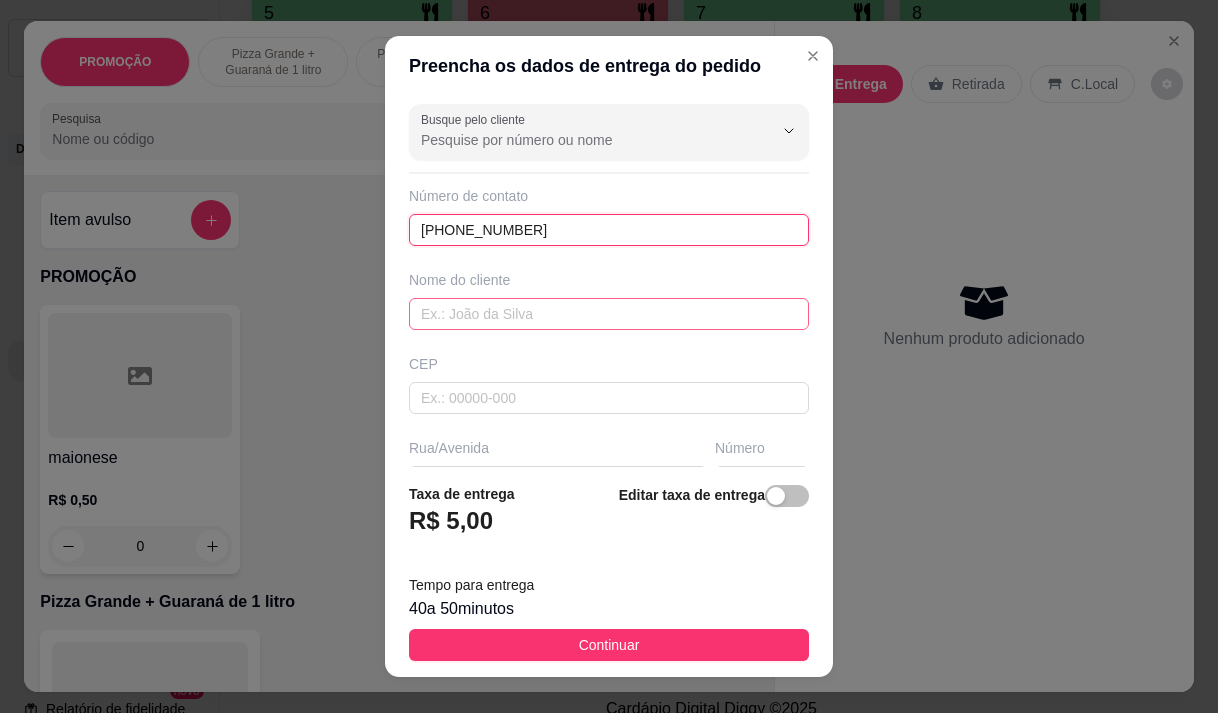 type on "[PHONE_NUMBER]" 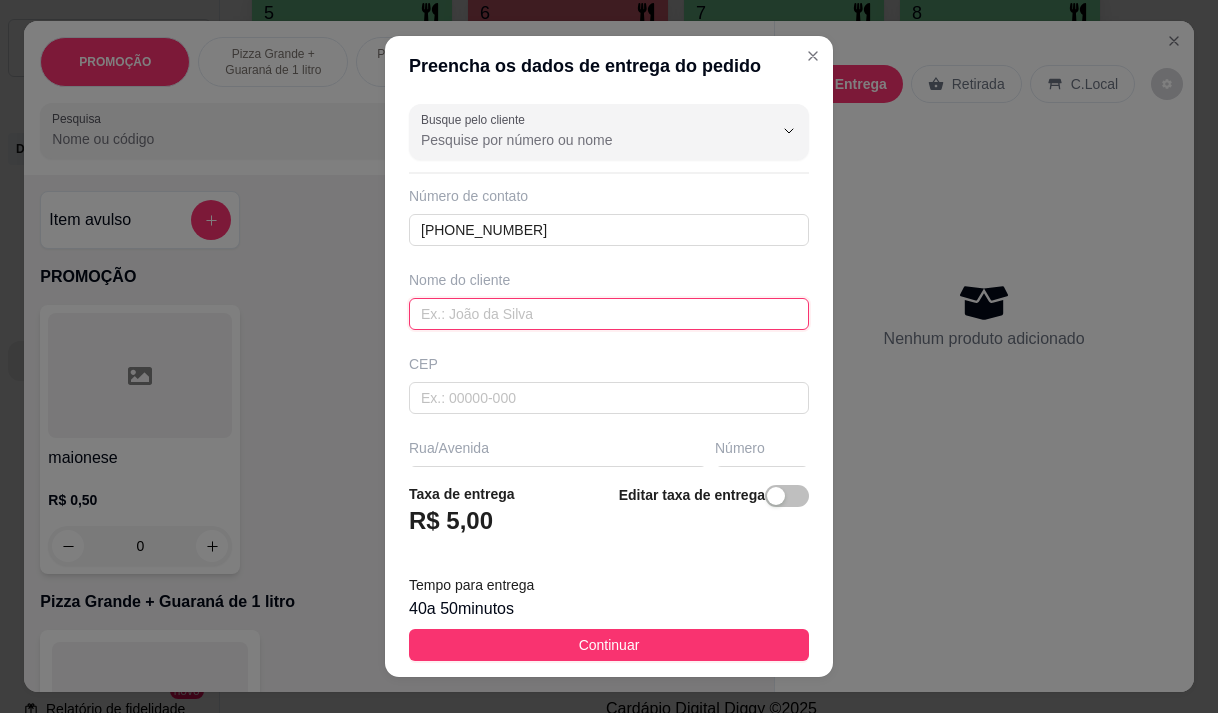 click at bounding box center (609, 314) 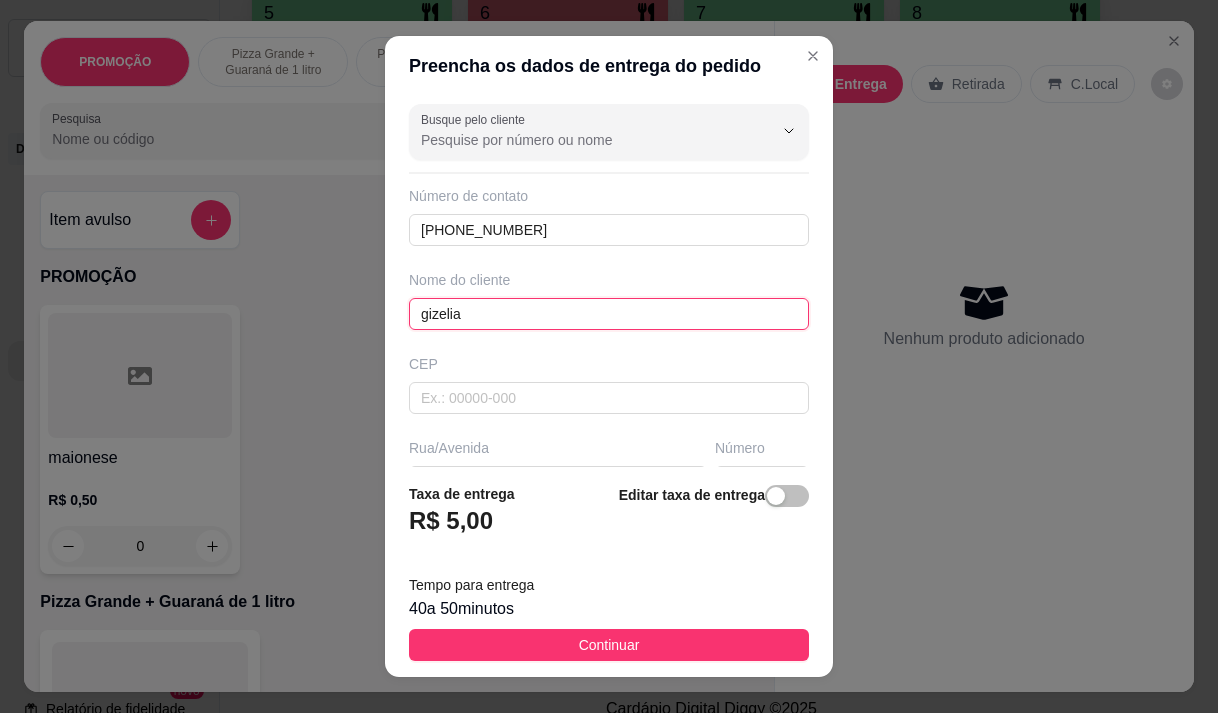 type on "gizelia" 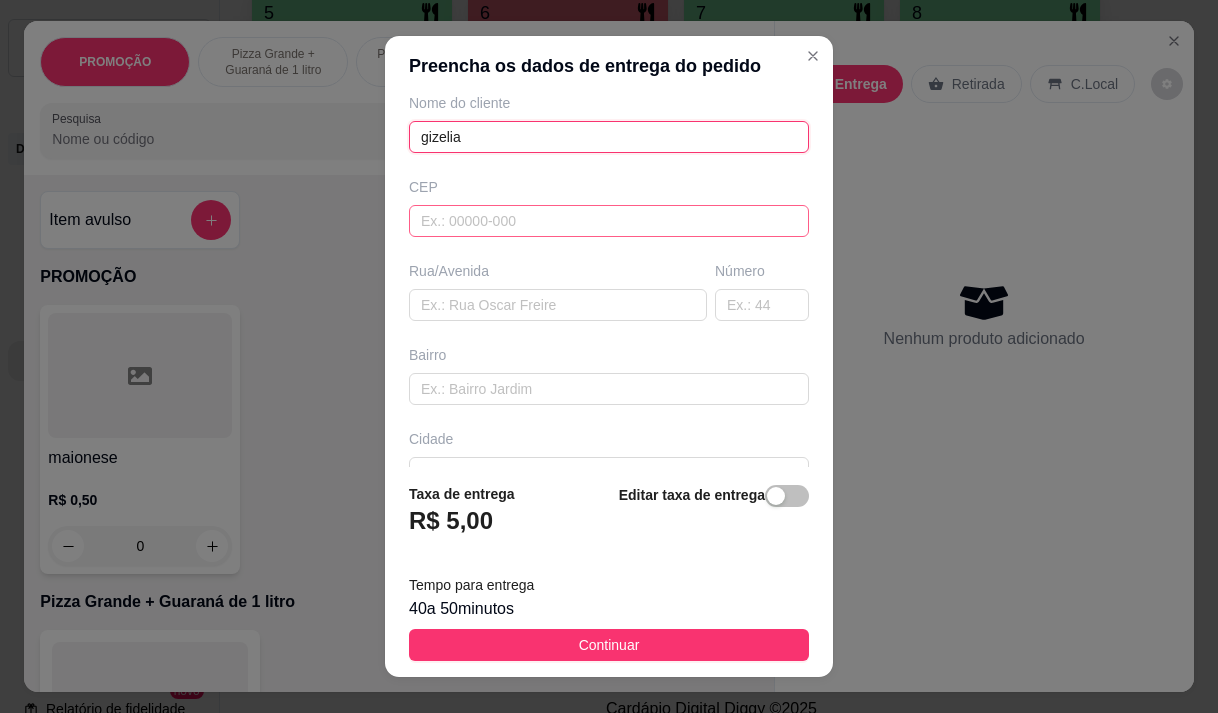 scroll, scrollTop: 200, scrollLeft: 0, axis: vertical 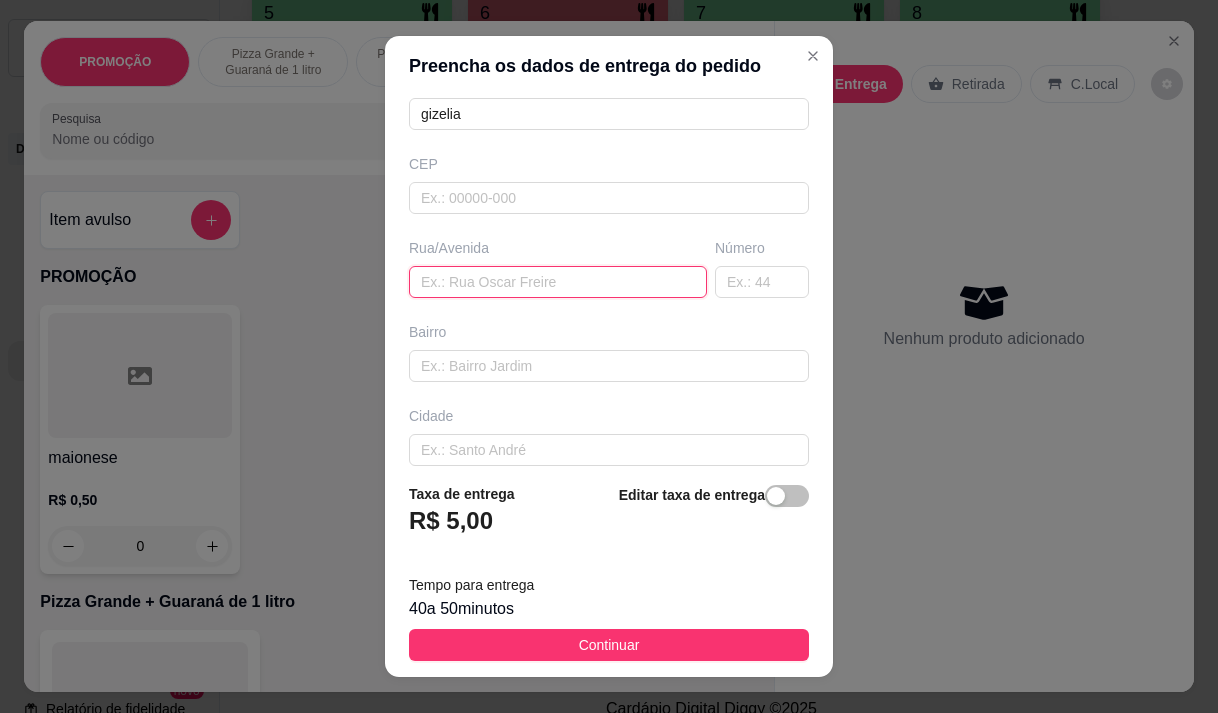 click at bounding box center [558, 282] 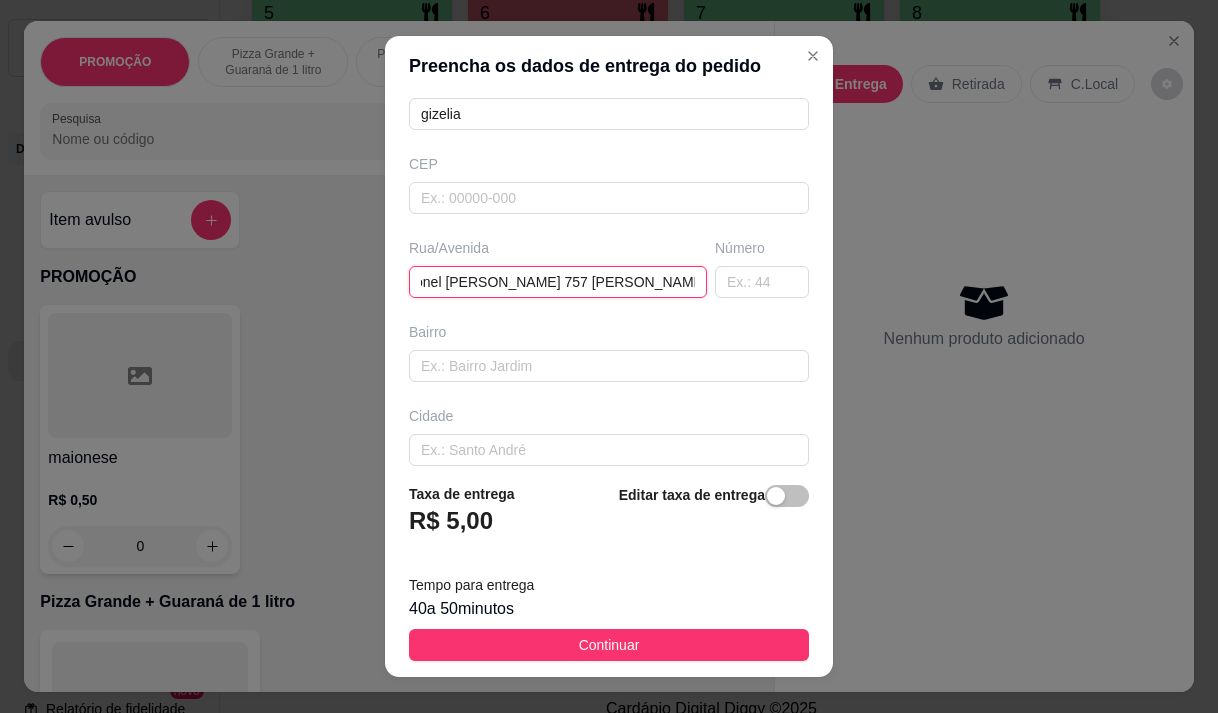 scroll, scrollTop: 0, scrollLeft: 47, axis: horizontal 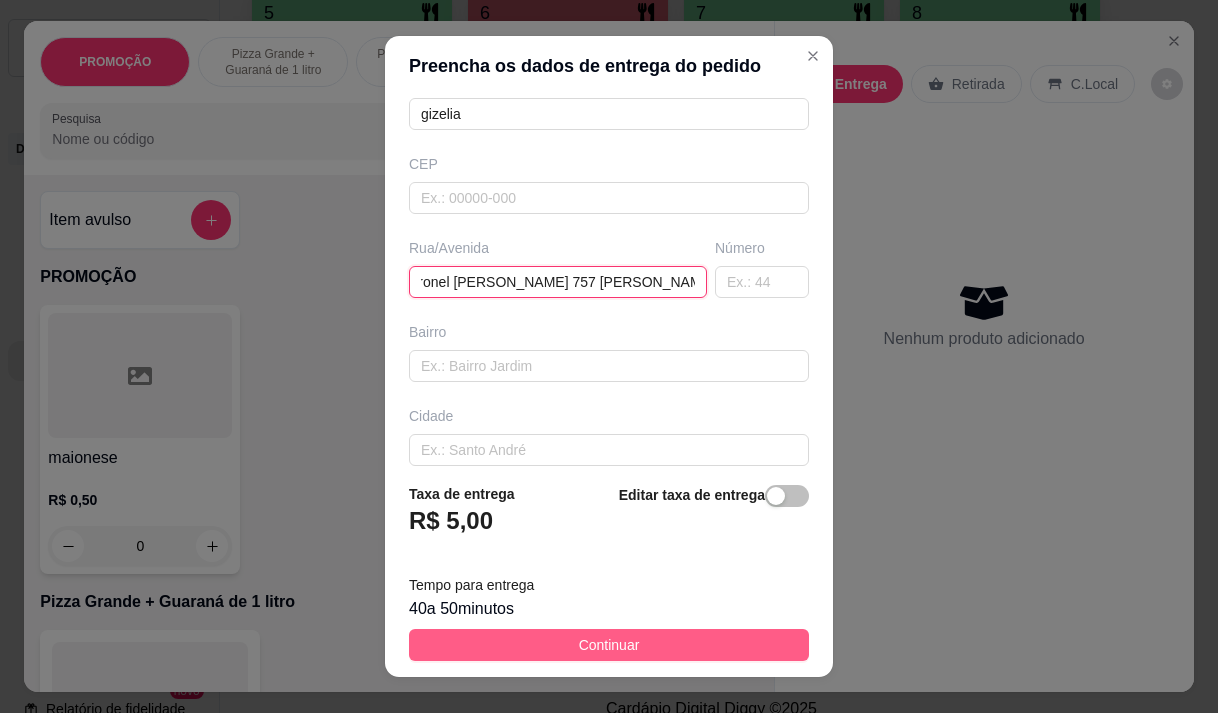 type on "Rua coronel [PERSON_NAME] 757 [PERSON_NAME]" 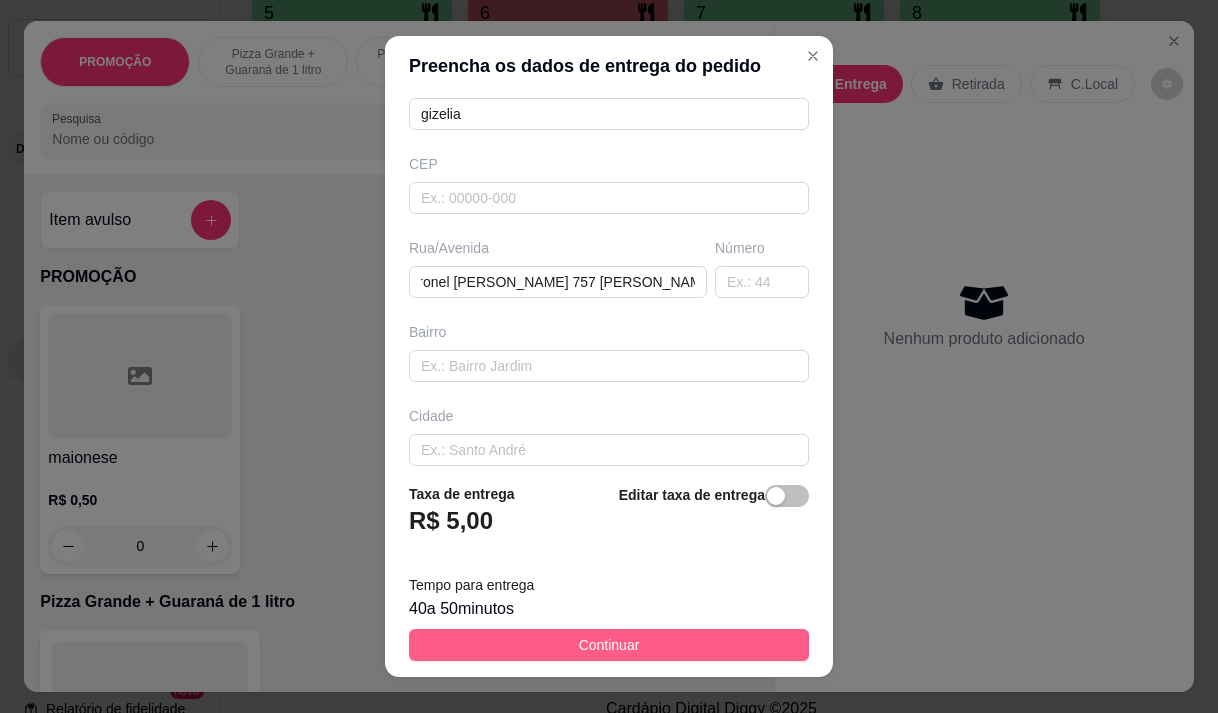 scroll, scrollTop: 0, scrollLeft: 0, axis: both 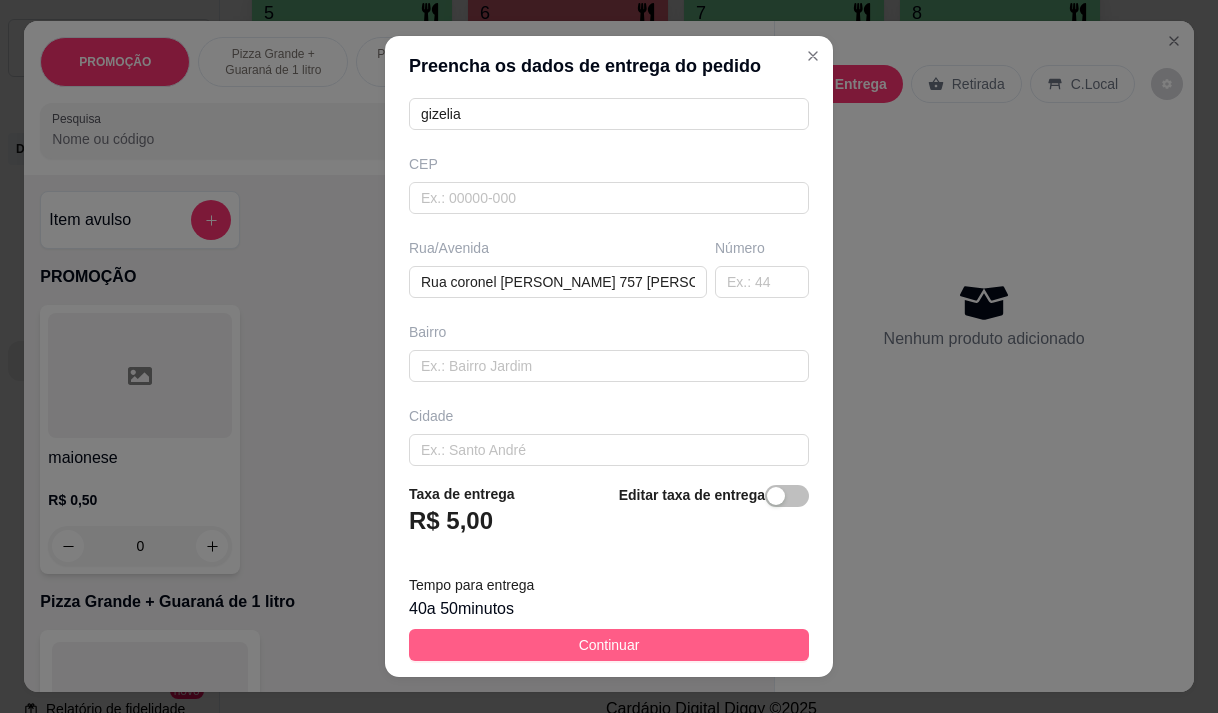 click on "Continuar" at bounding box center [609, 645] 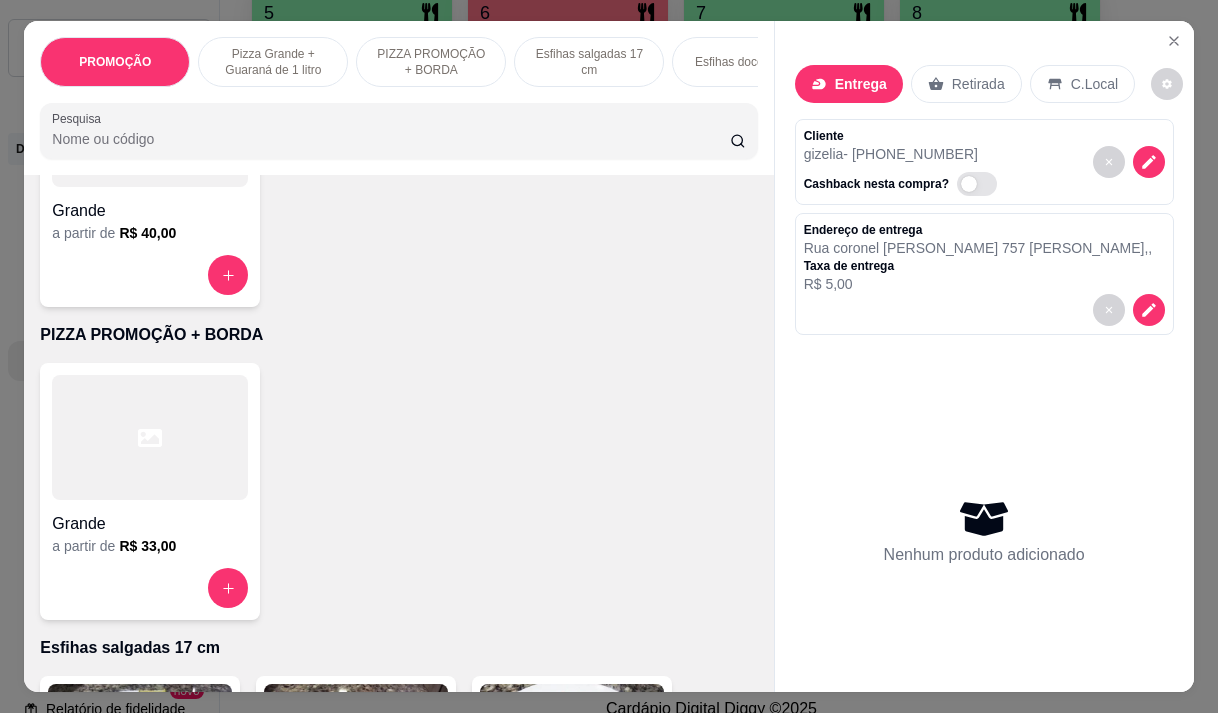 scroll, scrollTop: 600, scrollLeft: 0, axis: vertical 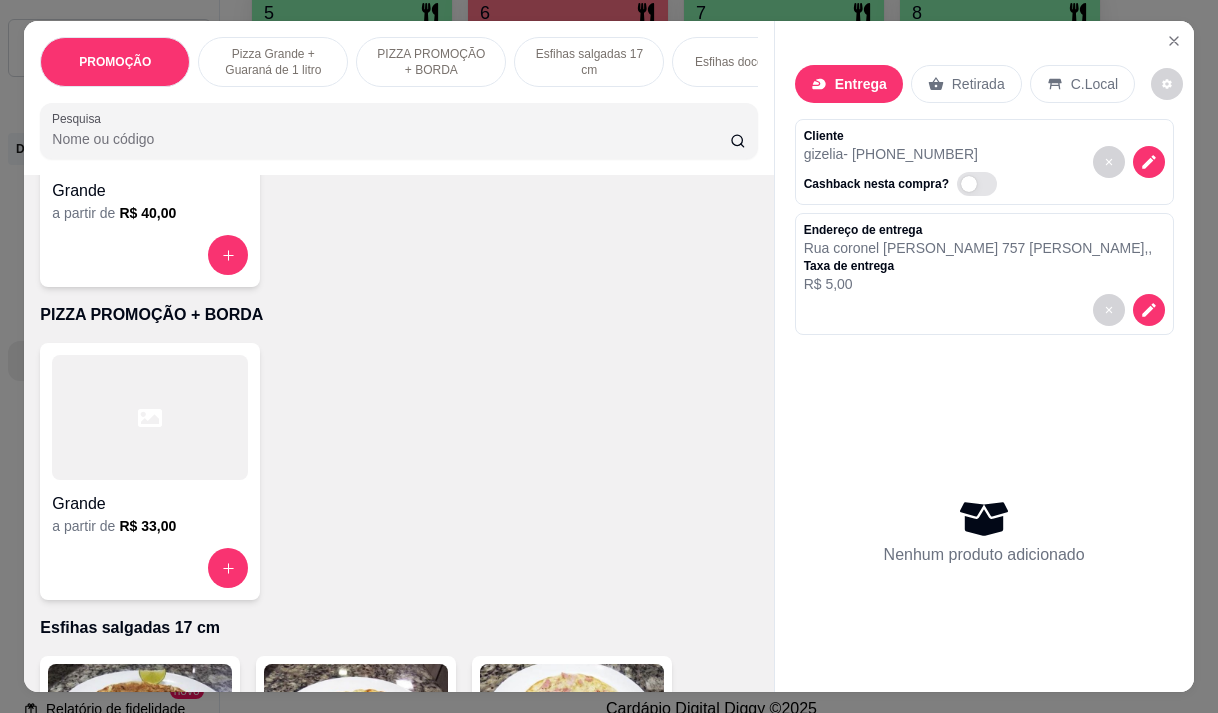 click on "R$ 33,00" at bounding box center [147, 526] 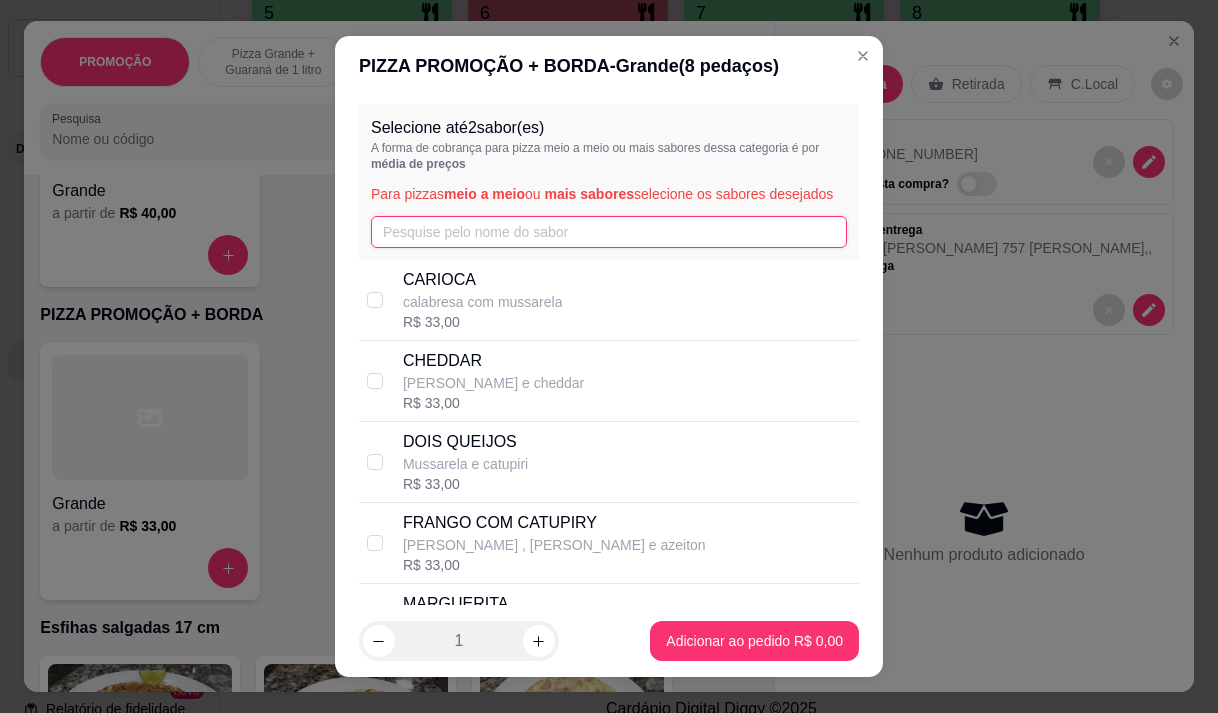 click at bounding box center [609, 232] 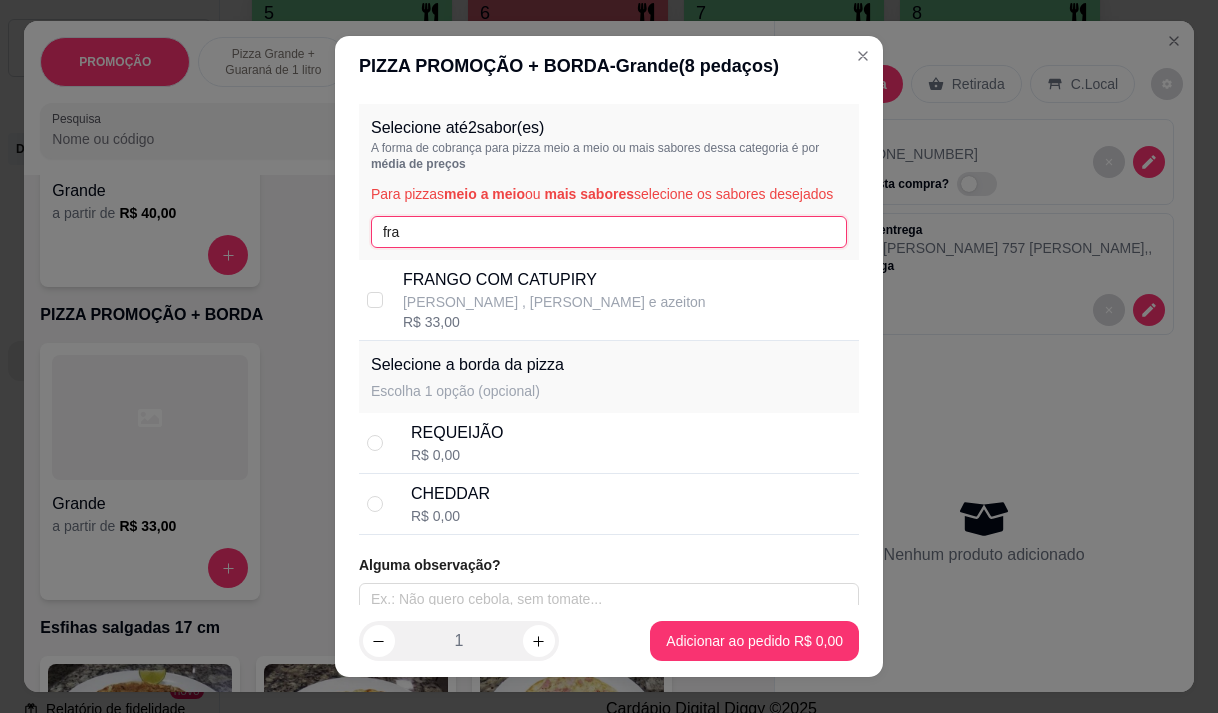 type on "fra" 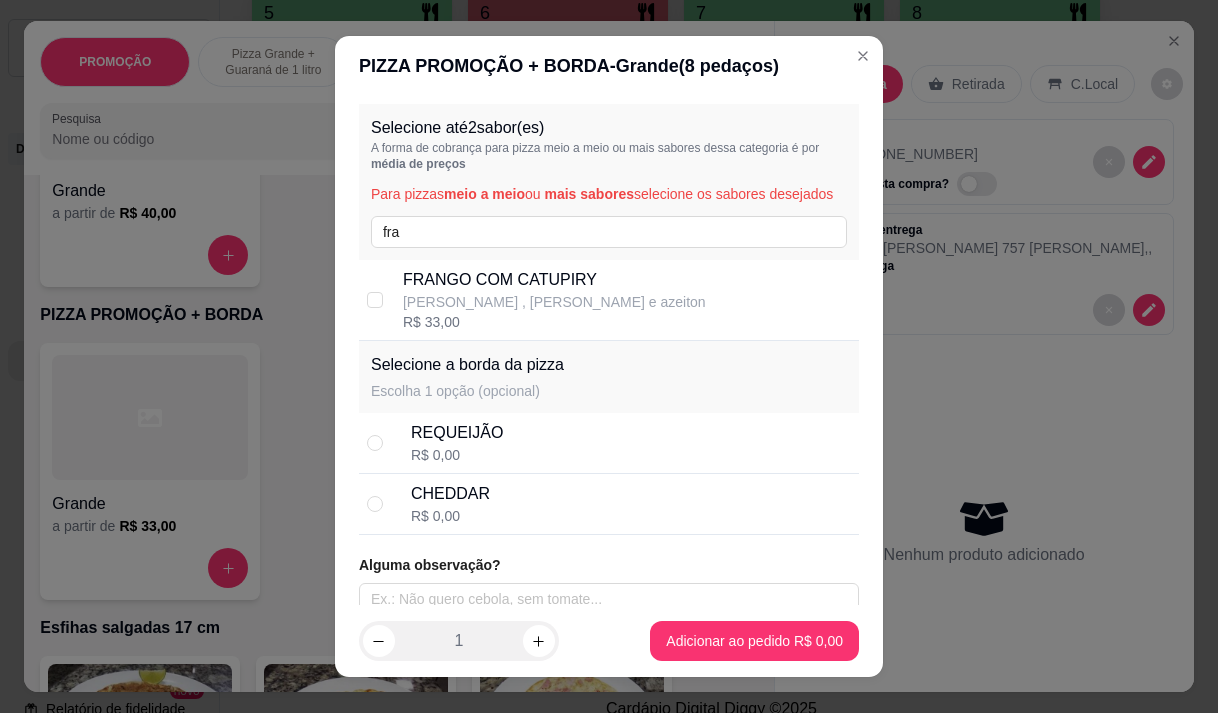 click on "FRANGO COM CATUPIRY" at bounding box center (554, 280) 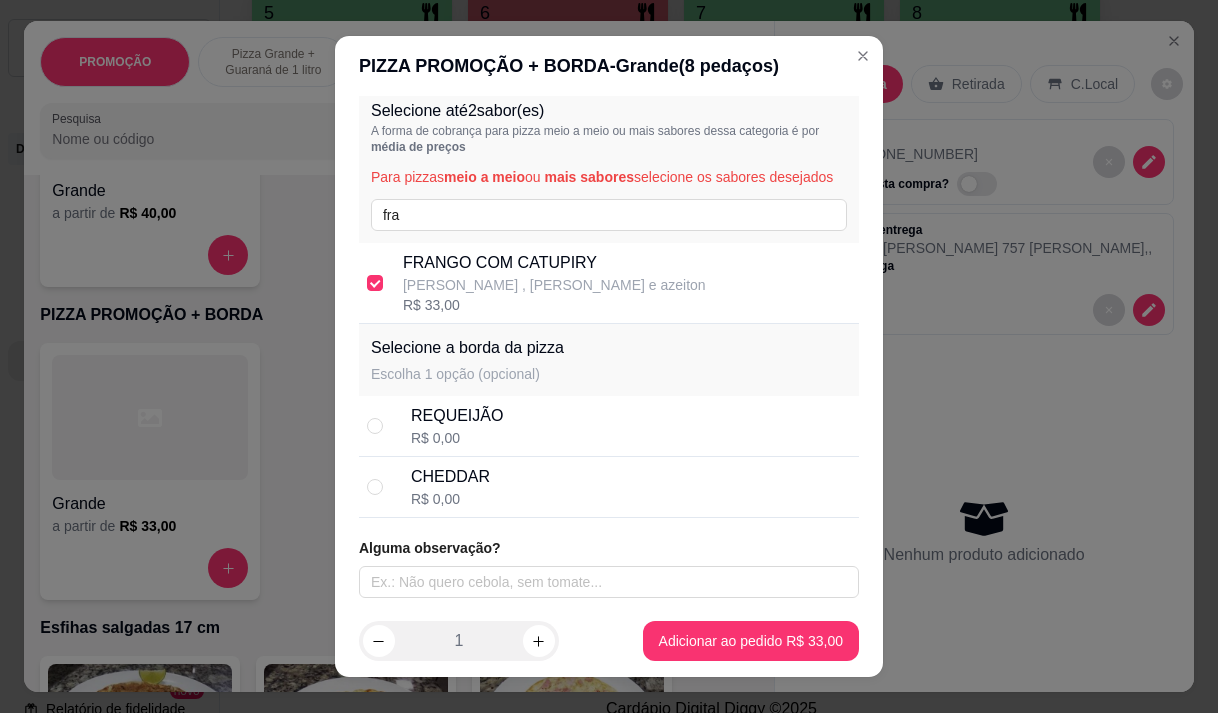 scroll, scrollTop: 37, scrollLeft: 0, axis: vertical 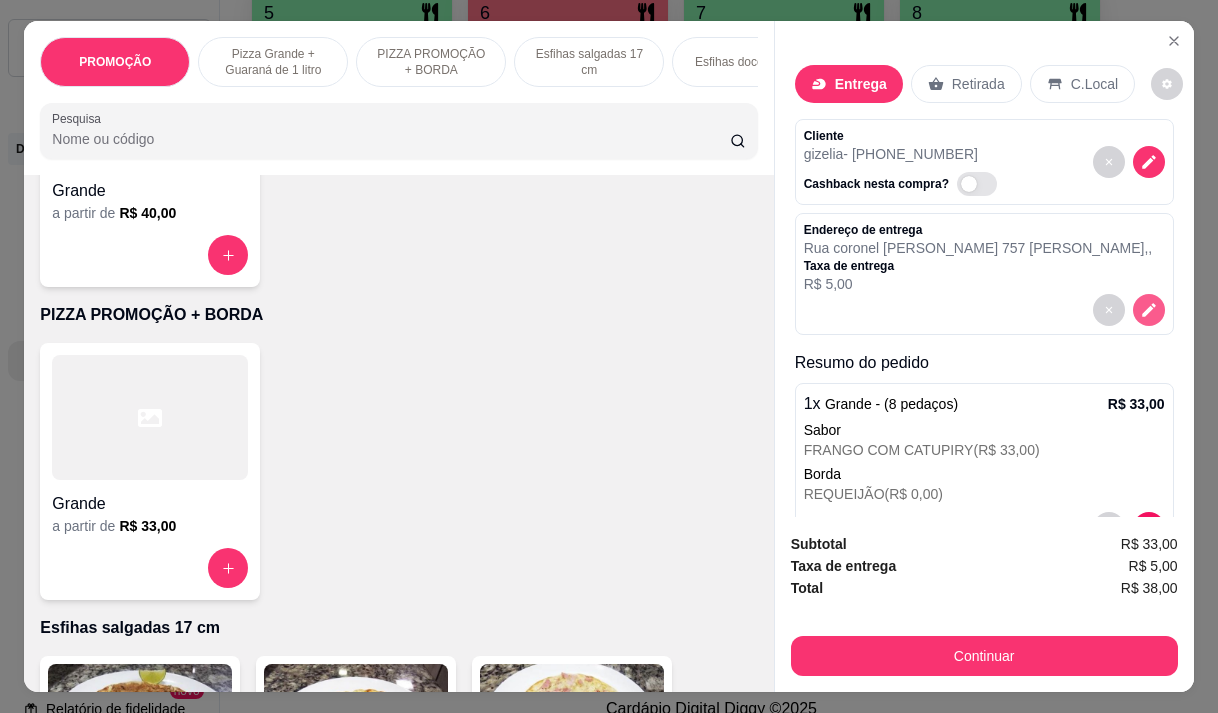 click 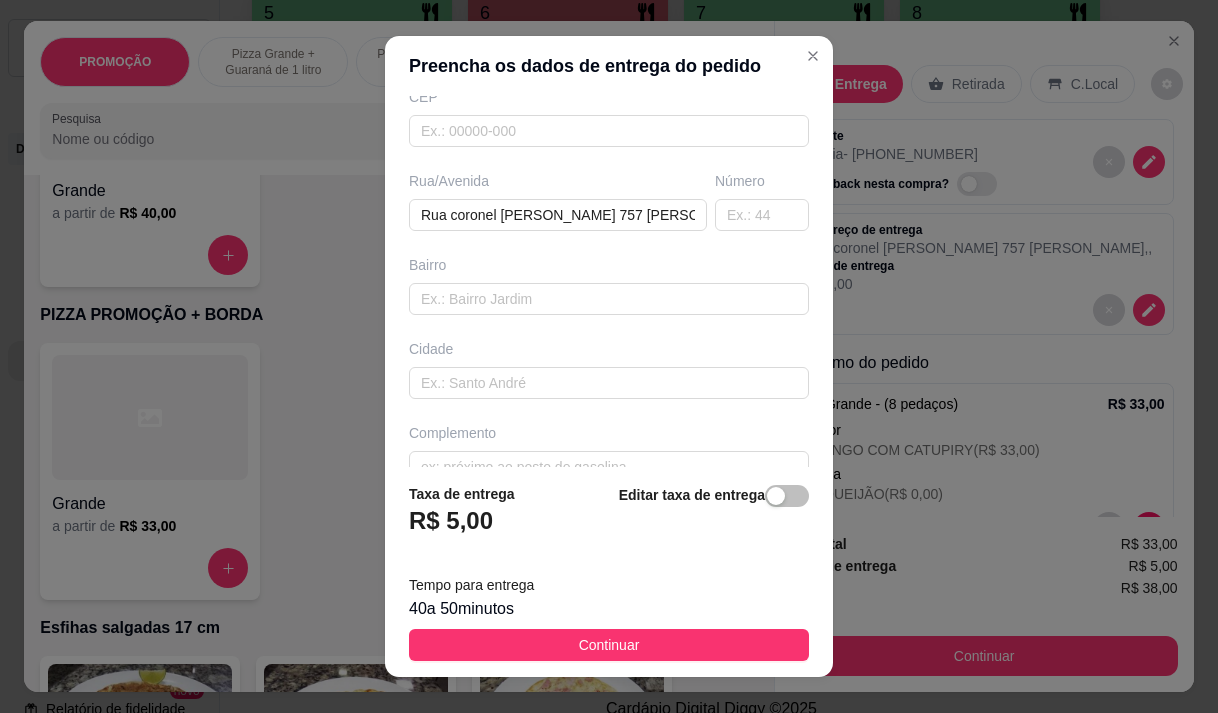 scroll, scrollTop: 300, scrollLeft: 0, axis: vertical 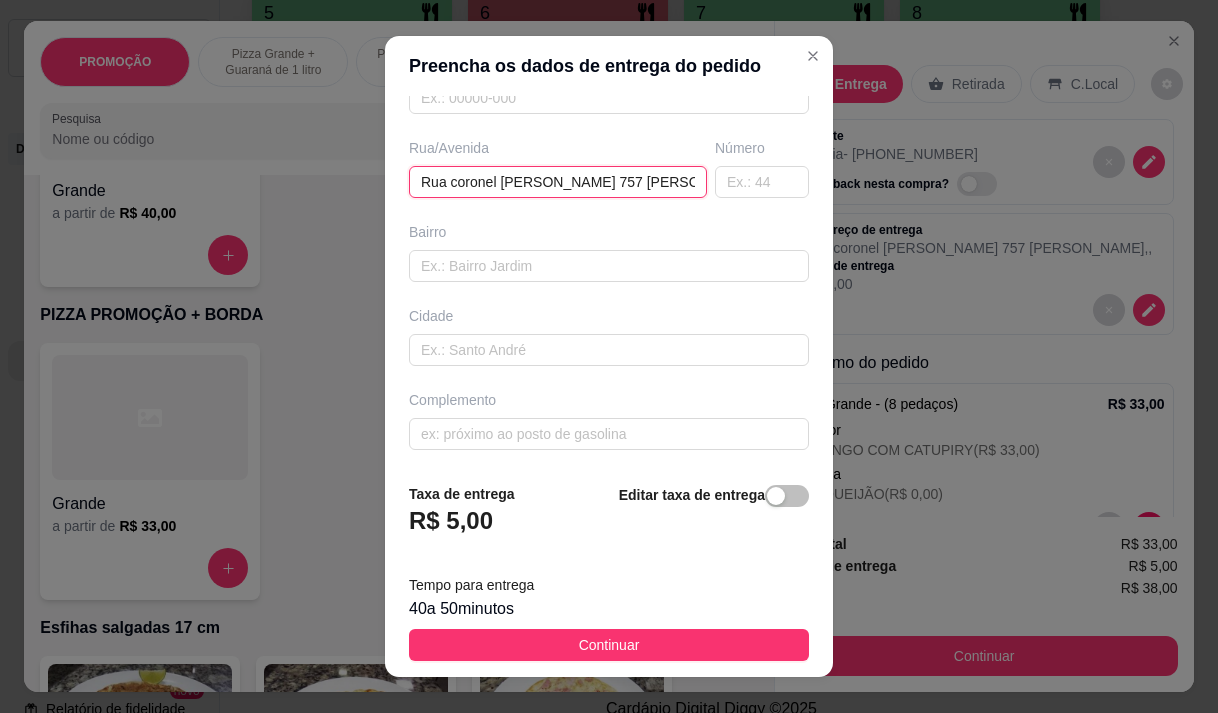 click on "Rua coronel [PERSON_NAME] 757 [PERSON_NAME]" at bounding box center (558, 182) 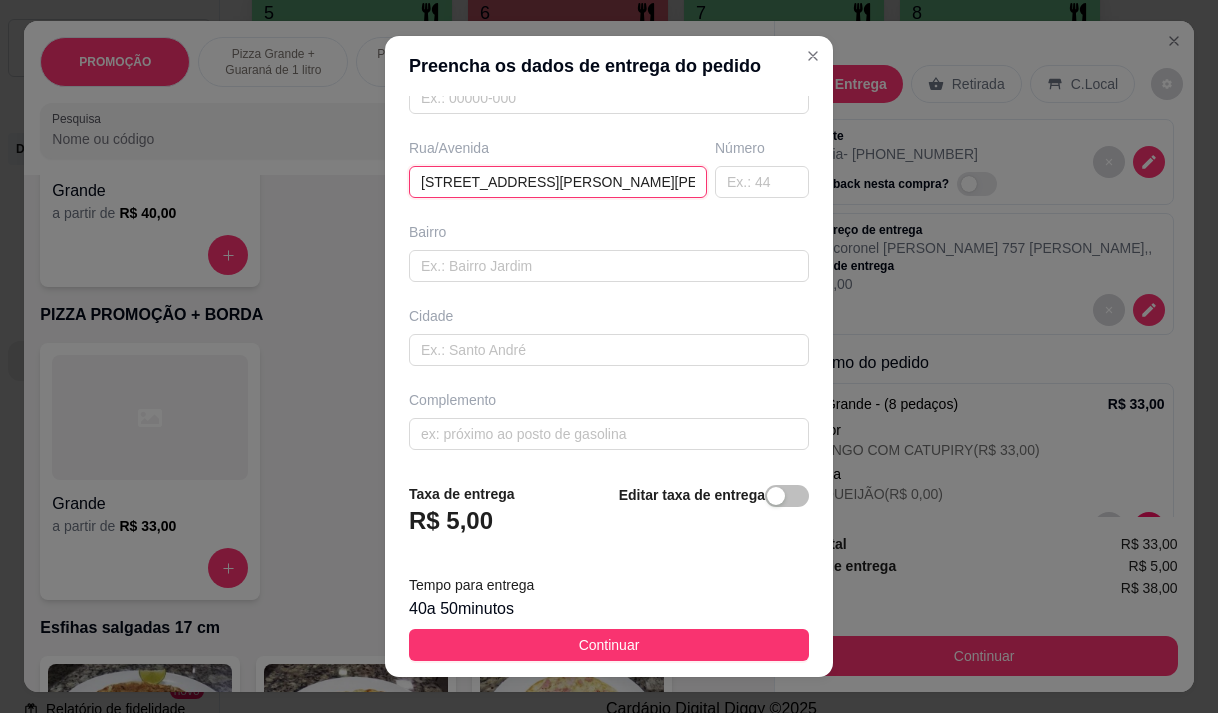 scroll, scrollTop: 0, scrollLeft: 6, axis: horizontal 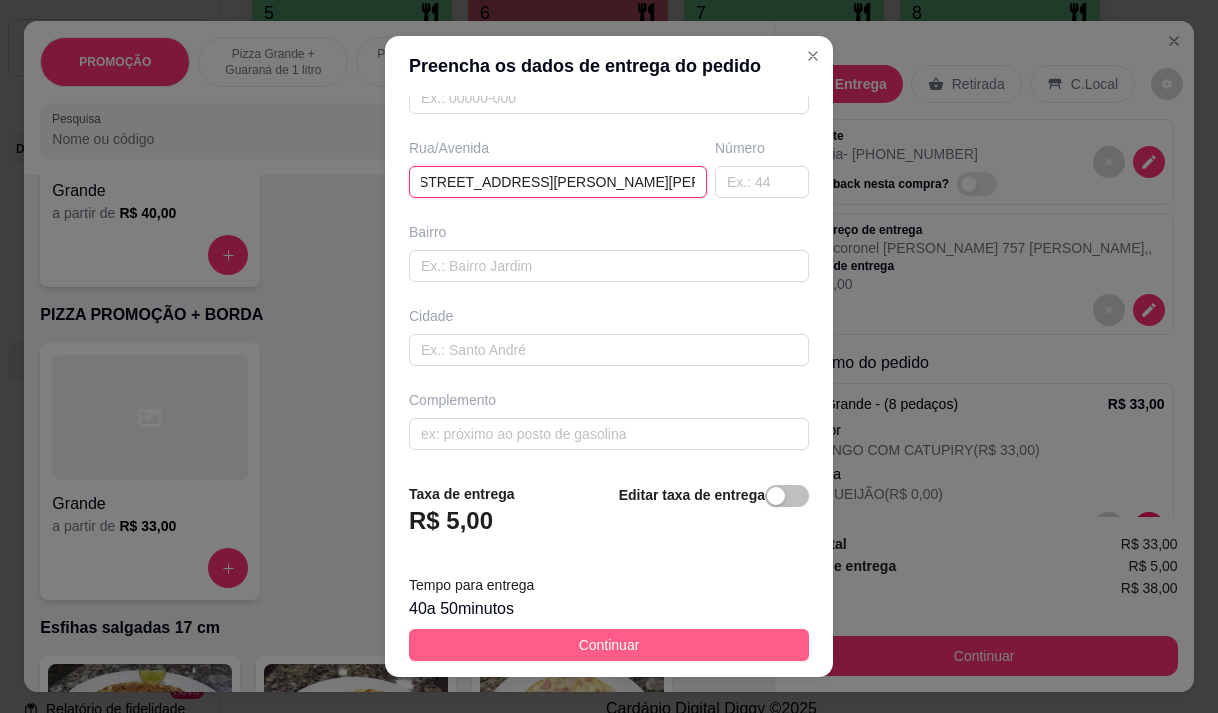 type on "[STREET_ADDRESS][PERSON_NAME][PERSON_NAME]" 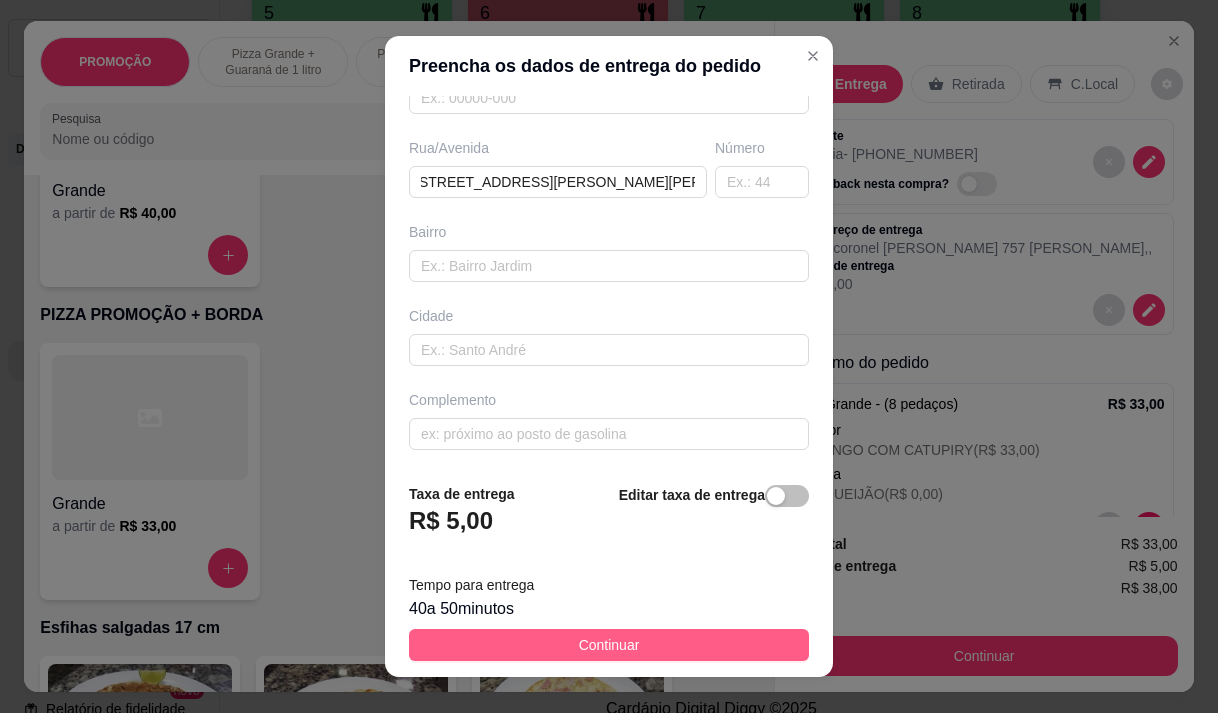 click on "Continuar" at bounding box center (609, 645) 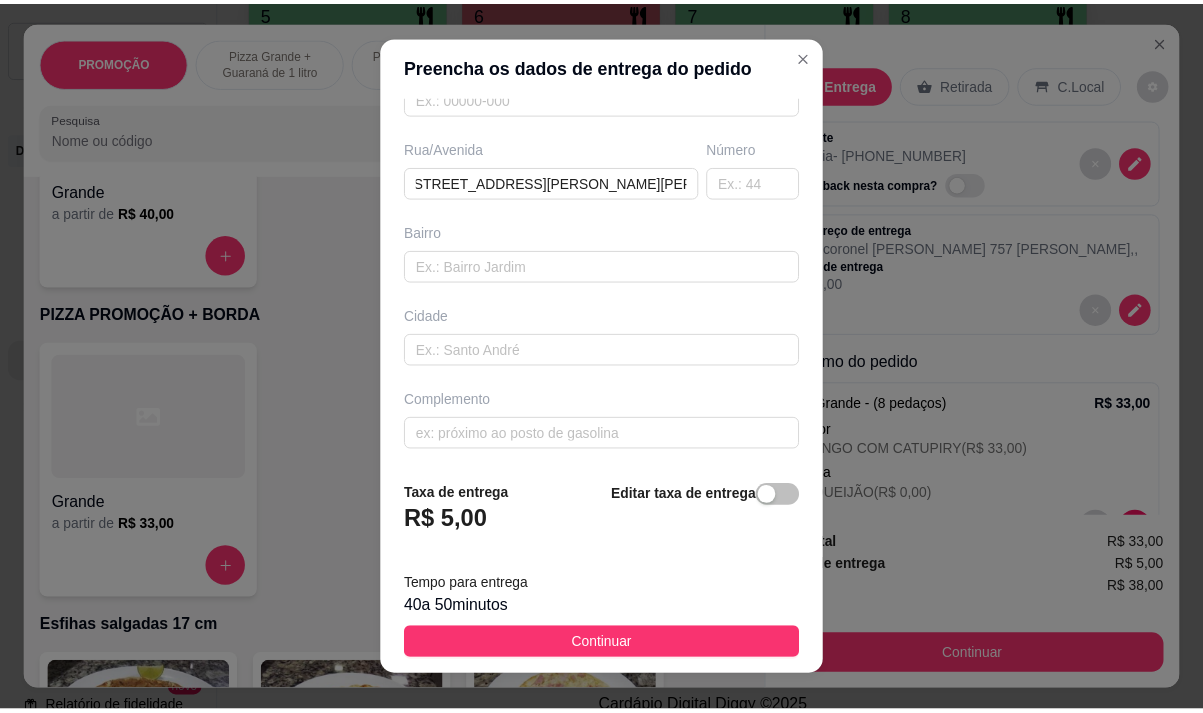 scroll, scrollTop: 0, scrollLeft: 0, axis: both 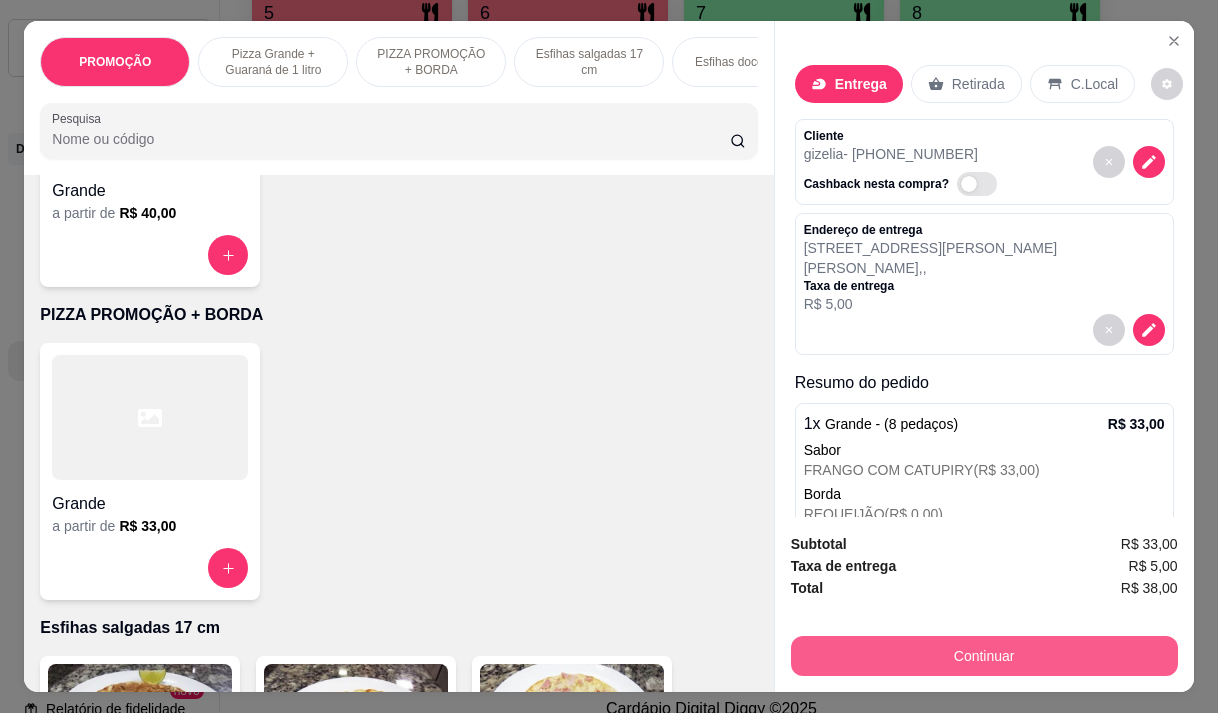 click on "Continuar" at bounding box center (984, 656) 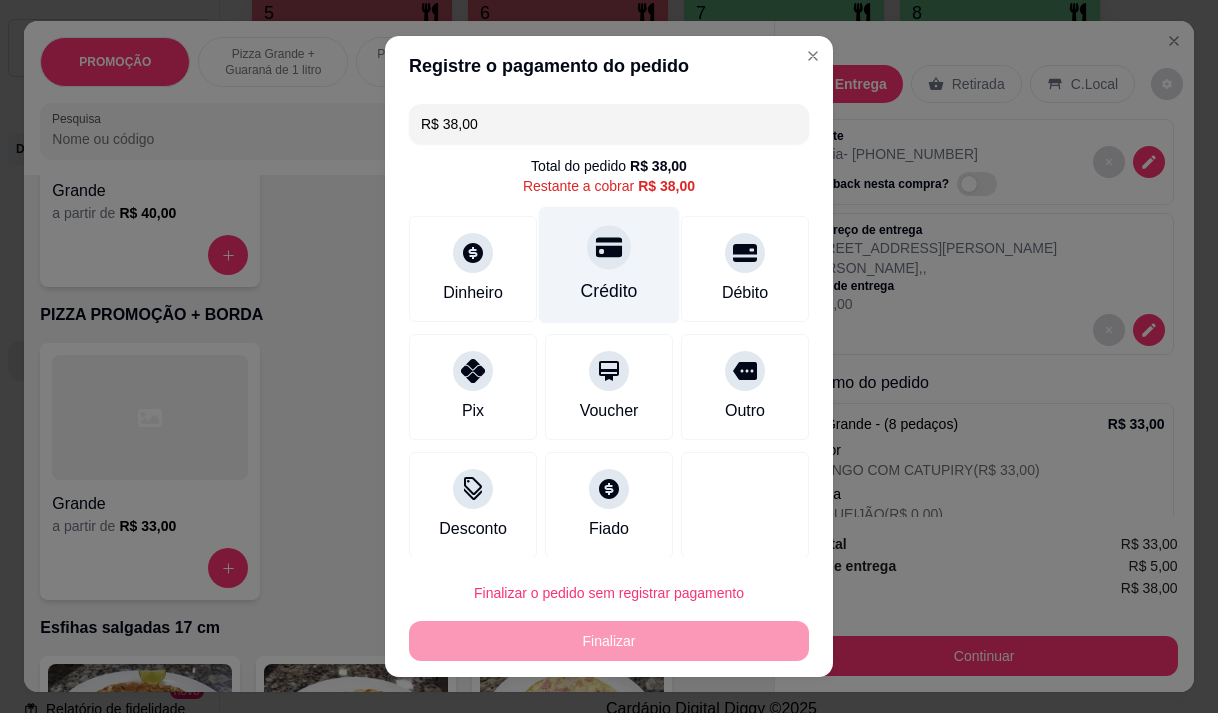 click on "Crédito" at bounding box center [609, 291] 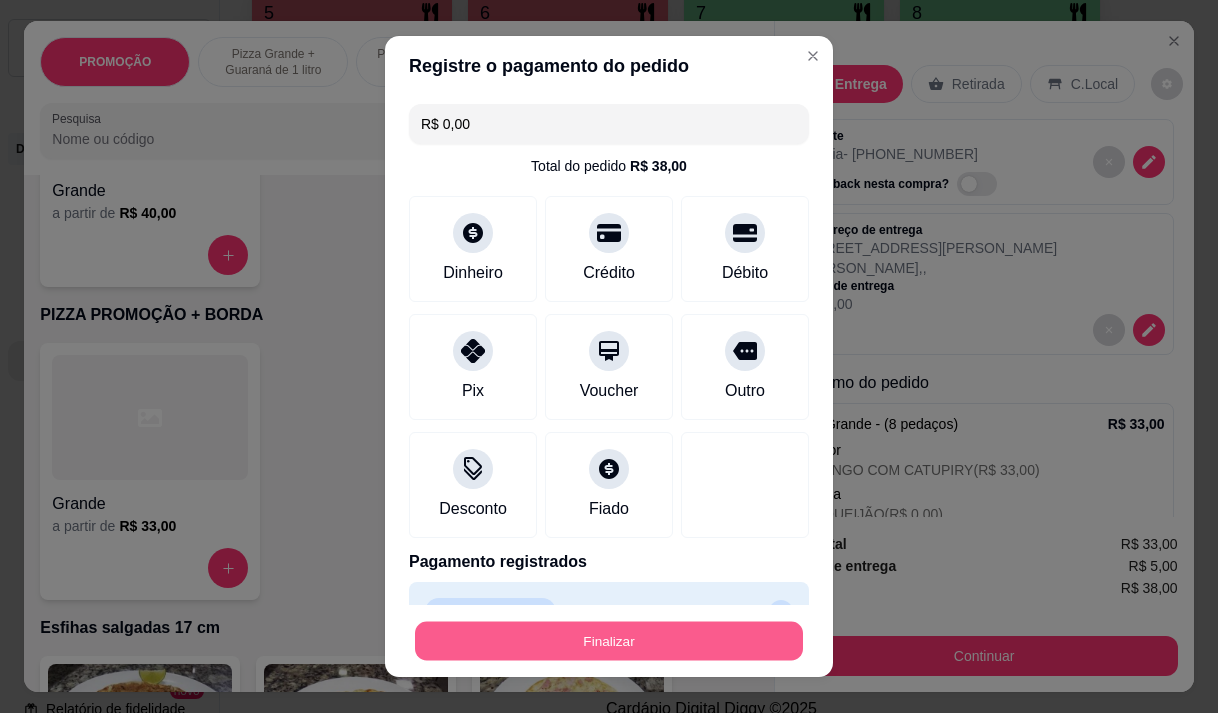 click on "Finalizar" at bounding box center (609, 641) 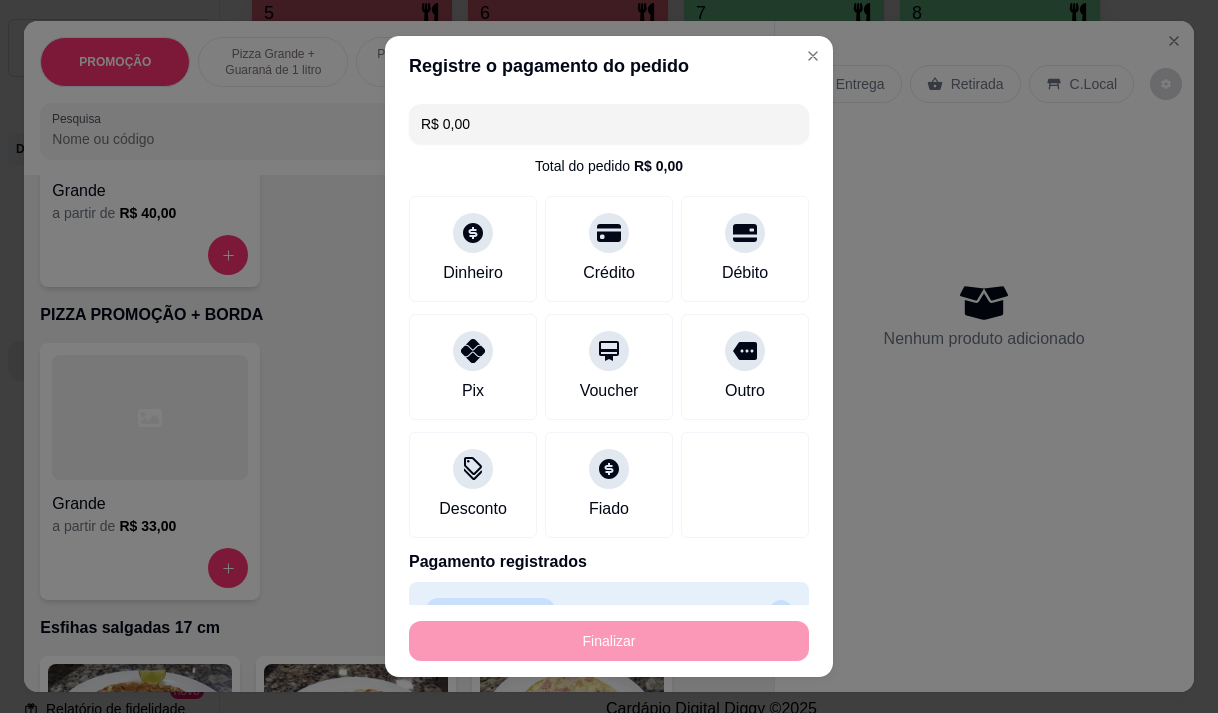 type on "-R$ 38,00" 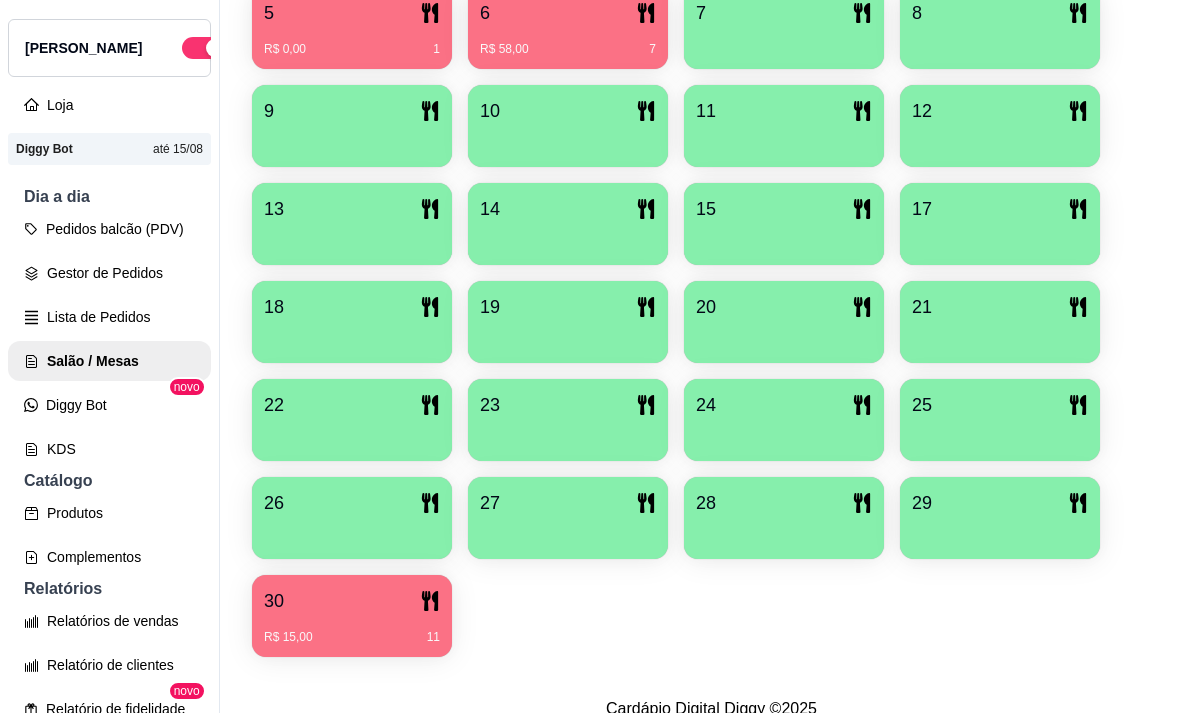 click on "30" at bounding box center [352, 601] 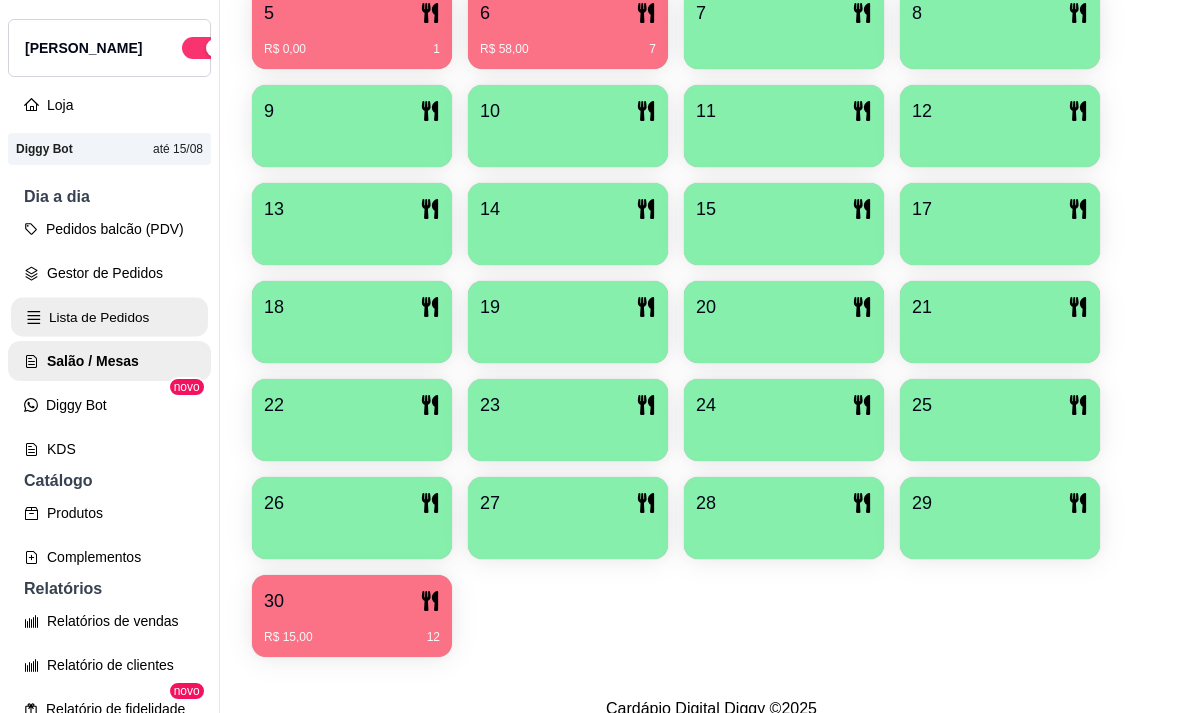 click on "Lista de Pedidos" at bounding box center [109, 317] 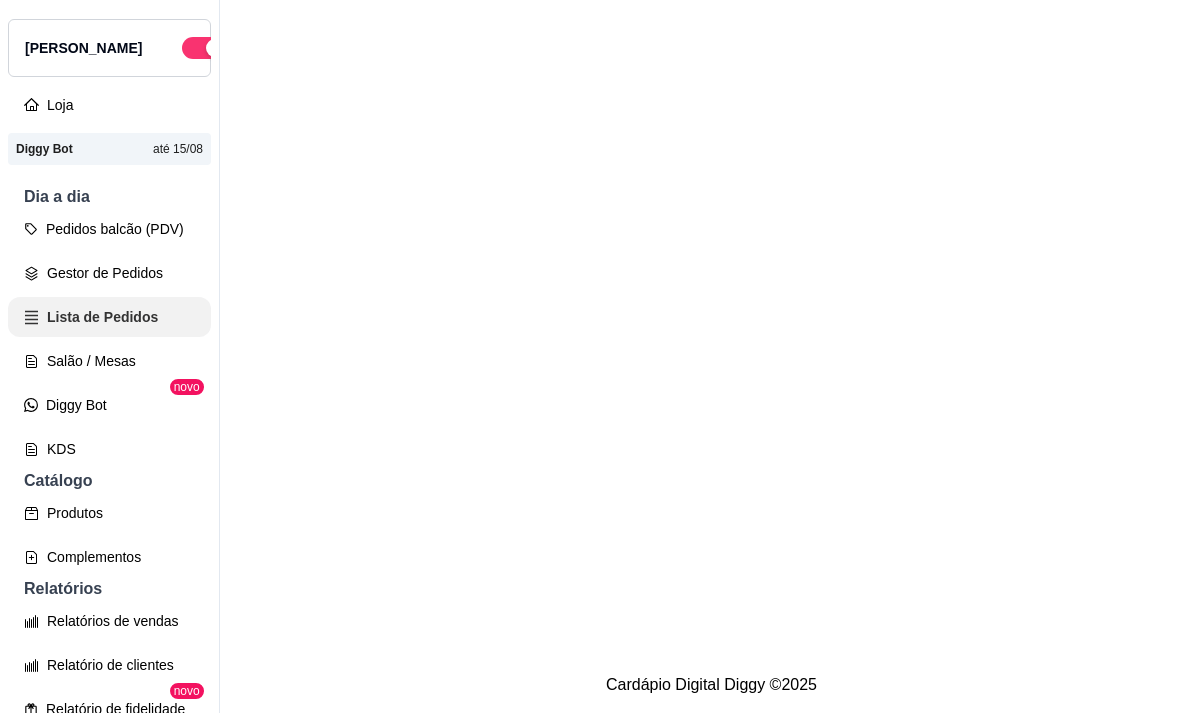 scroll, scrollTop: 0, scrollLeft: 0, axis: both 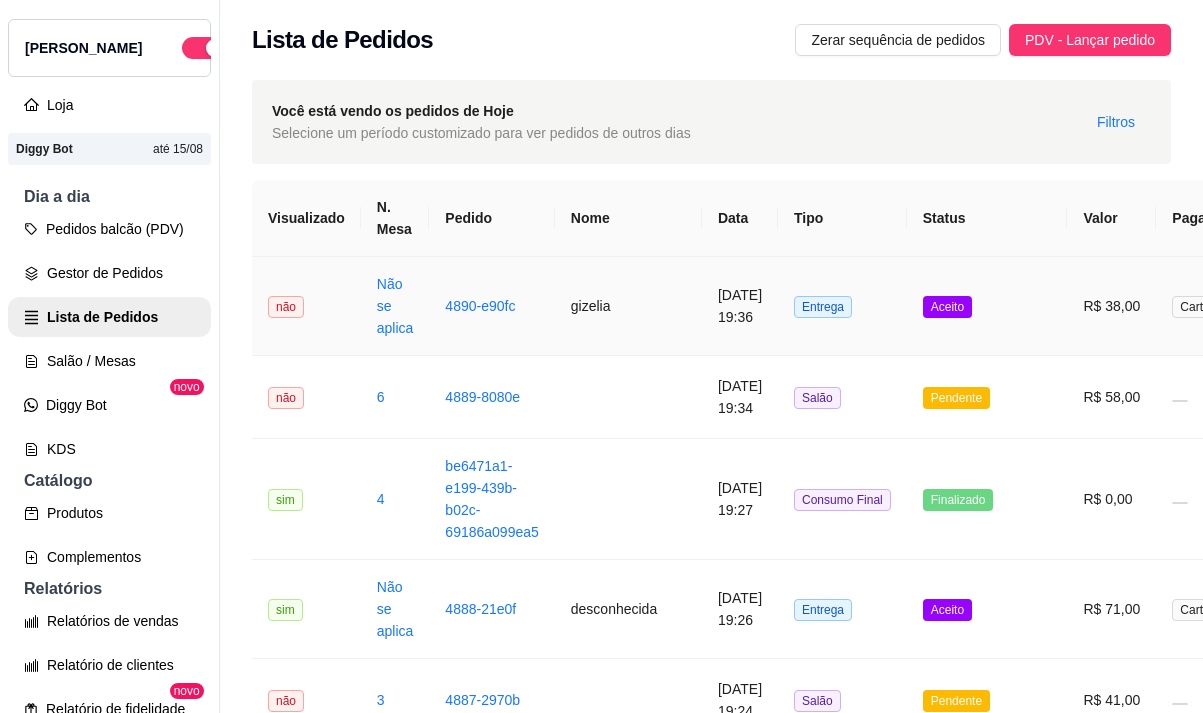 click on "gizelia" at bounding box center [628, 306] 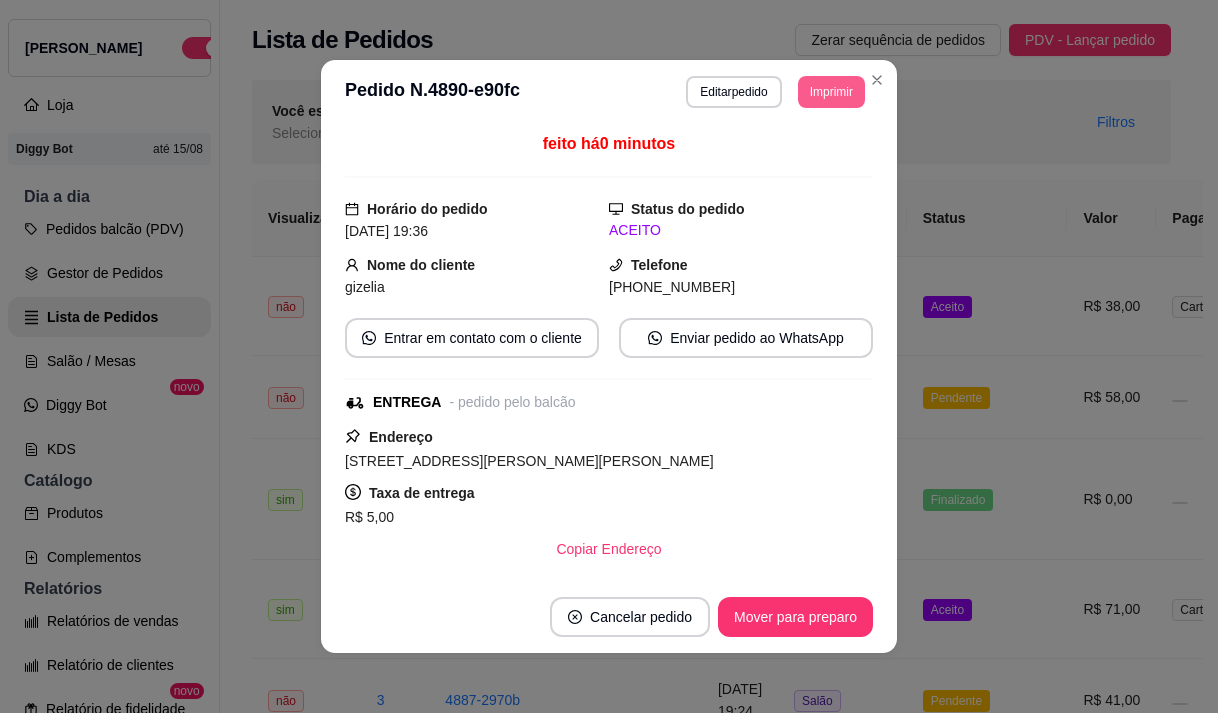 click on "Imprimir" at bounding box center [831, 92] 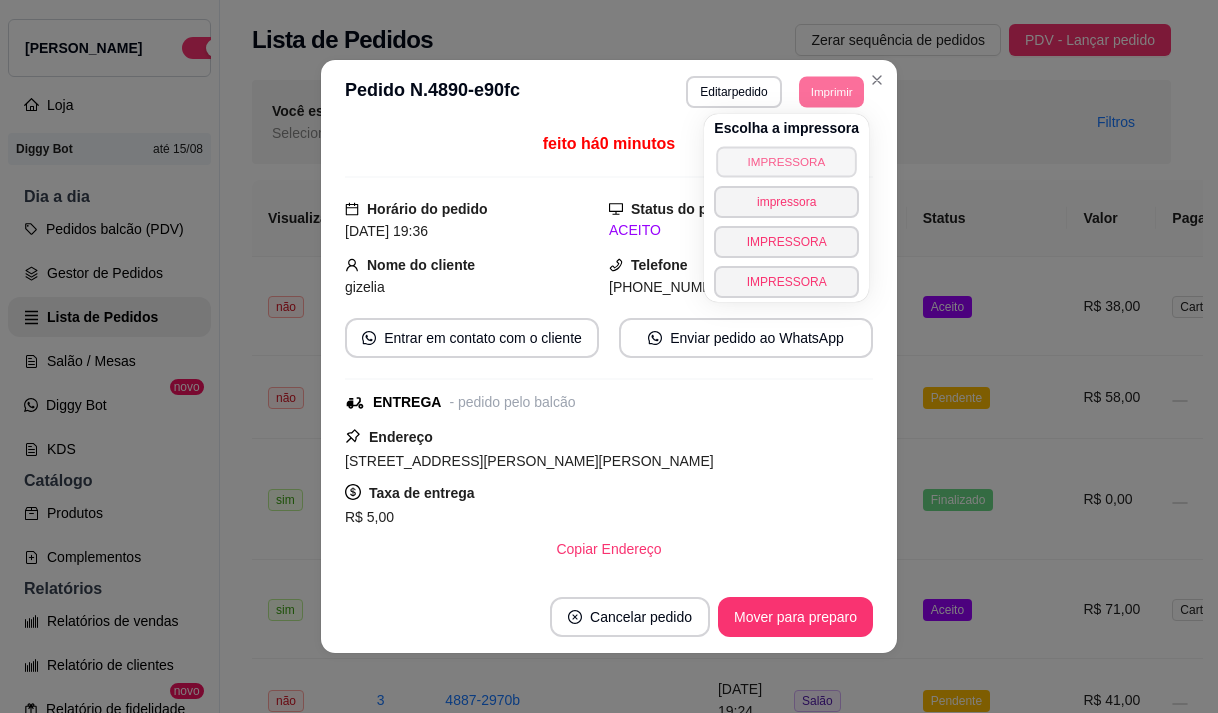 click on "IMPRESSORA" at bounding box center [786, 161] 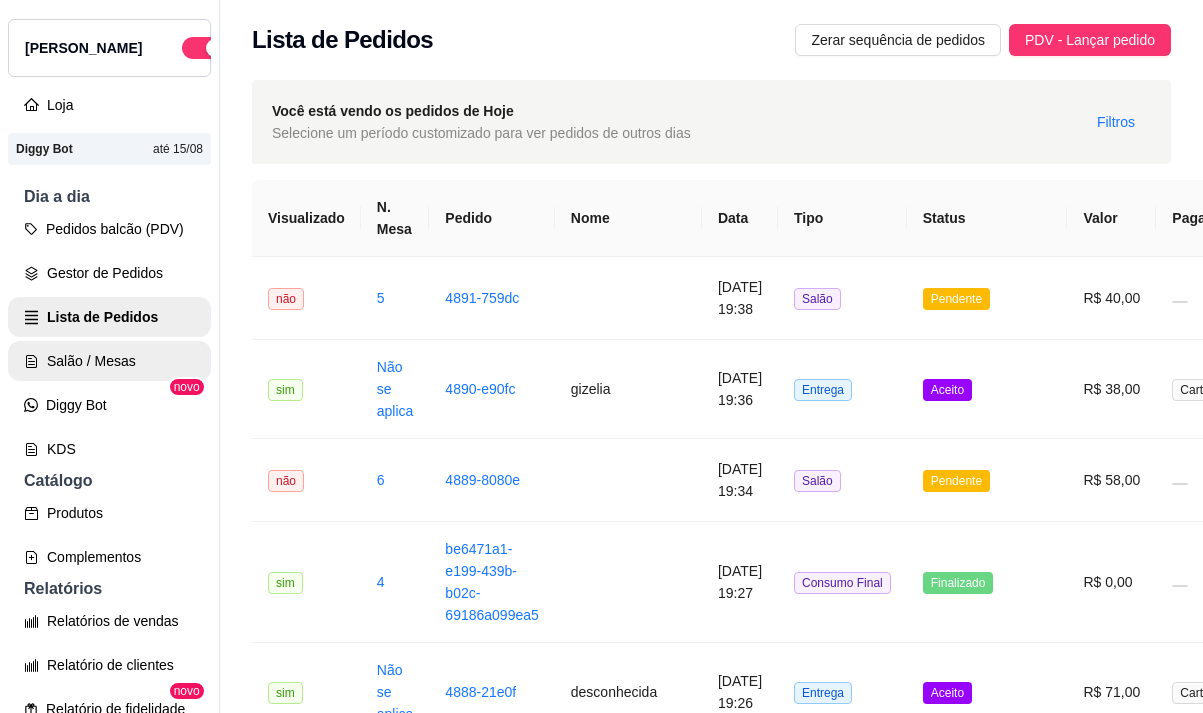 click on "Salão / Mesas" at bounding box center (109, 361) 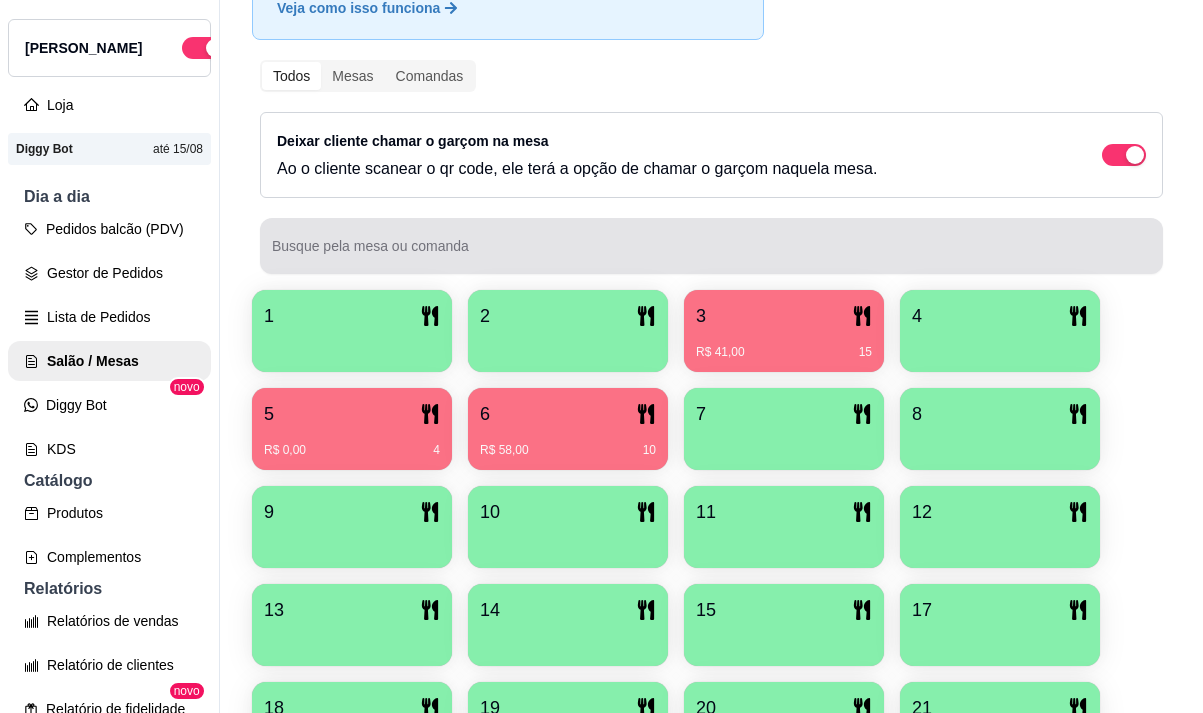 scroll, scrollTop: 300, scrollLeft: 0, axis: vertical 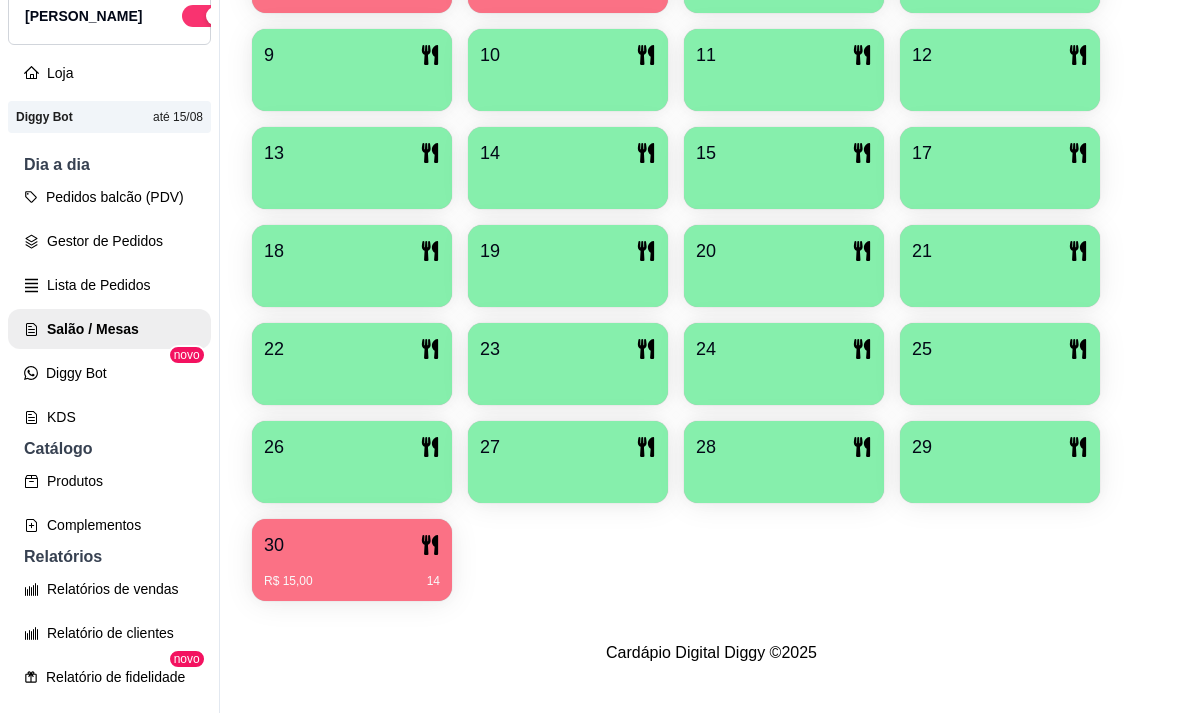 click on "30" at bounding box center (352, 545) 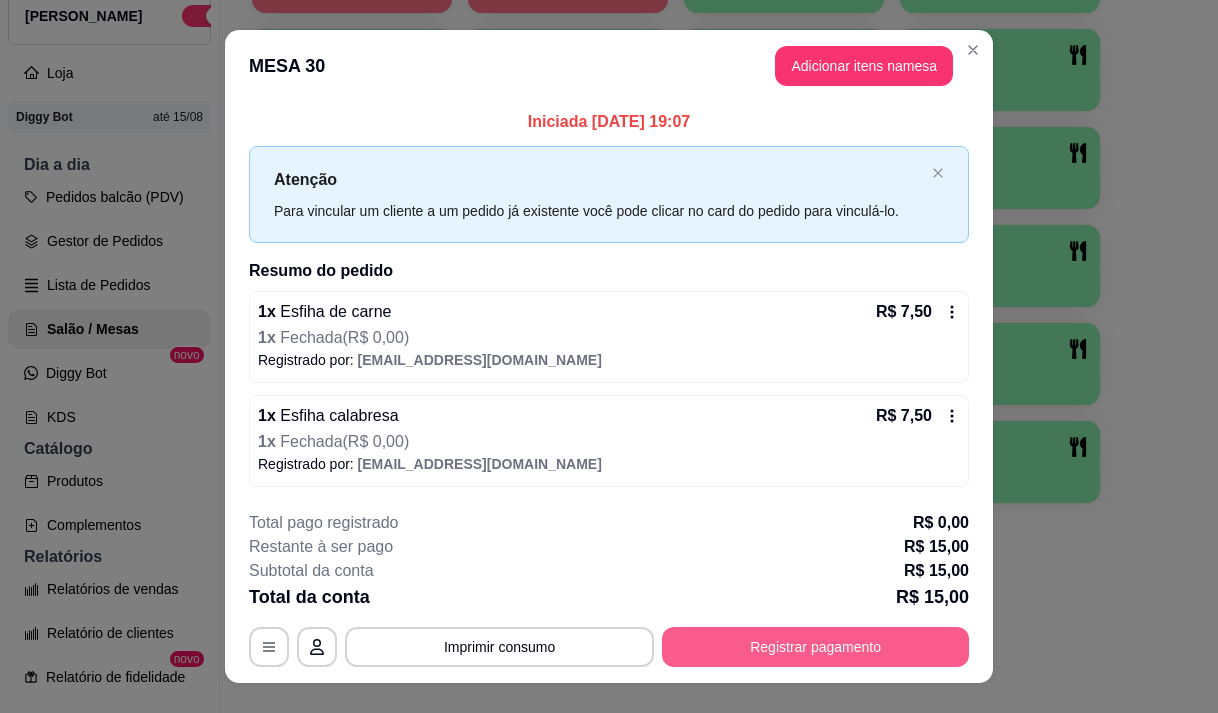 click on "Registrar pagamento" at bounding box center [815, 647] 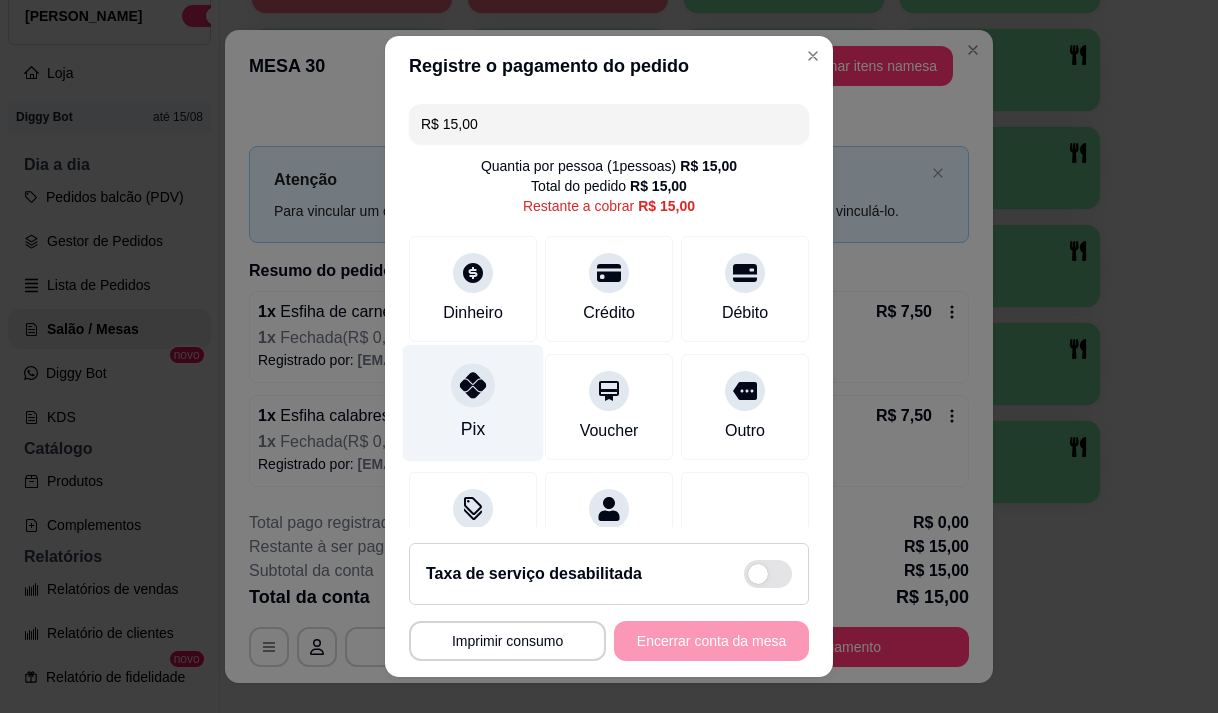click on "Pix" at bounding box center [473, 402] 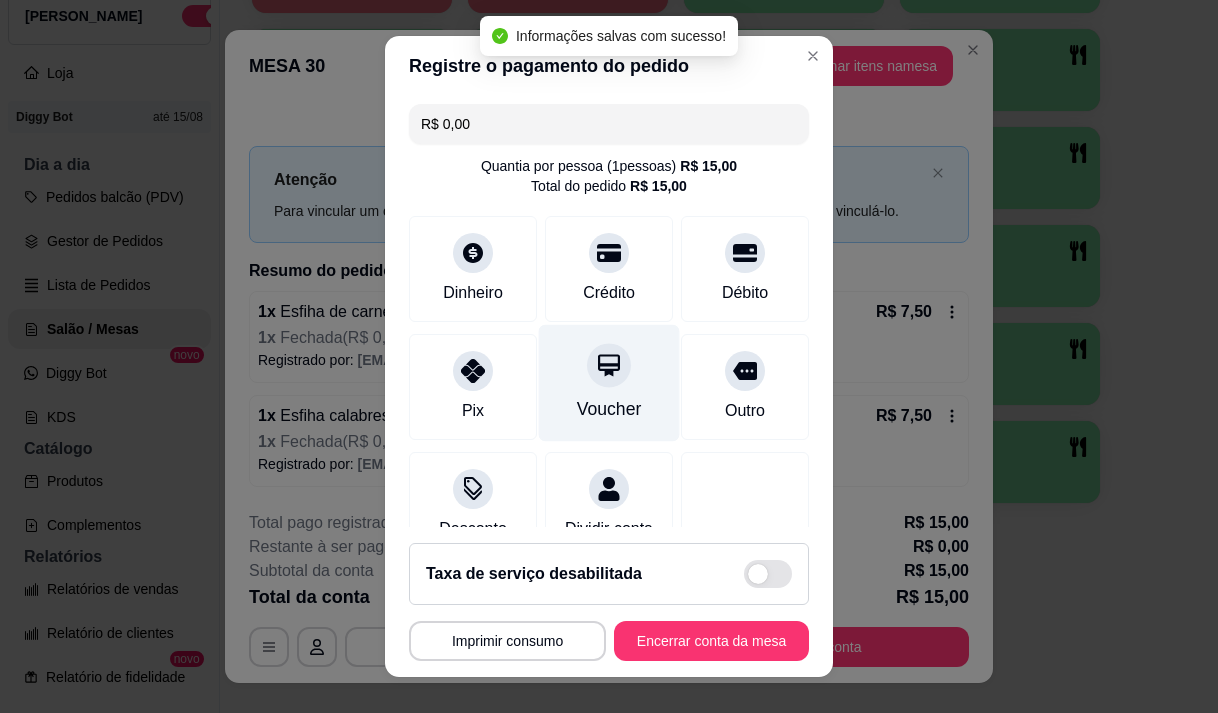 type on "R$ 0,00" 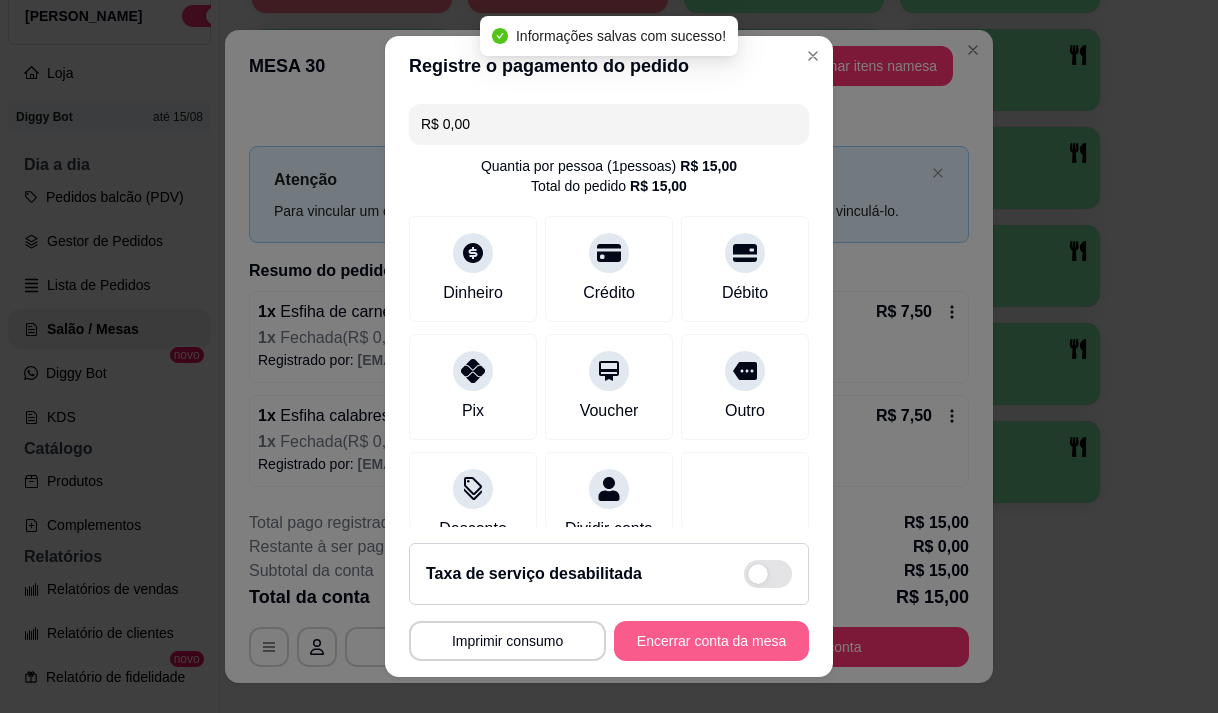 click on "Encerrar conta da mesa" at bounding box center [711, 641] 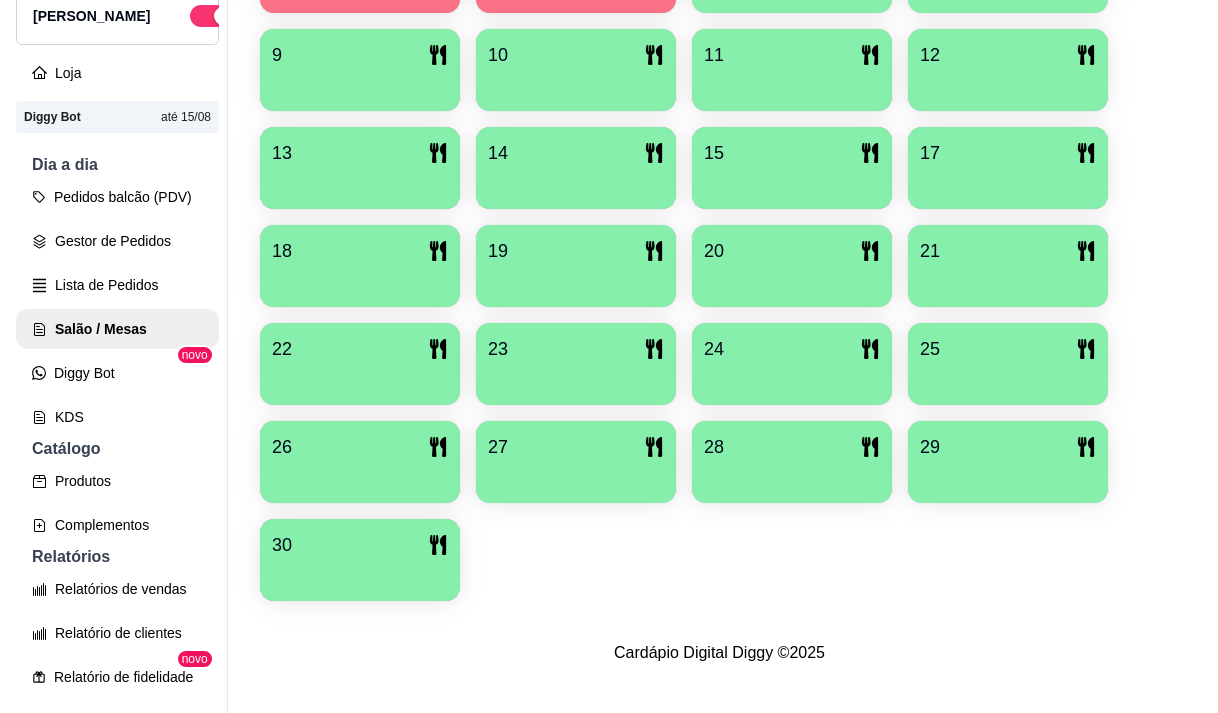 scroll, scrollTop: 239, scrollLeft: 0, axis: vertical 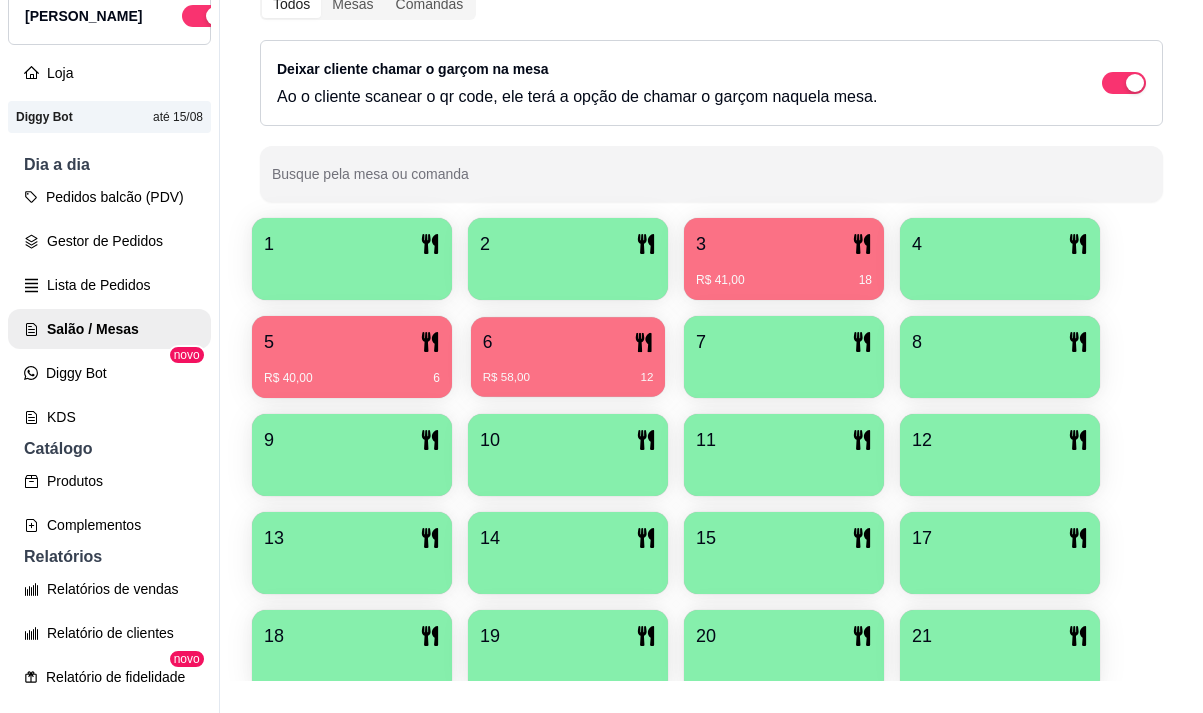 click on "6" at bounding box center [568, 342] 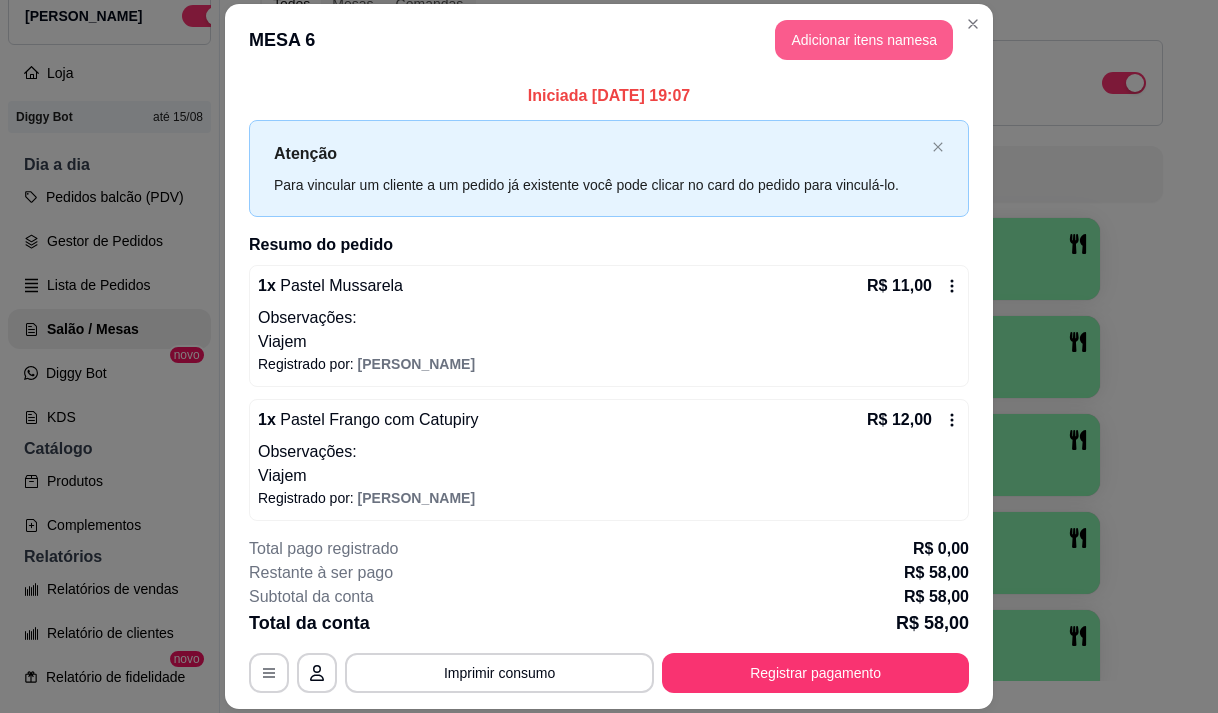 click on "Adicionar itens na  mesa" at bounding box center (864, 40) 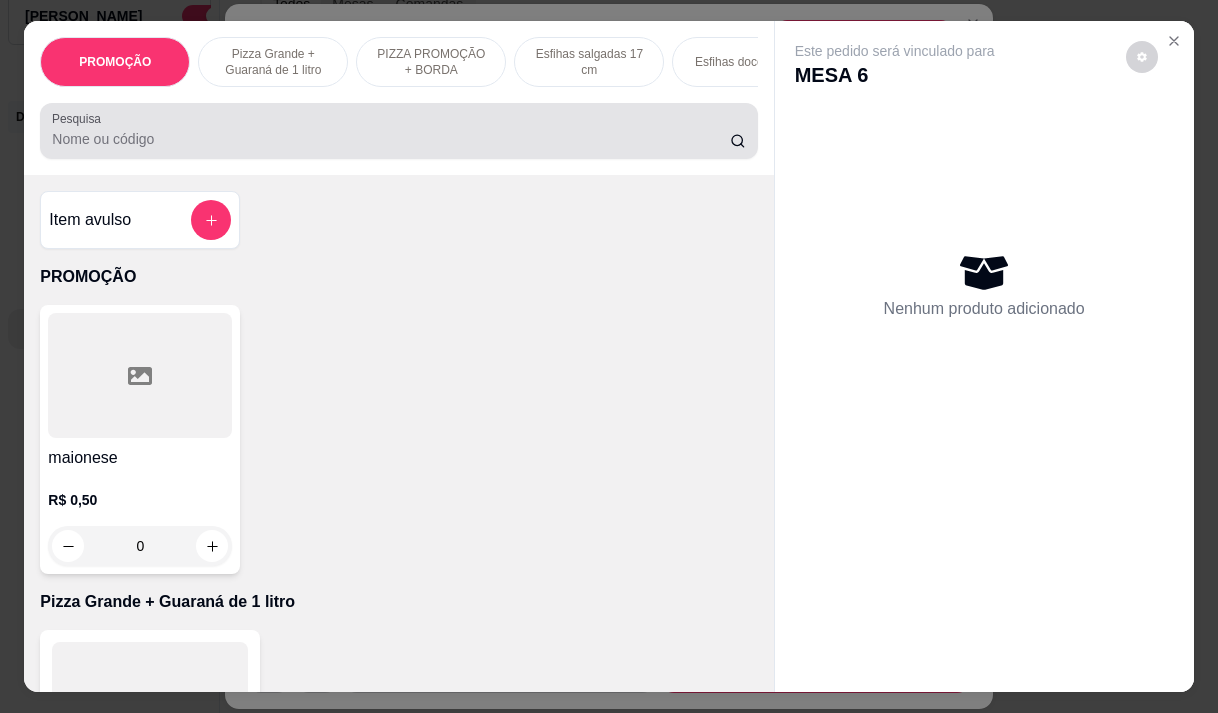 click on "Pesquisa" at bounding box center [391, 139] 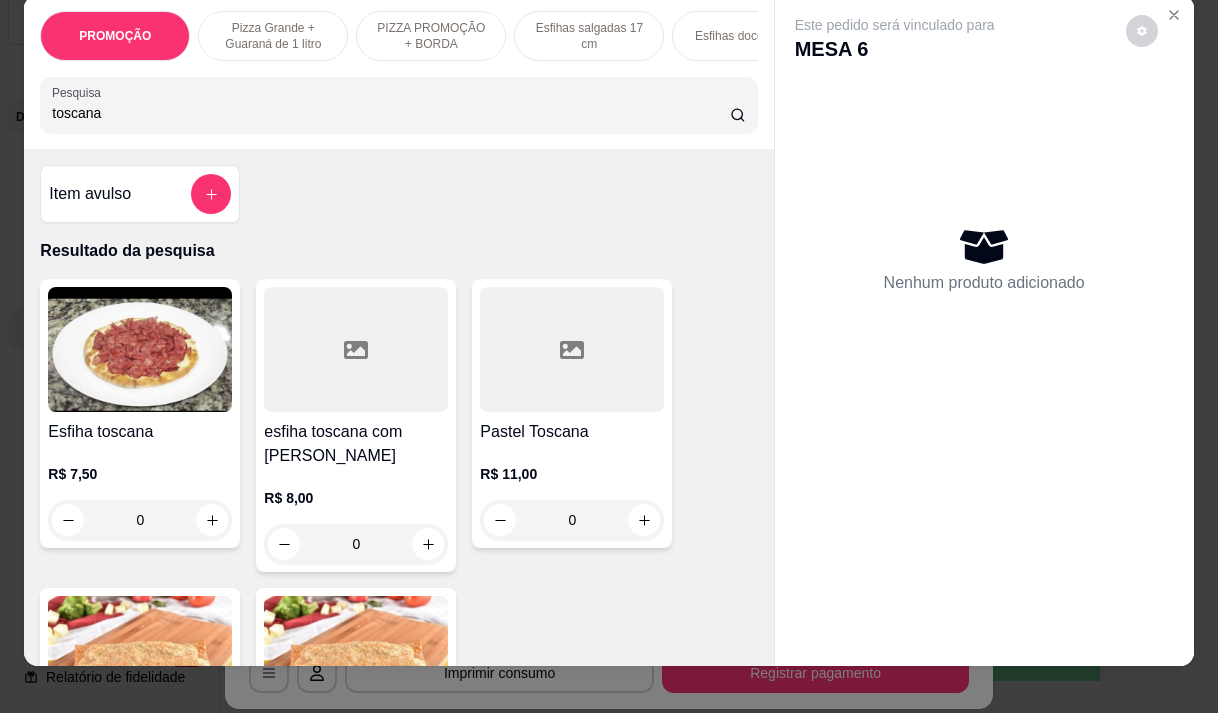 scroll, scrollTop: 50, scrollLeft: 0, axis: vertical 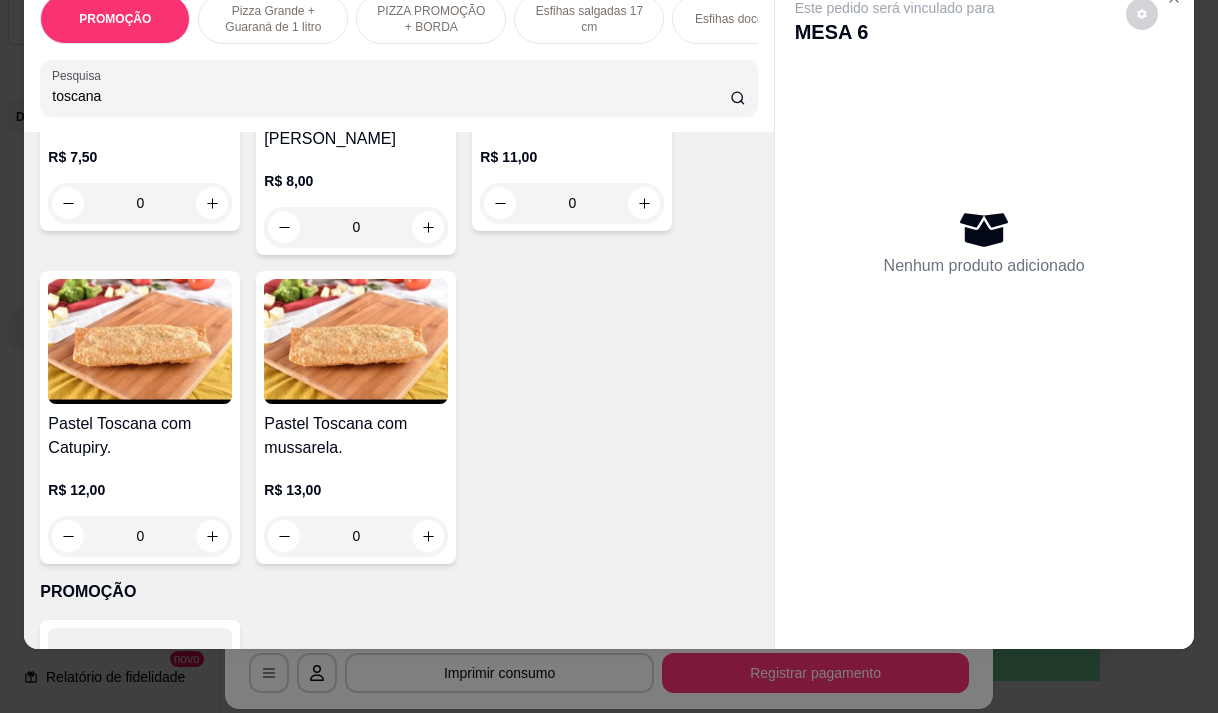 type on "toscana" 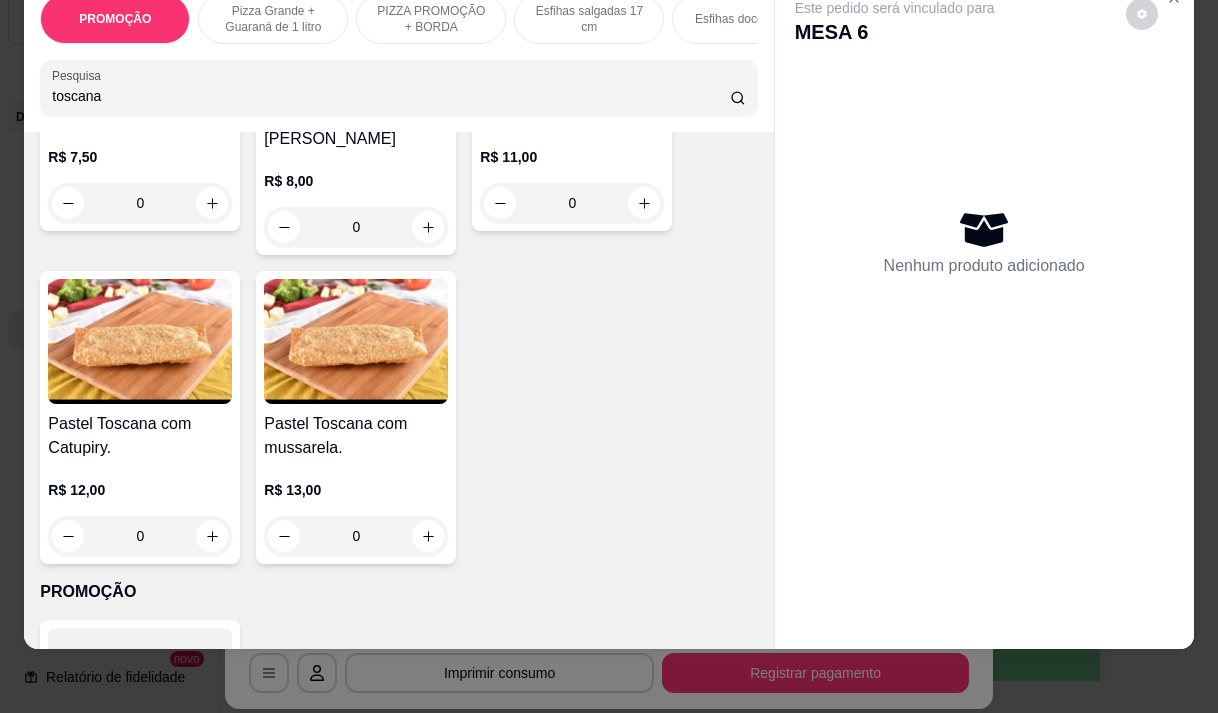 click on "Pastel Toscana com Catupiry." at bounding box center (140, 436) 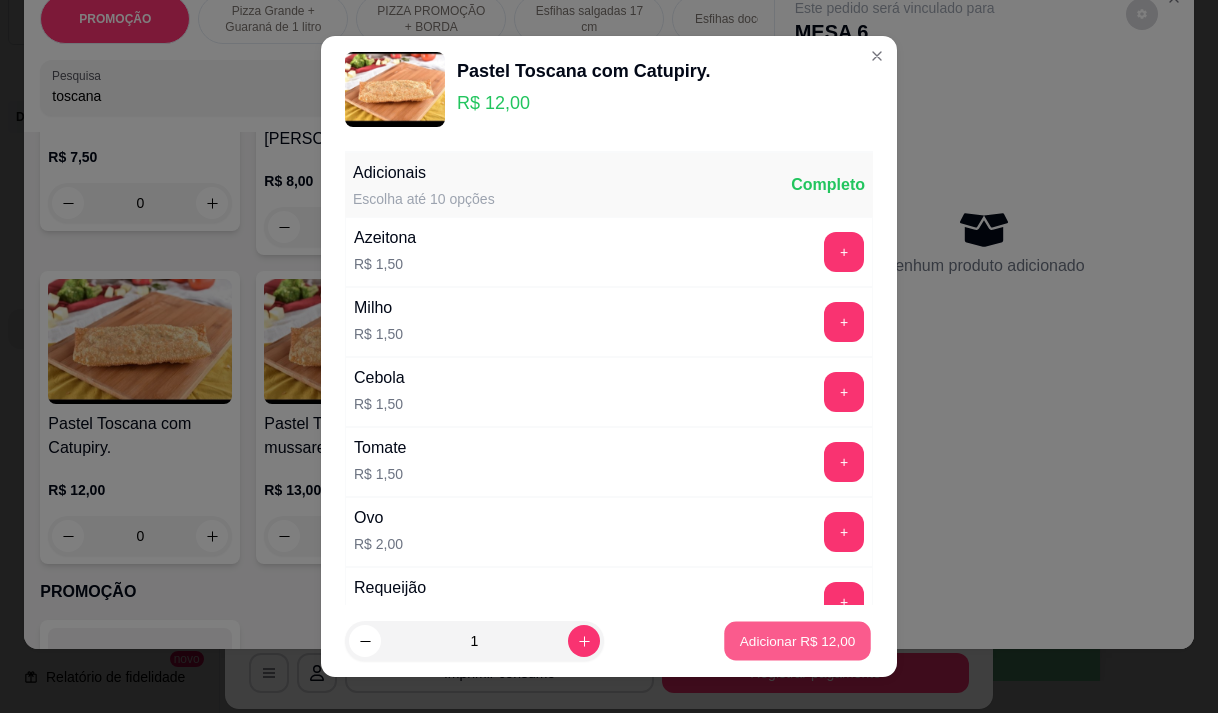 click on "Adicionar   R$ 12,00" at bounding box center (798, 641) 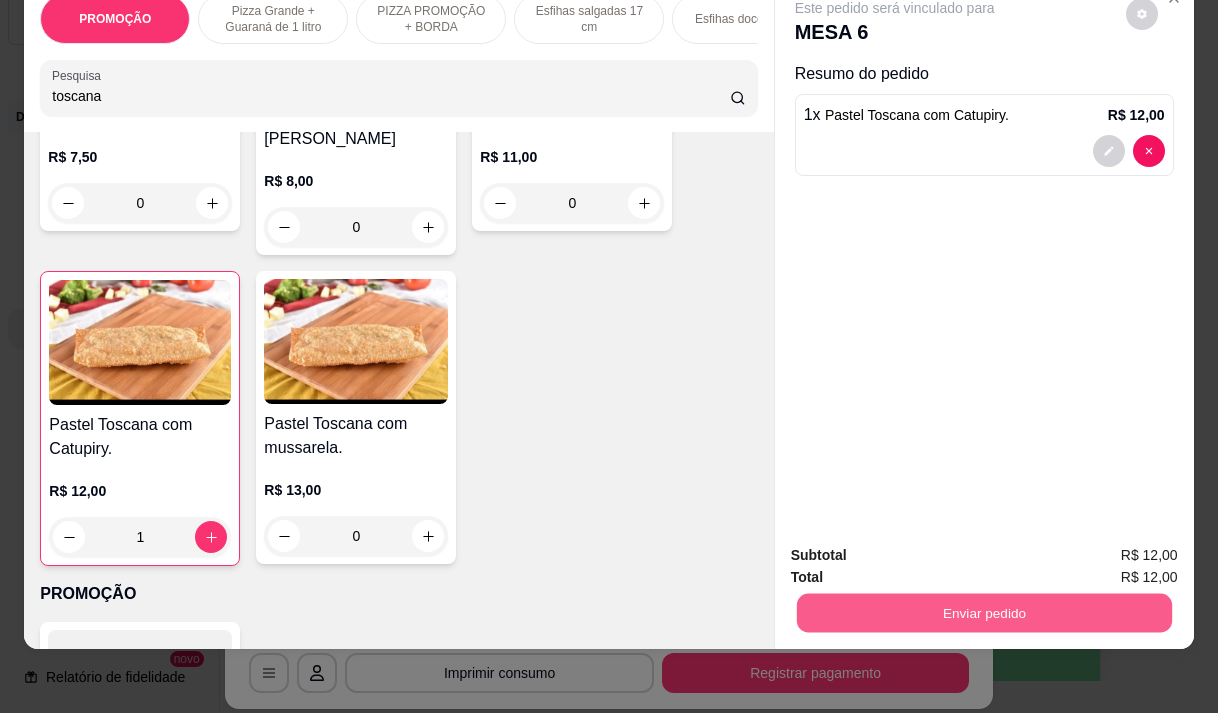 click on "Enviar pedido" at bounding box center [983, 612] 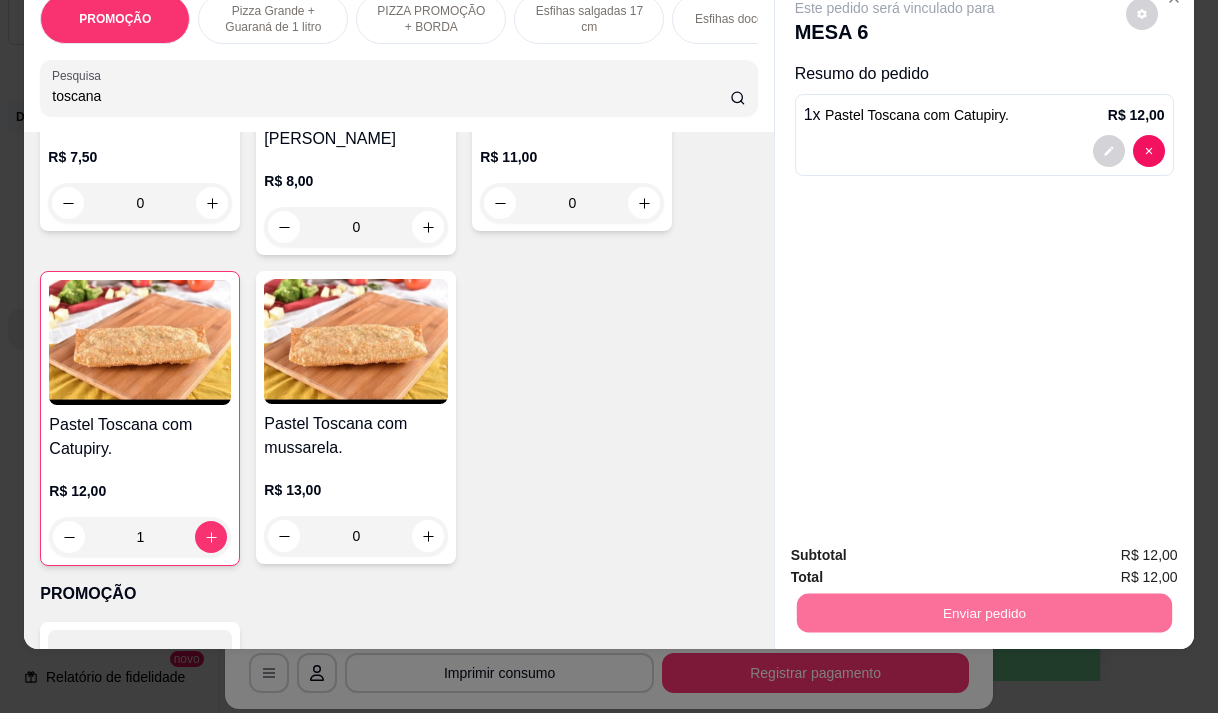 click on "Não registrar e enviar pedido" at bounding box center [918, 548] 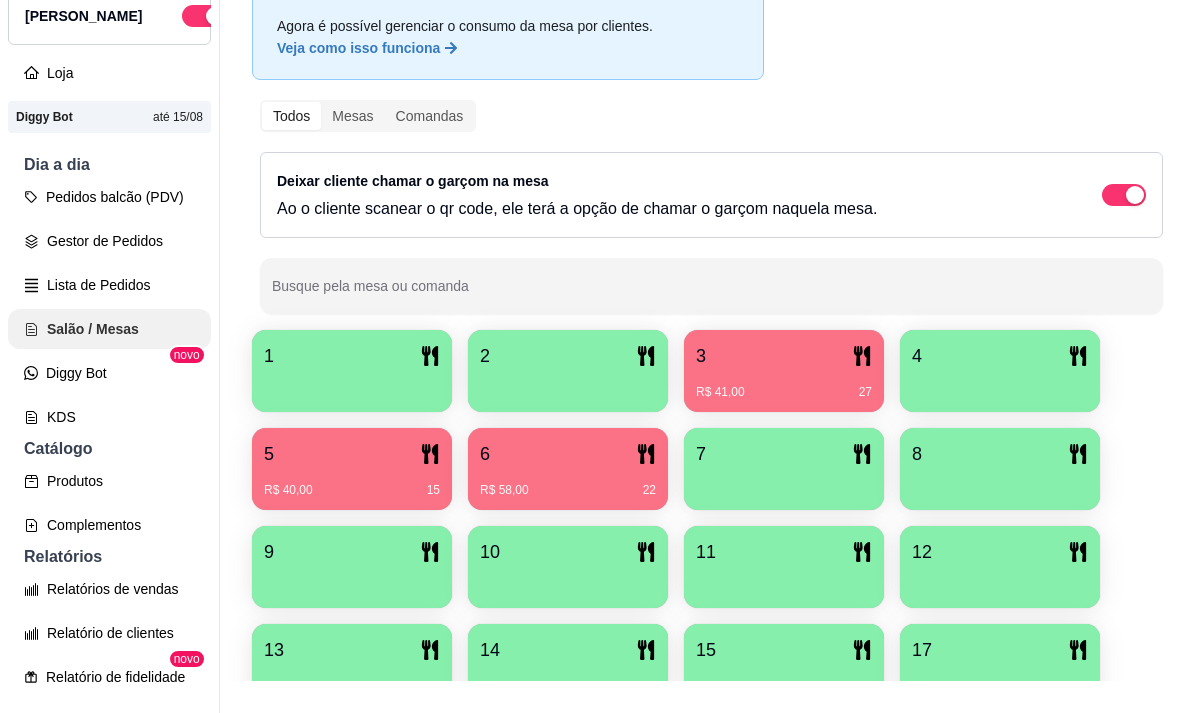 scroll, scrollTop: 139, scrollLeft: 0, axis: vertical 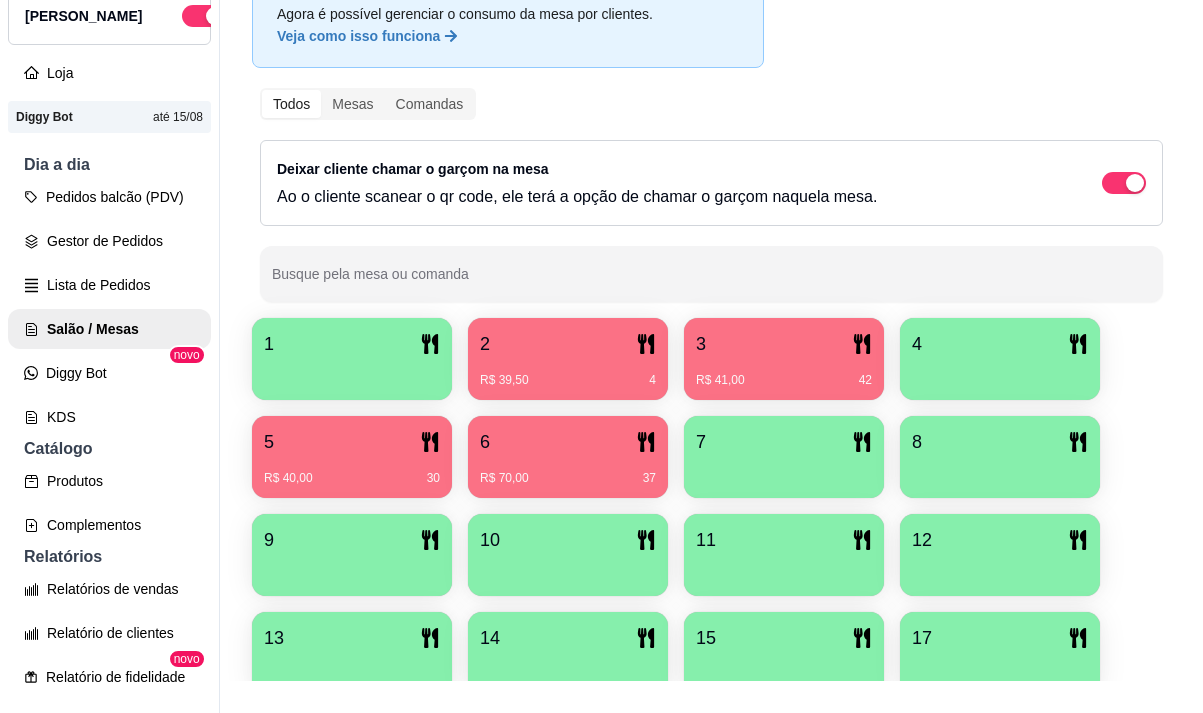 click on "R$ 40,00 30" at bounding box center (352, 471) 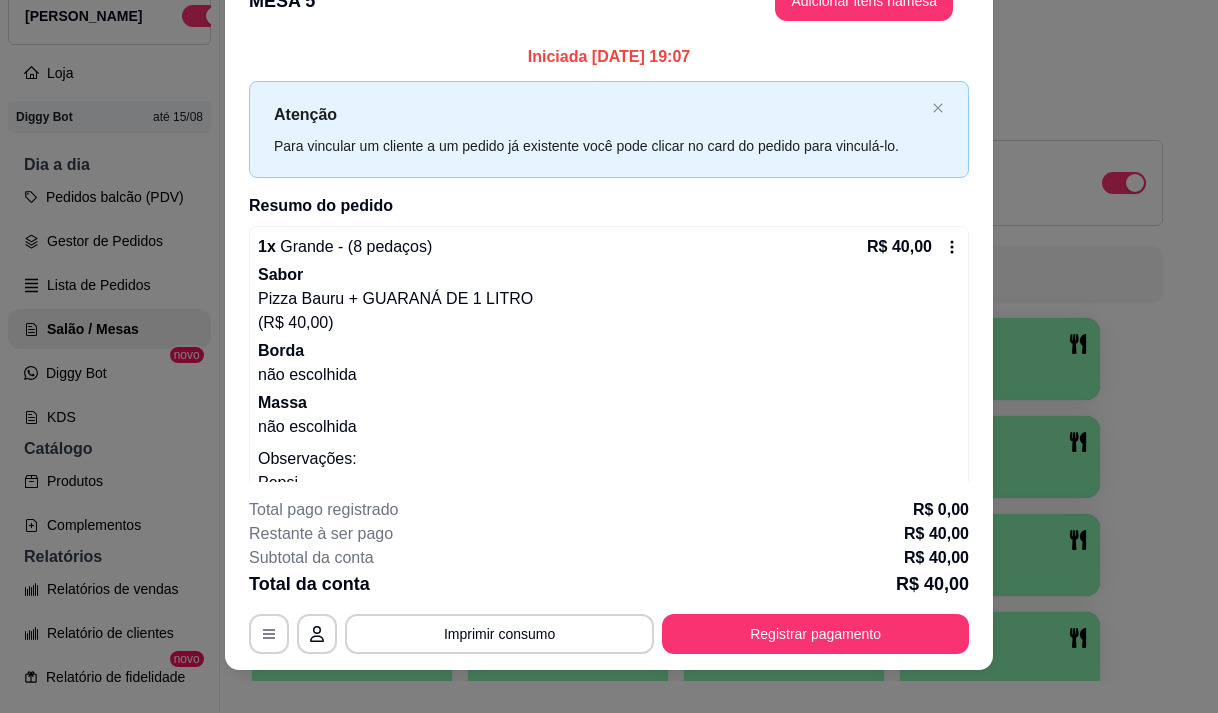 scroll, scrollTop: 60, scrollLeft: 0, axis: vertical 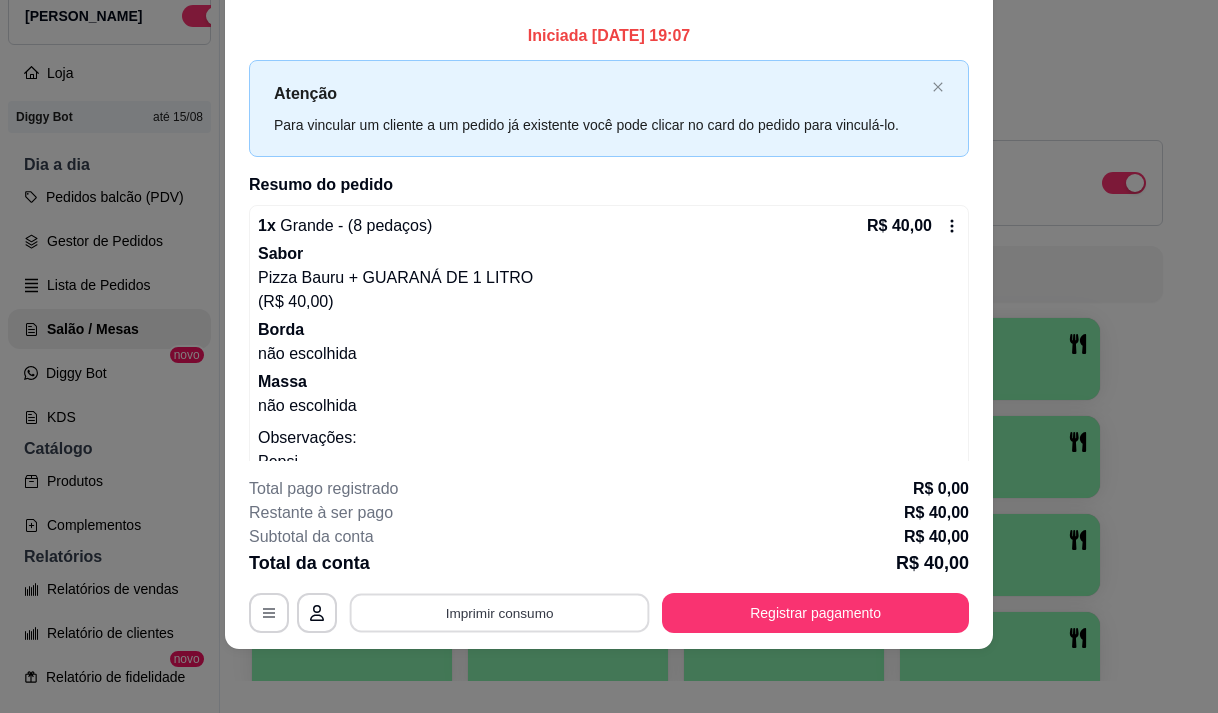 click on "Imprimir consumo" at bounding box center (500, 613) 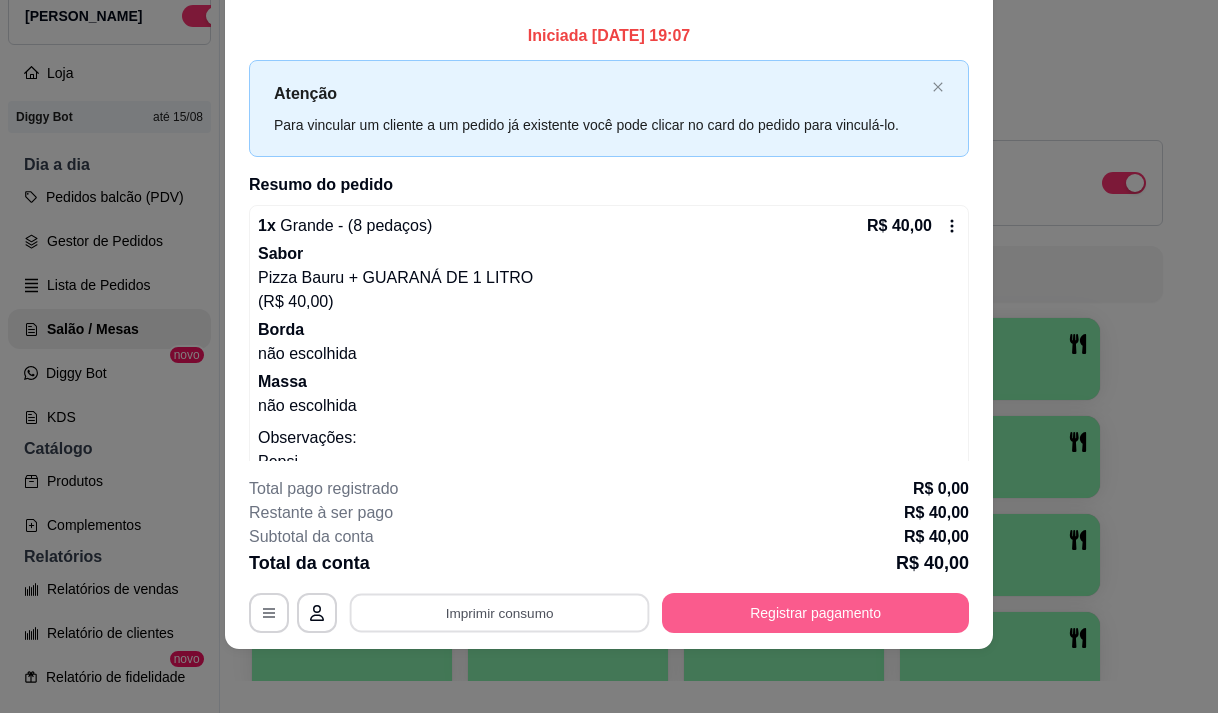 click on "Registrar pagamento" at bounding box center (815, 613) 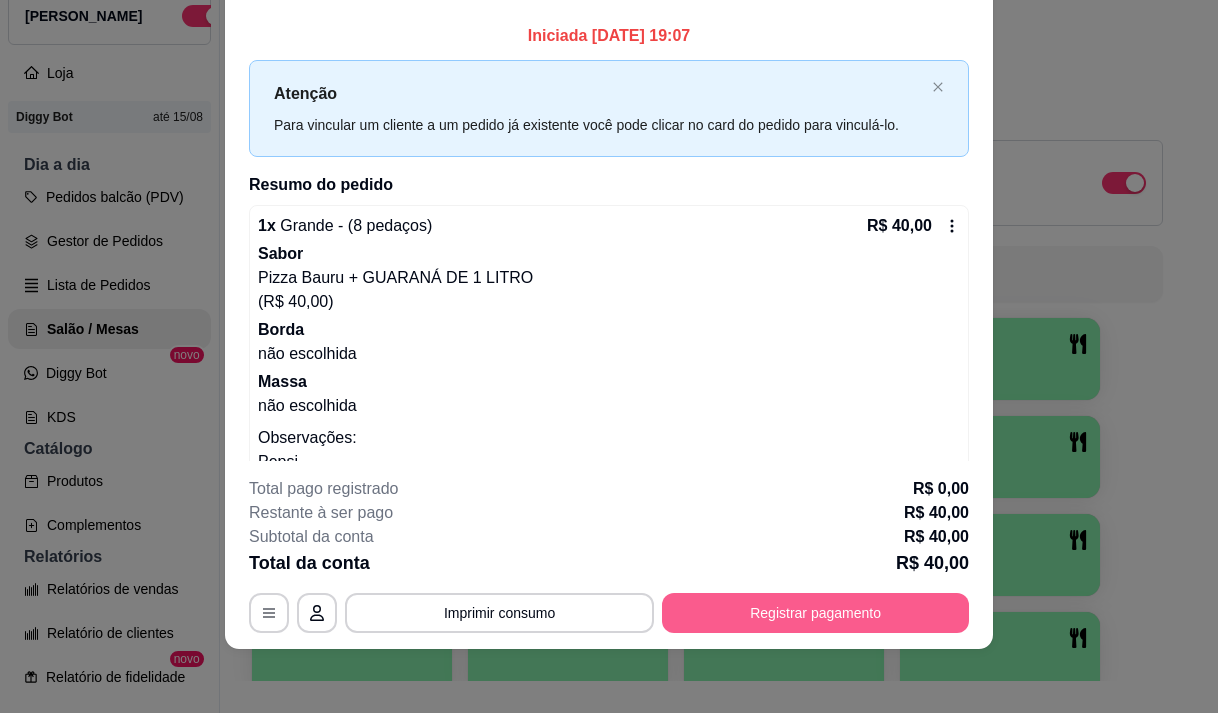 click on "Registrar pagamento" at bounding box center [815, 613] 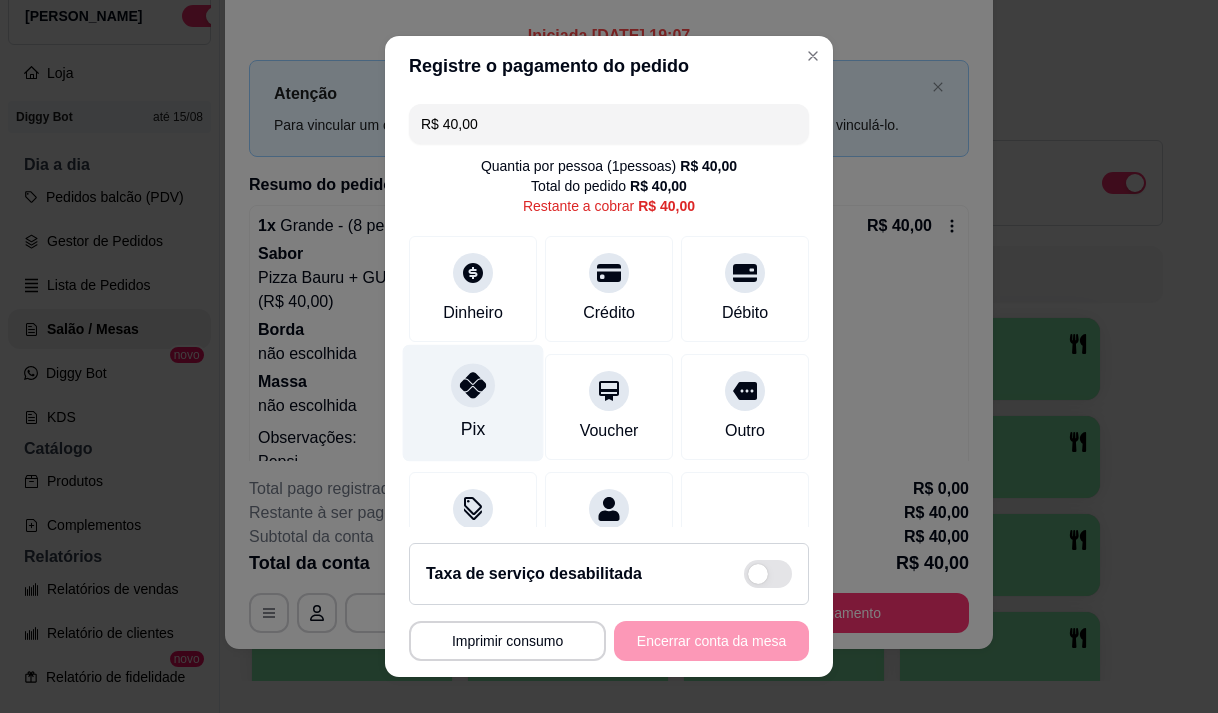 click on "Pix" at bounding box center [473, 402] 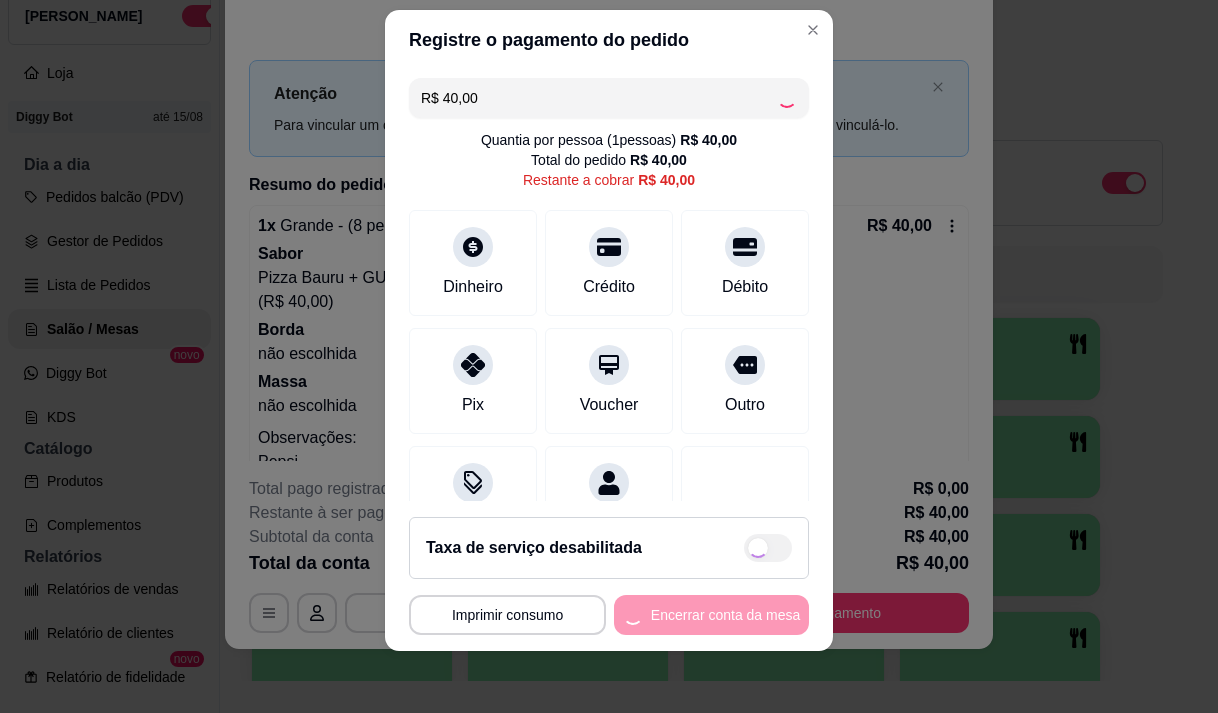 scroll, scrollTop: 28, scrollLeft: 0, axis: vertical 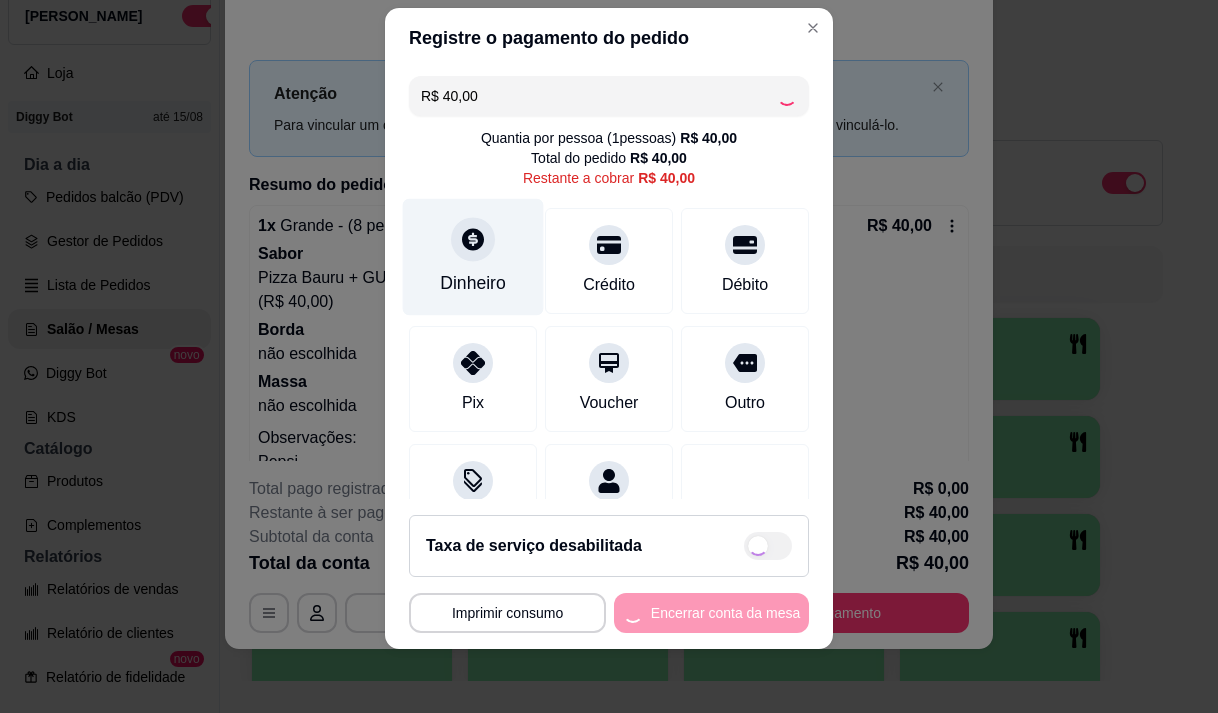 click on "Dinheiro" at bounding box center (473, 283) 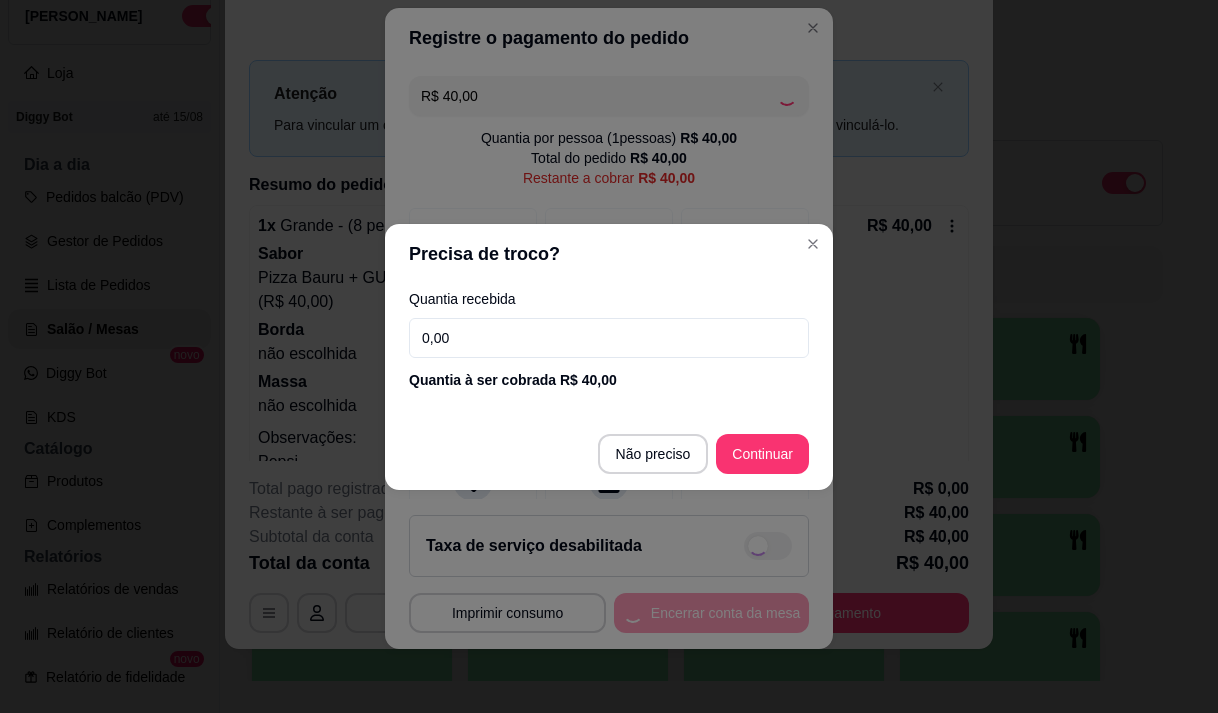 click on "0,00" at bounding box center (609, 338) 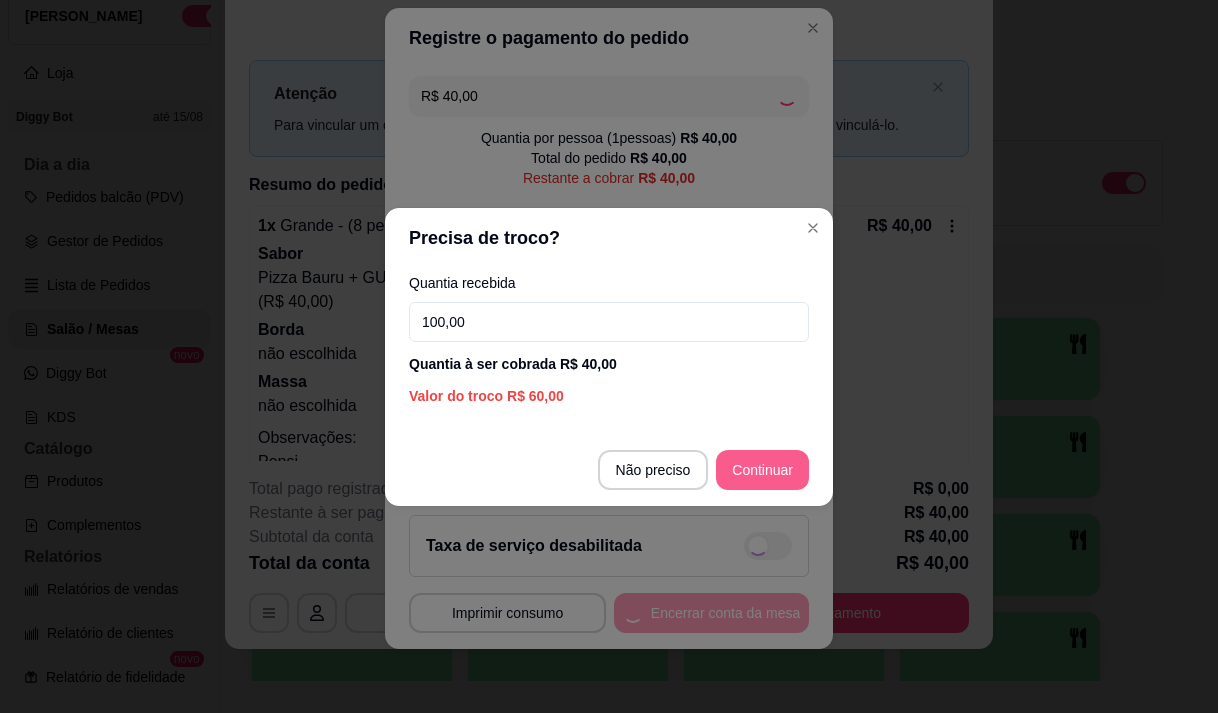 type on "100,00" 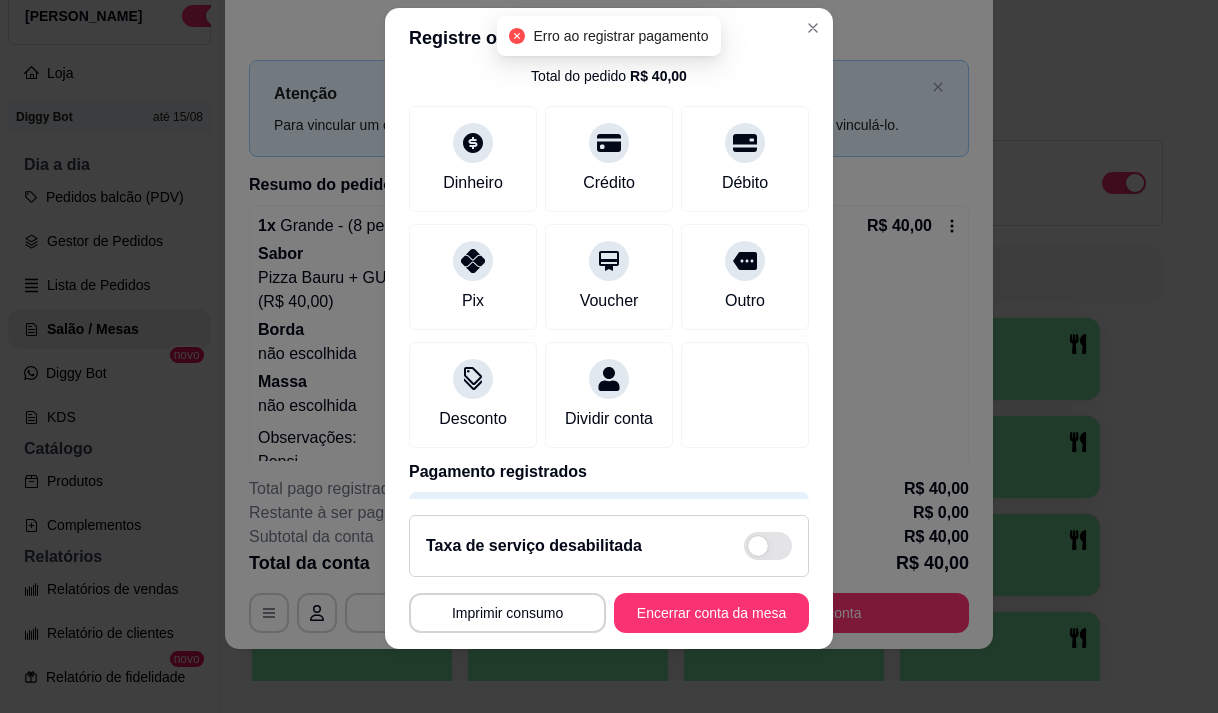 scroll, scrollTop: 166, scrollLeft: 0, axis: vertical 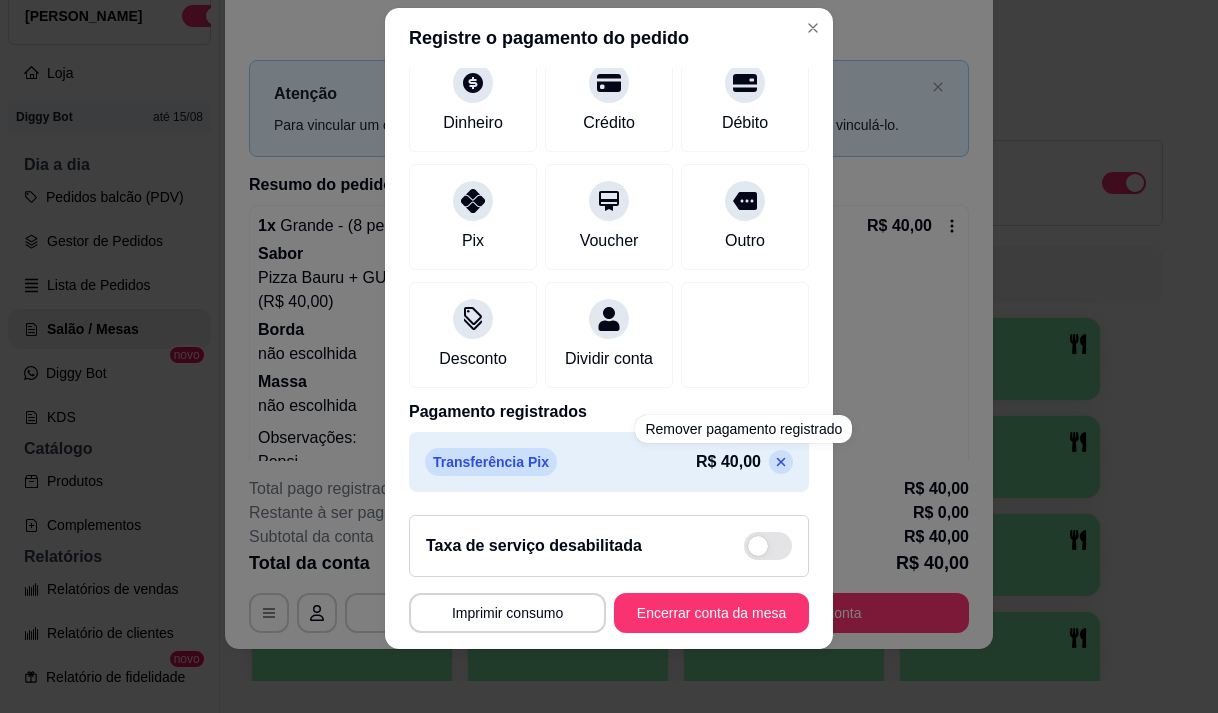 click on "R$ 40,00" at bounding box center (744, 462) 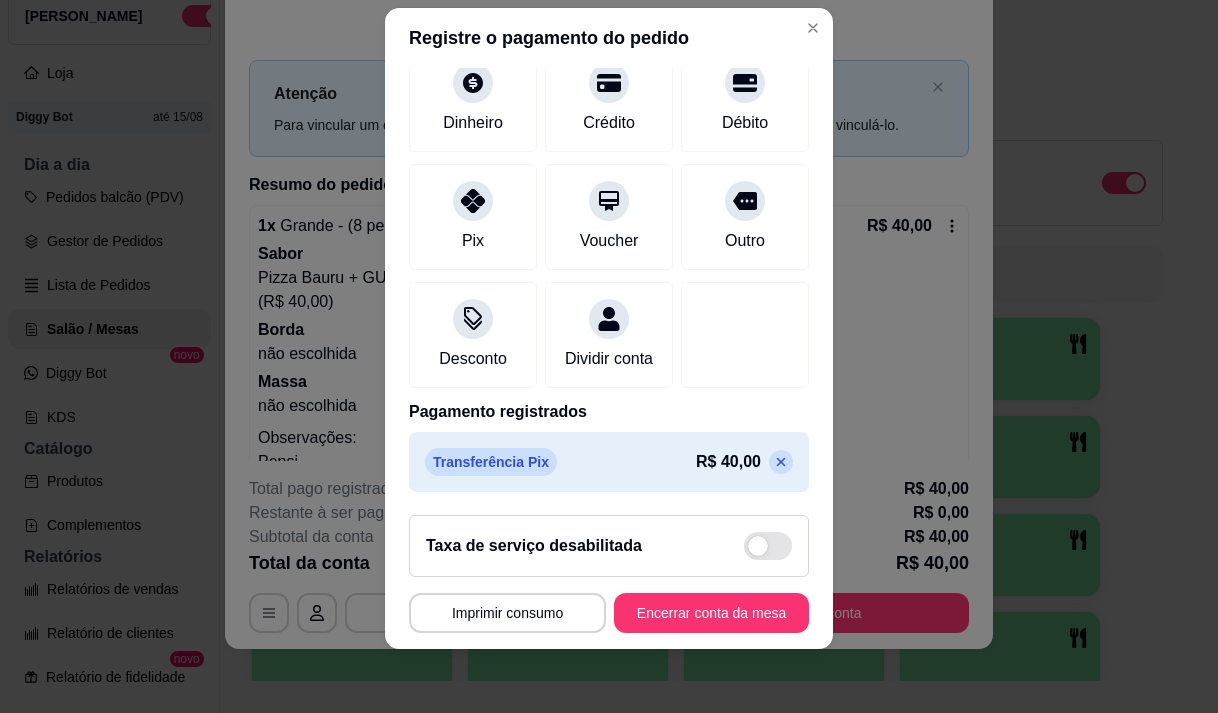 click 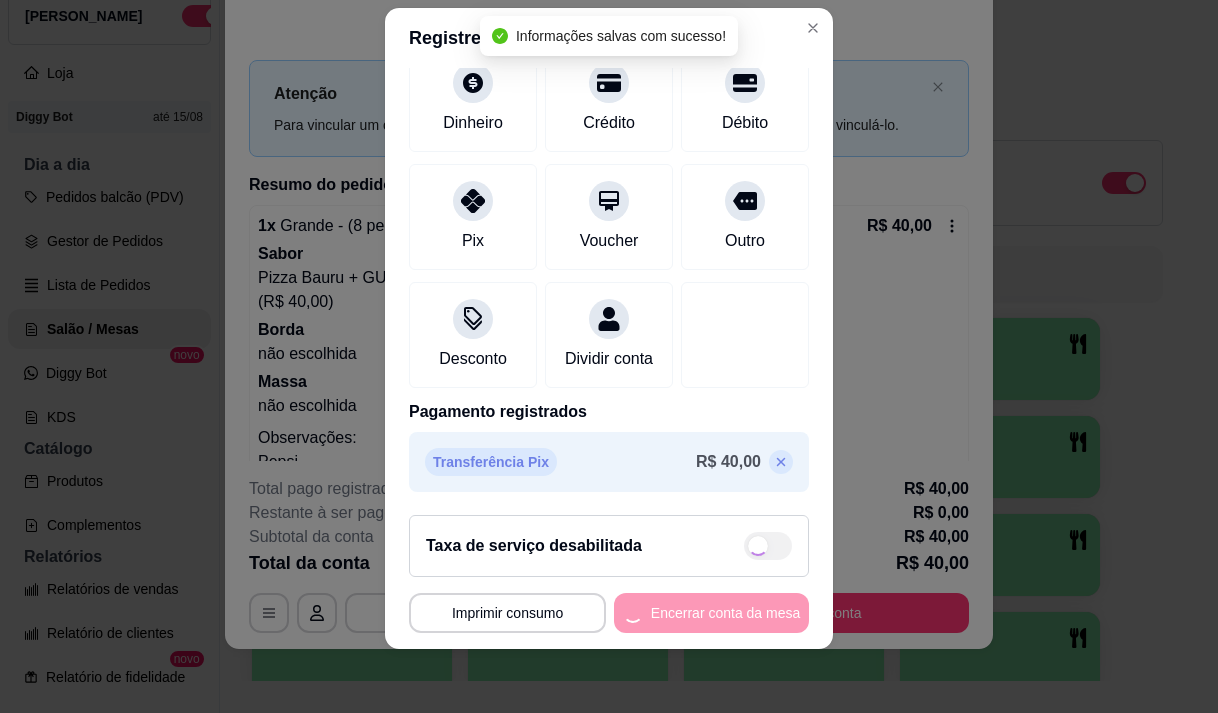 type on "R$ 40,00" 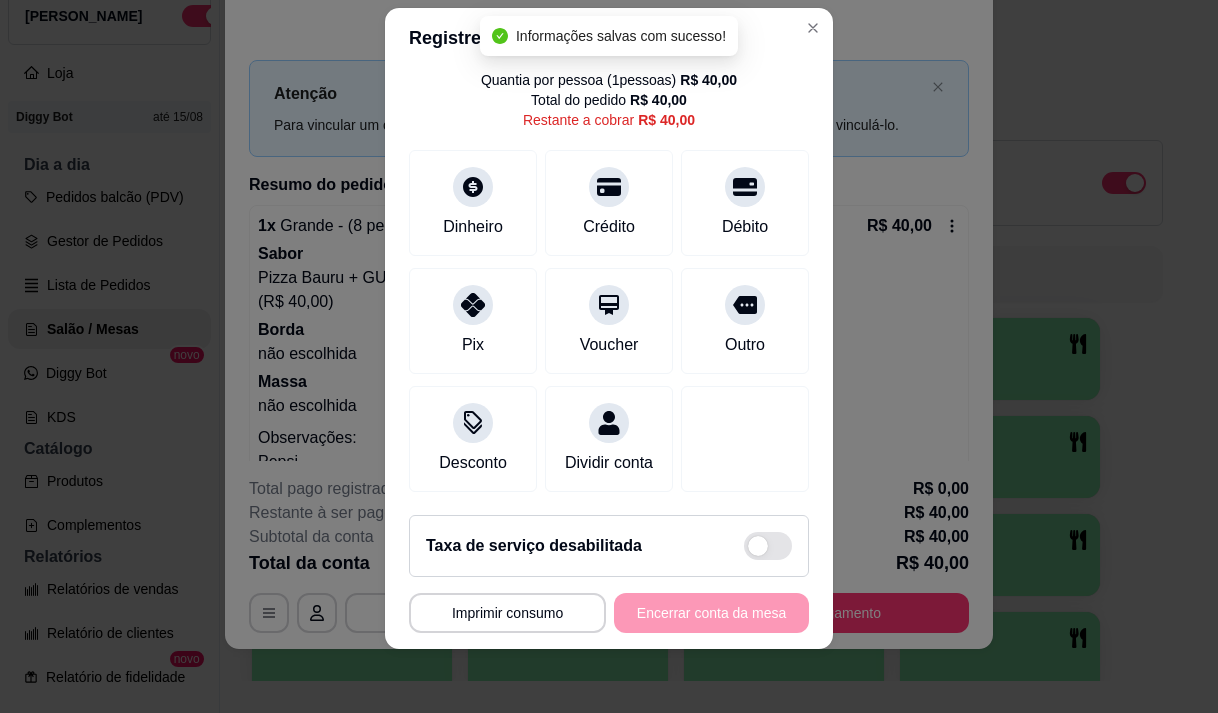 scroll, scrollTop: 82, scrollLeft: 0, axis: vertical 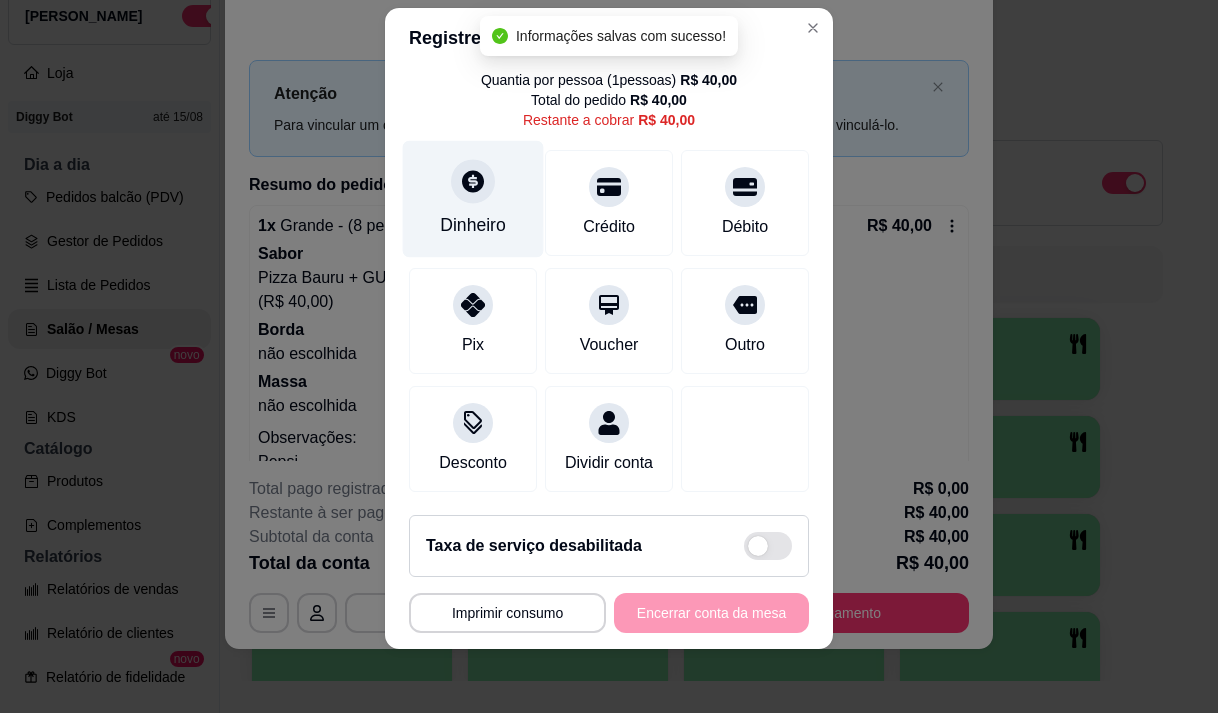 click on "Dinheiro" at bounding box center [473, 198] 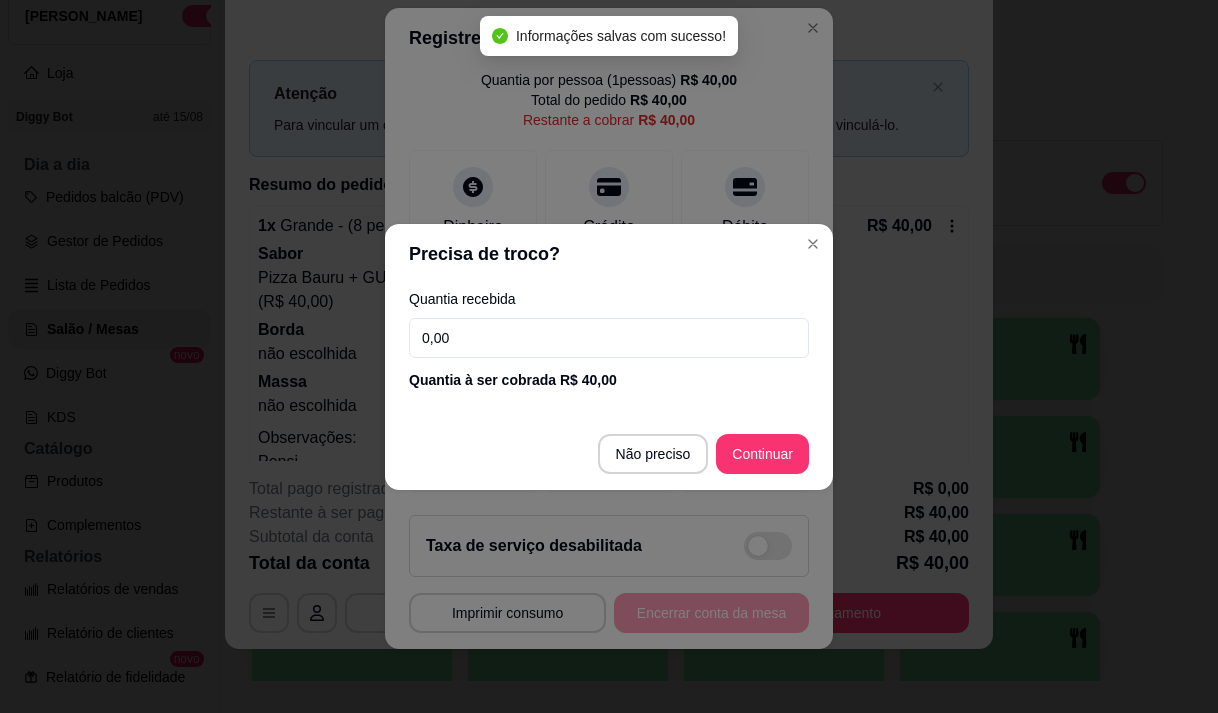 click on "0,00" at bounding box center (609, 338) 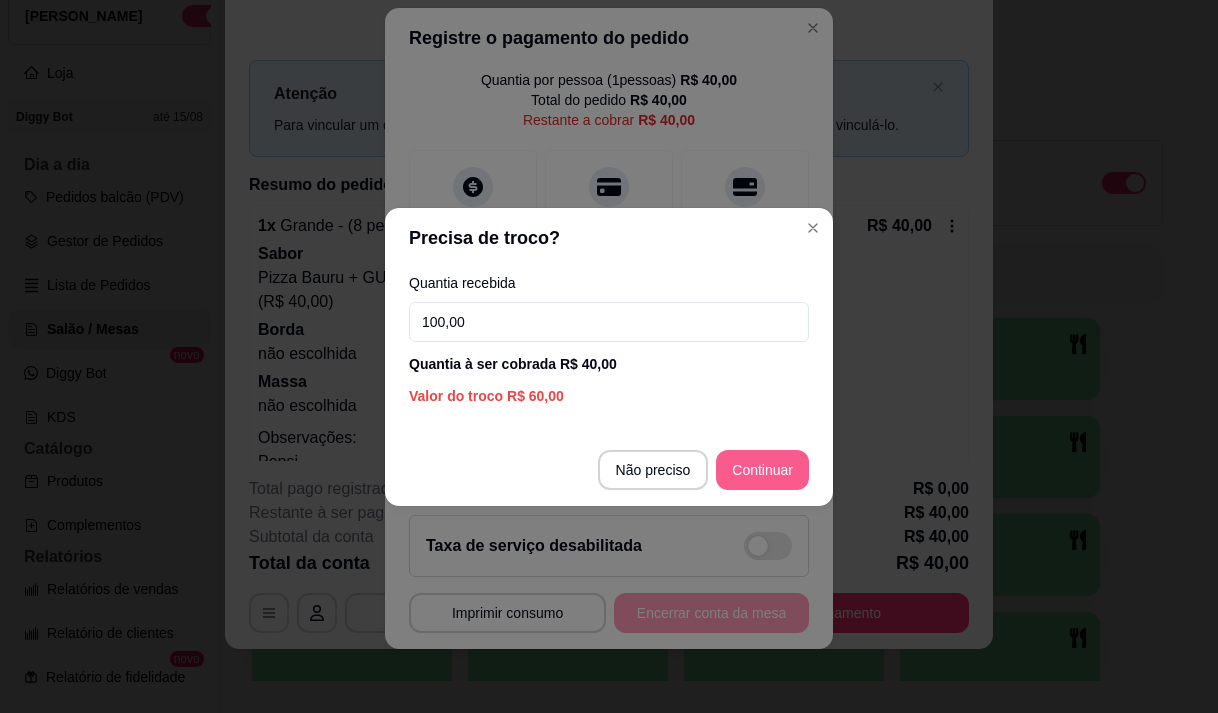 type on "100,00" 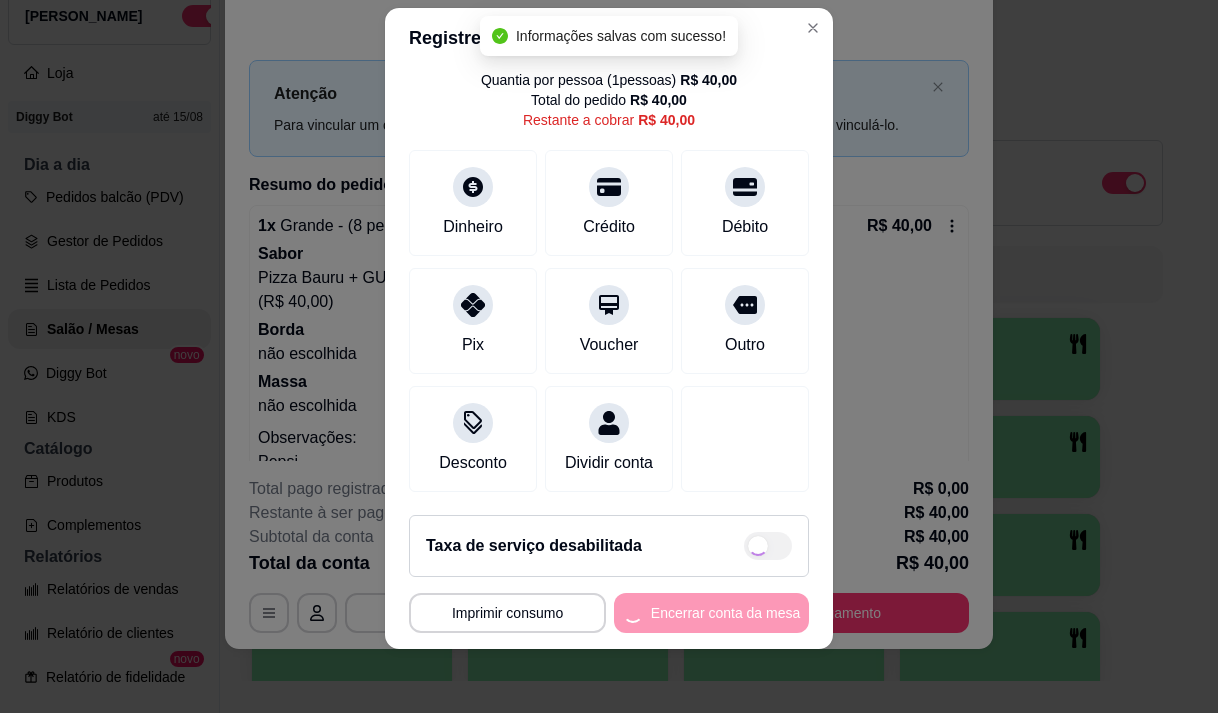 type on "R$ 0,00" 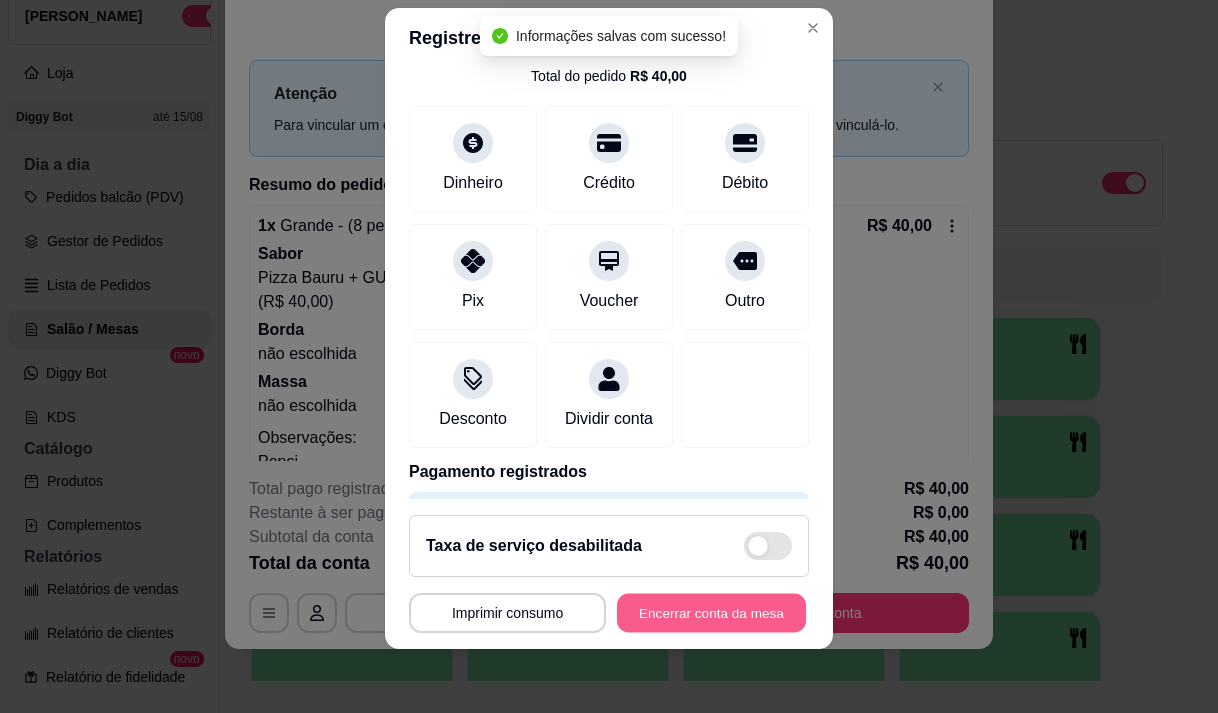 click on "Encerrar conta da mesa" at bounding box center [711, 613] 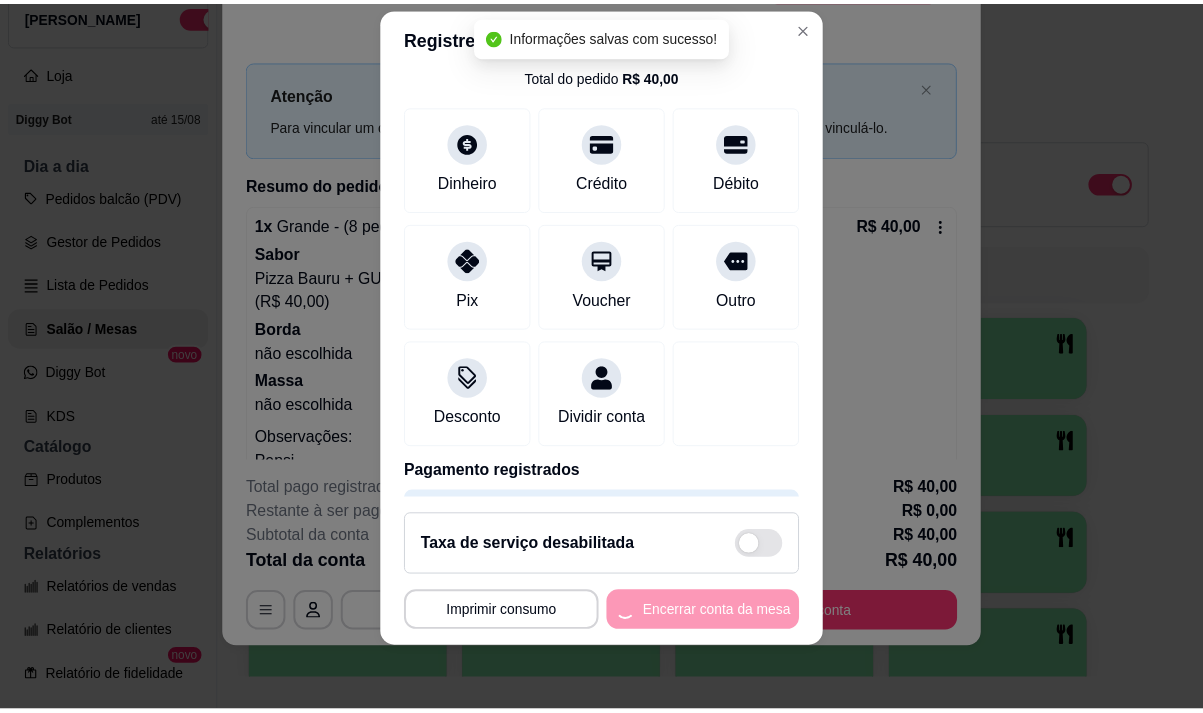 scroll, scrollTop: 0, scrollLeft: 0, axis: both 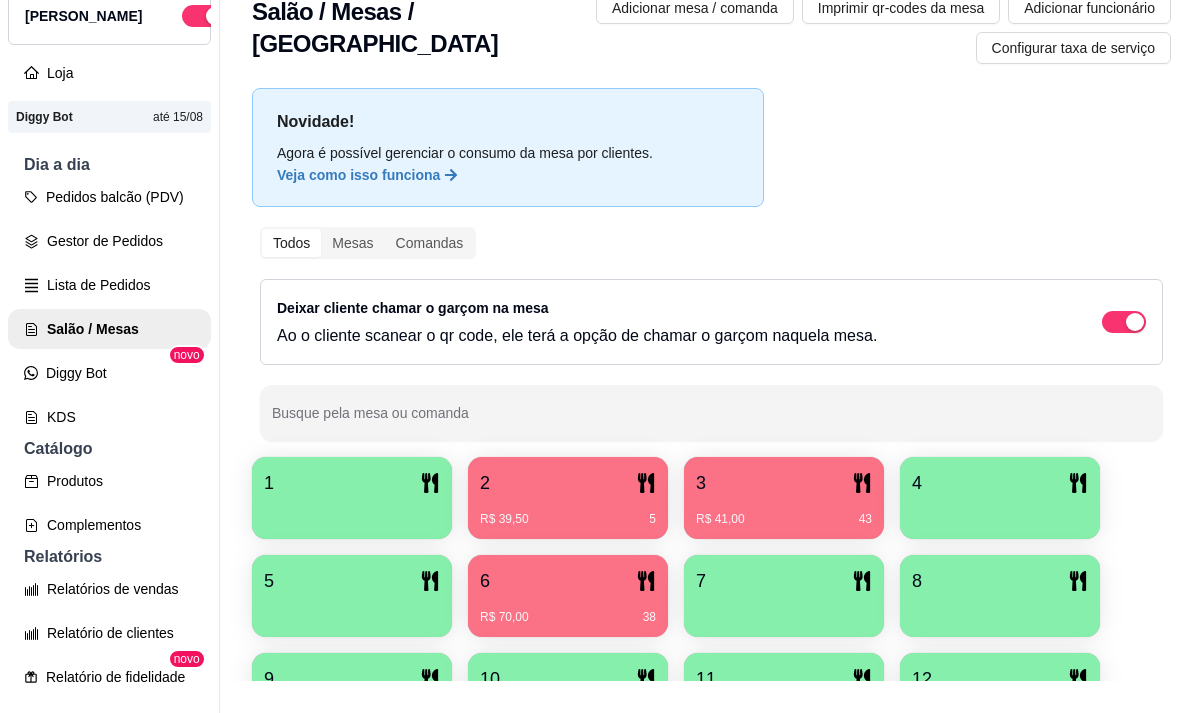 click on "R$ 41,00 43" at bounding box center [784, 512] 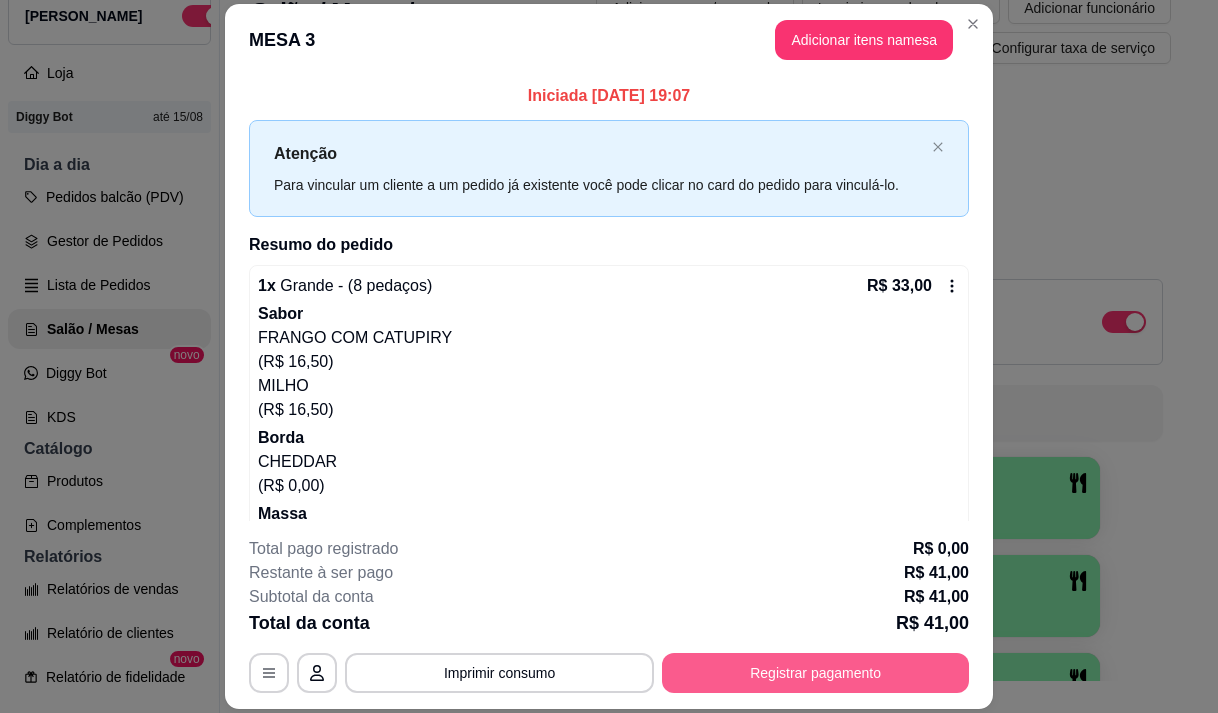 click on "Registrar pagamento" at bounding box center [815, 673] 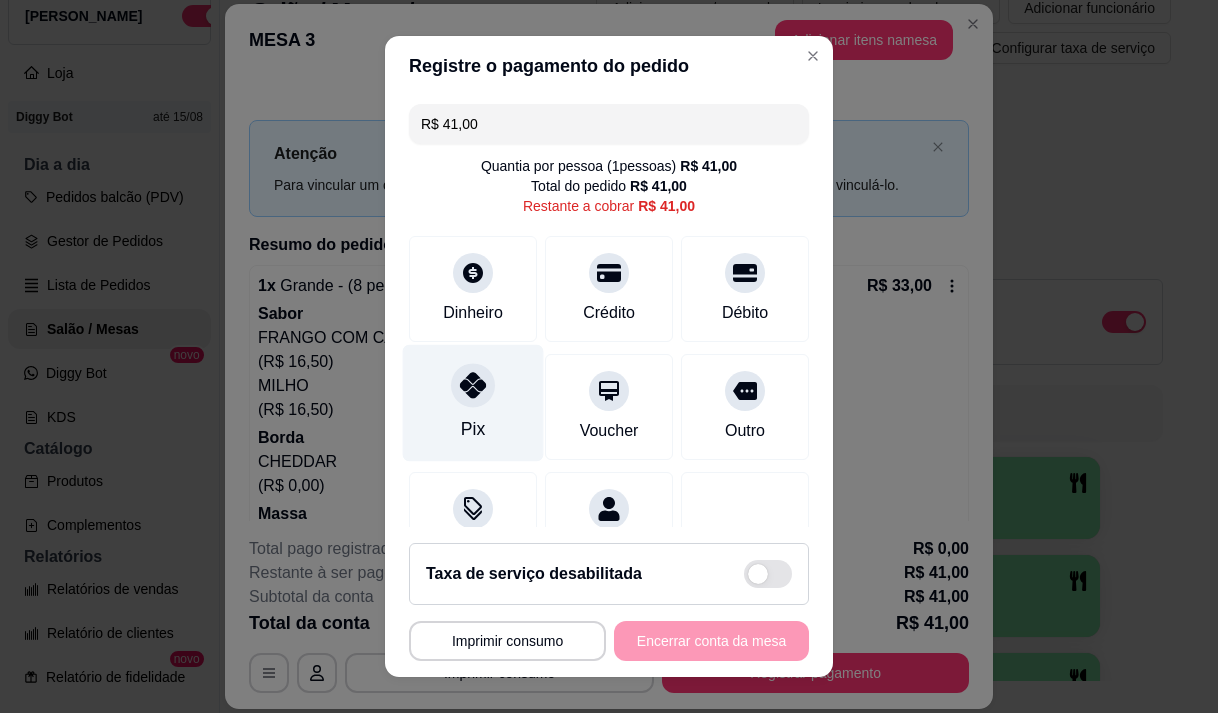 click on "Pix" at bounding box center (473, 402) 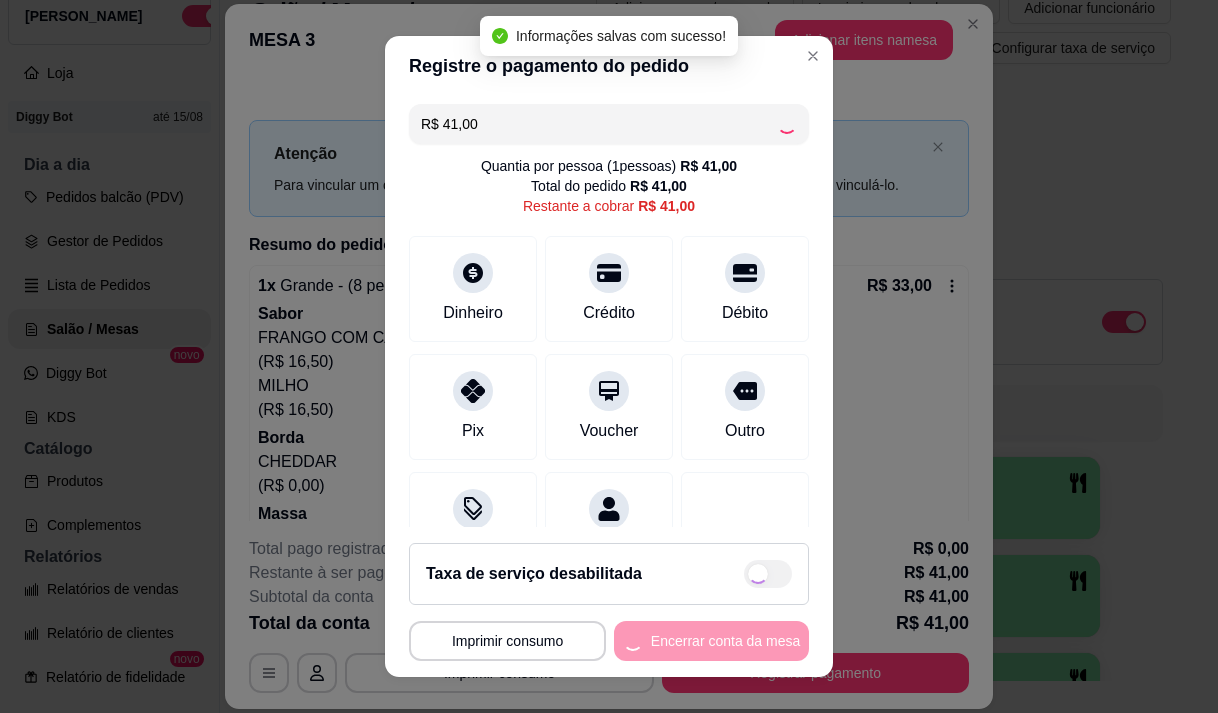 type on "R$ 0,00" 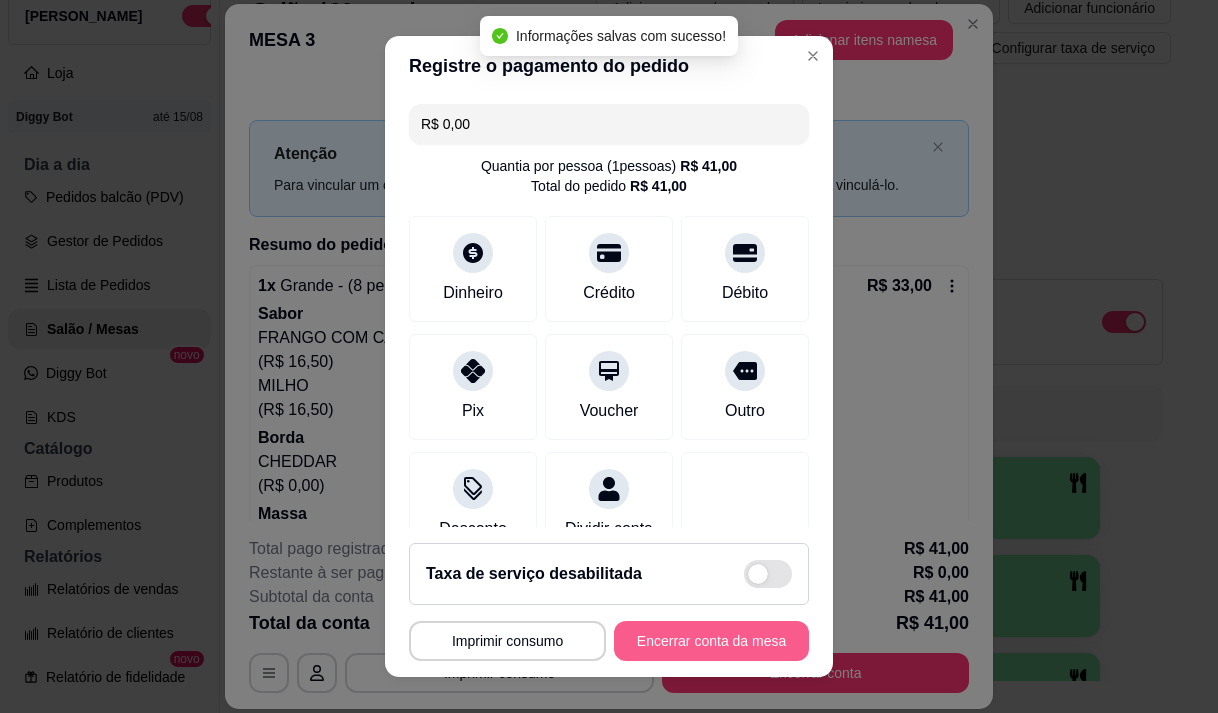 click on "Encerrar conta da mesa" at bounding box center (711, 641) 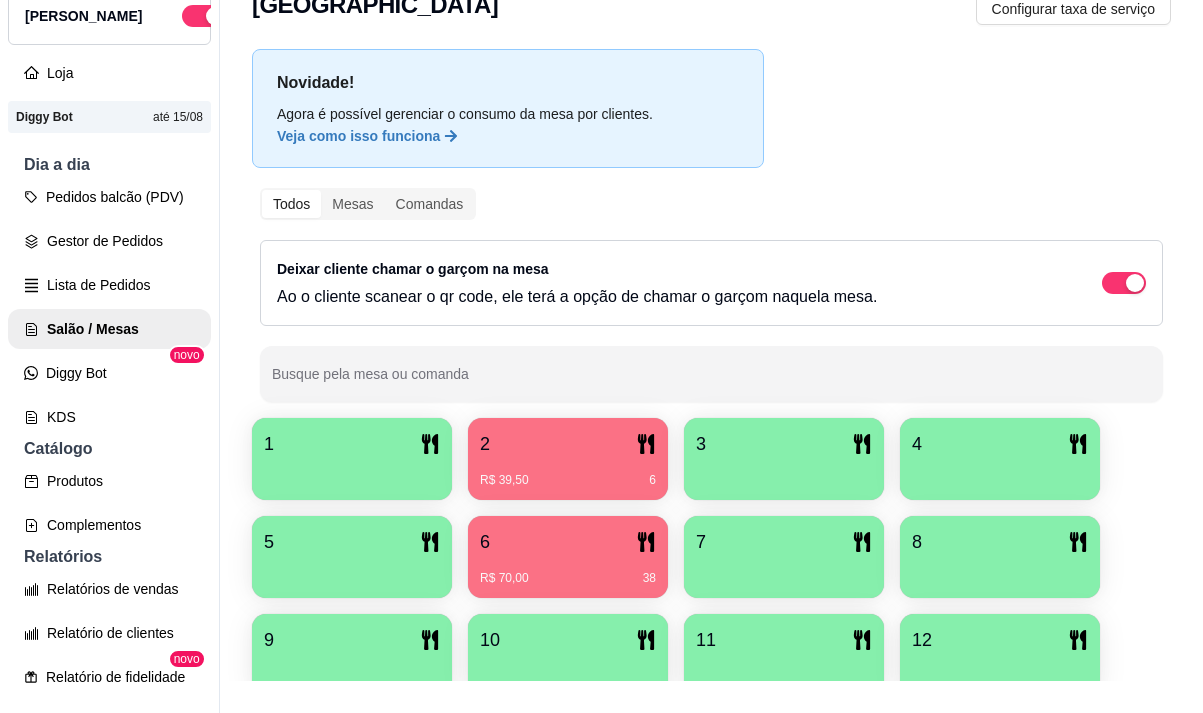 scroll, scrollTop: 0, scrollLeft: 0, axis: both 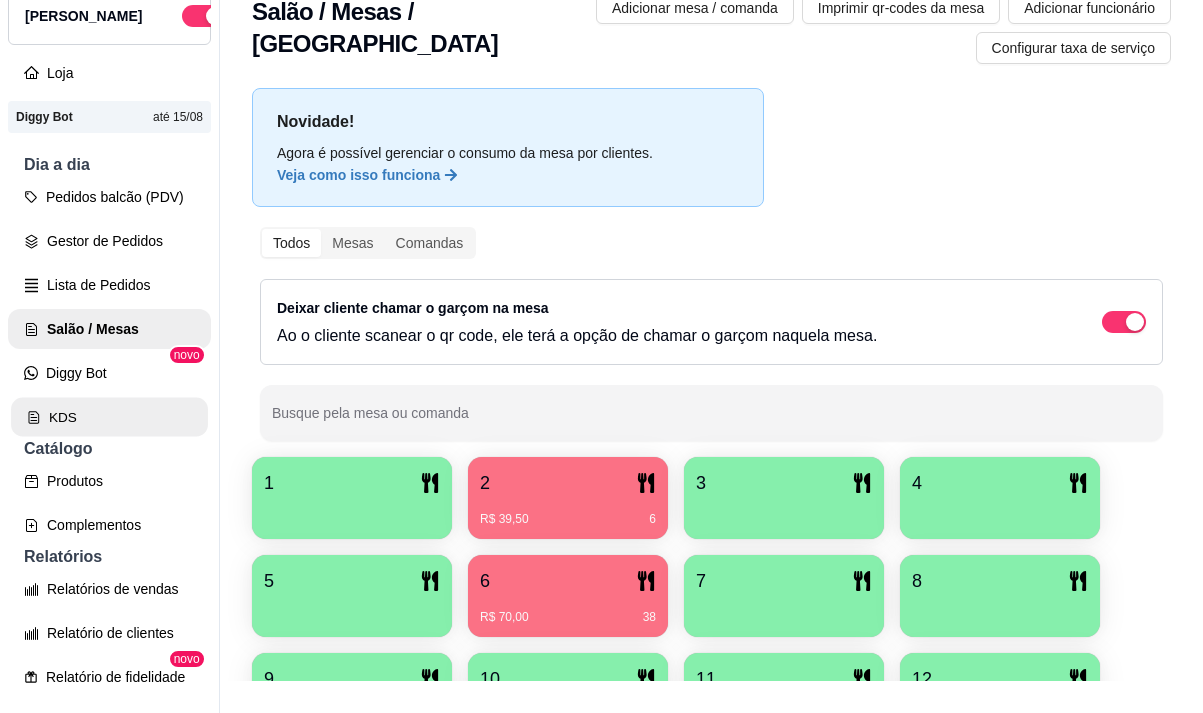 click on "KDS" at bounding box center [109, 417] 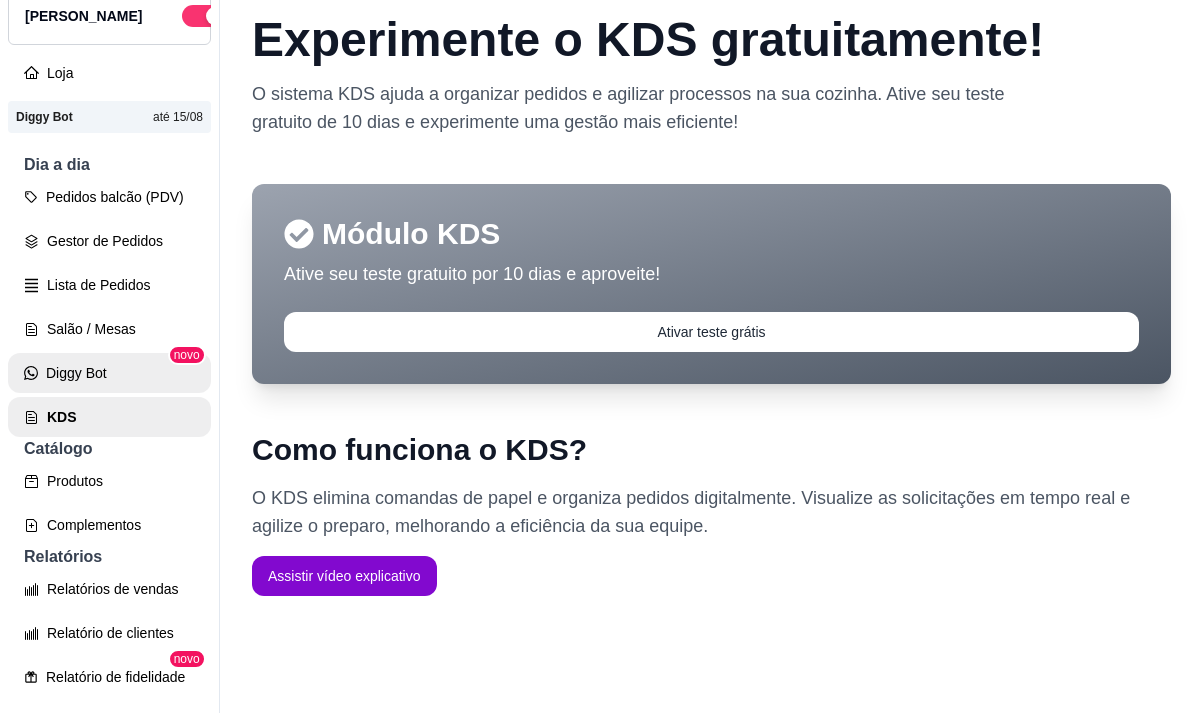 scroll, scrollTop: 0, scrollLeft: 0, axis: both 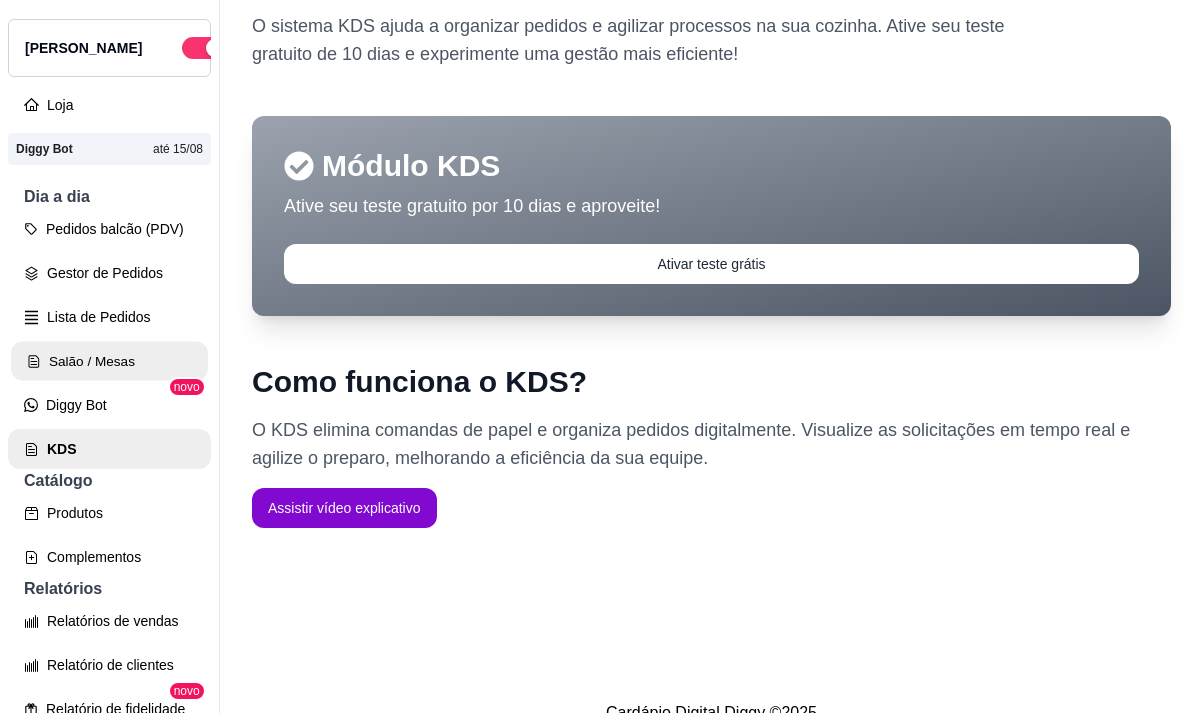 click on "Salão / Mesas" at bounding box center (109, 361) 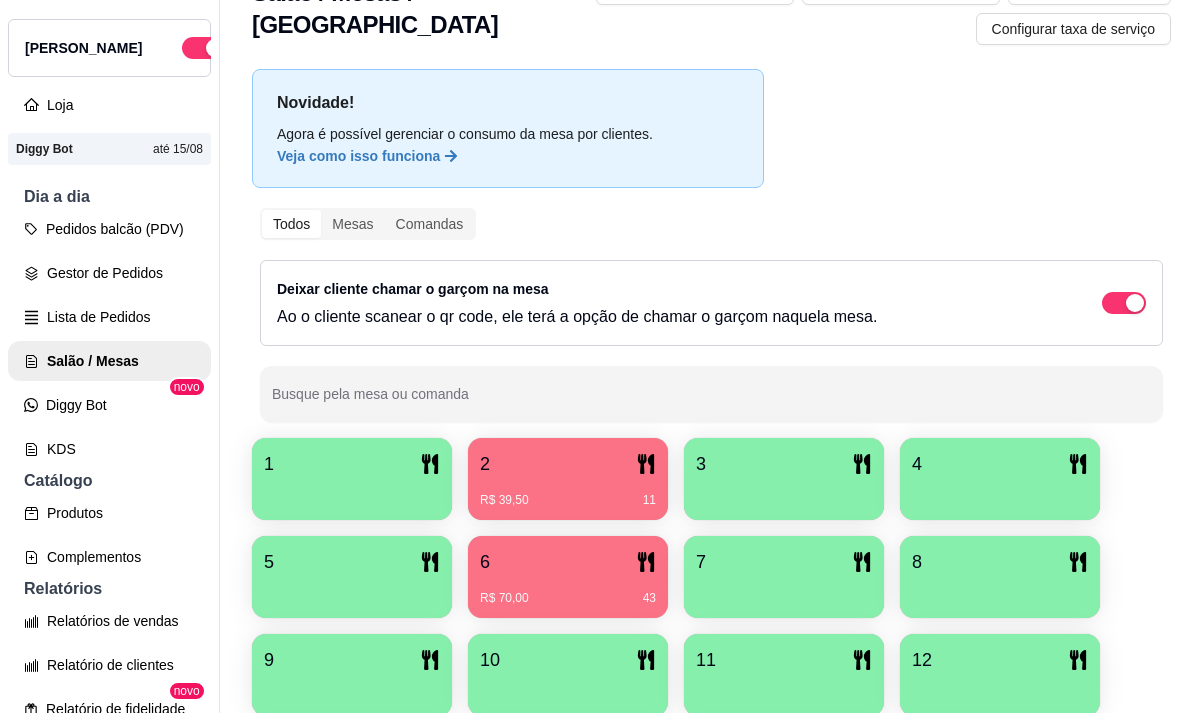 scroll, scrollTop: 100, scrollLeft: 0, axis: vertical 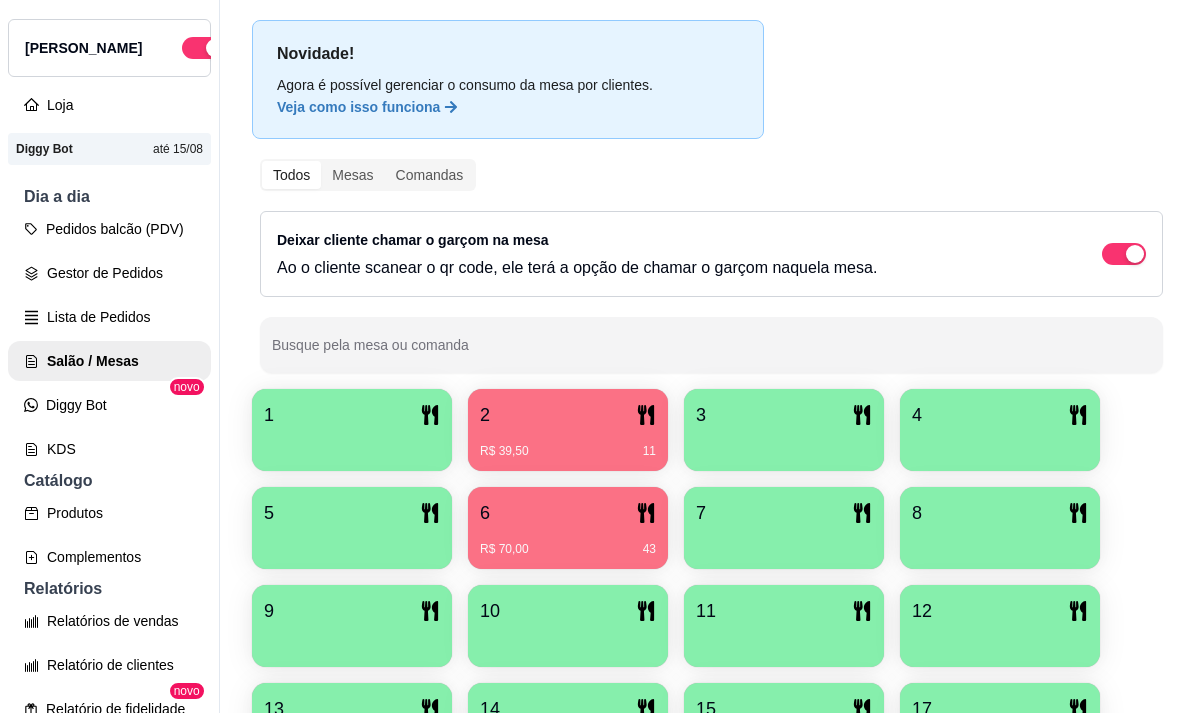click on "6 R$ 70,00 43" at bounding box center (568, 528) 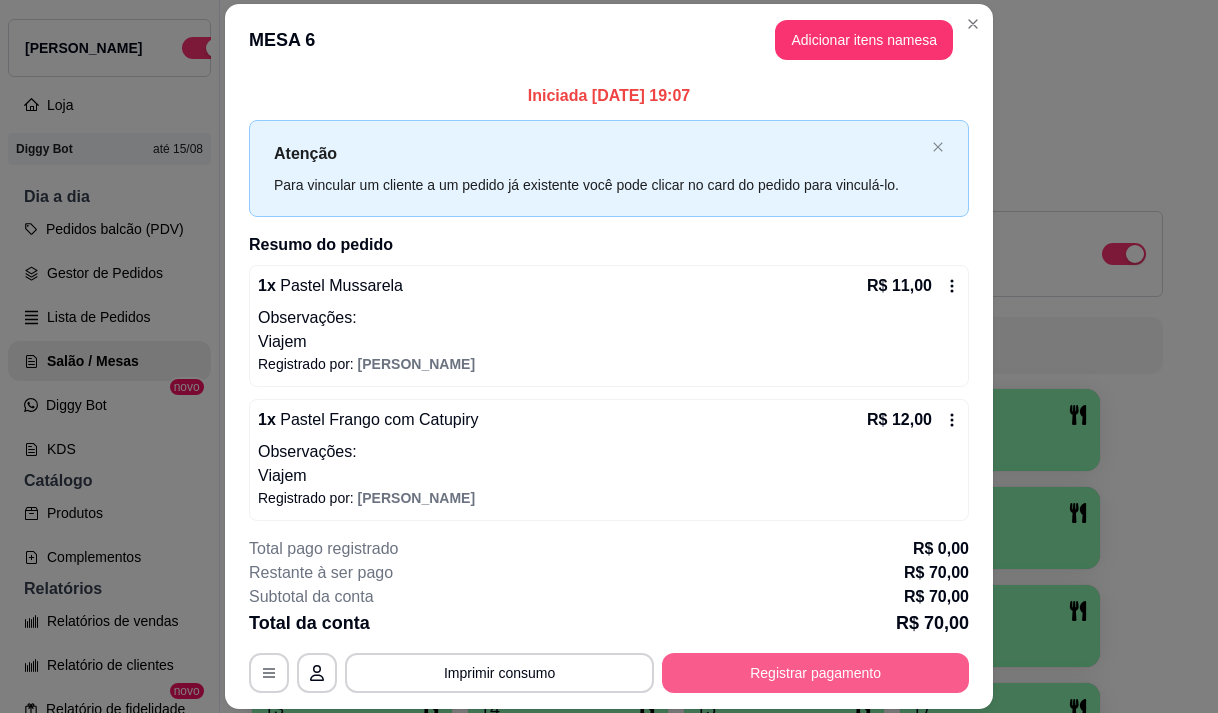 click on "Registrar pagamento" at bounding box center (815, 673) 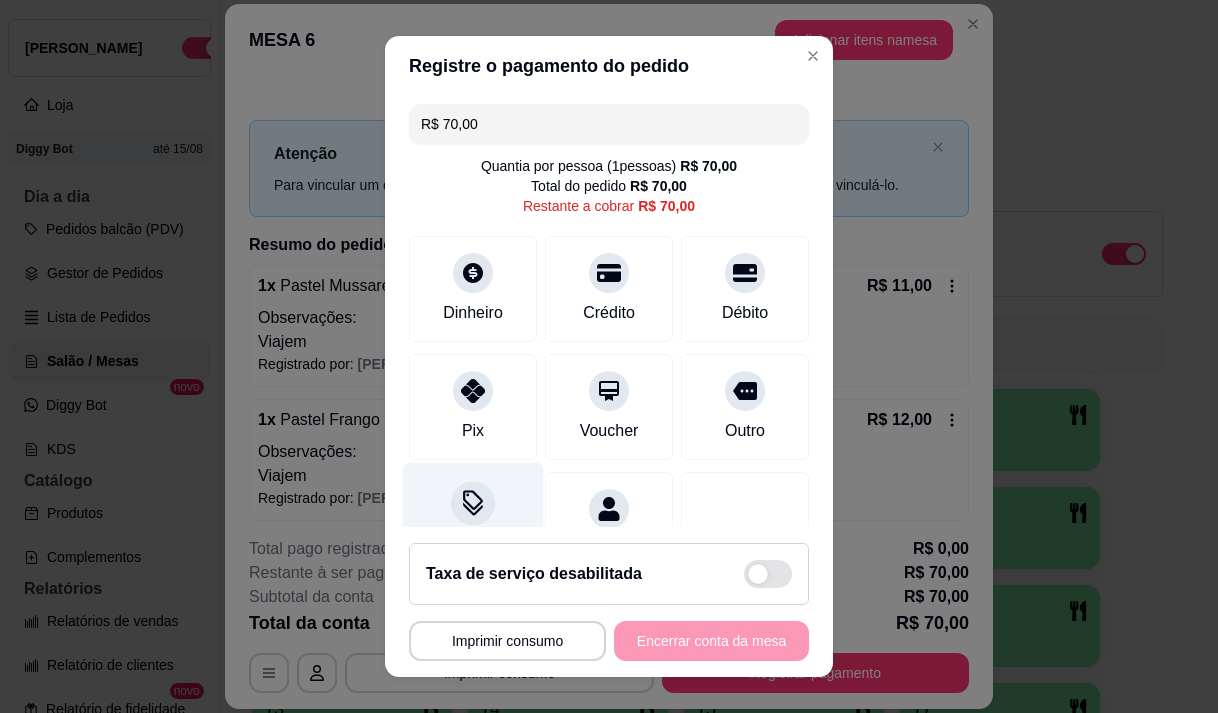 drag, startPoint x: 466, startPoint y: 434, endPoint x: 506, endPoint y: 479, distance: 60.207973 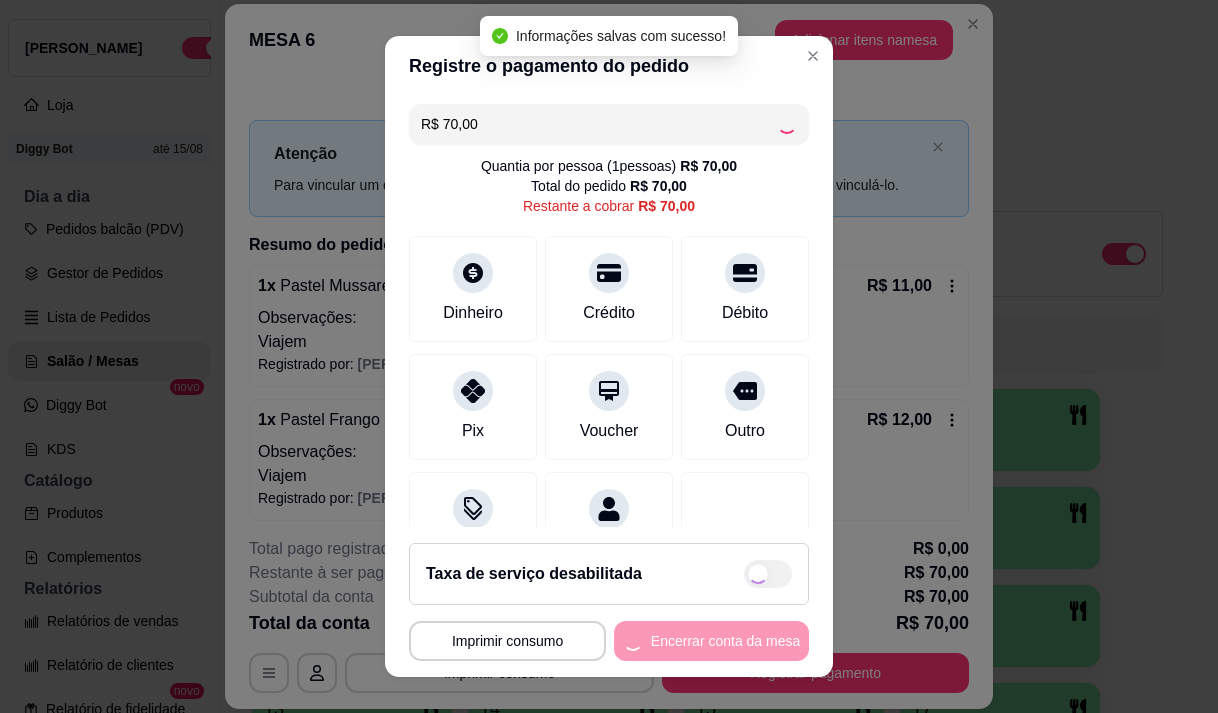 type on "R$ 0,00" 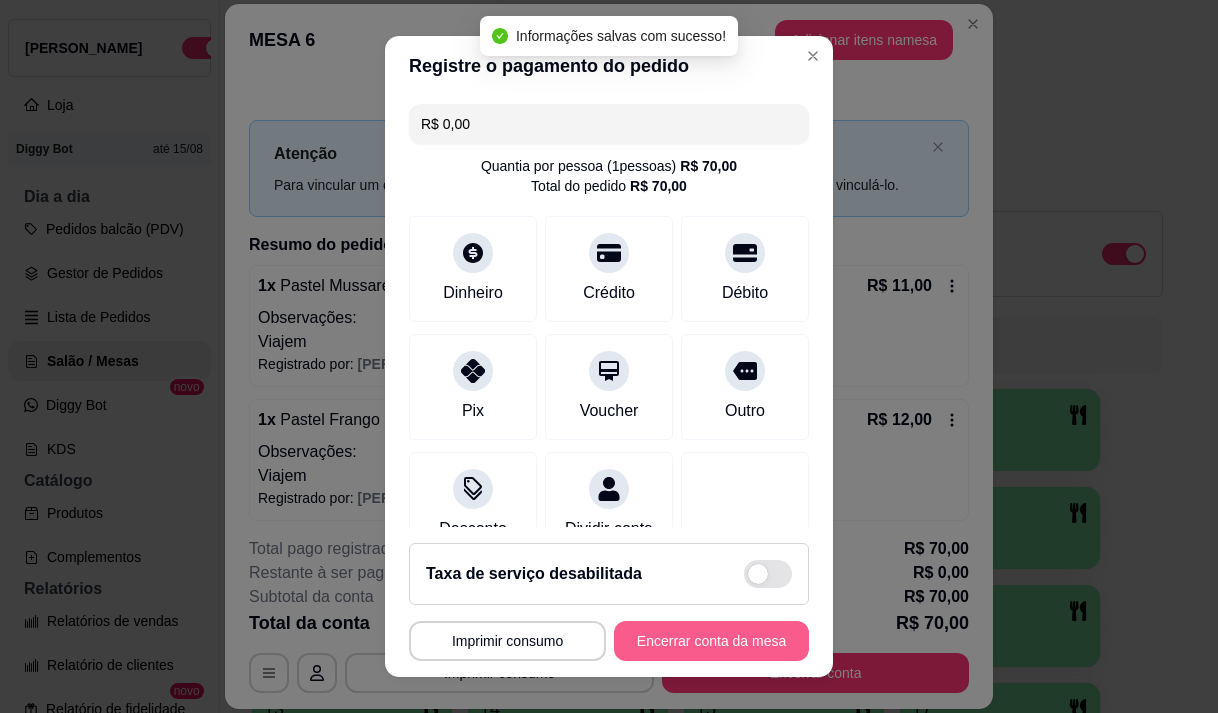 click on "Encerrar conta da mesa" at bounding box center [711, 641] 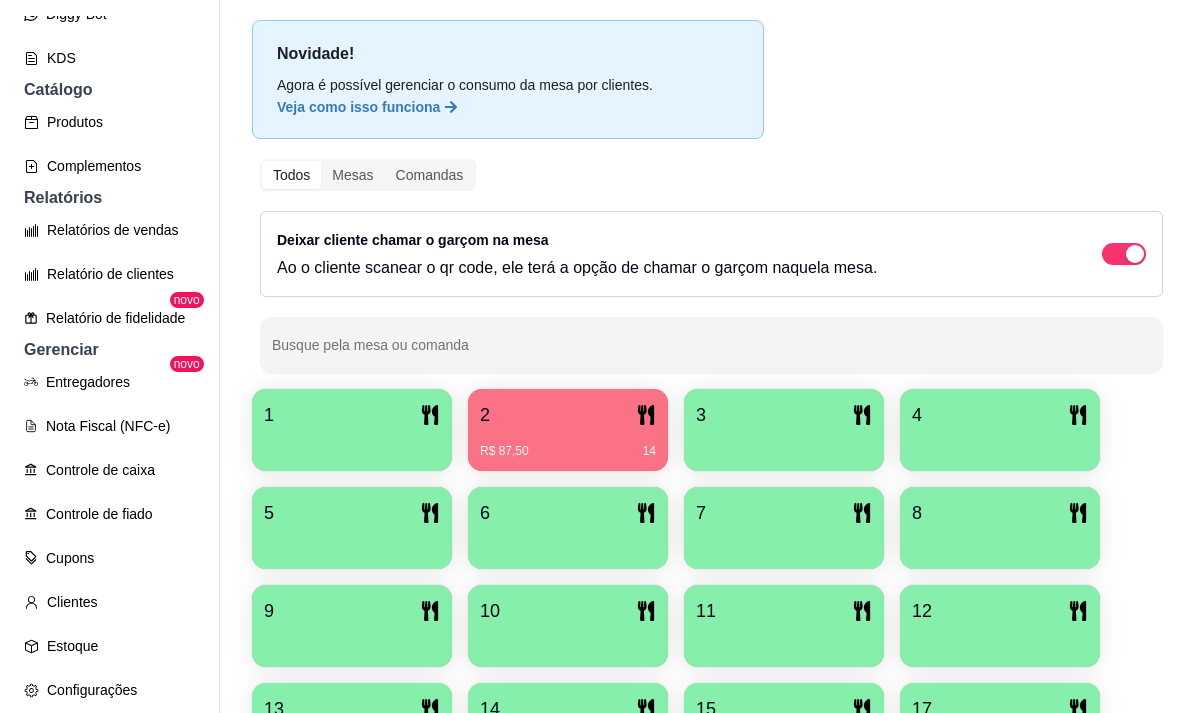 scroll, scrollTop: 457, scrollLeft: 0, axis: vertical 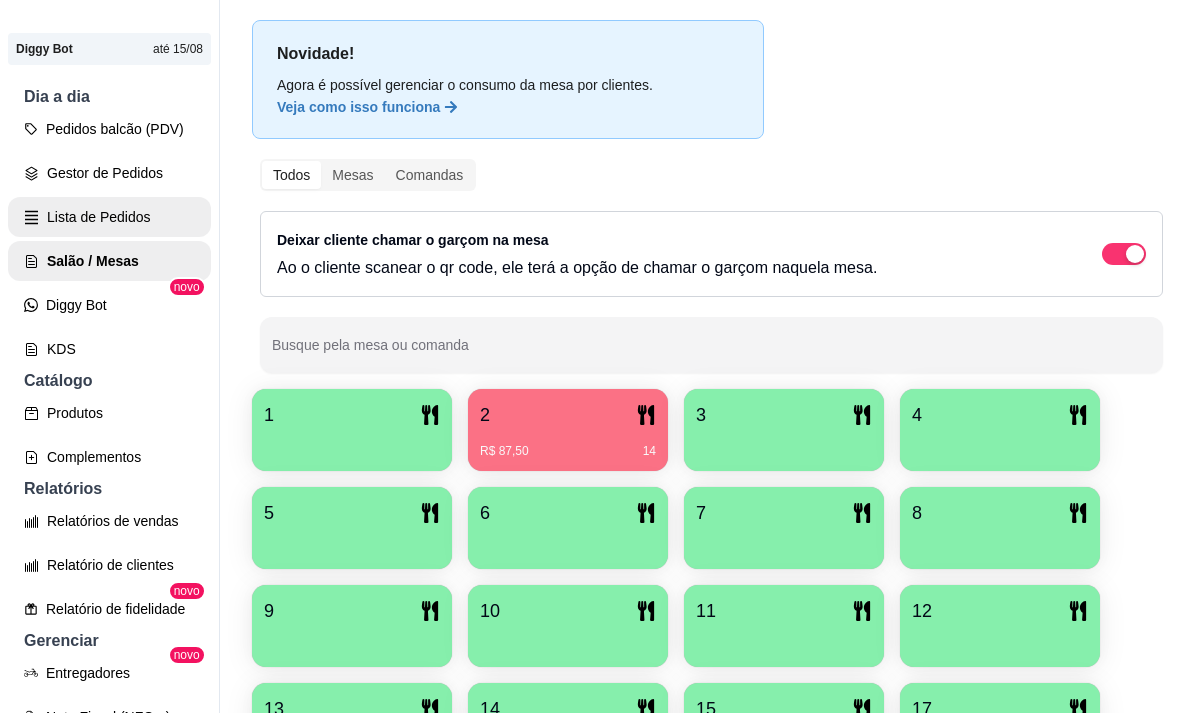 click on "Lista de Pedidos" at bounding box center (109, 217) 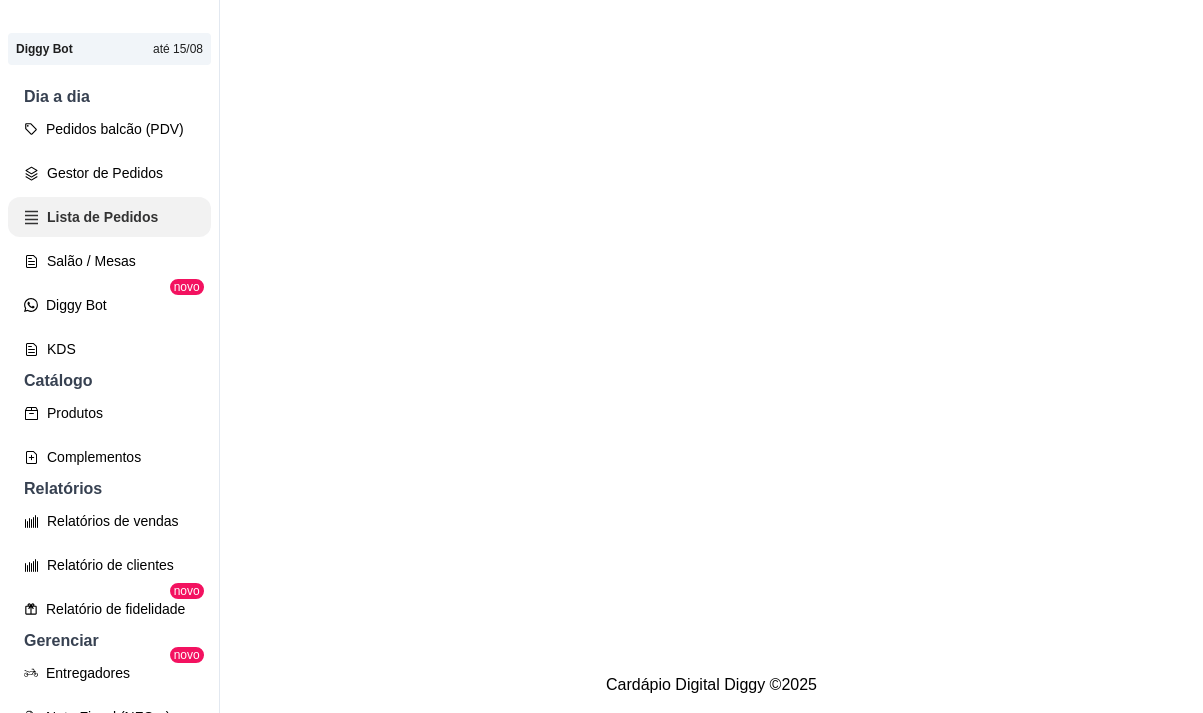 scroll, scrollTop: 0, scrollLeft: 0, axis: both 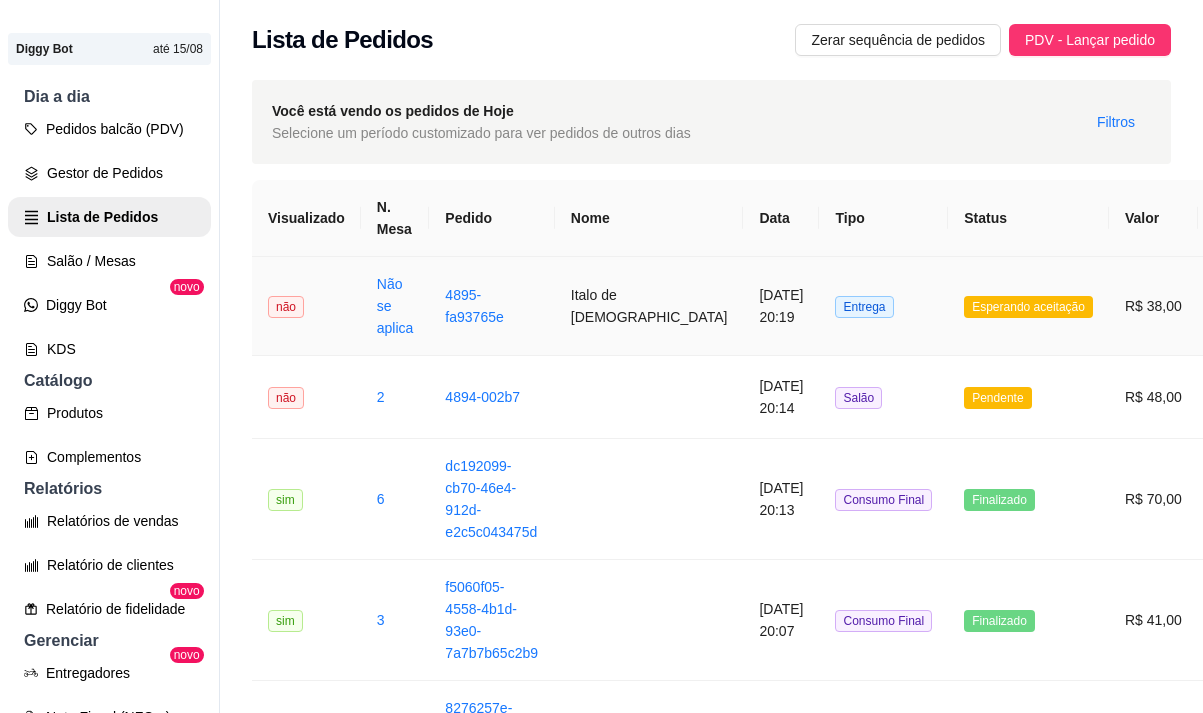 click on "Italo de [DEMOGRAPHIC_DATA]" at bounding box center (649, 306) 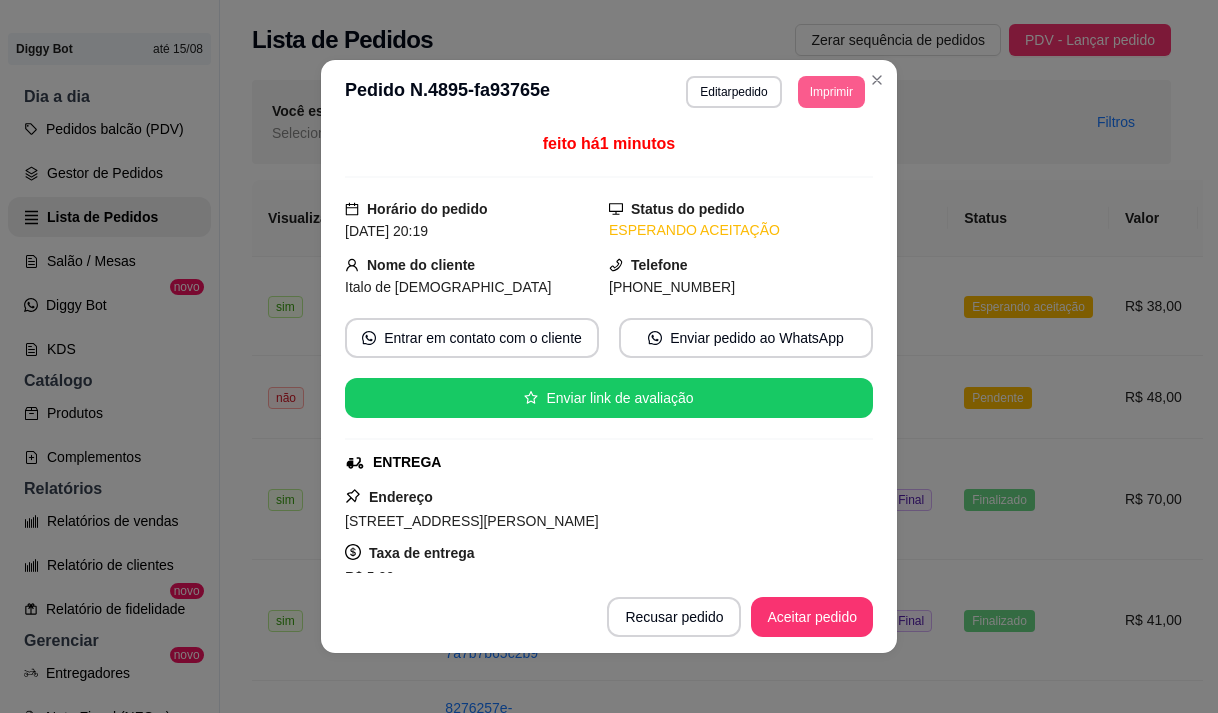 click on "Imprimir" at bounding box center [831, 92] 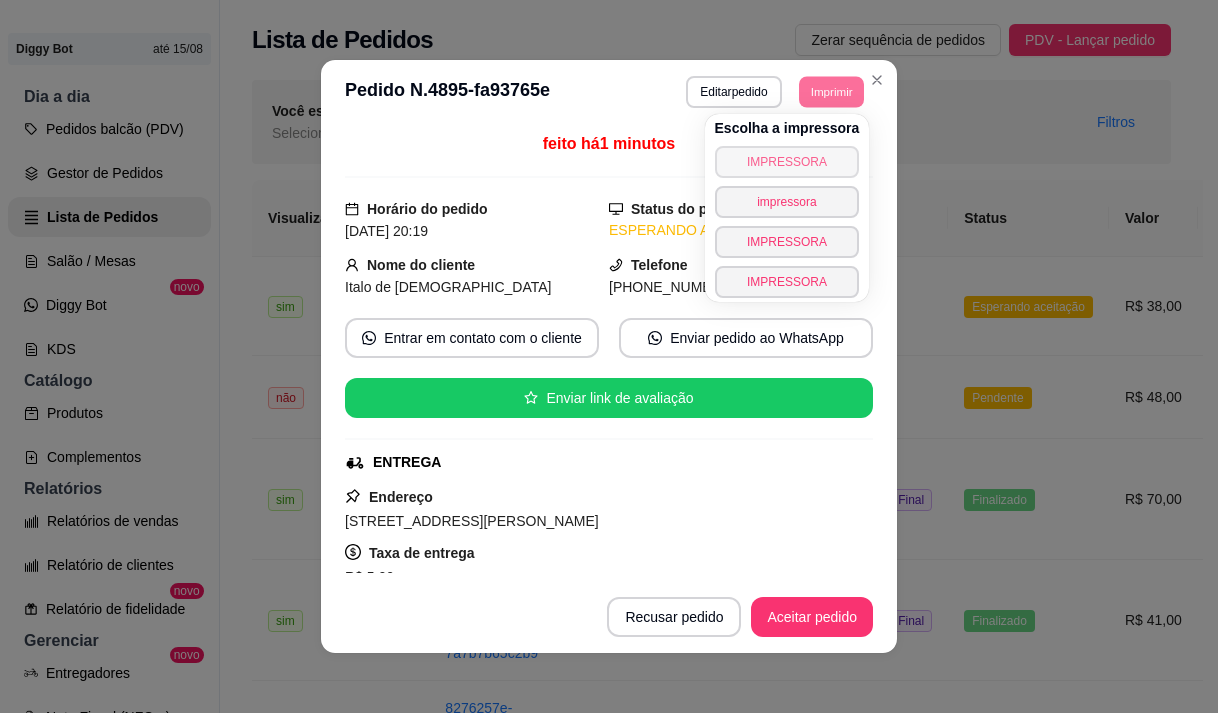 click on "IMPRESSORA" at bounding box center (787, 162) 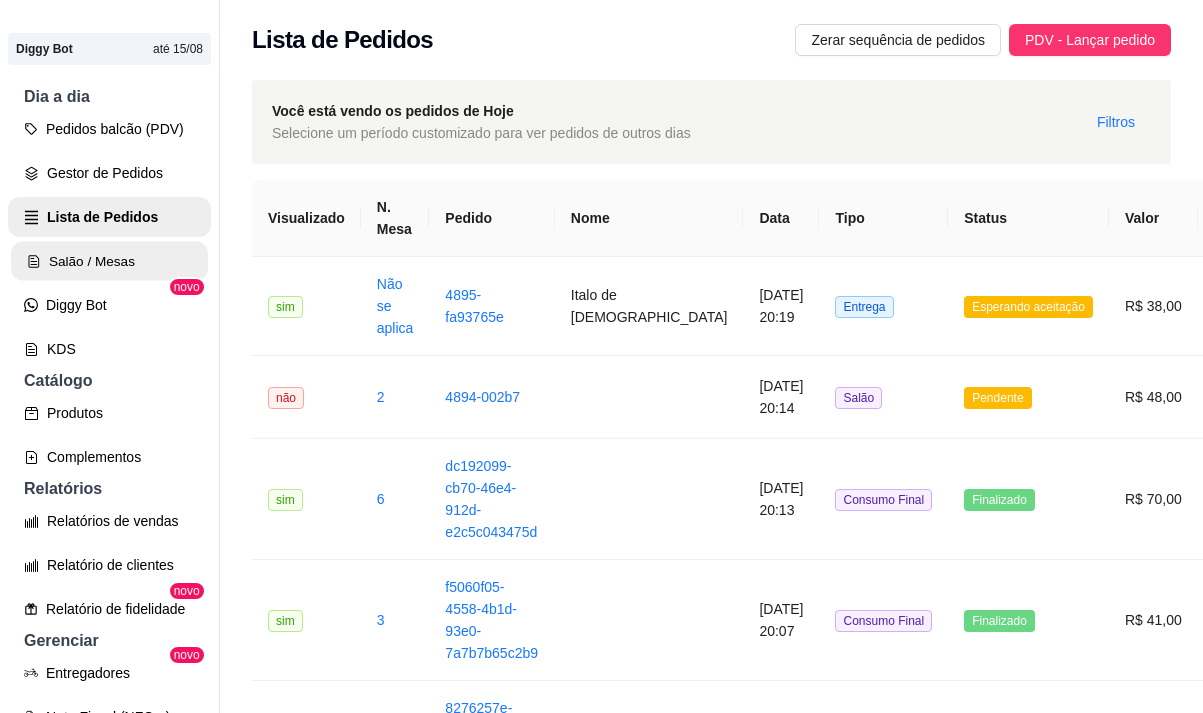 click on "Salão / Mesas" at bounding box center [109, 261] 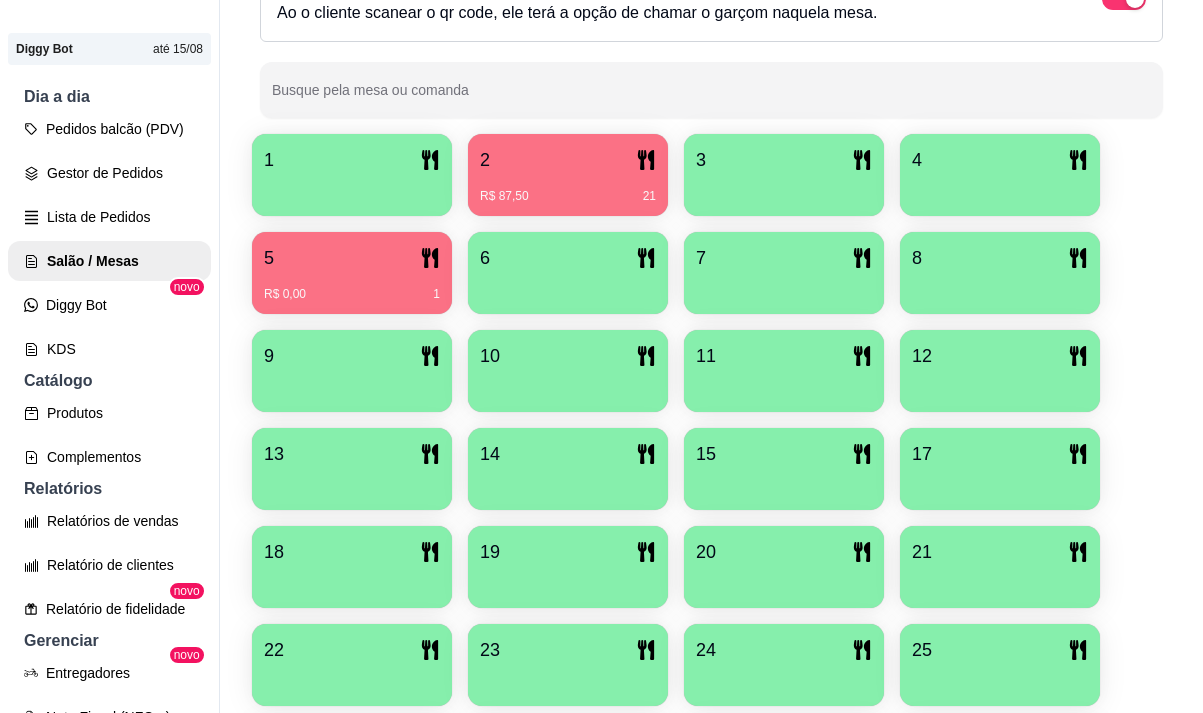 scroll, scrollTop: 639, scrollLeft: 0, axis: vertical 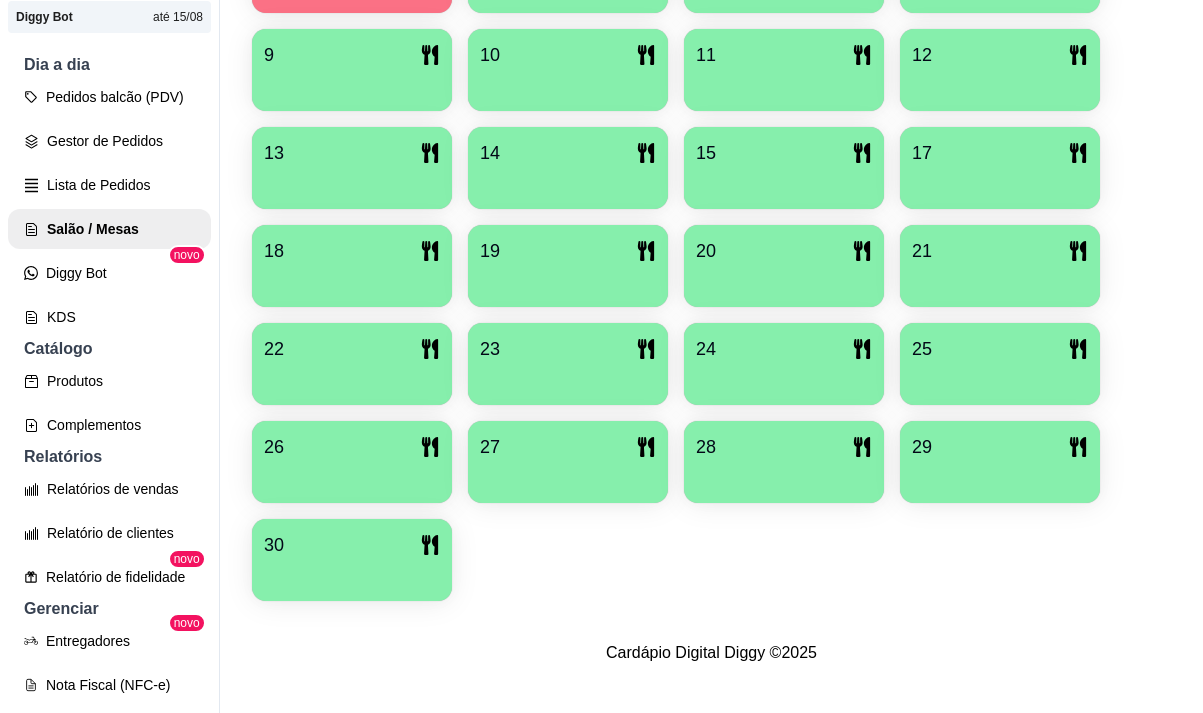 click at bounding box center [352, 574] 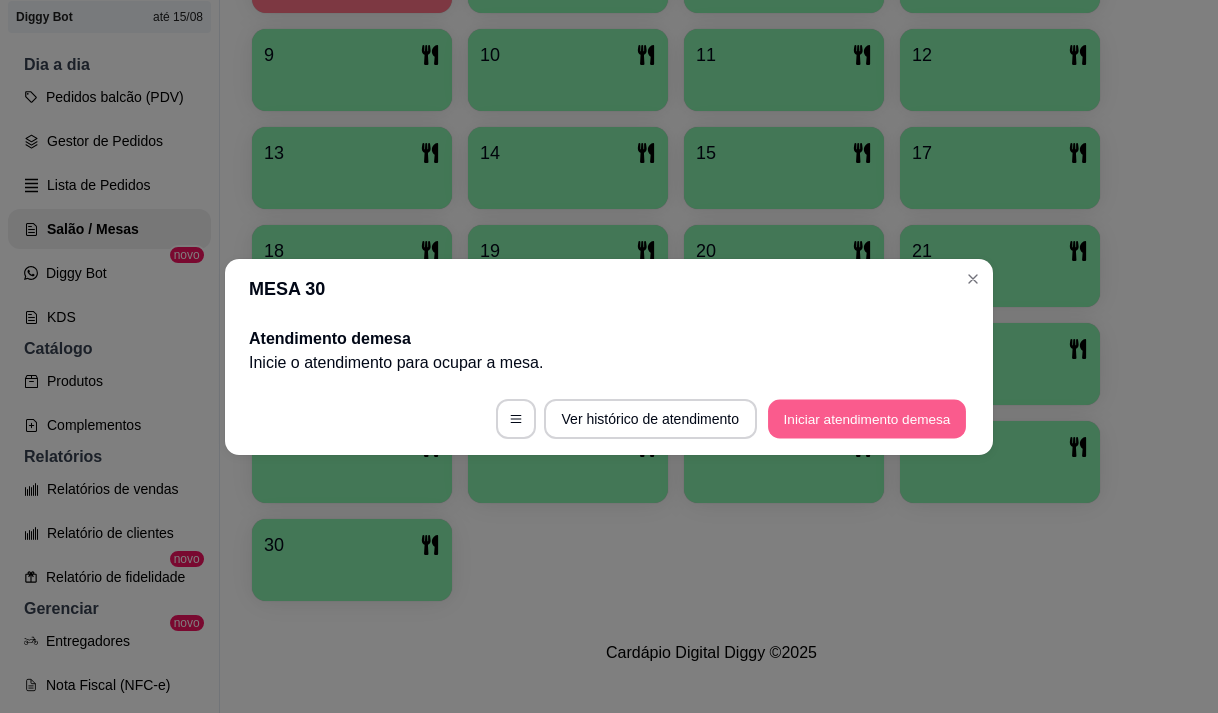 click on "Iniciar atendimento de  mesa" at bounding box center [867, 418] 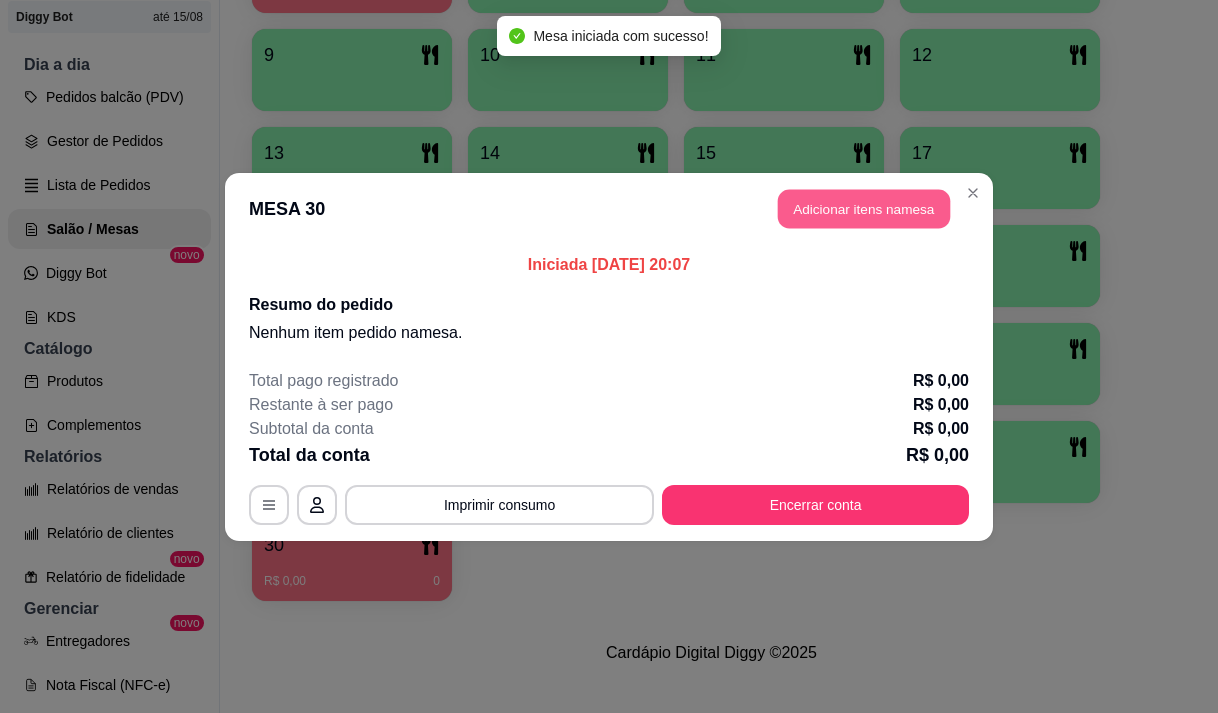 click on "MESA 30 Adicionar itens na  mesa" at bounding box center [609, 209] 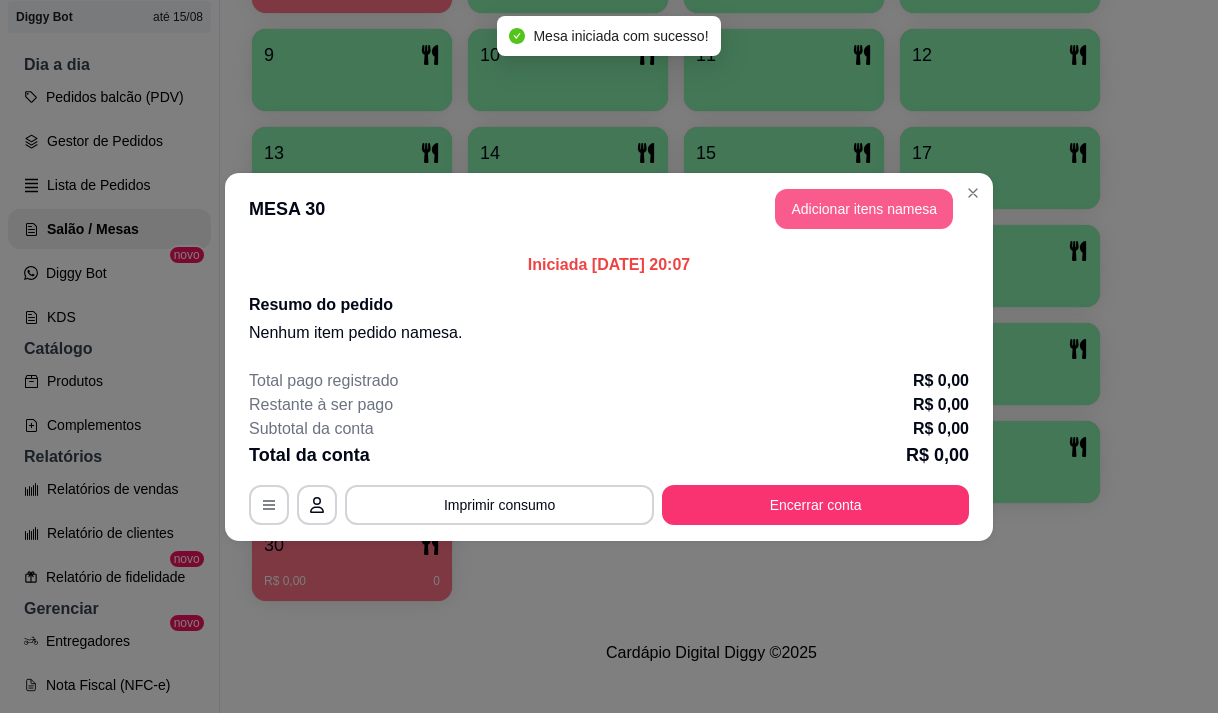 click on "Adicionar itens na  mesa" at bounding box center (864, 209) 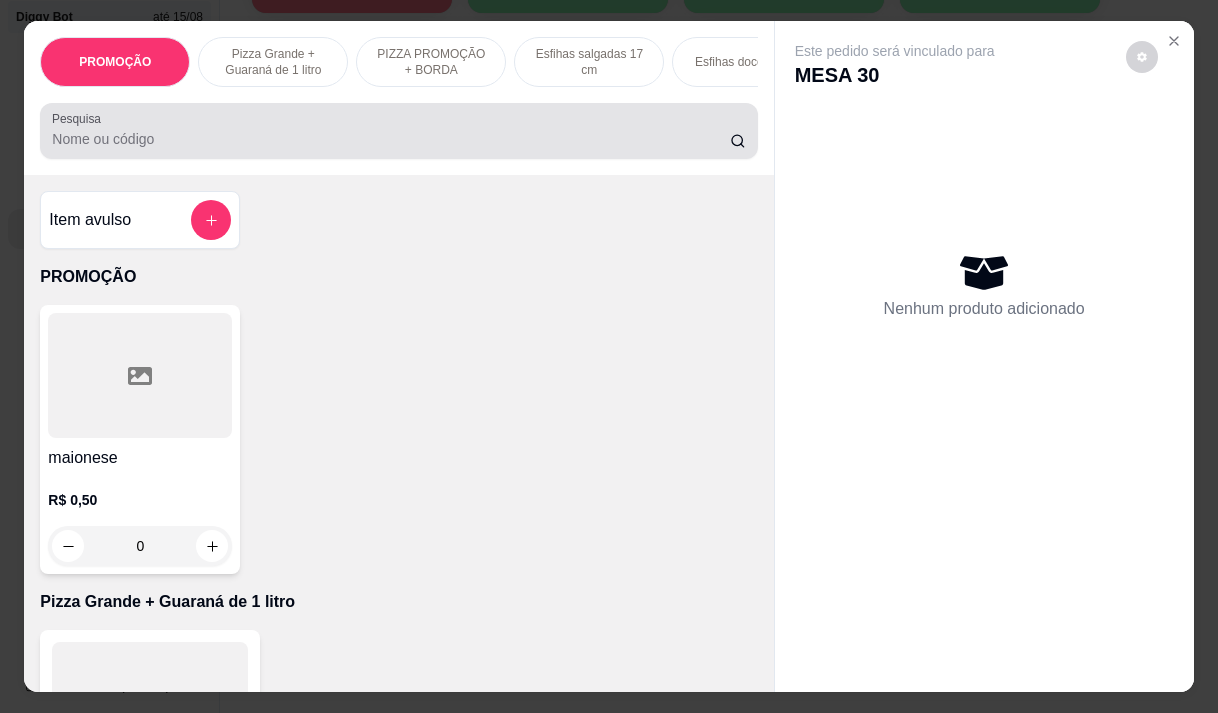 click on "Pesquisa" at bounding box center [391, 139] 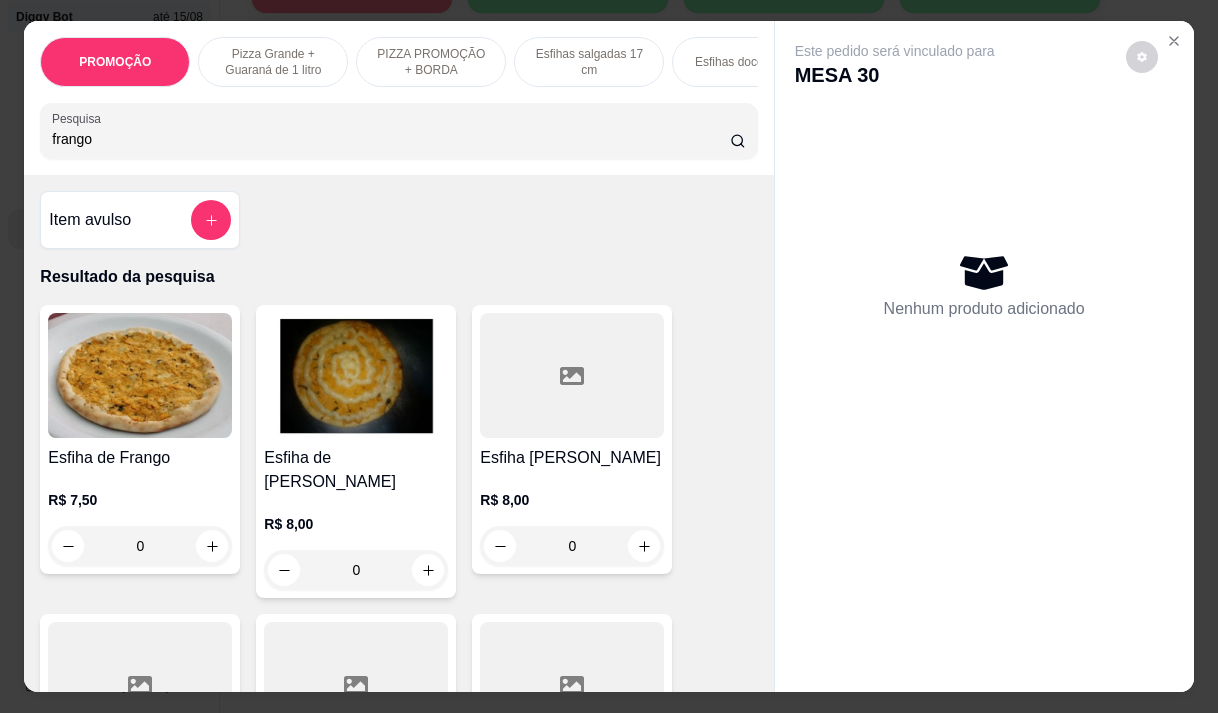 click on "R$ 8,00" at bounding box center [572, 500] 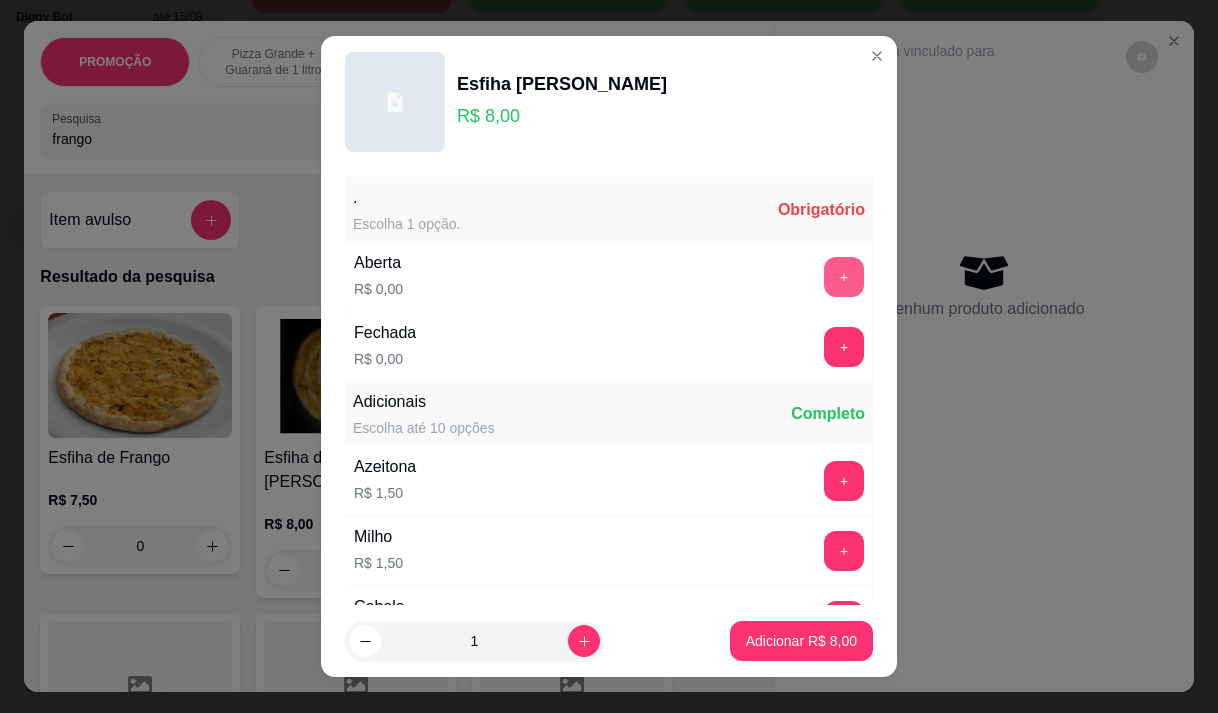 click on "+" at bounding box center [844, 277] 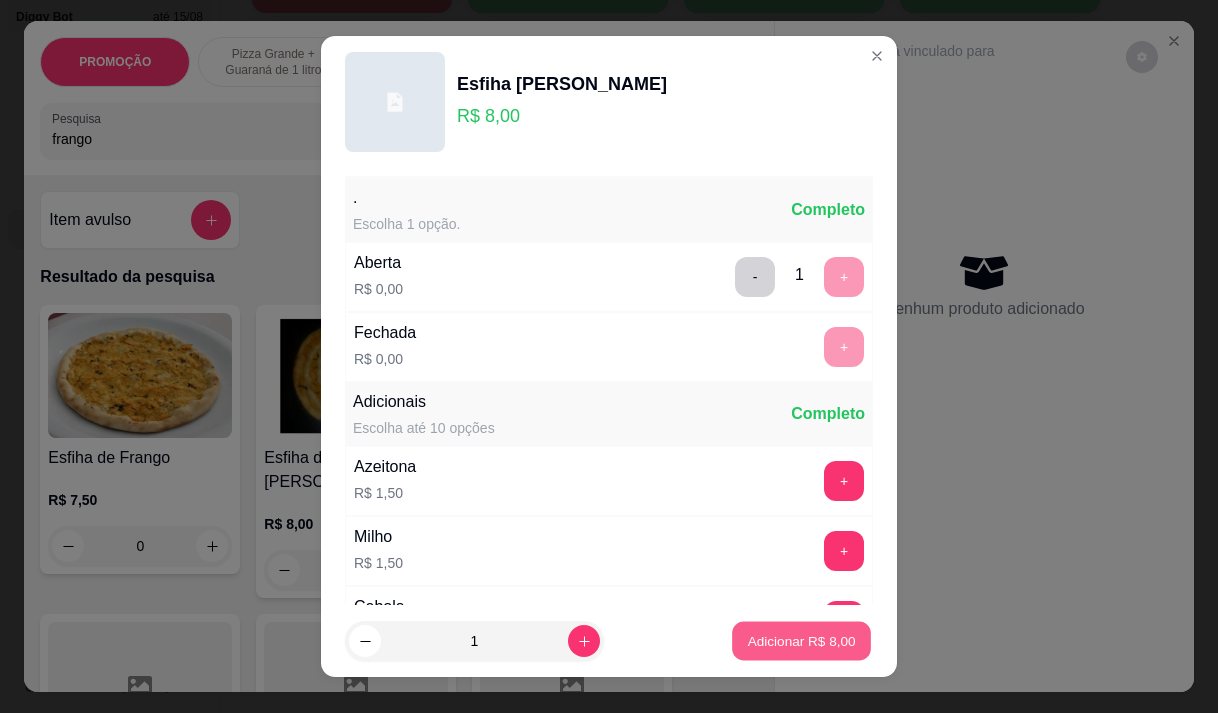 click on "Adicionar   R$ 8,00" at bounding box center (801, 641) 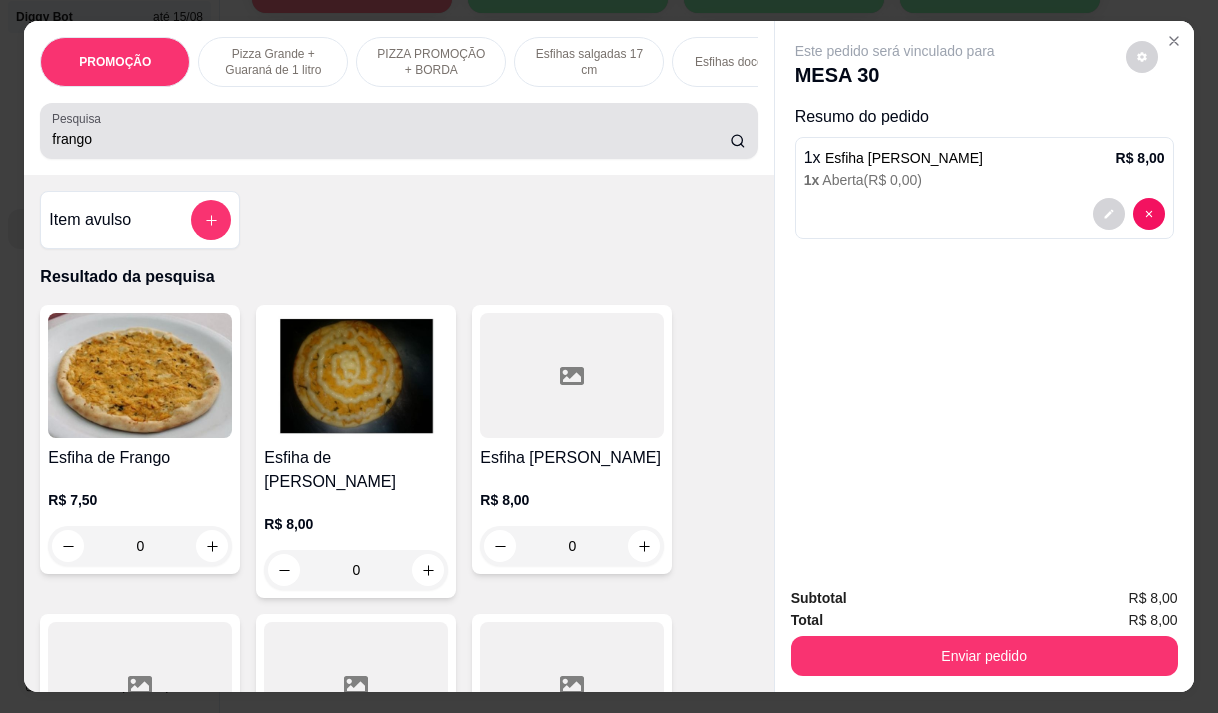 click on "frango" at bounding box center (391, 139) 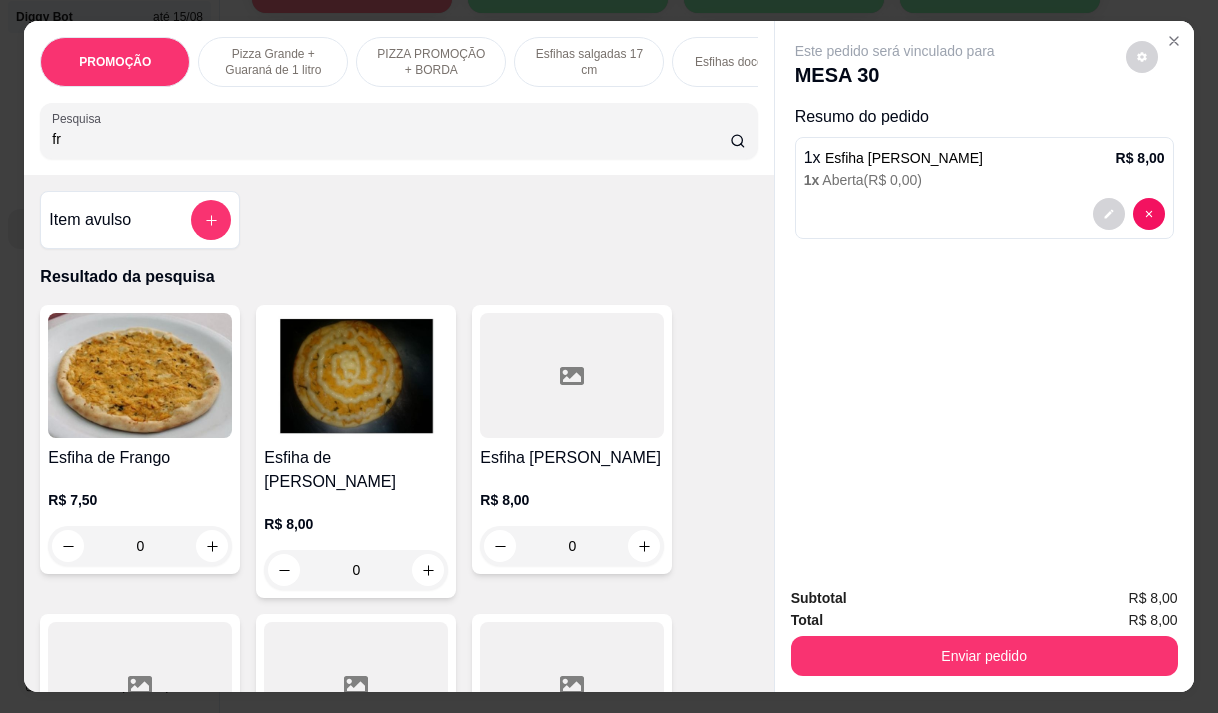 type on "f" 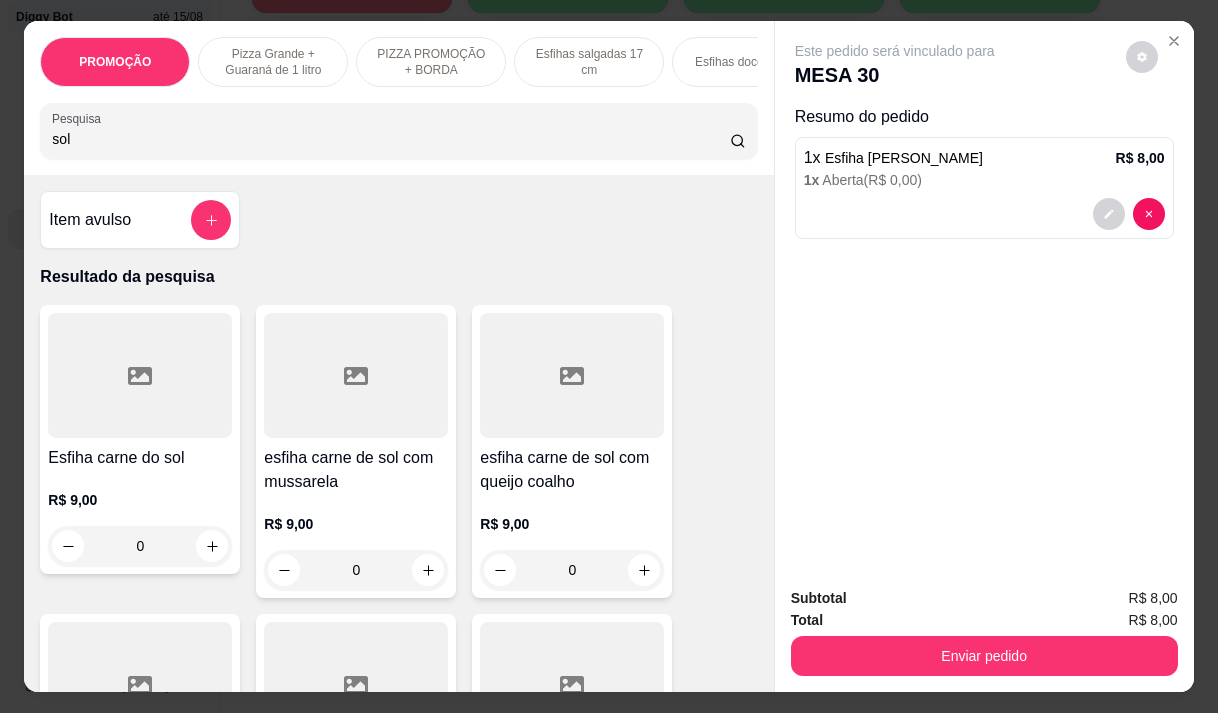 type on "sol" 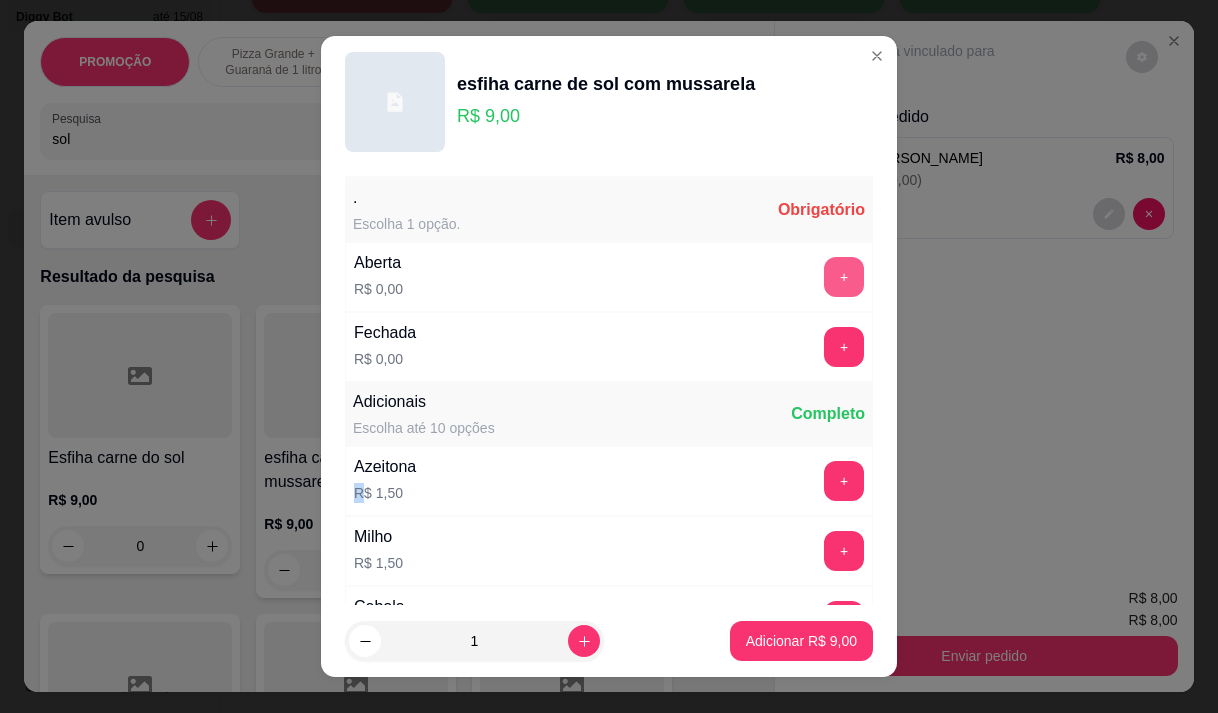 click on "+" at bounding box center (844, 277) 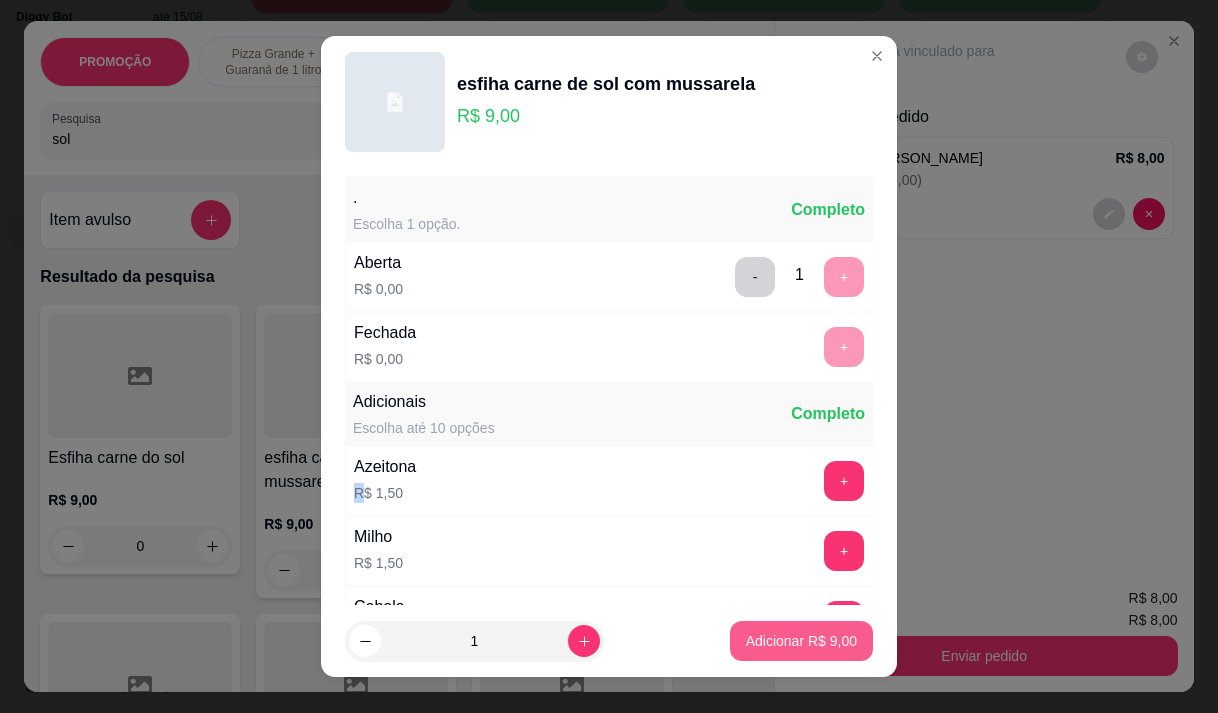 click on "Adicionar   R$ 9,00" at bounding box center [801, 641] 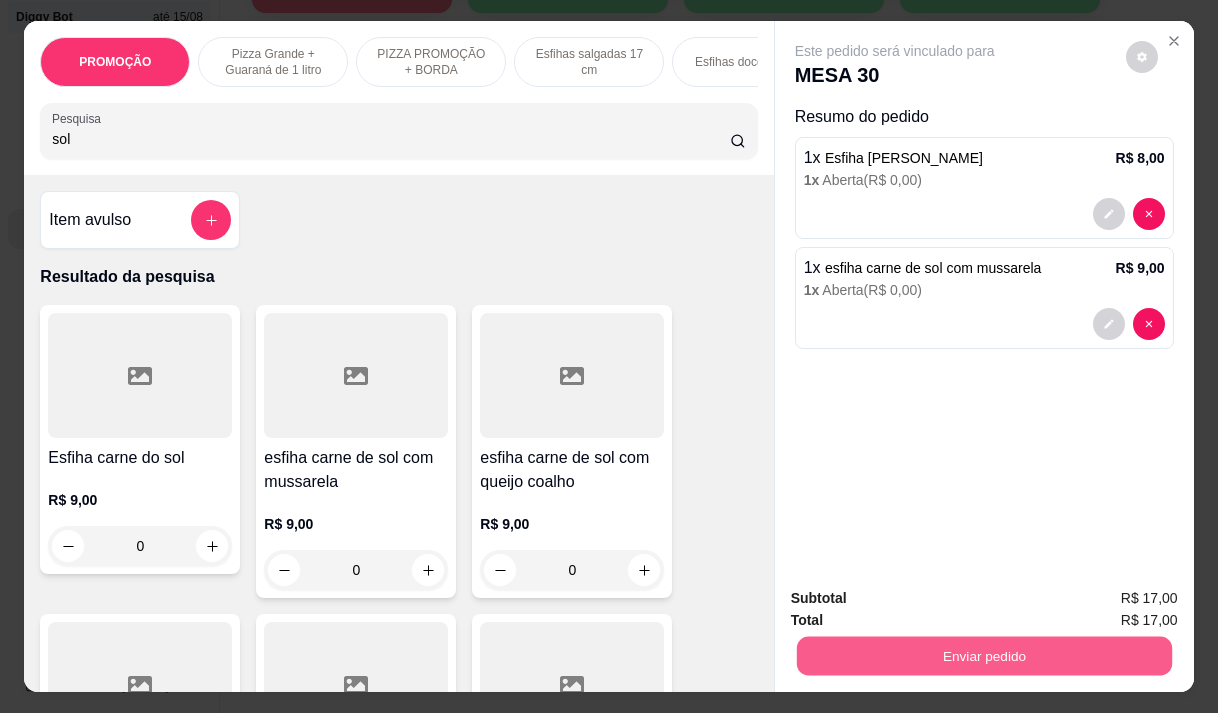 click on "Enviar pedido" at bounding box center [983, 655] 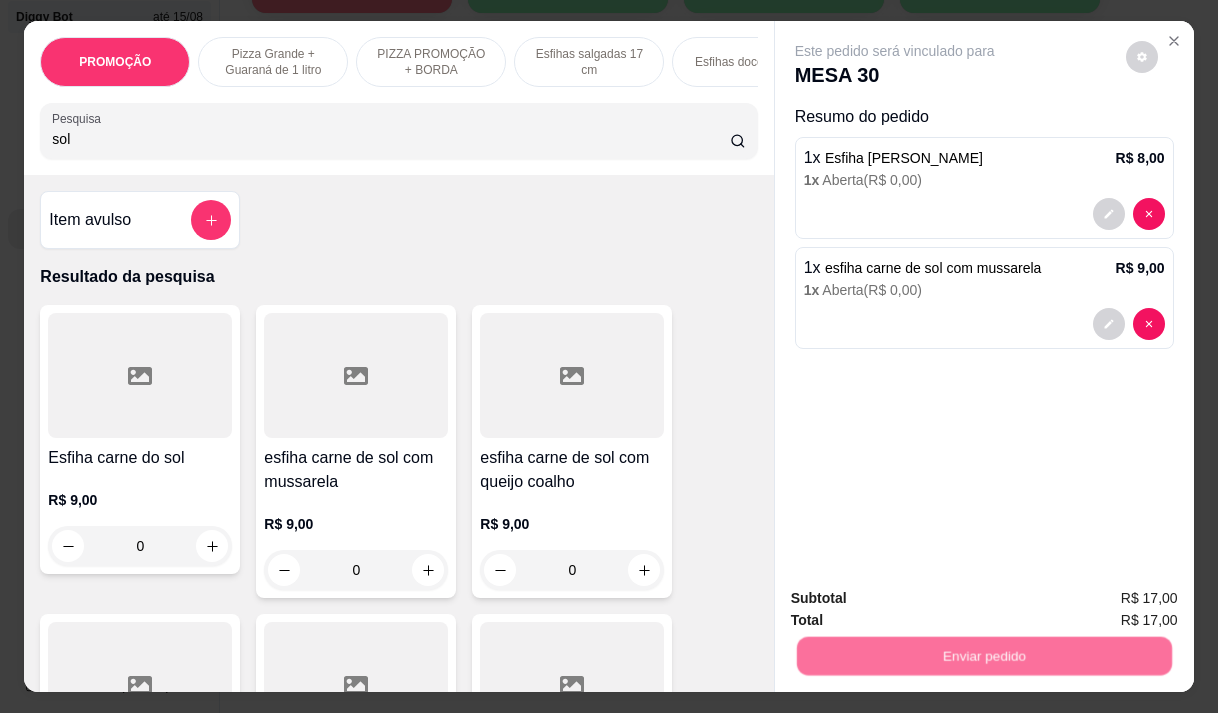 click on "Não registrar e enviar pedido" at bounding box center (918, 598) 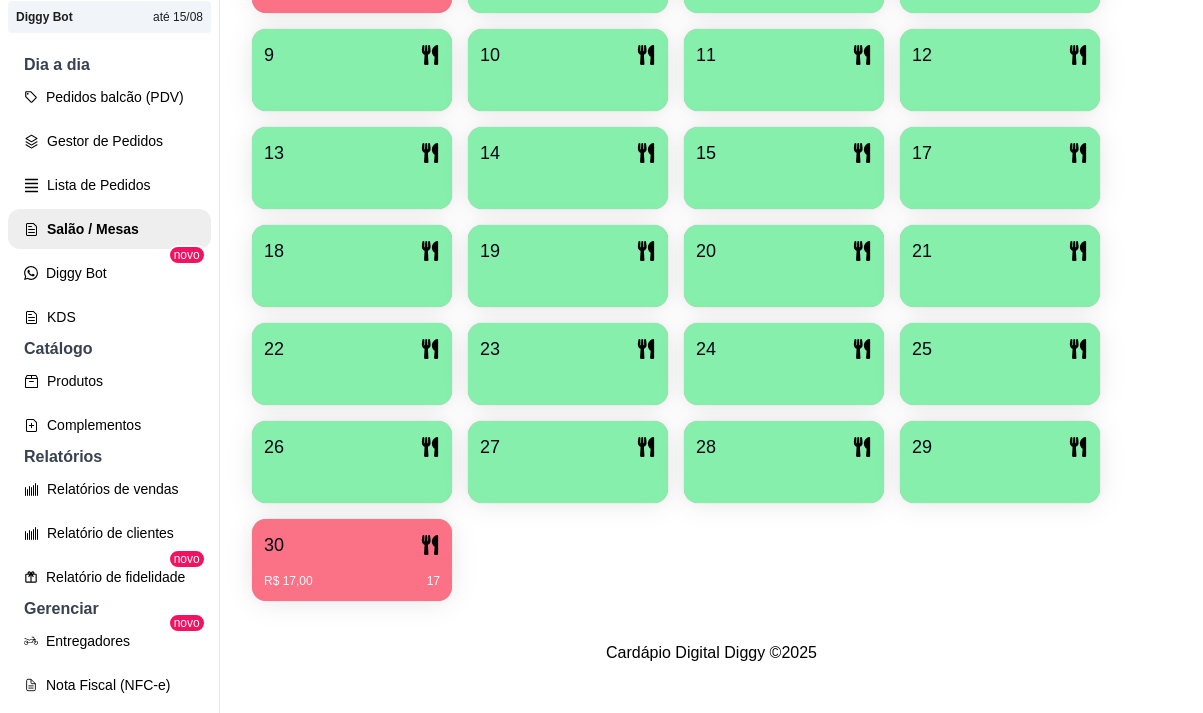 click on "1 2 R$ 87,50 39 3 4 5 R$ 50,50 18 6 7 8 9 10 11 12 13 14 15 17 18 19 20 21 22 23 24 25 26 27 28 29 30 R$ 17,00 17" at bounding box center (711, 217) 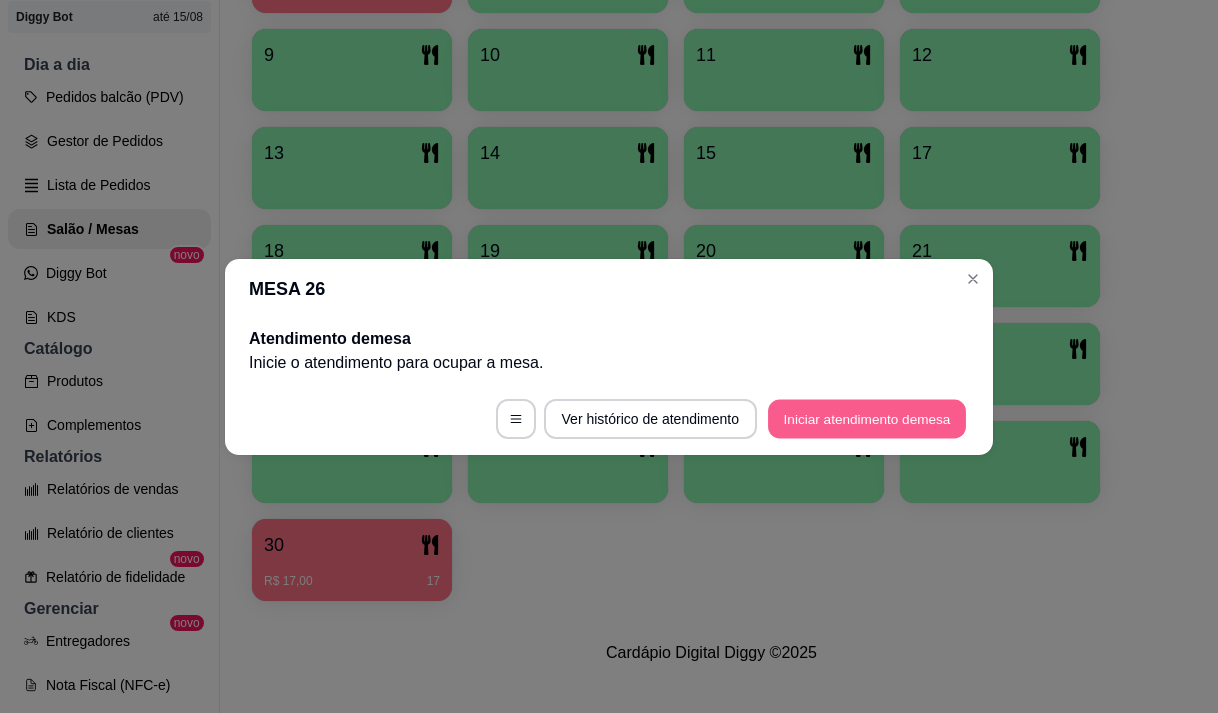 click on "Iniciar atendimento de  mesa" at bounding box center (867, 418) 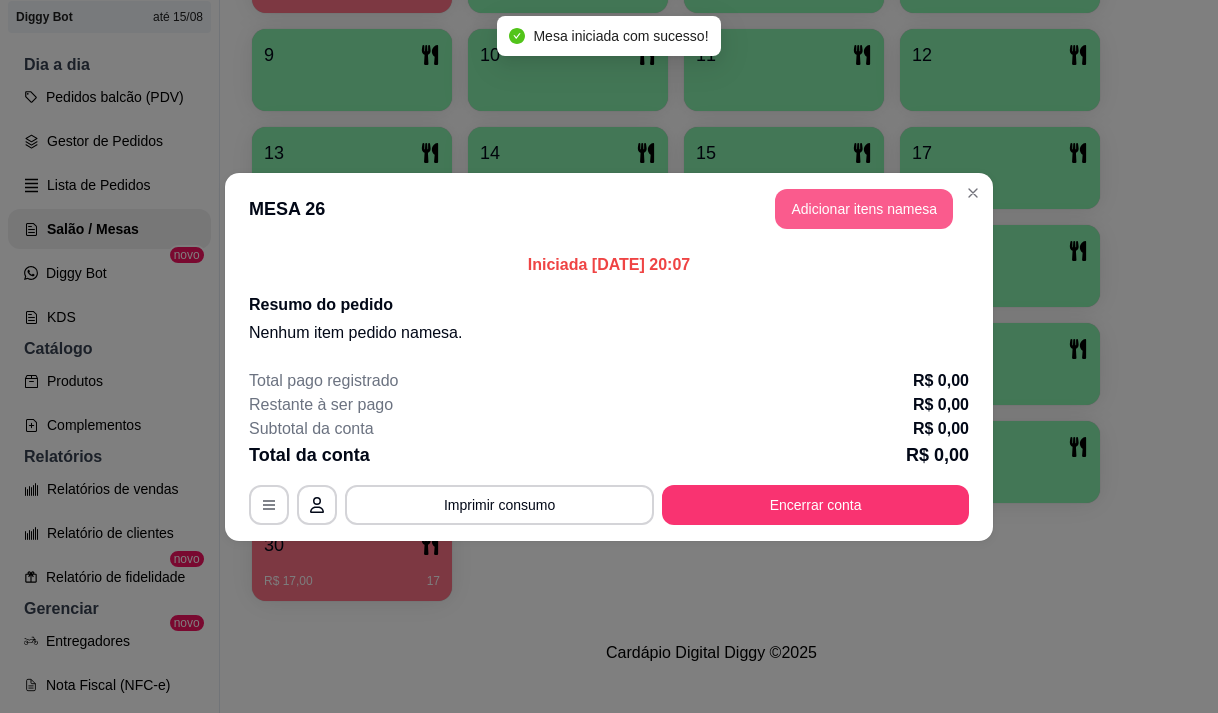 click on "Adicionar itens na  mesa" at bounding box center (864, 209) 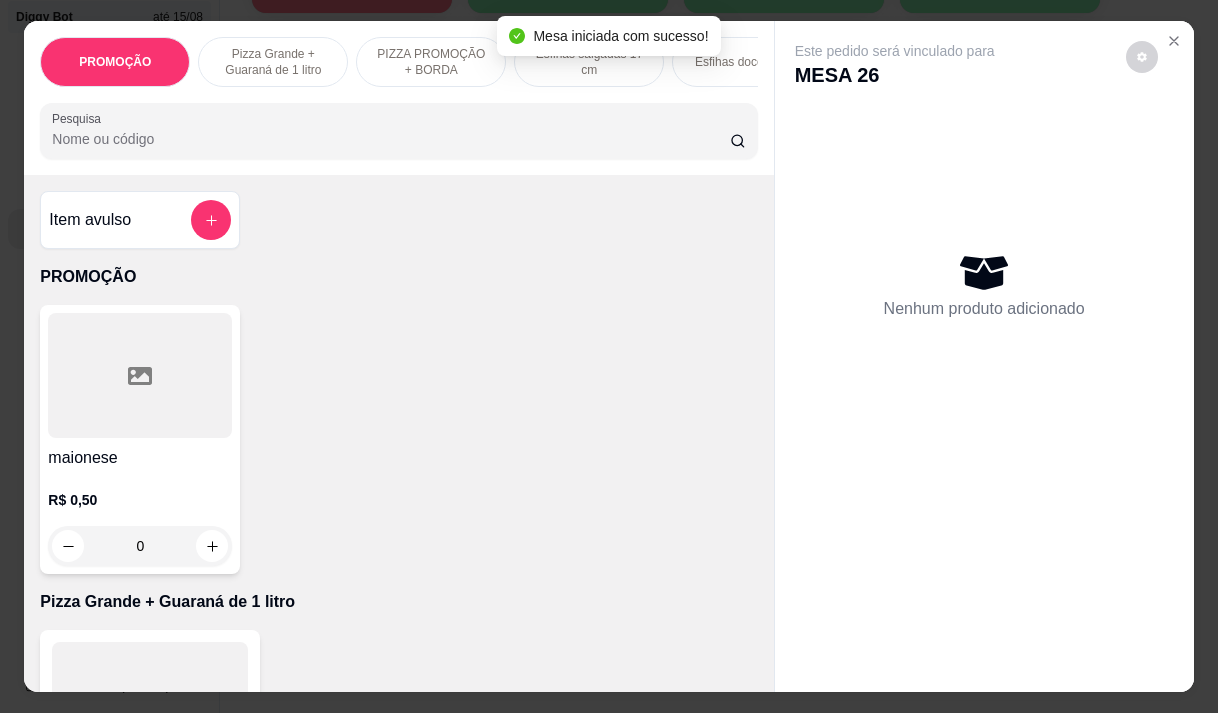 click on "Pesquisa" at bounding box center [391, 139] 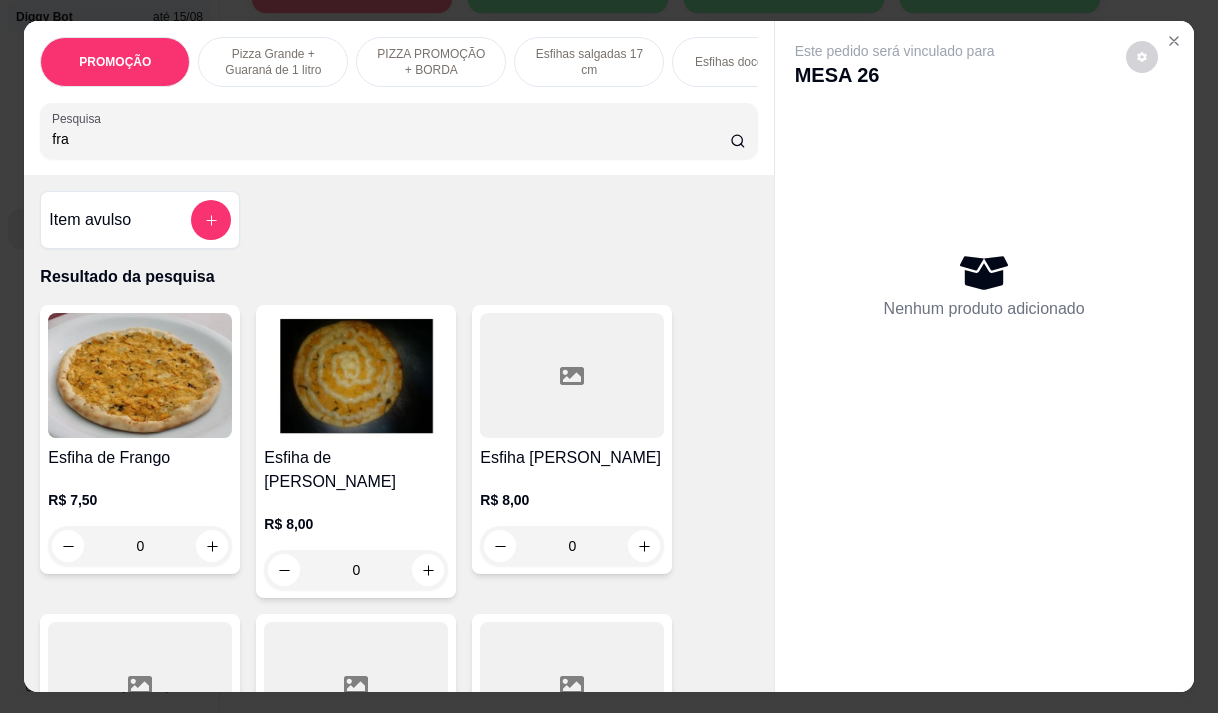 click on "fra" at bounding box center [391, 139] 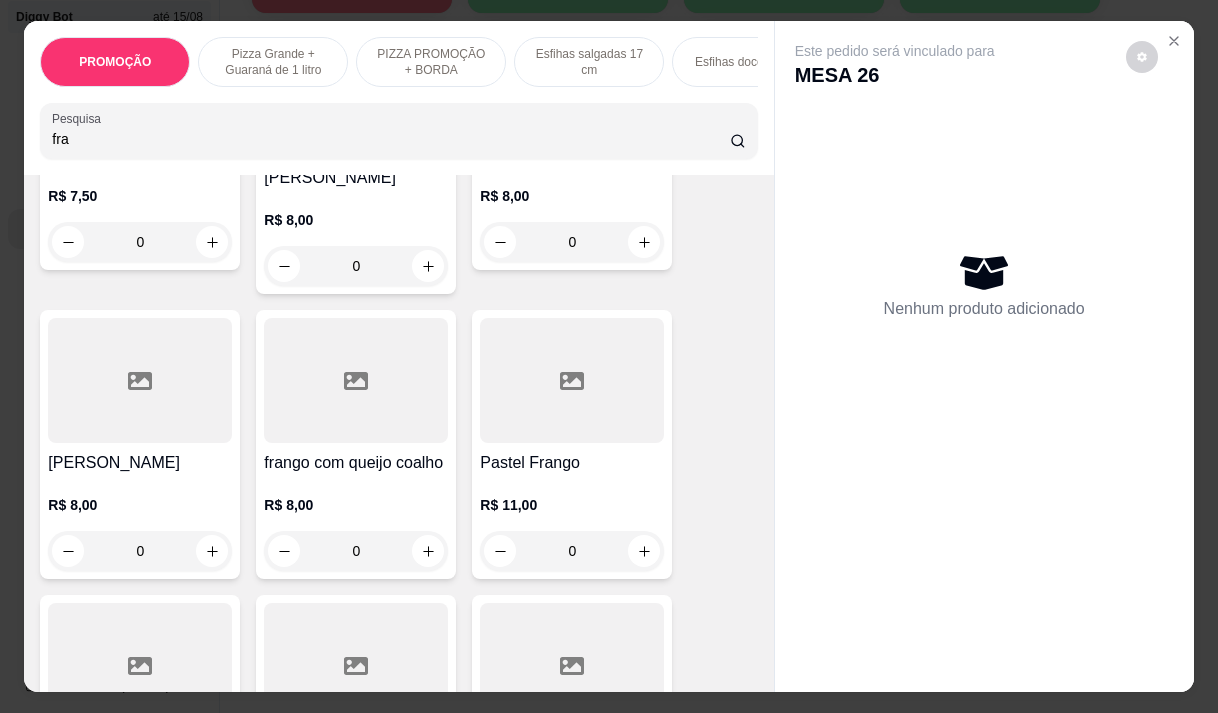 scroll, scrollTop: 300, scrollLeft: 0, axis: vertical 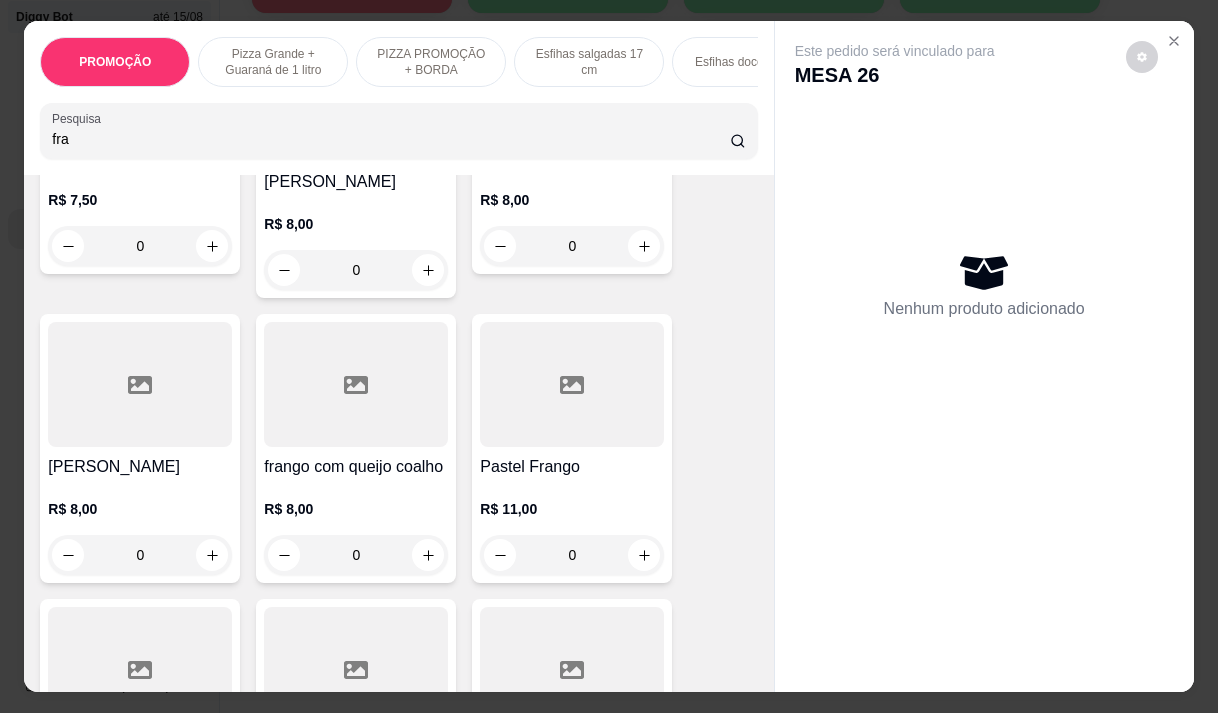 type on "fra" 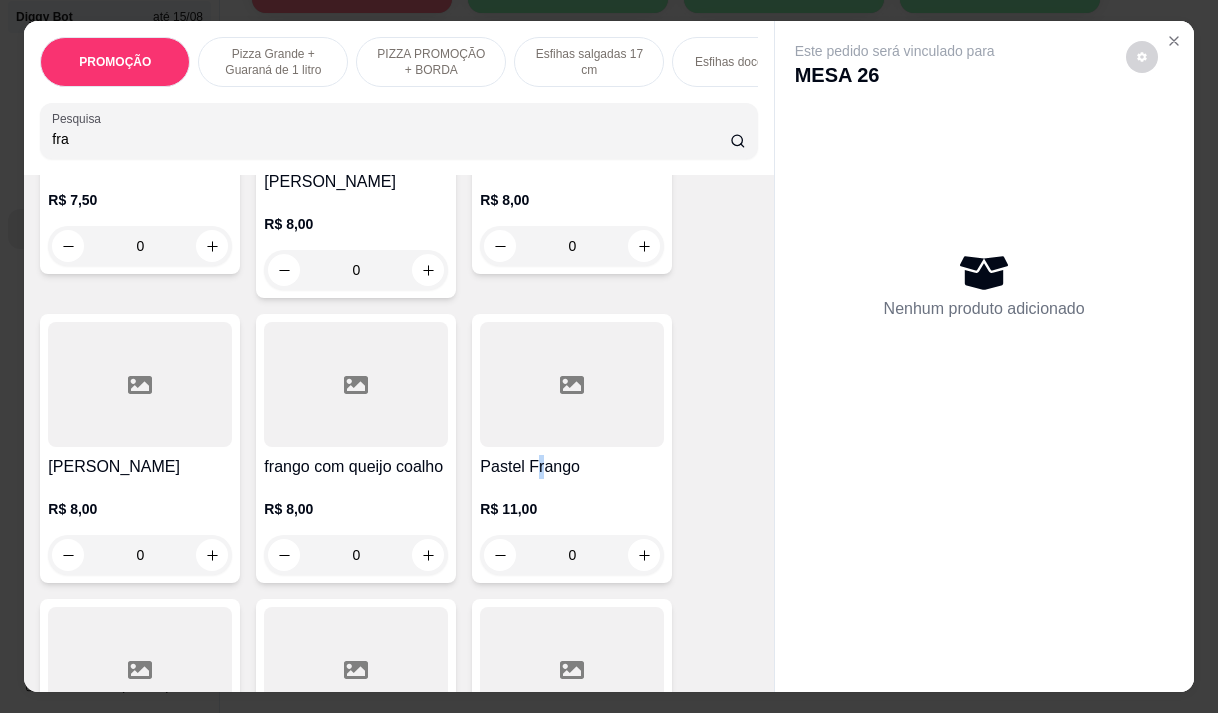 click on "Pastel Frango" at bounding box center (572, 467) 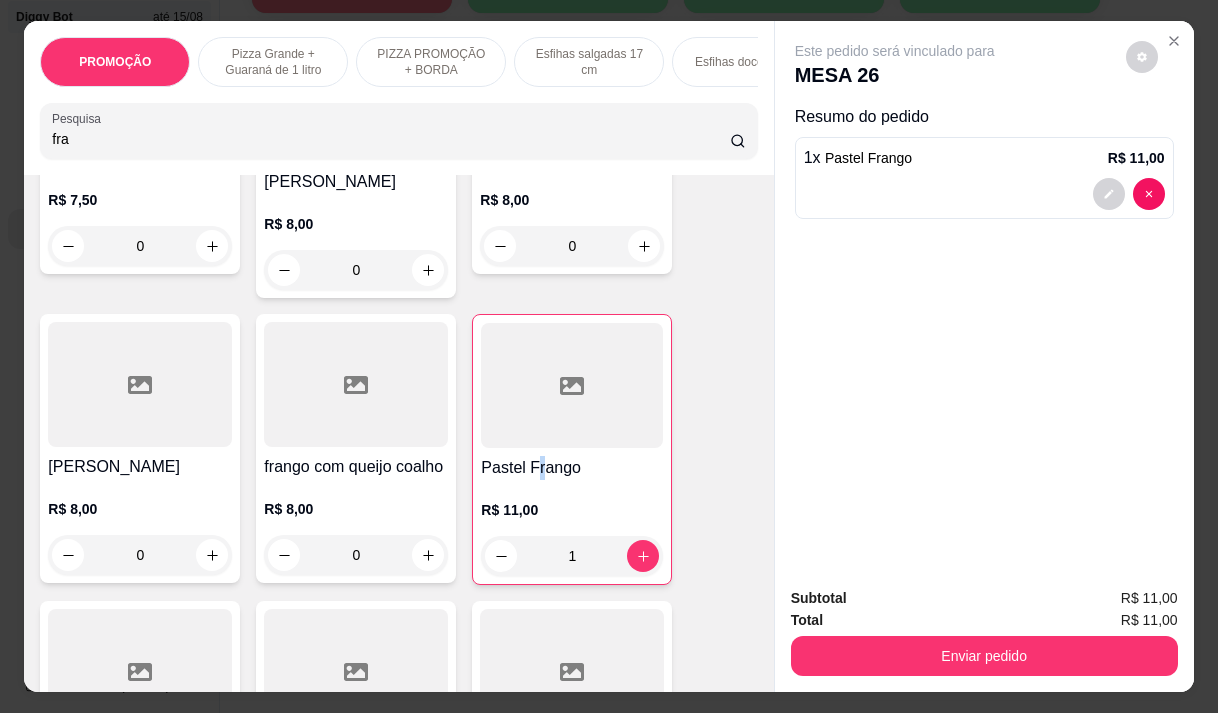 type on "1" 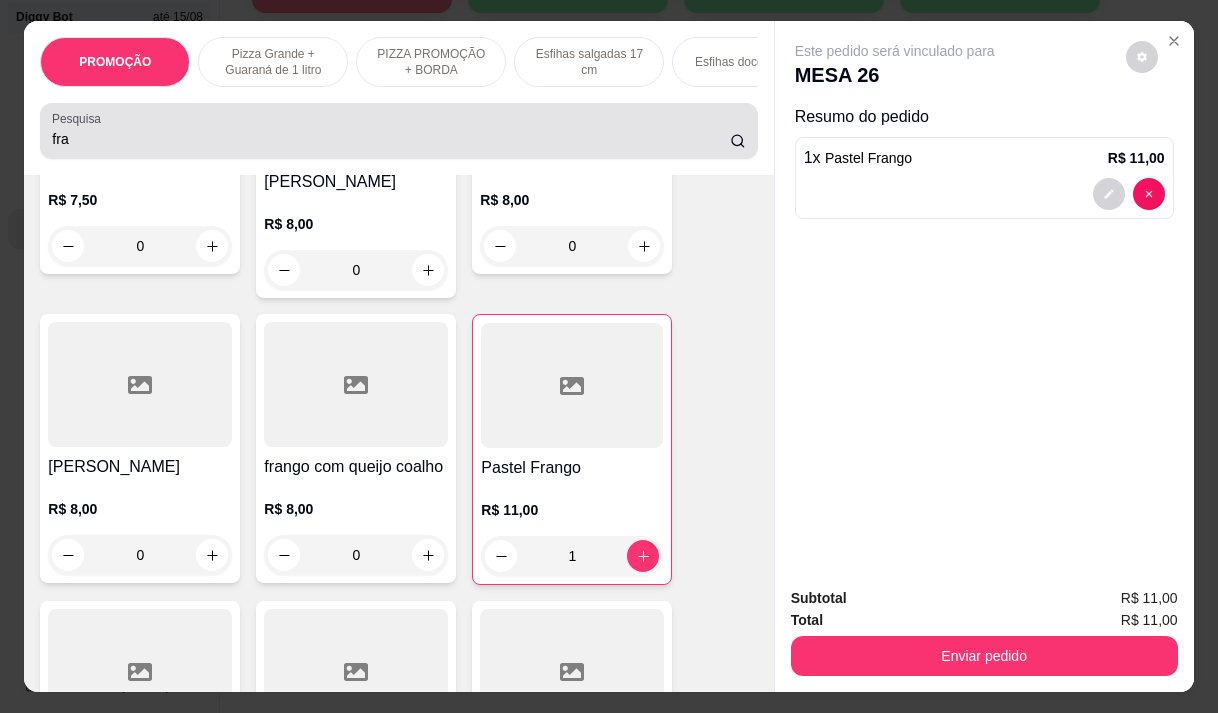click on "fra" at bounding box center (398, 131) 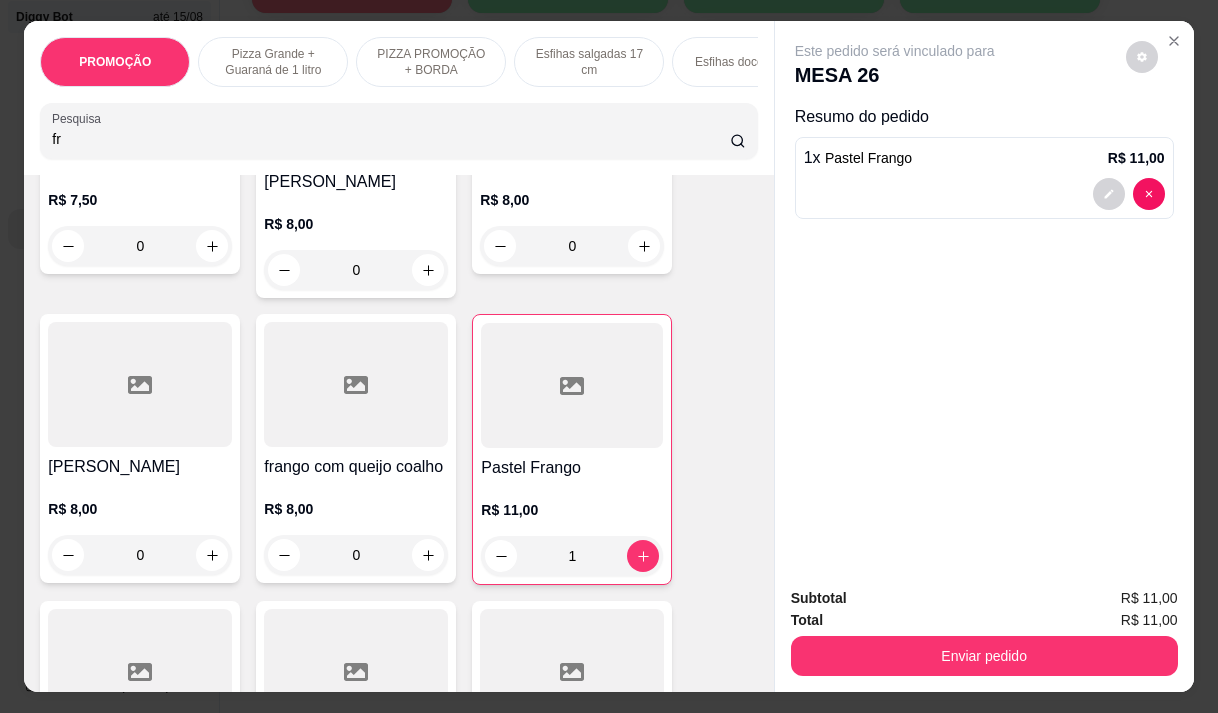type on "f" 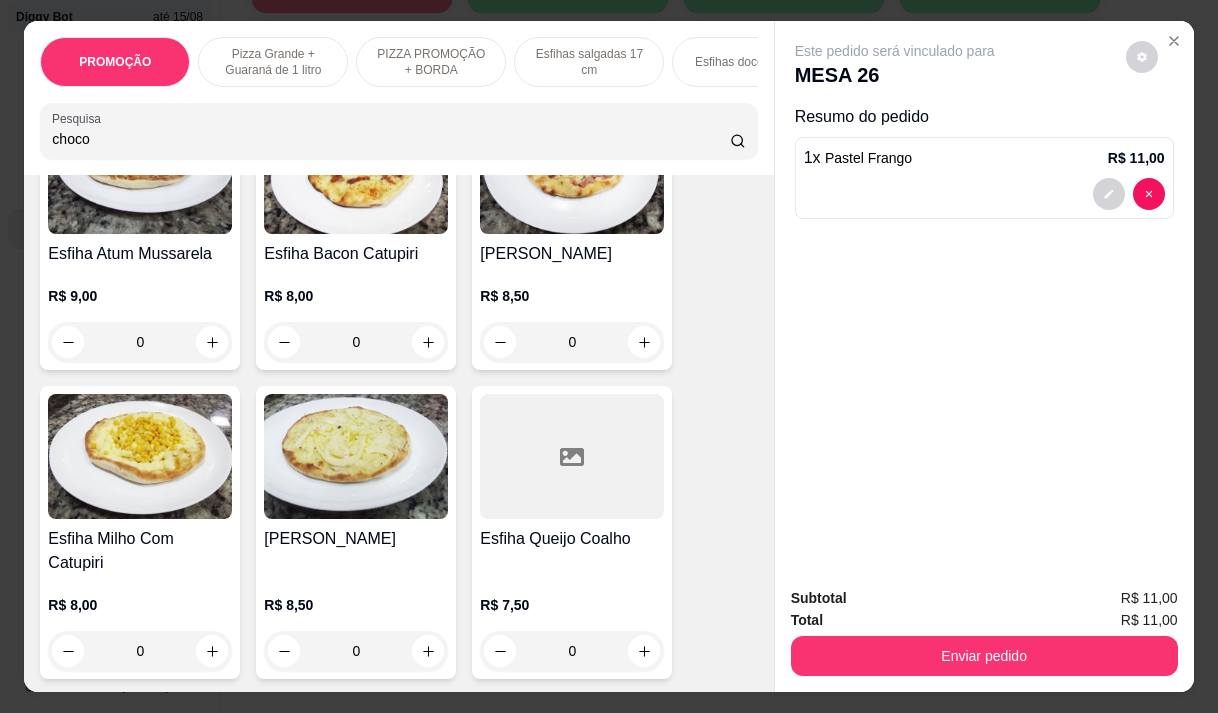 scroll, scrollTop: 2307, scrollLeft: 0, axis: vertical 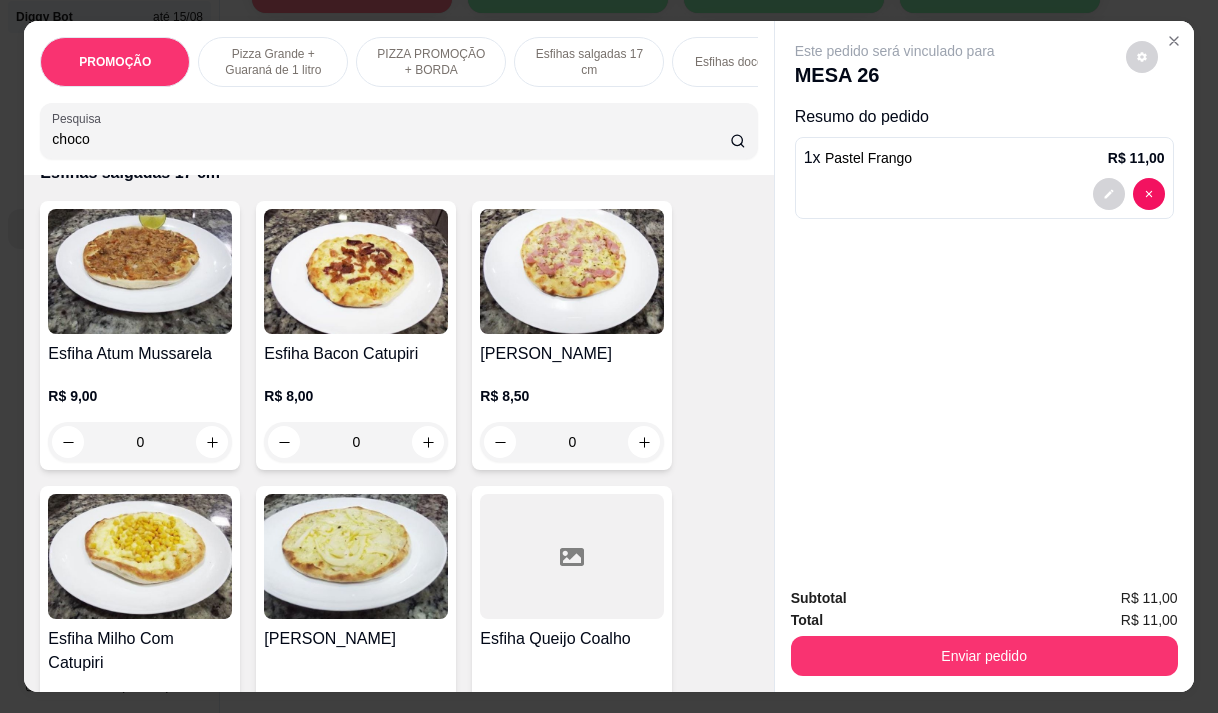 type on "choco" 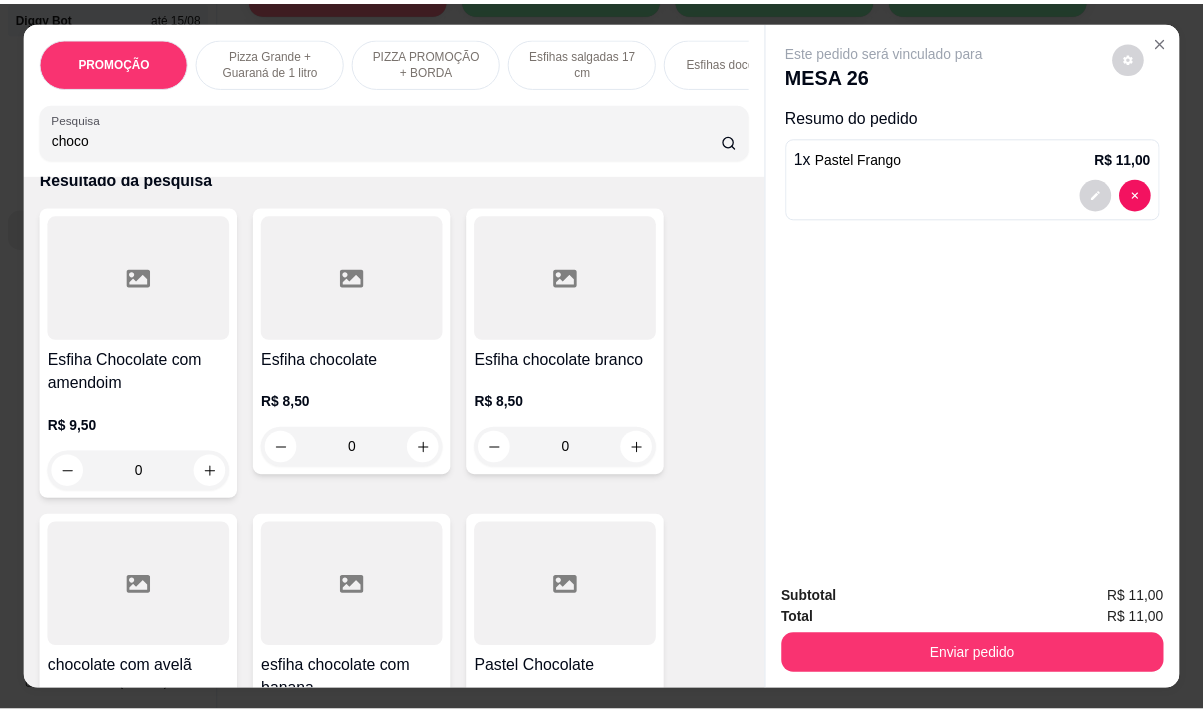 scroll, scrollTop: 200, scrollLeft: 0, axis: vertical 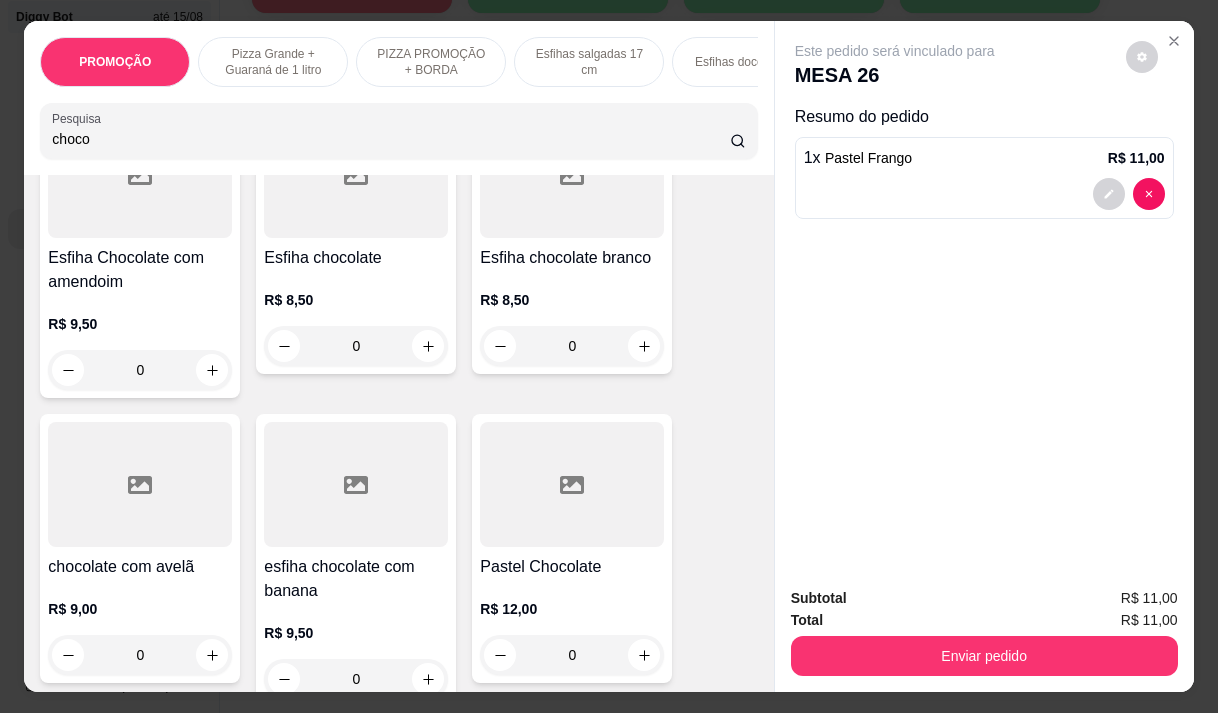 click on "Pastel Chocolate   R$ 12,00 0" at bounding box center [572, 548] 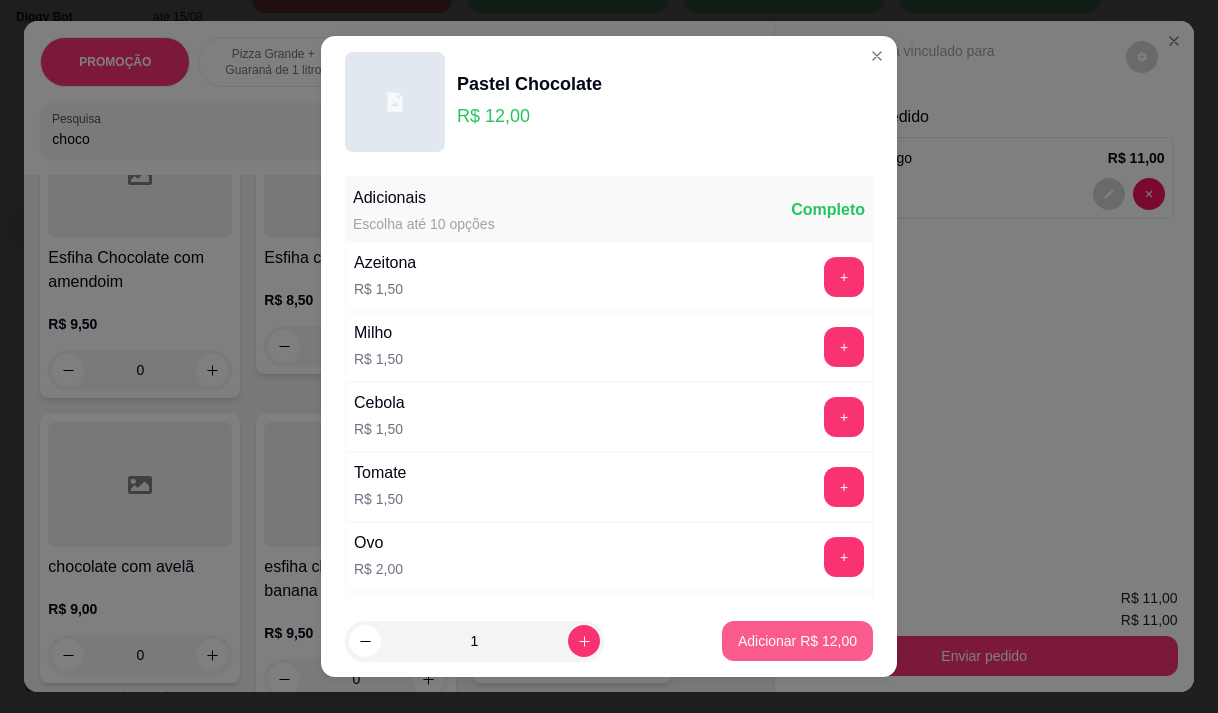 click on "Adicionar   R$ 12,00" at bounding box center [797, 641] 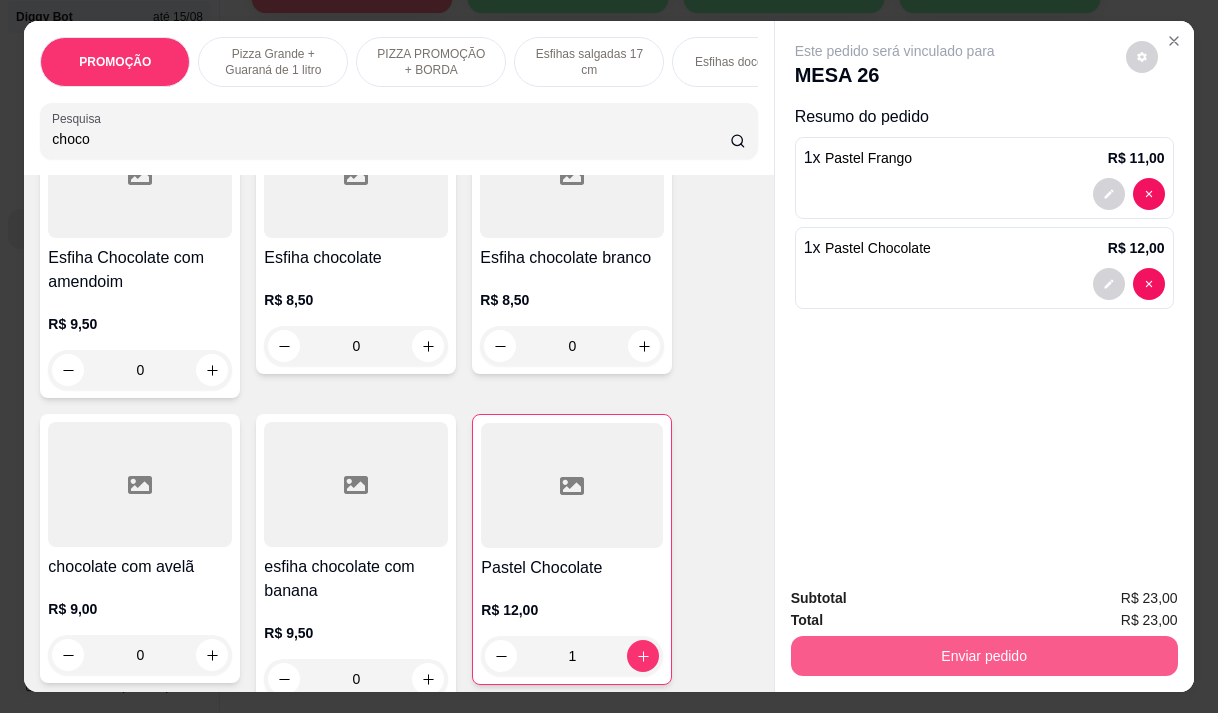 click on "Enviar pedido" at bounding box center [984, 656] 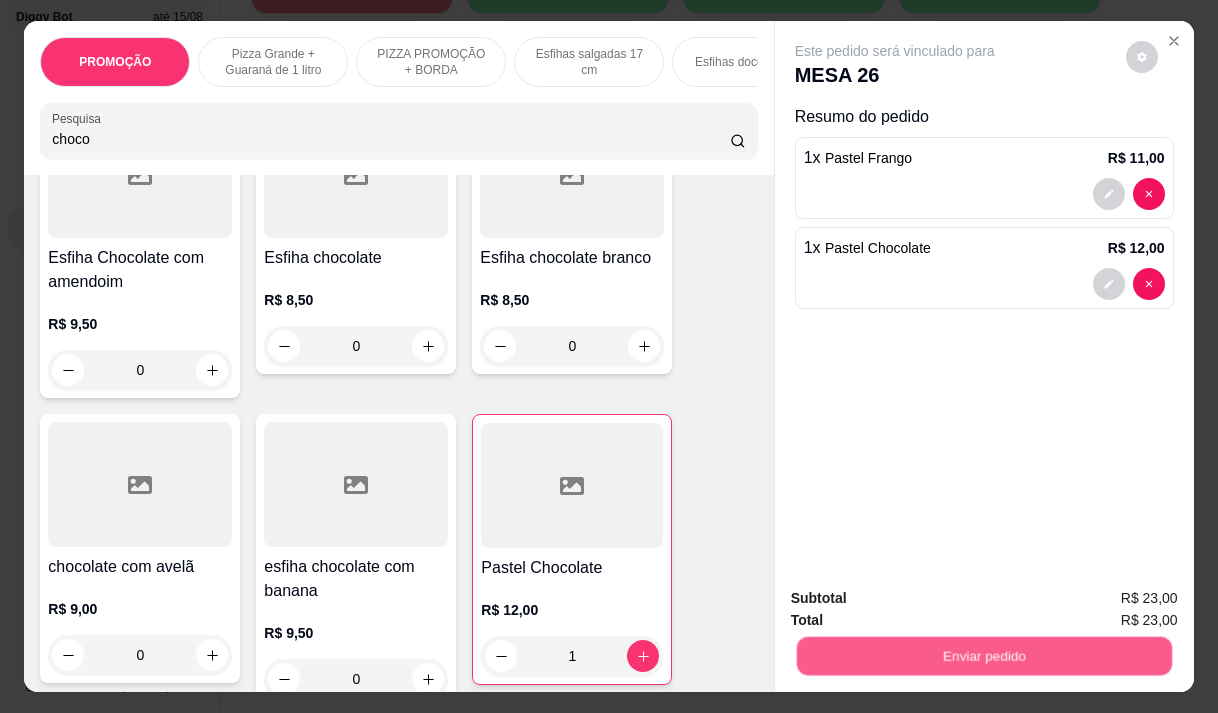 click on "Não registrar e enviar pedido" at bounding box center [918, 599] 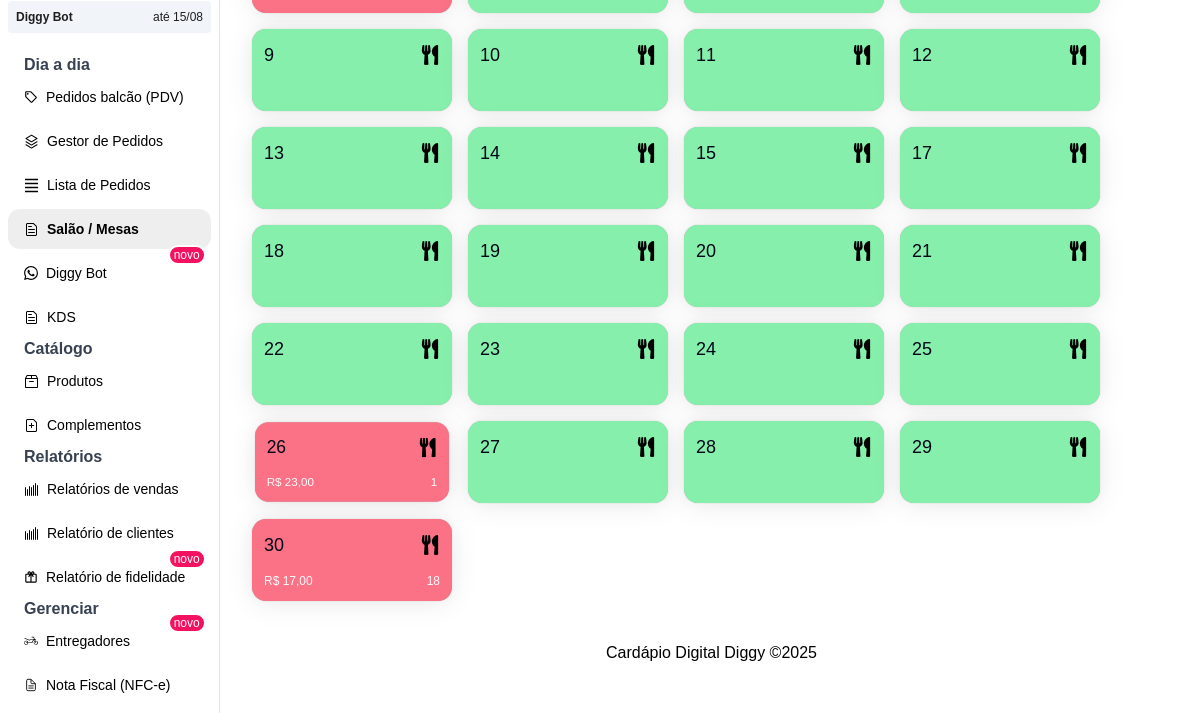 click on "R$ 23,00 1" at bounding box center (352, 475) 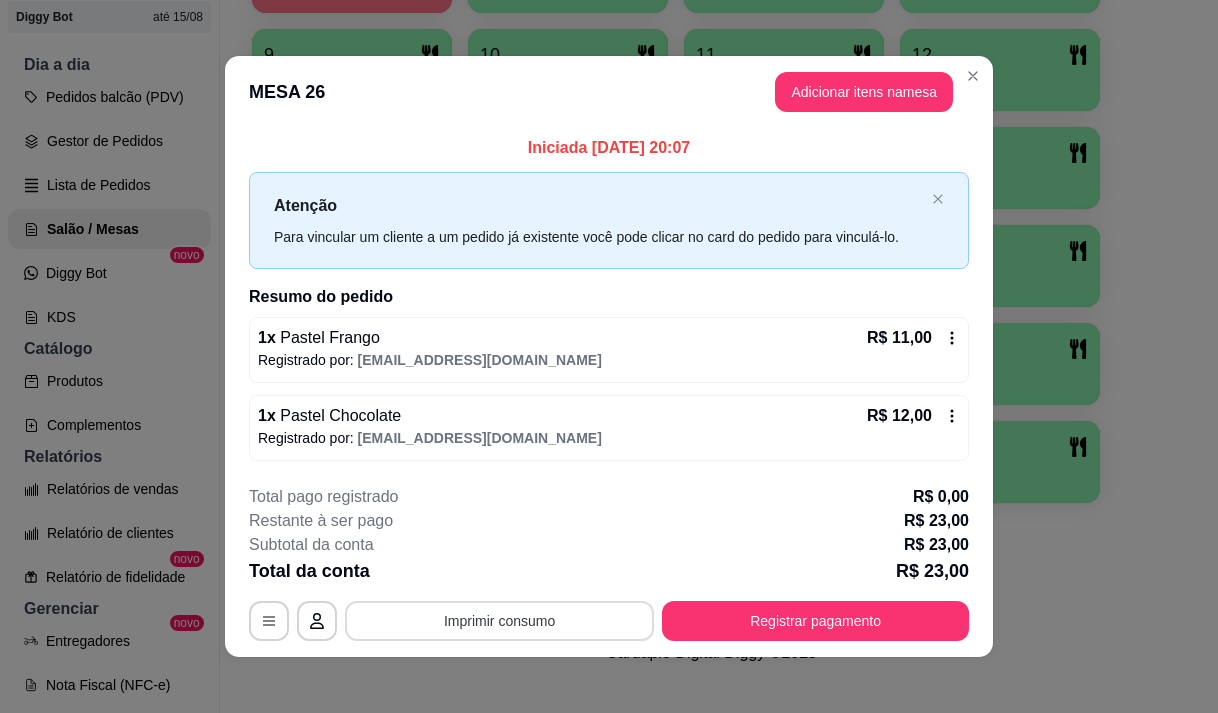 click on "Imprimir consumo" at bounding box center [499, 621] 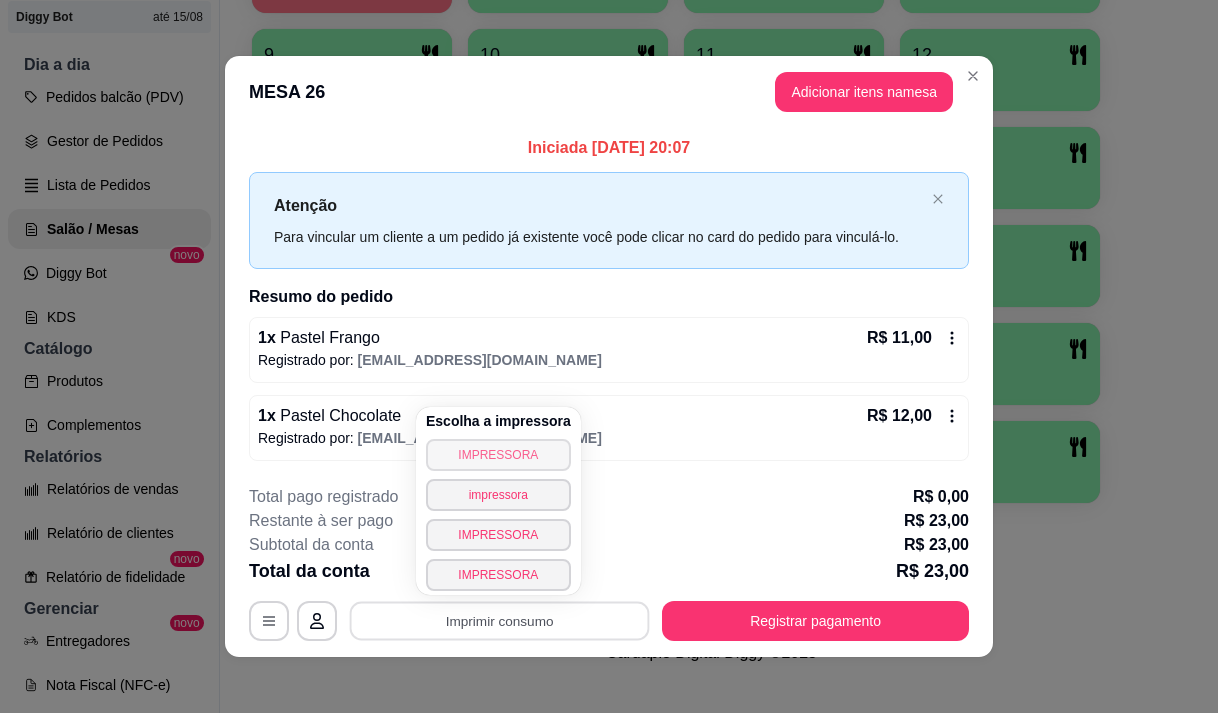 click on "IMPRESSORA" at bounding box center [498, 455] 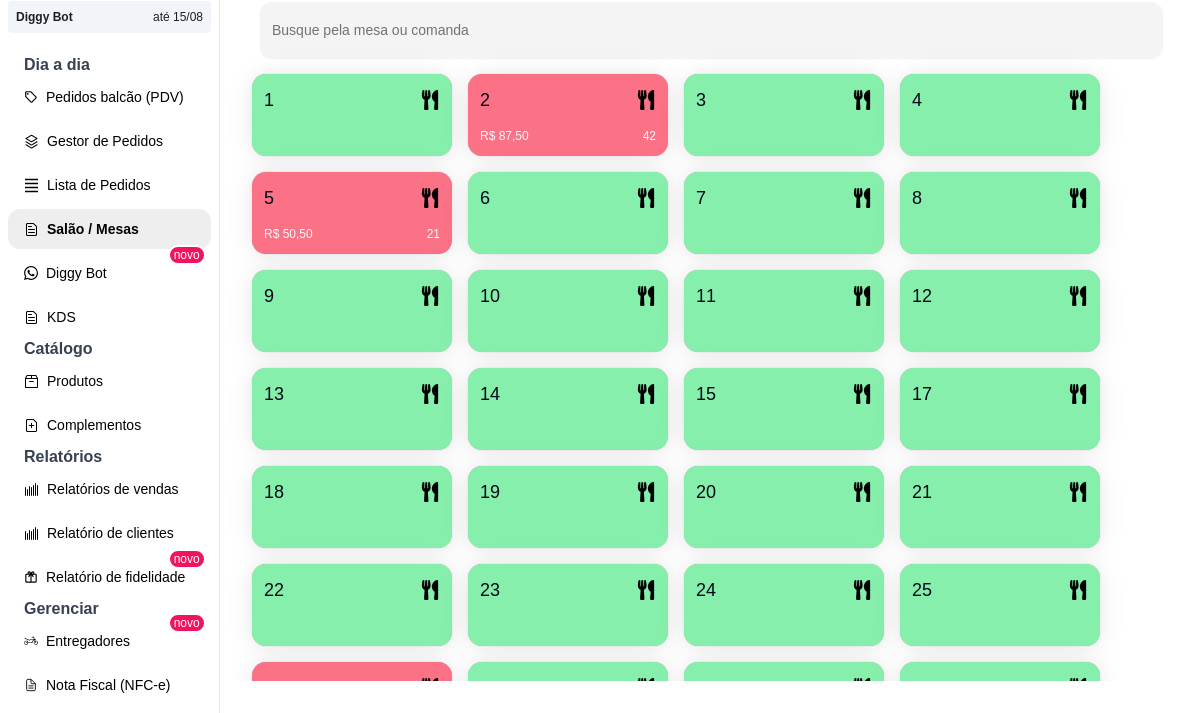 scroll, scrollTop: 239, scrollLeft: 0, axis: vertical 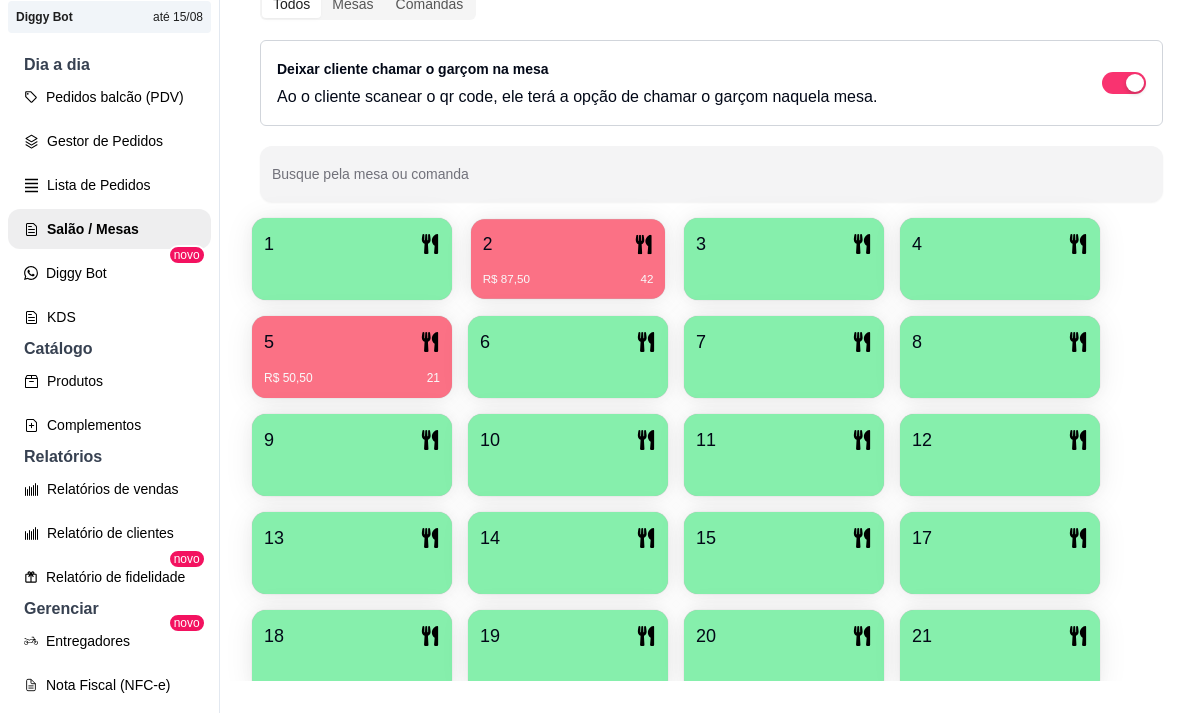 click on "R$ 87,50 42" at bounding box center (568, 272) 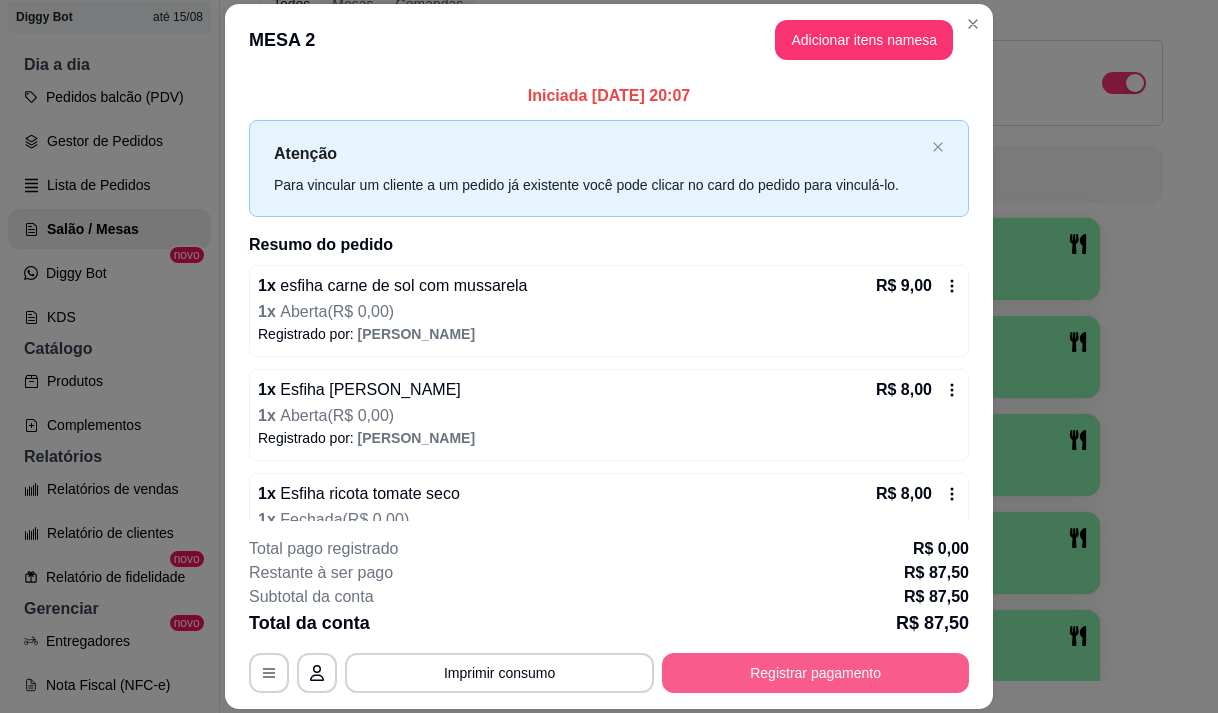 click on "Registrar pagamento" at bounding box center [815, 673] 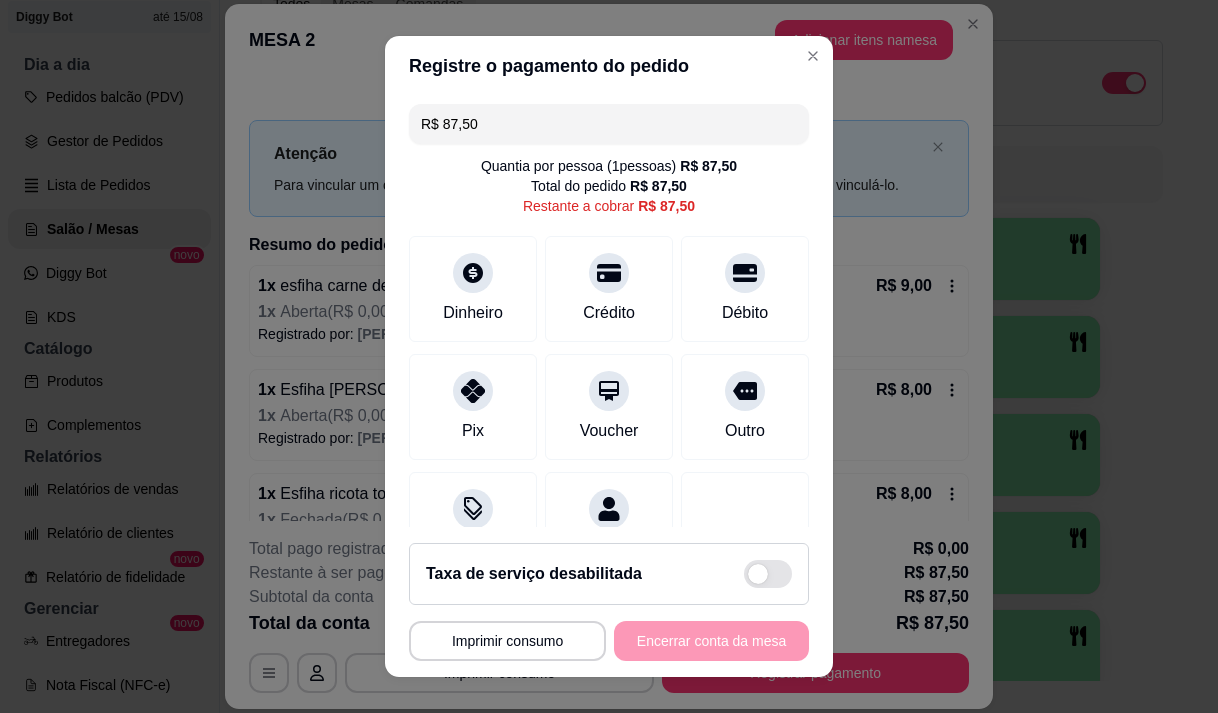 click on "R$ 87,50" at bounding box center (609, 124) 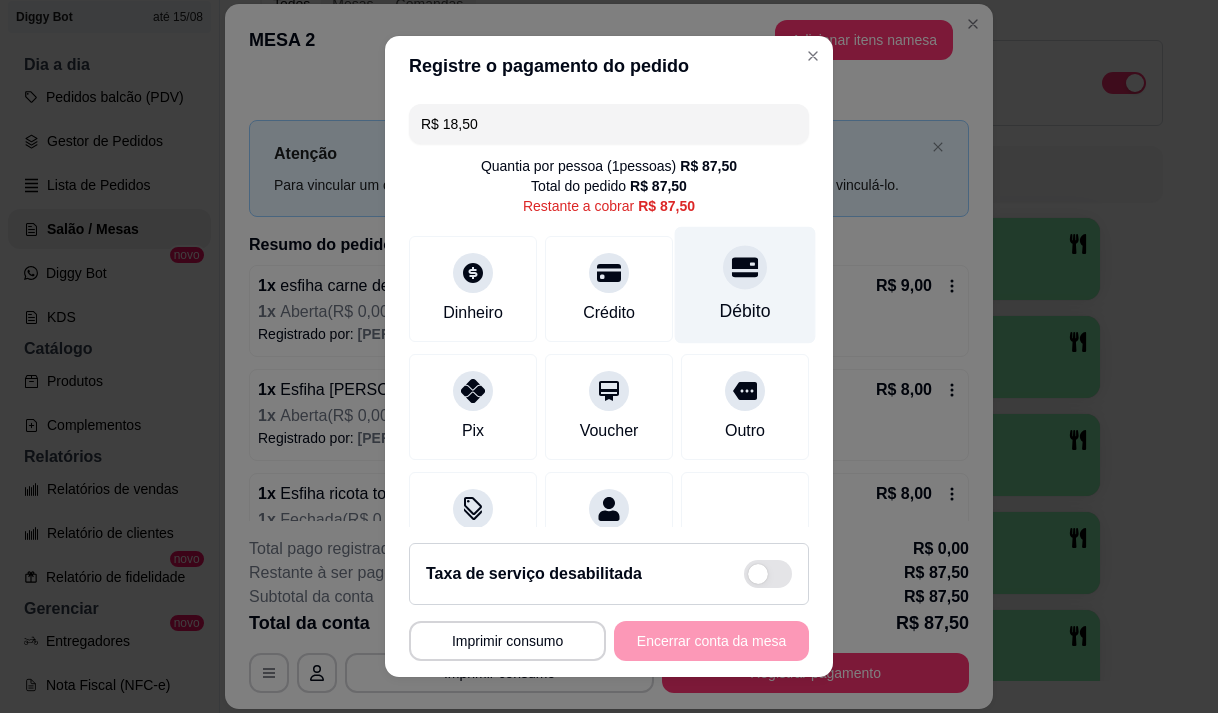 click on "Débito" at bounding box center (745, 311) 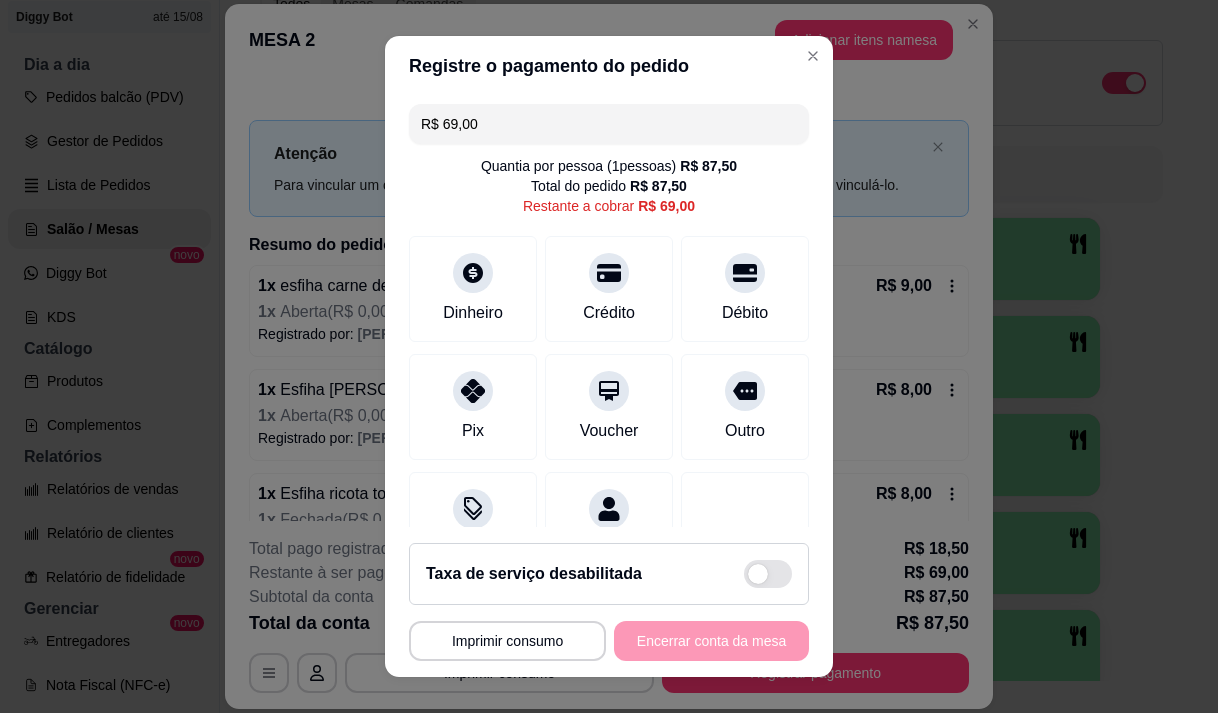 click on "R$ 69,00" at bounding box center [609, 124] 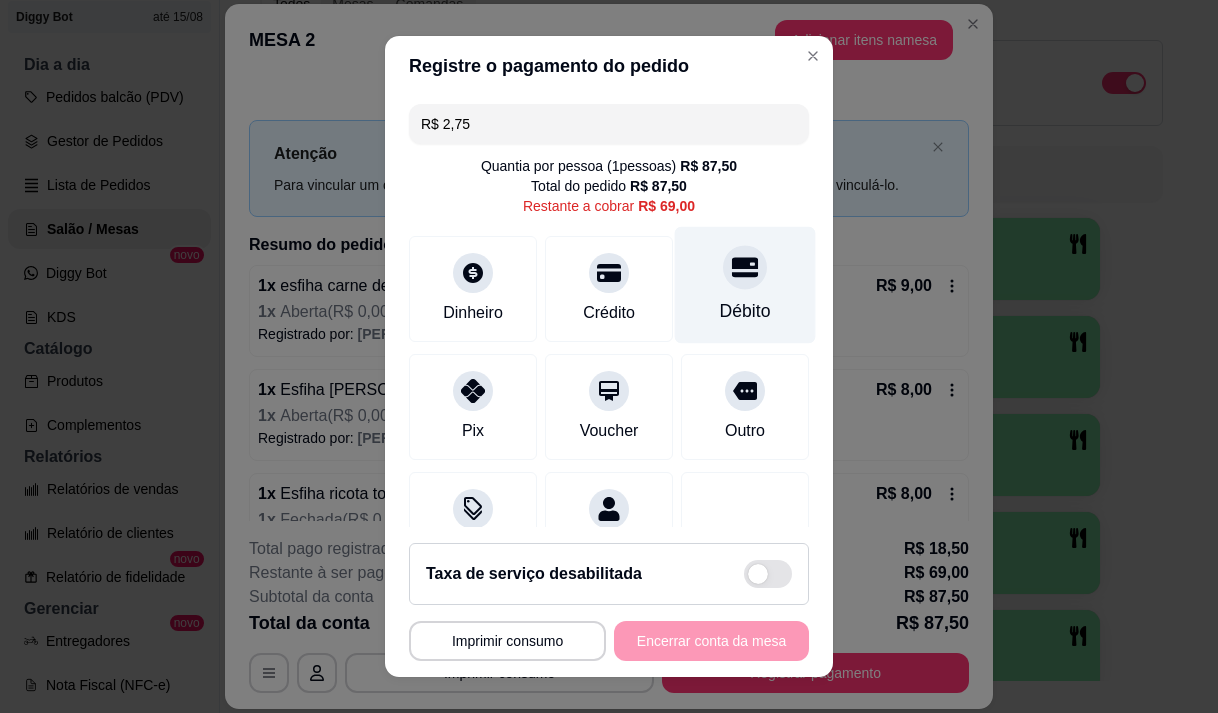 click on "Débito" at bounding box center [745, 284] 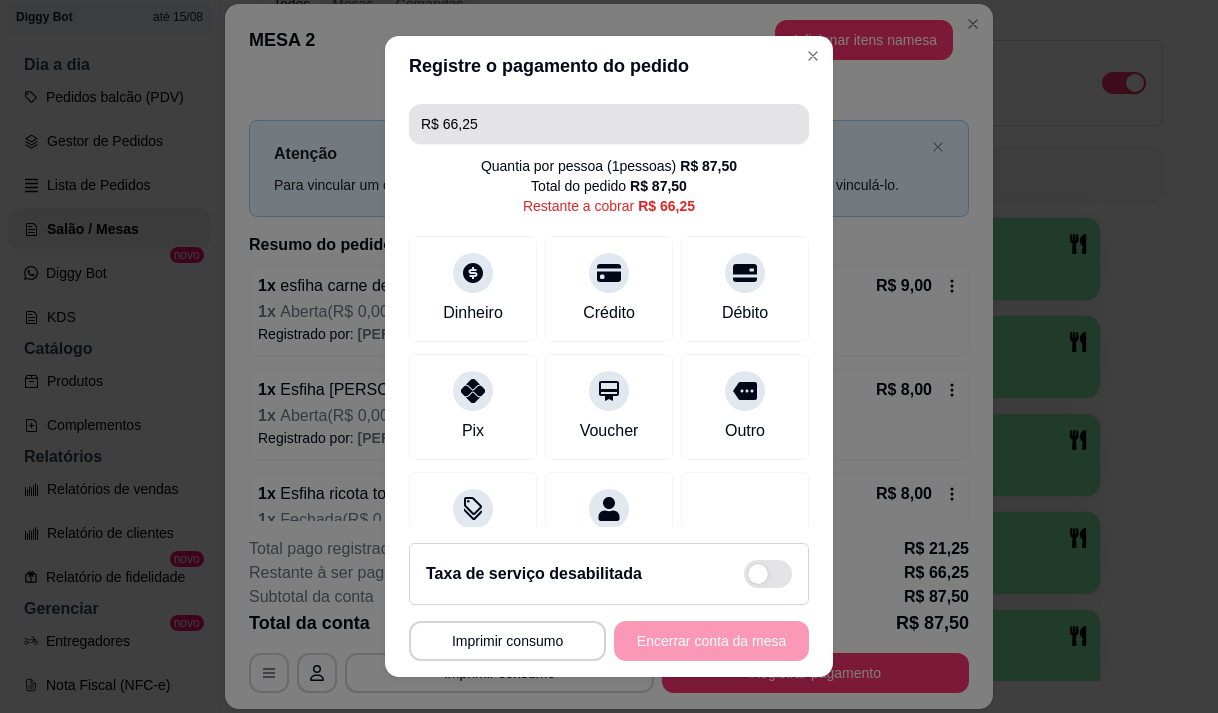 click on "R$ 66,25" at bounding box center [609, 124] 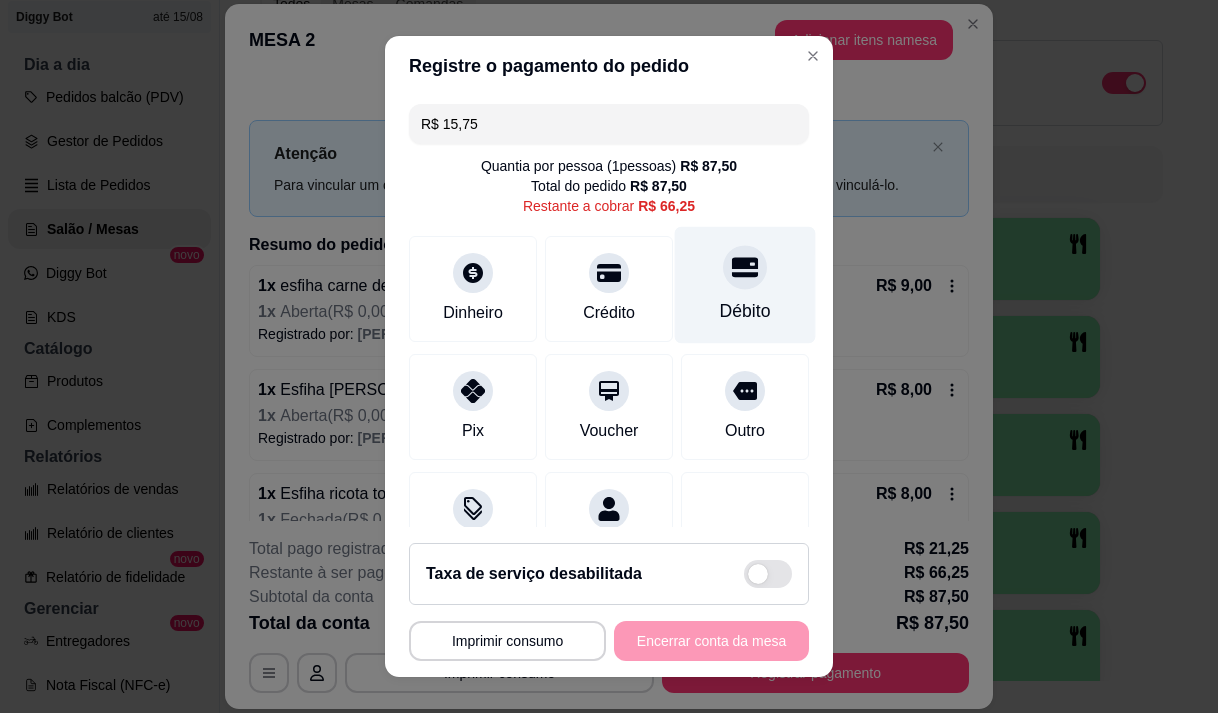 click on "Débito" at bounding box center [745, 311] 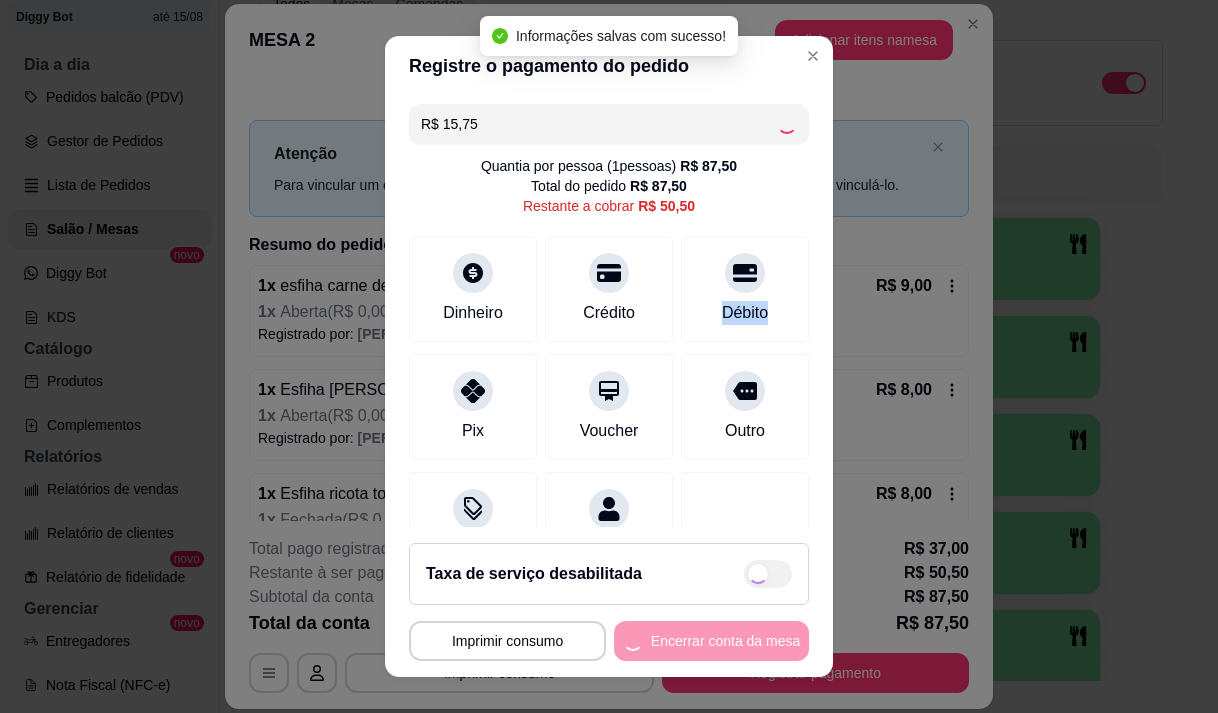 type on "R$ 50,50" 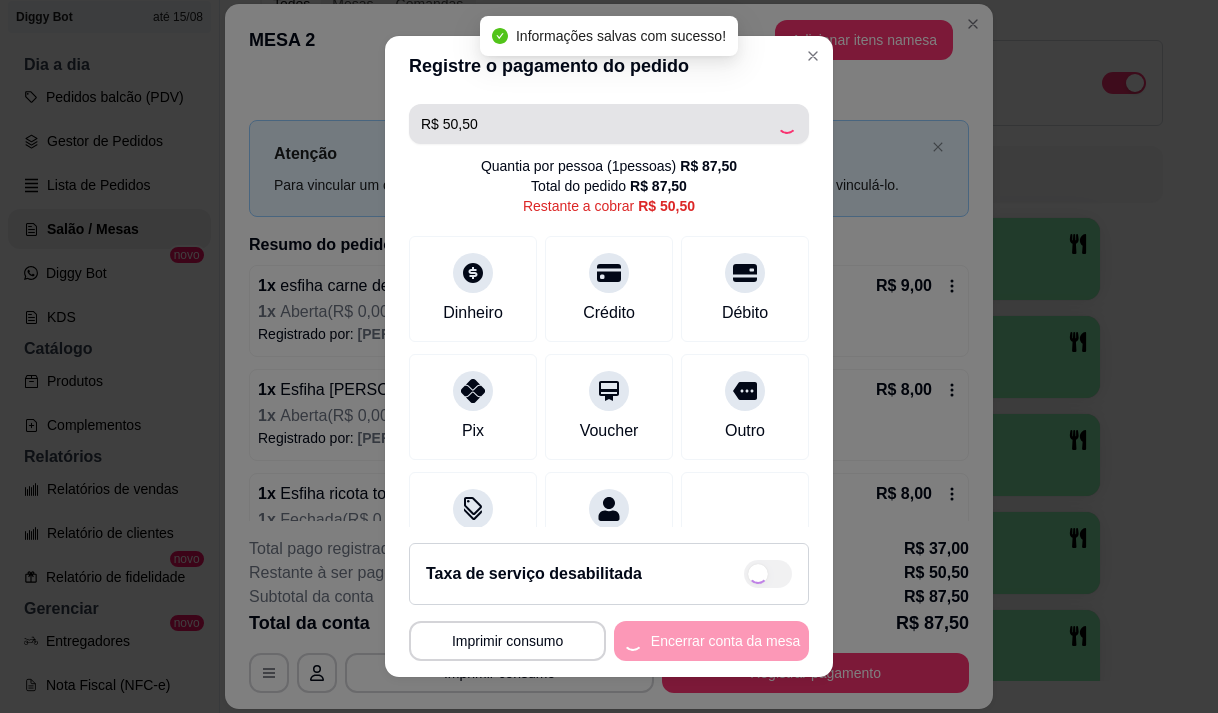 click on "R$ 50,50" at bounding box center (599, 124) 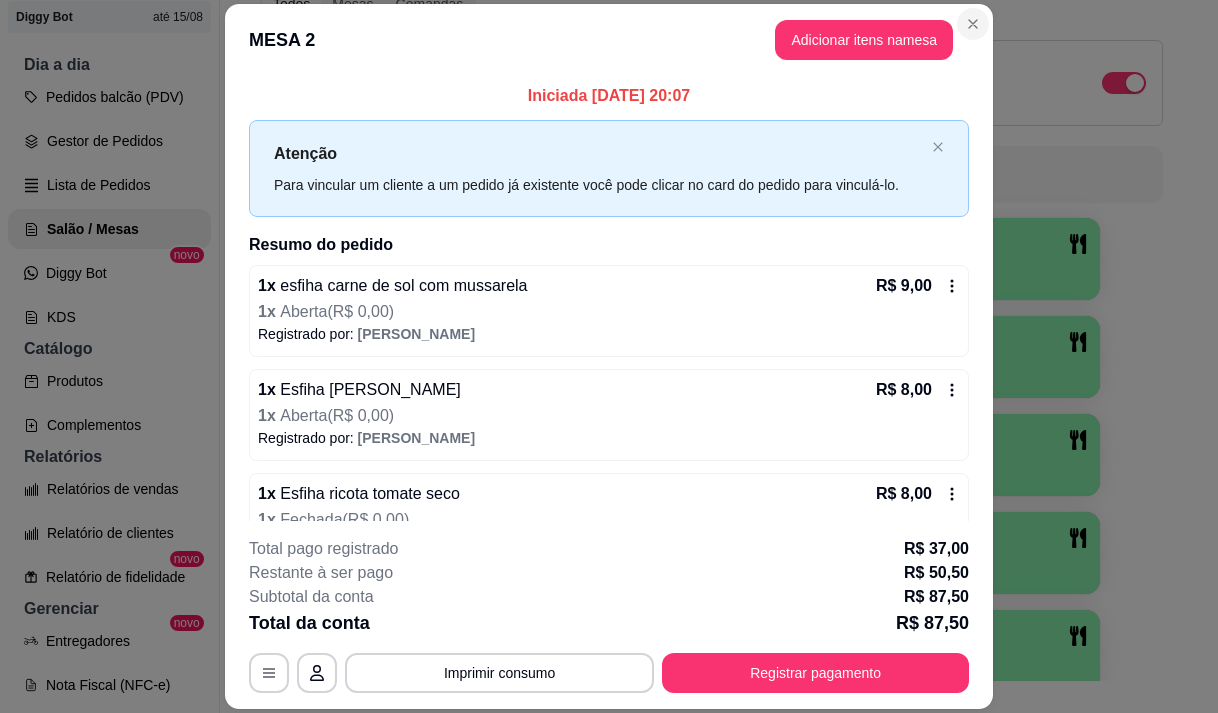 click on "Todos Mesas Comandas Deixar cliente chamar o garçom na mesa Ao o cliente scanear o qr code, ele terá a opção de chamar o garçom naquela mesa. Busque pela mesa ou comanda" at bounding box center (711, 95) 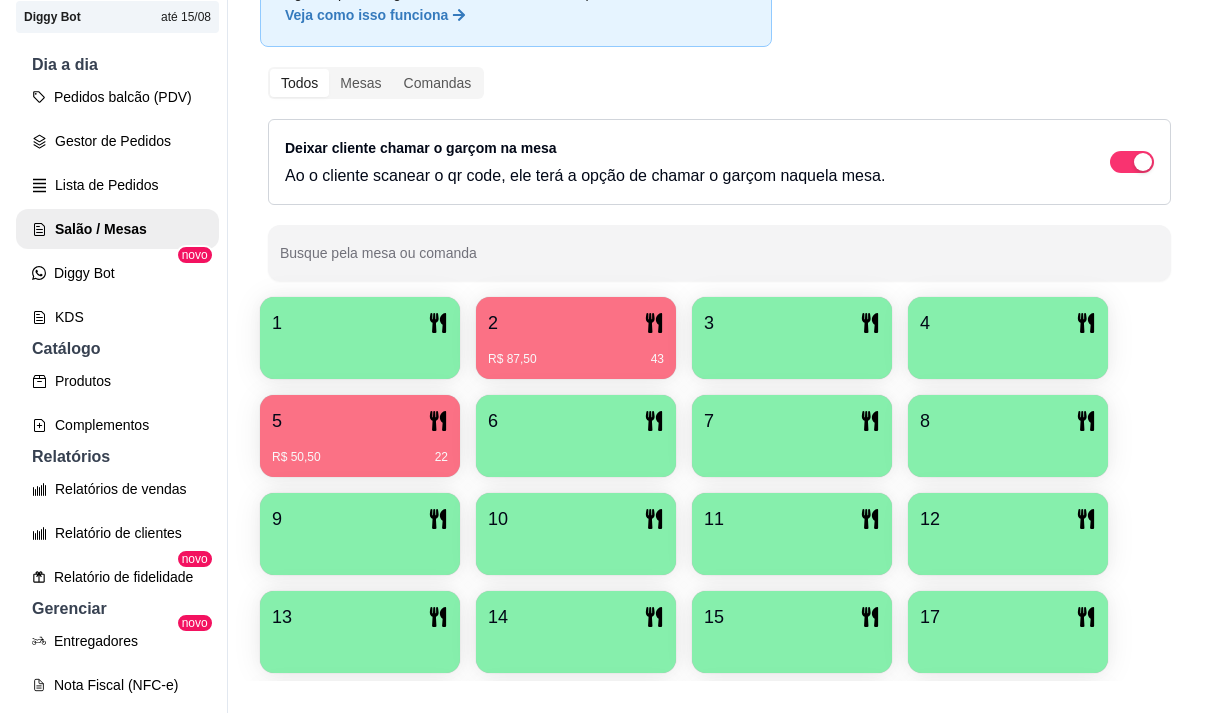 scroll, scrollTop: 139, scrollLeft: 0, axis: vertical 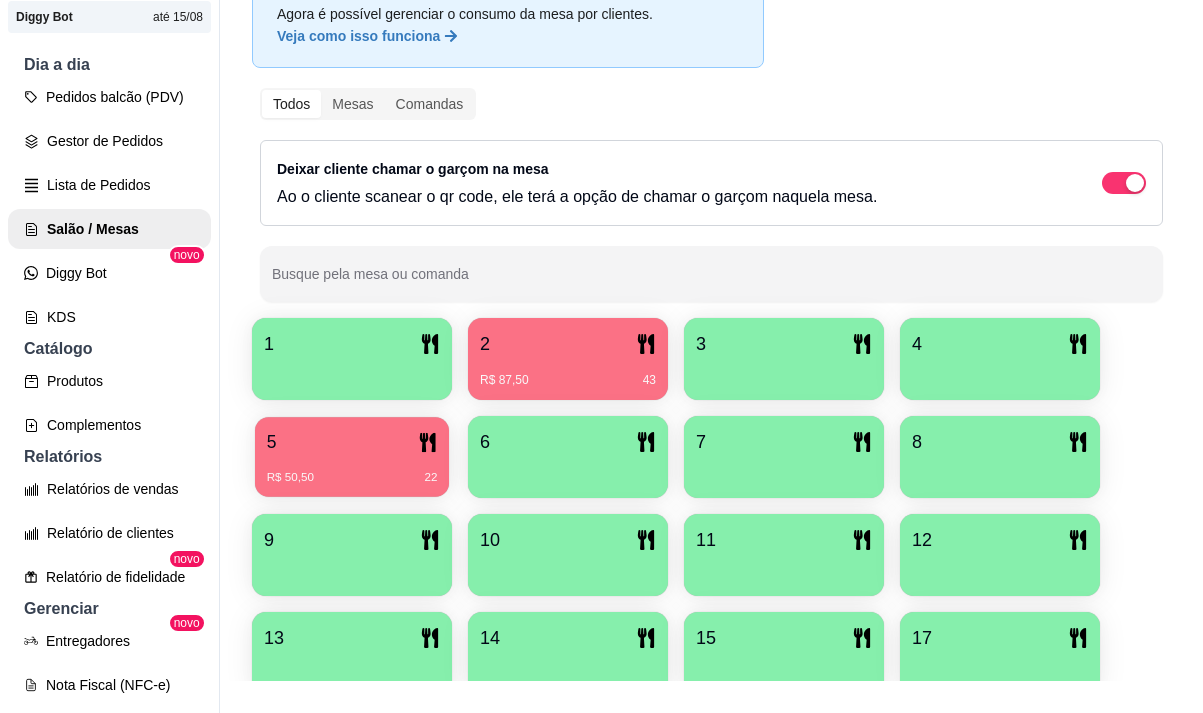 click on "5" at bounding box center [352, 442] 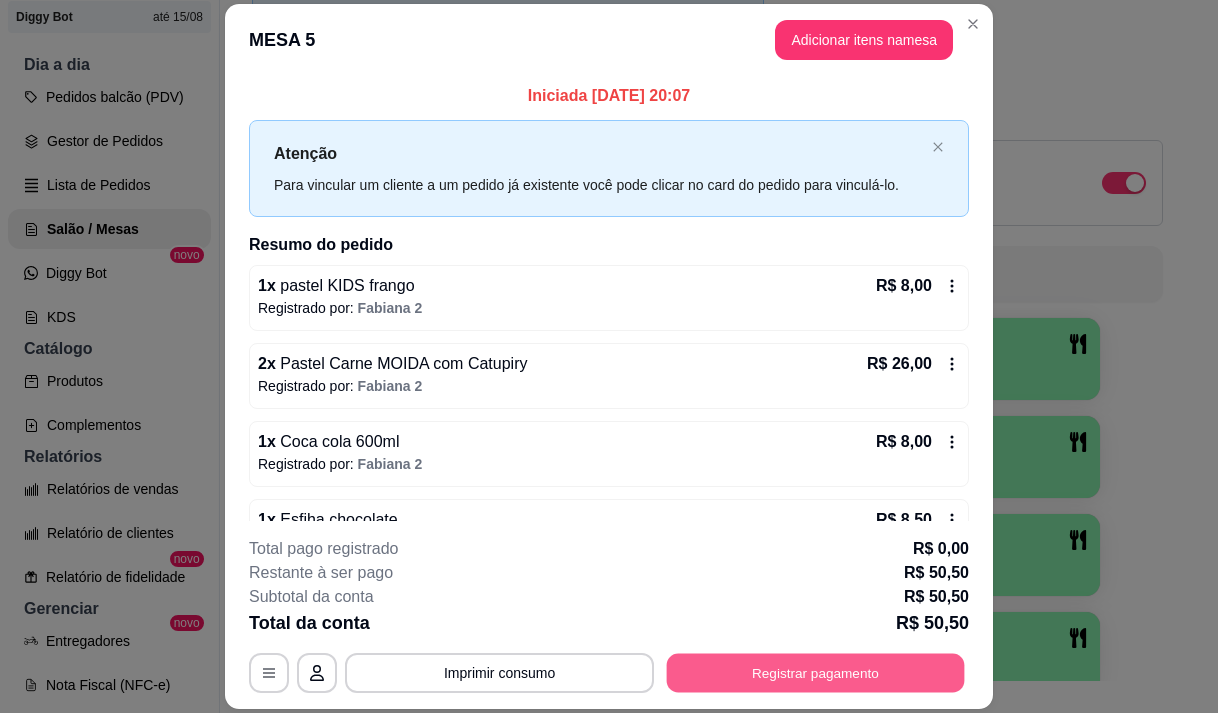 click on "Registrar pagamento" at bounding box center (816, 673) 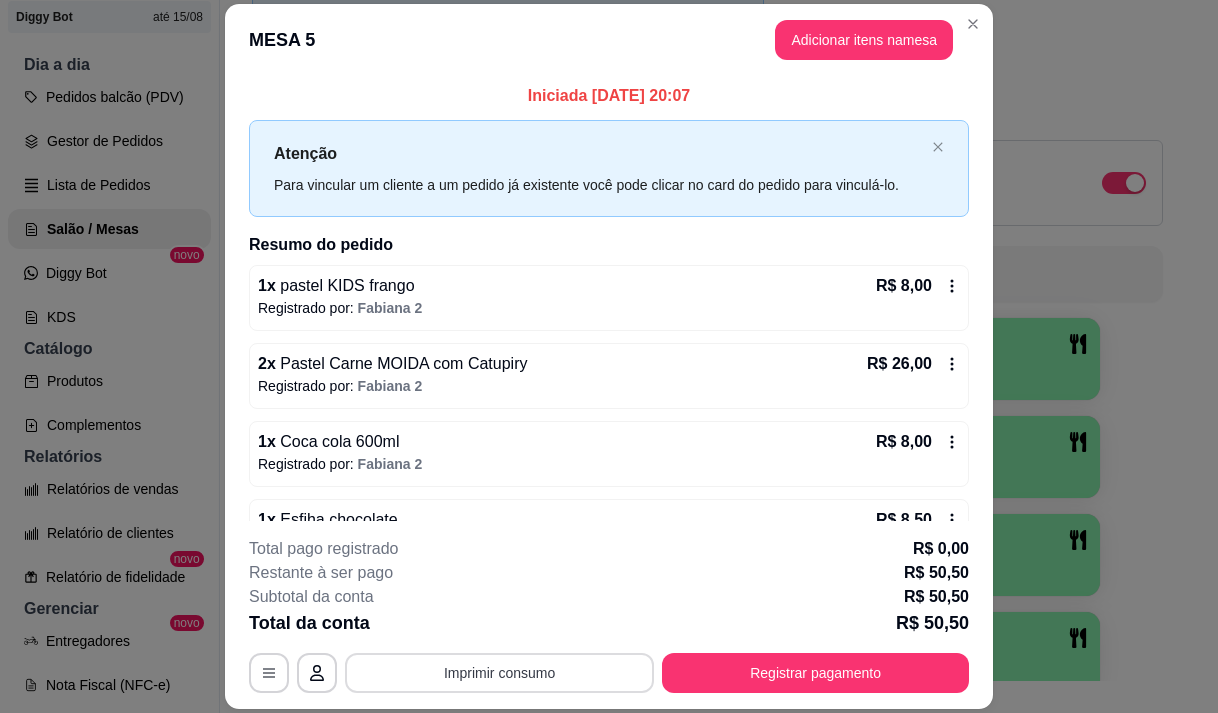 click on "Imprimir consumo" at bounding box center [499, 673] 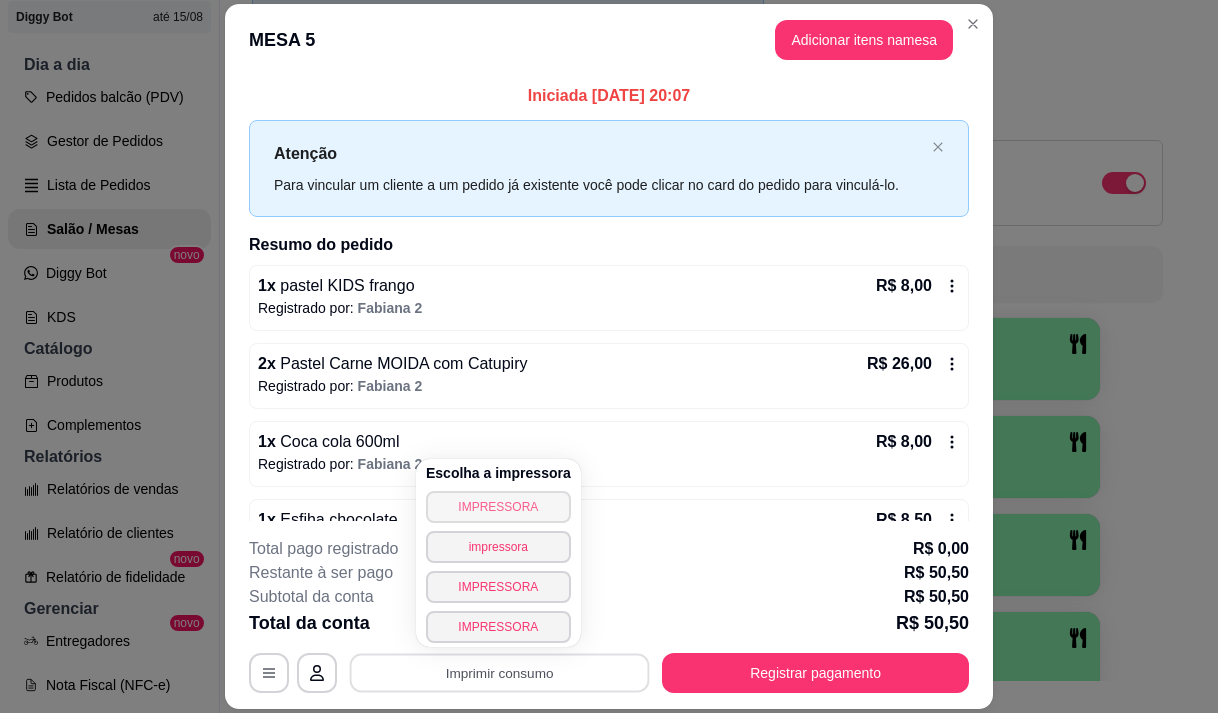 click on "IMPRESSORA" at bounding box center (498, 507) 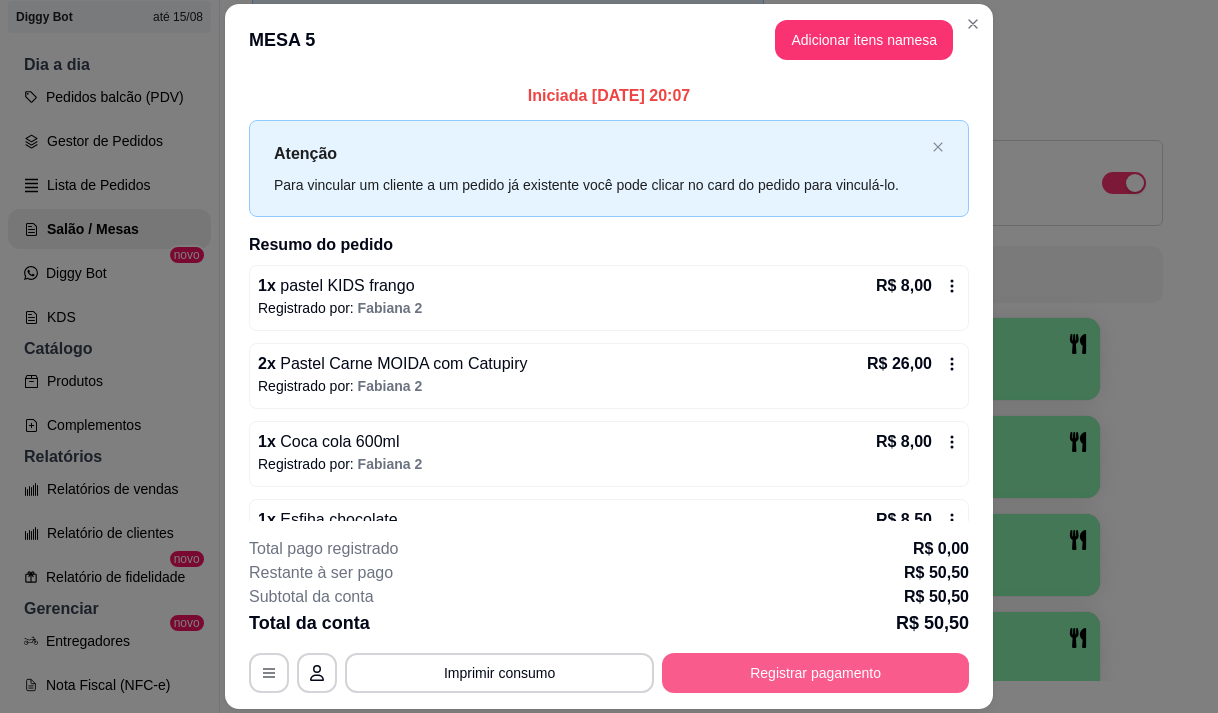 click on "Registrar pagamento" at bounding box center (815, 673) 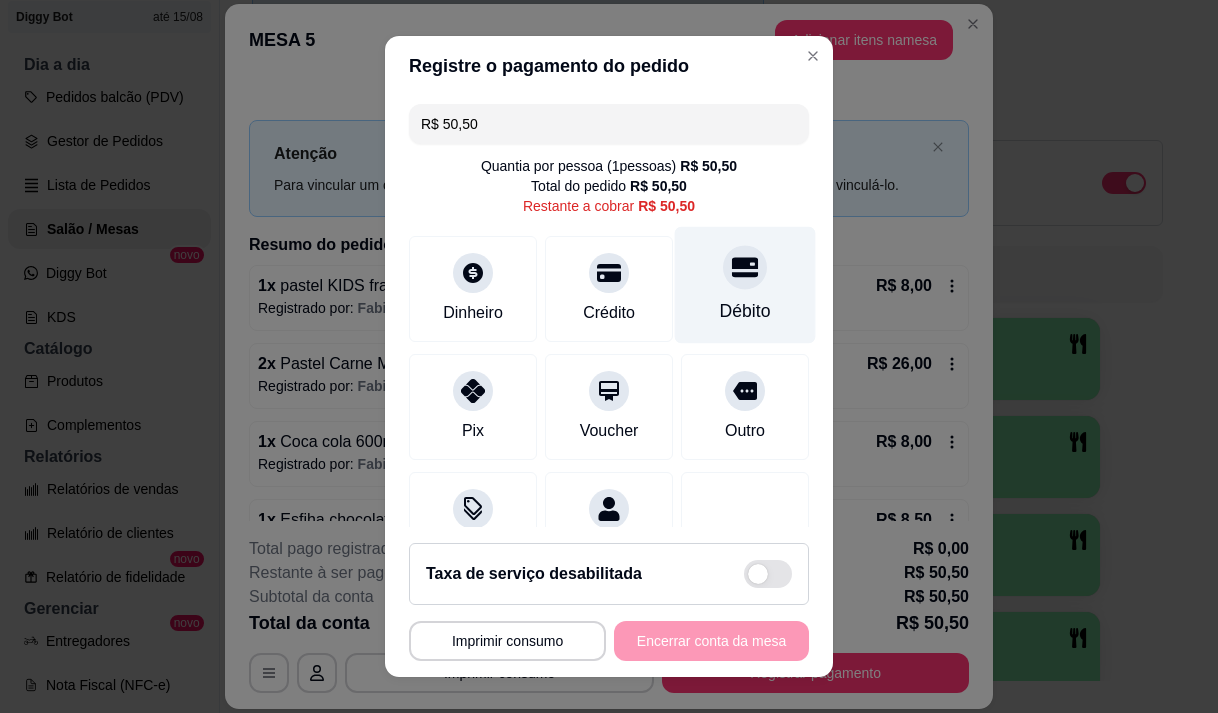 click on "Débito" at bounding box center (745, 311) 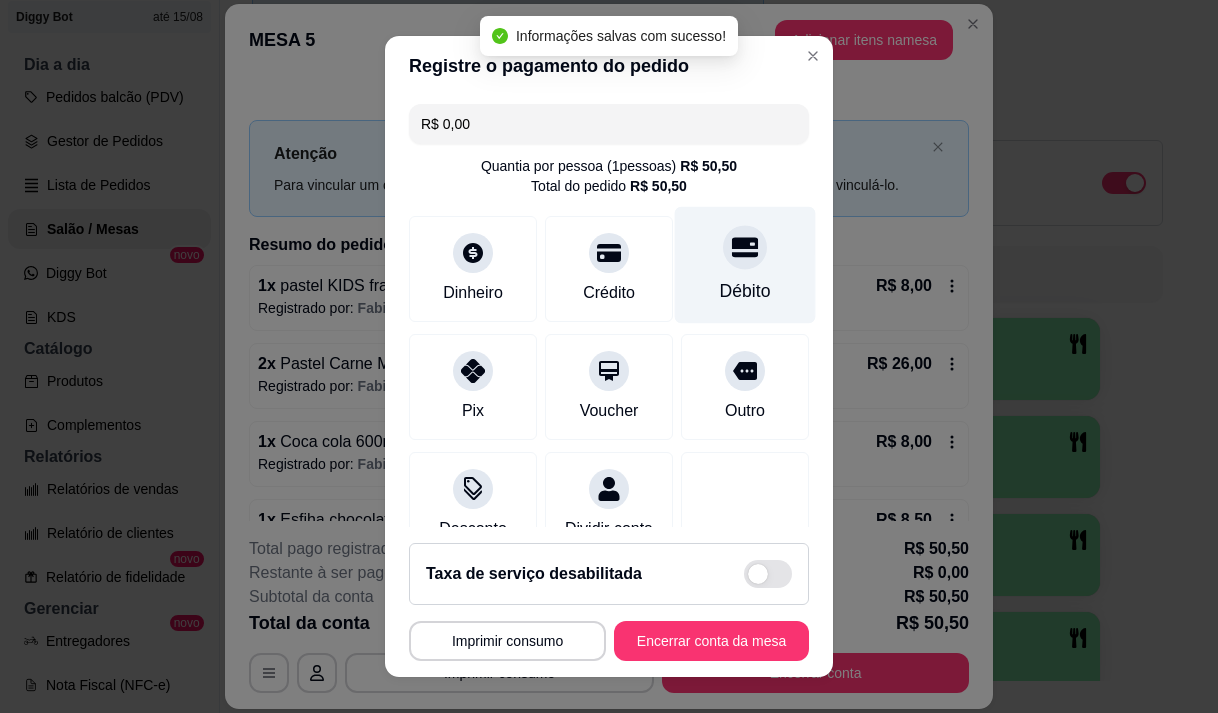 type on "R$ 0,00" 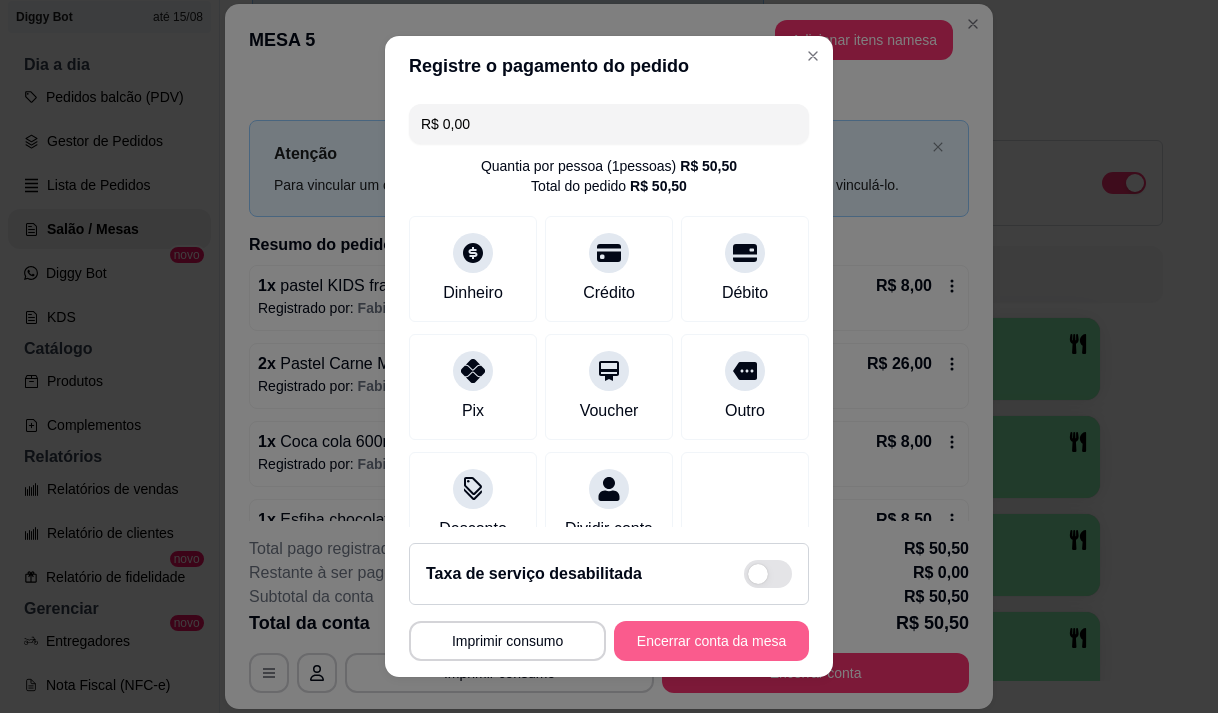 click on "Encerrar conta da mesa" at bounding box center [711, 641] 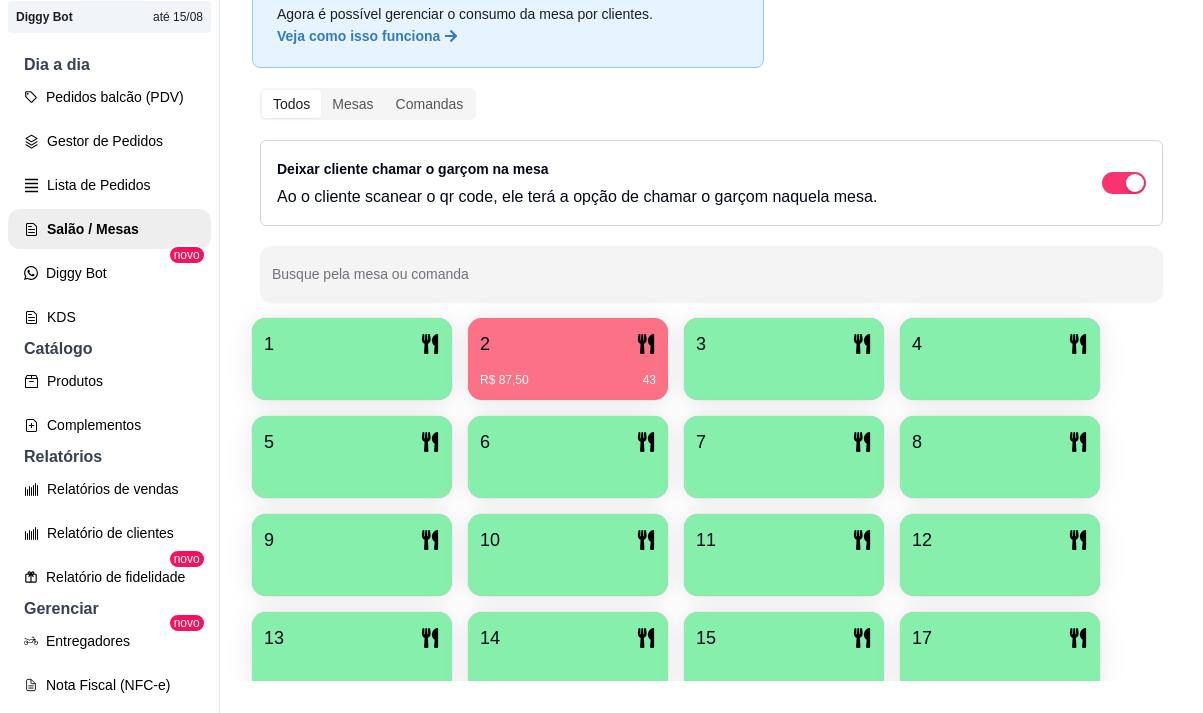 click on "R$ 87,50 43" at bounding box center [568, 373] 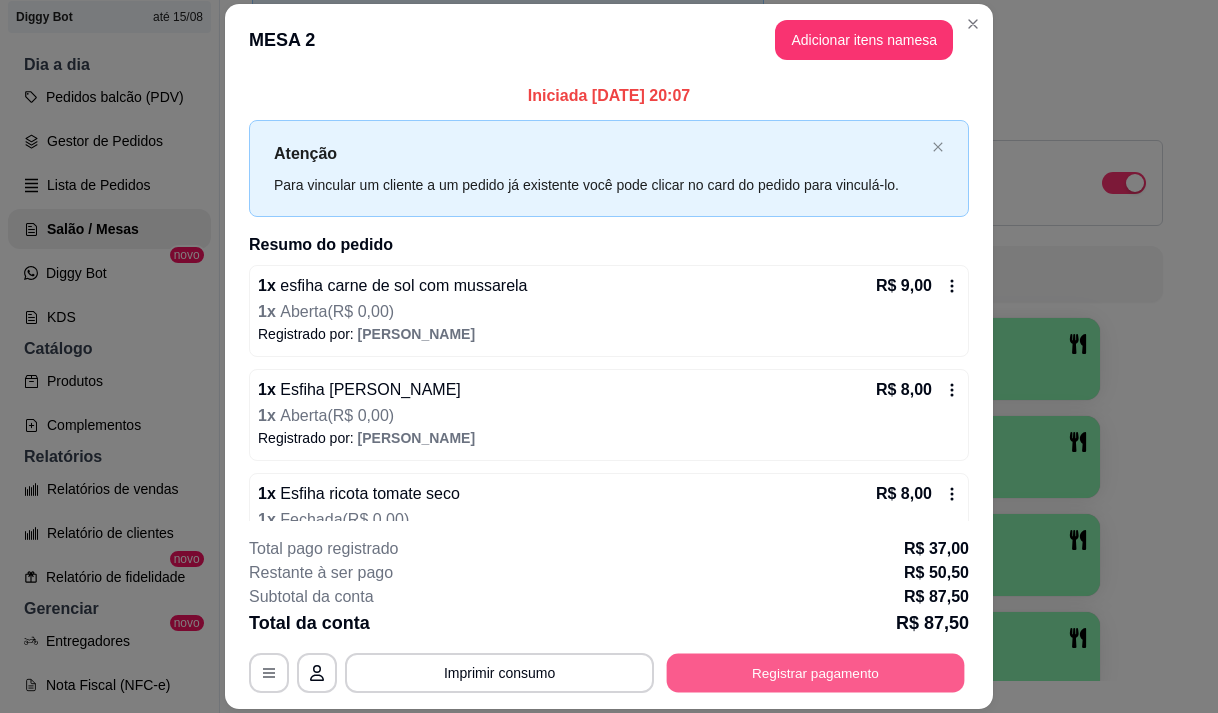 click on "Registrar pagamento" at bounding box center (816, 673) 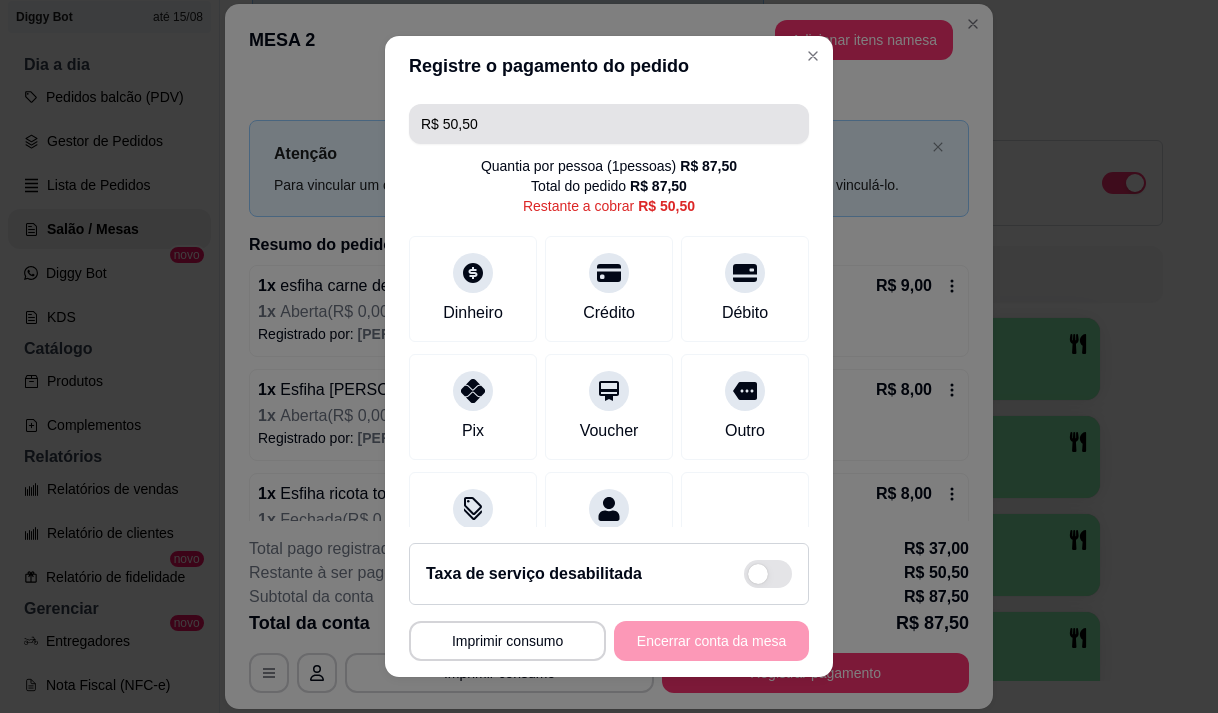 click on "R$ 50,50" at bounding box center [609, 124] 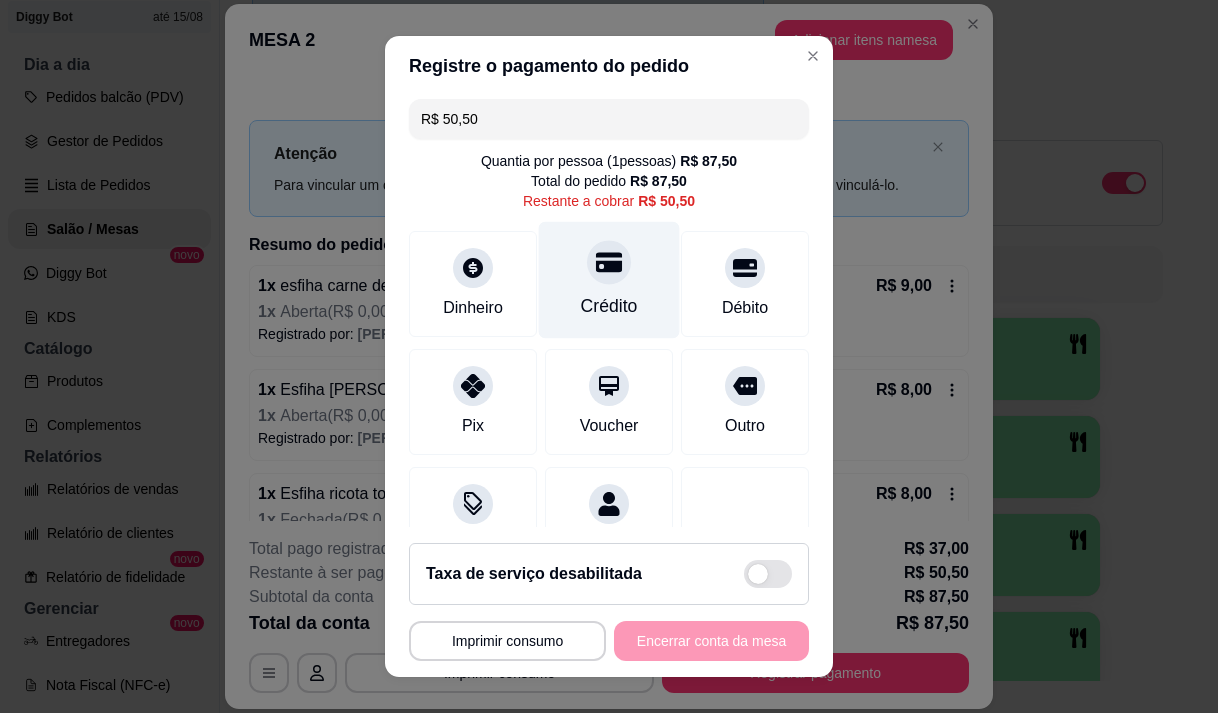 scroll, scrollTop: 0, scrollLeft: 0, axis: both 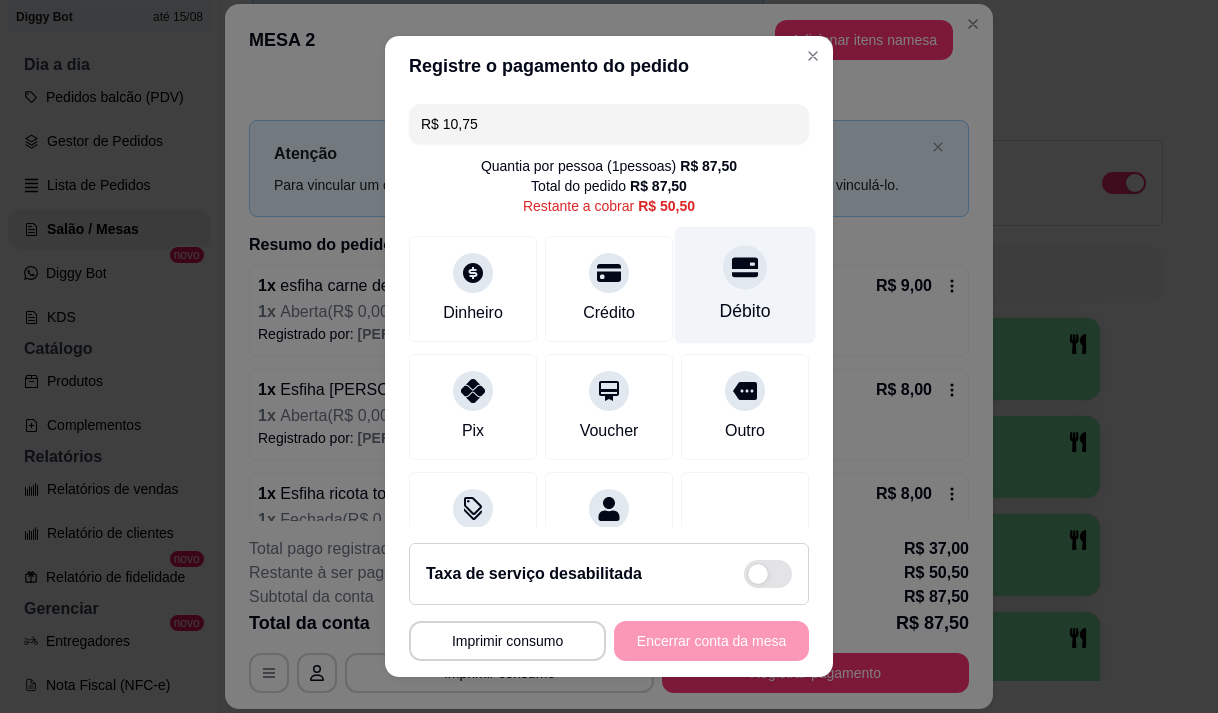 click on "Débito" at bounding box center [745, 311] 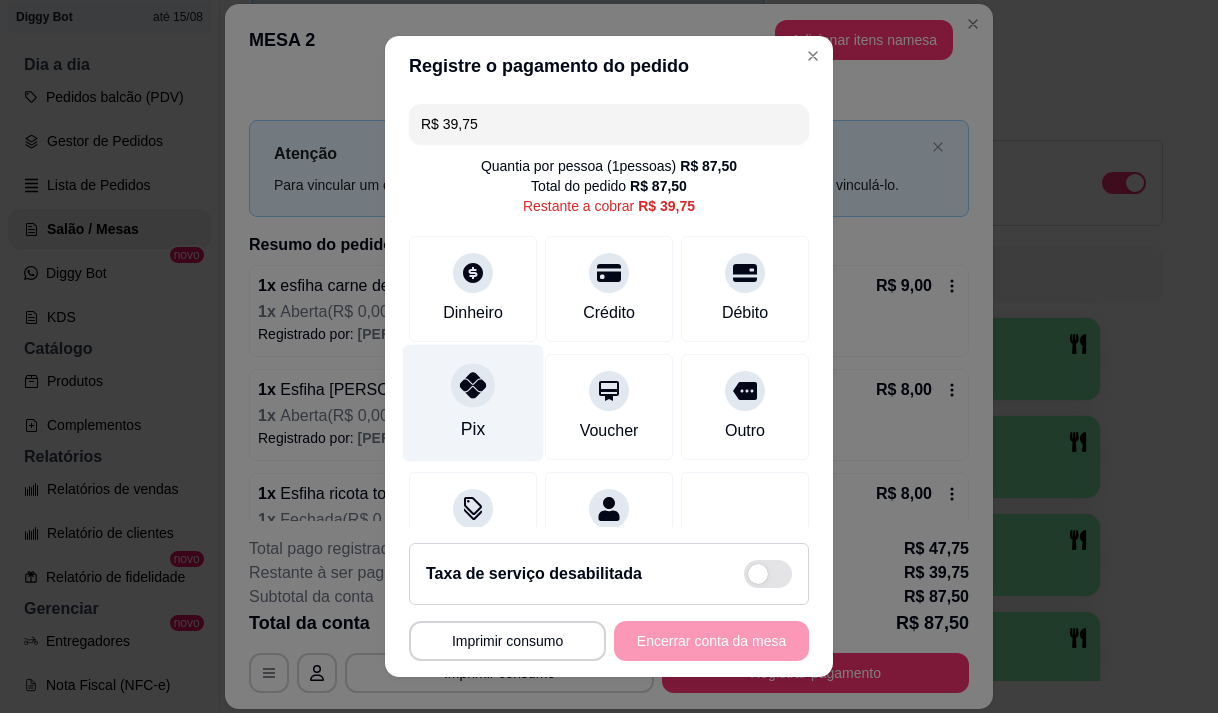 click 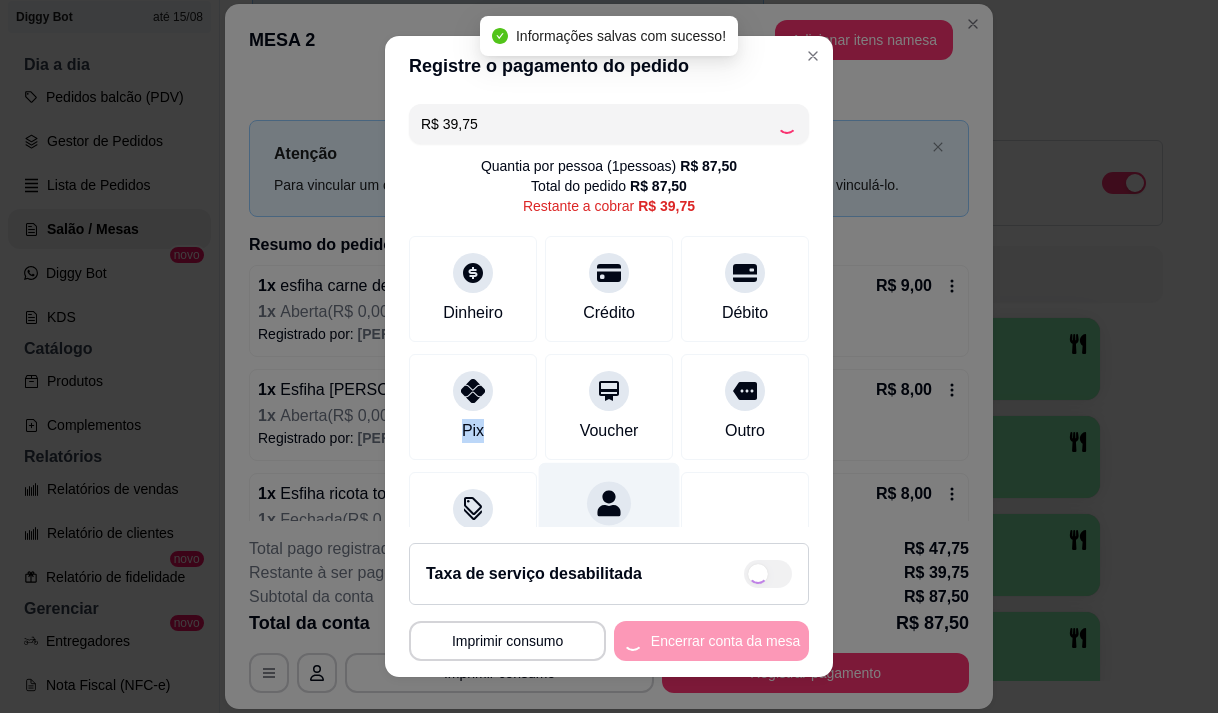 type on "R$ 0,00" 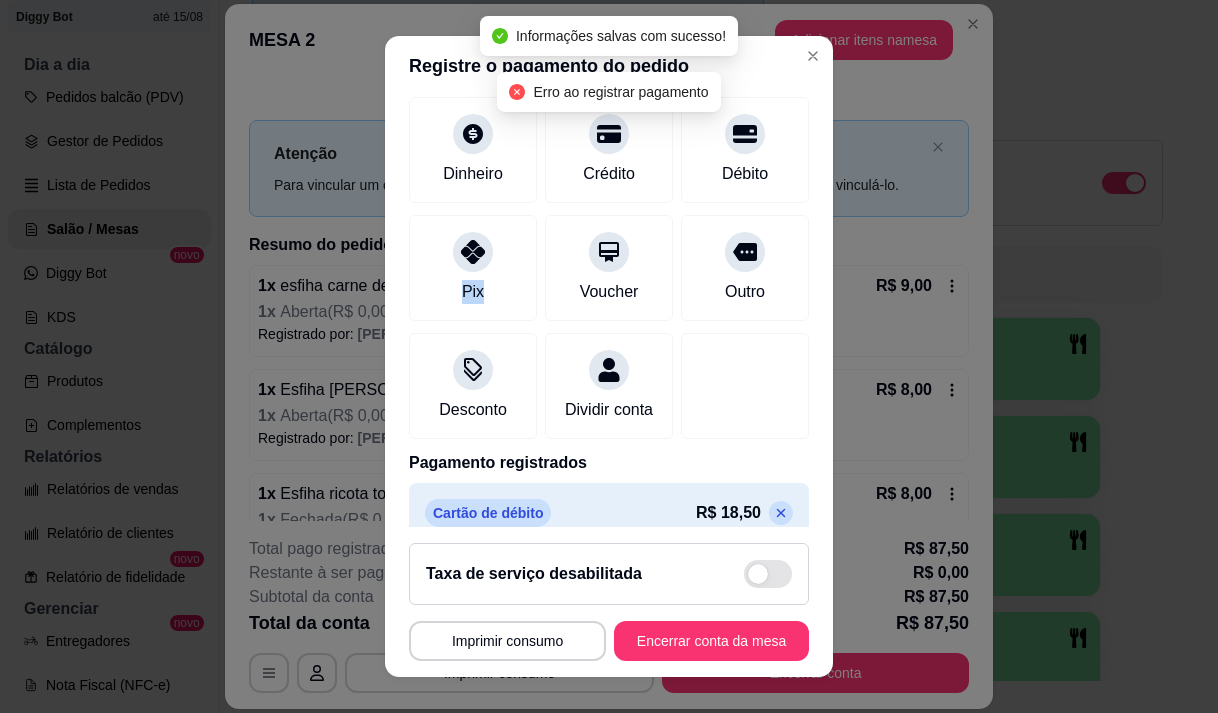 scroll, scrollTop: 300, scrollLeft: 0, axis: vertical 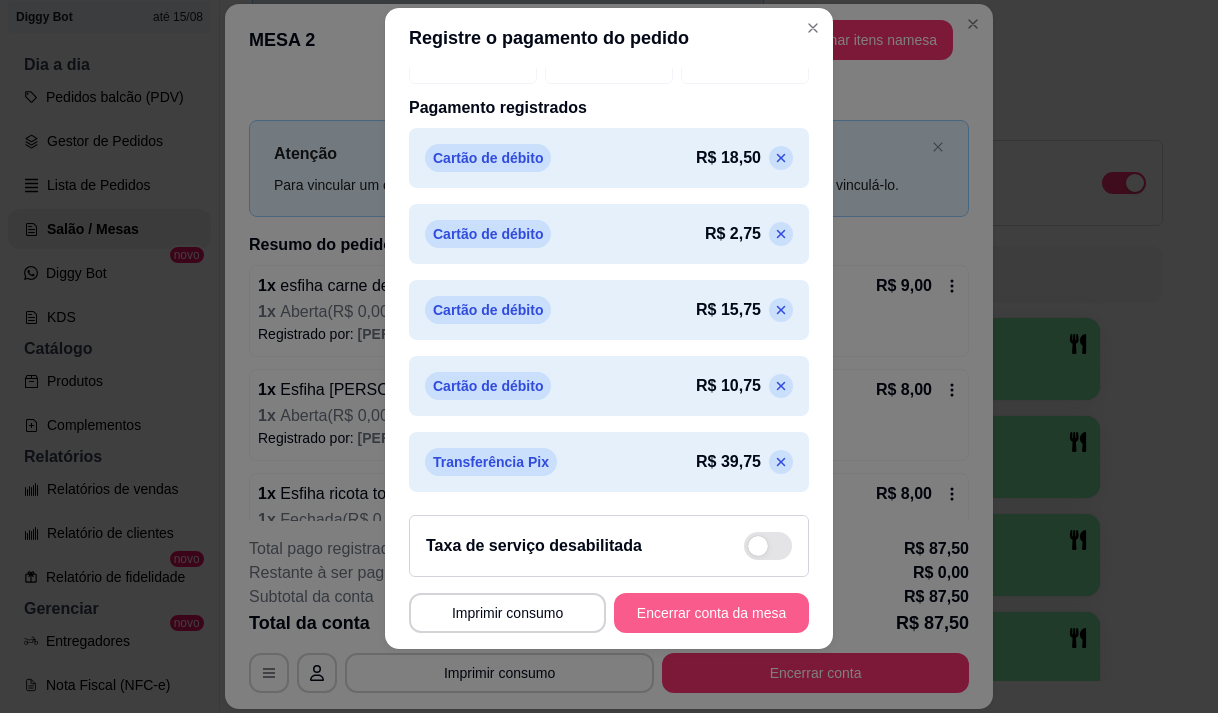 click on "Encerrar conta da mesa" at bounding box center [711, 613] 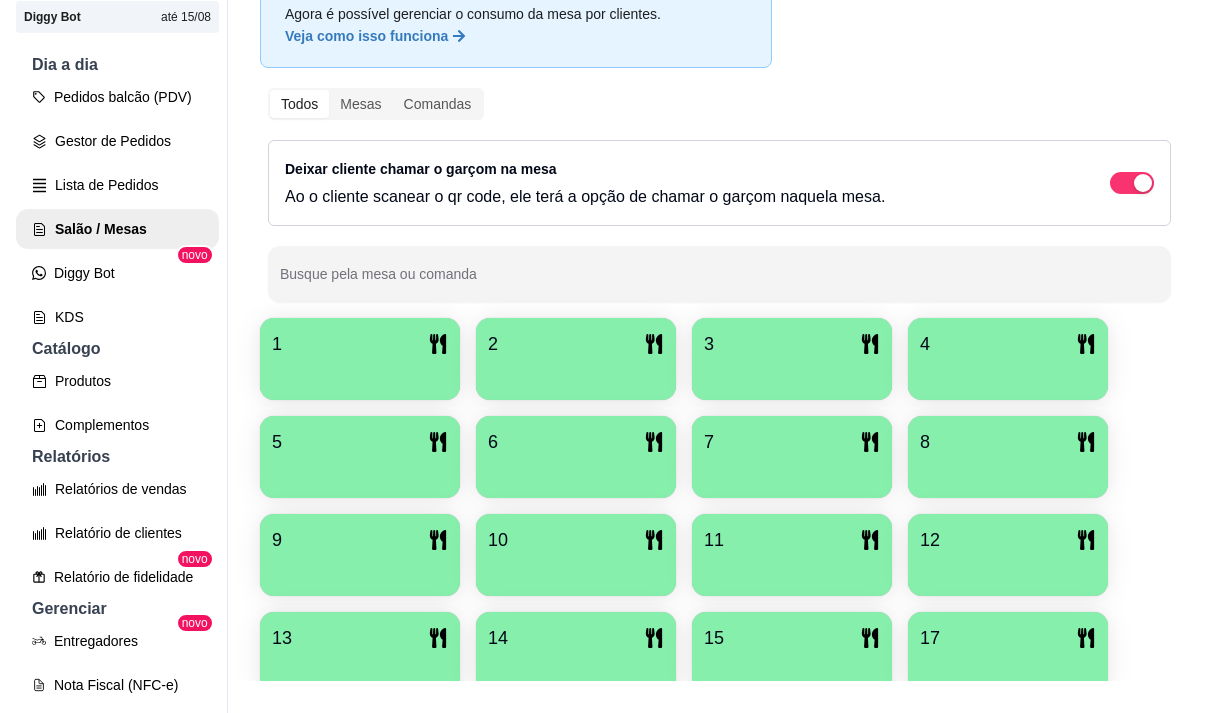 scroll, scrollTop: 639, scrollLeft: 0, axis: vertical 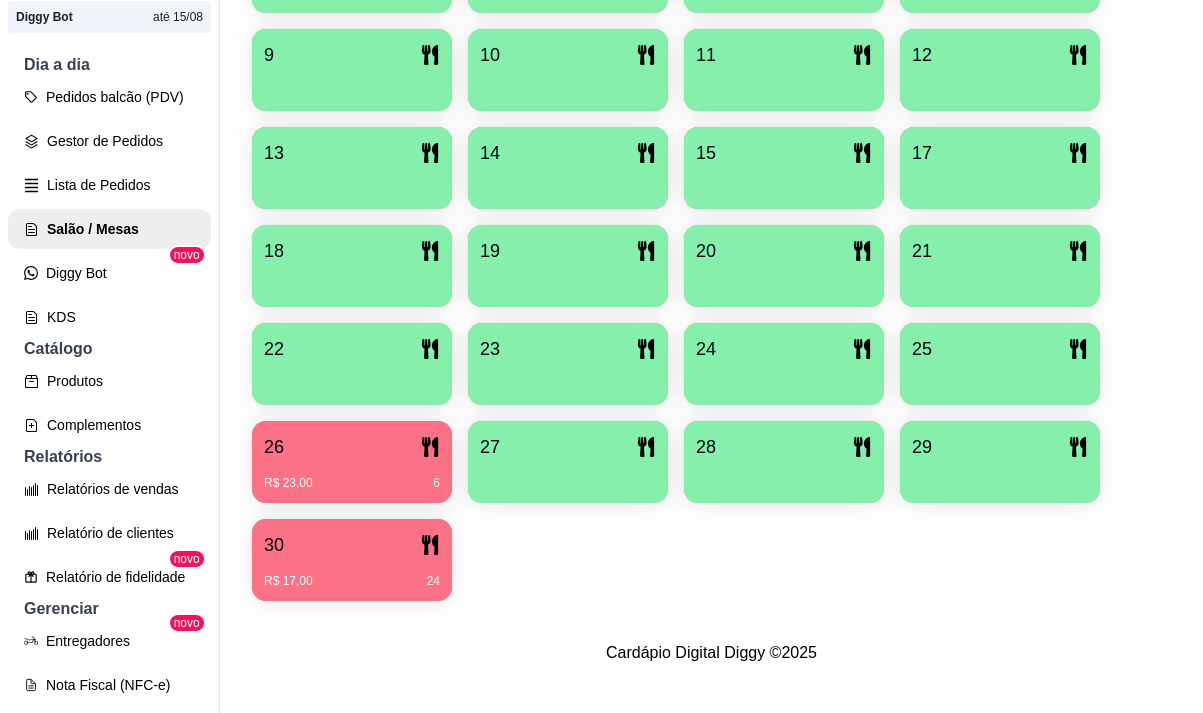 click on "R$ 17,00 24" at bounding box center [352, 574] 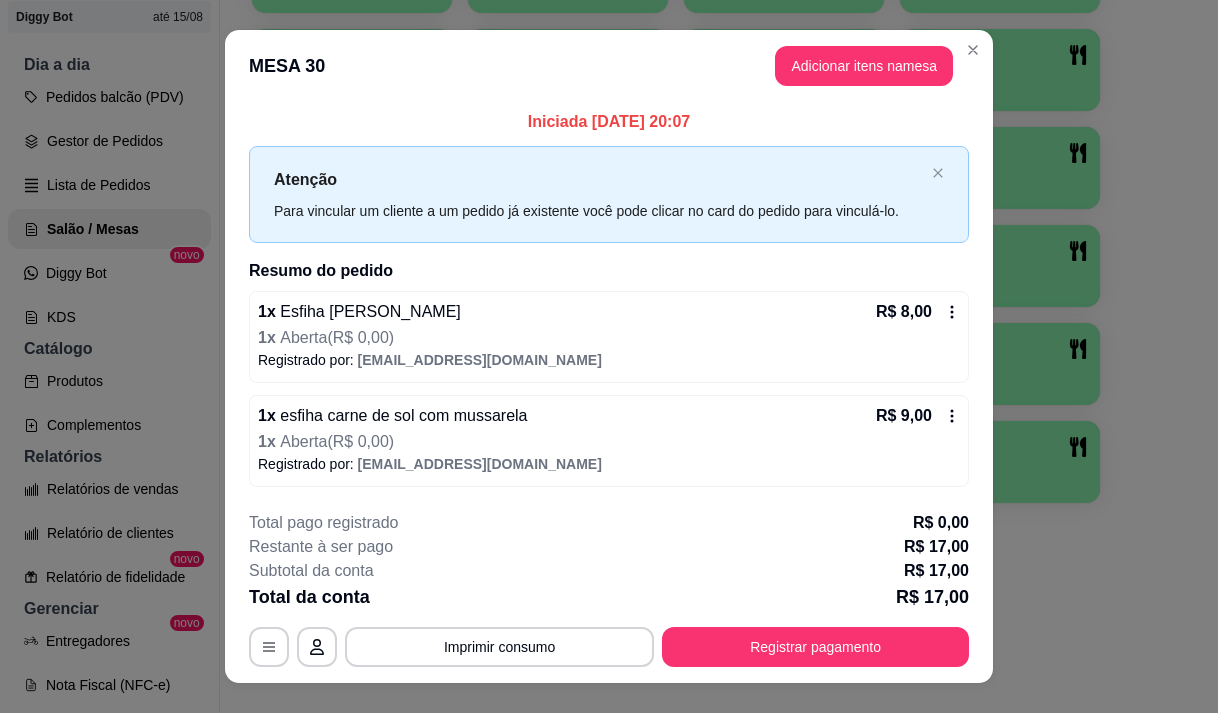 scroll, scrollTop: 34, scrollLeft: 0, axis: vertical 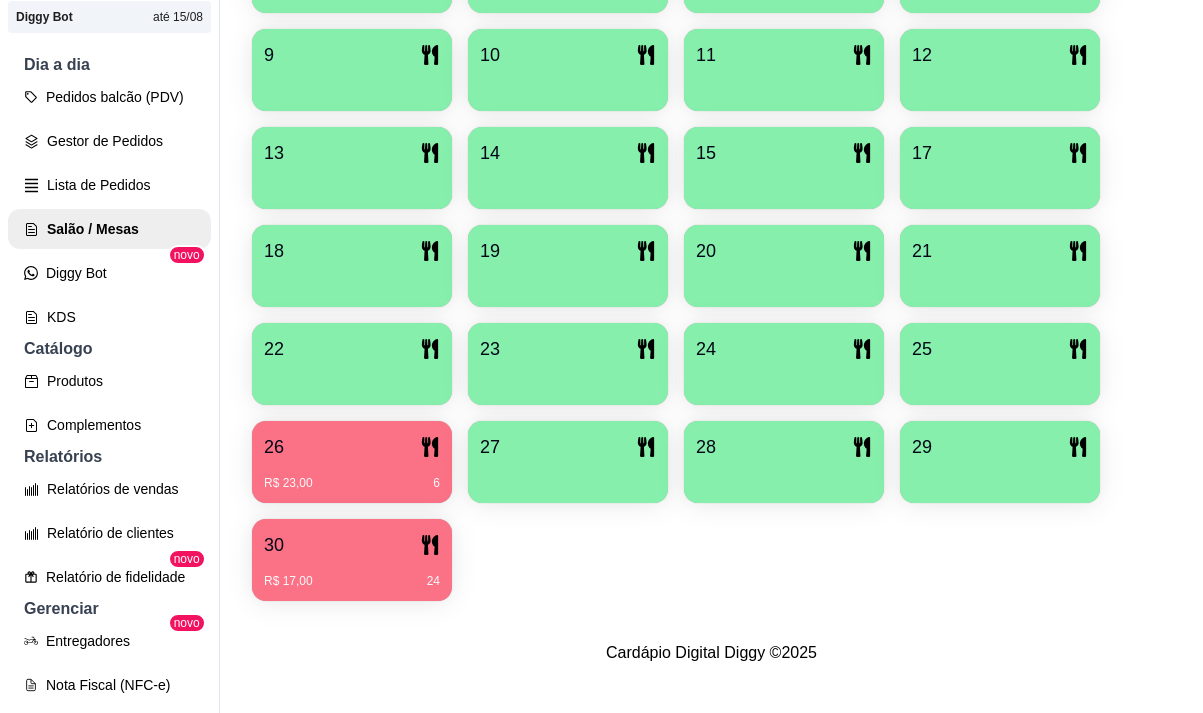 click on "26" at bounding box center (352, 447) 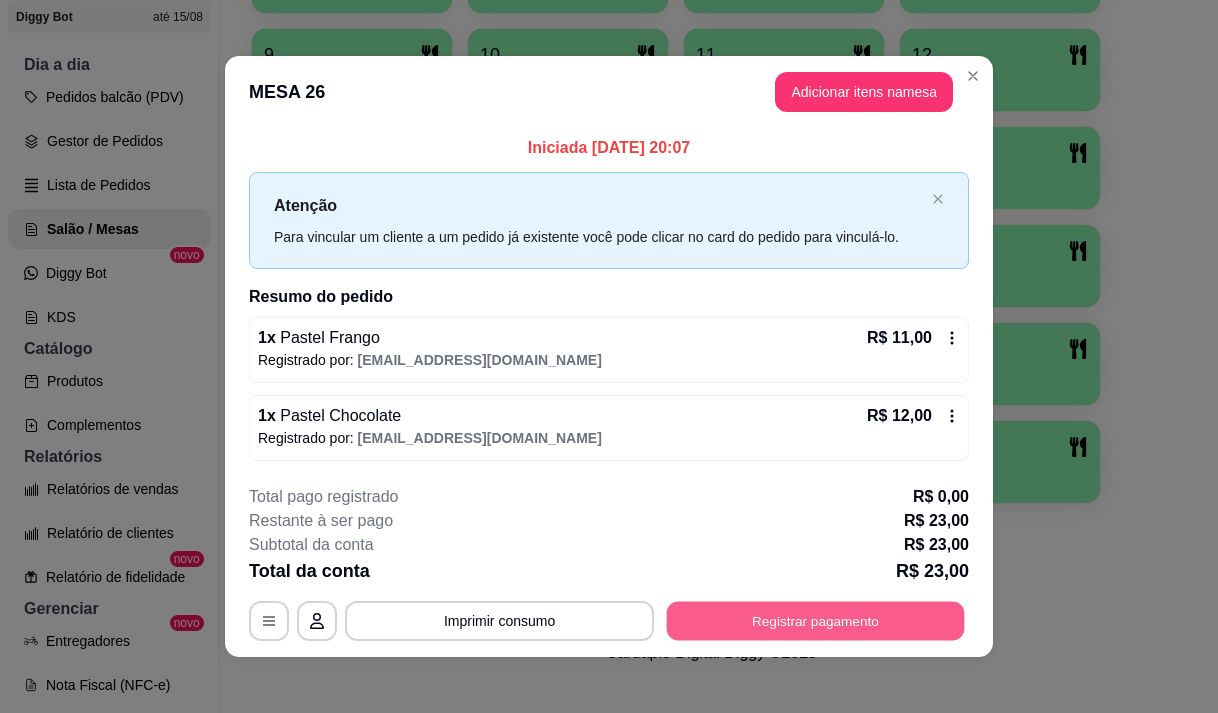 click on "Registrar pagamento" at bounding box center (816, 621) 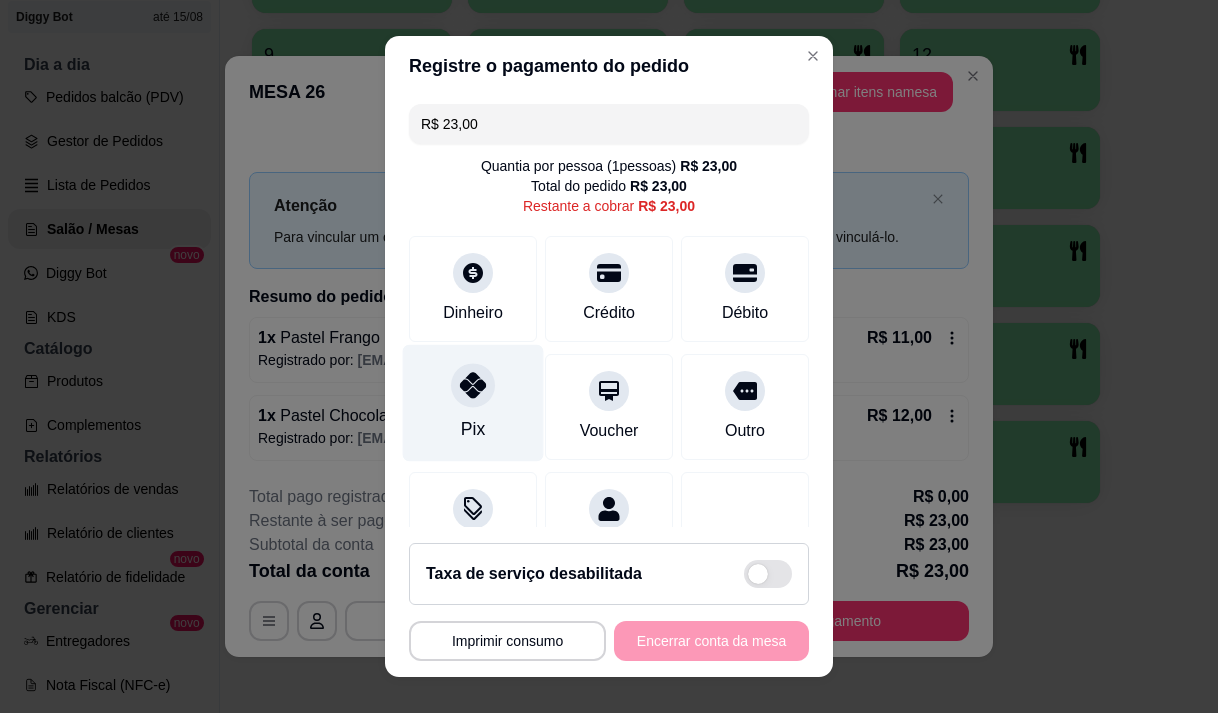 click at bounding box center [473, 385] 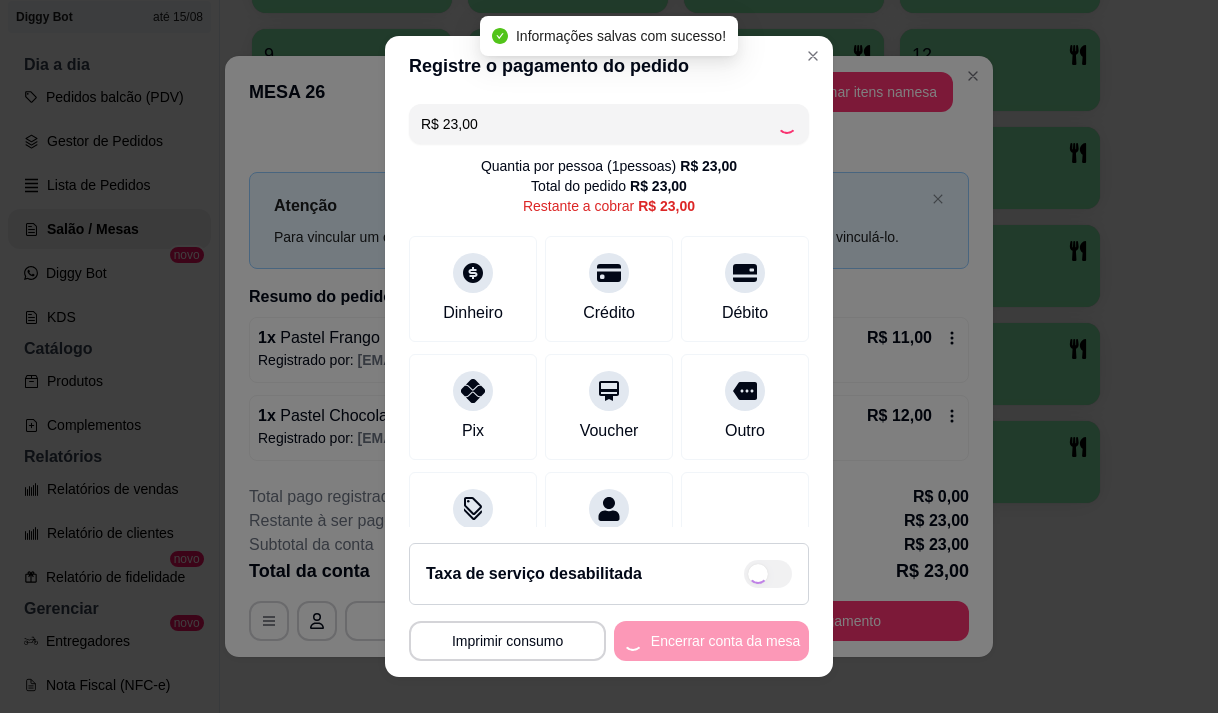 type on "R$ 0,00" 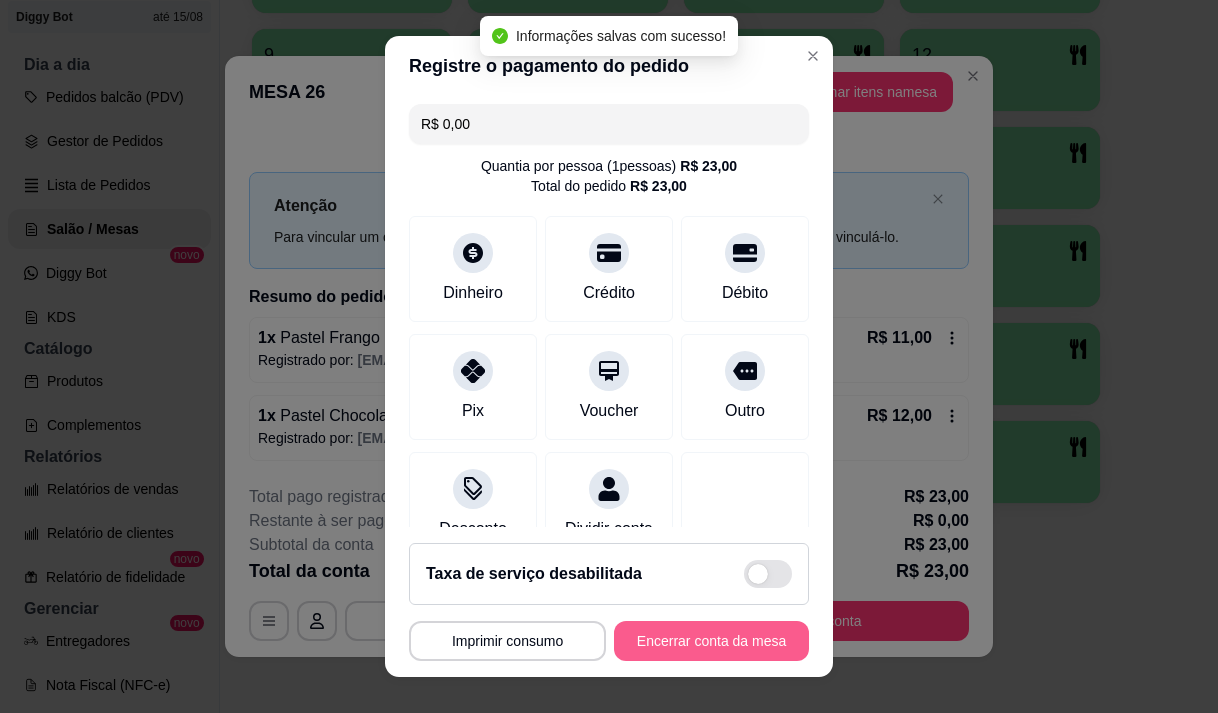 click on "Encerrar conta da mesa" at bounding box center [711, 641] 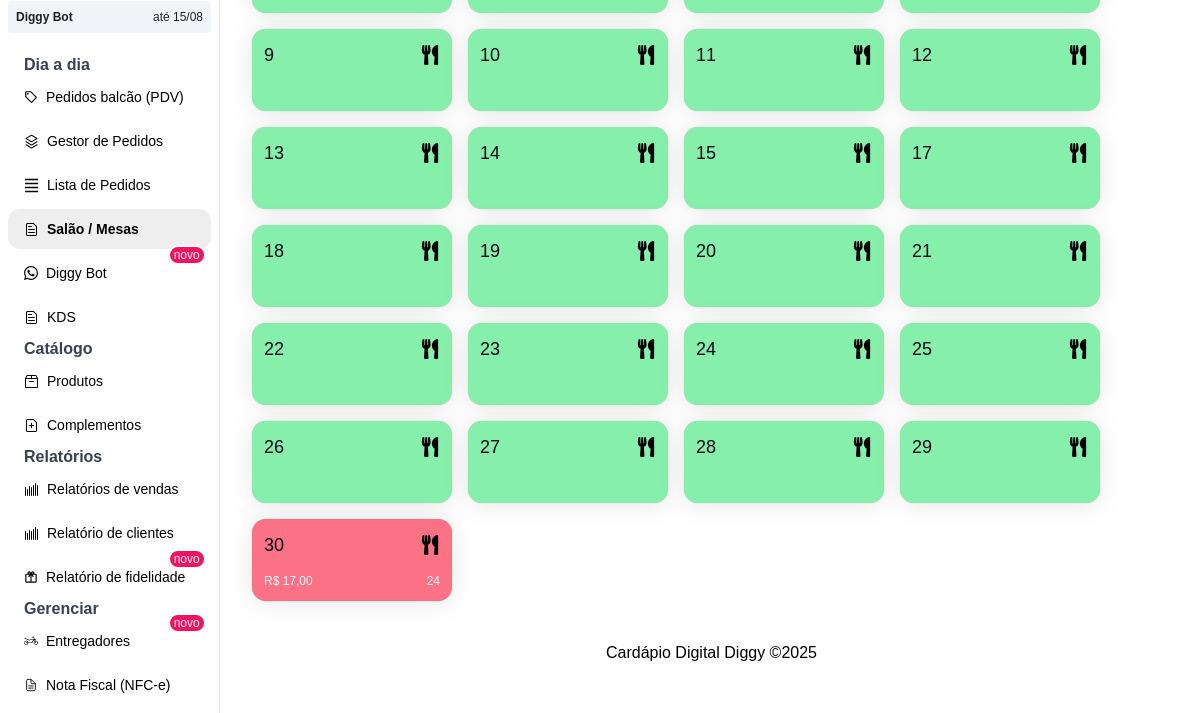 click on "26" at bounding box center (352, 447) 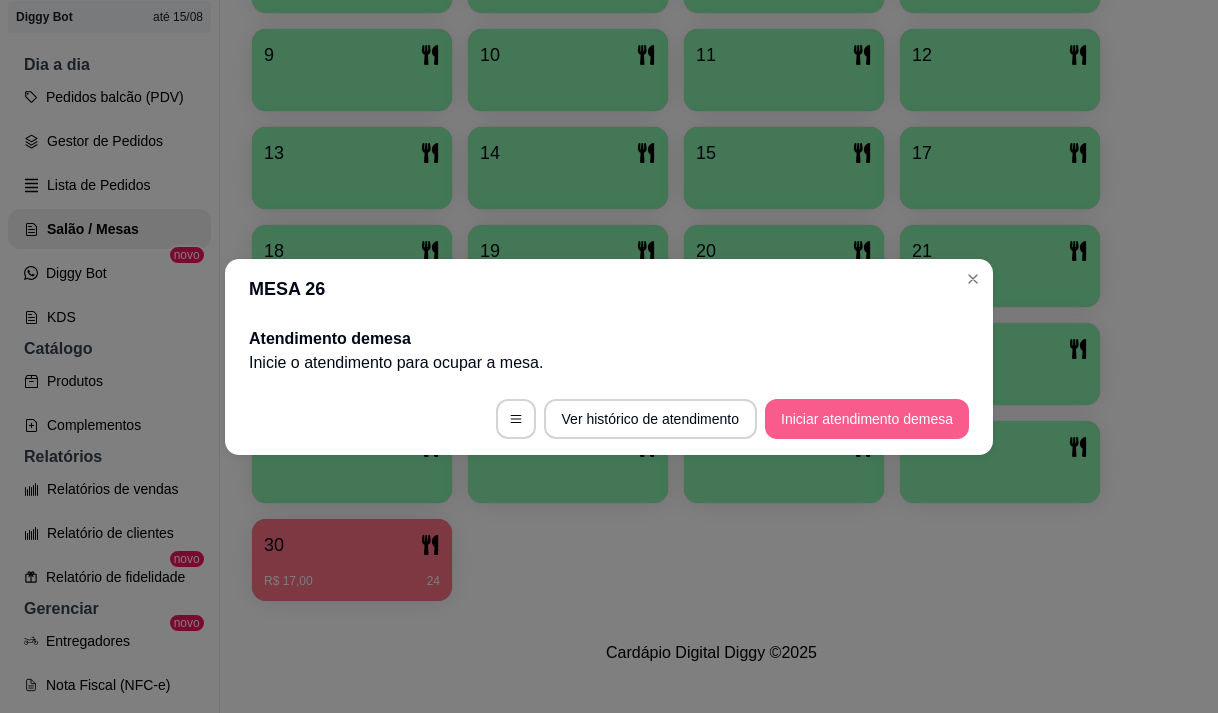 click on "Iniciar atendimento de  mesa" at bounding box center [867, 419] 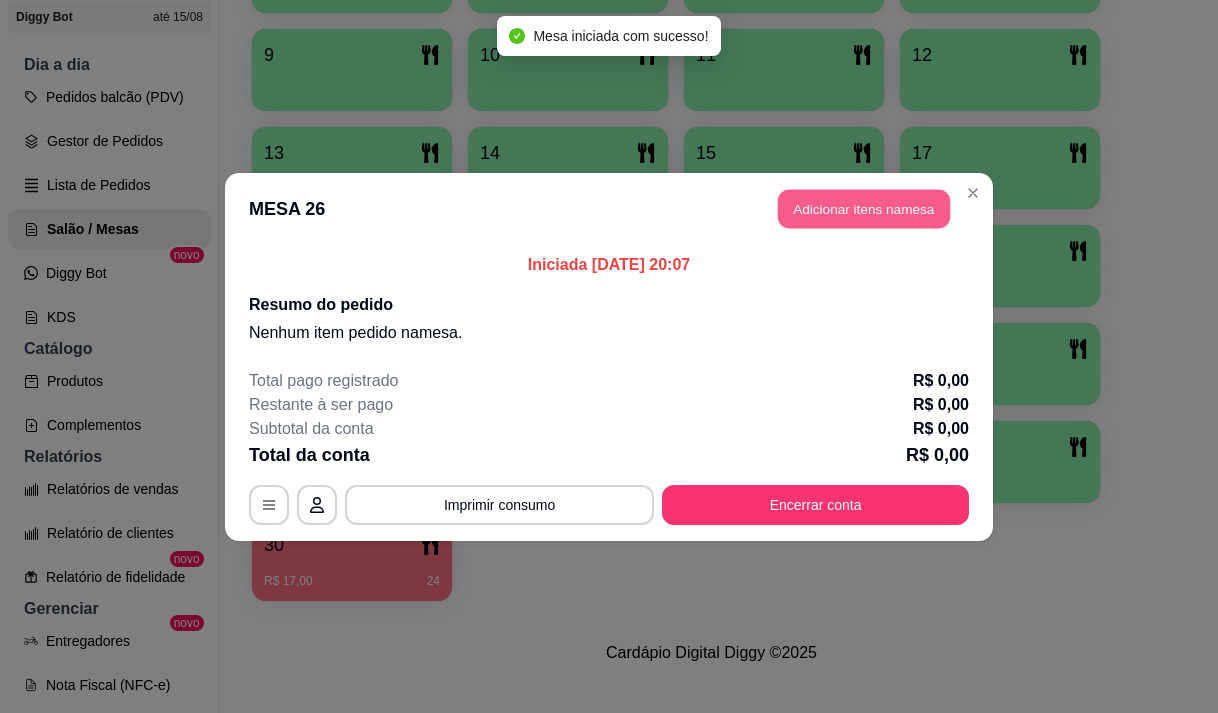 click on "Adicionar itens na  mesa" at bounding box center [864, 208] 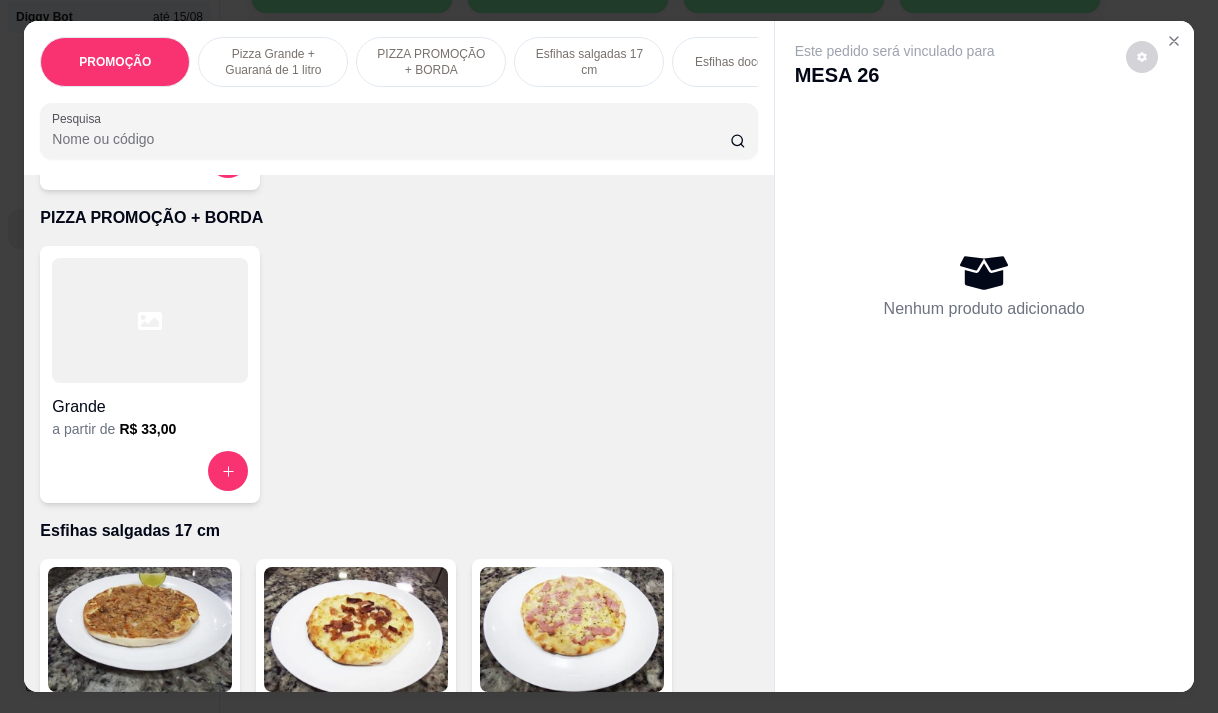 scroll, scrollTop: 700, scrollLeft: 0, axis: vertical 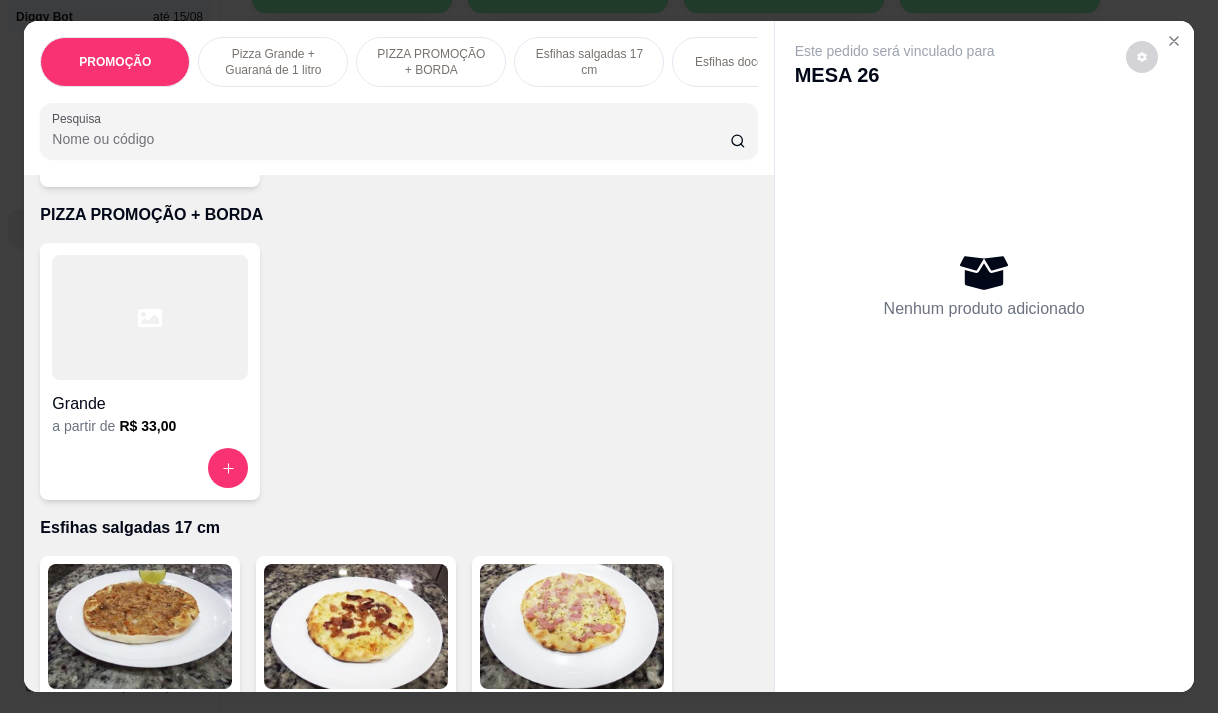 click on "R$ 33,00" at bounding box center [147, 426] 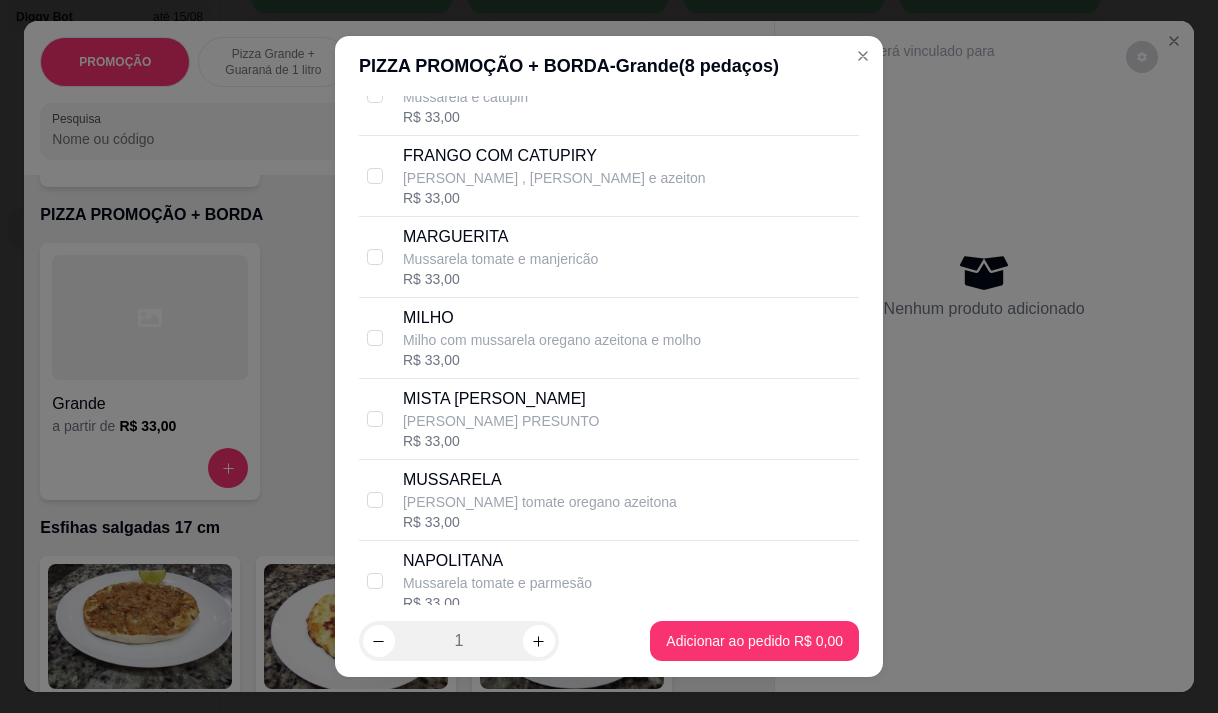 scroll, scrollTop: 500, scrollLeft: 0, axis: vertical 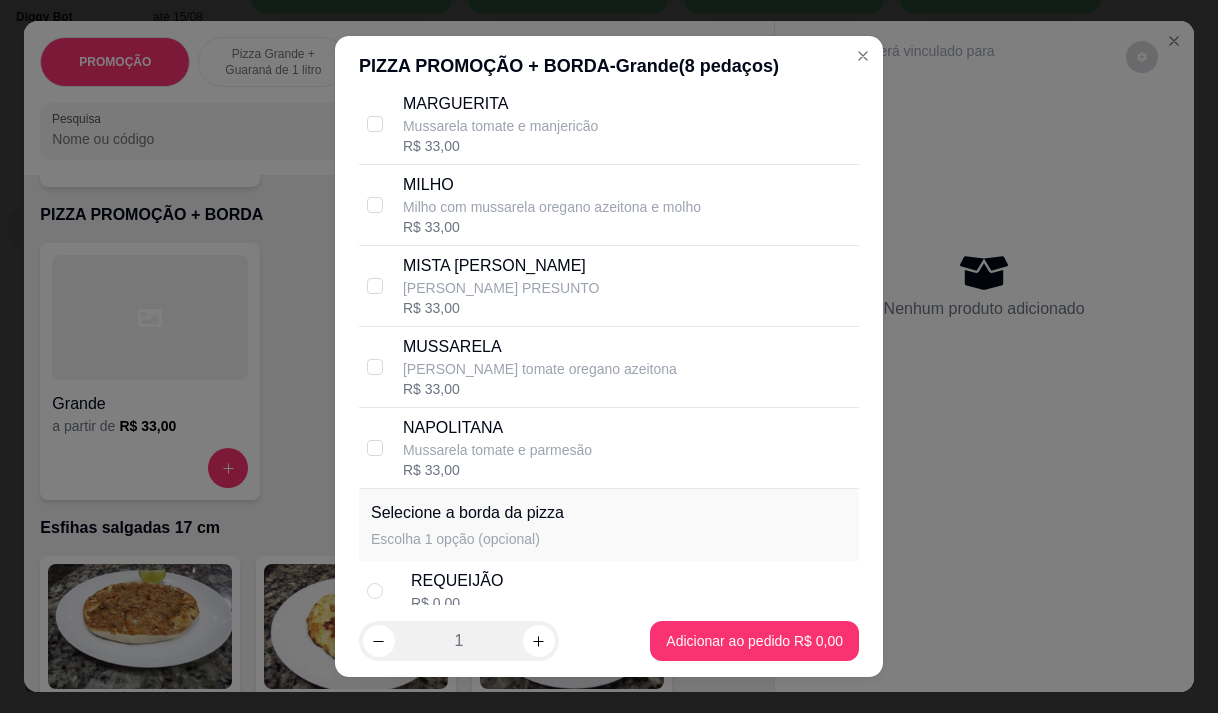 click on "MUSSARELA" at bounding box center (540, 347) 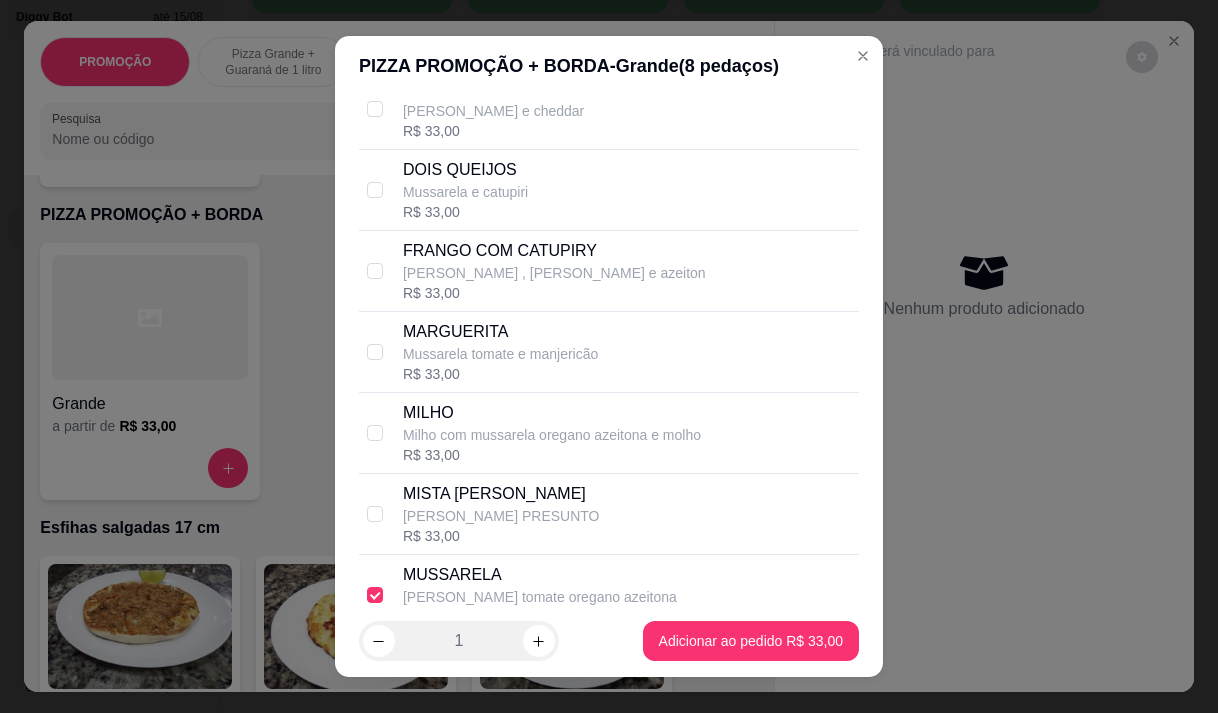 scroll, scrollTop: 100, scrollLeft: 0, axis: vertical 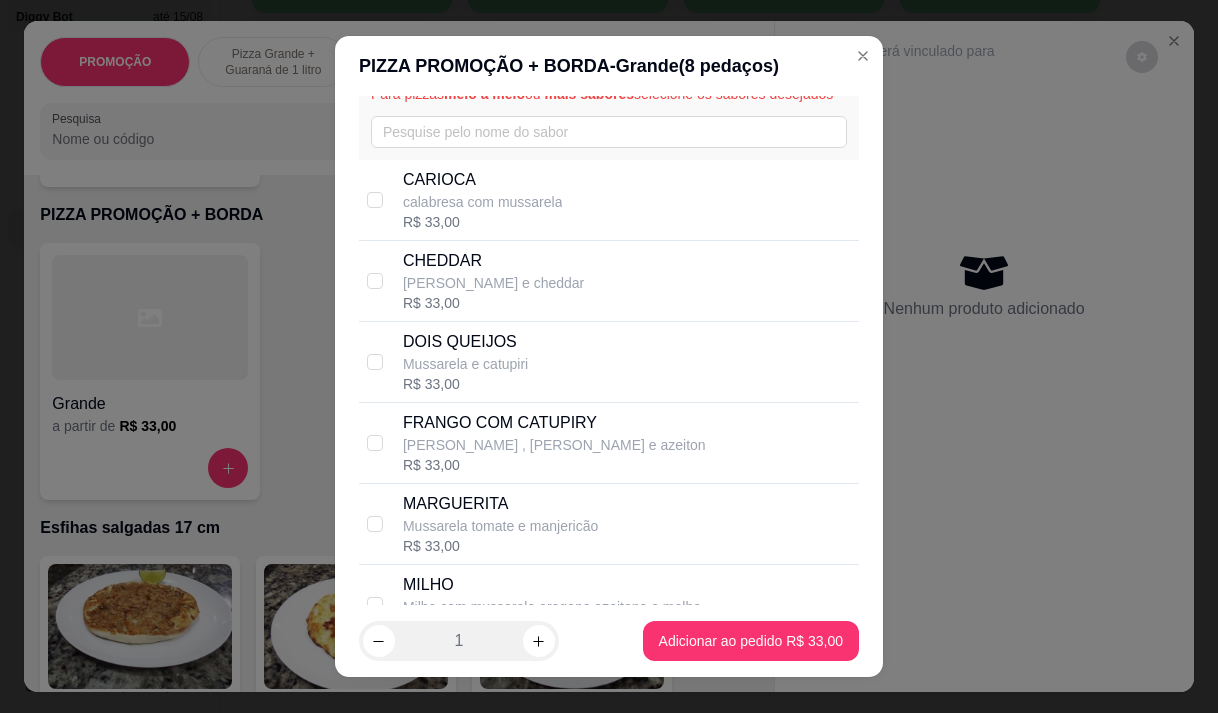 click on "CARIOCA calabresa com mussarela  R$ 33,00" at bounding box center [627, 200] 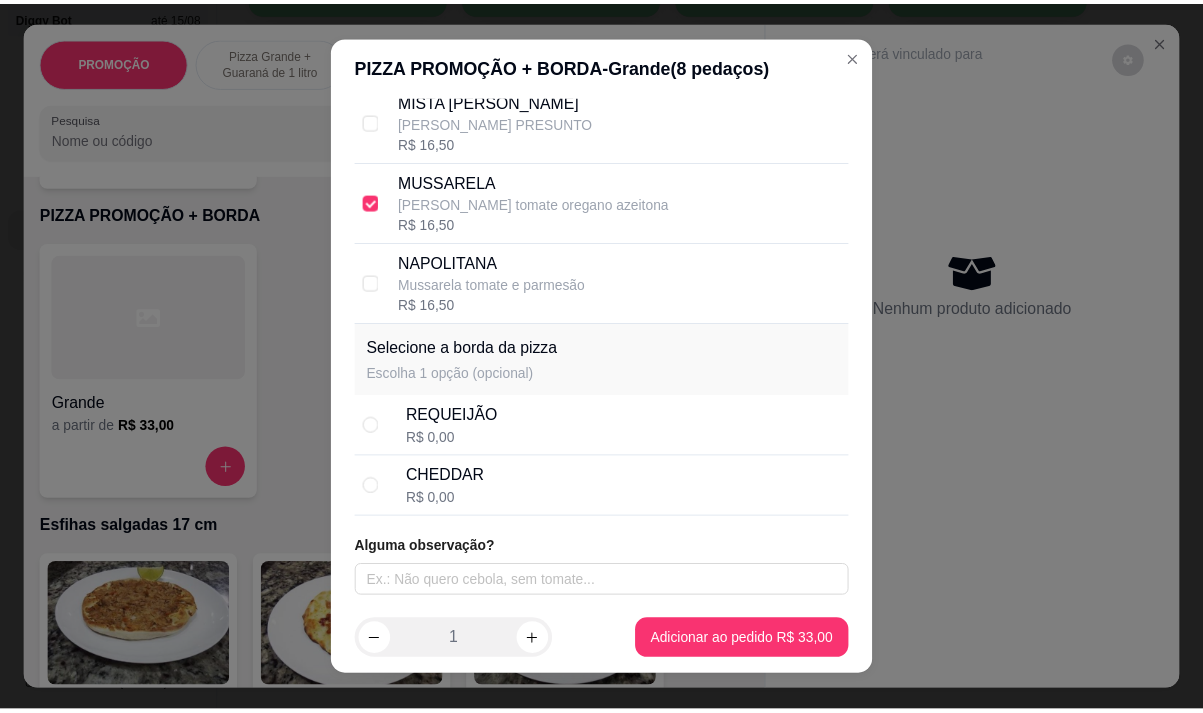 scroll, scrollTop: 685, scrollLeft: 0, axis: vertical 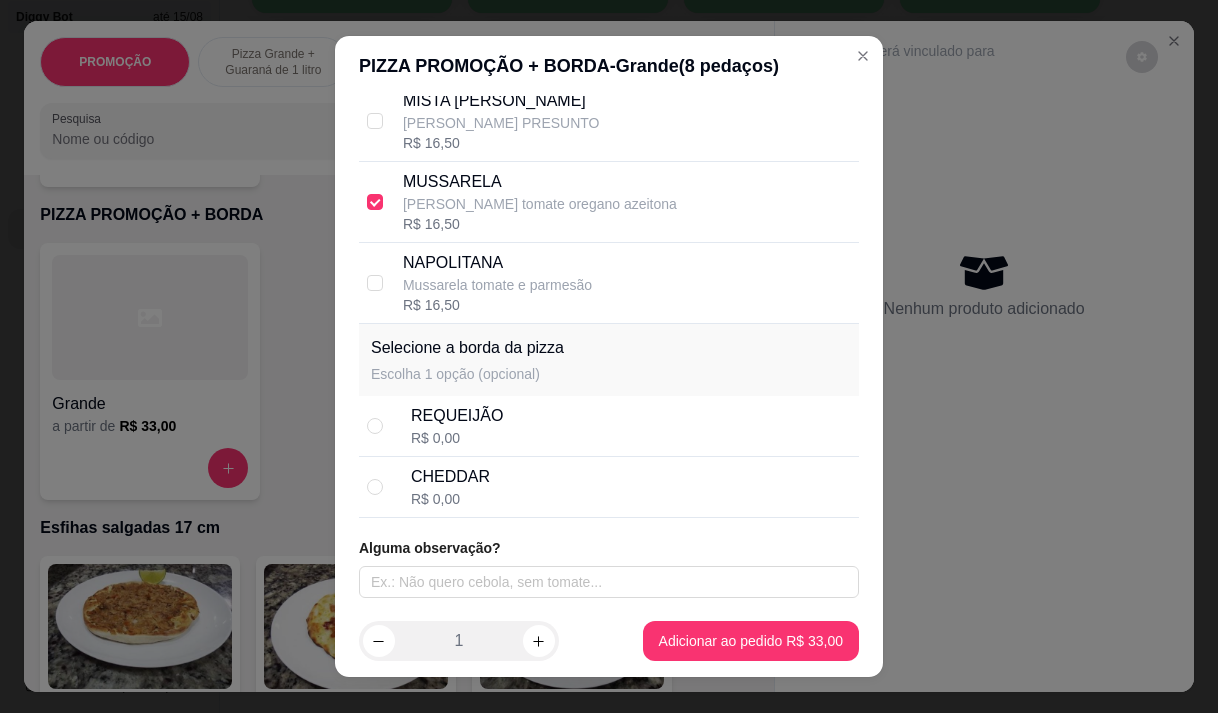 click on "CHEDDAR R$ 0,00" at bounding box center [631, 487] 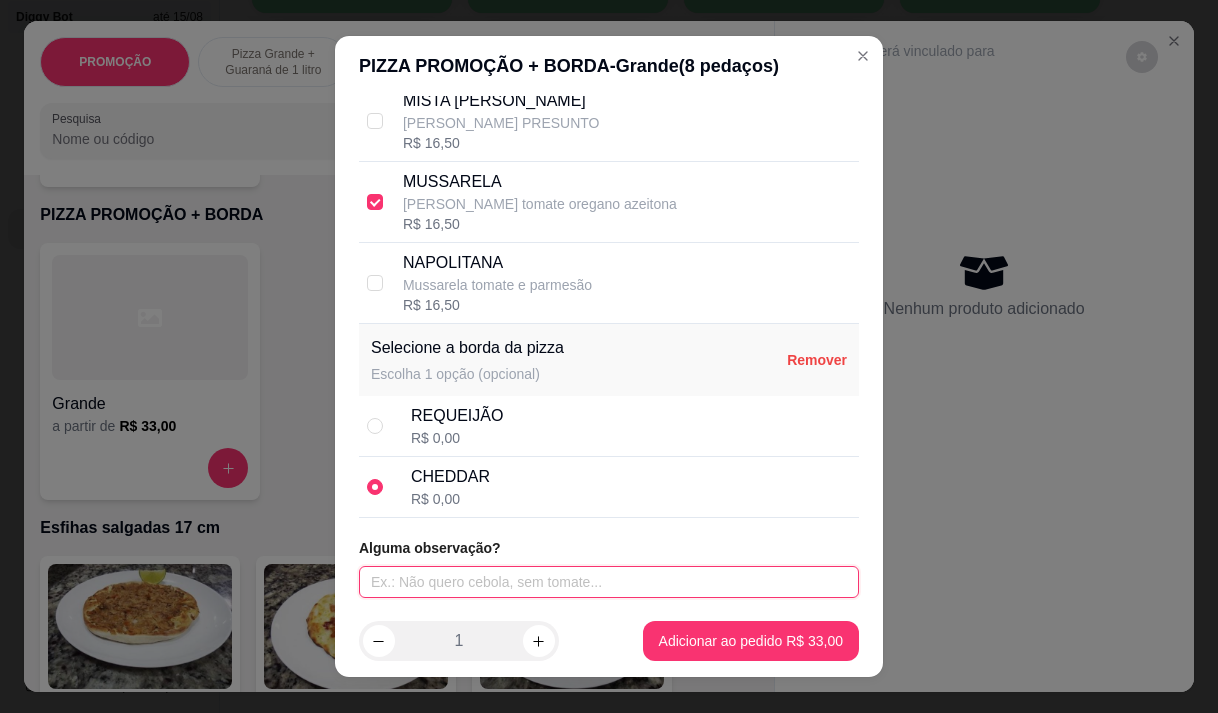 click at bounding box center [609, 582] 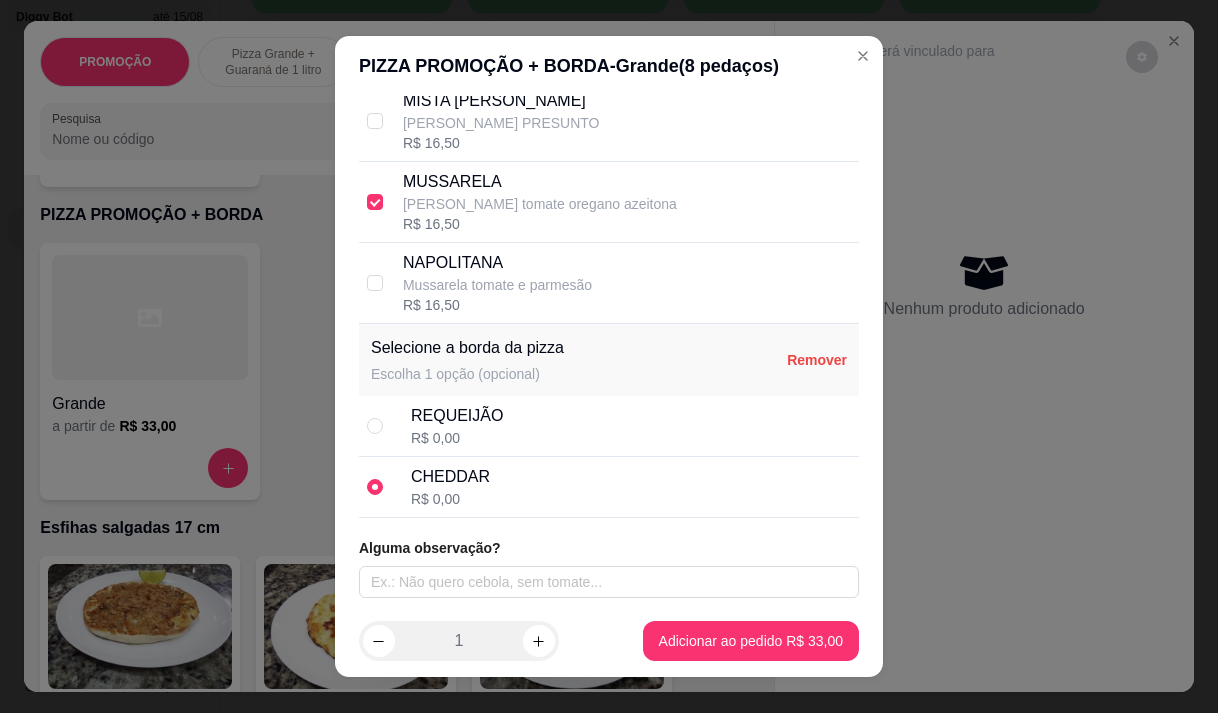 click on "REQUEIJÃO R$ 0,00" at bounding box center [631, 426] 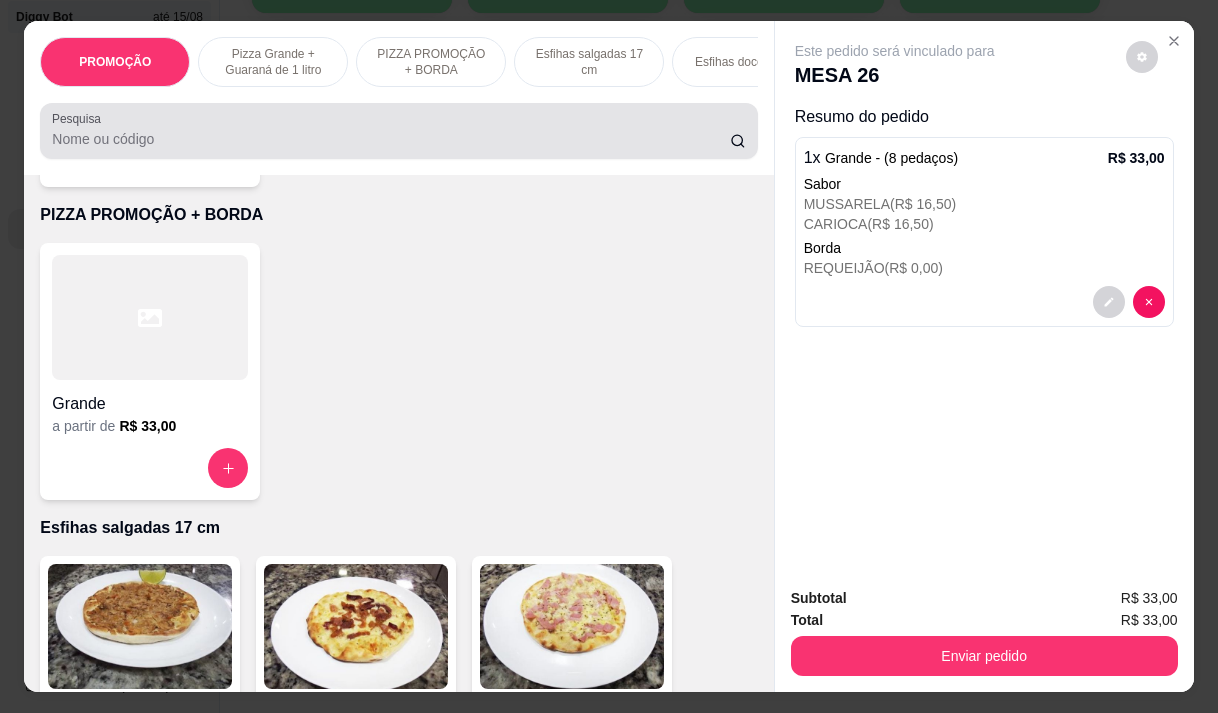 click at bounding box center (398, 131) 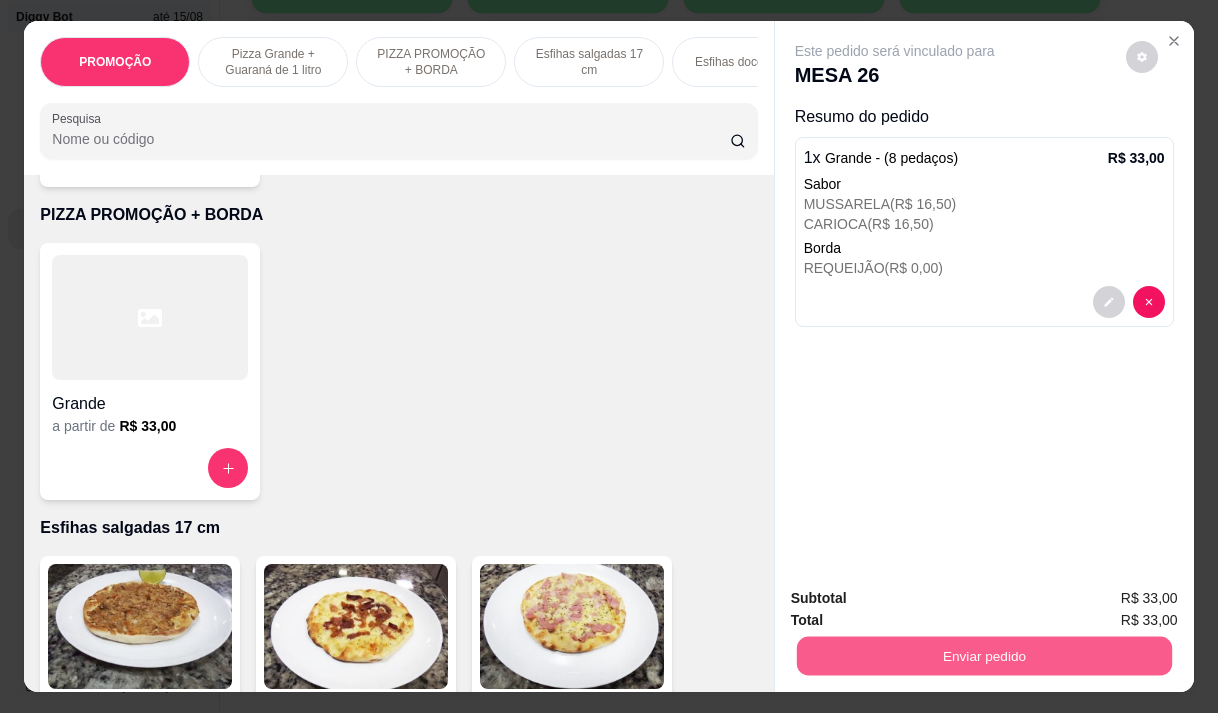 click on "Enviar pedido" at bounding box center (983, 655) 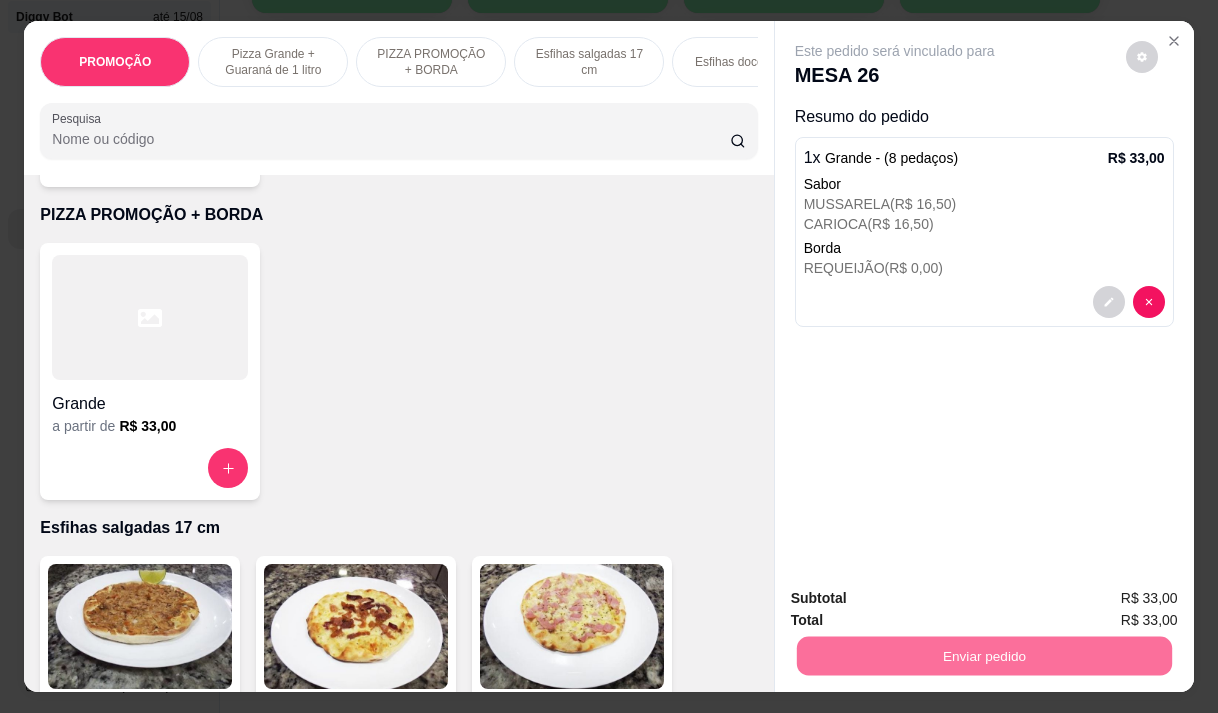 click on "Não registrar e enviar pedido" at bounding box center (918, 599) 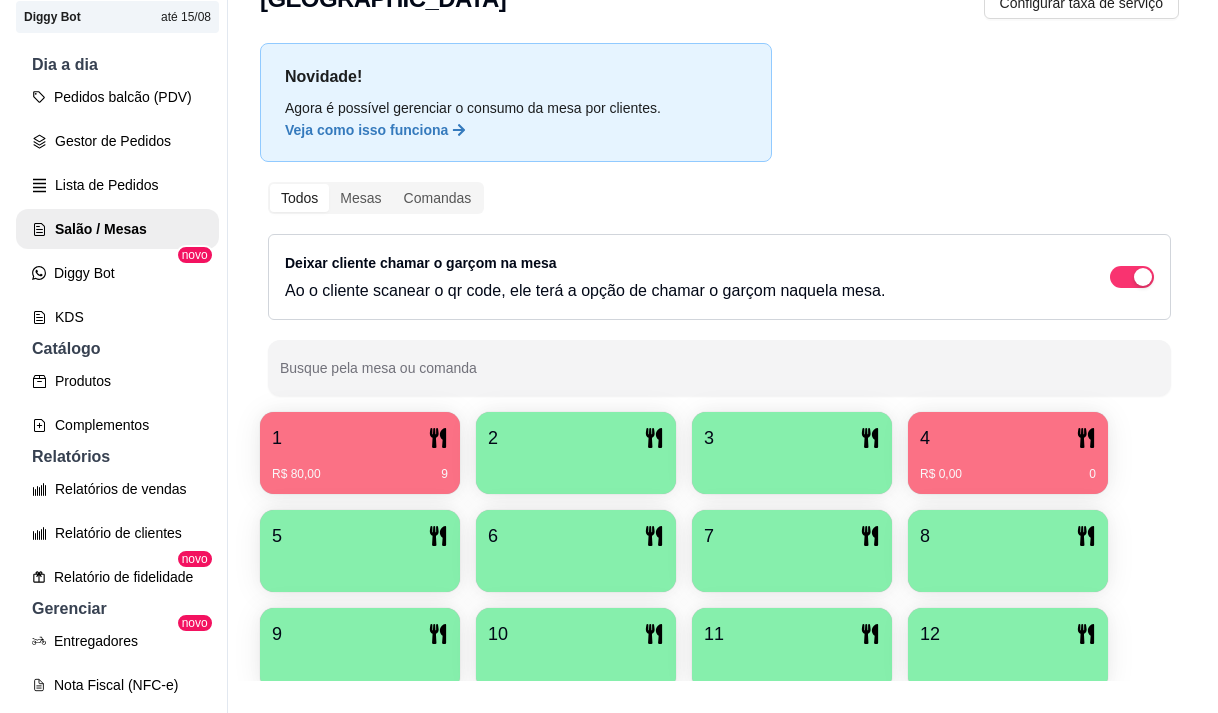 scroll, scrollTop: 0, scrollLeft: 0, axis: both 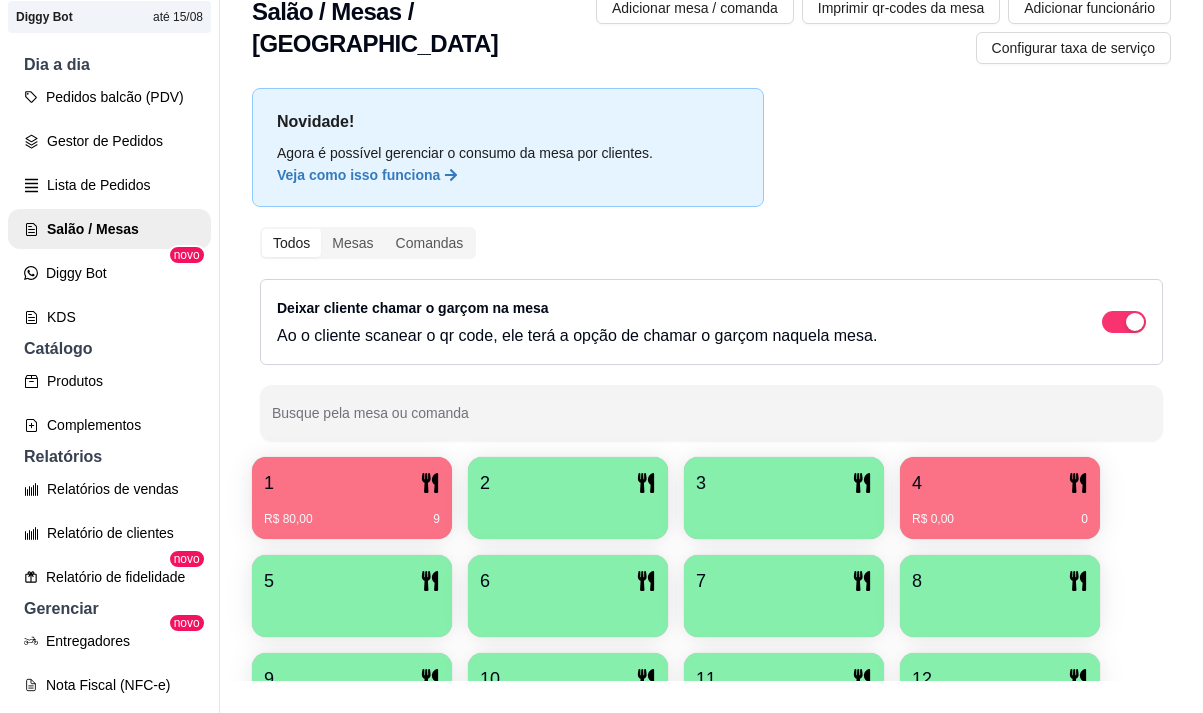click on "1" at bounding box center (352, 483) 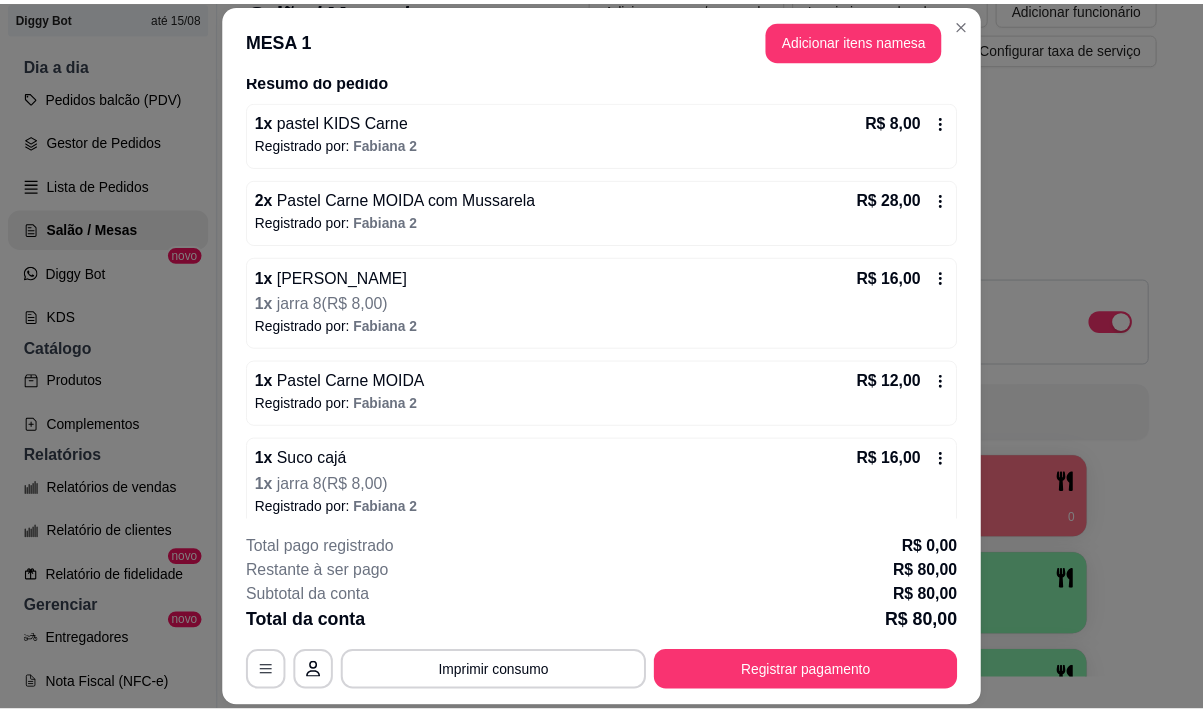 scroll, scrollTop: 181, scrollLeft: 0, axis: vertical 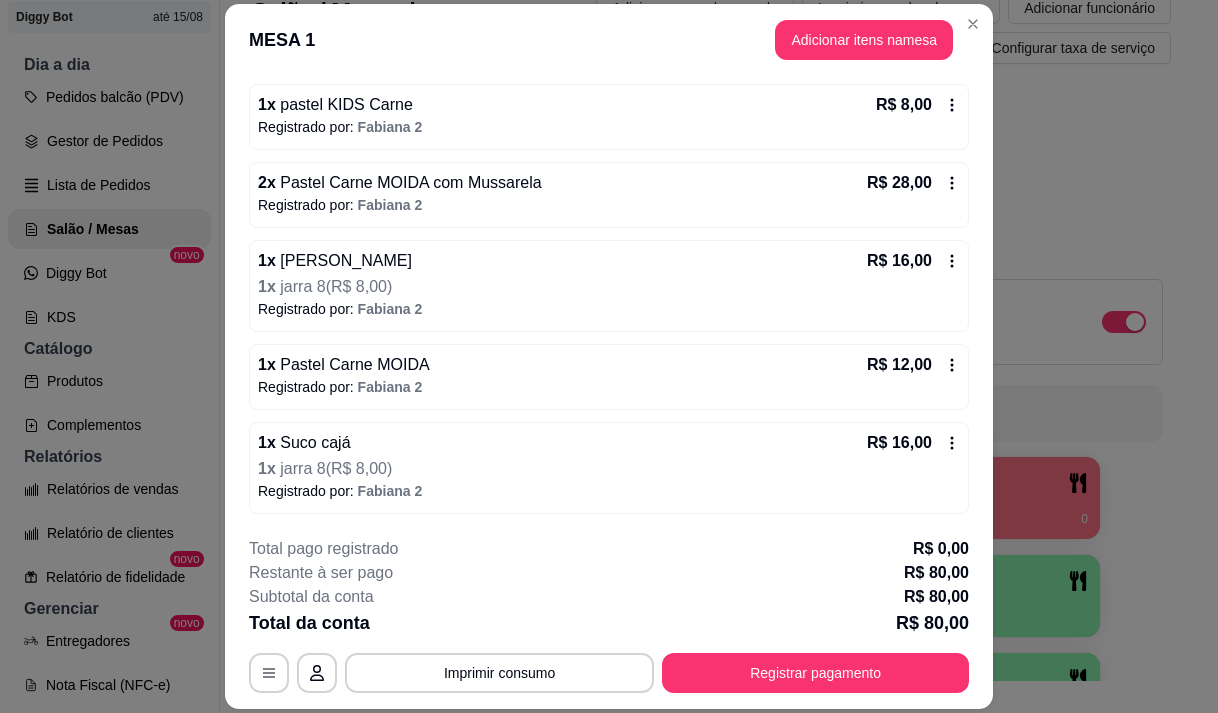 click on "Deixar cliente chamar o garçom na mesa Ao o cliente scanear o qr code, ele terá a opção de chamar o garçom naquela mesa." at bounding box center [711, 322] 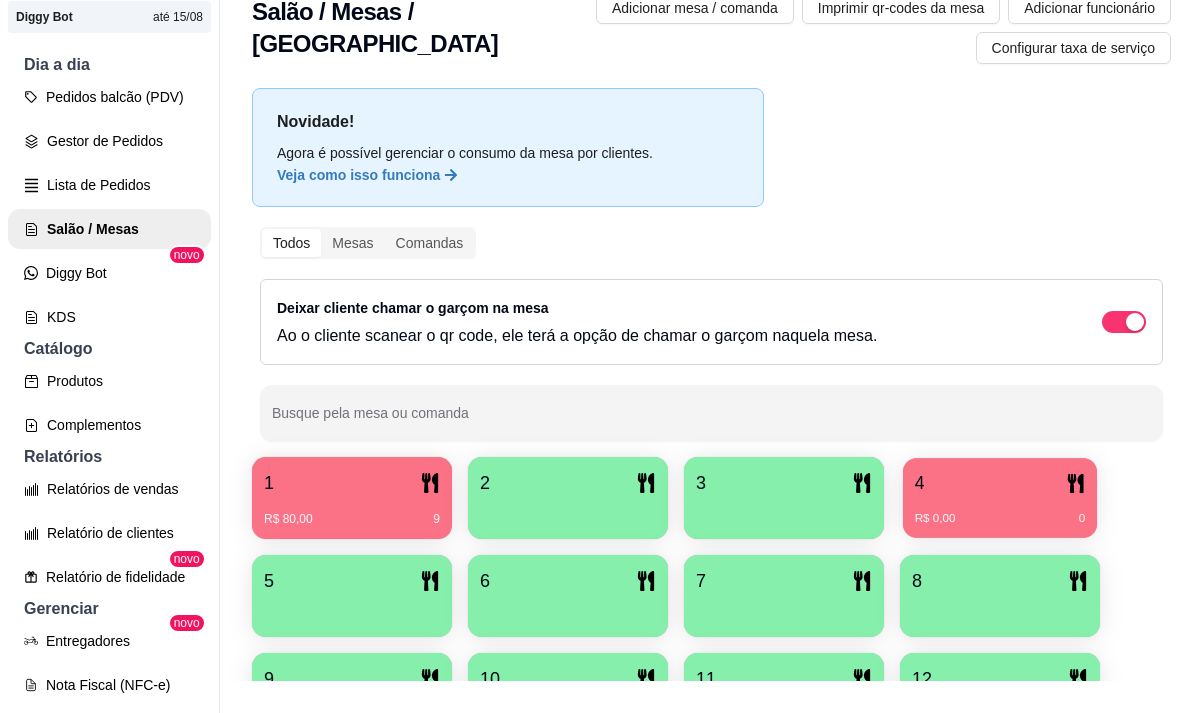 click on "R$ 0,00 0" at bounding box center (1000, 511) 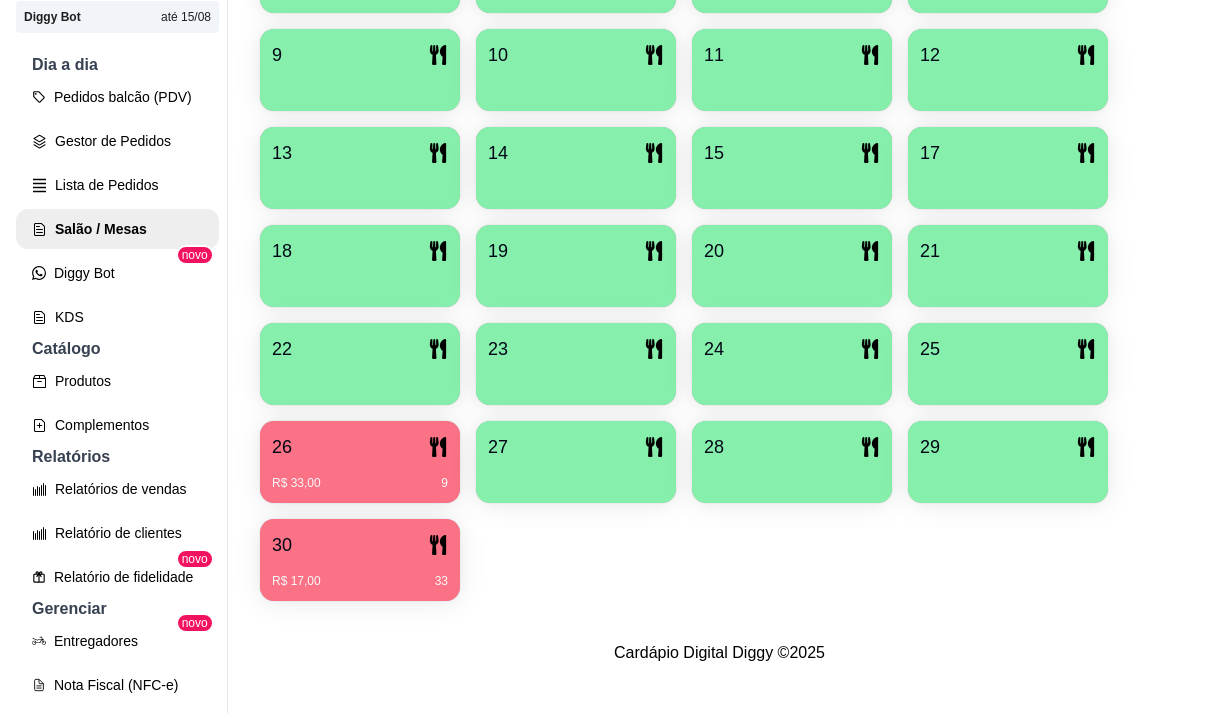 scroll, scrollTop: 639, scrollLeft: 0, axis: vertical 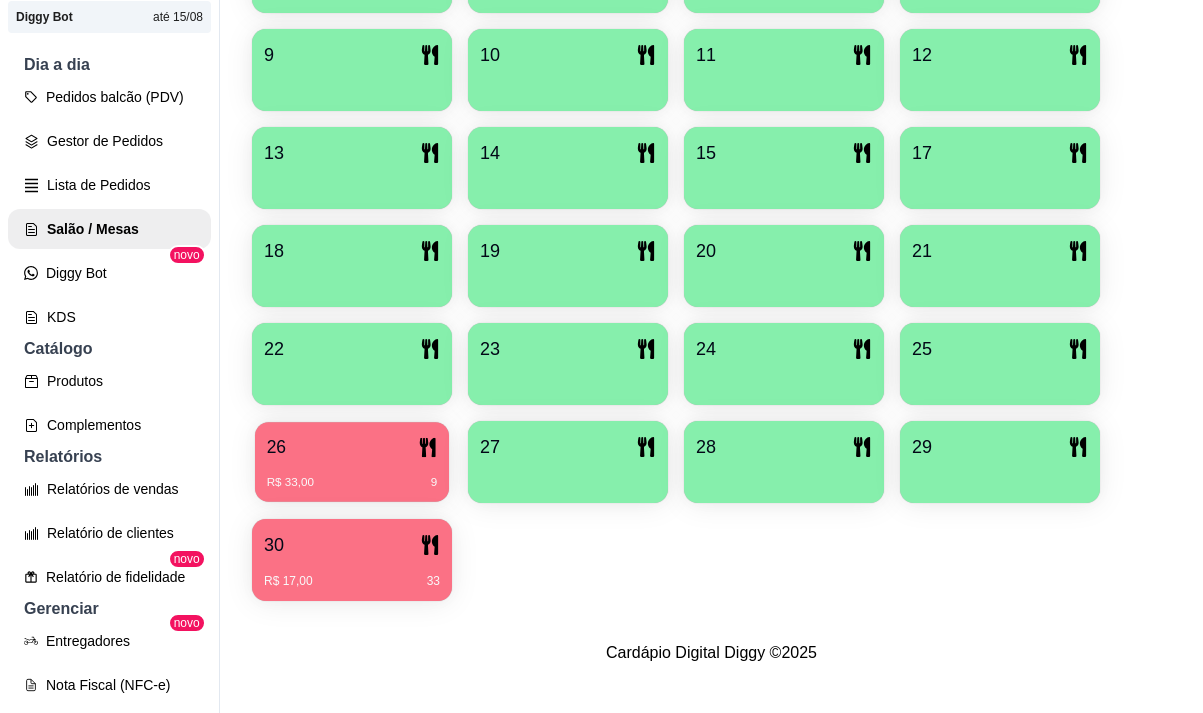 click on "R$ 33,00 9" at bounding box center [352, 483] 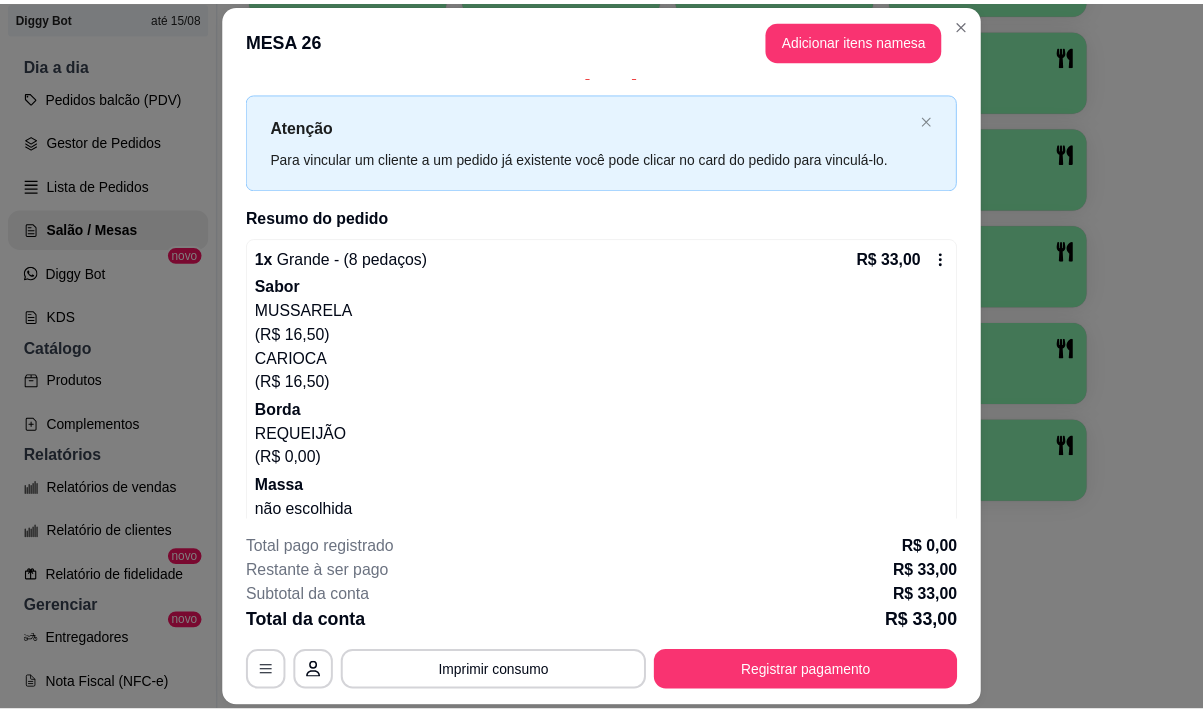 scroll, scrollTop: 69, scrollLeft: 0, axis: vertical 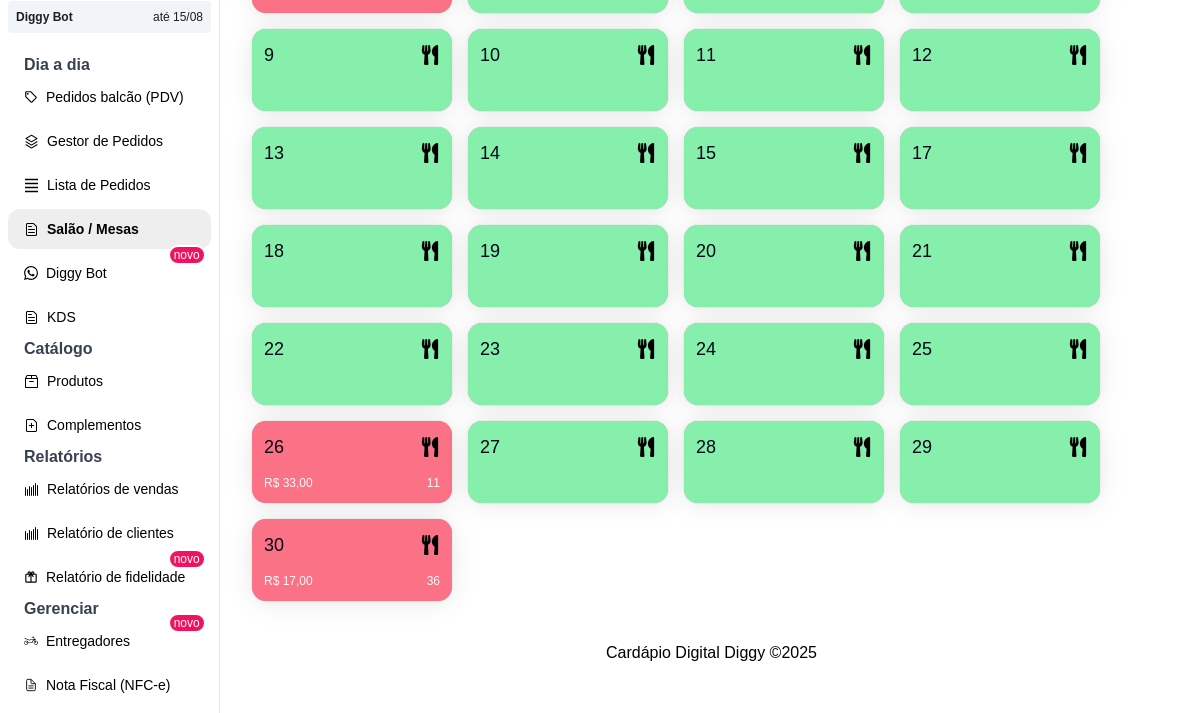 click on "30 R$ 17,00 36" at bounding box center [352, 560] 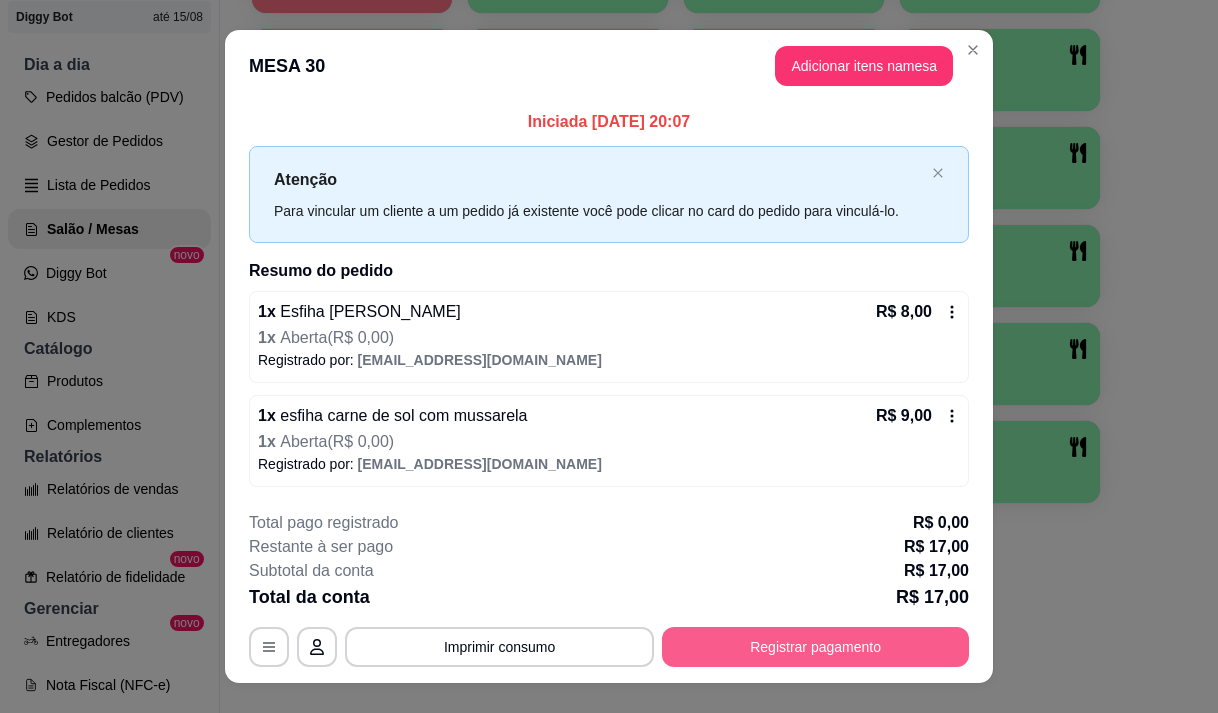 click on "Registrar pagamento" at bounding box center (815, 647) 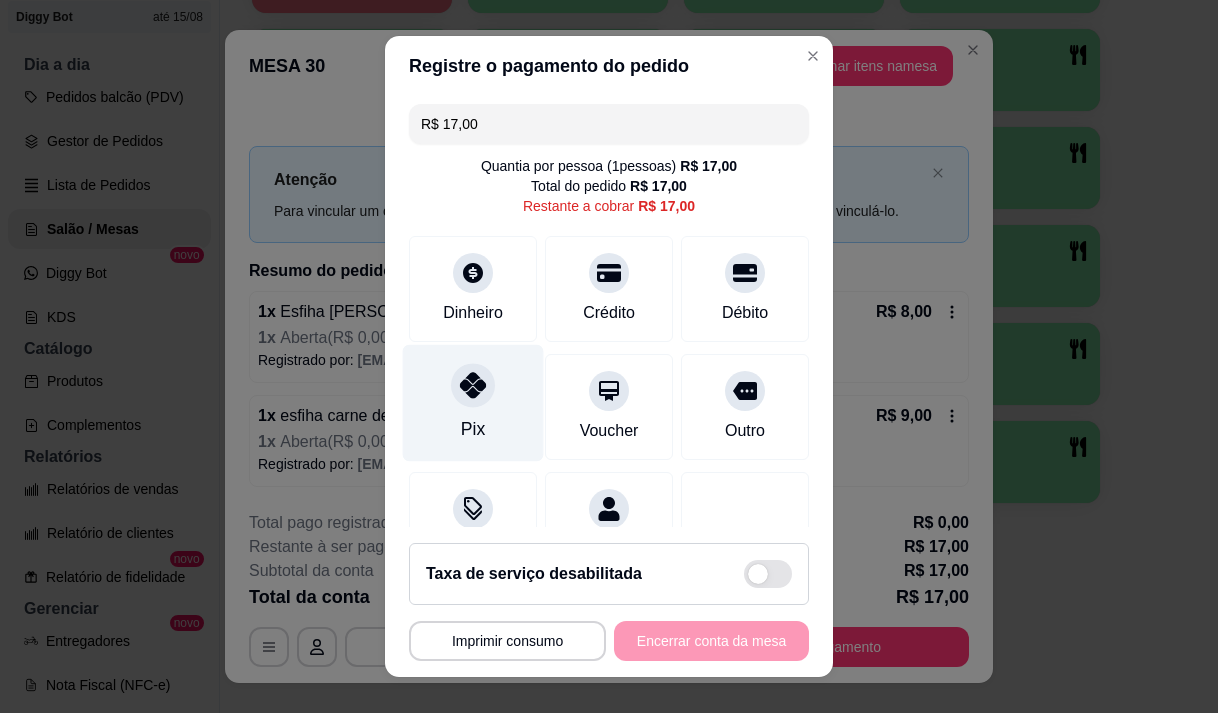 click on "Pix" at bounding box center [473, 402] 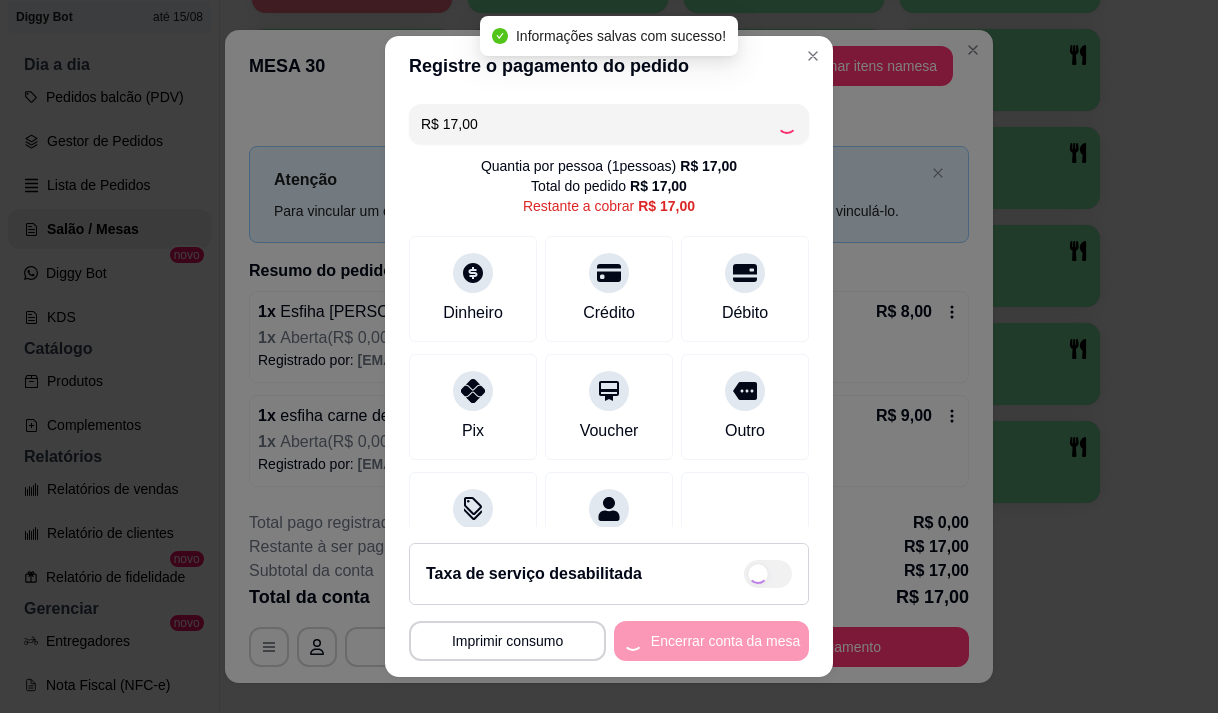 type on "R$ 0,00" 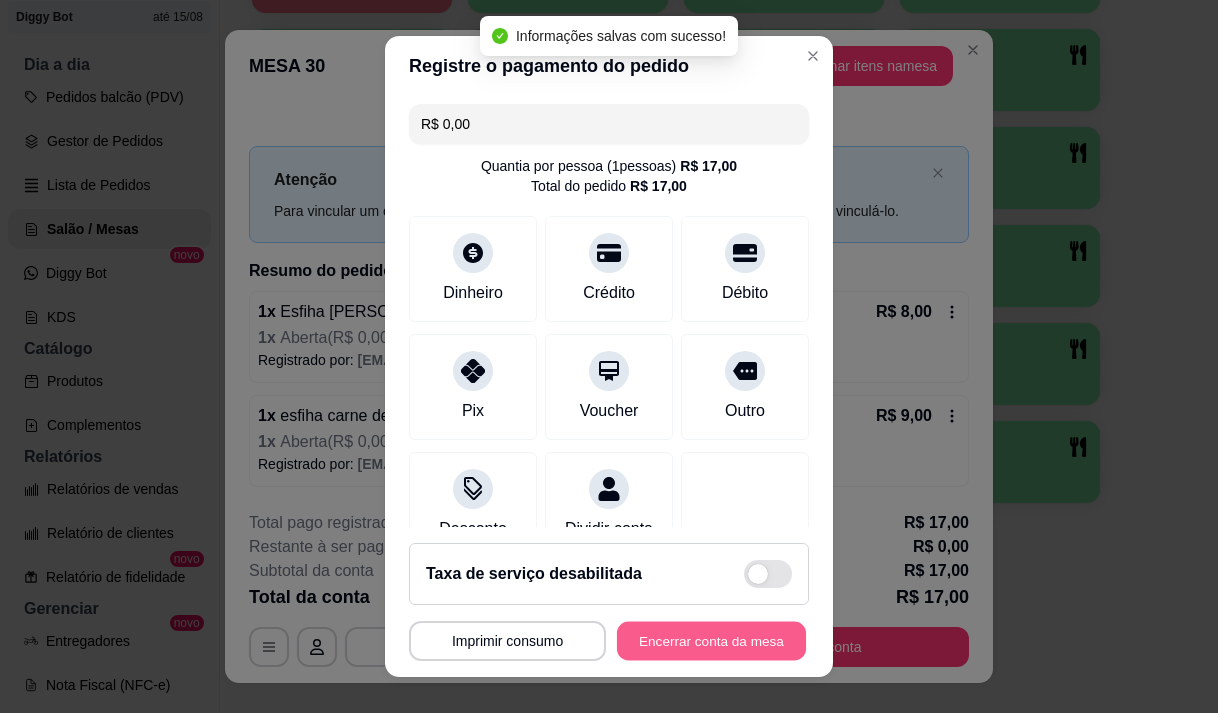 click on "Encerrar conta da mesa" at bounding box center [711, 641] 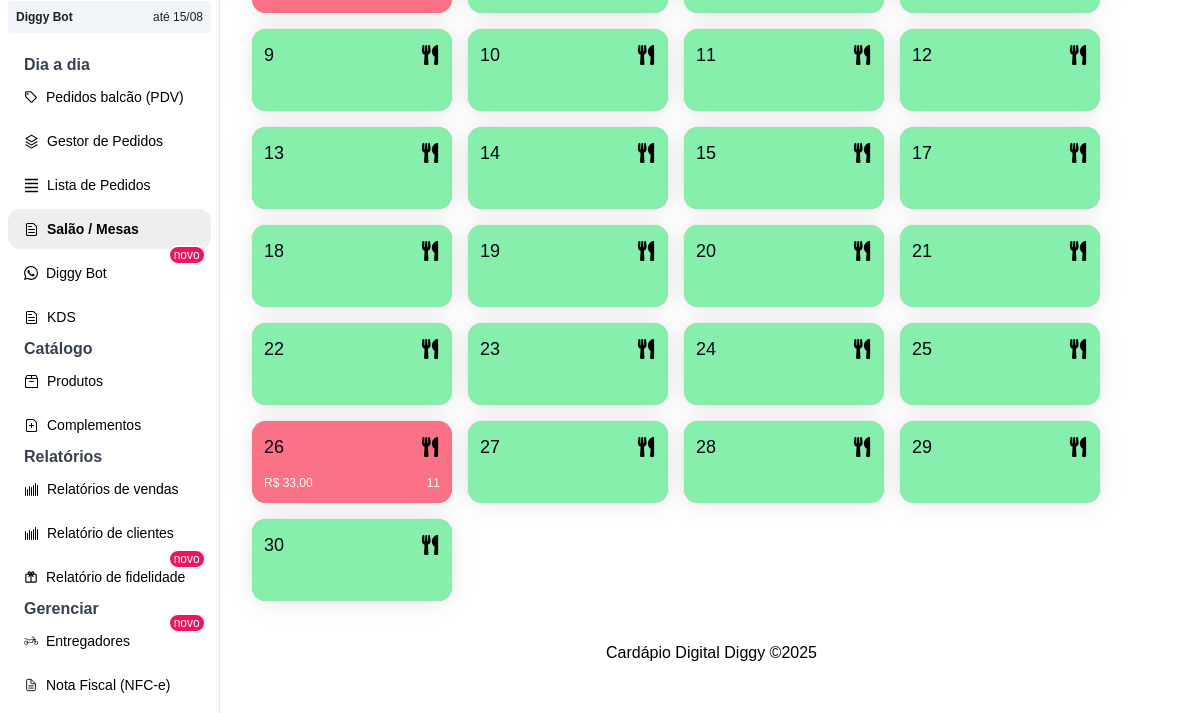 scroll, scrollTop: 539, scrollLeft: 0, axis: vertical 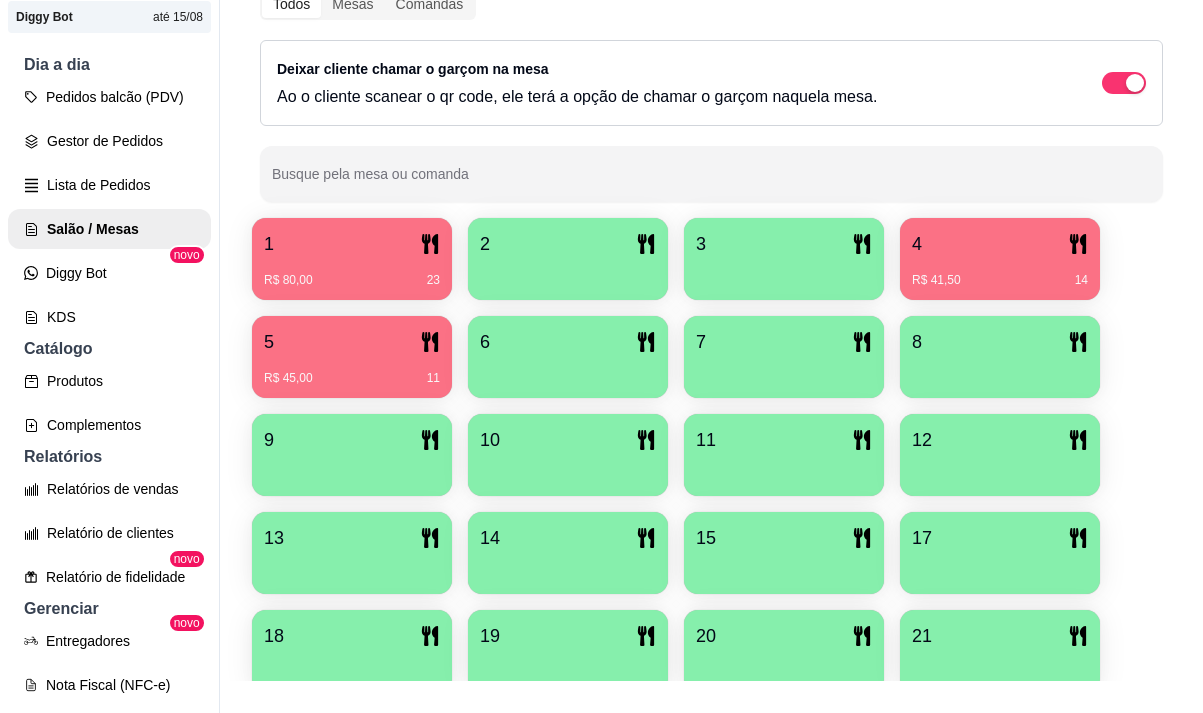 click on "R$ 80,00 23" at bounding box center [352, 273] 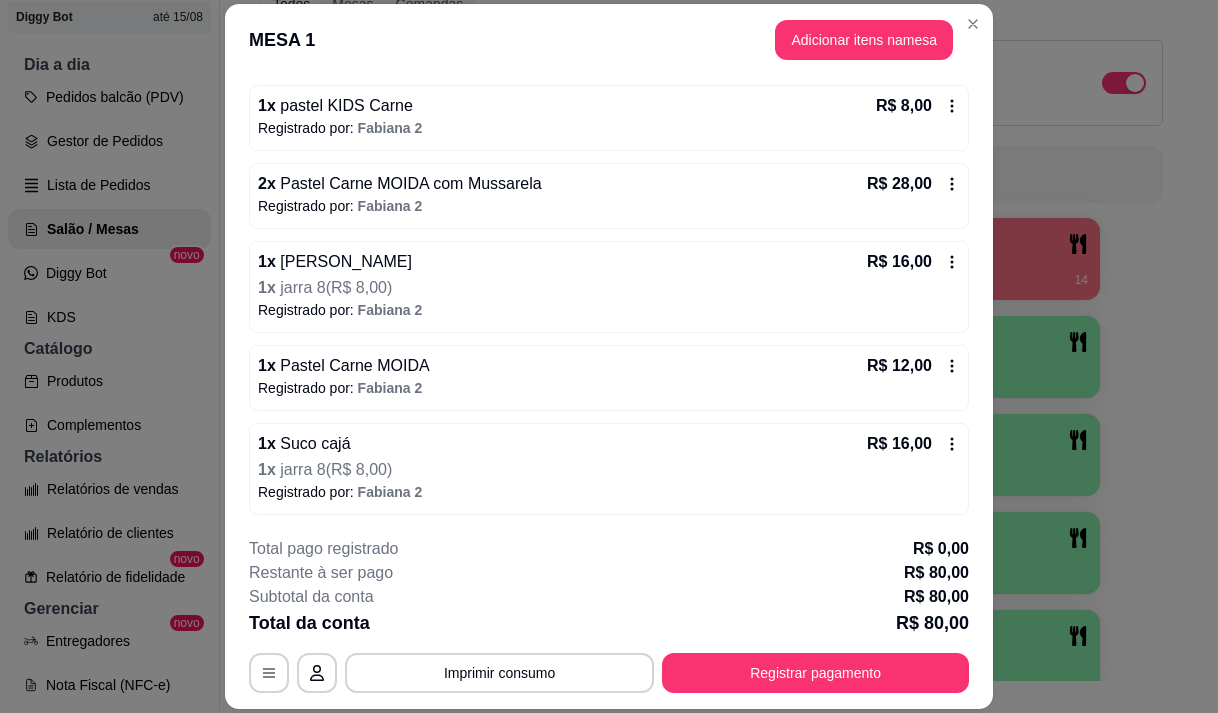 scroll, scrollTop: 181, scrollLeft: 0, axis: vertical 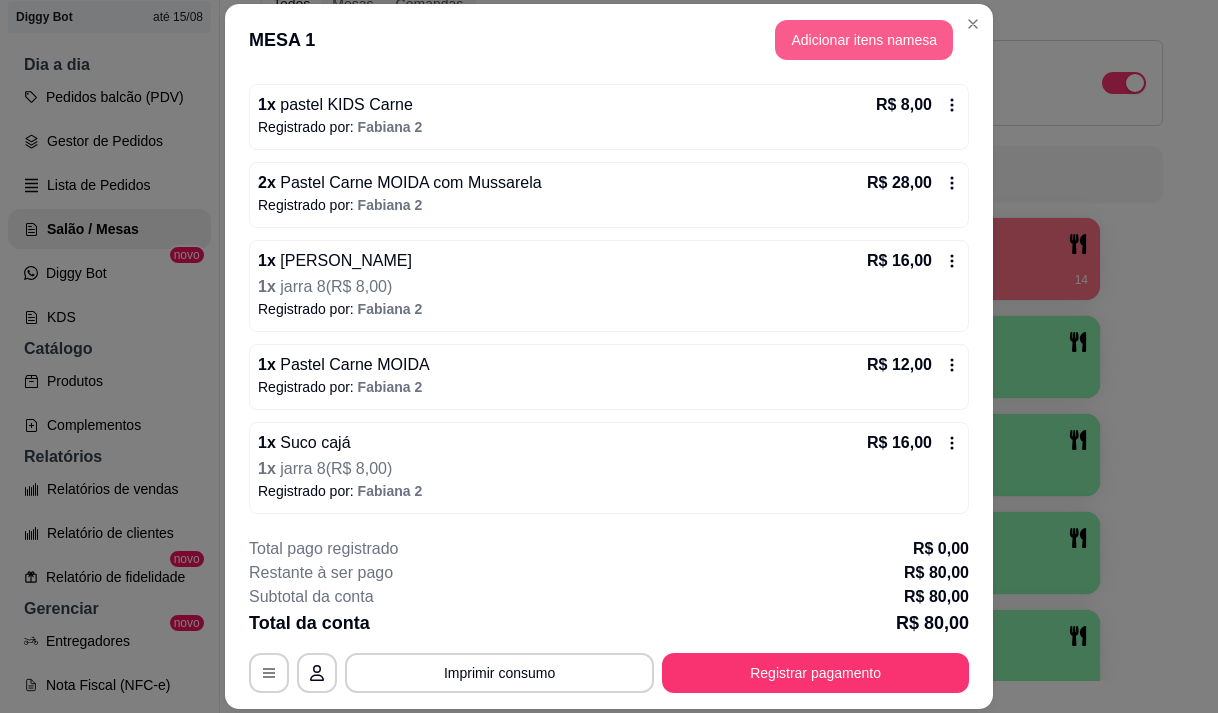 click on "Adicionar itens na  mesa" at bounding box center (864, 40) 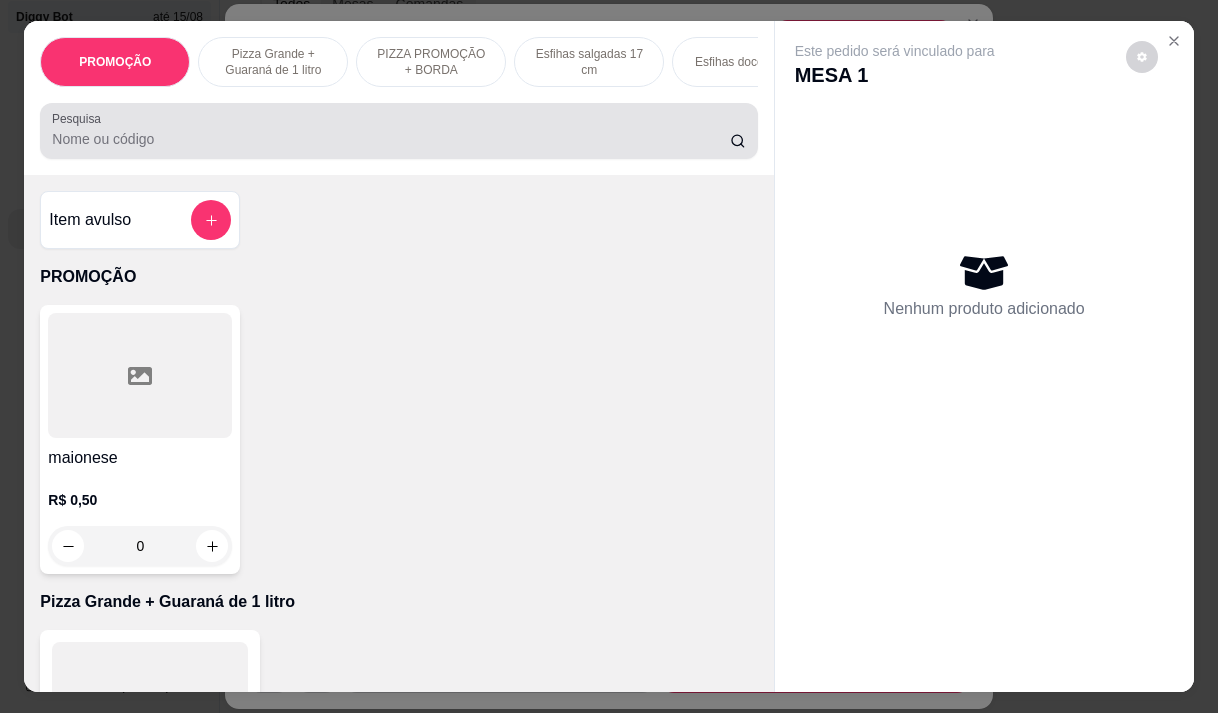 click on "Pesquisa" at bounding box center (391, 139) 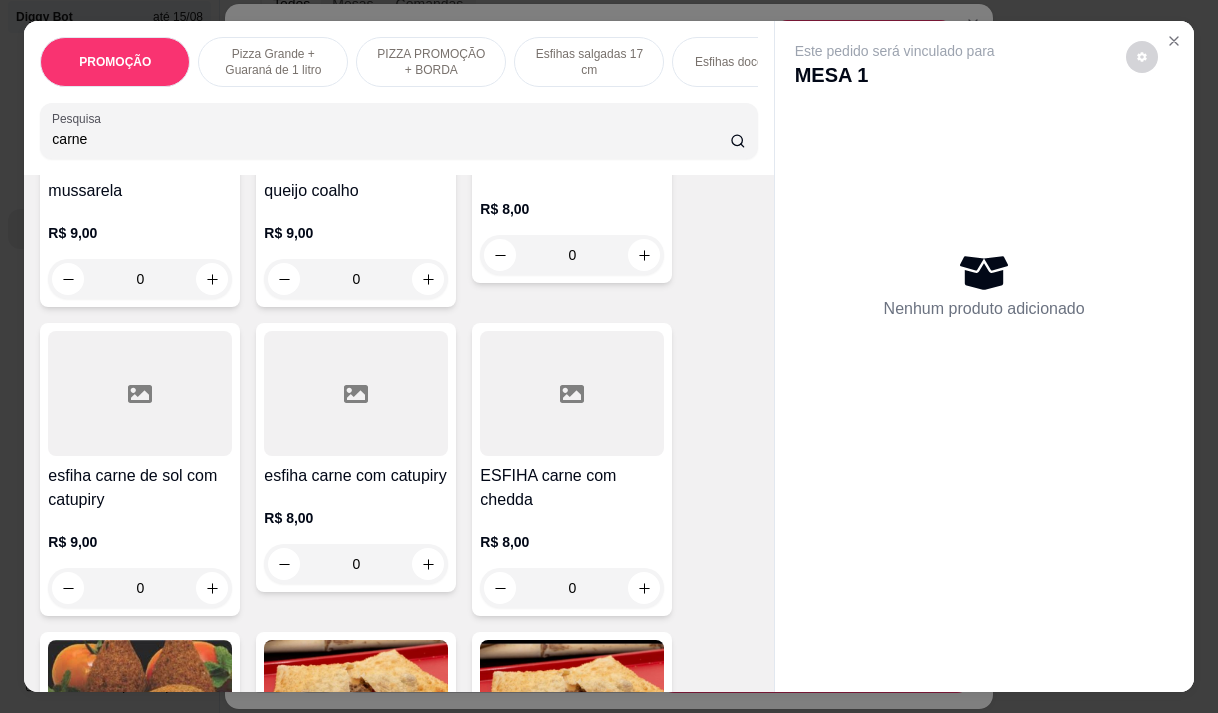 scroll, scrollTop: 900, scrollLeft: 0, axis: vertical 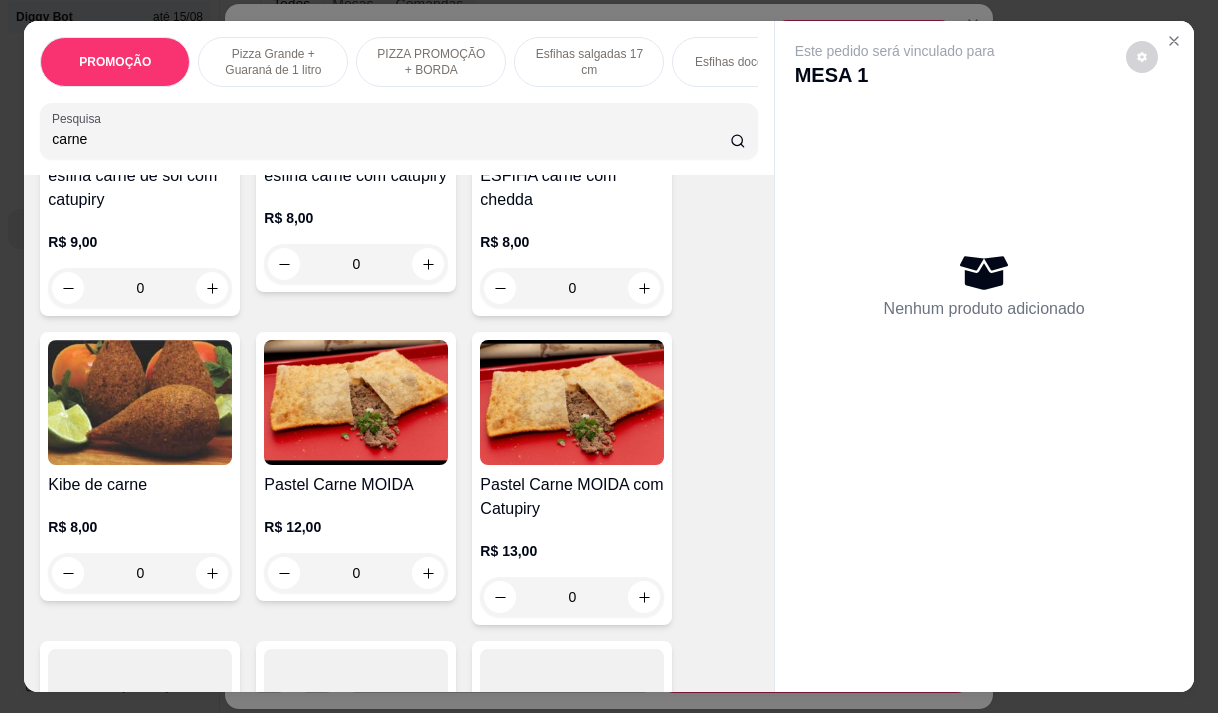 type on "carne" 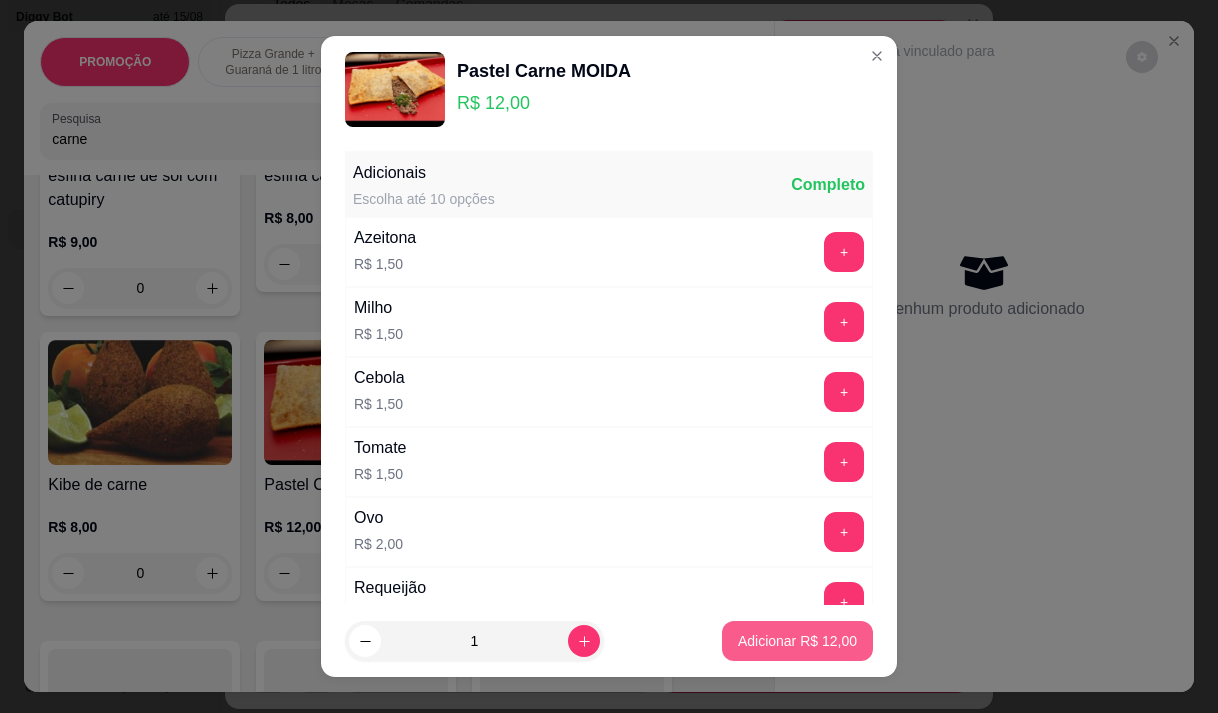 click on "Adicionar   R$ 12,00" at bounding box center [797, 641] 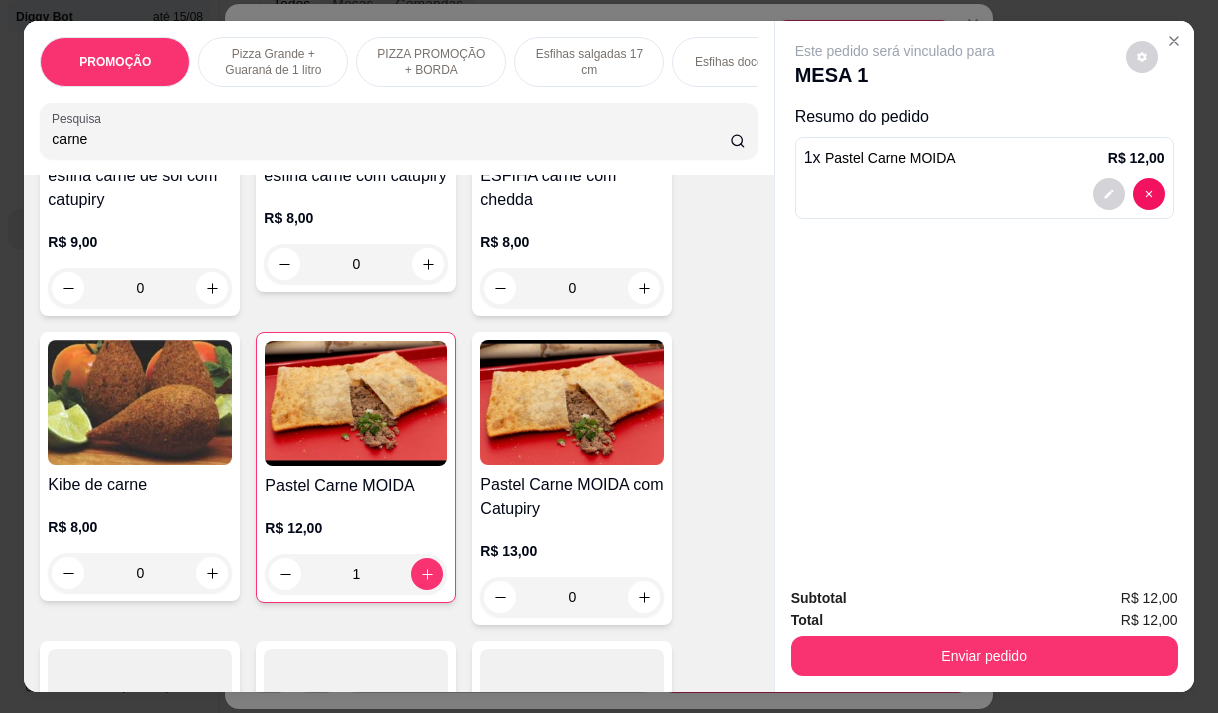 type on "1" 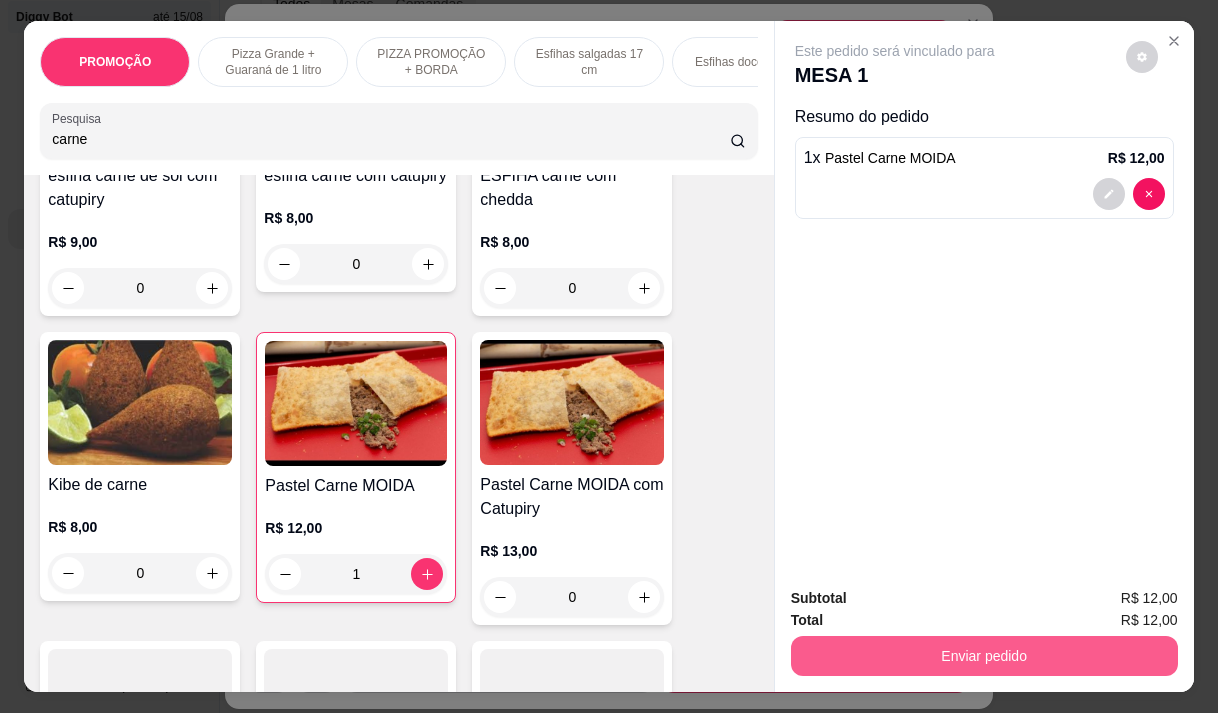 click on "Enviar pedido" at bounding box center [984, 656] 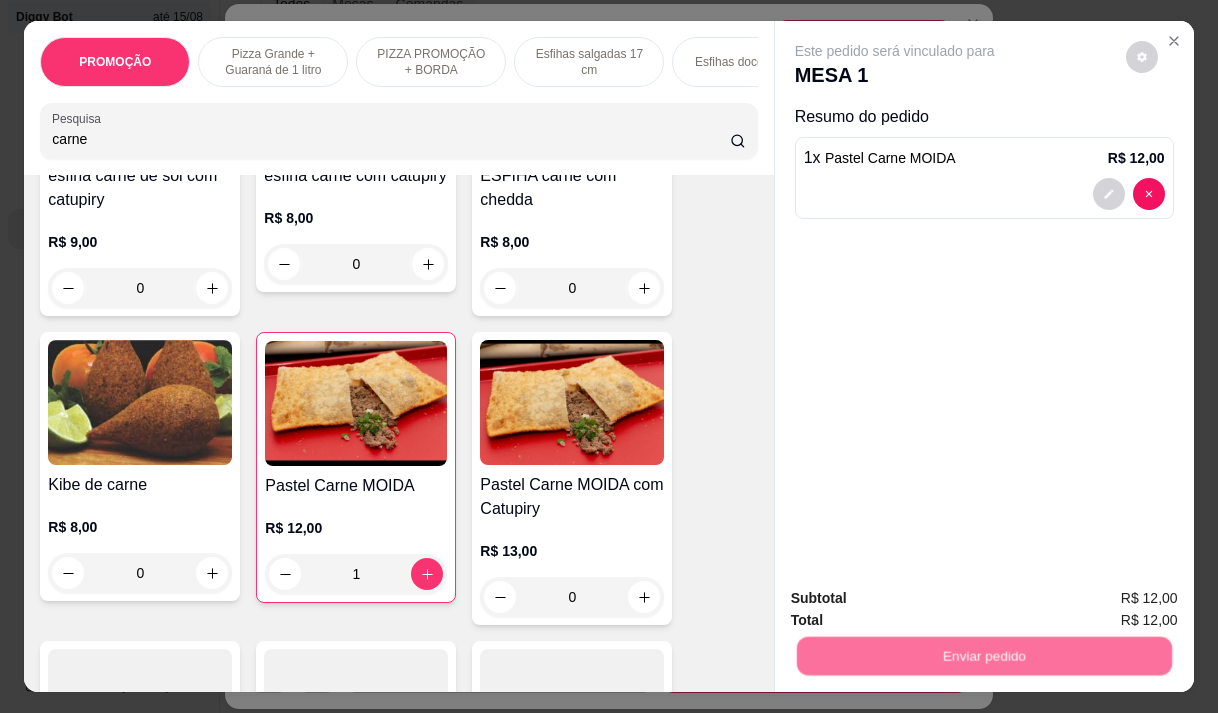 click on "Não registrar e enviar pedido" at bounding box center (918, 599) 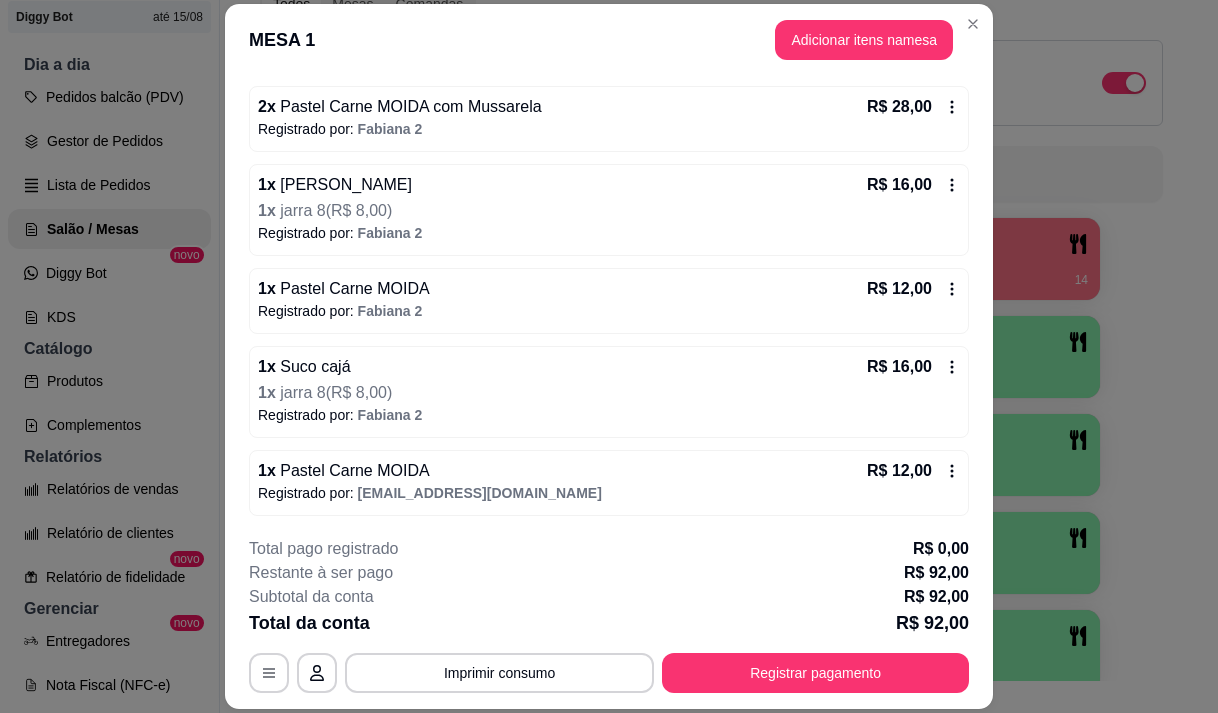 scroll, scrollTop: 259, scrollLeft: 0, axis: vertical 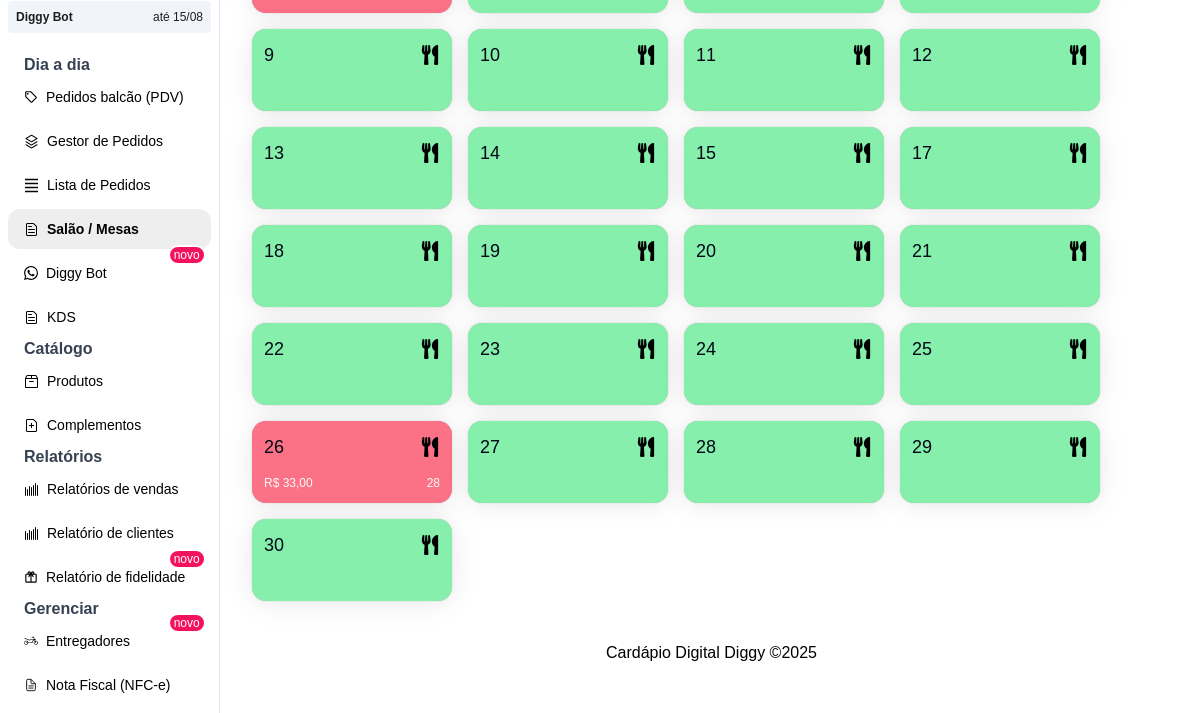 click on "26" at bounding box center (352, 447) 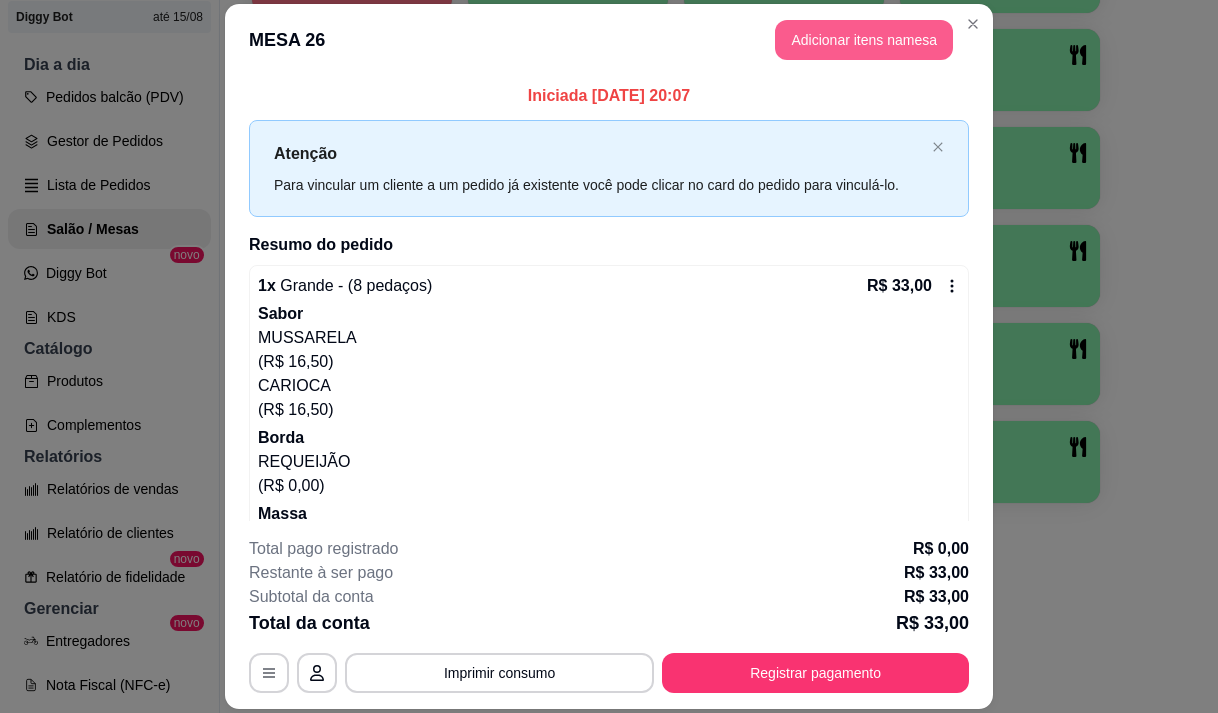 click on "Adicionar itens na  mesa" at bounding box center [864, 40] 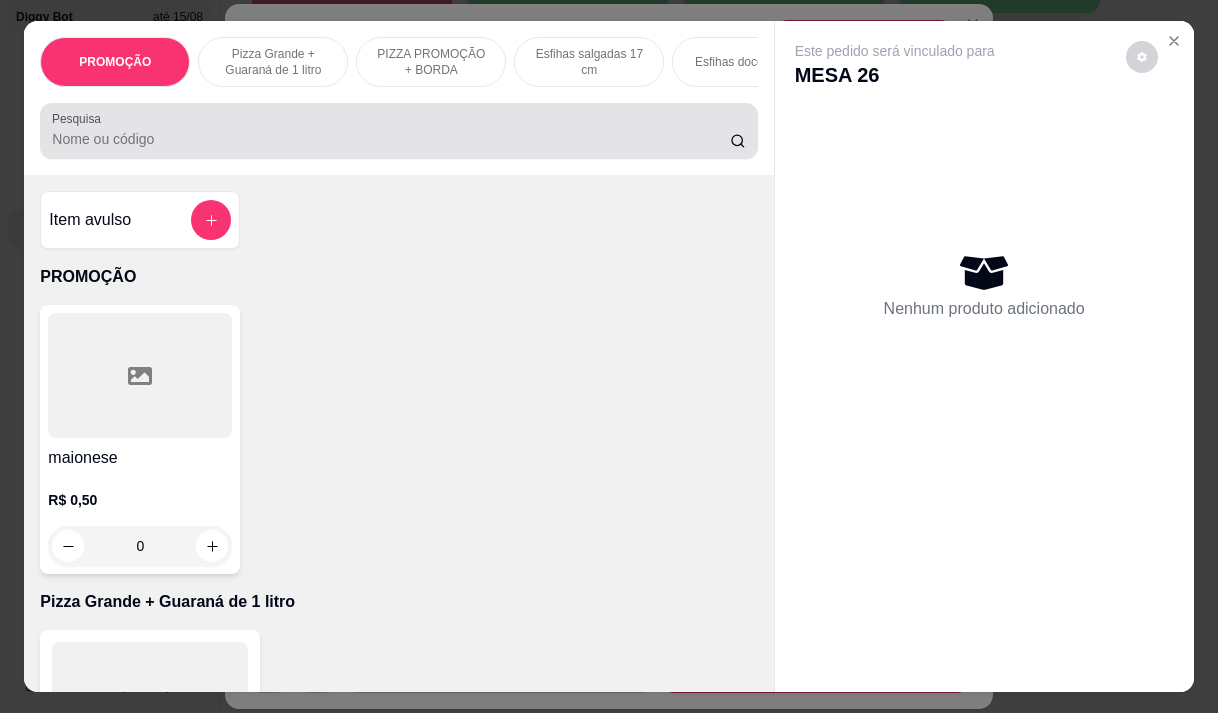 click on "Pesquisa" at bounding box center [391, 139] 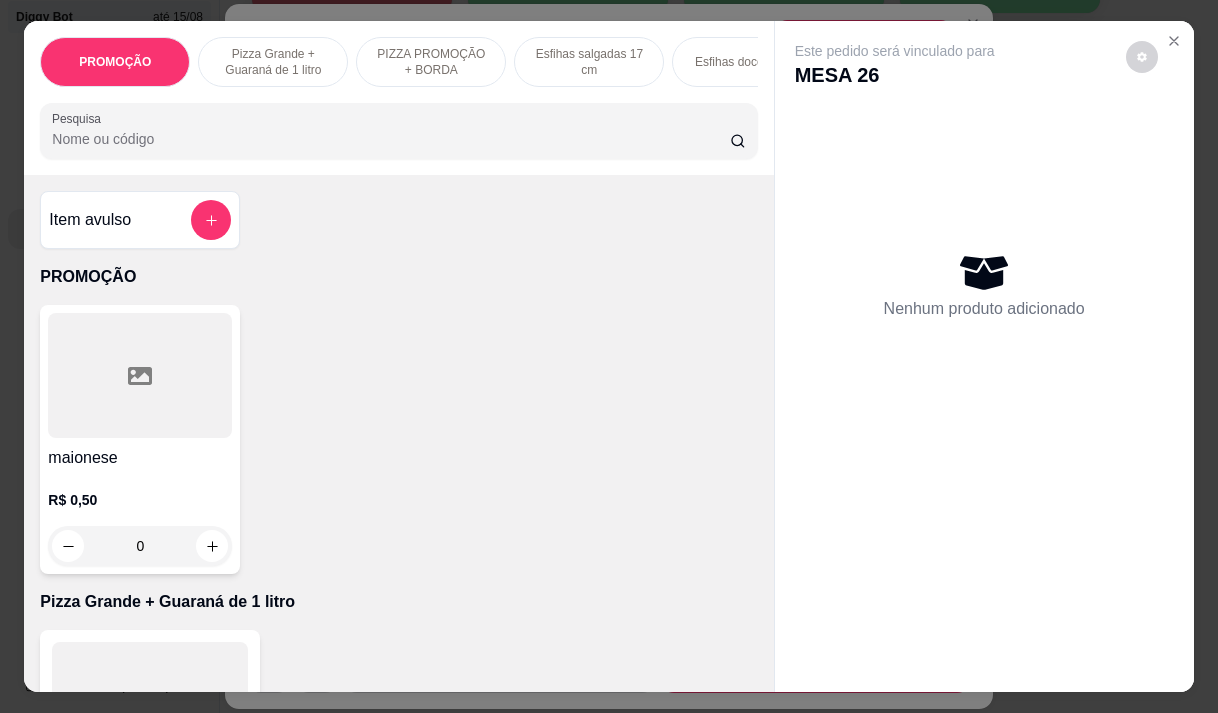 click on "Pesquisa" at bounding box center [398, 131] 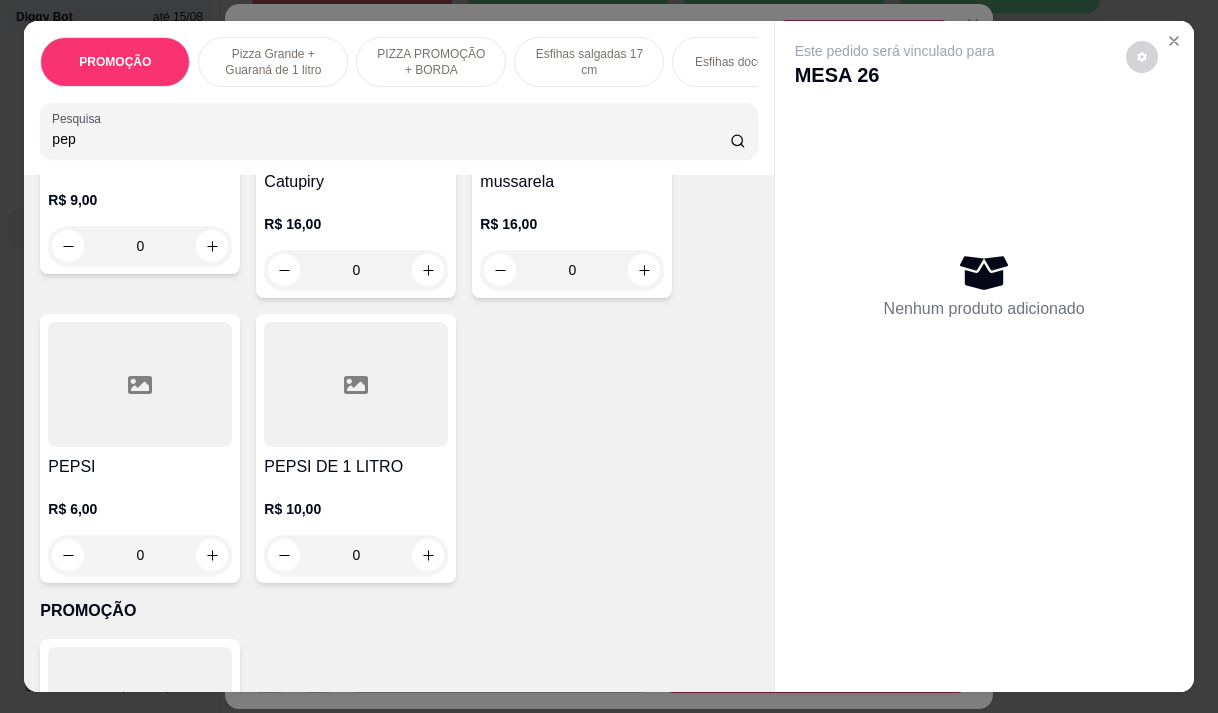 scroll, scrollTop: 500, scrollLeft: 0, axis: vertical 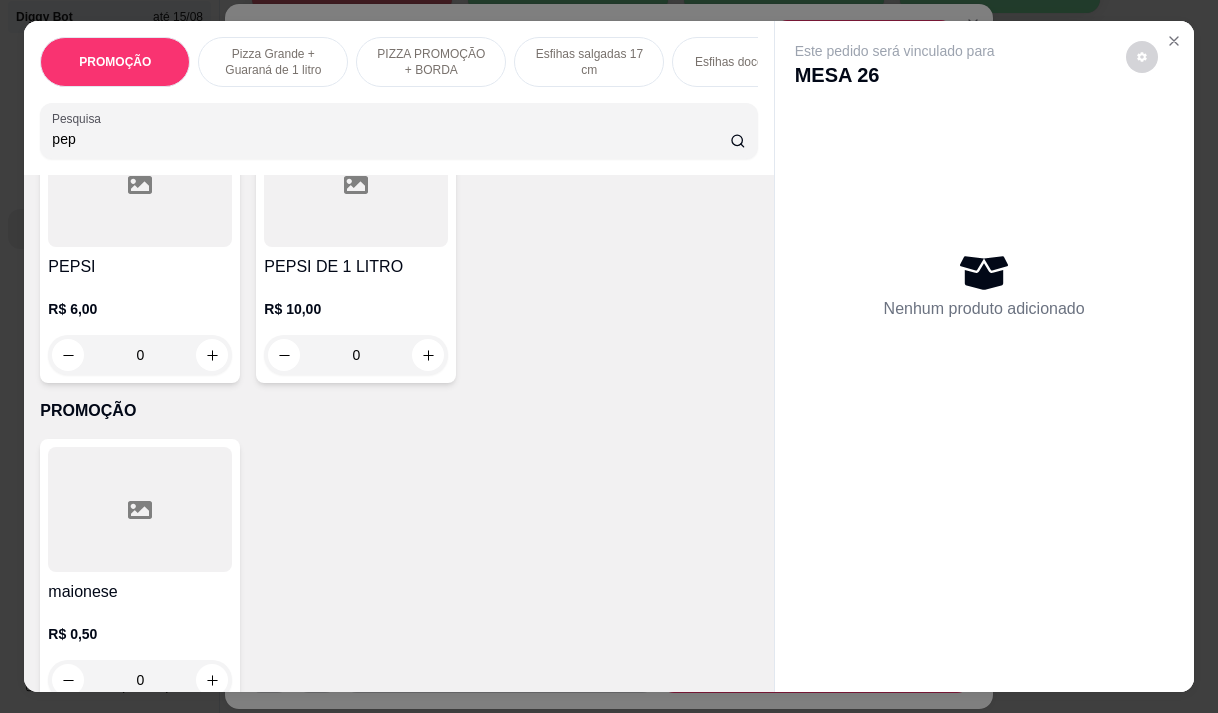 type on "pep" 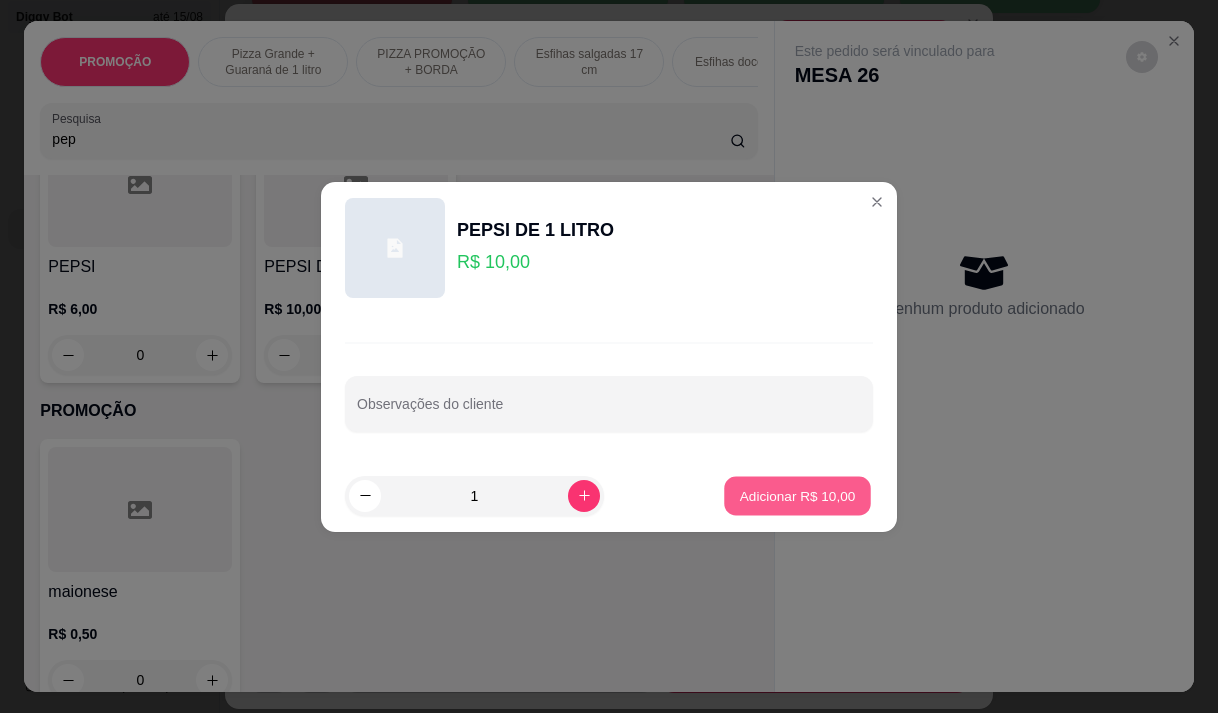 click on "Adicionar   R$ 10,00" at bounding box center (797, 495) 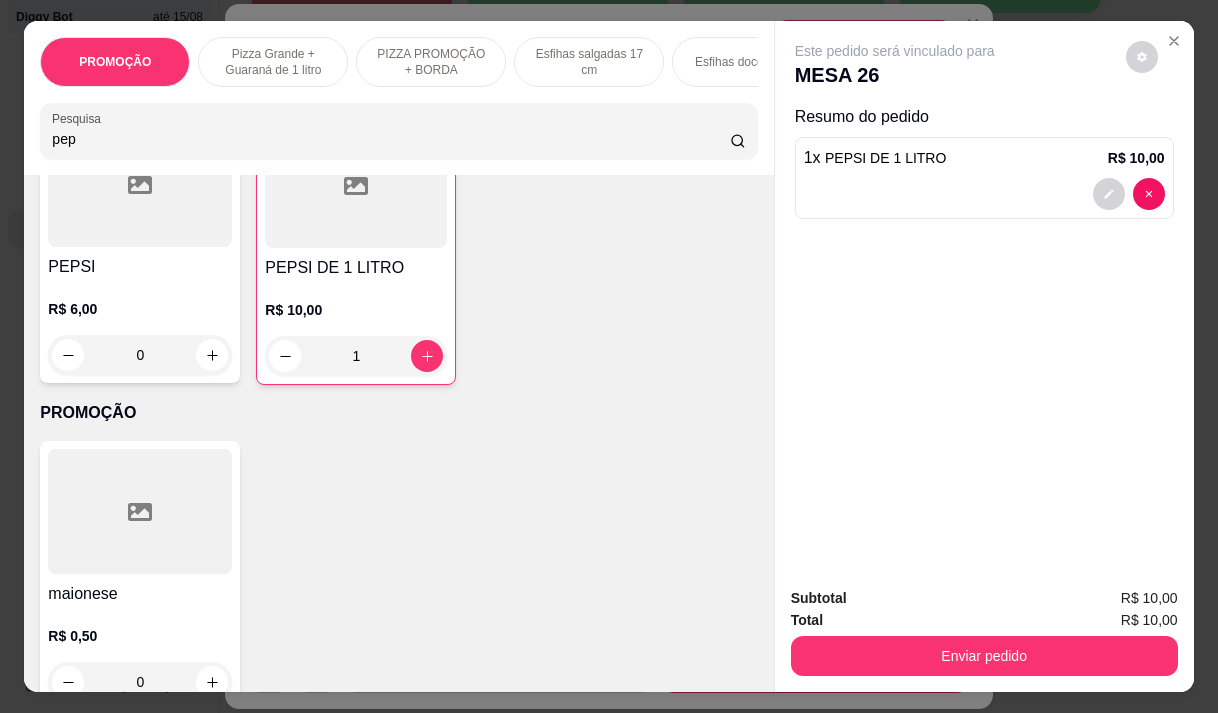 click on "Enviar pedido" at bounding box center (984, 656) 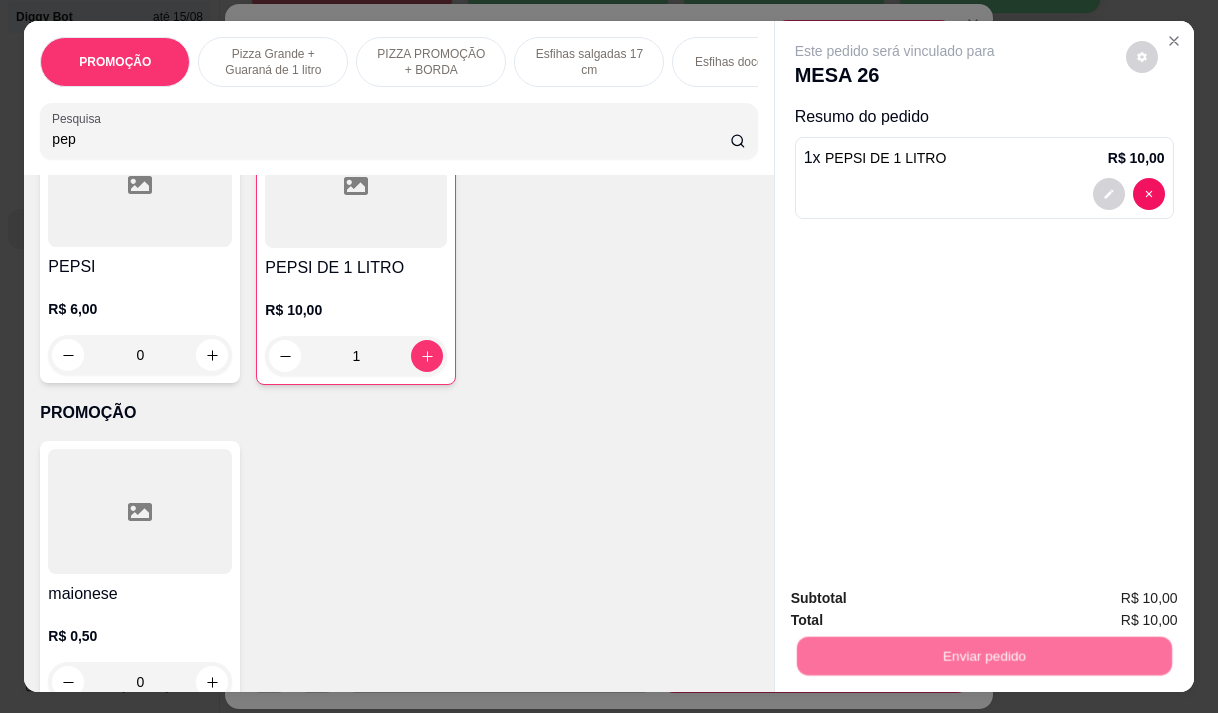 click on "Não registrar e enviar pedido" at bounding box center (918, 599) 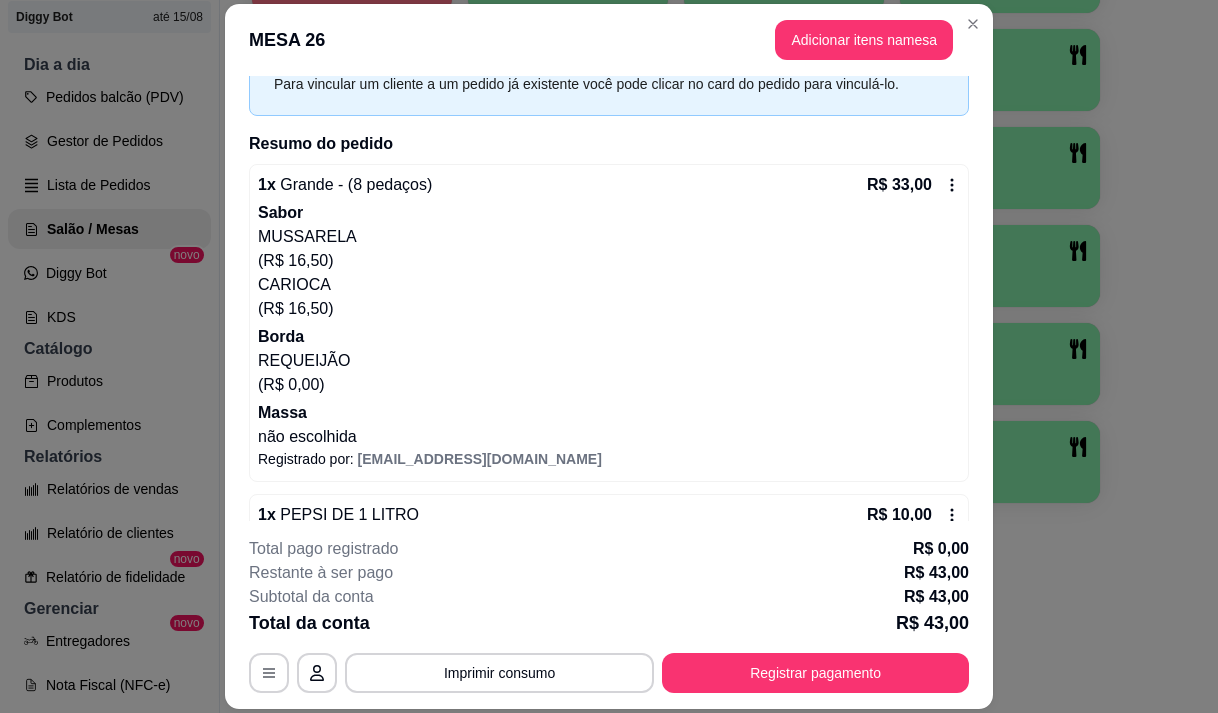 scroll, scrollTop: 147, scrollLeft: 0, axis: vertical 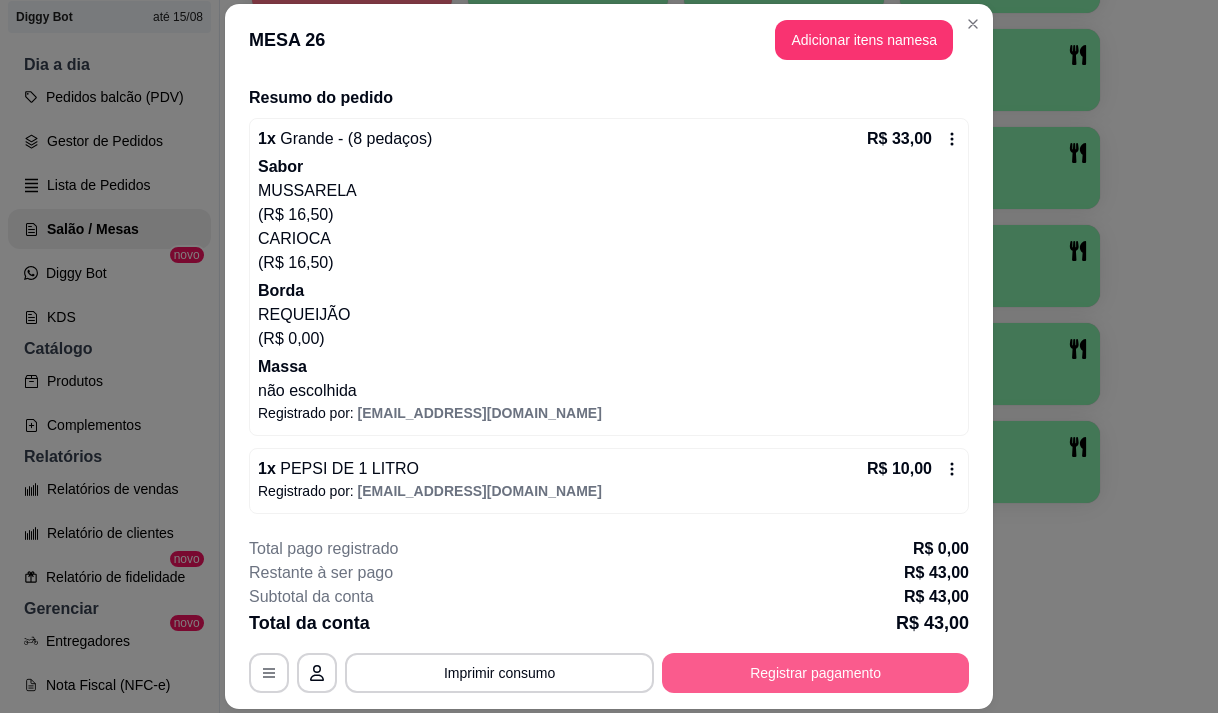click on "Registrar pagamento" at bounding box center [815, 673] 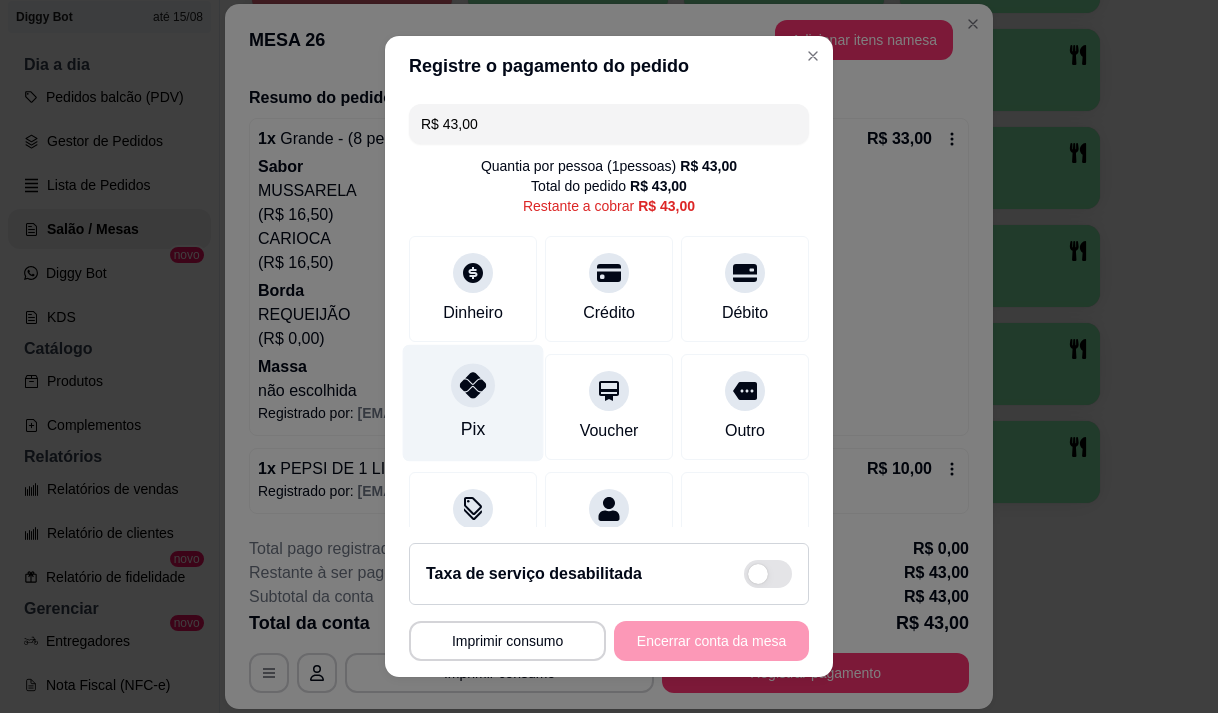 click on "Pix" at bounding box center (473, 402) 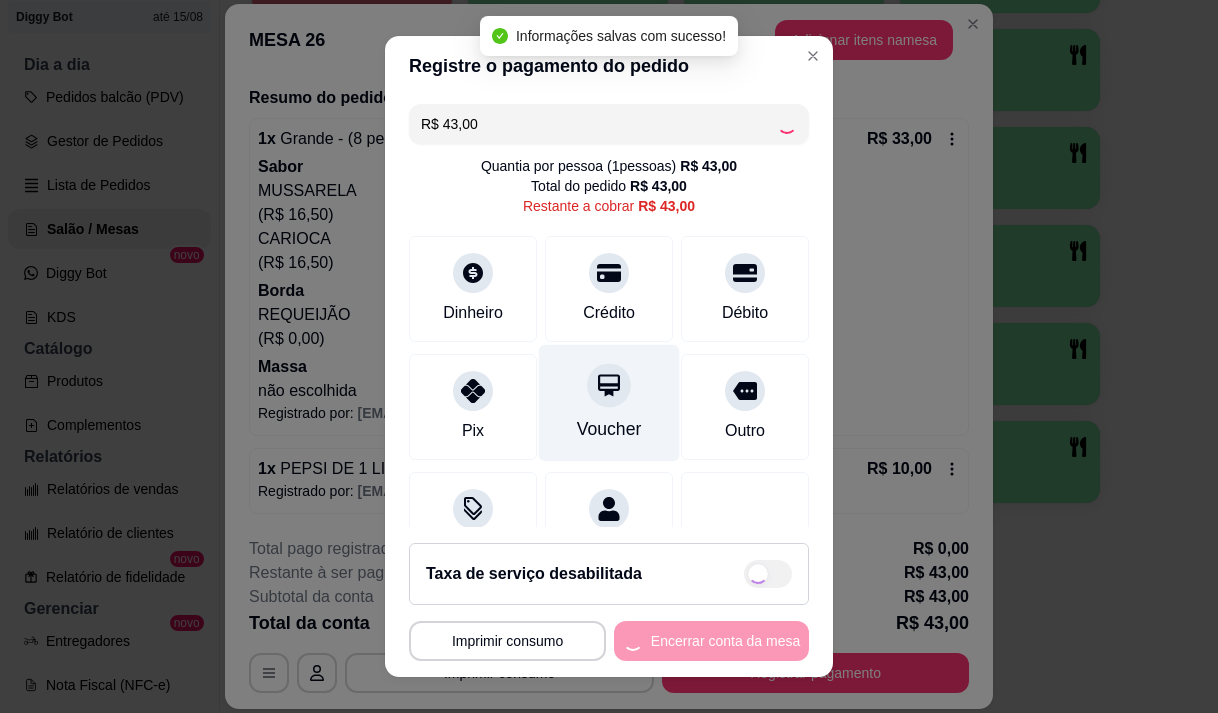 type on "R$ 0,00" 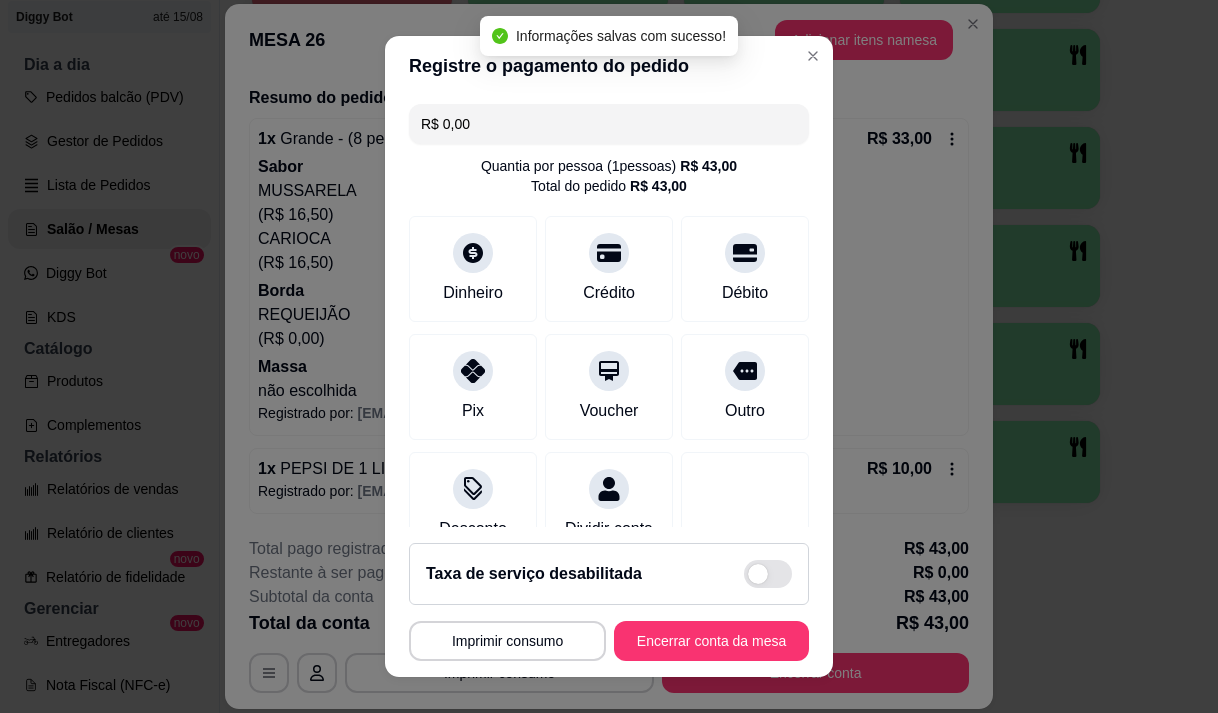 scroll, scrollTop: 166, scrollLeft: 0, axis: vertical 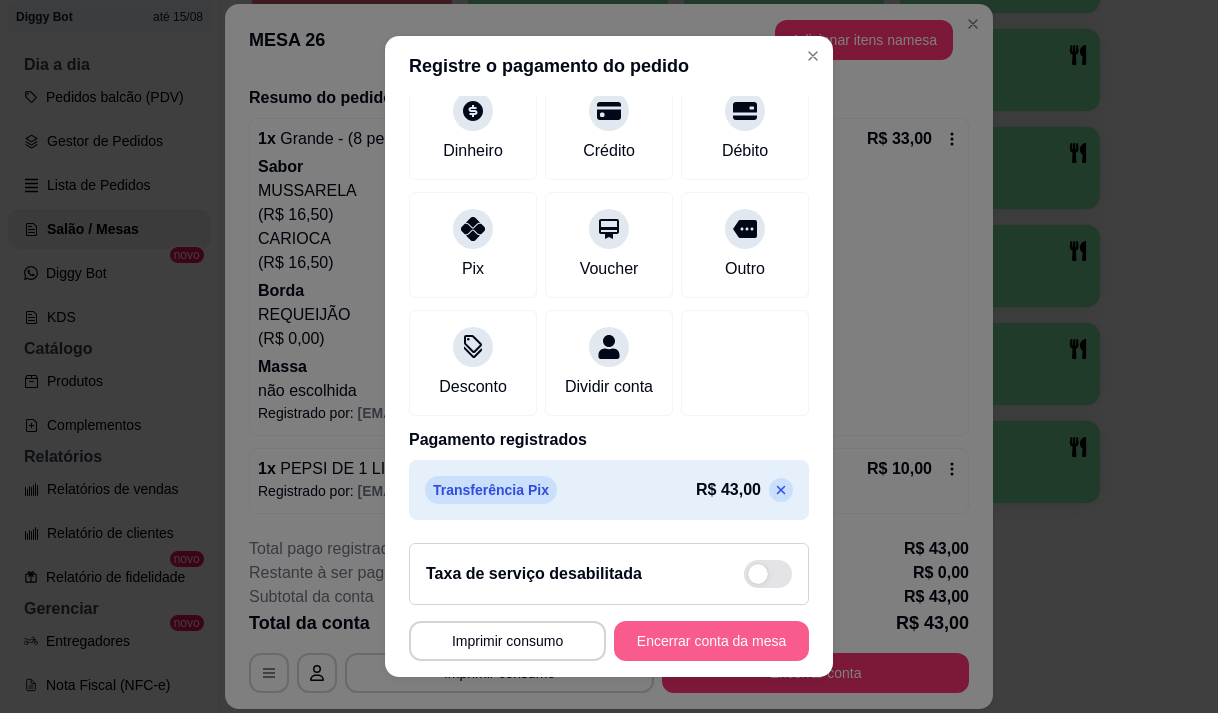 click on "Encerrar conta da mesa" at bounding box center (711, 641) 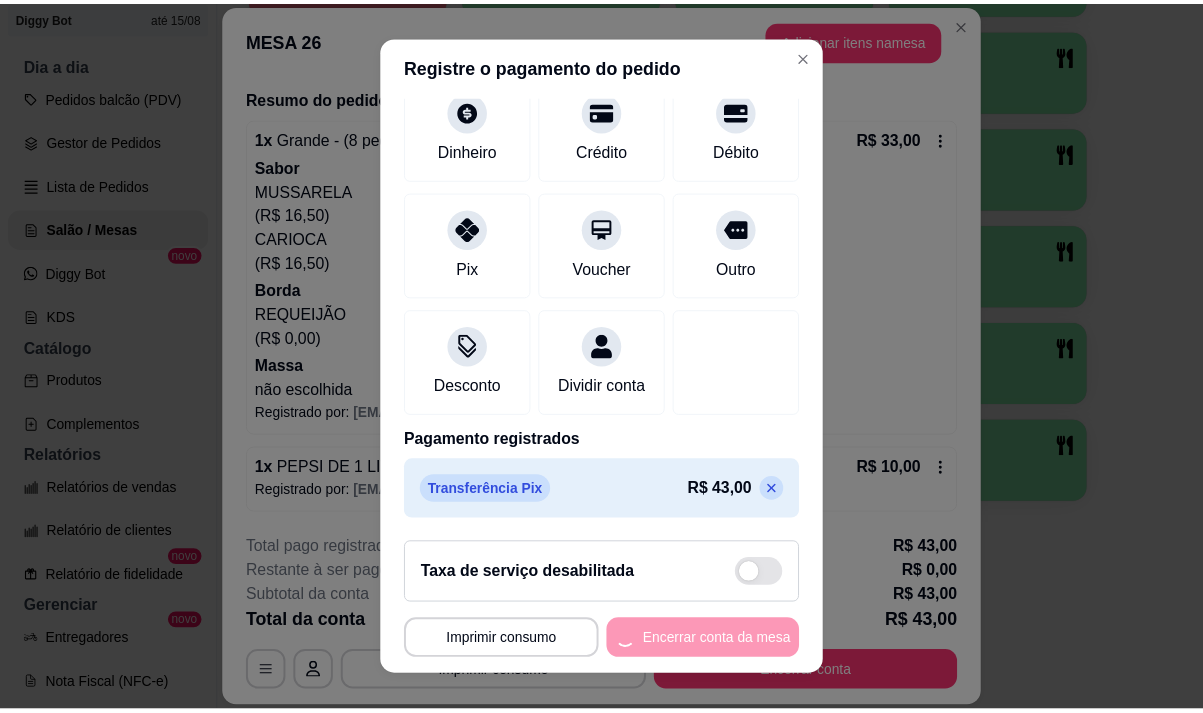 scroll, scrollTop: 0, scrollLeft: 0, axis: both 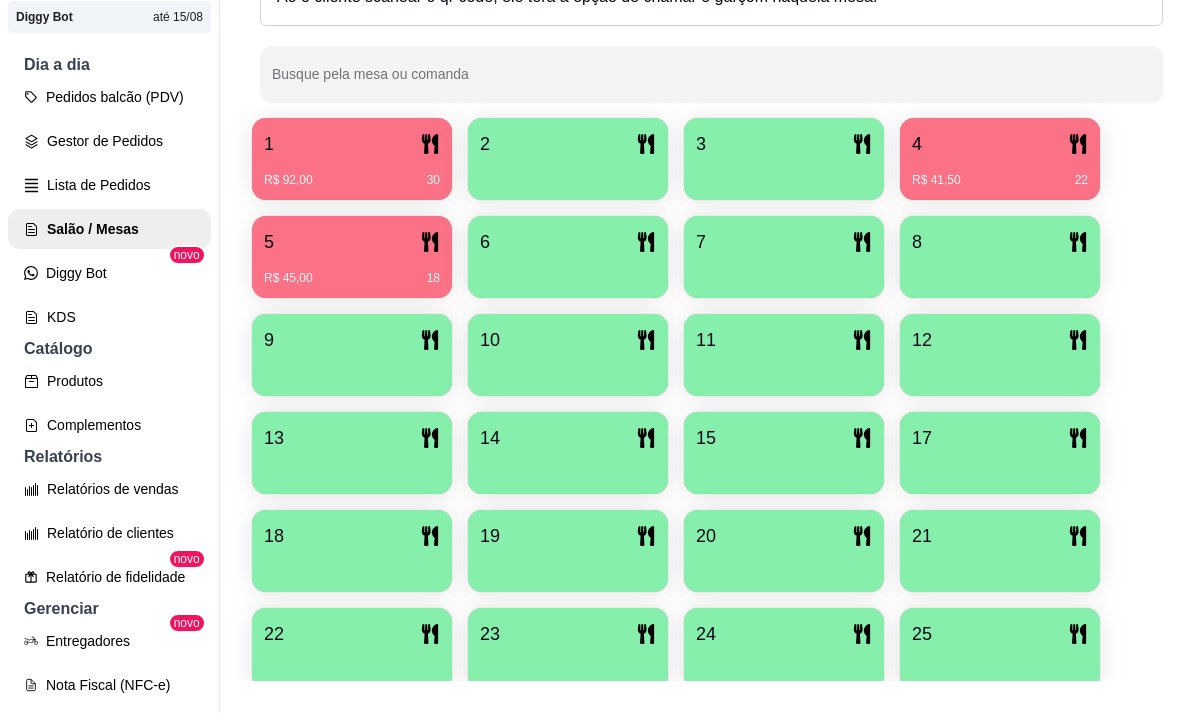 click on "R$ 92,00 30" at bounding box center (352, 173) 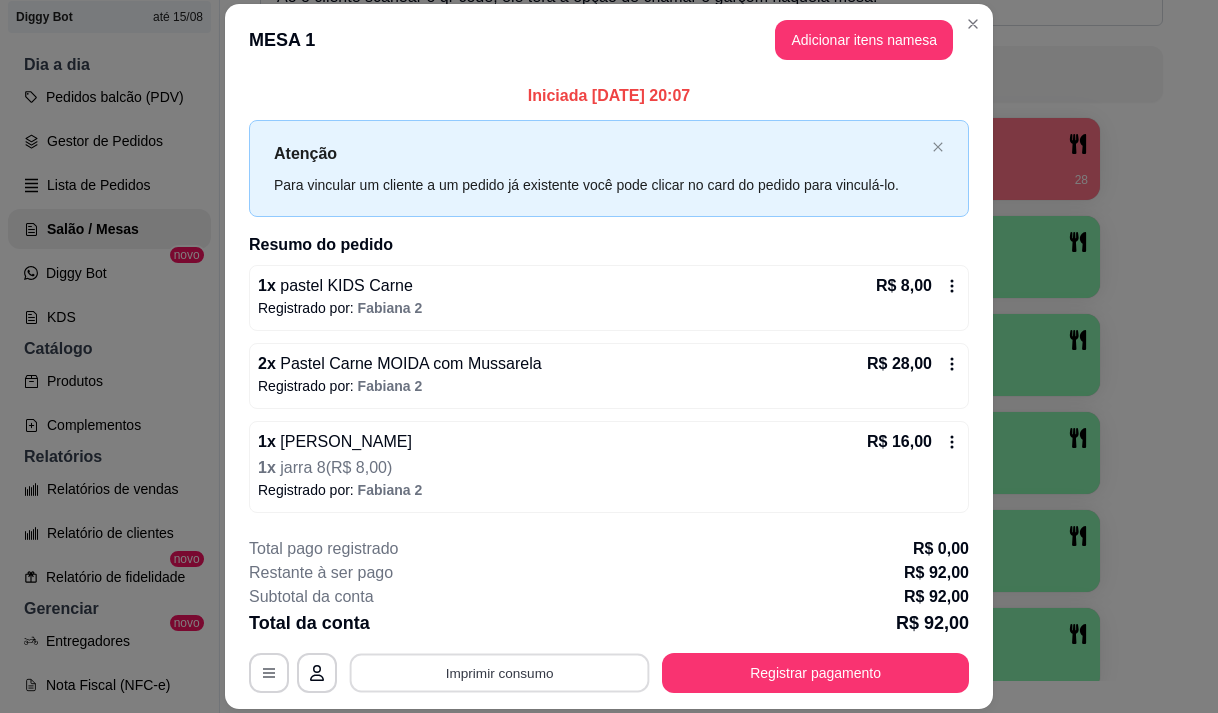 click on "Imprimir consumo" at bounding box center [500, 673] 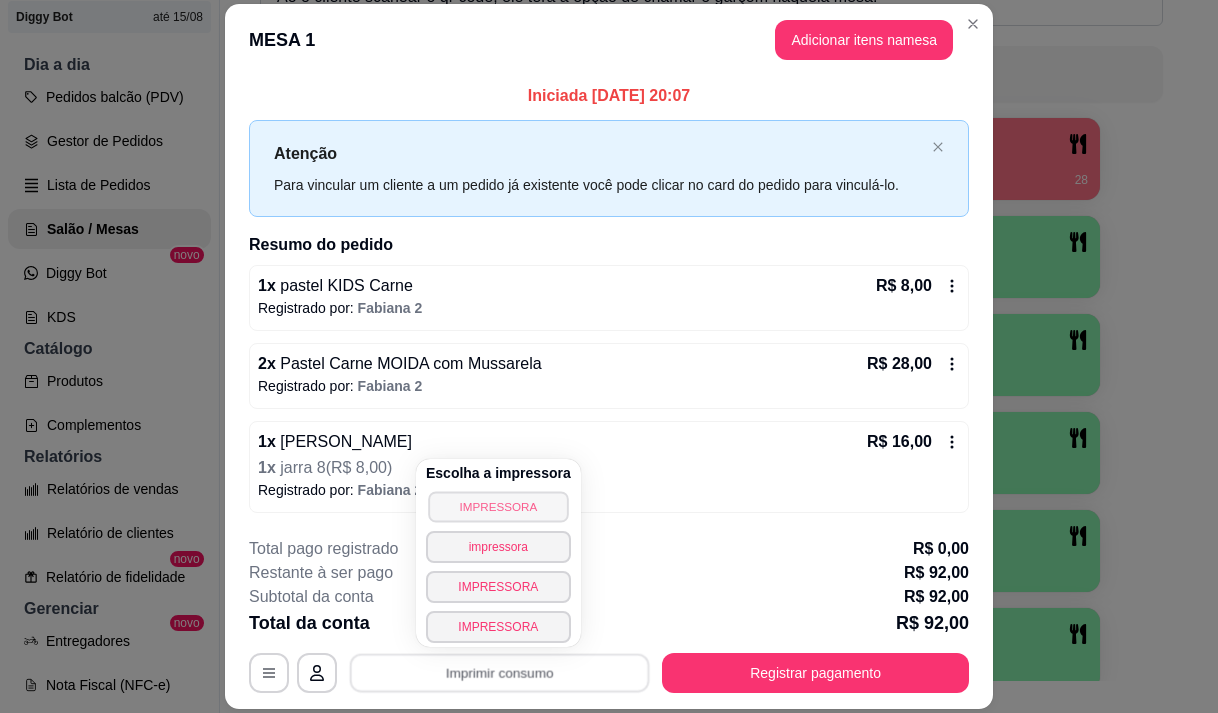 click on "IMPRESSORA" at bounding box center (498, 506) 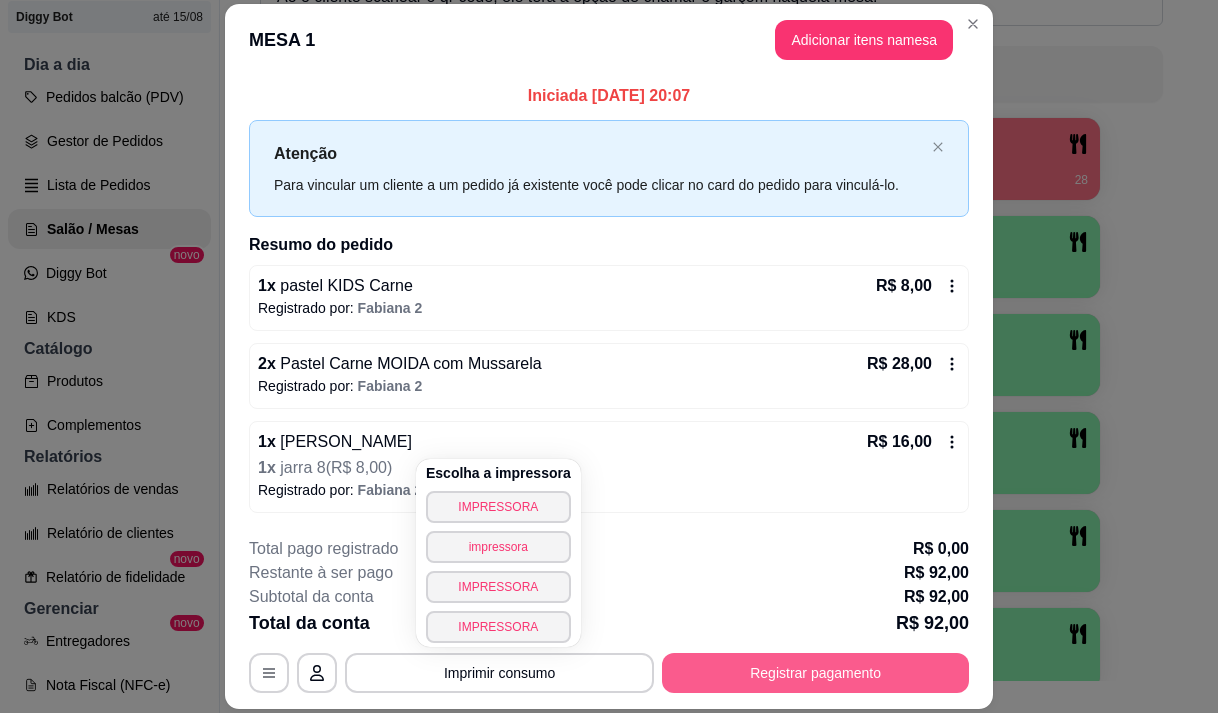click on "Registrar pagamento" at bounding box center (815, 673) 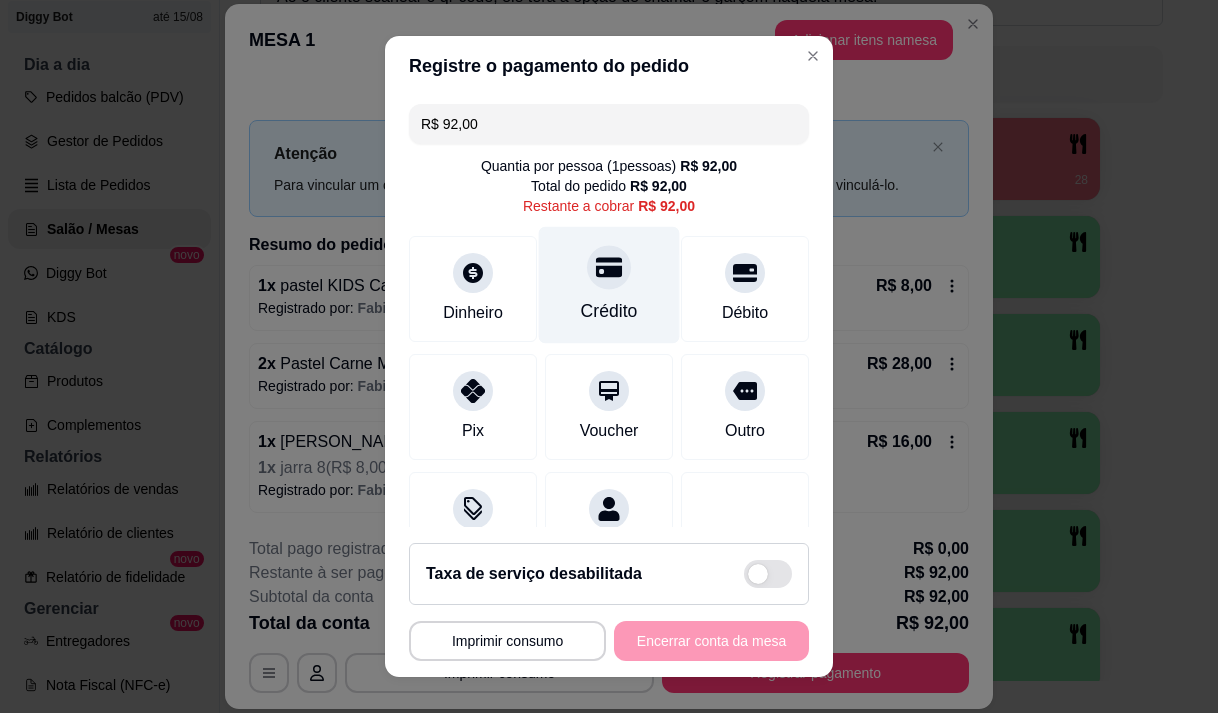 click at bounding box center [609, 267] 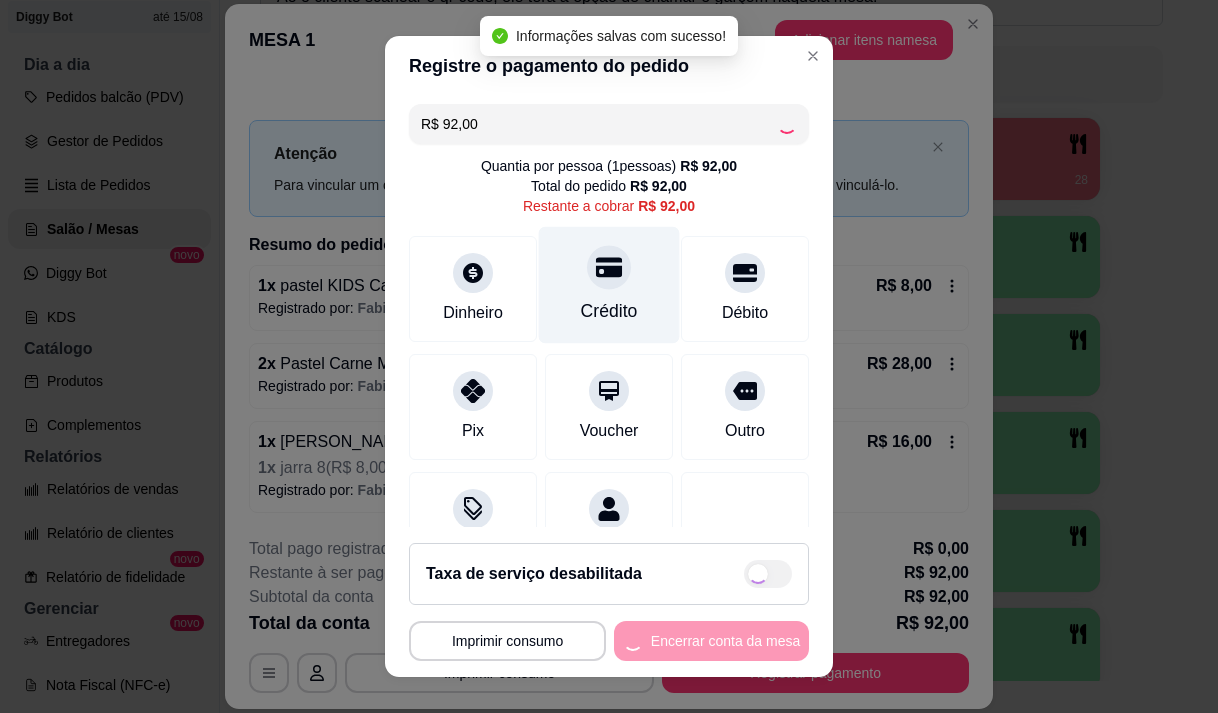 type on "R$ 0,00" 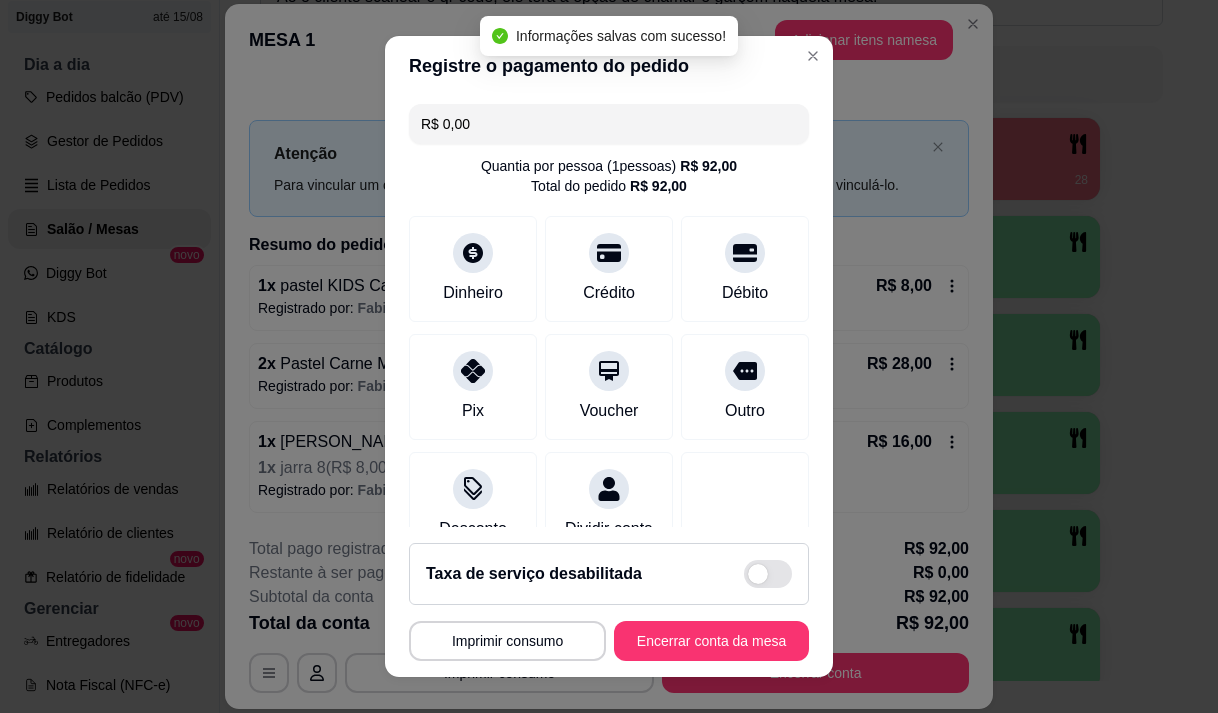 click on "Encerrar conta da mesa" at bounding box center [711, 641] 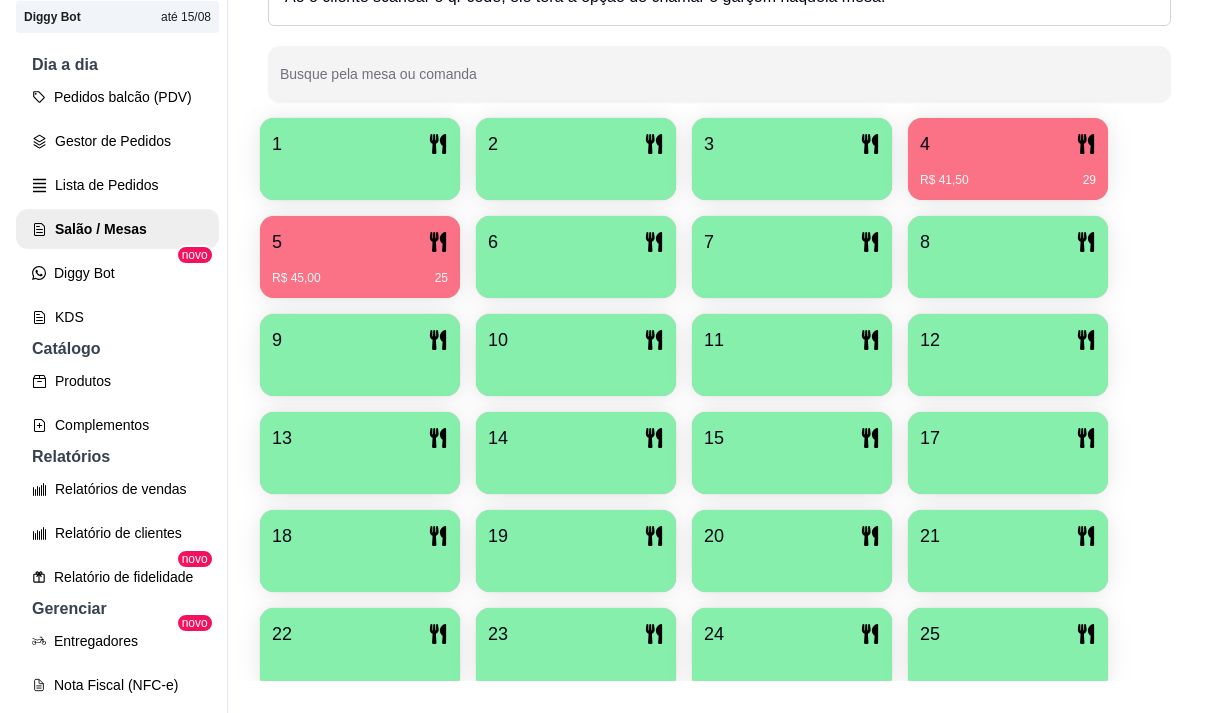 scroll, scrollTop: 239, scrollLeft: 0, axis: vertical 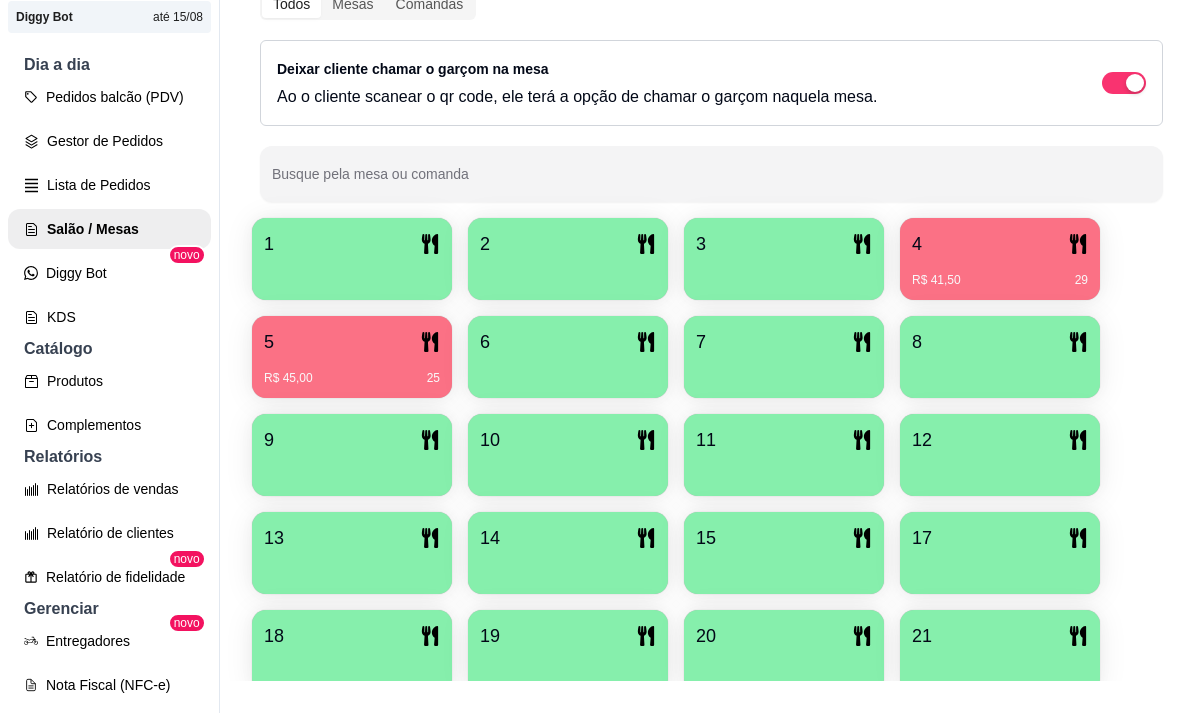 click on "5" at bounding box center (352, 342) 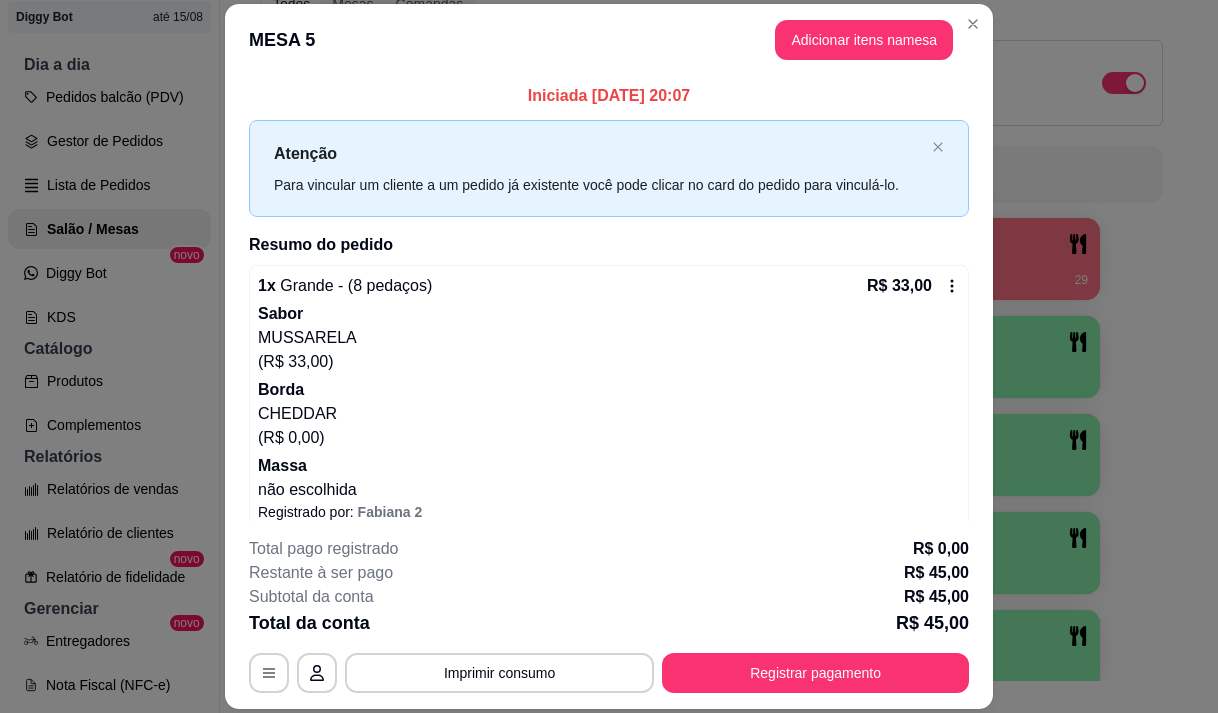 scroll, scrollTop: 99, scrollLeft: 0, axis: vertical 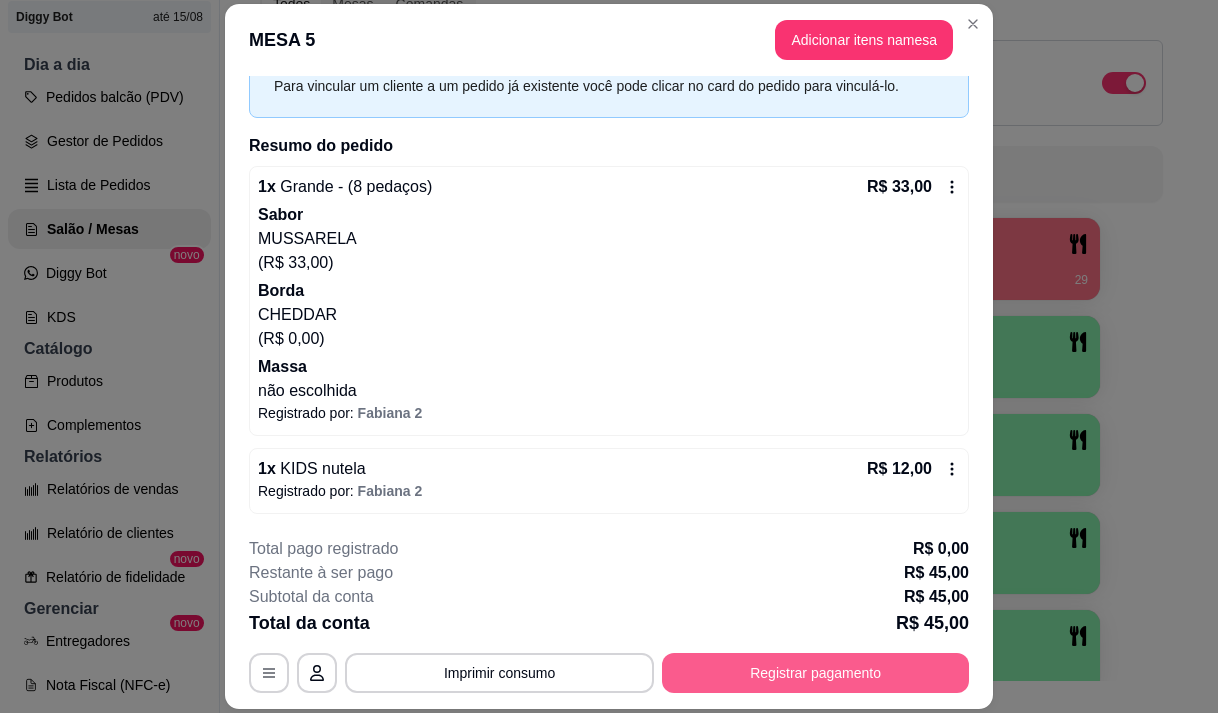 click on "Registrar pagamento" at bounding box center (815, 673) 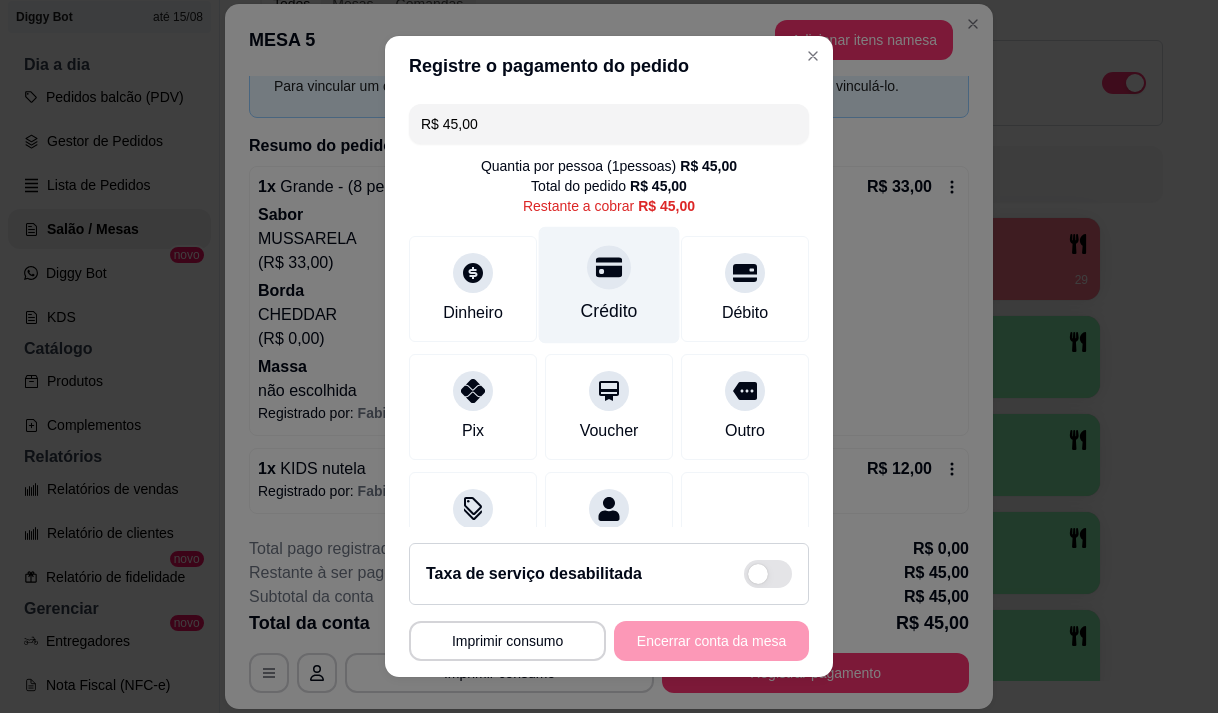 click on "Crédito" at bounding box center [609, 284] 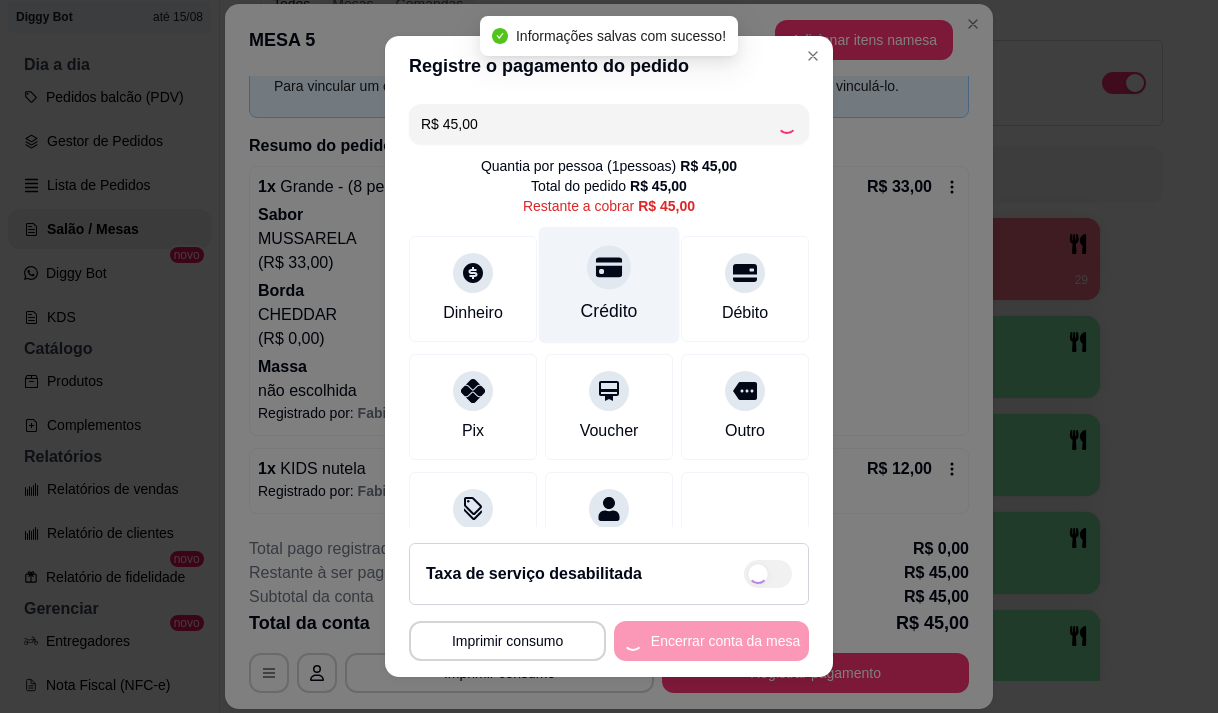 type on "R$ 0,00" 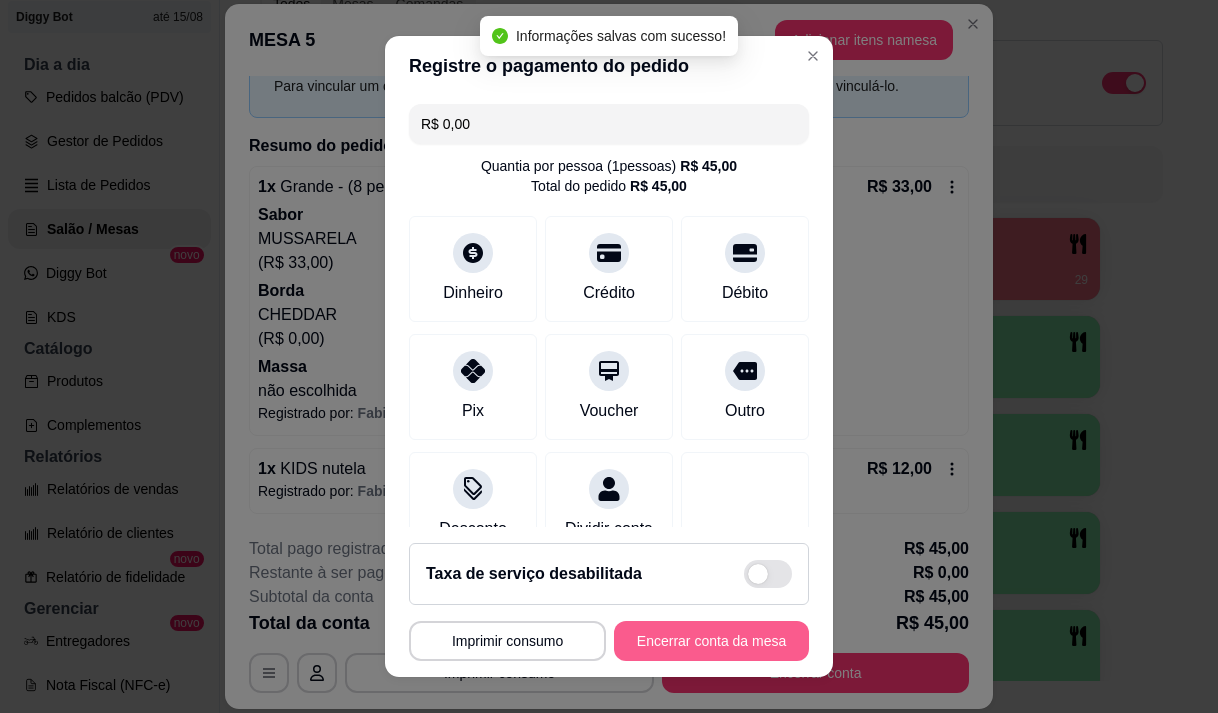 click on "Encerrar conta da mesa" at bounding box center (711, 641) 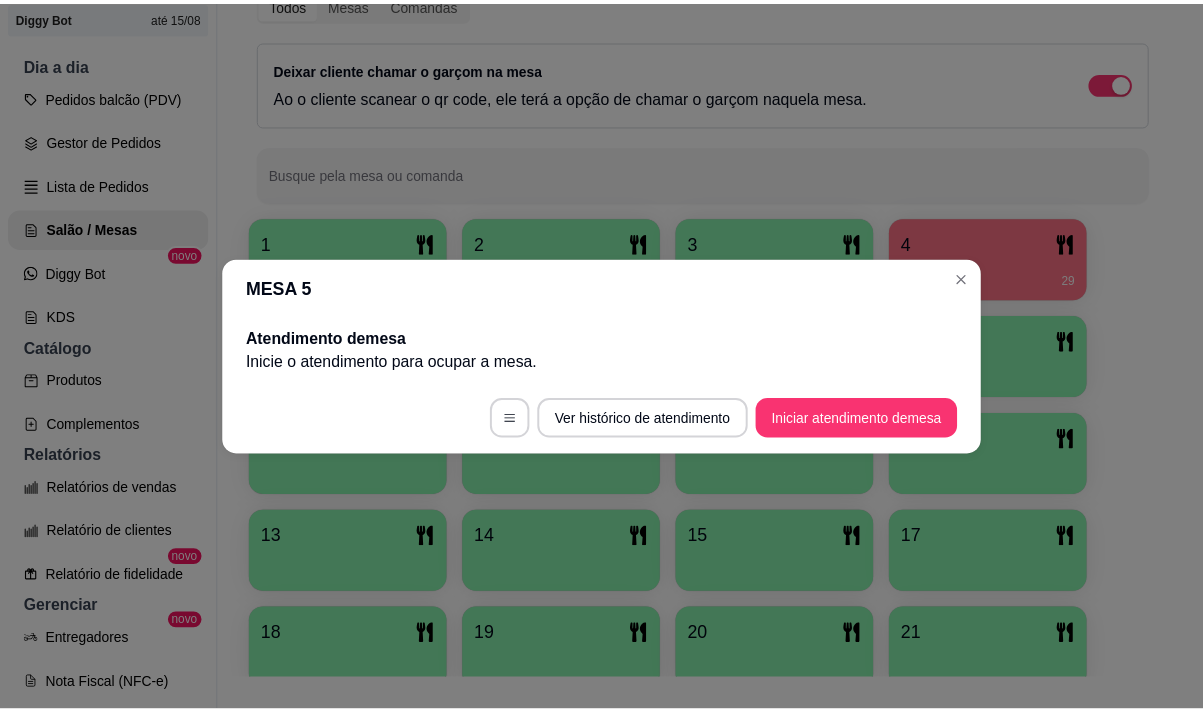 scroll, scrollTop: 0, scrollLeft: 0, axis: both 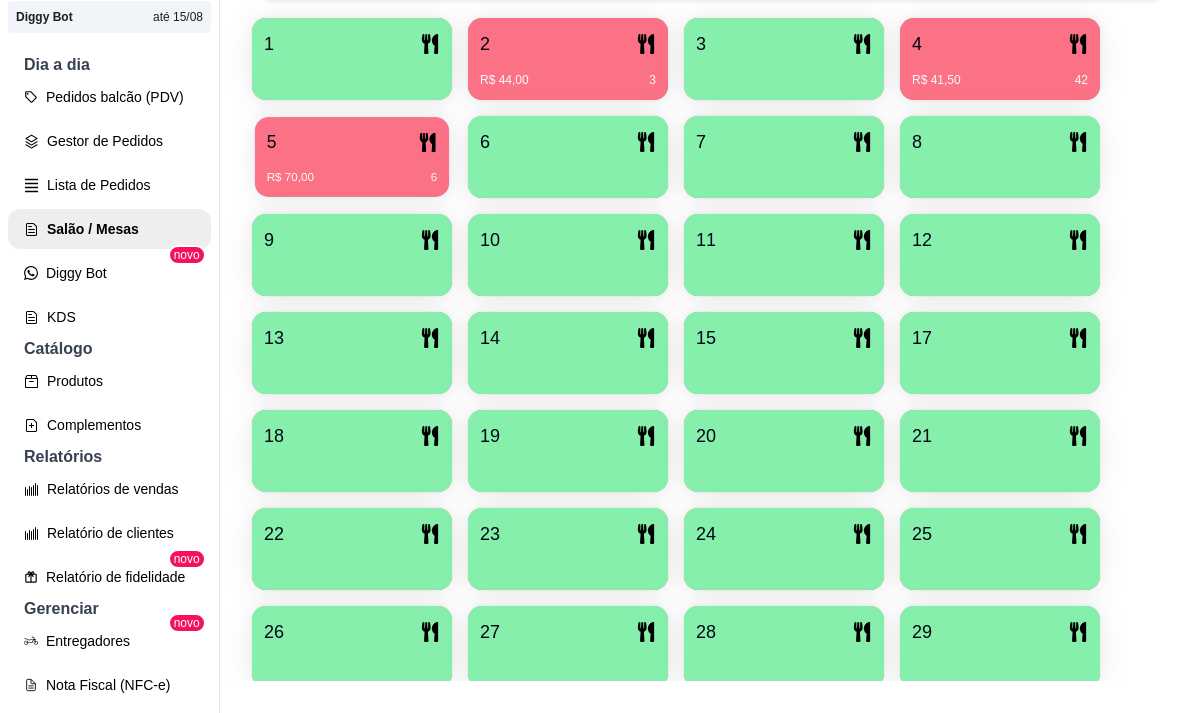 click on "R$ 70,00 6" at bounding box center [352, 170] 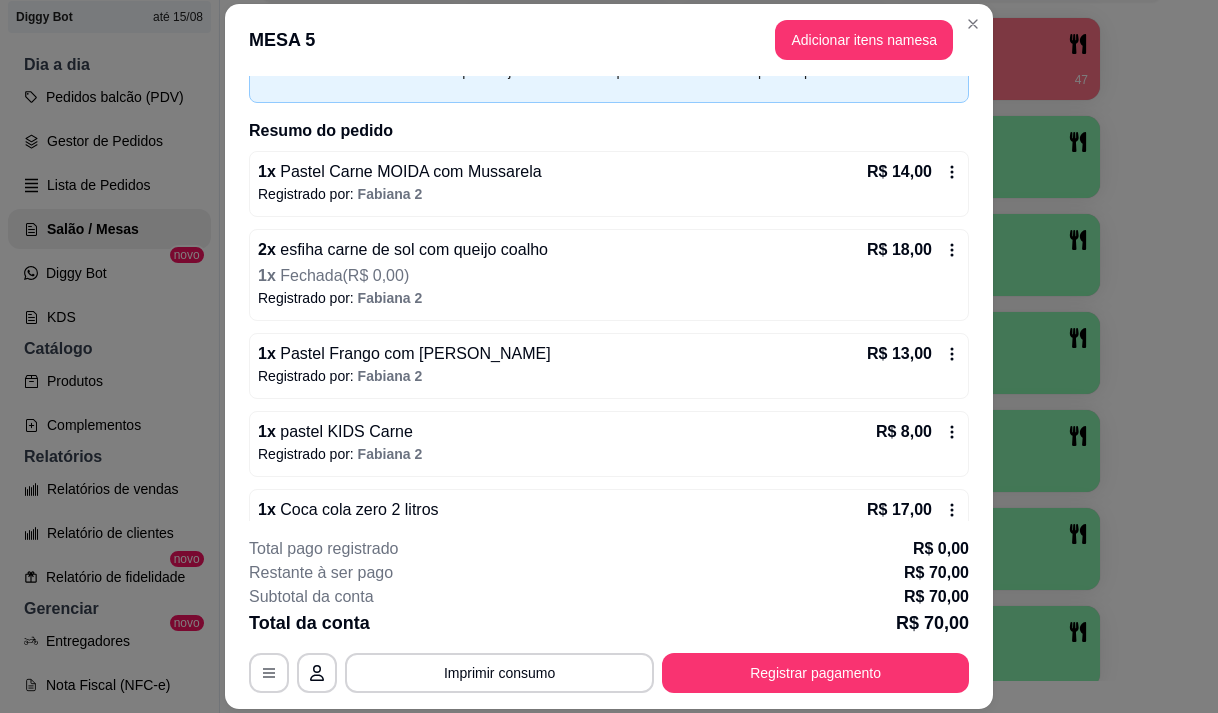 scroll, scrollTop: 155, scrollLeft: 0, axis: vertical 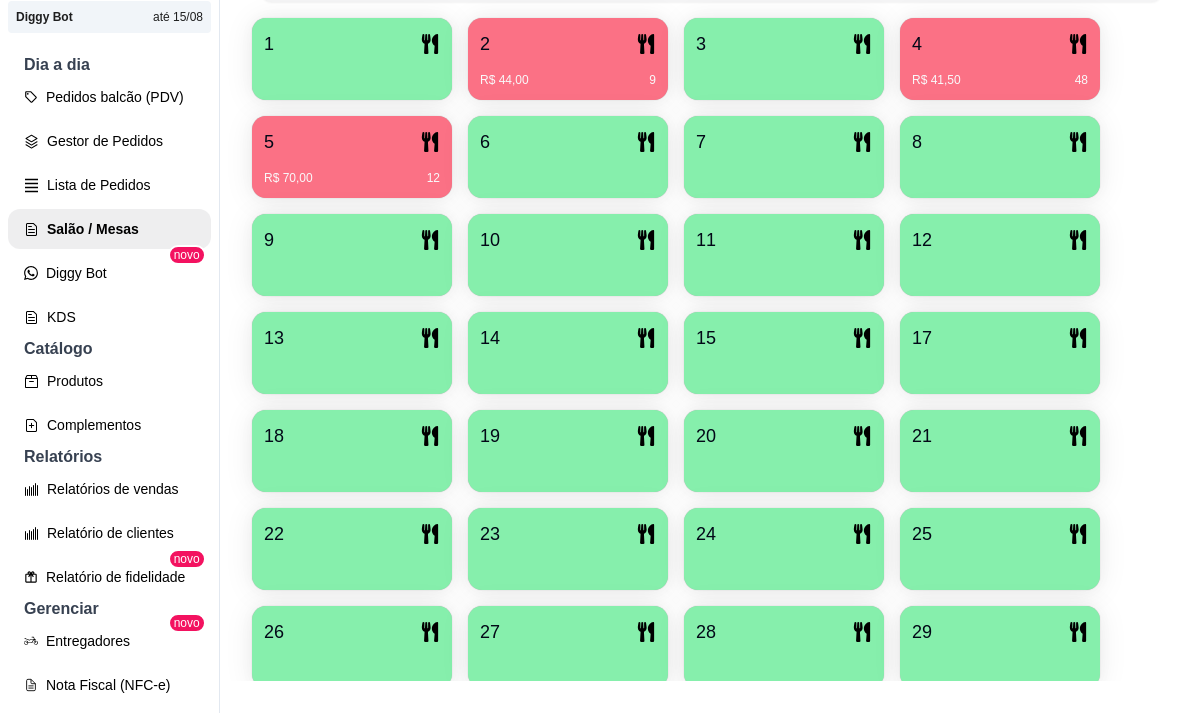 click on "R$ 41,50 48" at bounding box center (1000, 80) 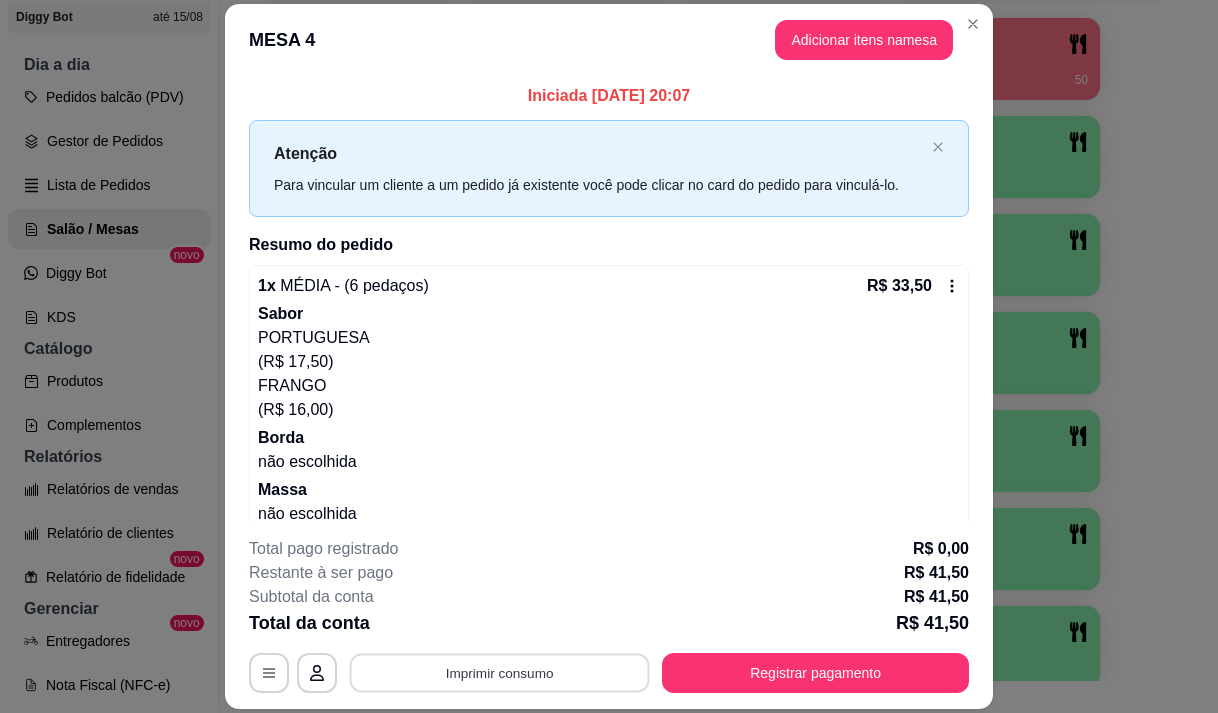 click on "Imprimir consumo" at bounding box center [500, 673] 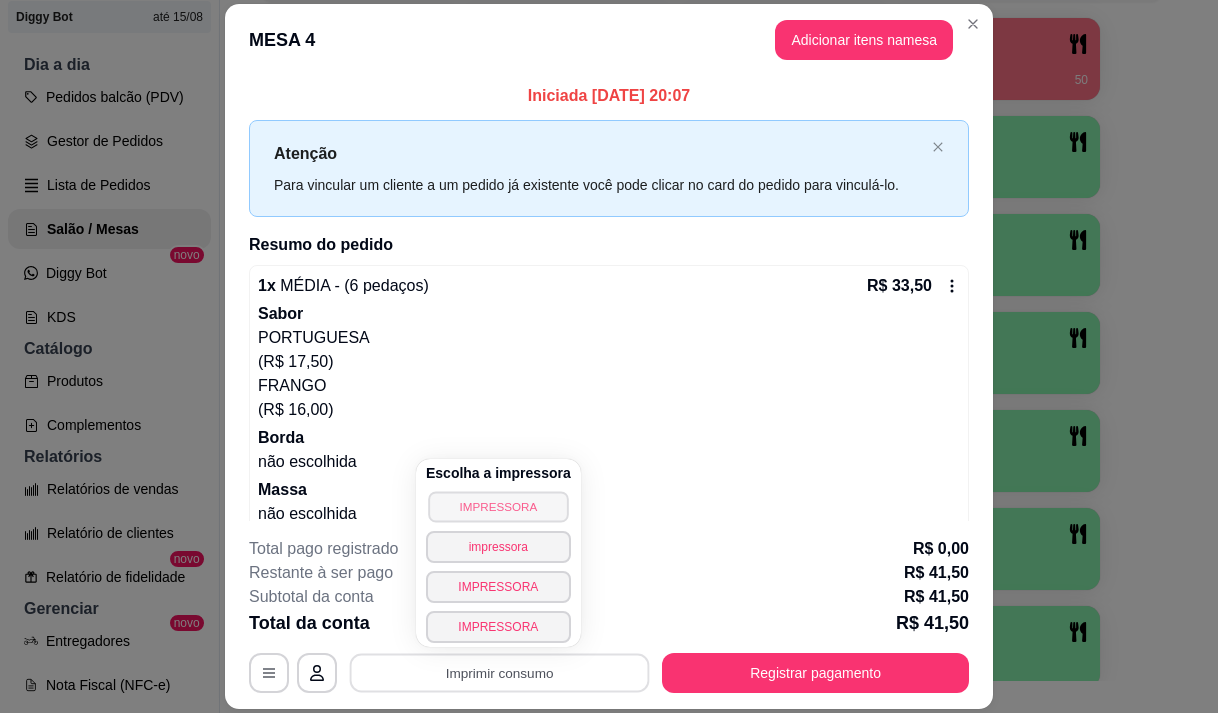click on "IMPRESSORA" at bounding box center (498, 506) 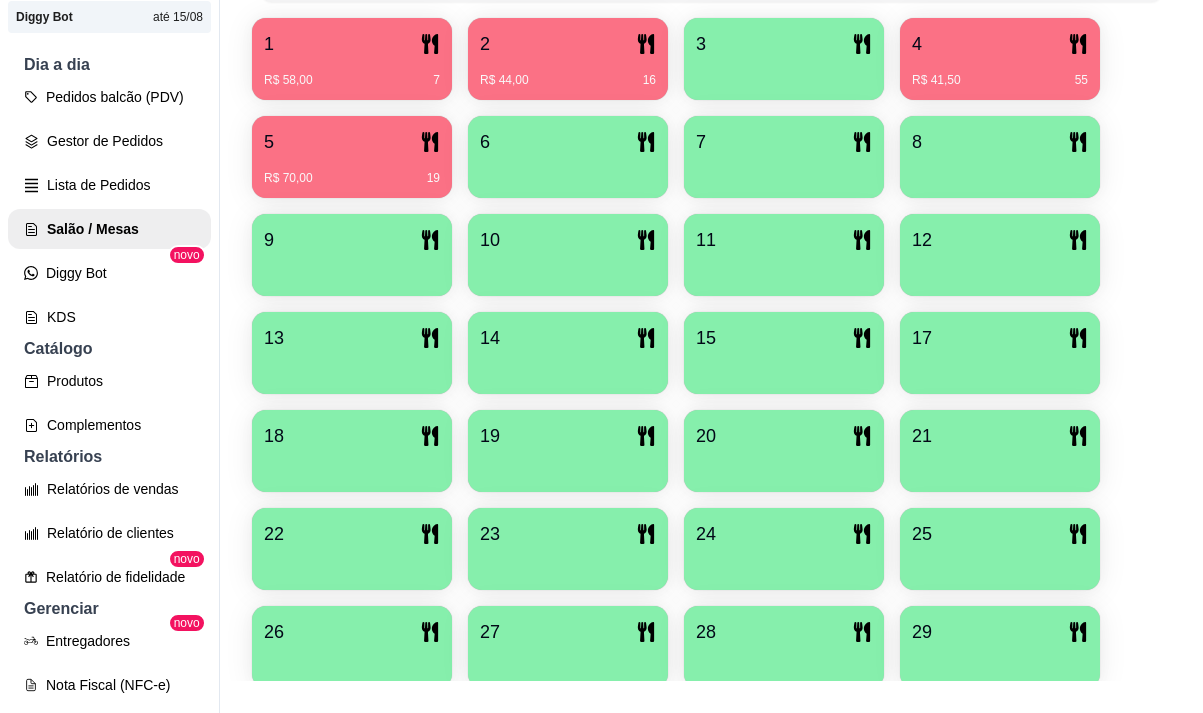 click on "R$ 41,50 55" at bounding box center [1000, 73] 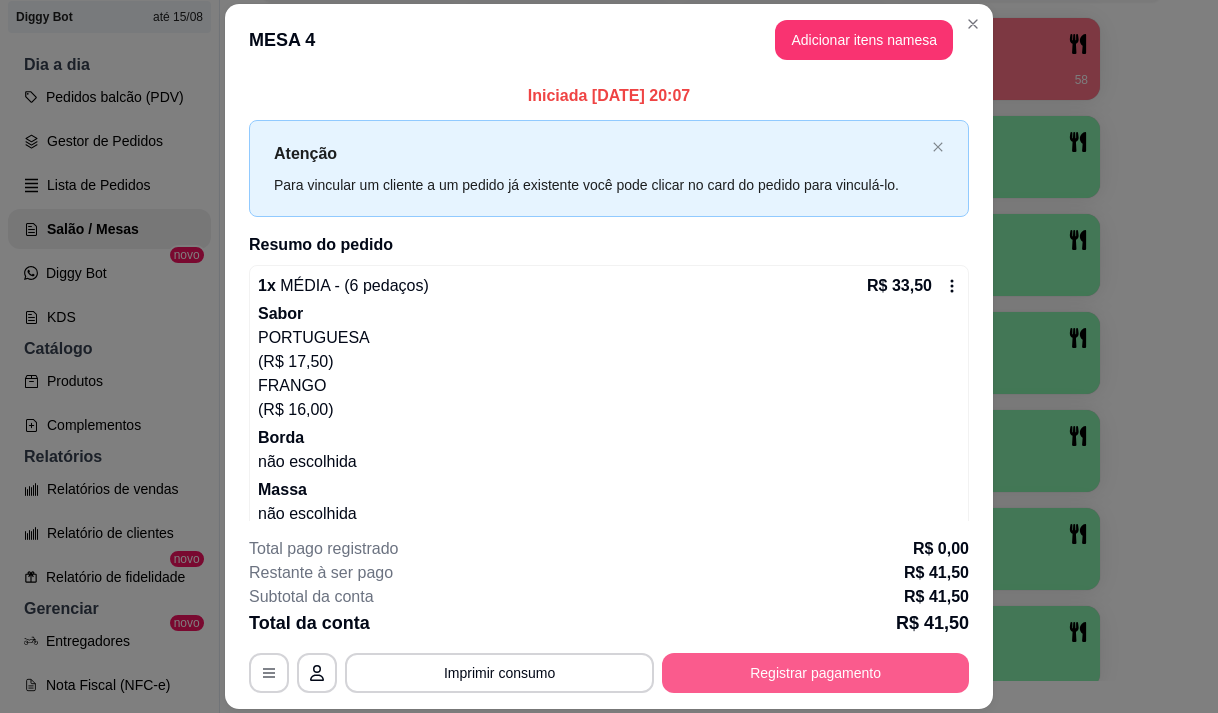 click on "Registrar pagamento" at bounding box center [815, 673] 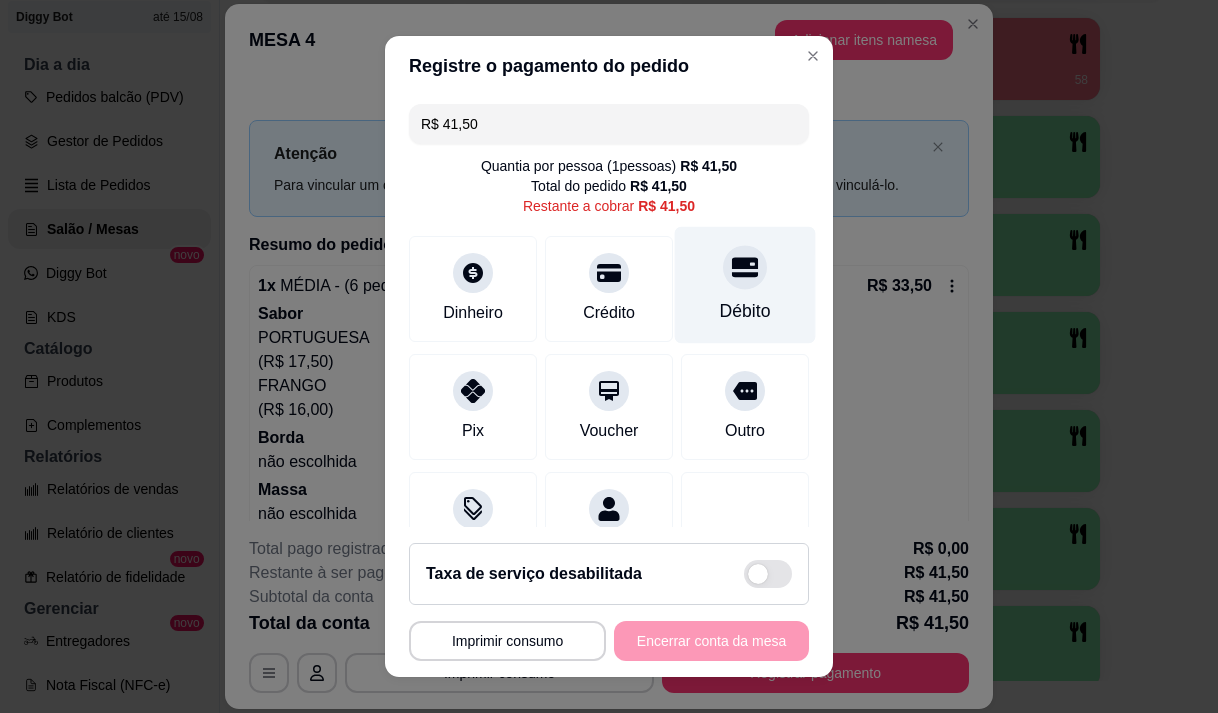click on "Débito" at bounding box center [745, 311] 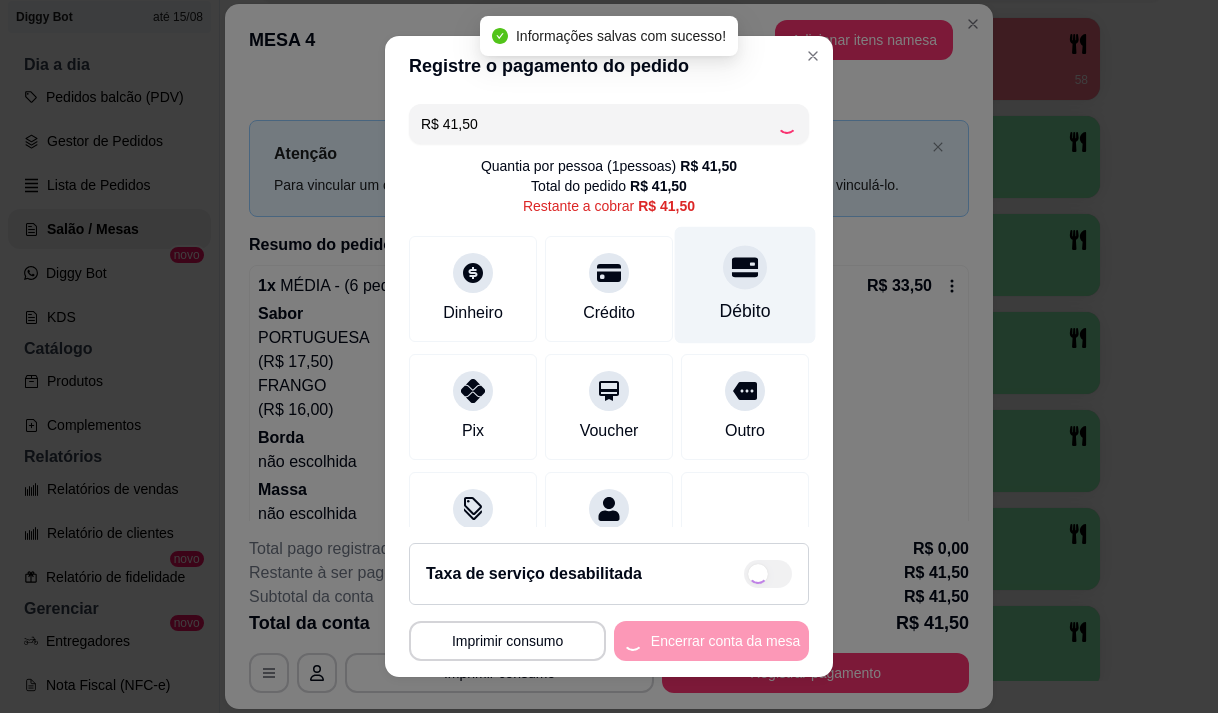 type on "R$ 0,00" 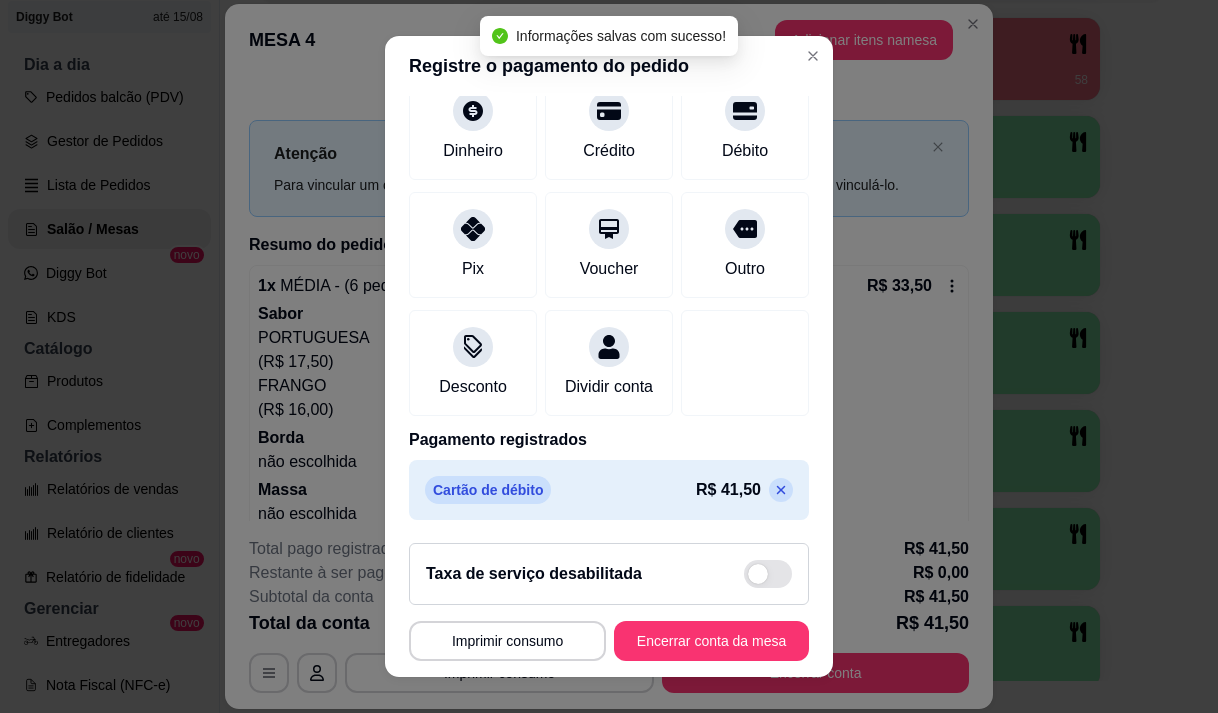 scroll, scrollTop: 166, scrollLeft: 0, axis: vertical 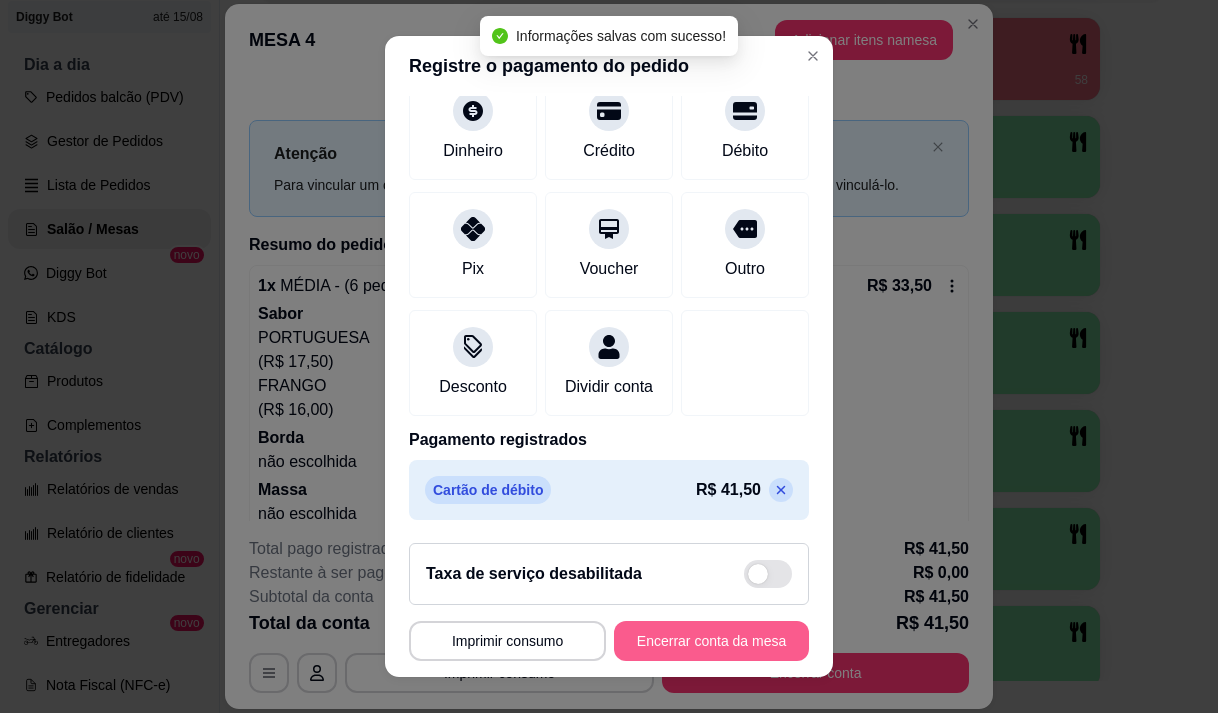 click on "Encerrar conta da mesa" at bounding box center (711, 641) 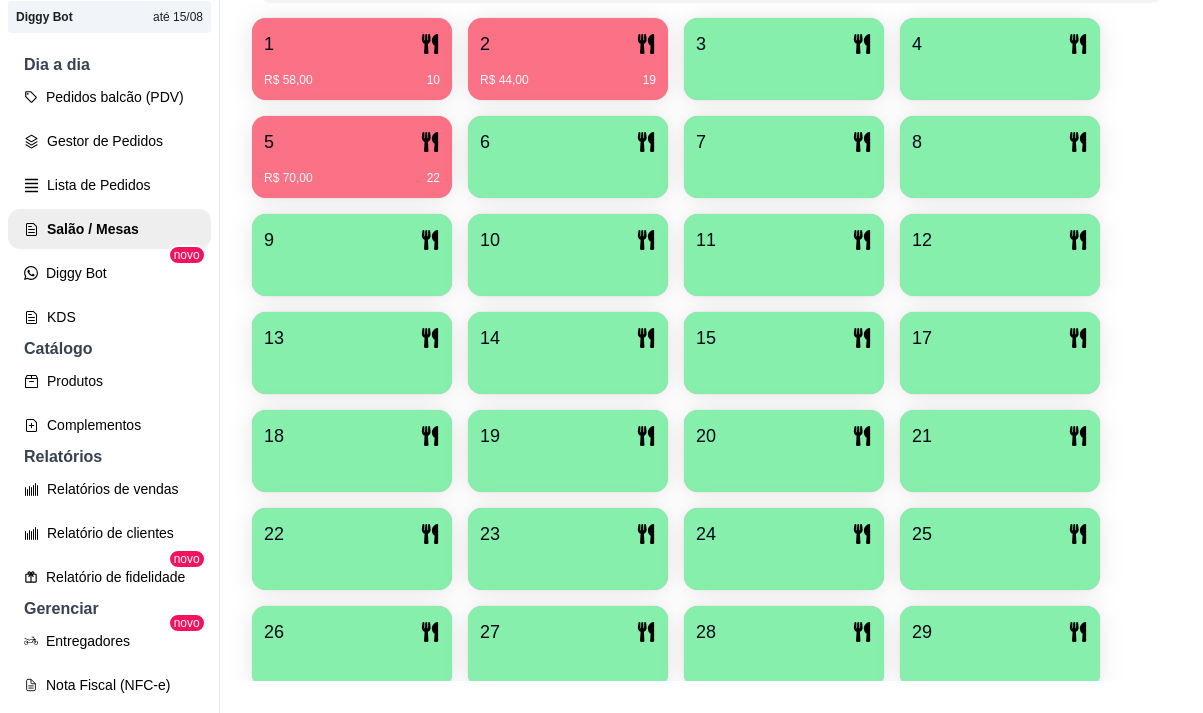 click on "R$ 58,00 10" at bounding box center (352, 73) 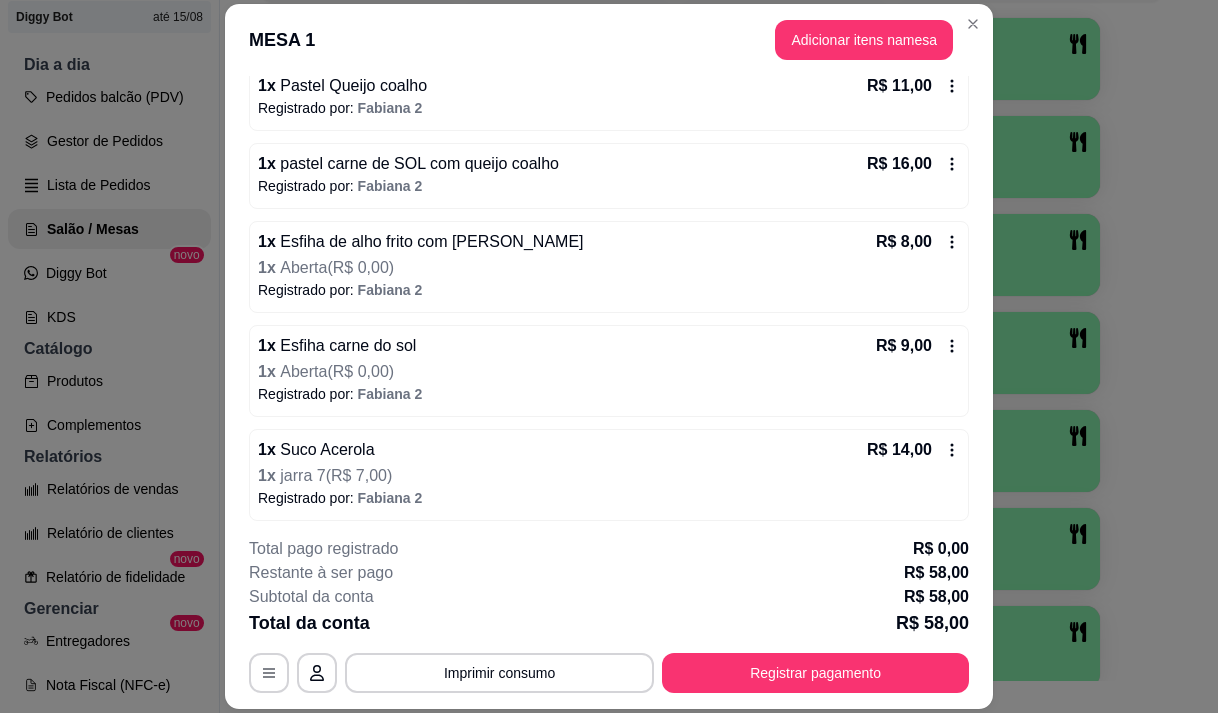 scroll, scrollTop: 207, scrollLeft: 0, axis: vertical 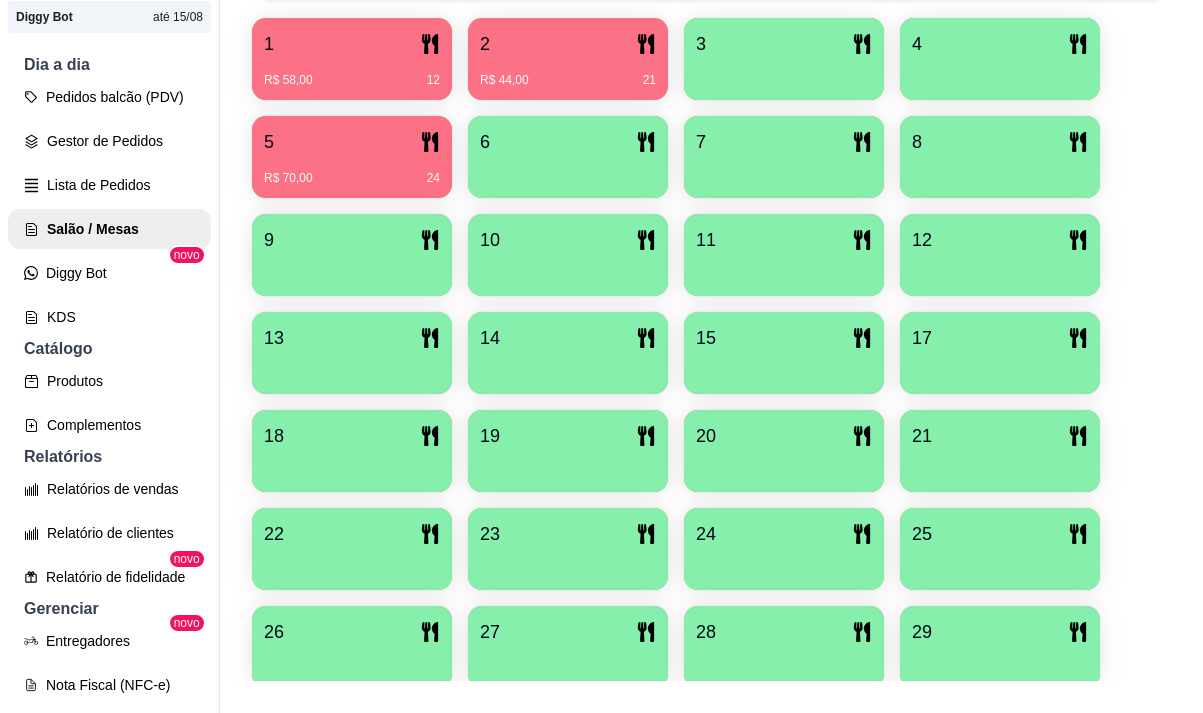 click on "R$ 70,00 24" at bounding box center (352, 171) 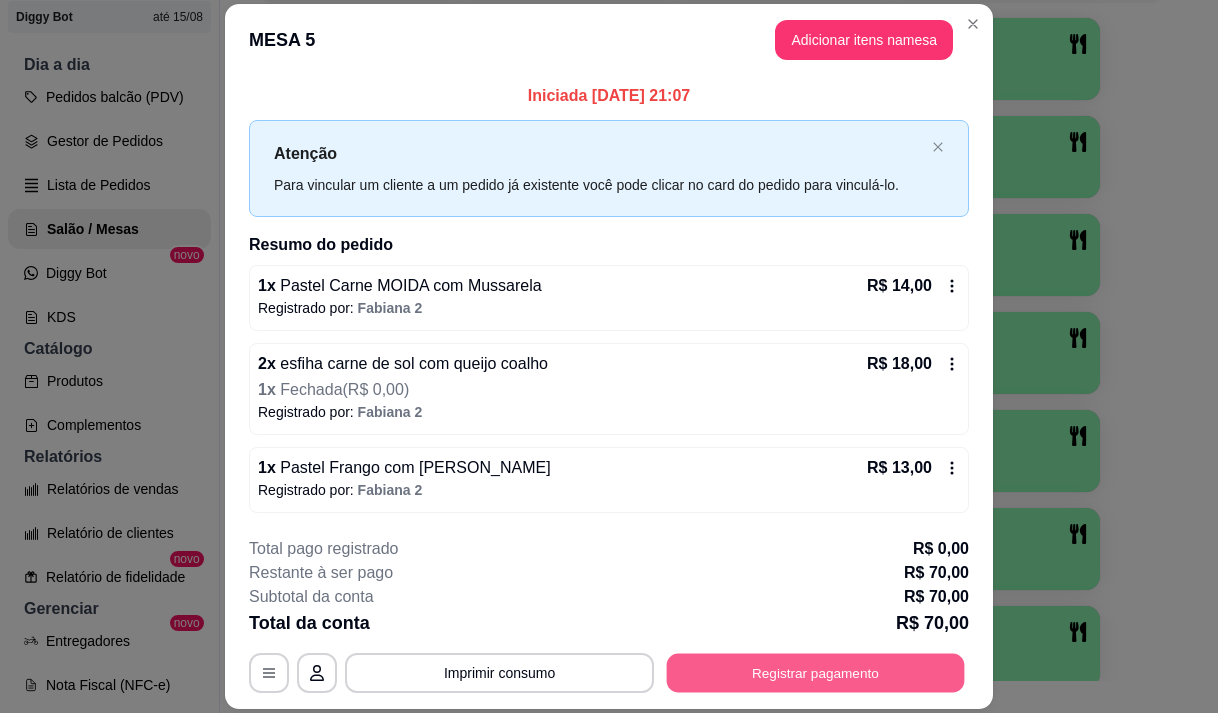 click on "Registrar pagamento" at bounding box center [816, 673] 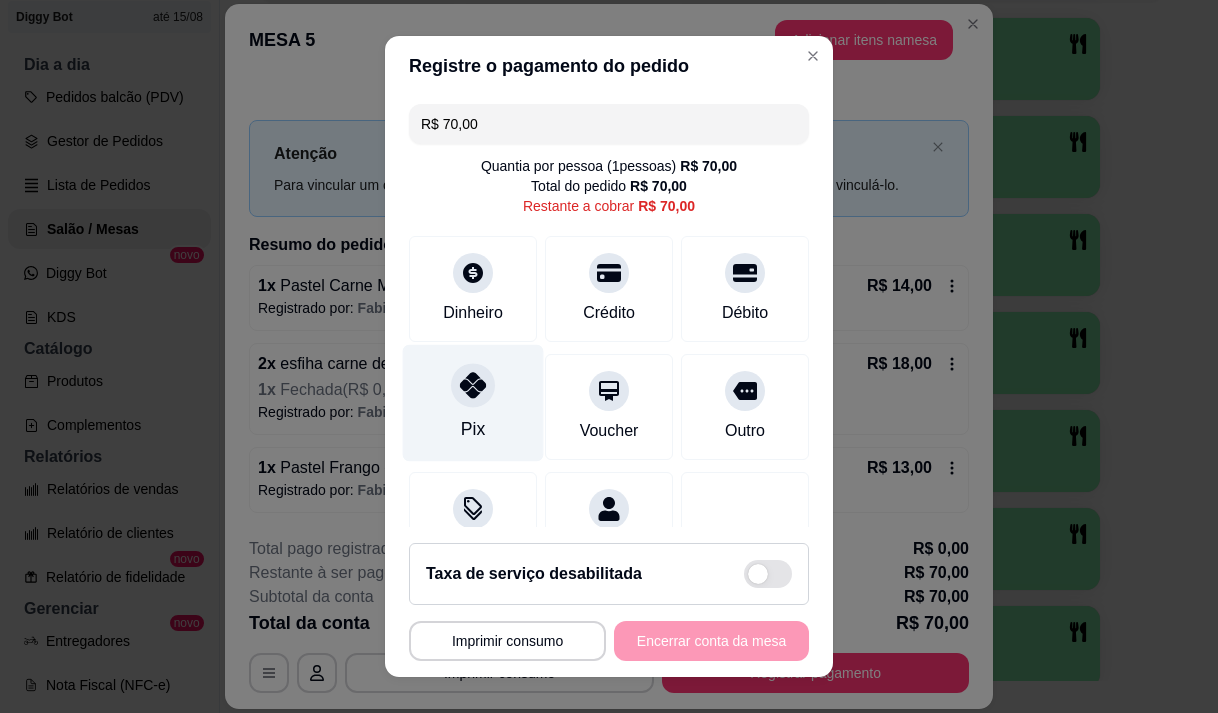 click on "Pix" at bounding box center (473, 402) 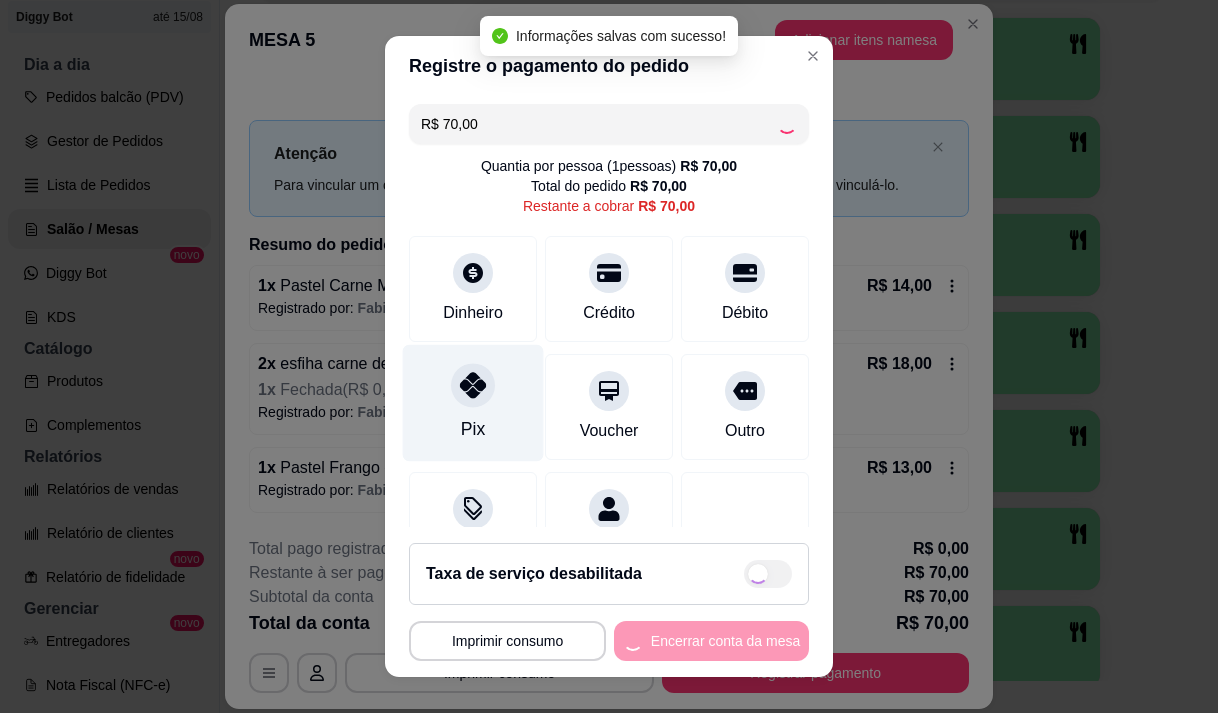 type on "R$ 0,00" 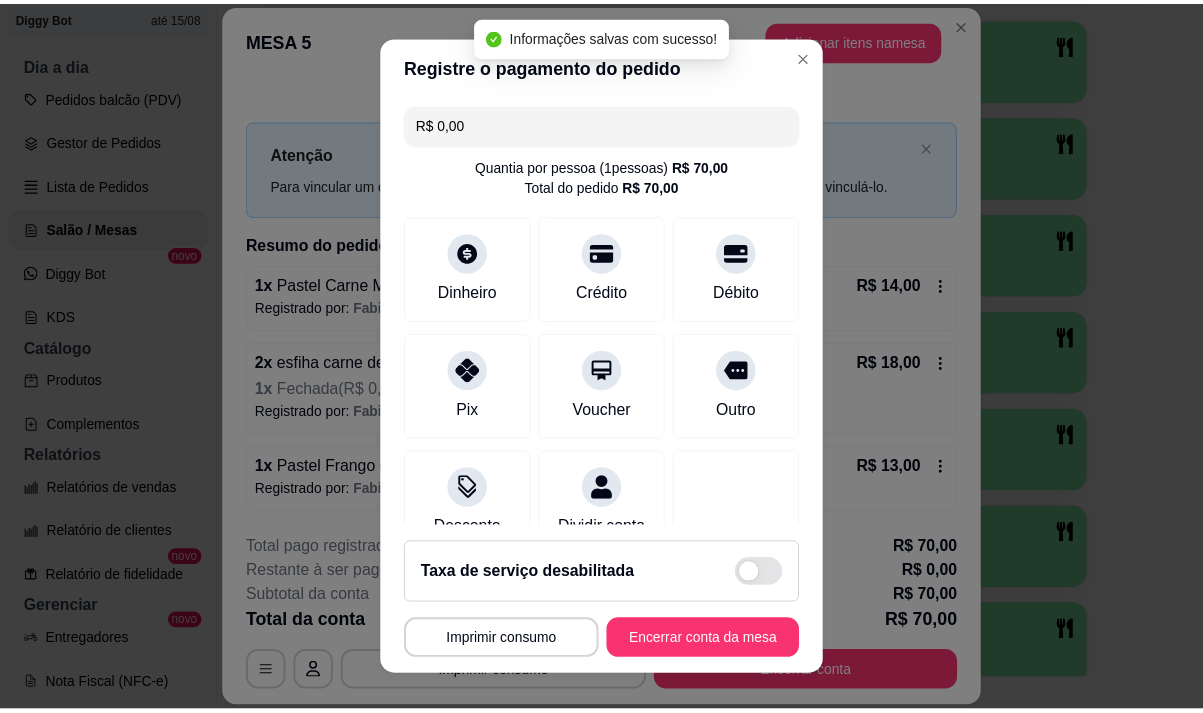 scroll, scrollTop: 166, scrollLeft: 0, axis: vertical 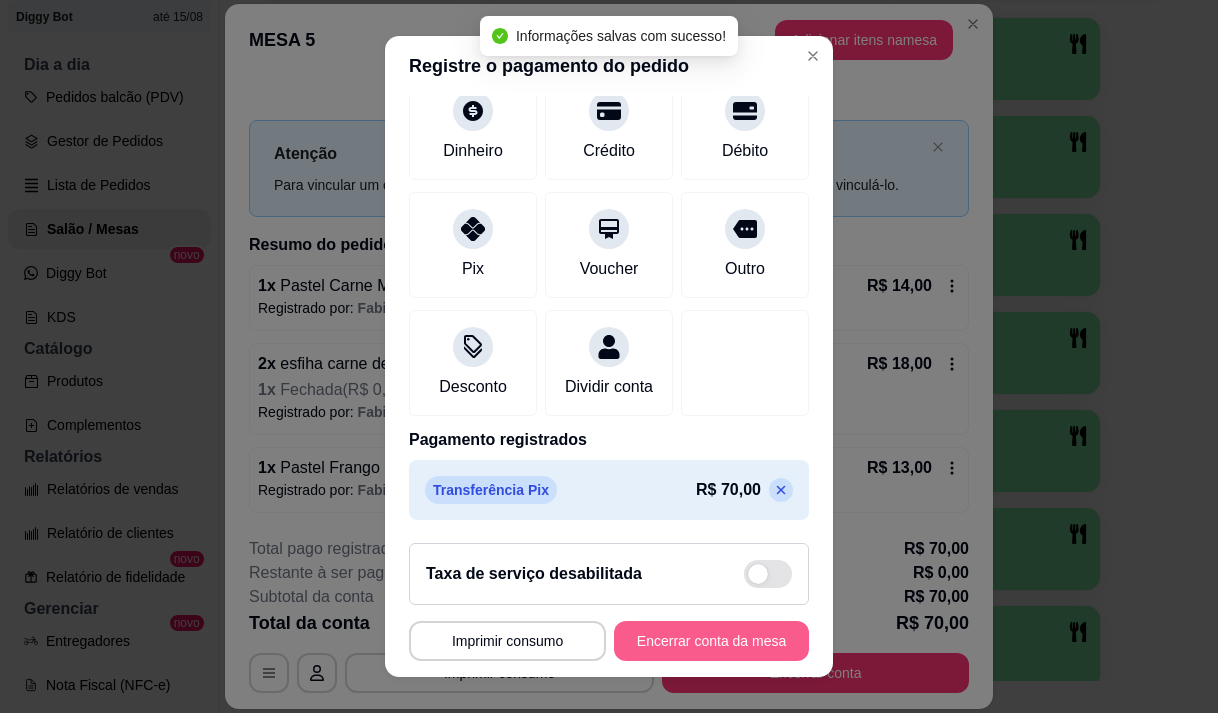 click on "Encerrar conta da mesa" at bounding box center [711, 641] 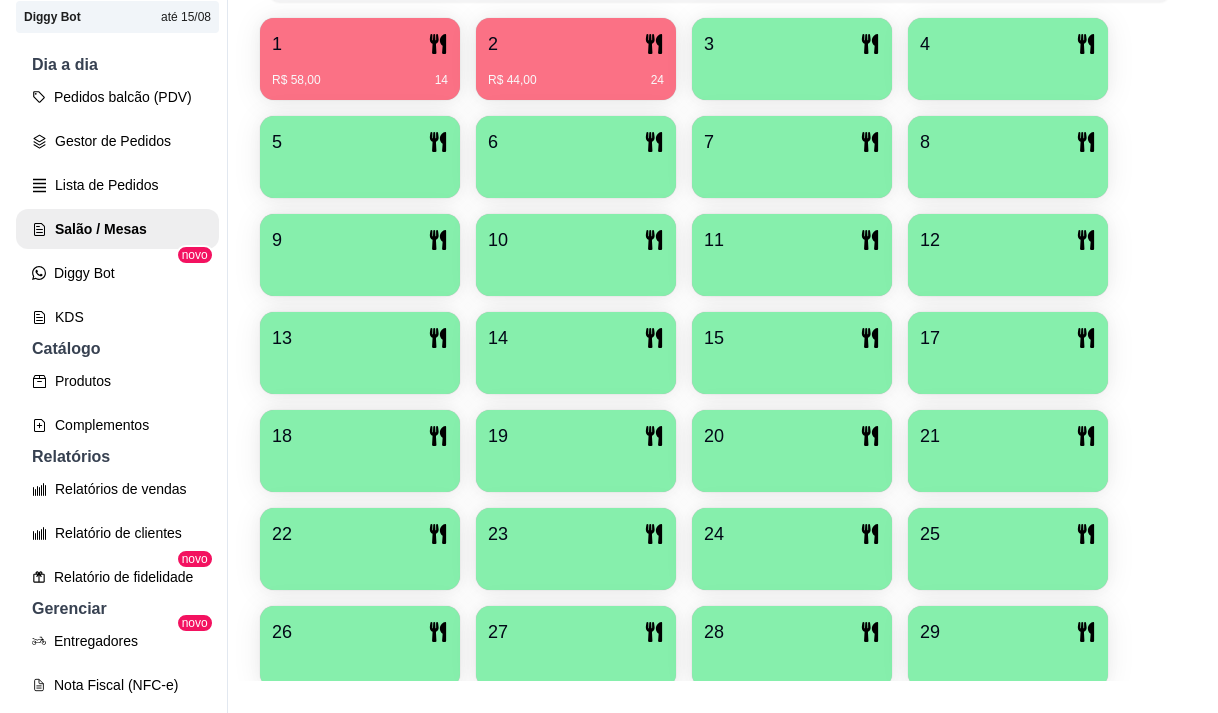 scroll, scrollTop: 639, scrollLeft: 0, axis: vertical 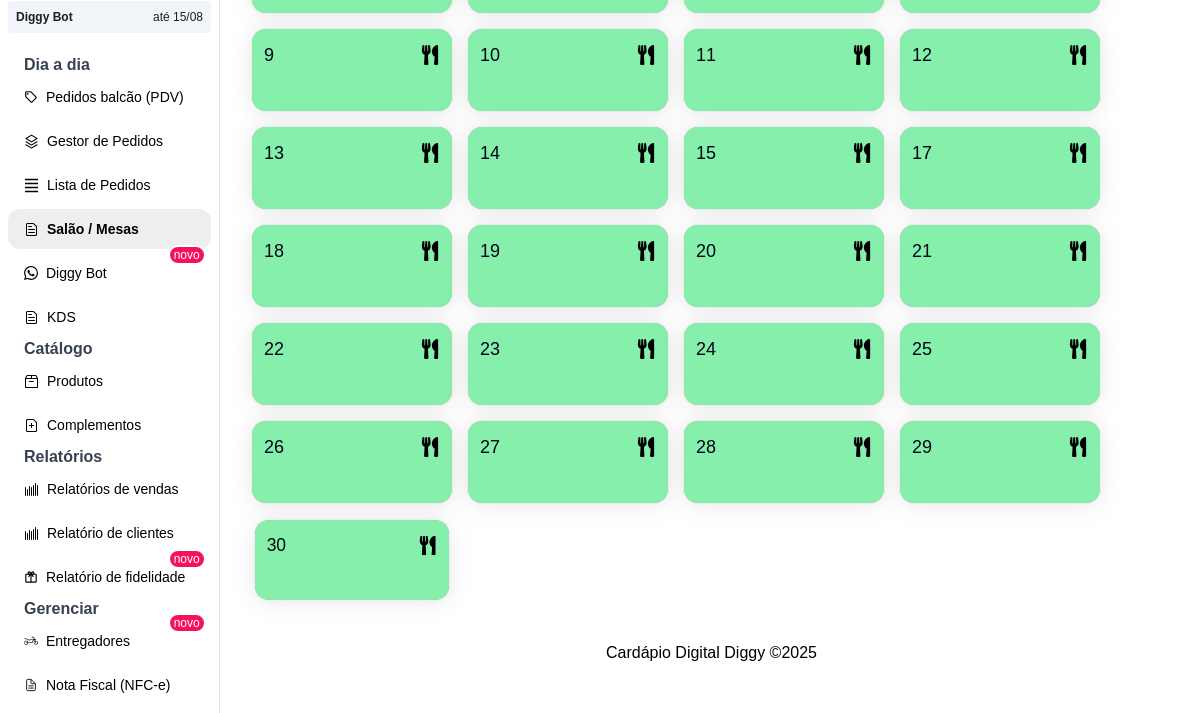 click on "30" at bounding box center (352, 545) 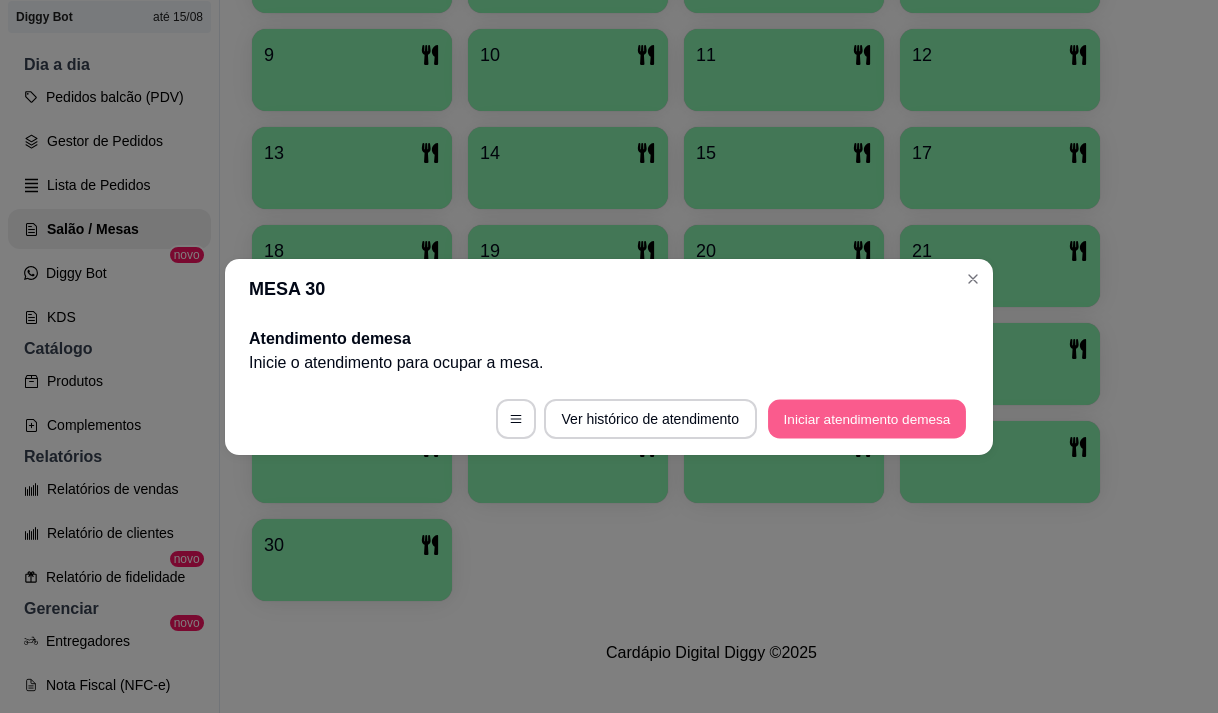 click on "Iniciar atendimento de  mesa" at bounding box center (867, 418) 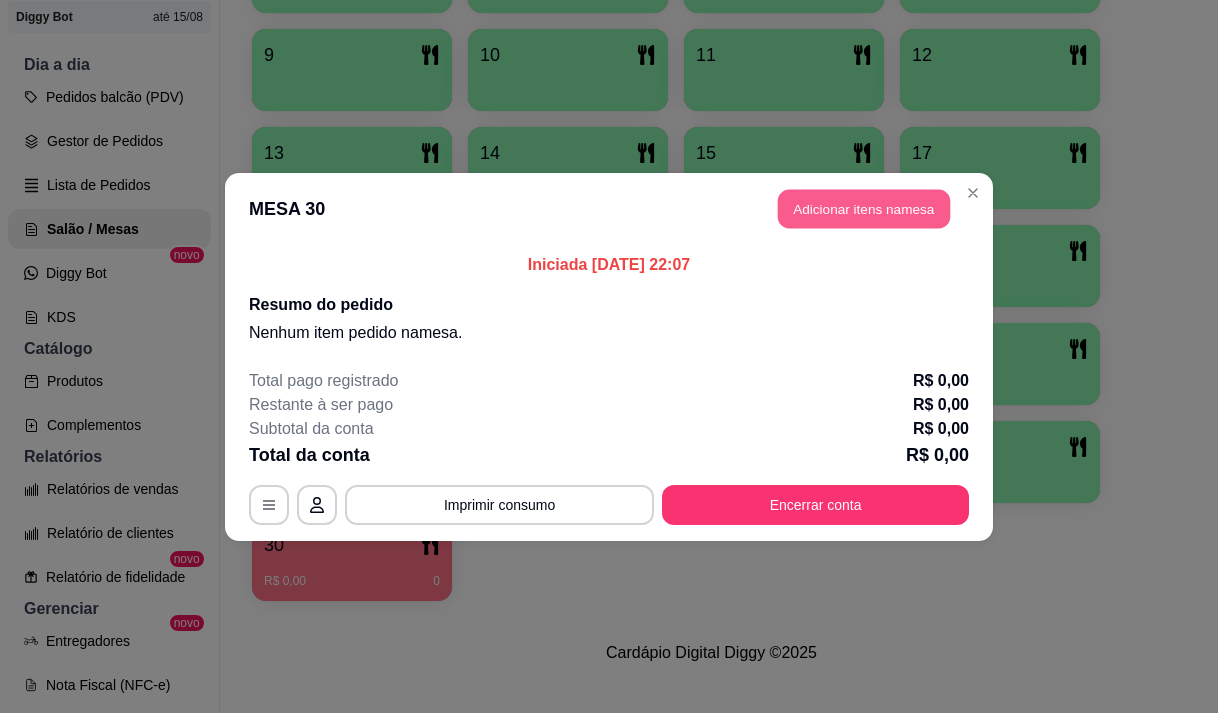 click on "Adicionar itens na  mesa" at bounding box center (864, 208) 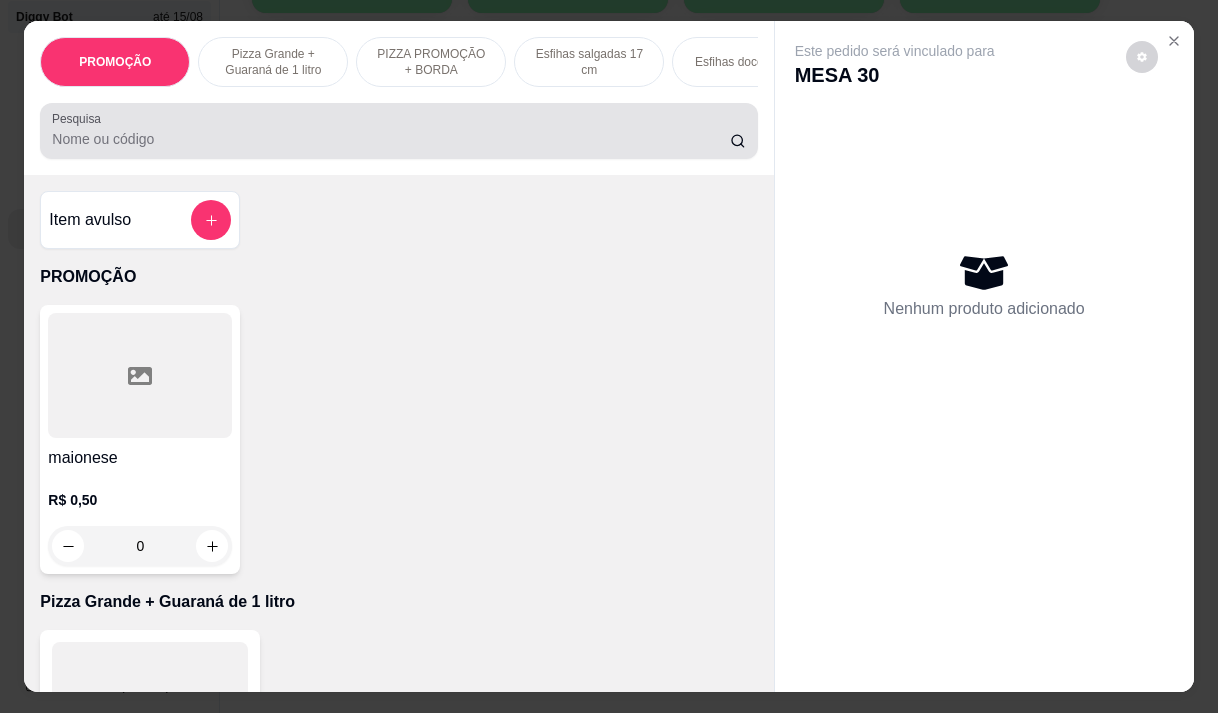click at bounding box center [398, 131] 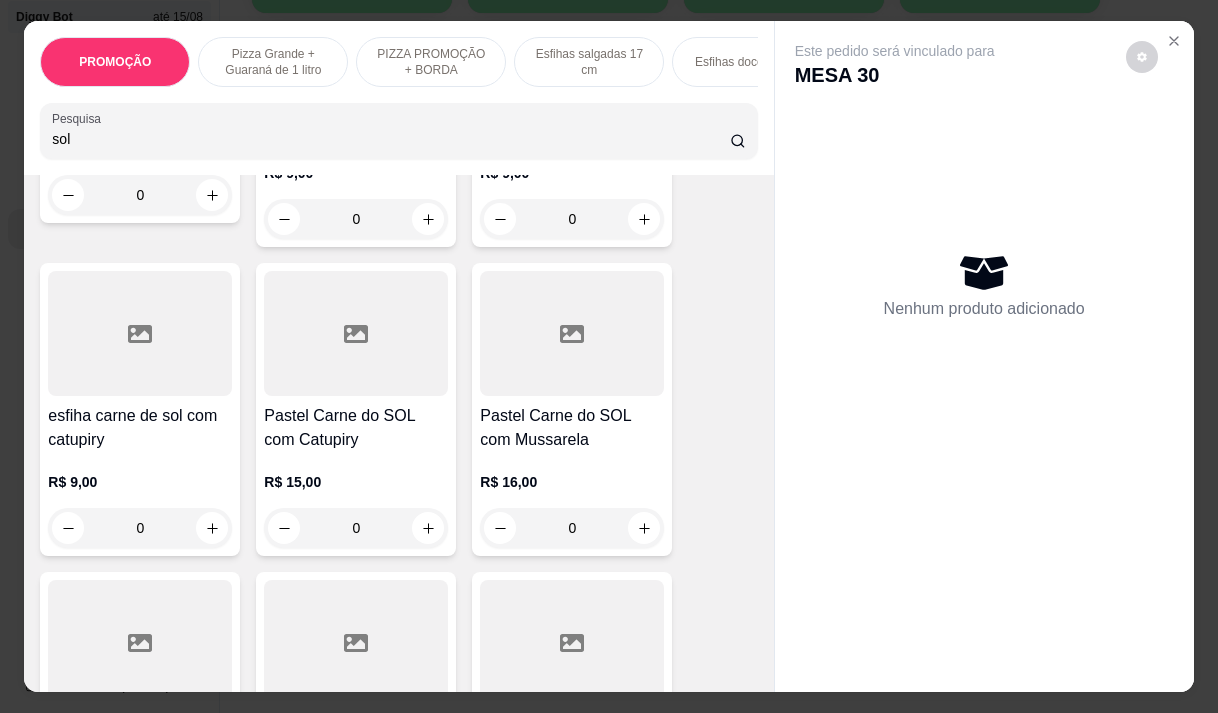 scroll, scrollTop: 400, scrollLeft: 0, axis: vertical 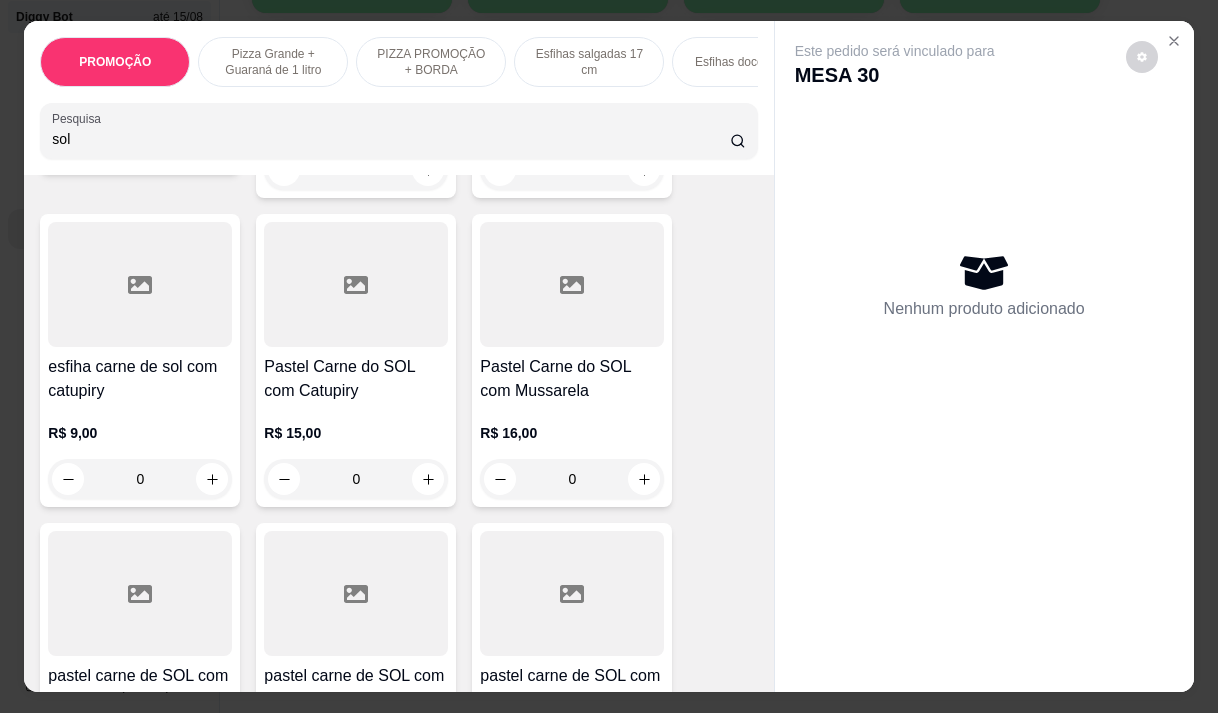 click on "esfiha carne de sol com catupiry" at bounding box center (140, 379) 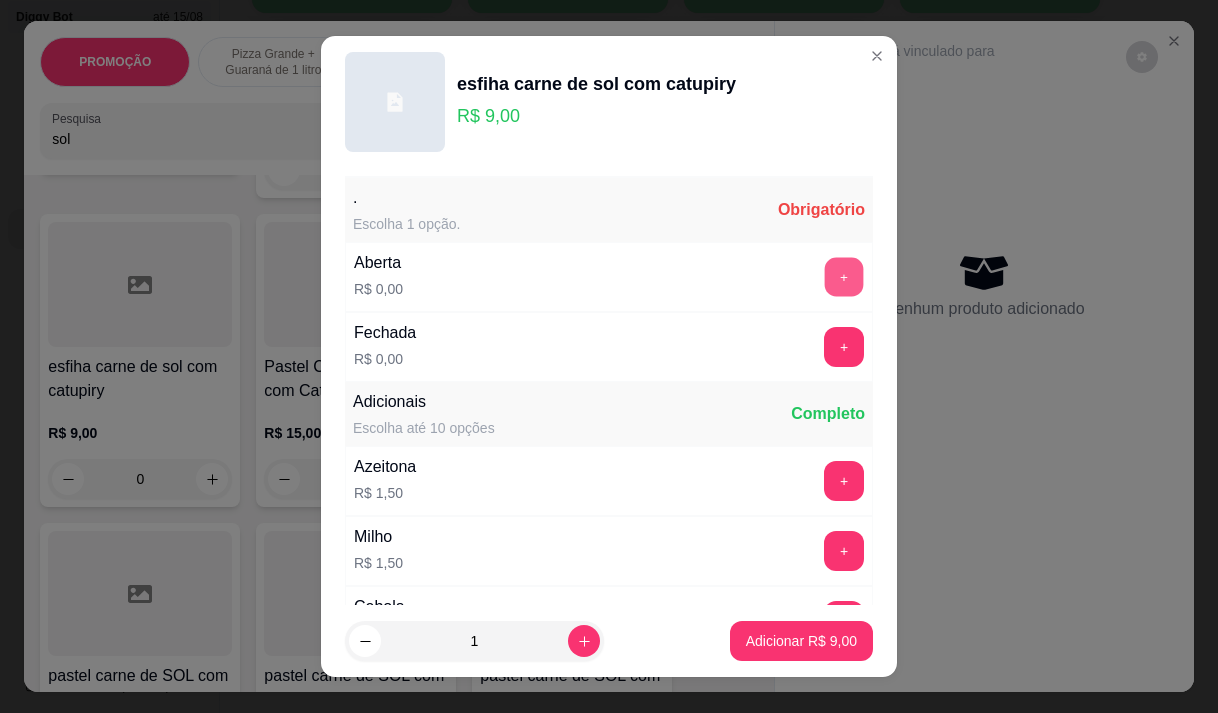 click on "+" at bounding box center [844, 276] 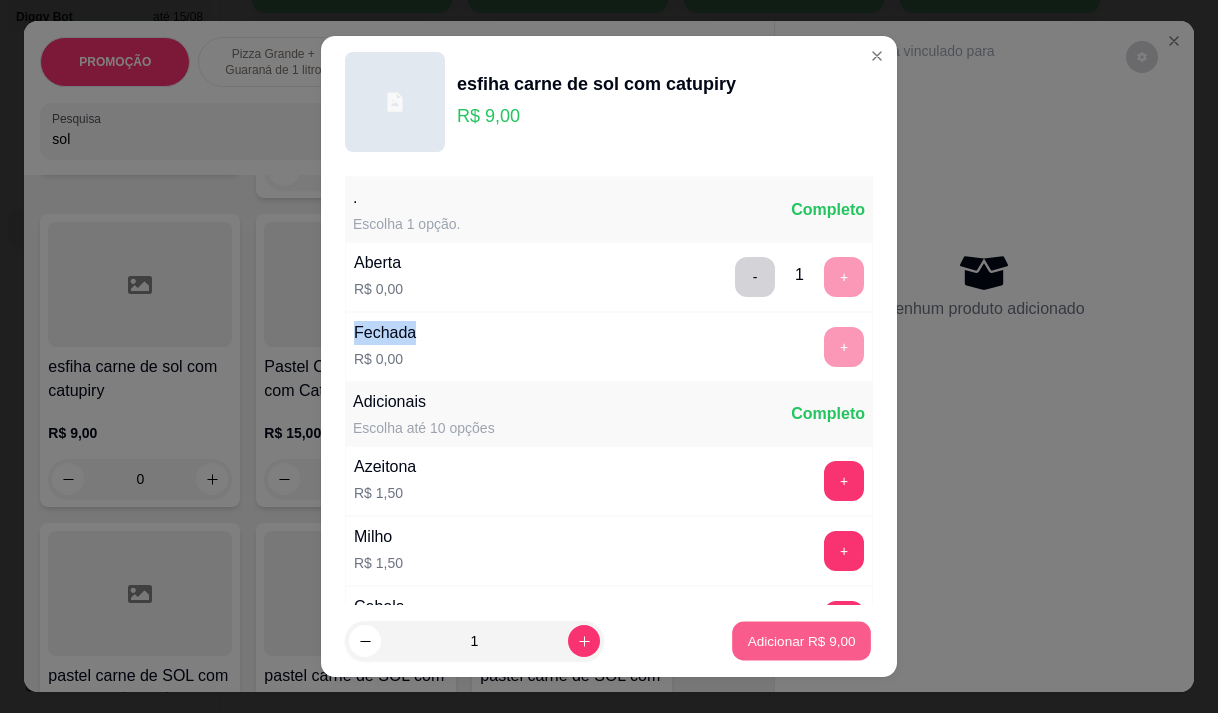click on "Adicionar   R$ 9,00" at bounding box center [801, 641] 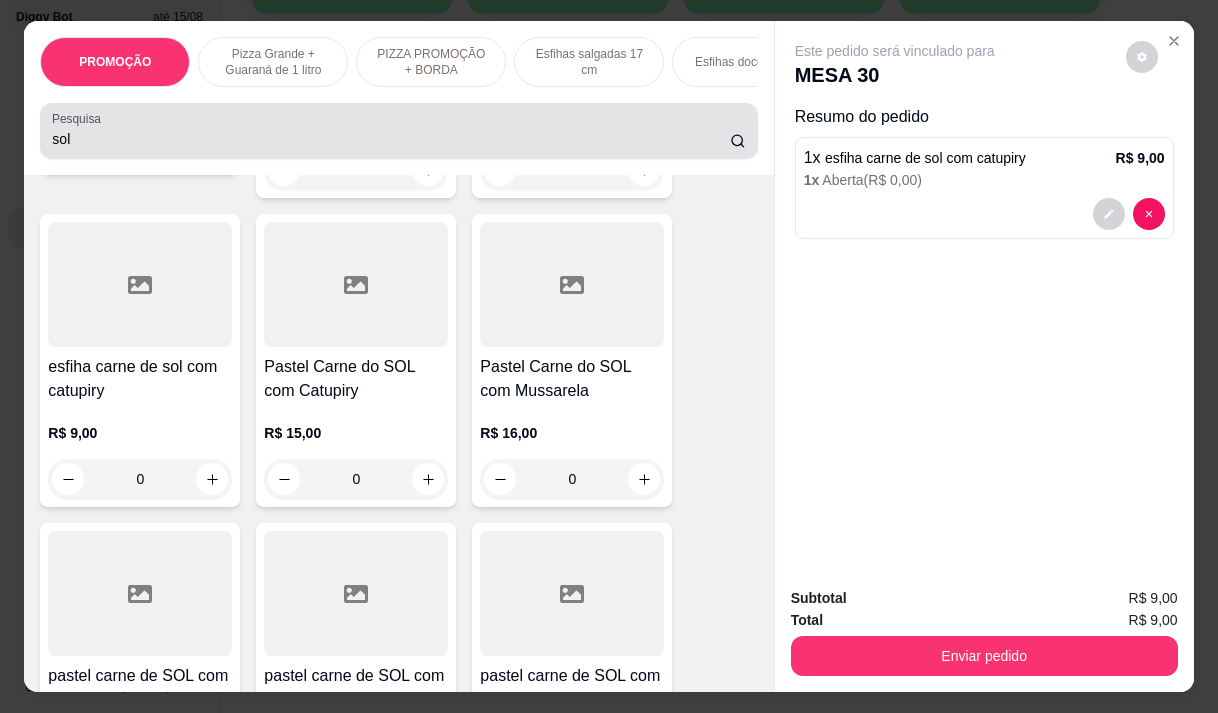 click on "sol" at bounding box center (391, 139) 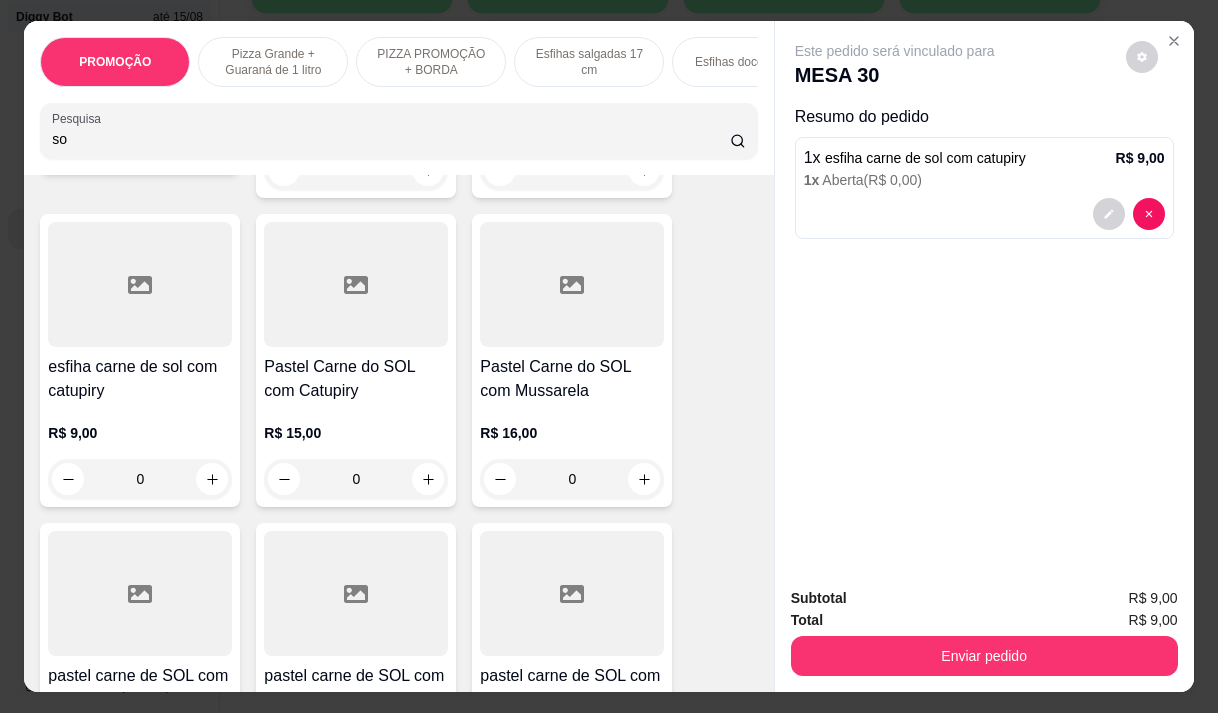 type on "s" 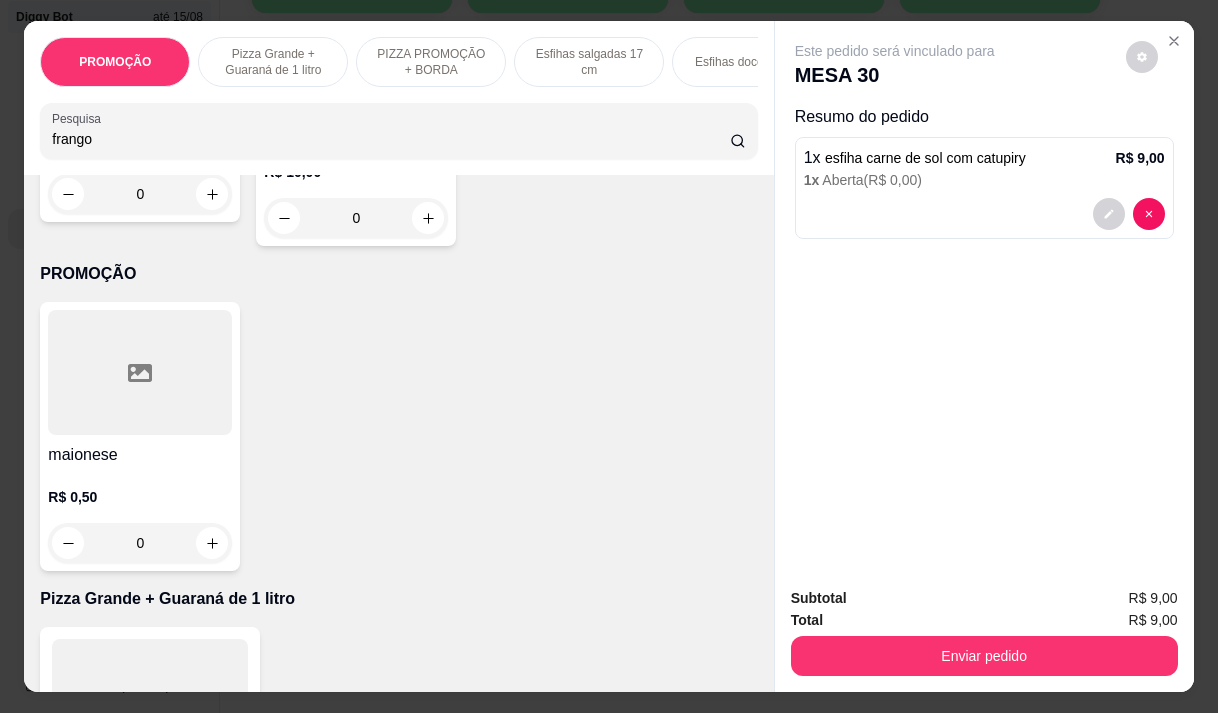 scroll, scrollTop: 2483, scrollLeft: 0, axis: vertical 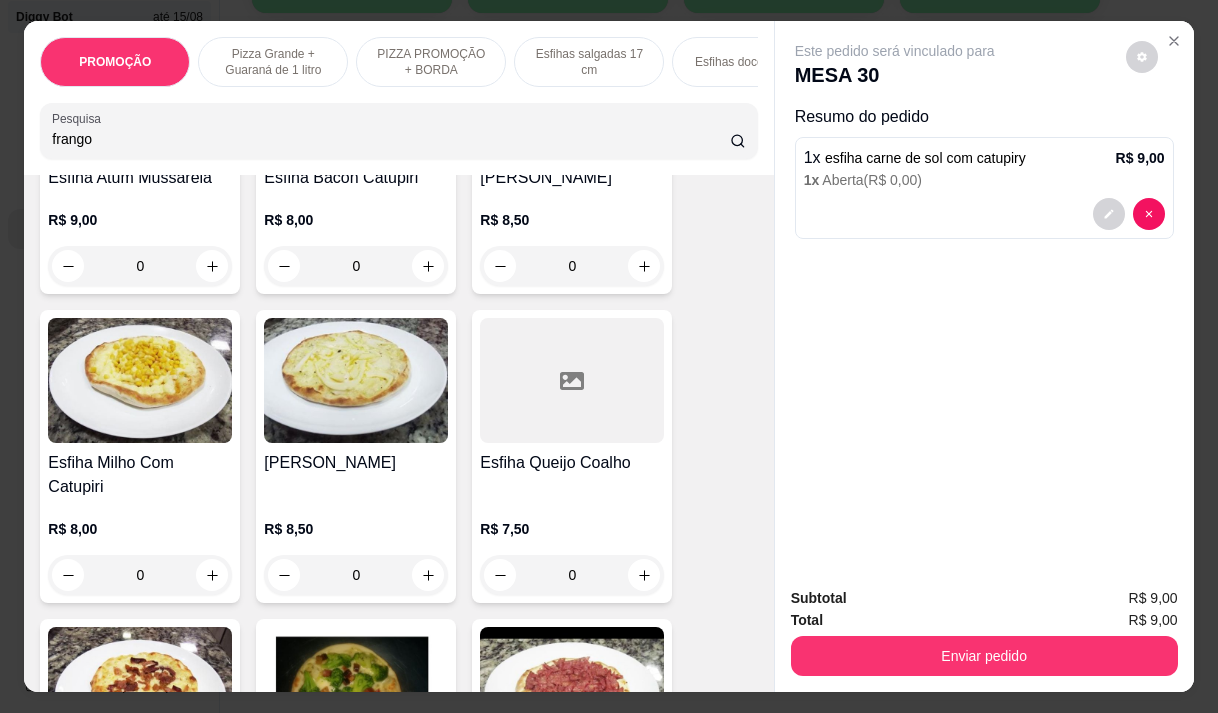 type on "frango" 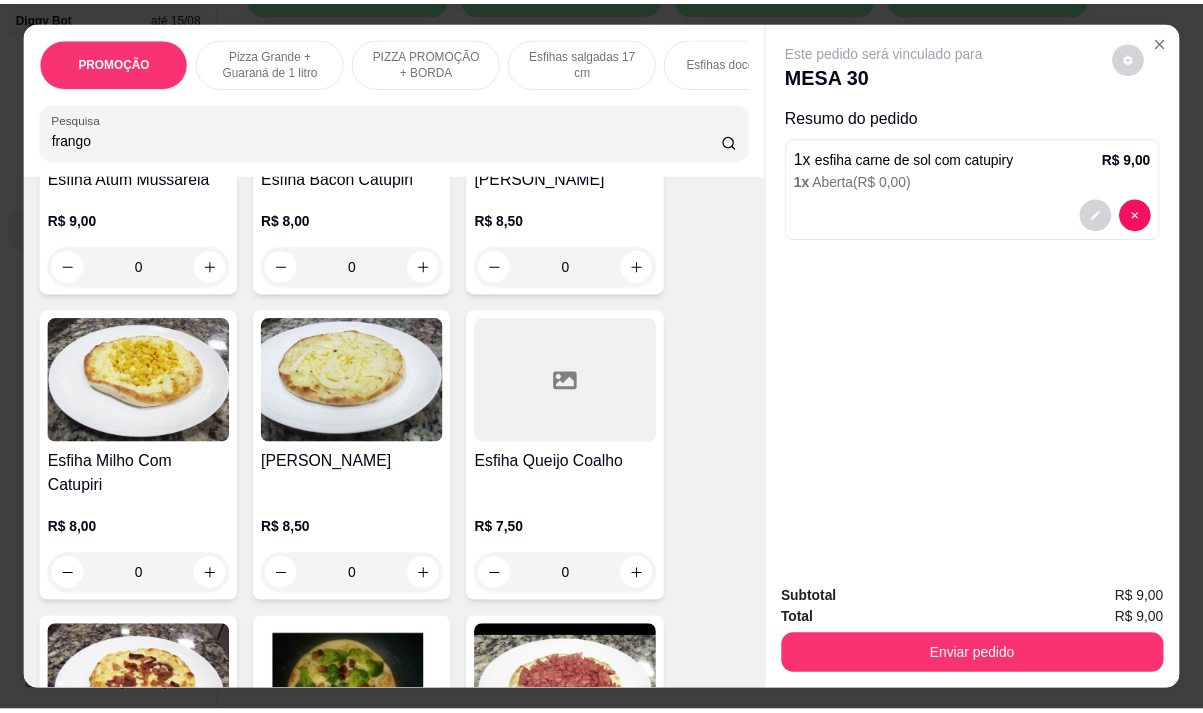 scroll, scrollTop: 0, scrollLeft: 0, axis: both 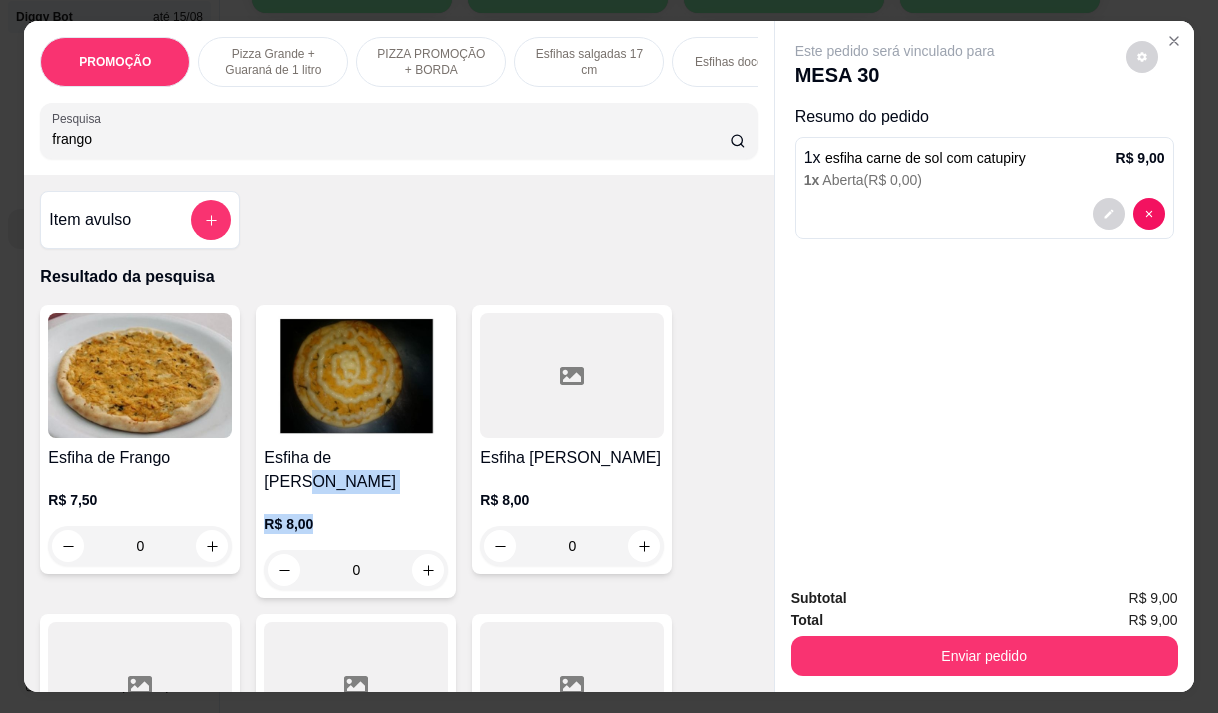 click on "Esfiha de [PERSON_NAME]   R$ 8,00 0" at bounding box center (356, 451) 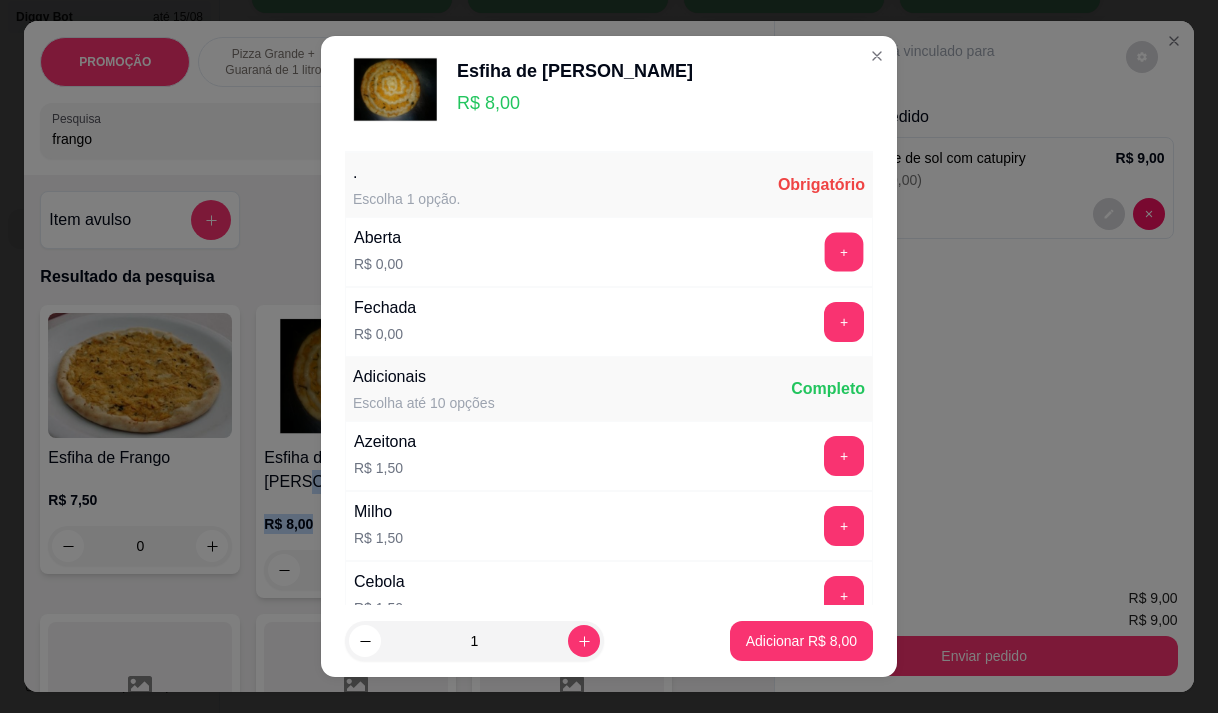 click on "+" at bounding box center (844, 252) 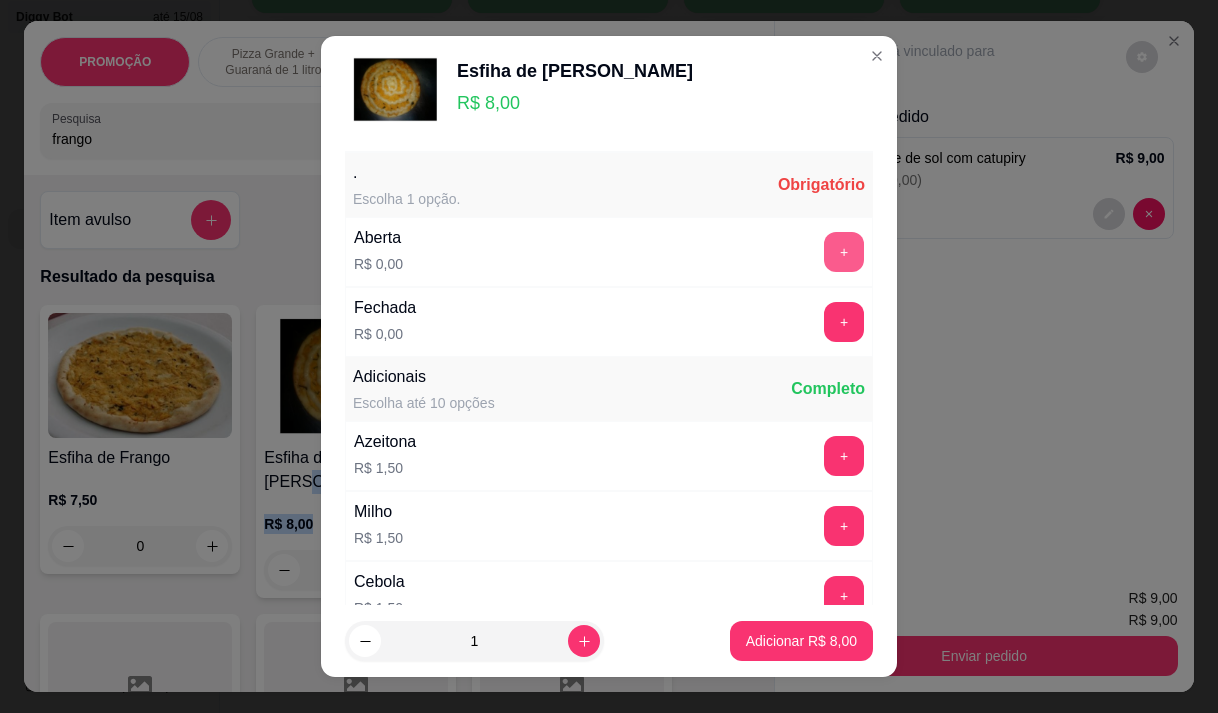 click on "+" at bounding box center (844, 252) 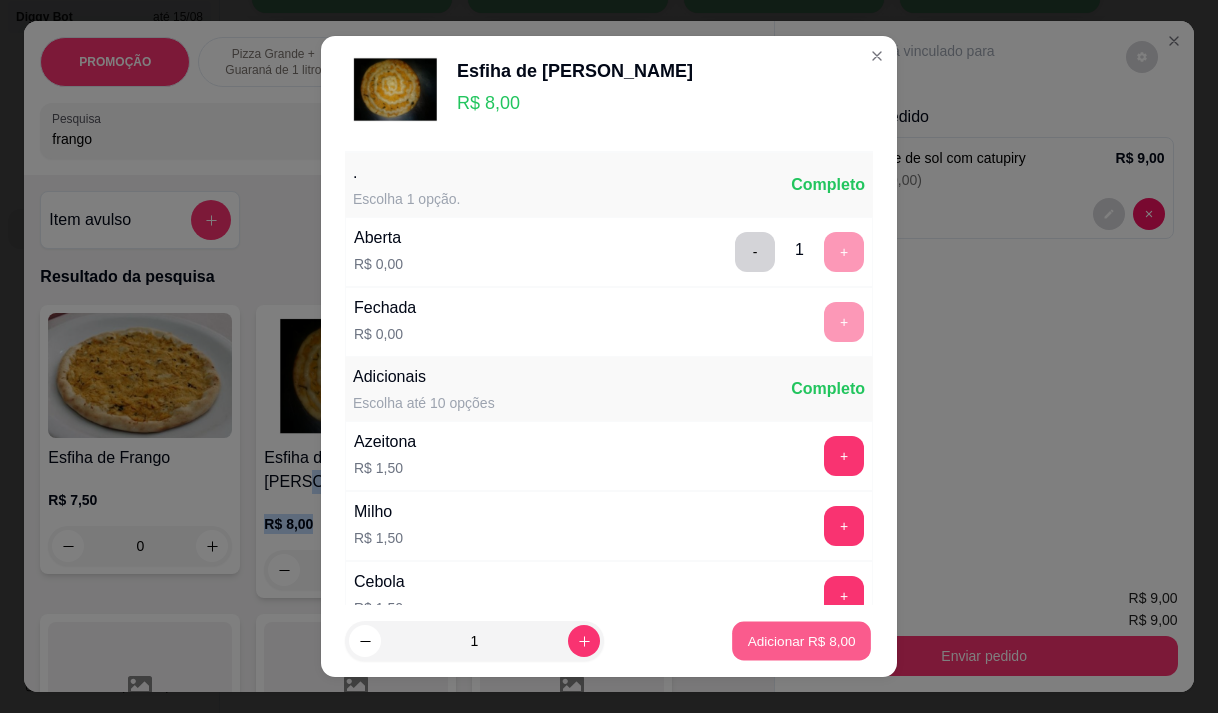 click on "Adicionar   R$ 8,00" at bounding box center [801, 641] 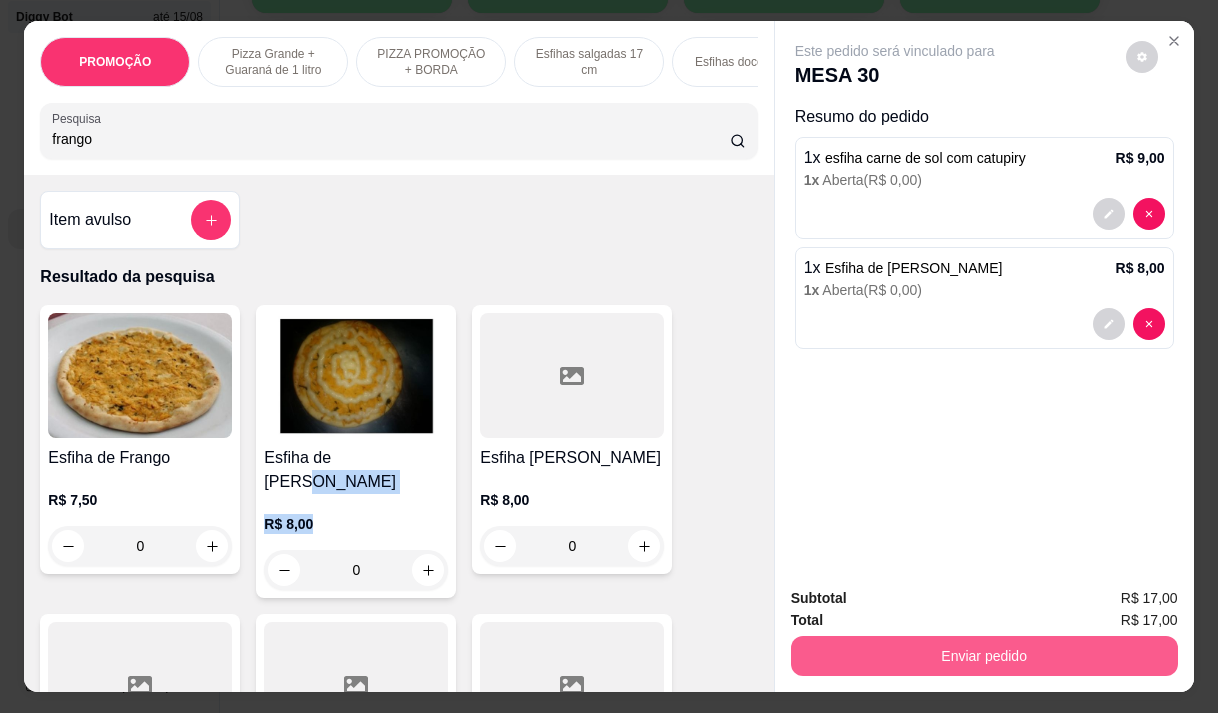 click on "Enviar pedido" at bounding box center [984, 656] 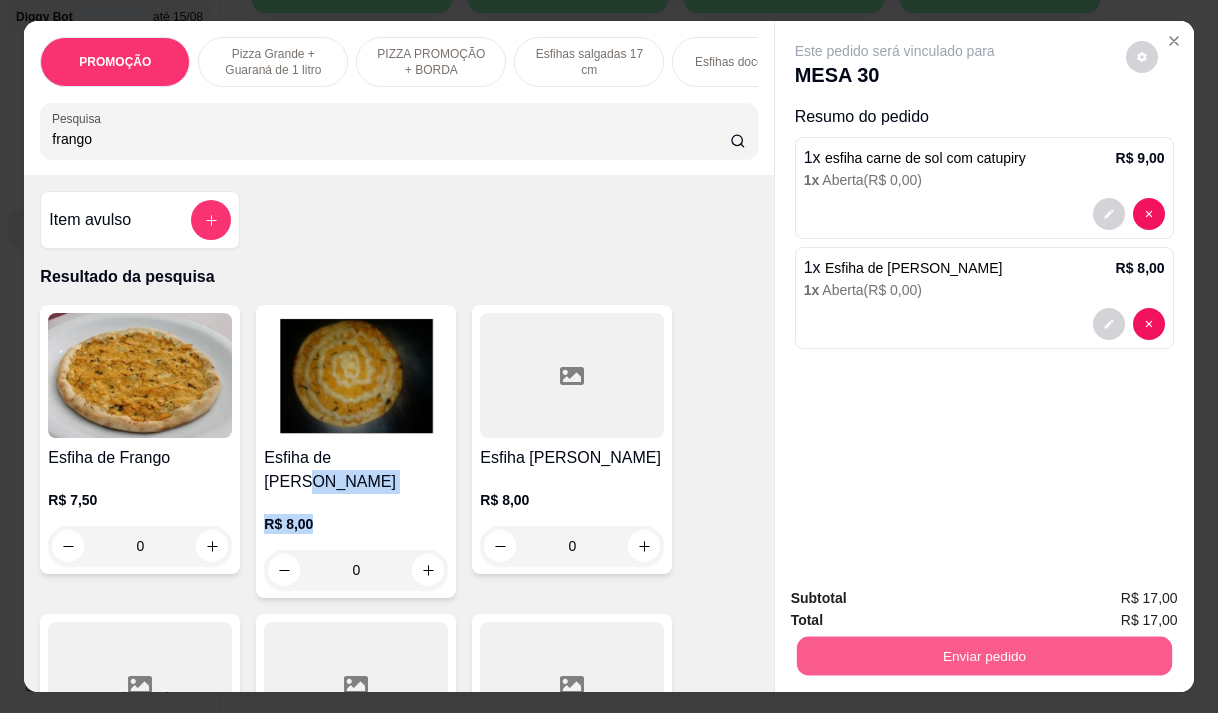 click on "Enviar pedido" at bounding box center [983, 655] 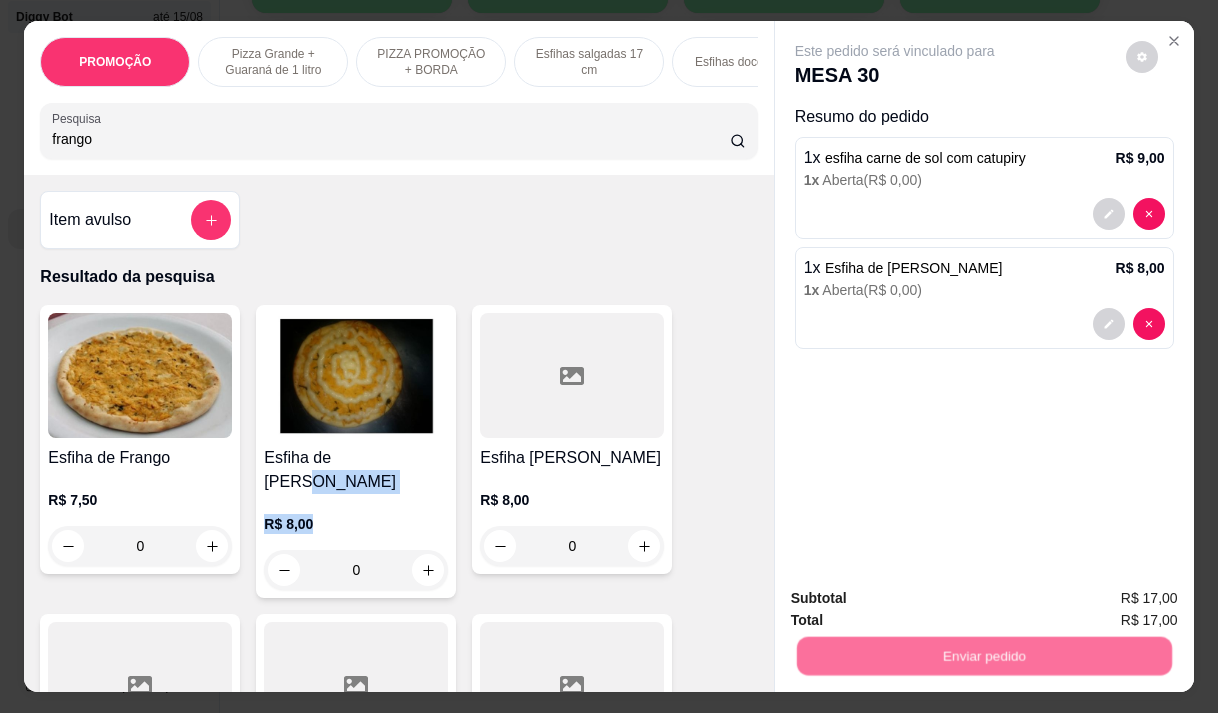 click on "Não registrar e enviar pedido" at bounding box center (918, 598) 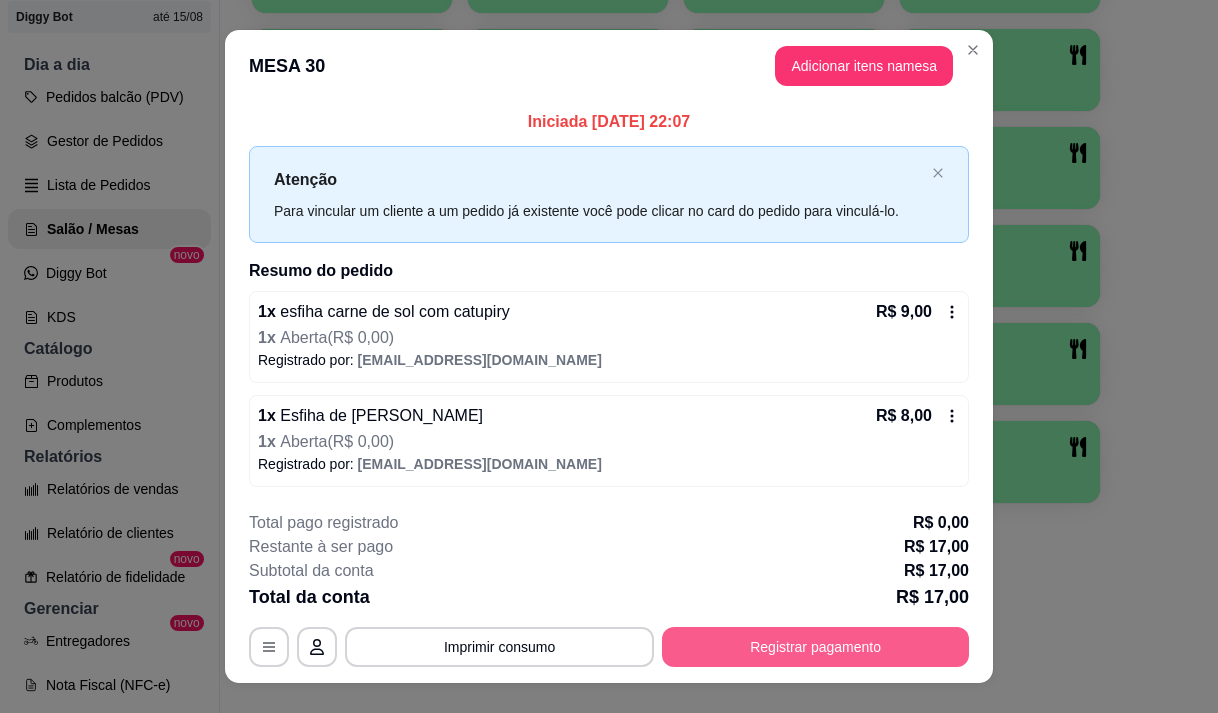 click on "Registrar pagamento" at bounding box center [815, 647] 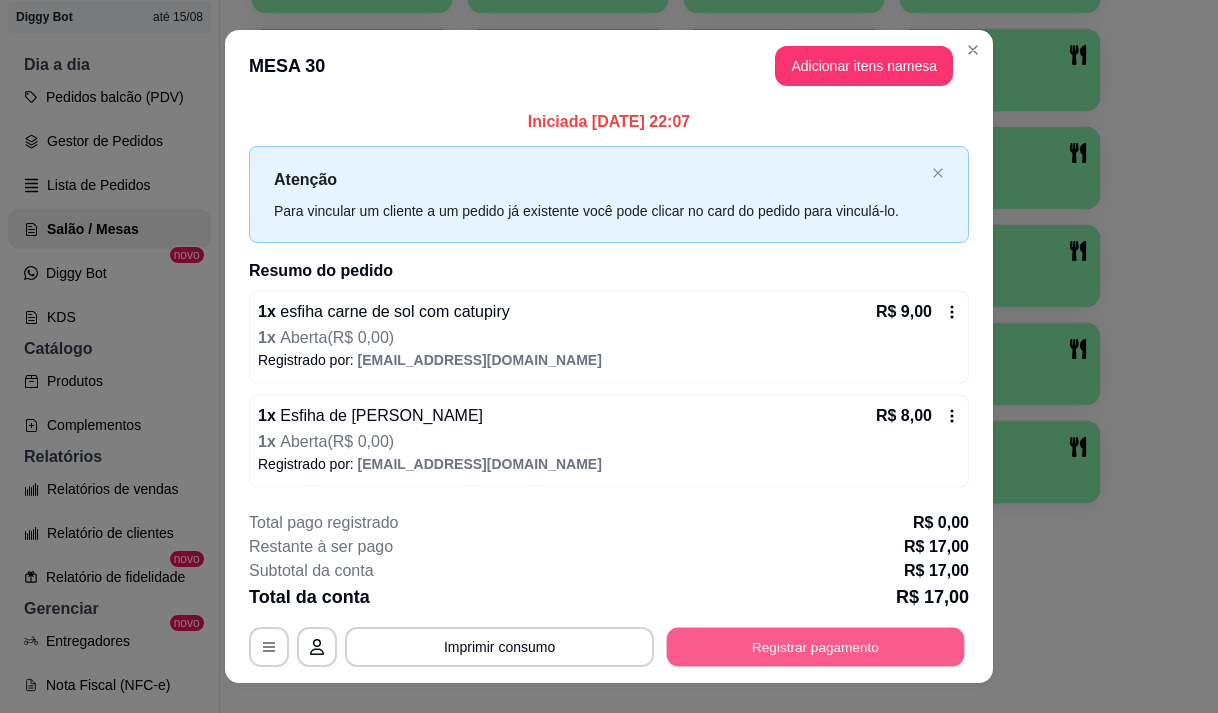 click on "Registrar pagamento" at bounding box center [816, 647] 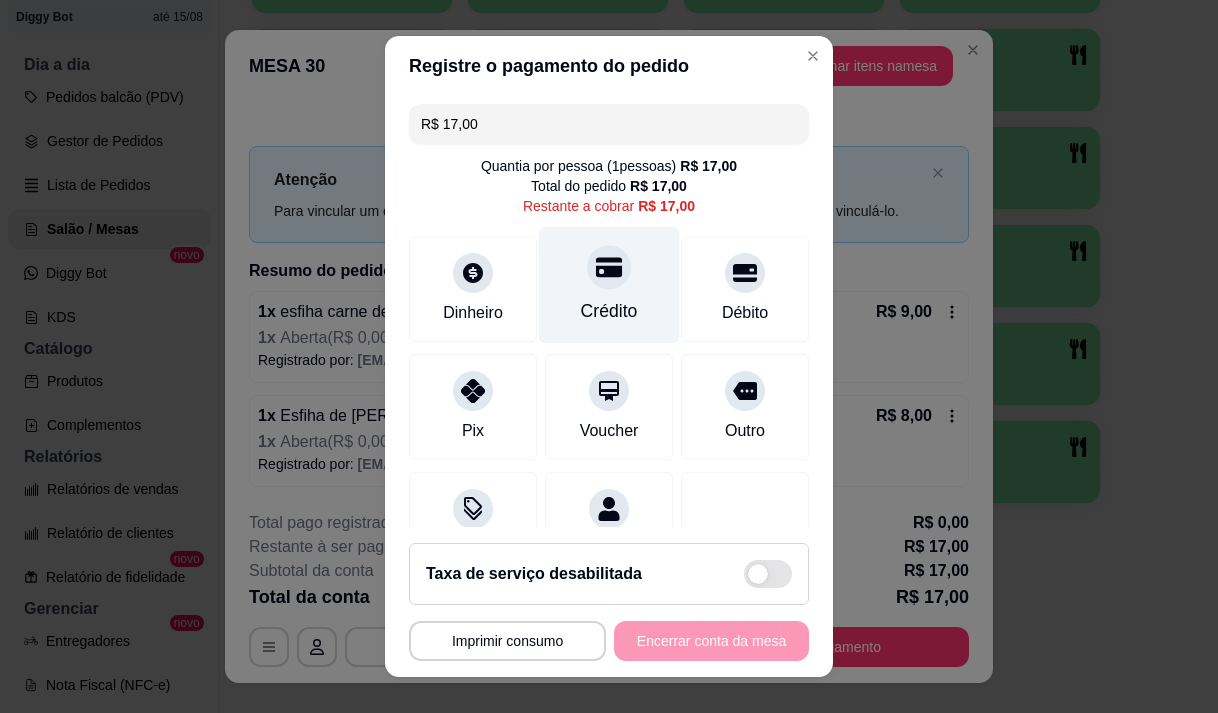 click on "Crédito" at bounding box center [609, 284] 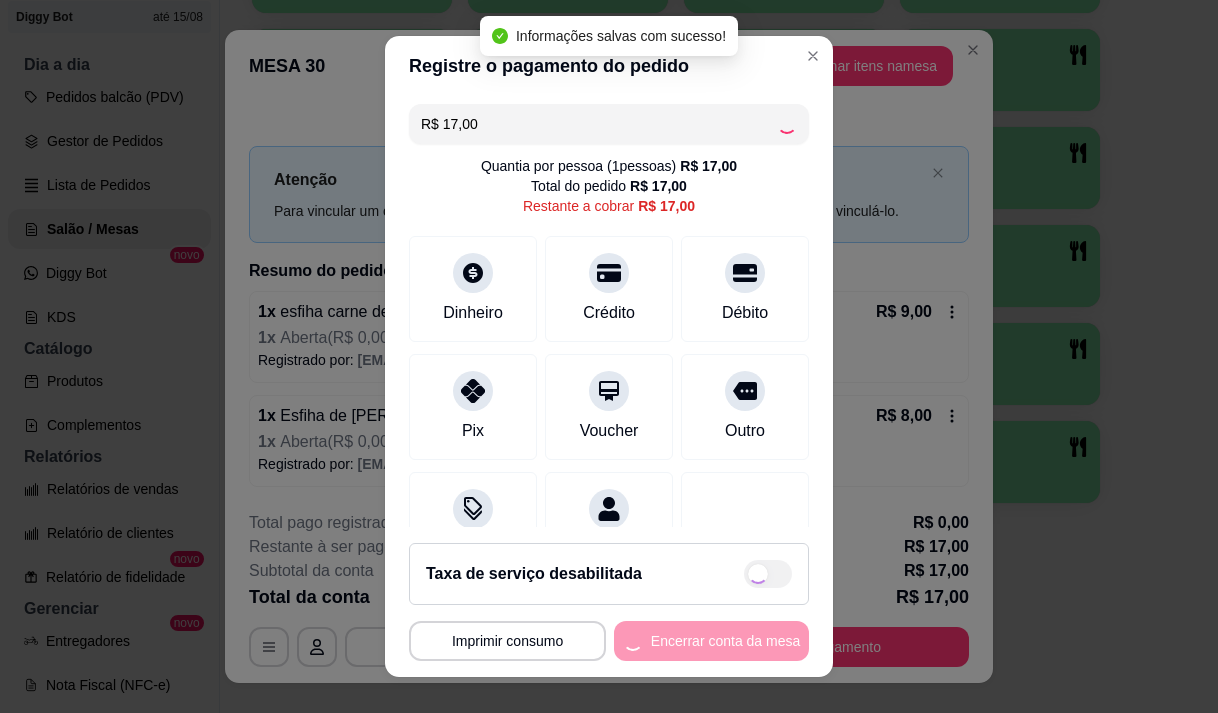 type on "R$ 0,00" 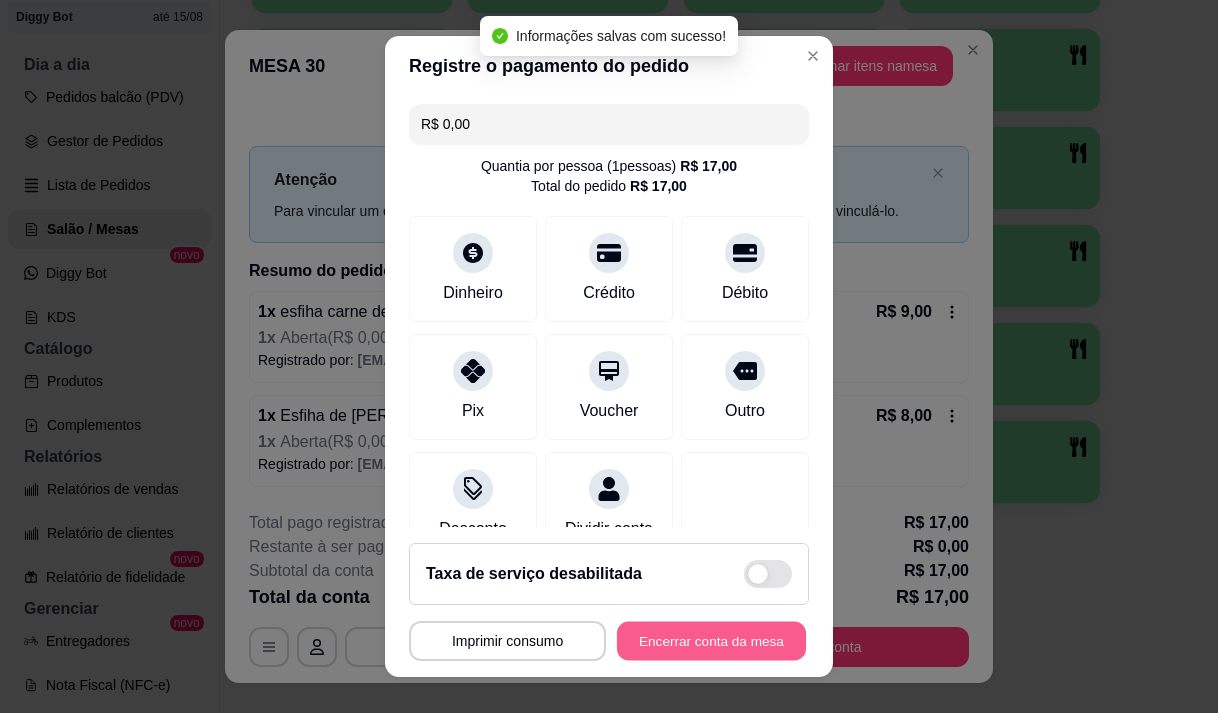 click on "Encerrar conta da mesa" at bounding box center [711, 641] 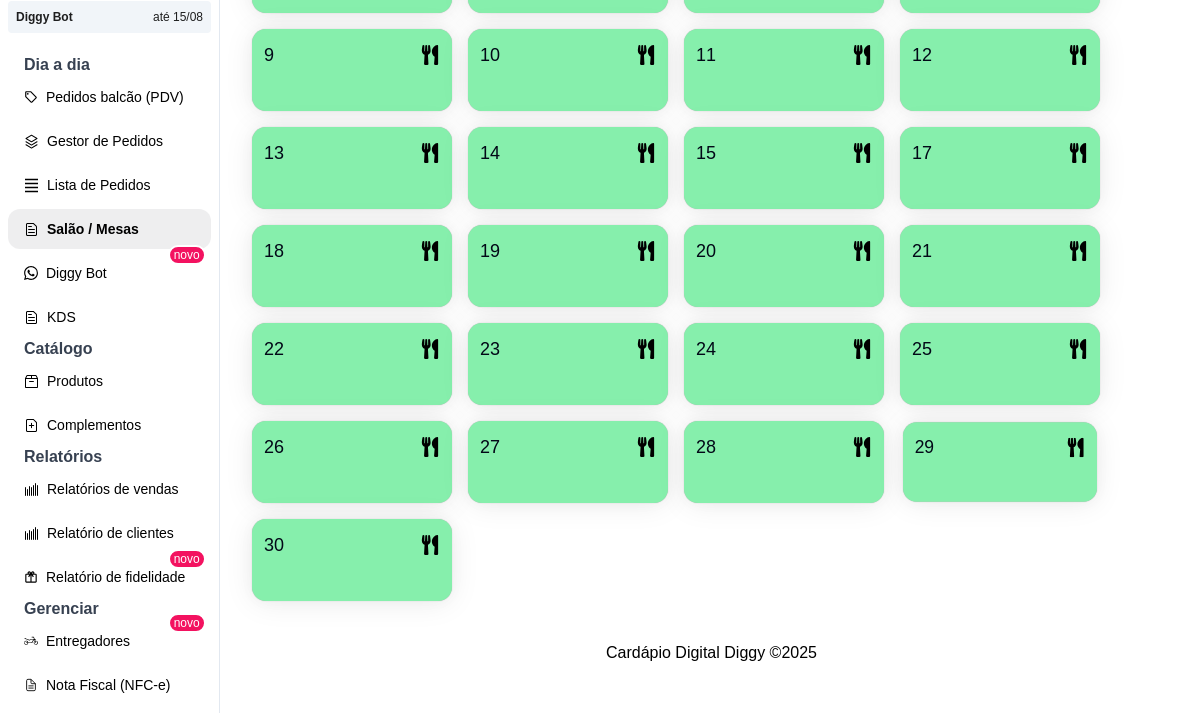 click on "29" at bounding box center (1000, 447) 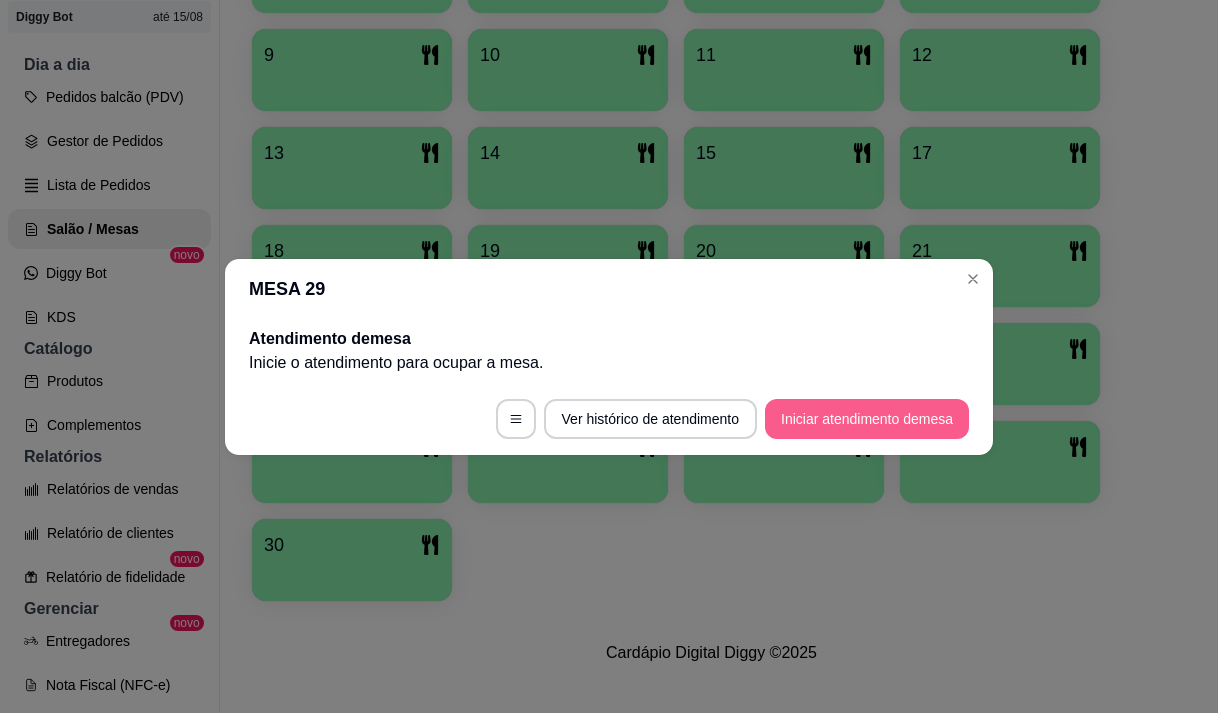 click on "Iniciar atendimento de  mesa" at bounding box center (867, 419) 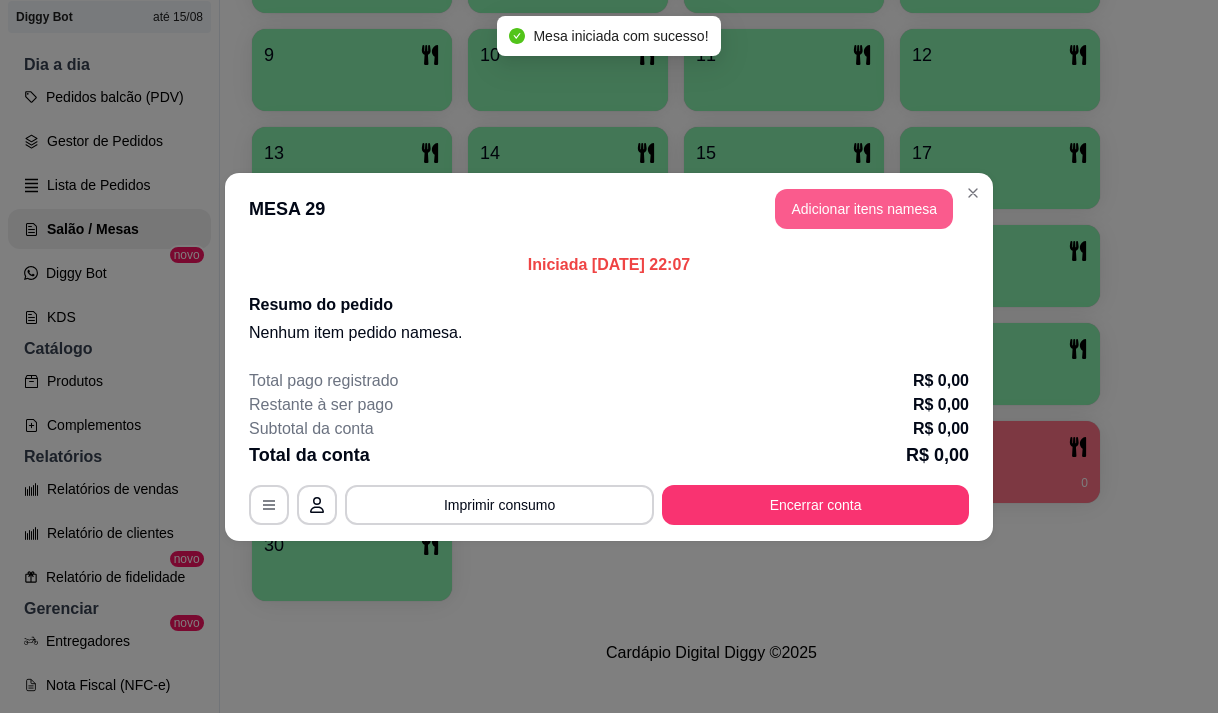click on "Adicionar itens na  mesa" at bounding box center [864, 209] 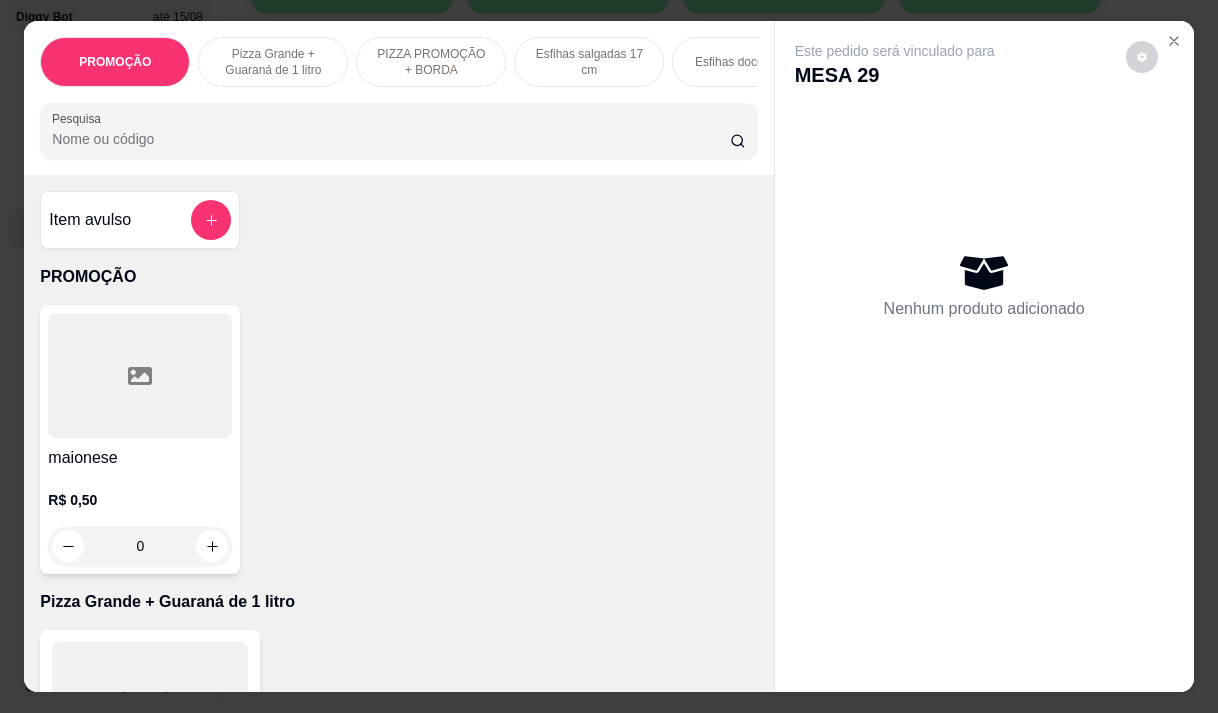 click on "Pesquisa" at bounding box center (391, 139) 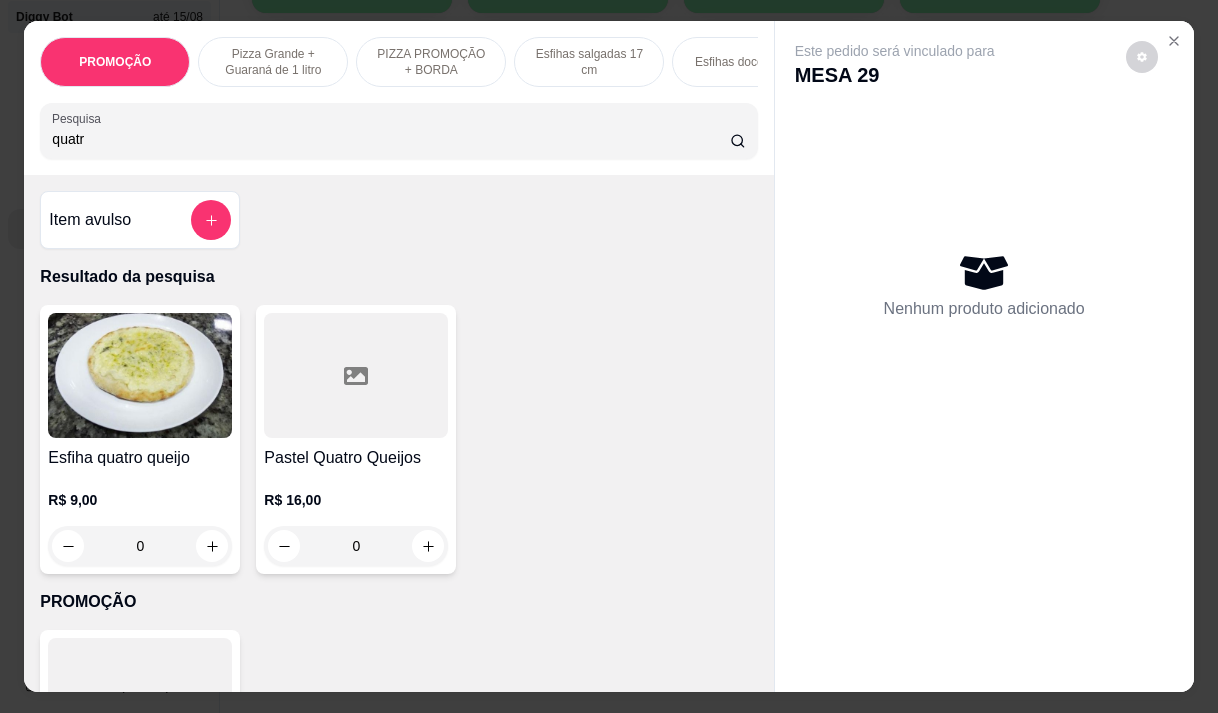 click on "Pastel Quatro Queijos" at bounding box center [356, 458] 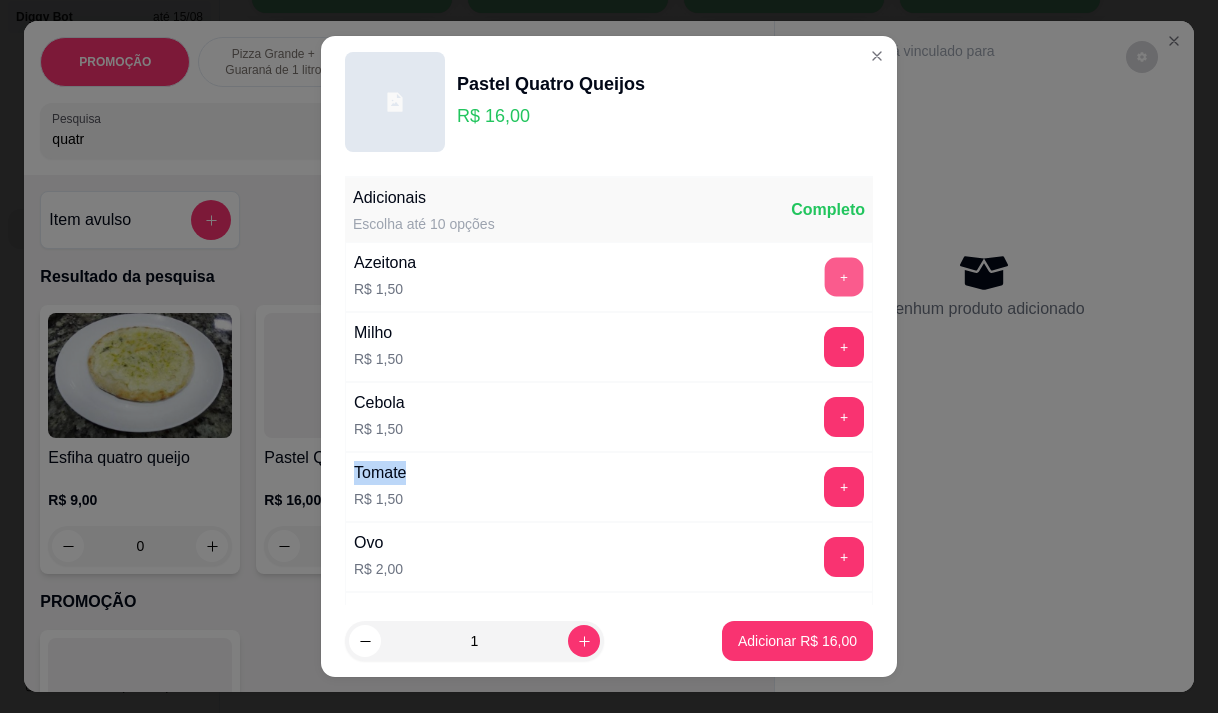 click on "+" at bounding box center [844, 276] 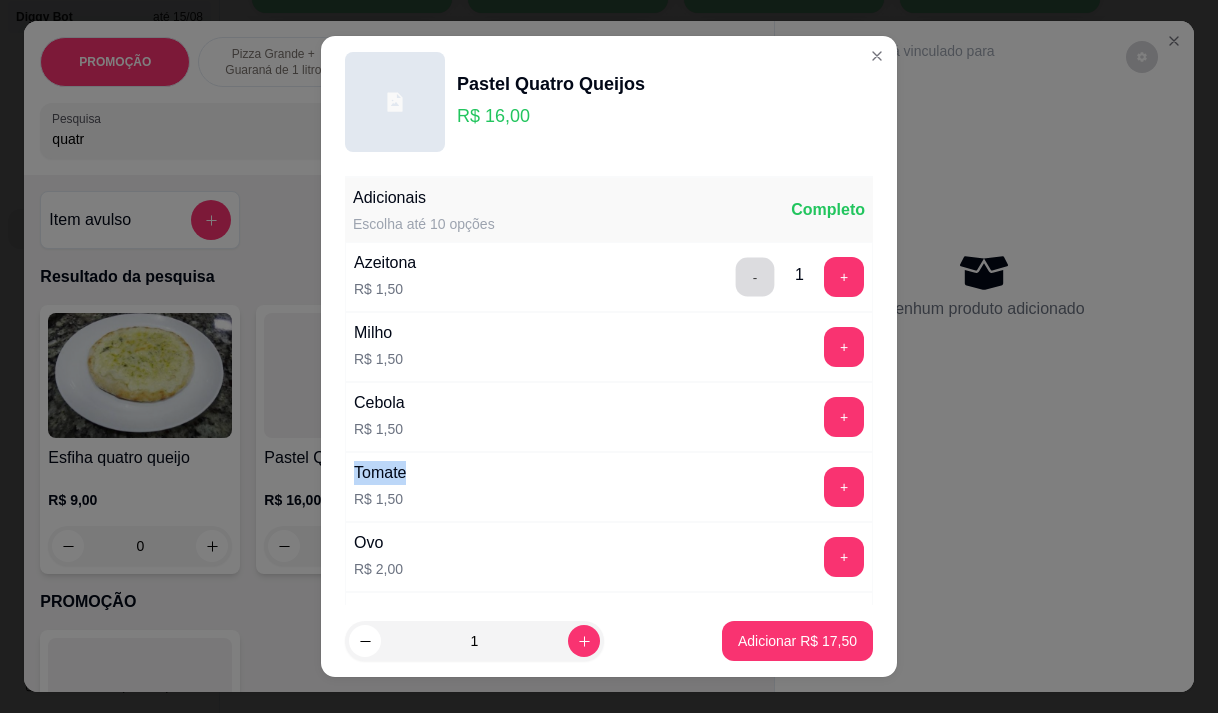 click on "-" at bounding box center (755, 276) 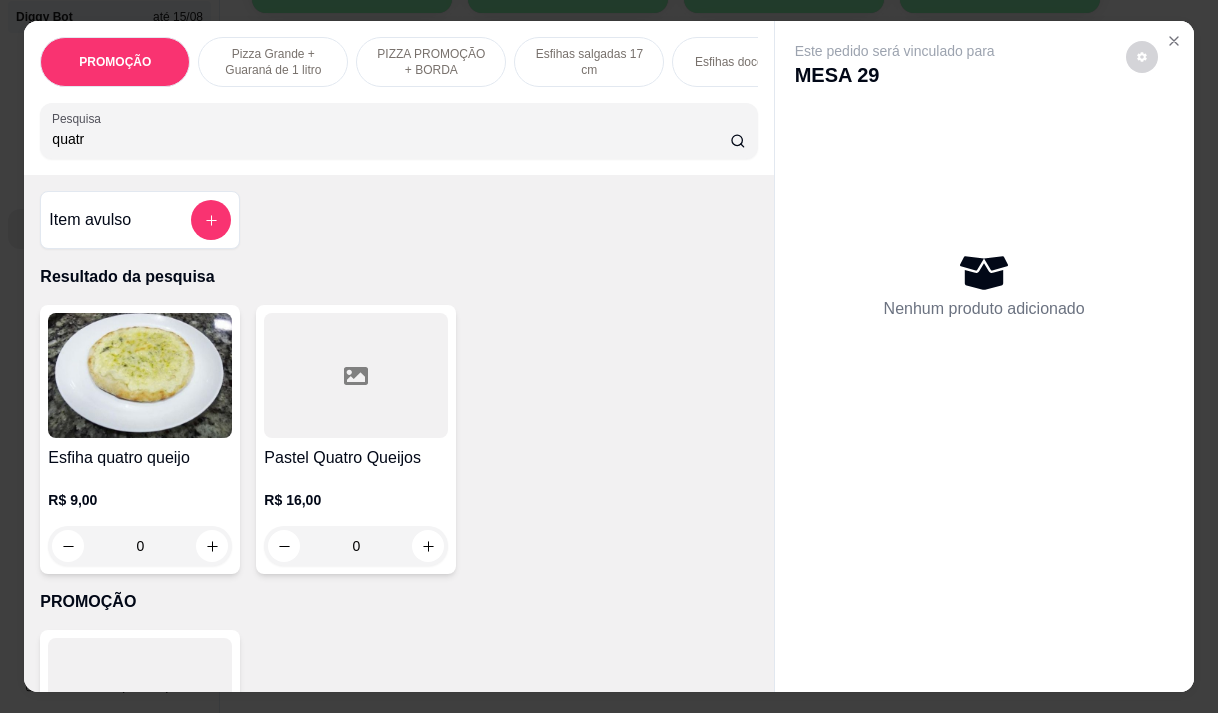 click on "R$ 9,00 0" at bounding box center [140, 518] 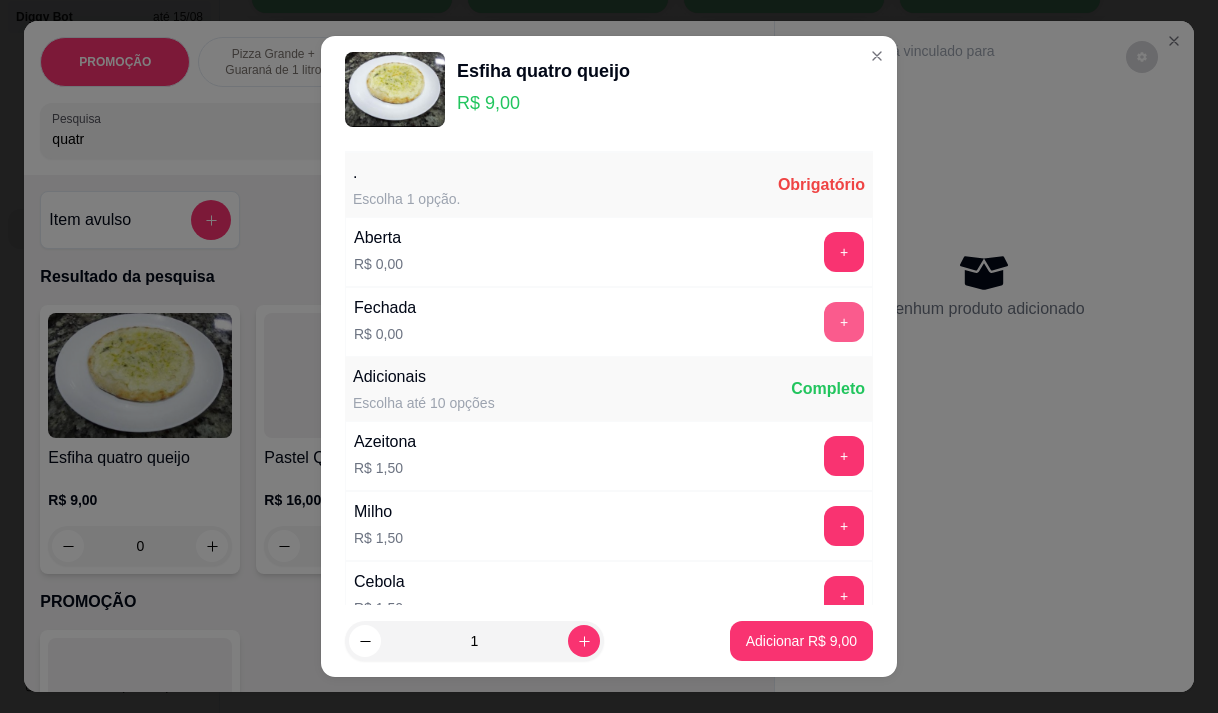 click on "+" at bounding box center [844, 322] 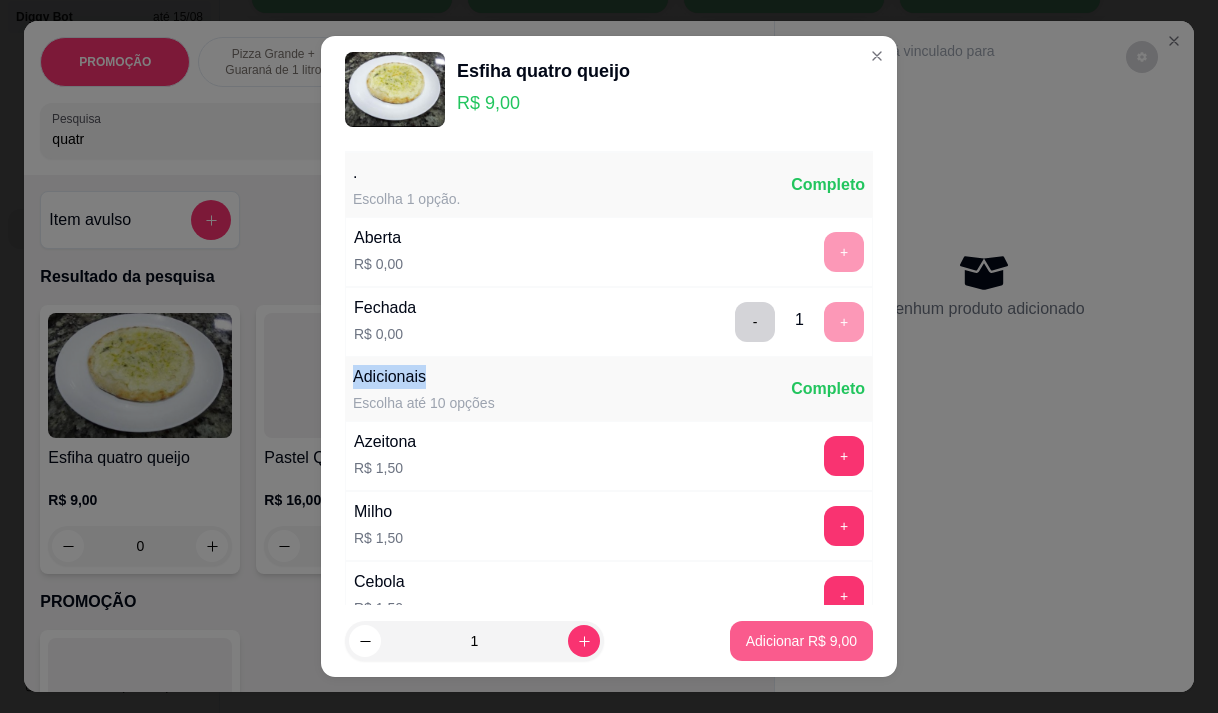 click on "Adicionar   R$ 9,00" at bounding box center [801, 641] 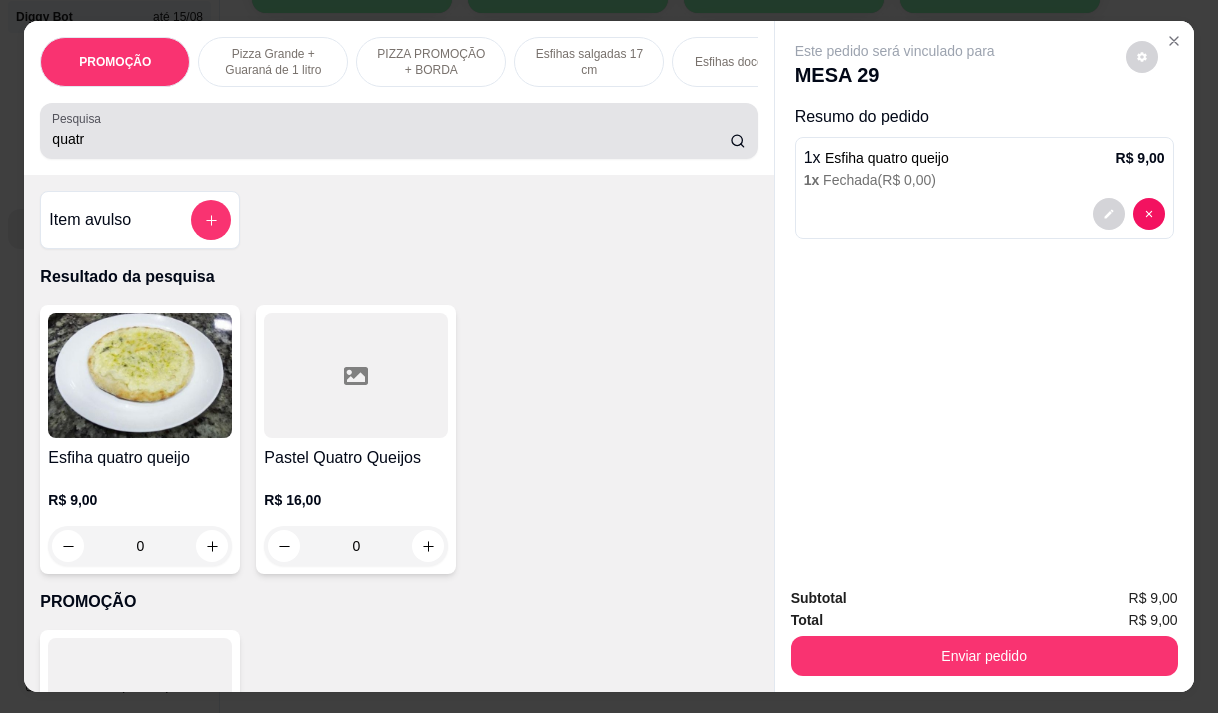 click on "quatr" at bounding box center (398, 131) 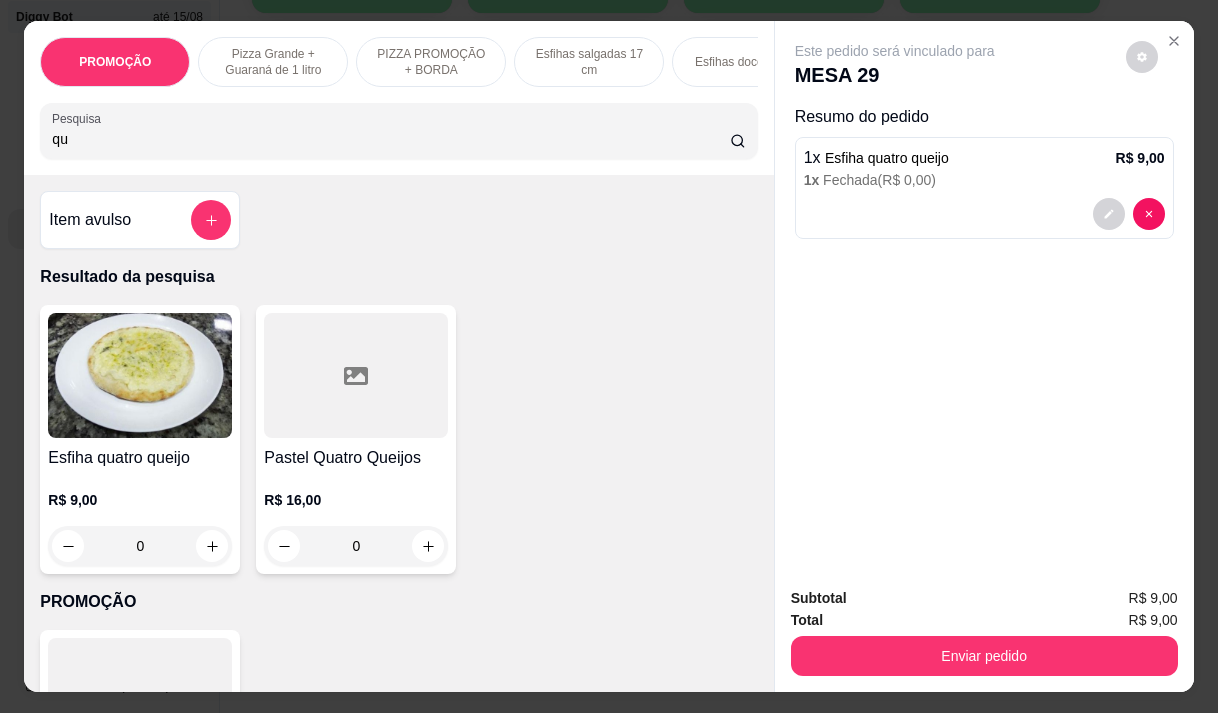 type on "q" 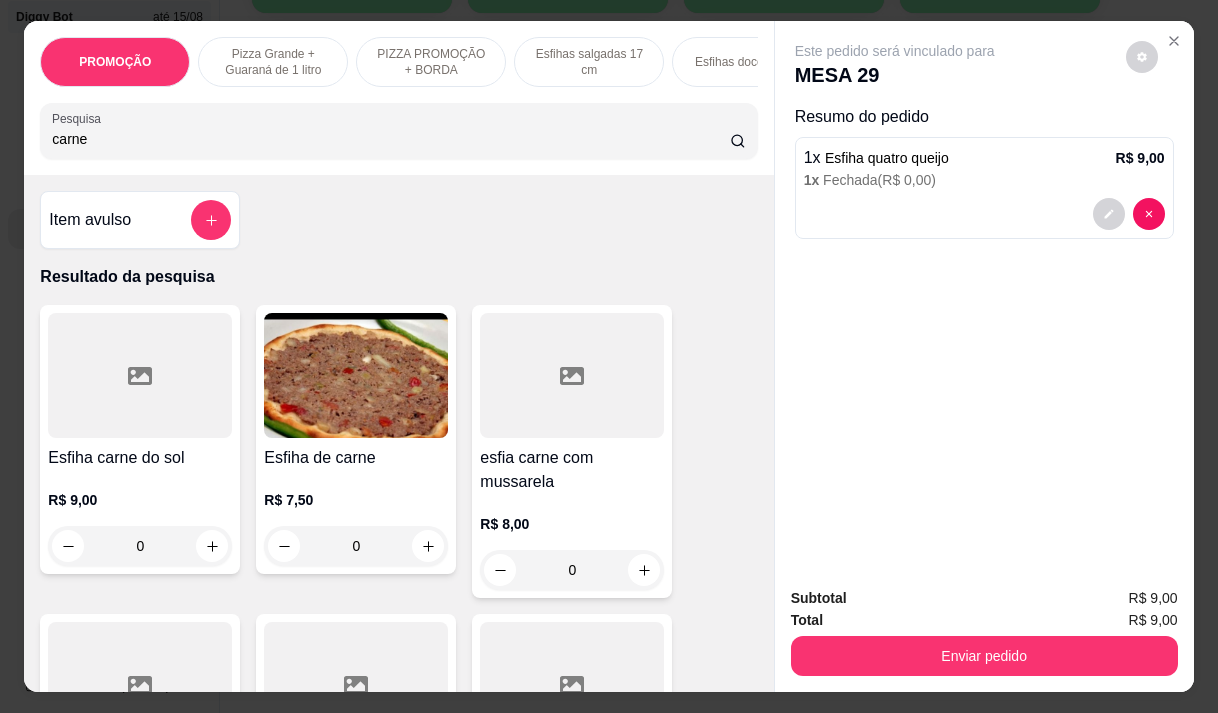 click on "R$ 7,50 0" at bounding box center (356, 518) 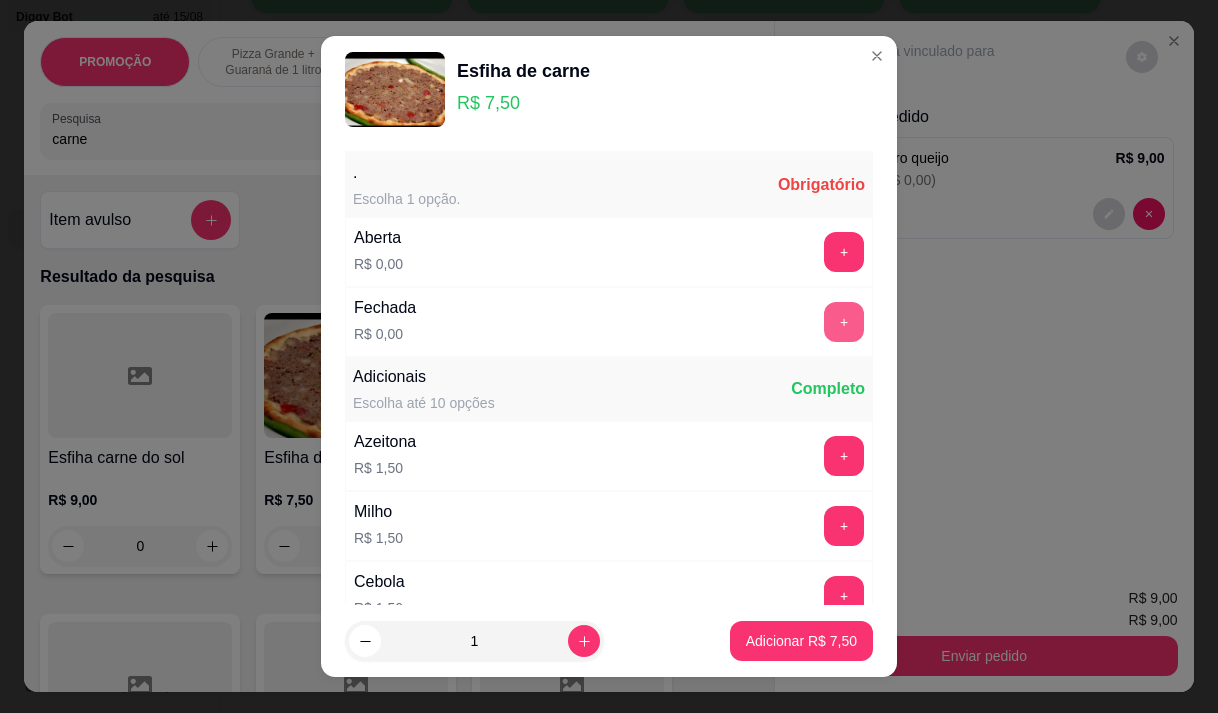 click on "+" at bounding box center [844, 322] 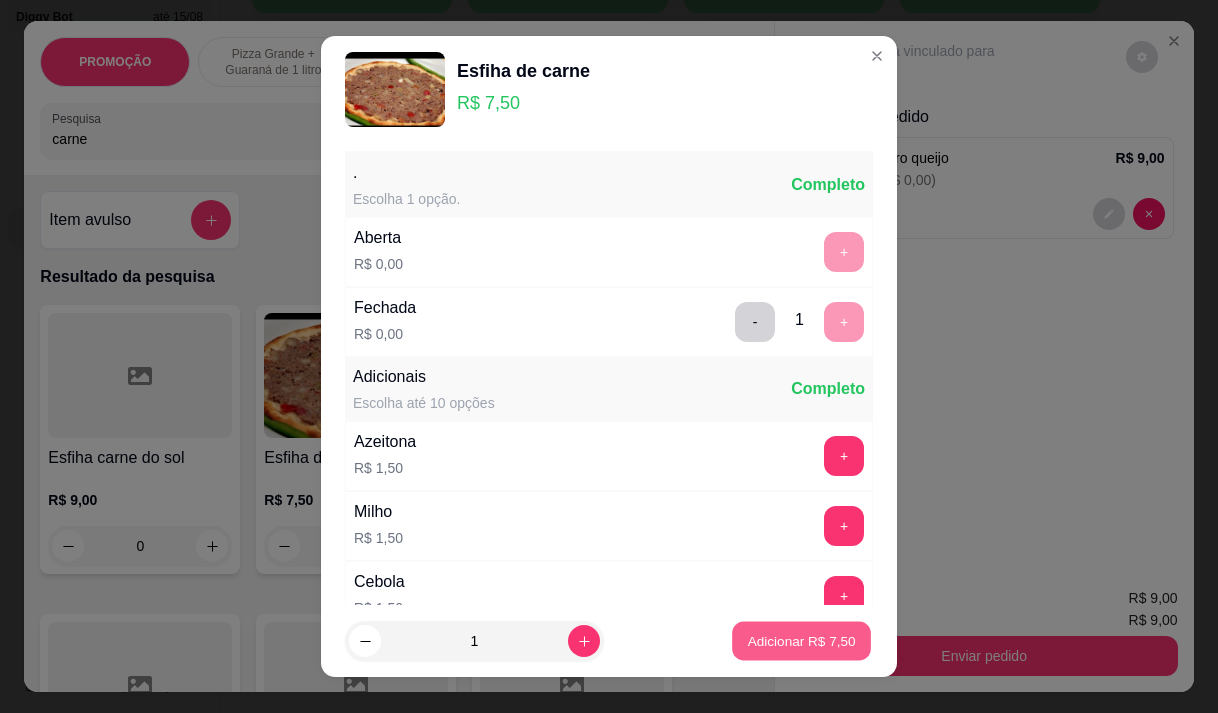click on "Adicionar   R$ 7,50" at bounding box center [801, 641] 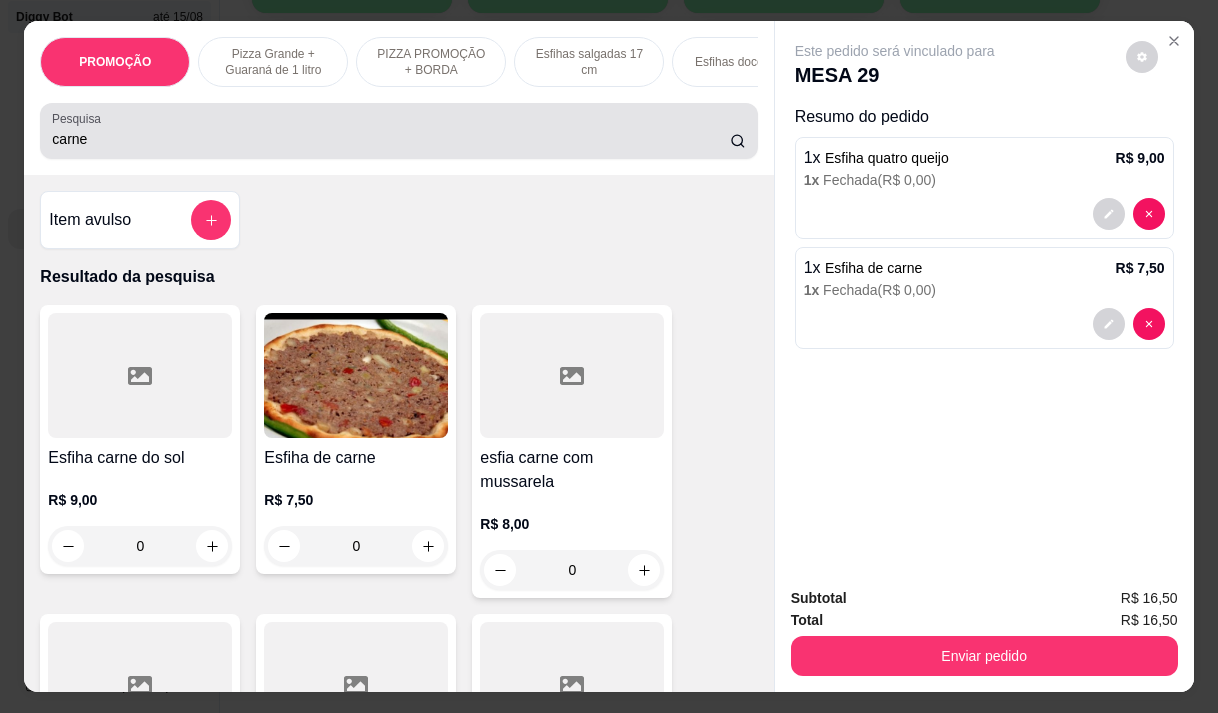 click on "carne" at bounding box center [398, 131] 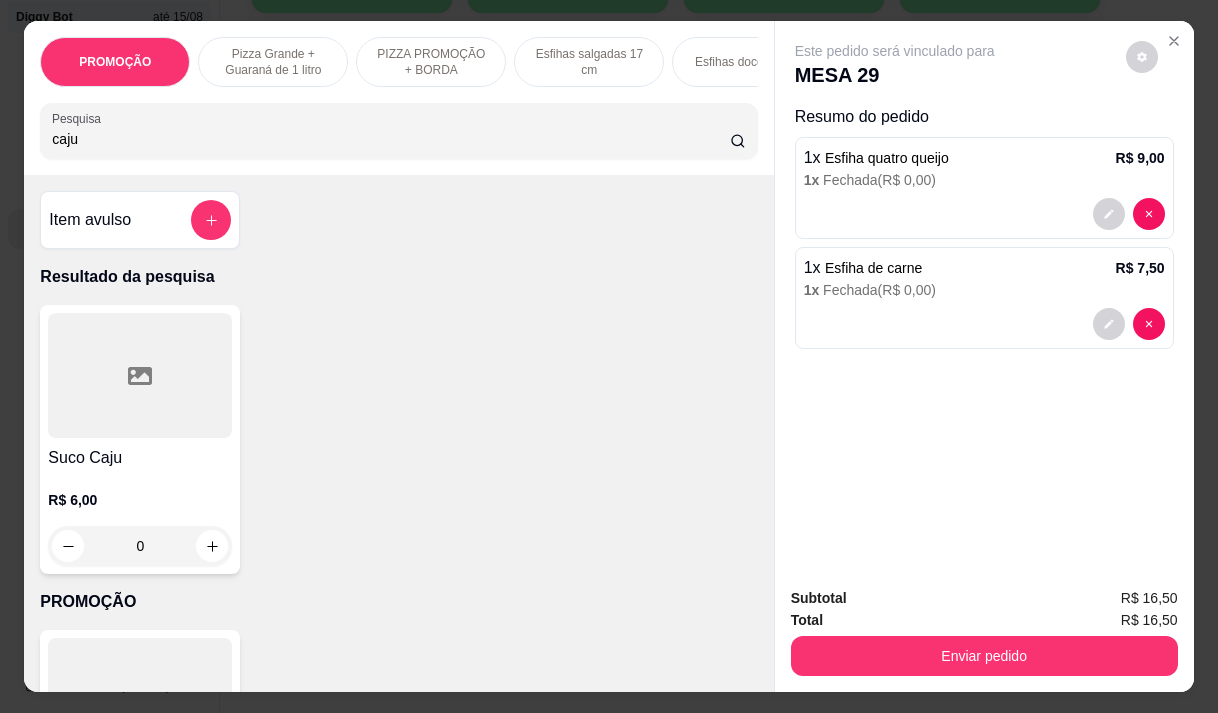 type on "caju" 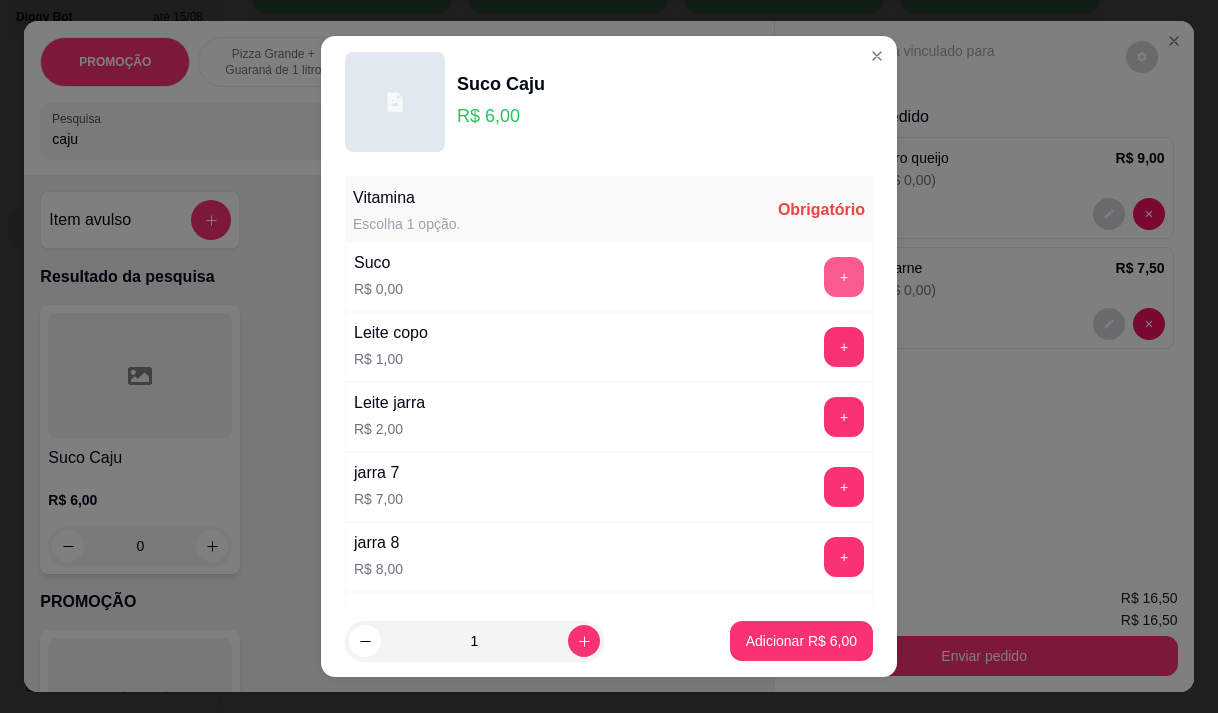 click on "+" at bounding box center [844, 277] 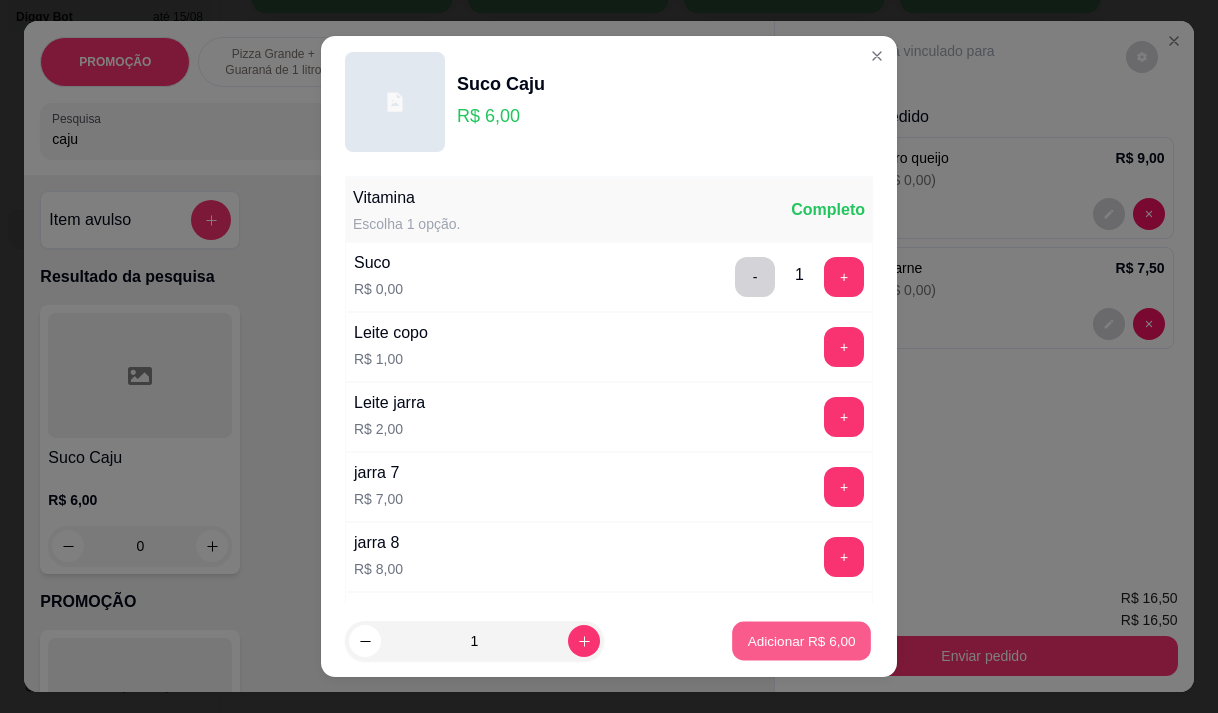 click on "Adicionar   R$ 6,00" at bounding box center (801, 641) 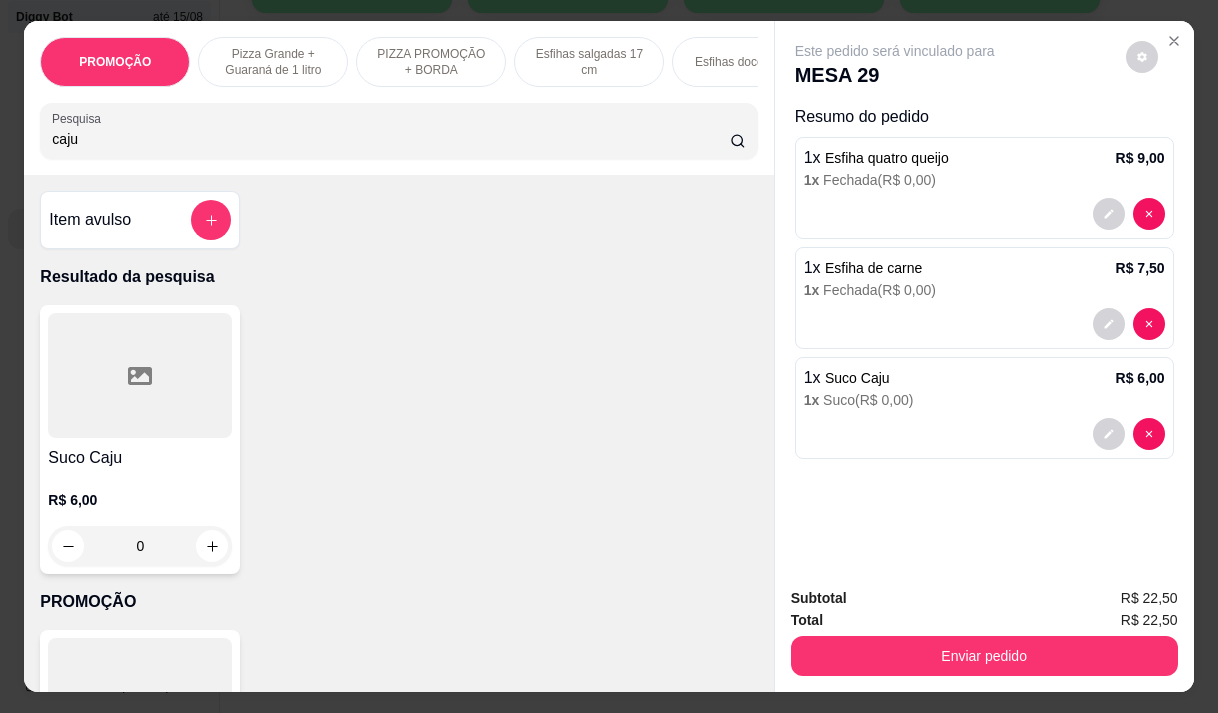 click on "Enviar pedido" at bounding box center [984, 656] 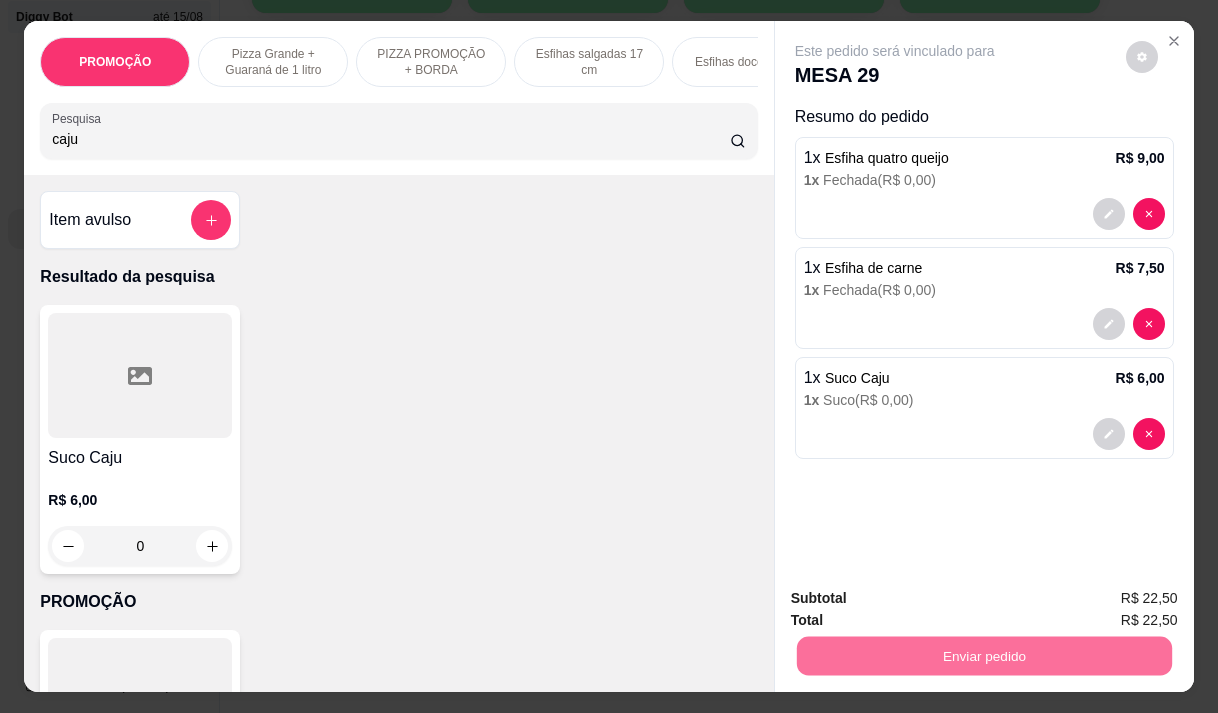 click on "Não registrar e enviar pedido" at bounding box center [918, 599] 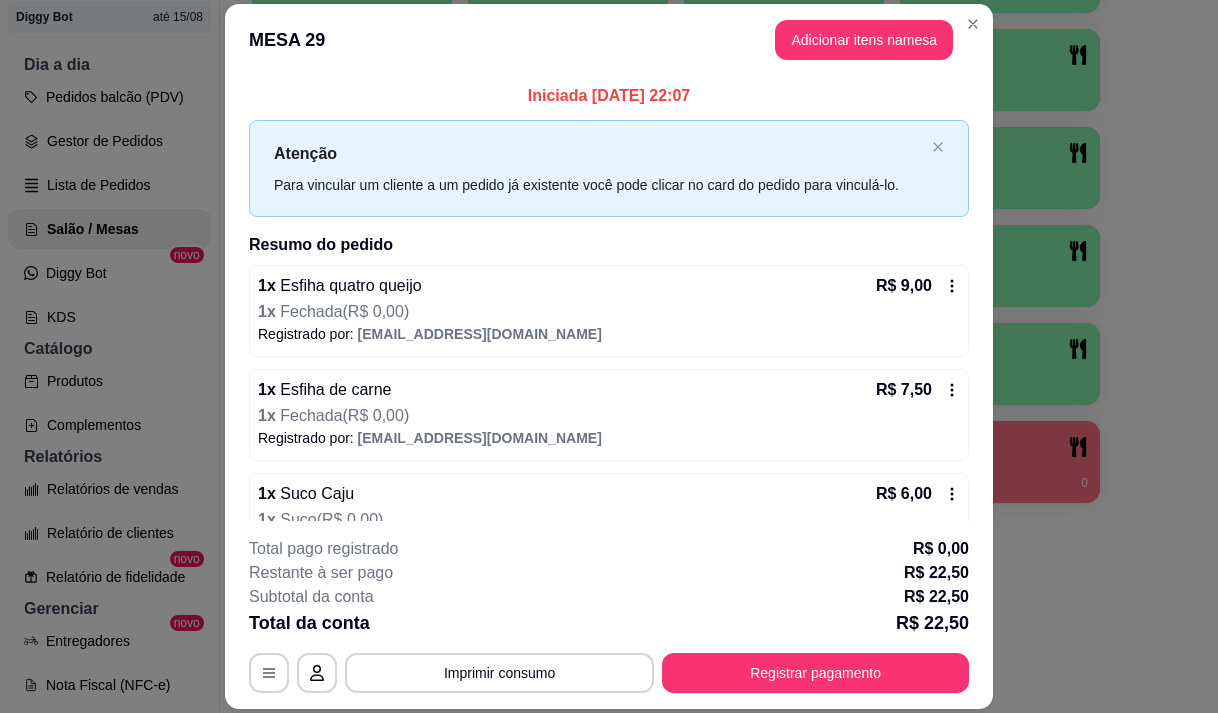 click on "**********" at bounding box center (609, 615) 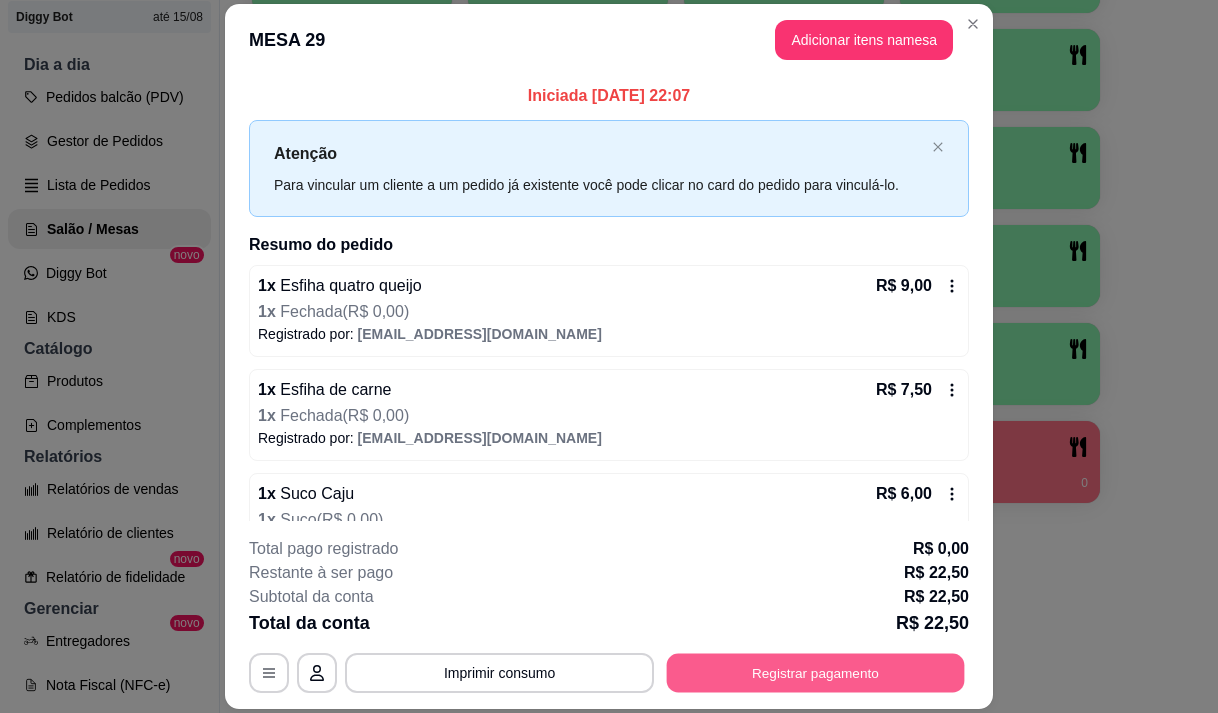 click on "Registrar pagamento" at bounding box center (816, 673) 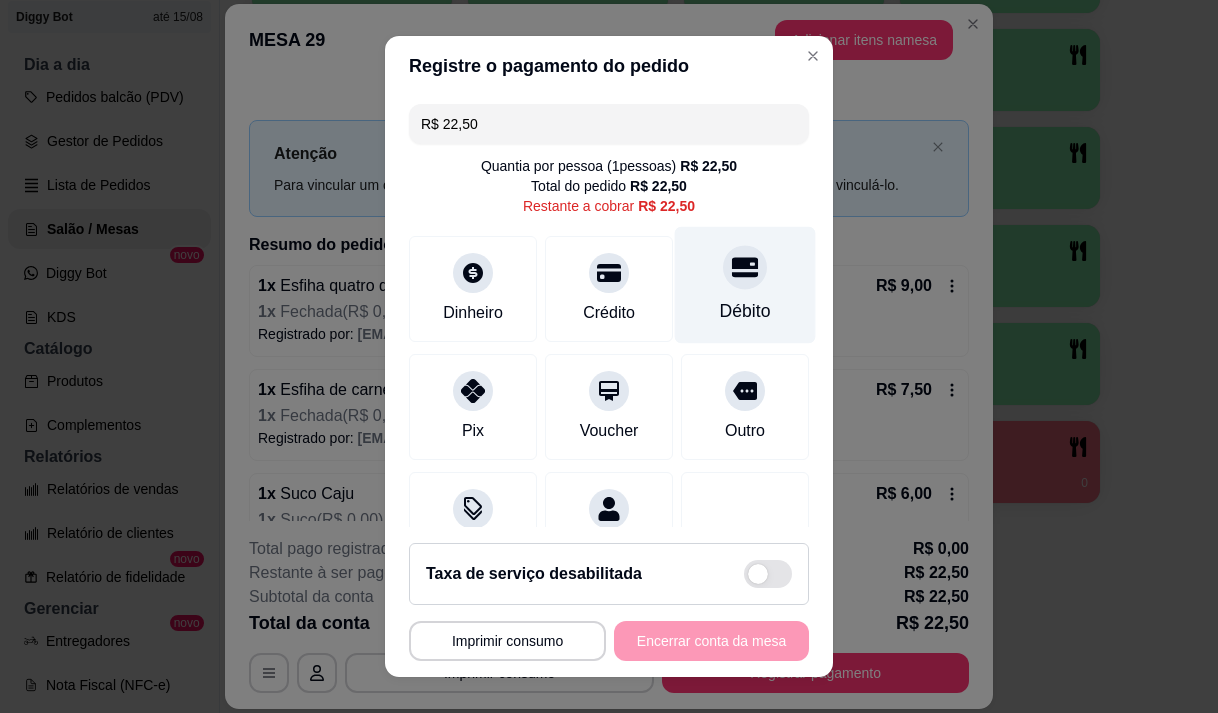click on "Débito" at bounding box center [745, 284] 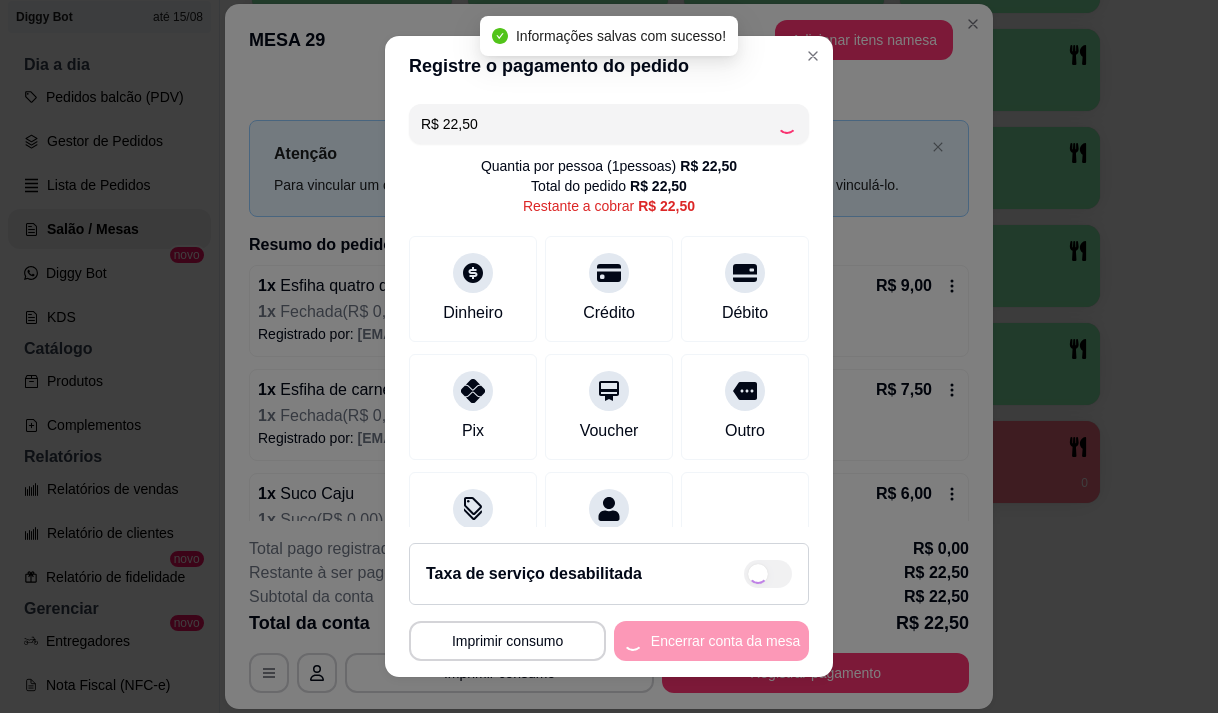 type on "R$ 0,00" 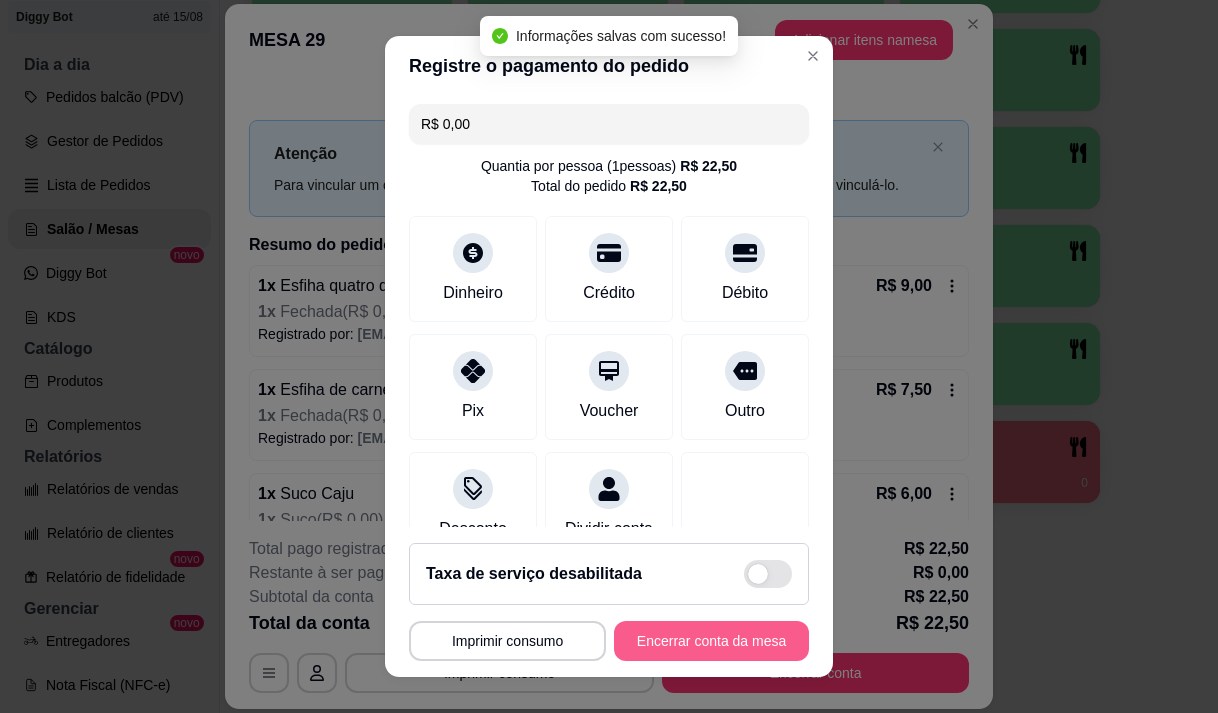 click on "Encerrar conta da mesa" at bounding box center (711, 641) 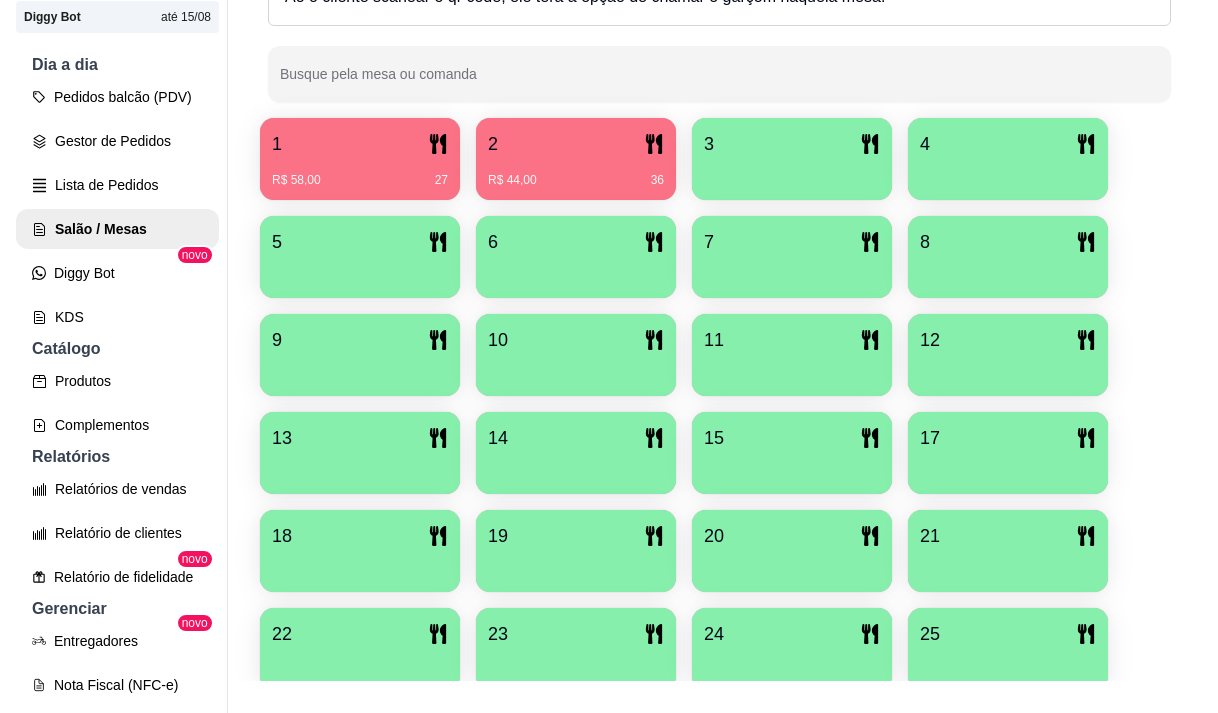 scroll, scrollTop: 239, scrollLeft: 0, axis: vertical 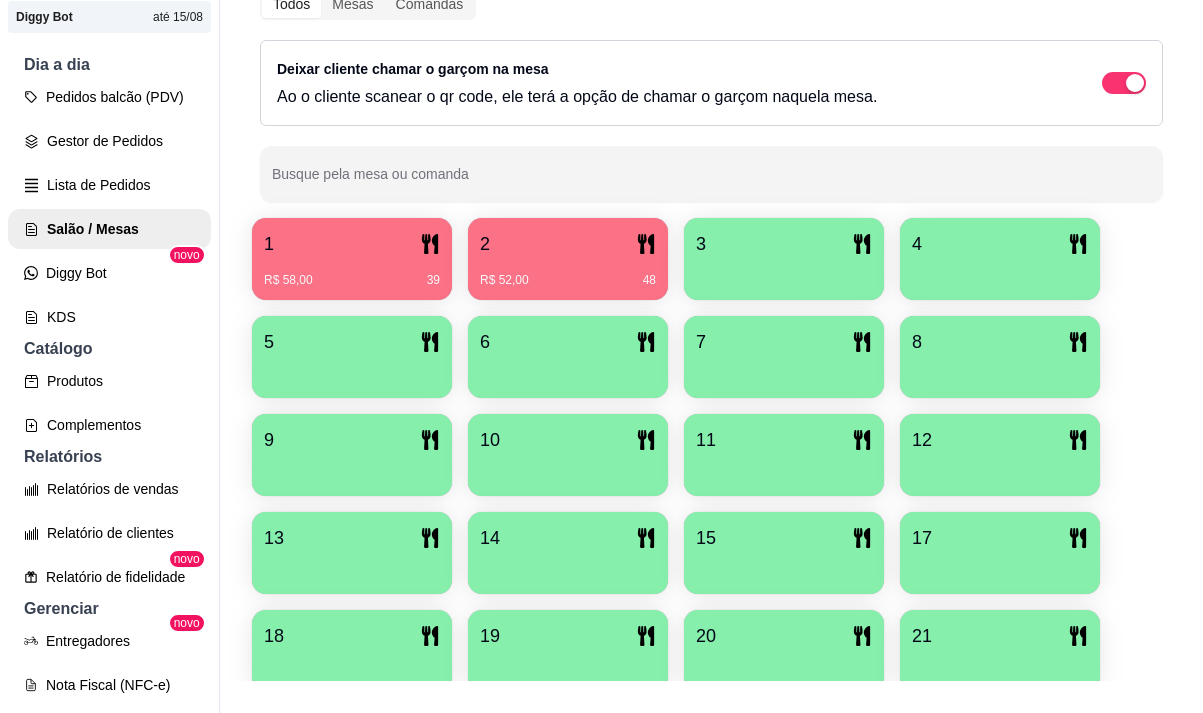 click on "2" at bounding box center [568, 244] 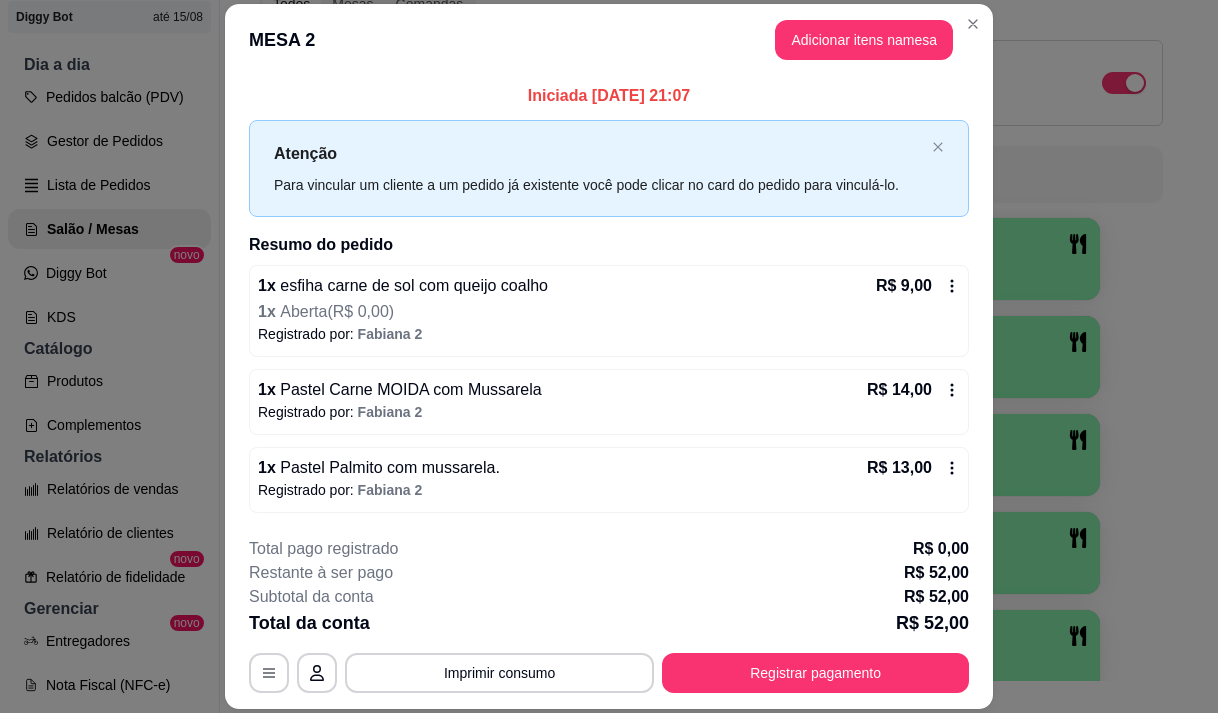 scroll, scrollTop: 181, scrollLeft: 0, axis: vertical 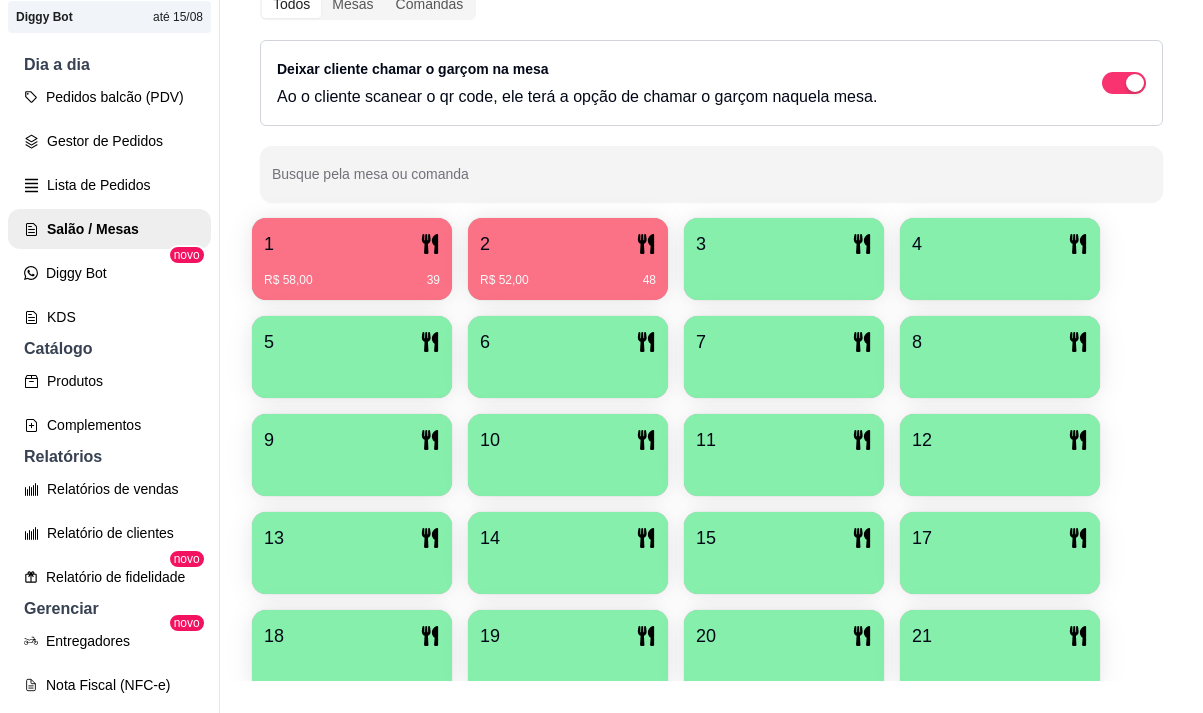click on "R$ 58,00 39" at bounding box center [352, 280] 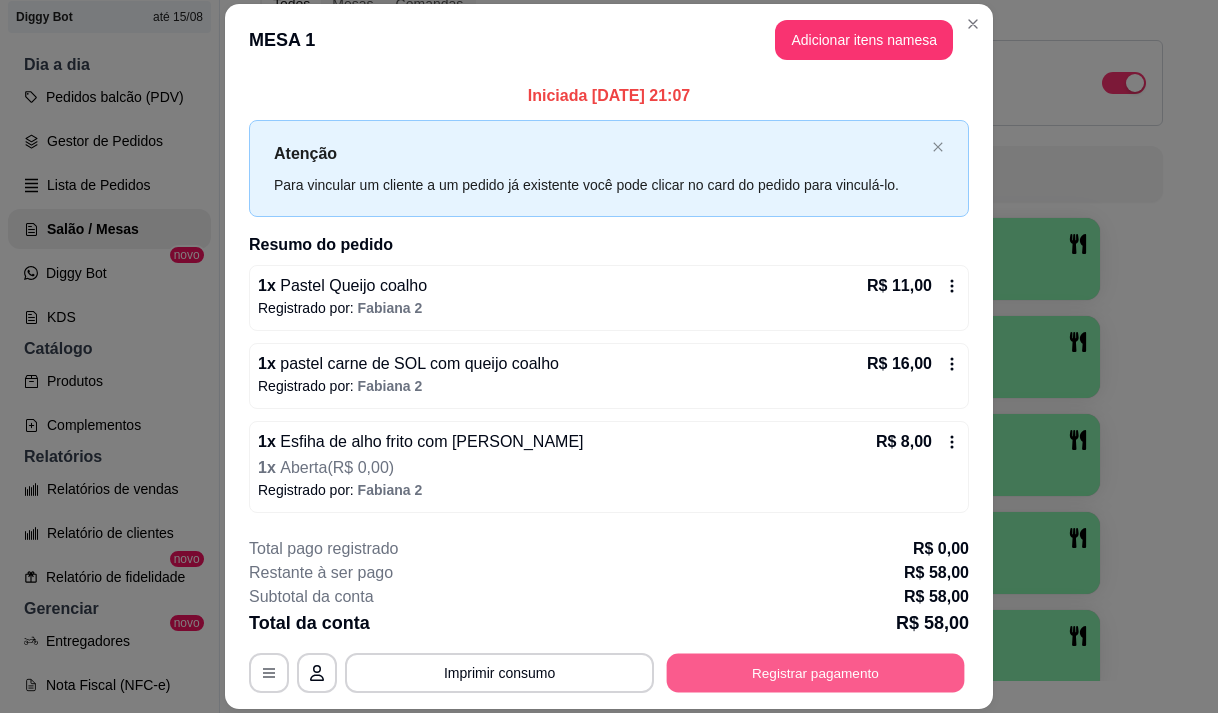 click on "Registrar pagamento" at bounding box center [816, 673] 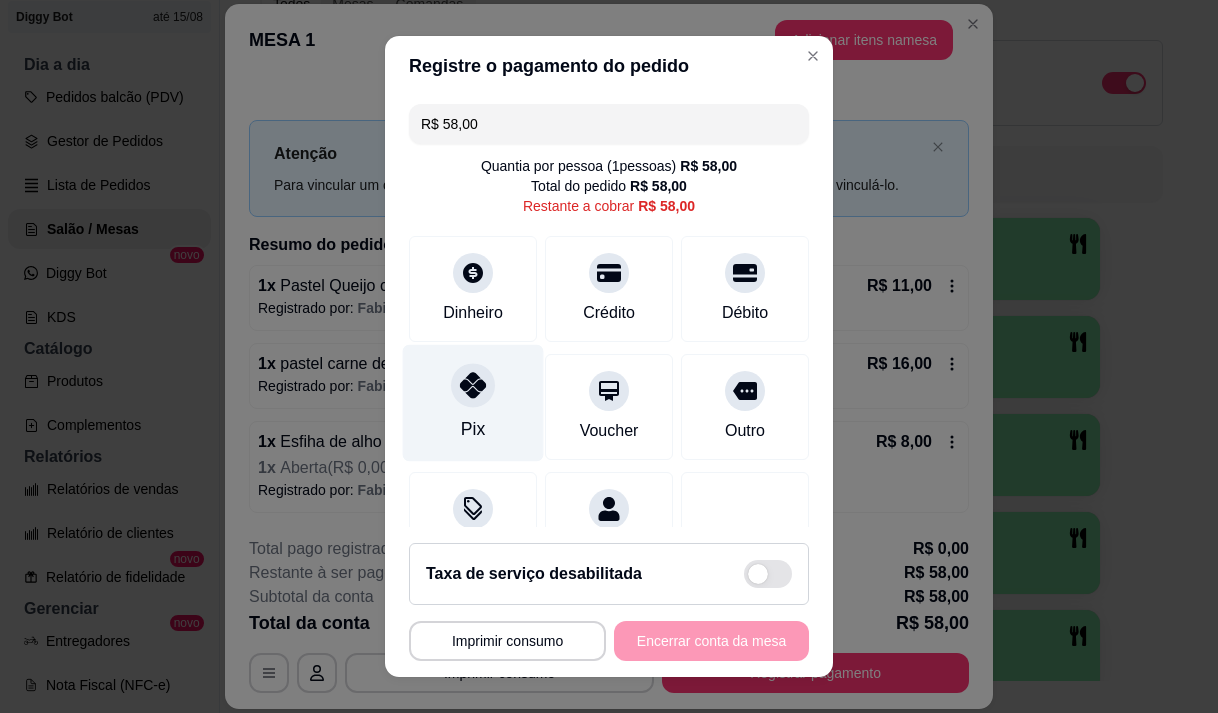 click on "Pix" at bounding box center [473, 402] 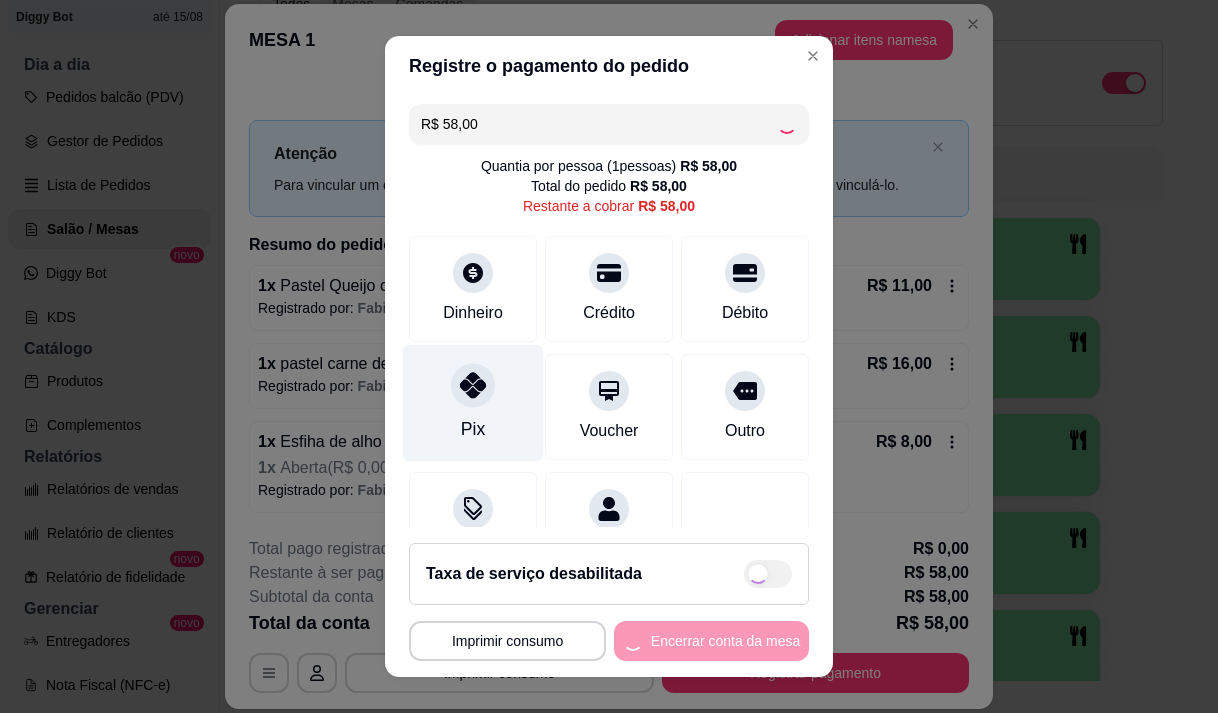 type on "R$ 0,00" 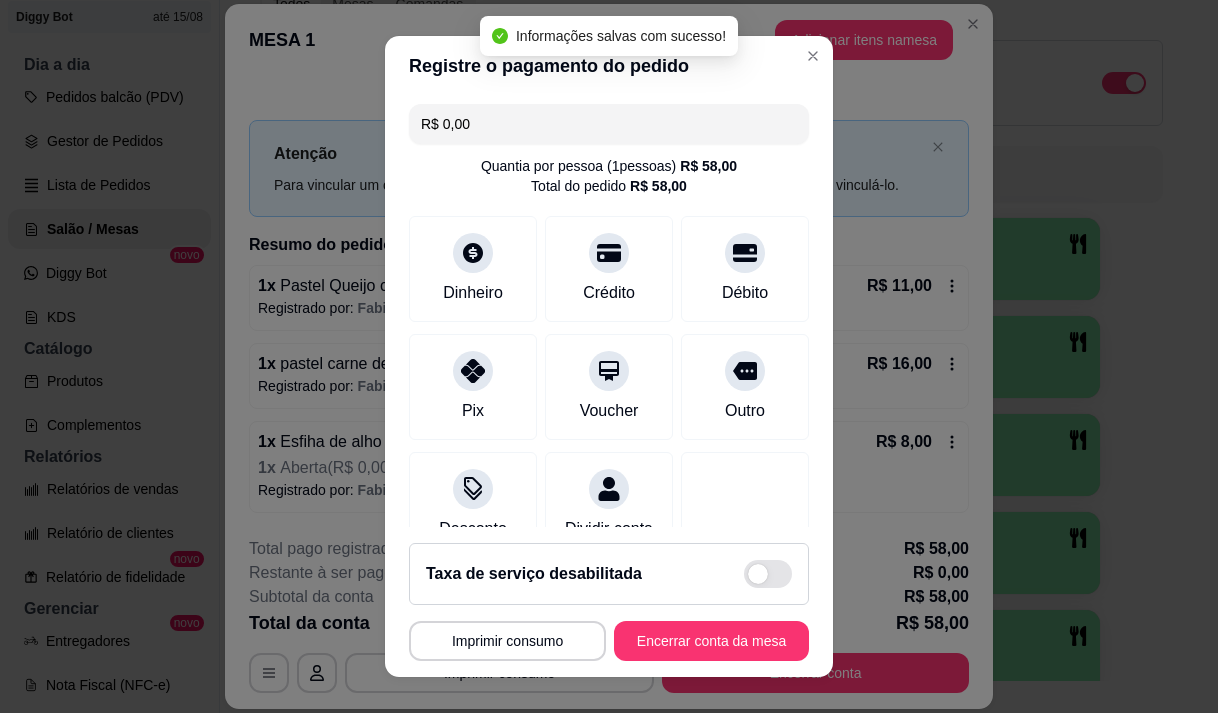 scroll, scrollTop: 166, scrollLeft: 0, axis: vertical 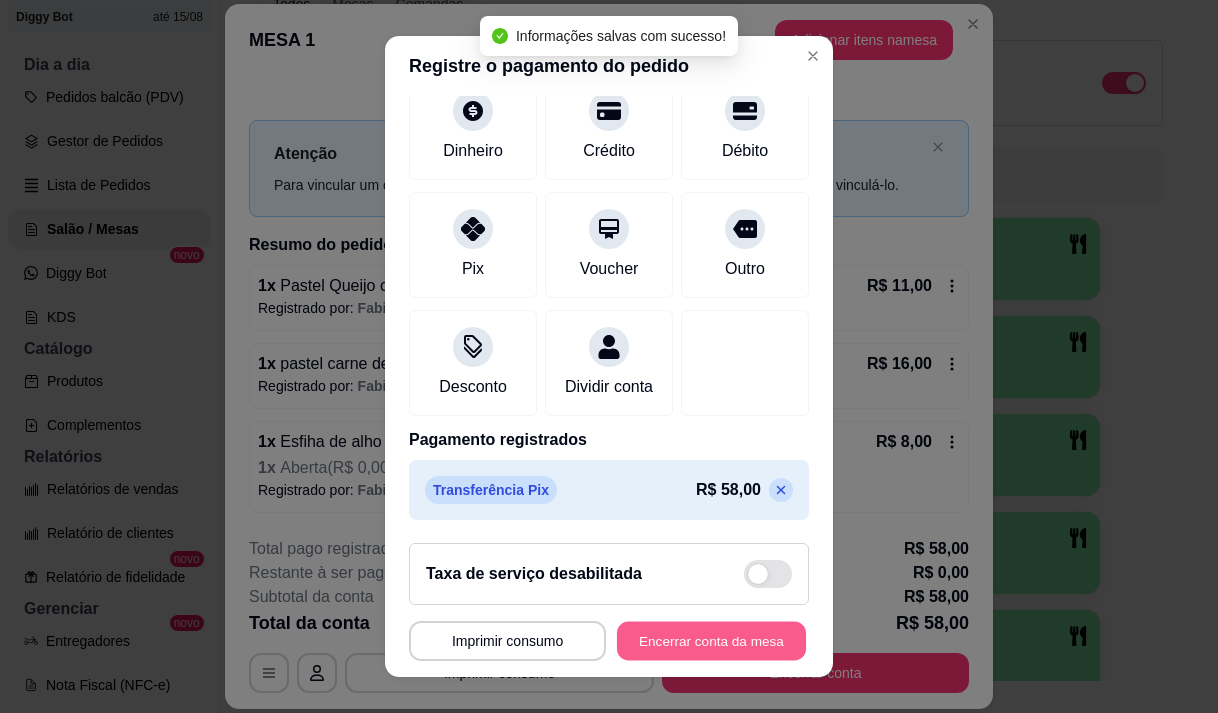click on "Encerrar conta da mesa" at bounding box center [711, 641] 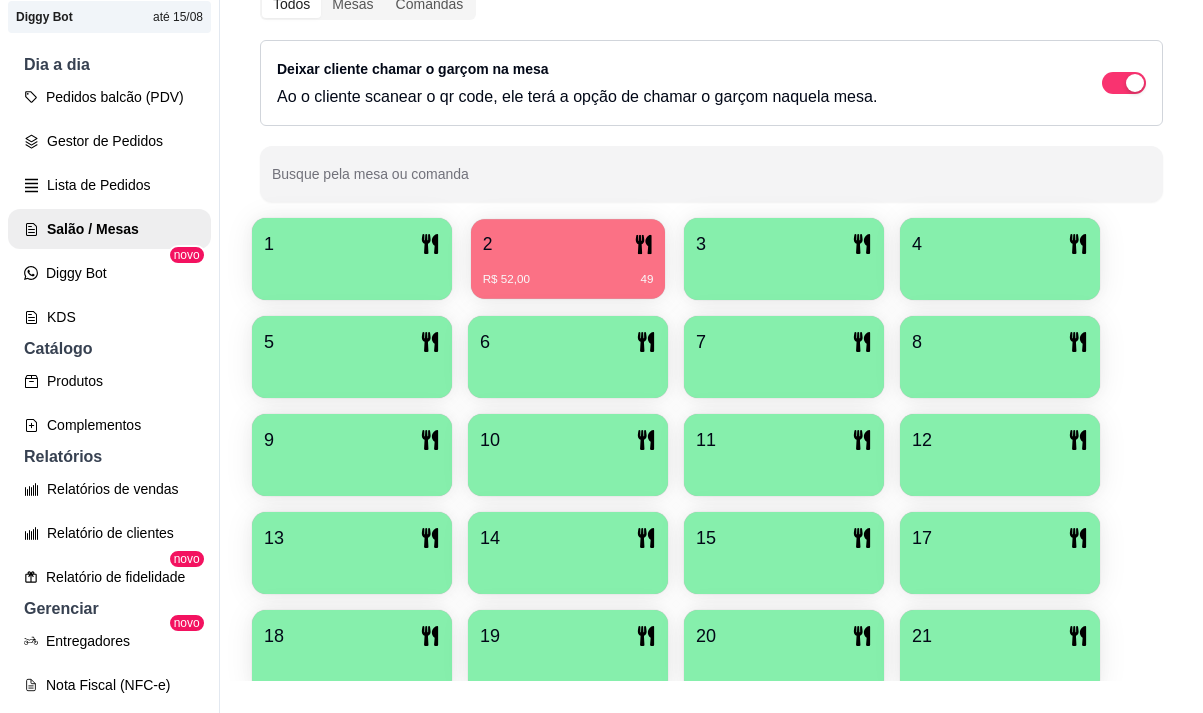 click on "R$ 52,00" at bounding box center [506, 280] 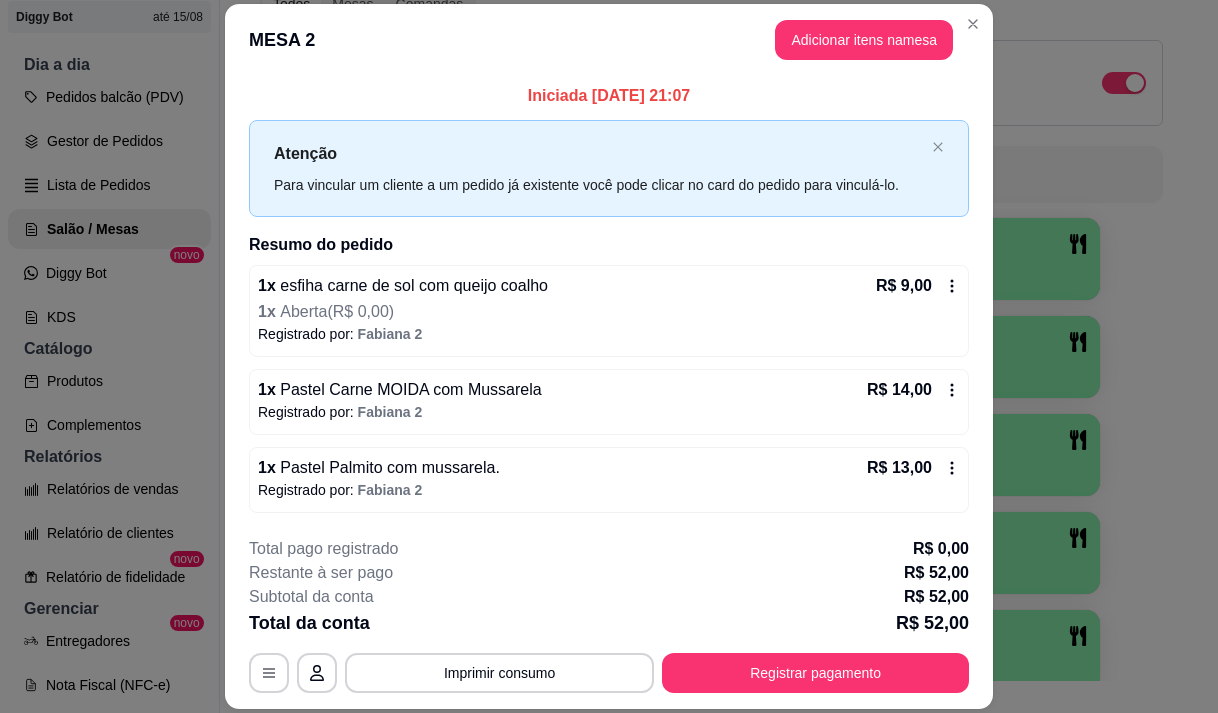 scroll, scrollTop: 181, scrollLeft: 0, axis: vertical 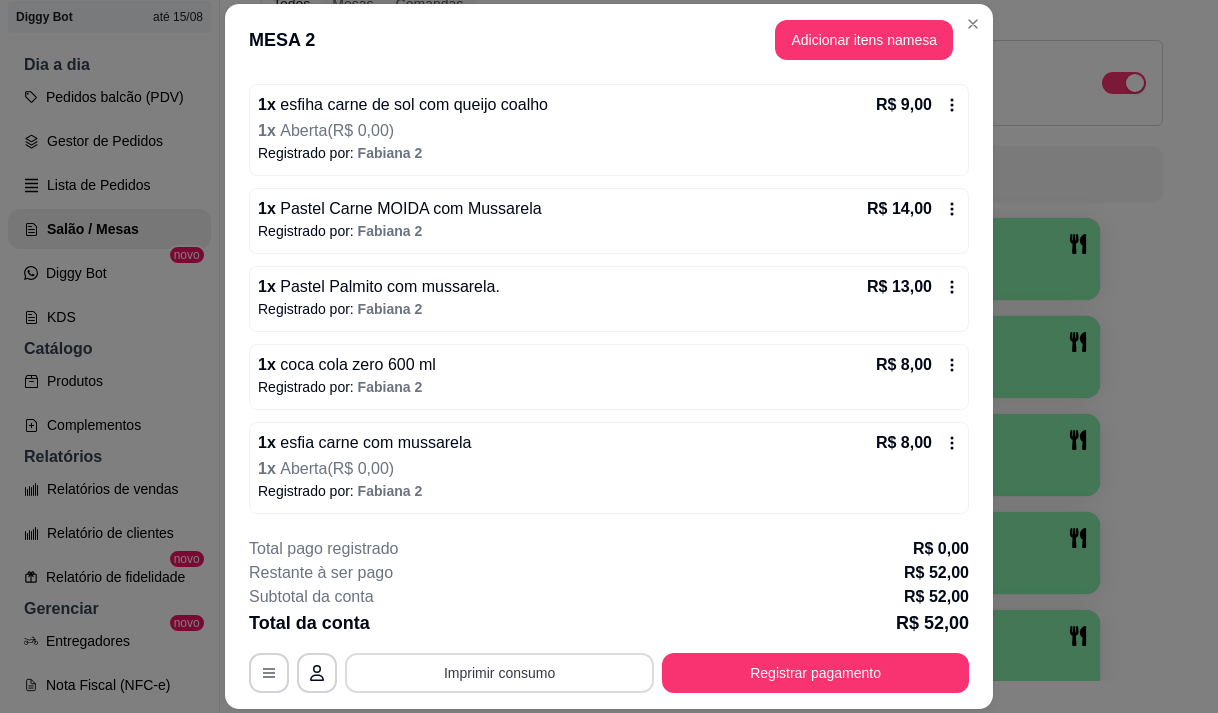 click on "Imprimir consumo" at bounding box center (499, 673) 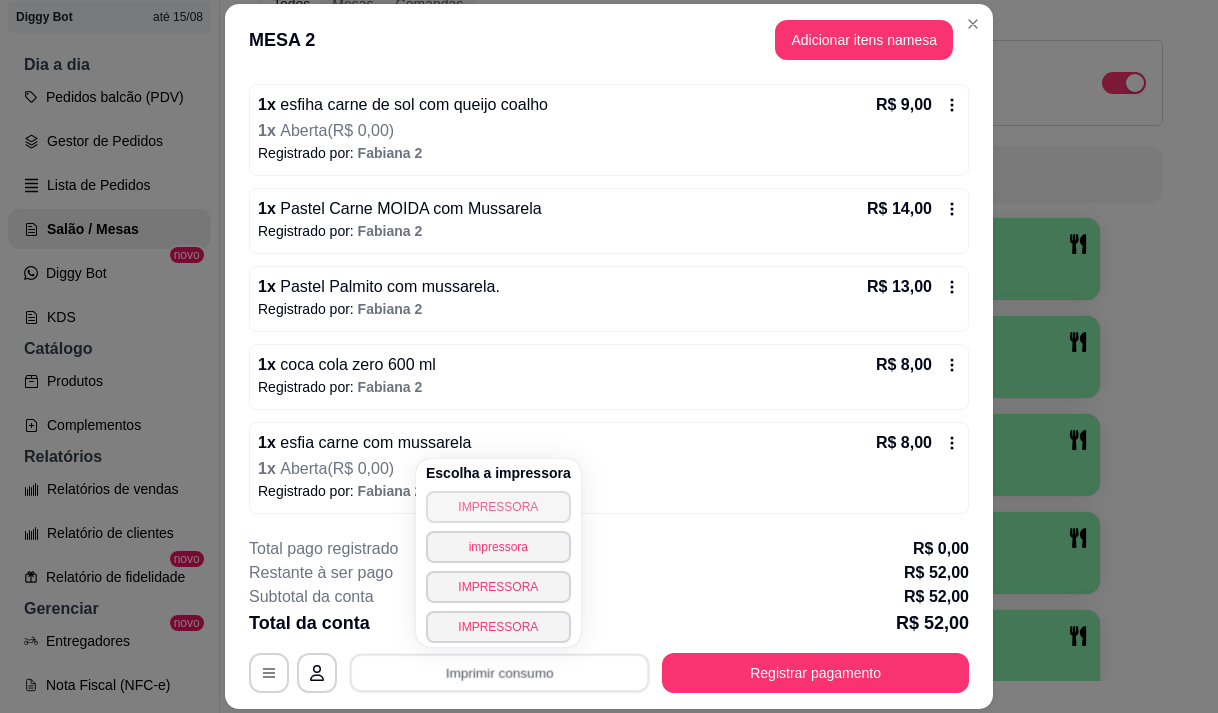 click on "IMPRESSORA" at bounding box center [498, 507] 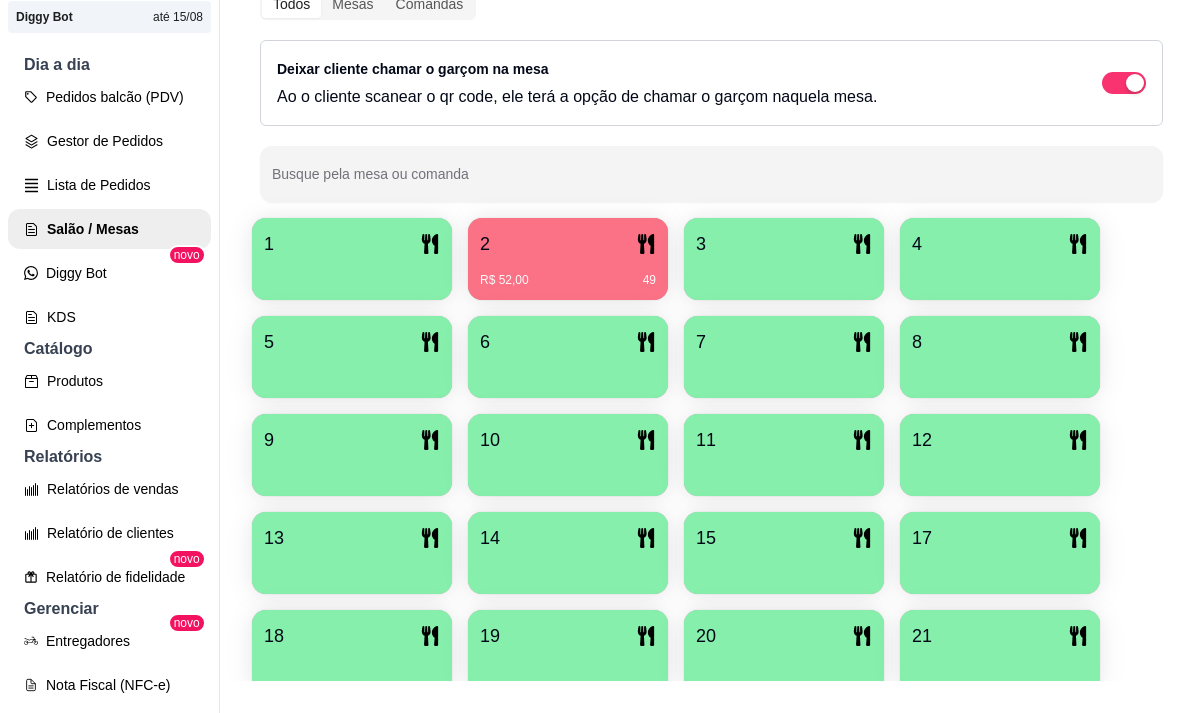 click on "R$ 52,00 49" at bounding box center [568, 273] 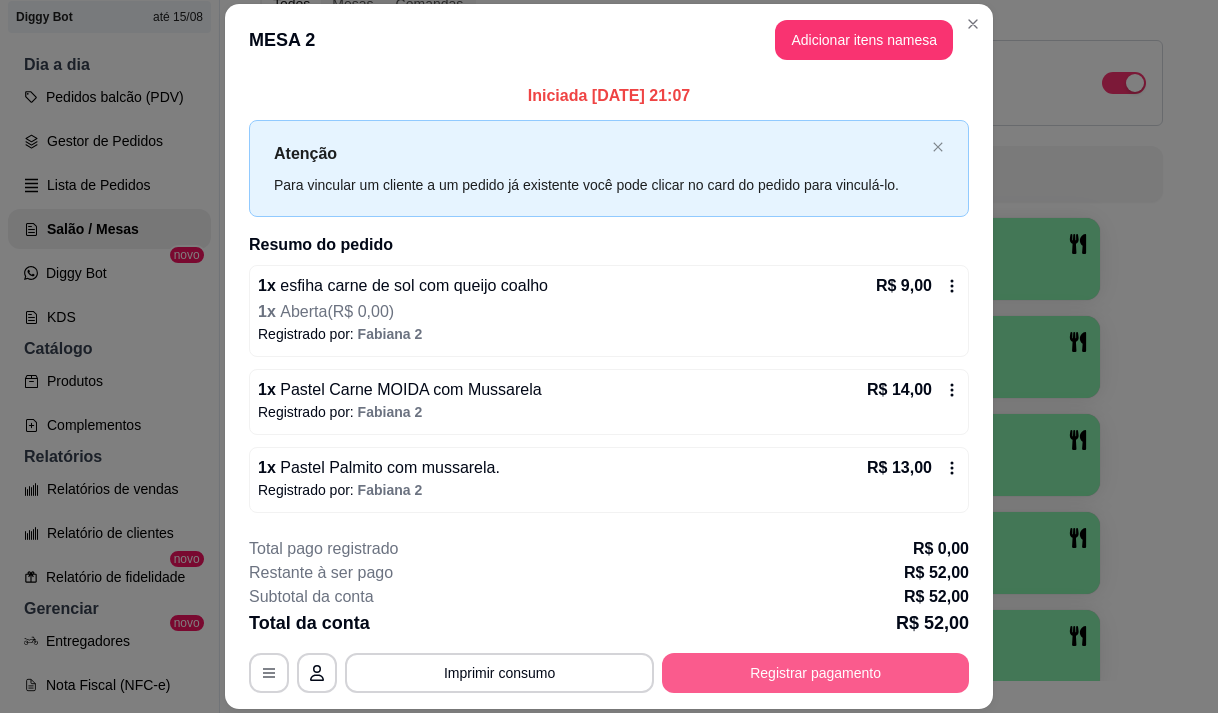 click on "Registrar pagamento" at bounding box center (815, 673) 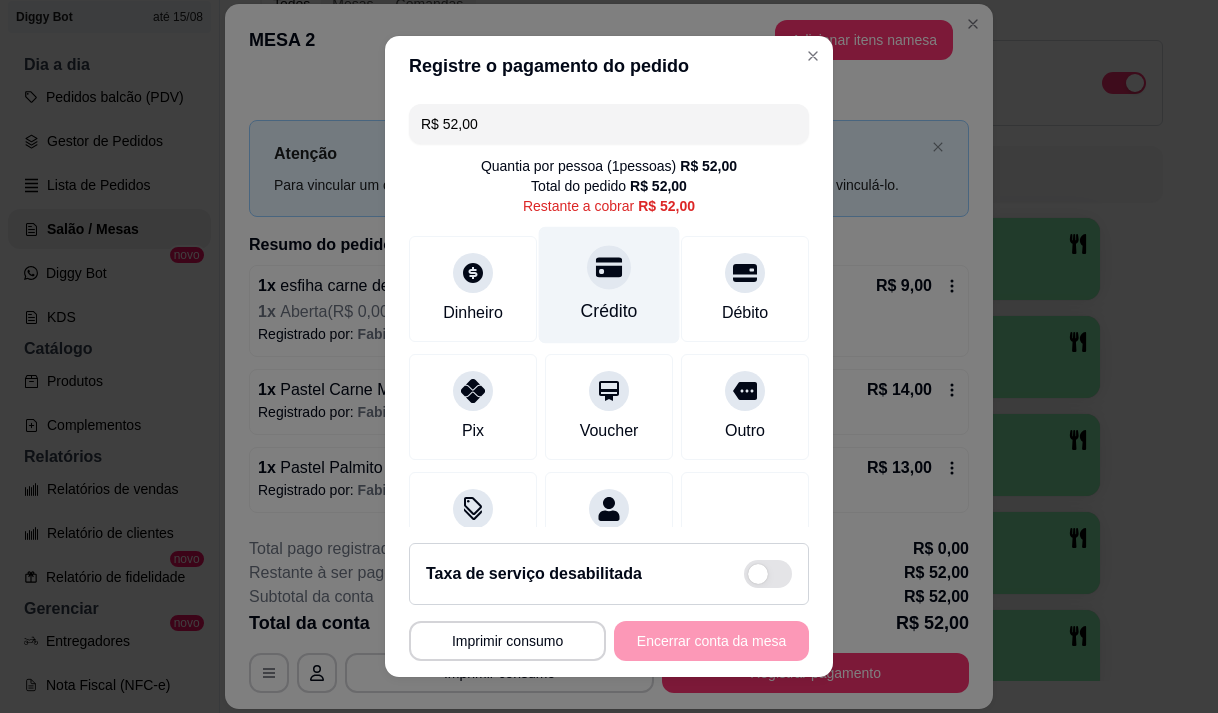 click on "Crédito" at bounding box center [609, 284] 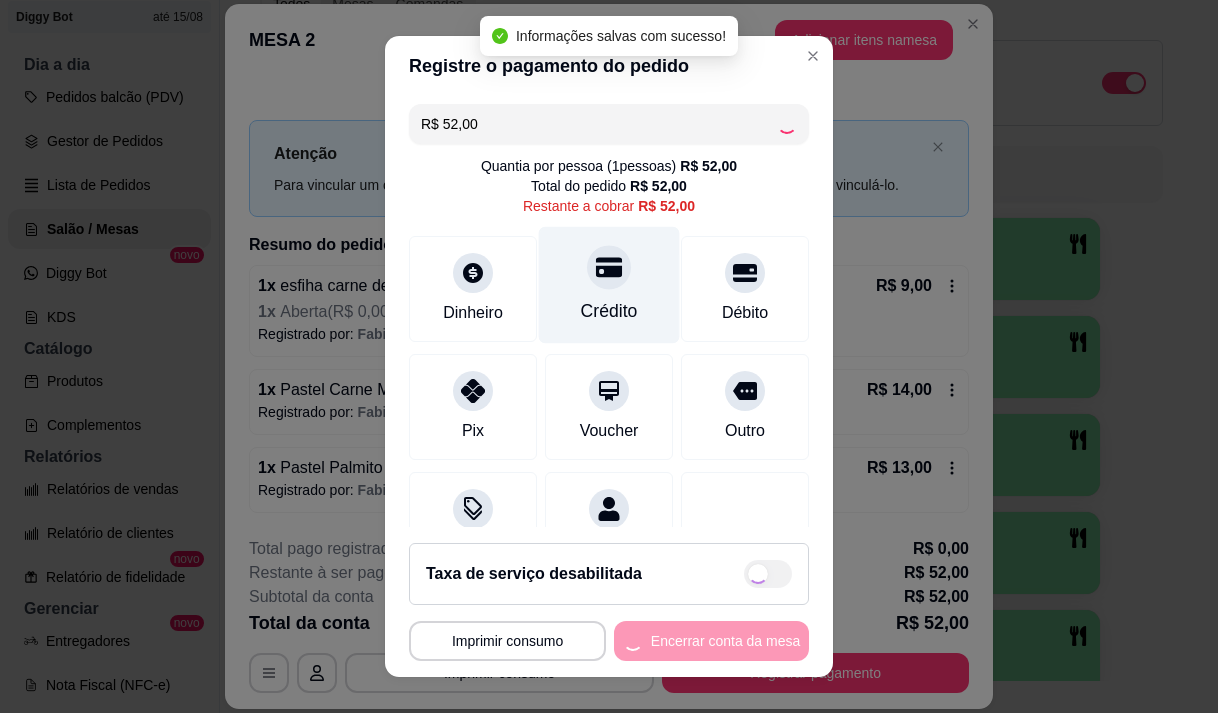 type on "R$ 0,00" 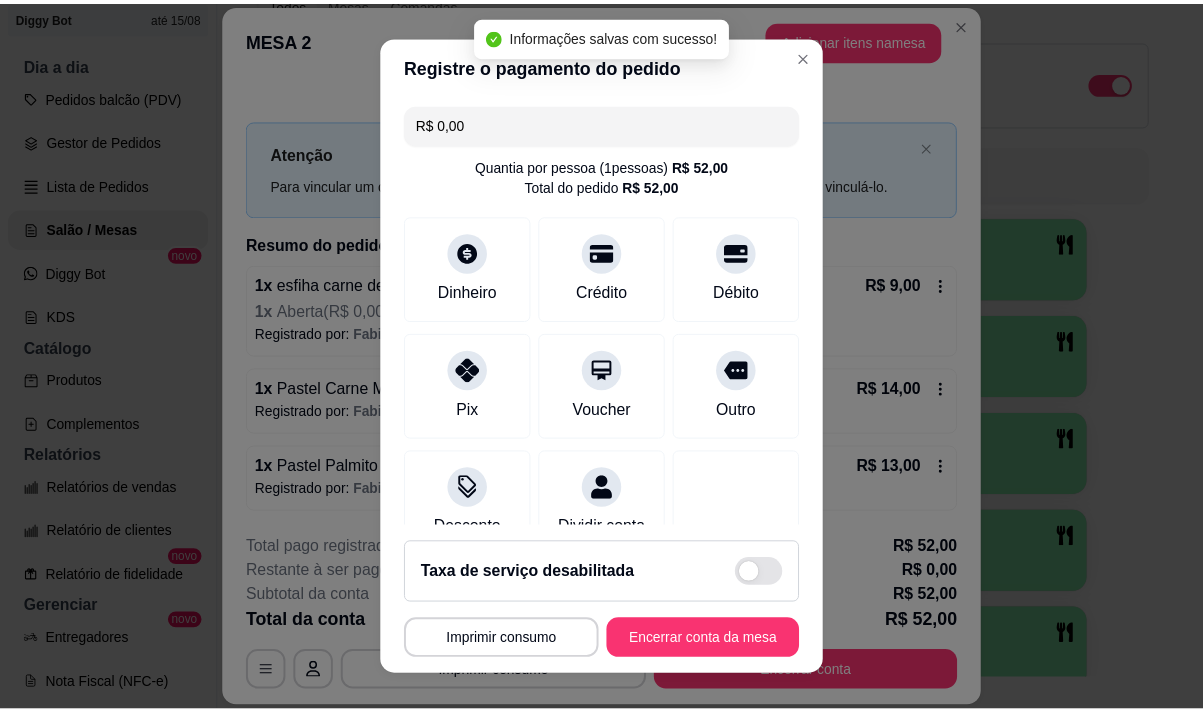 scroll, scrollTop: 166, scrollLeft: 0, axis: vertical 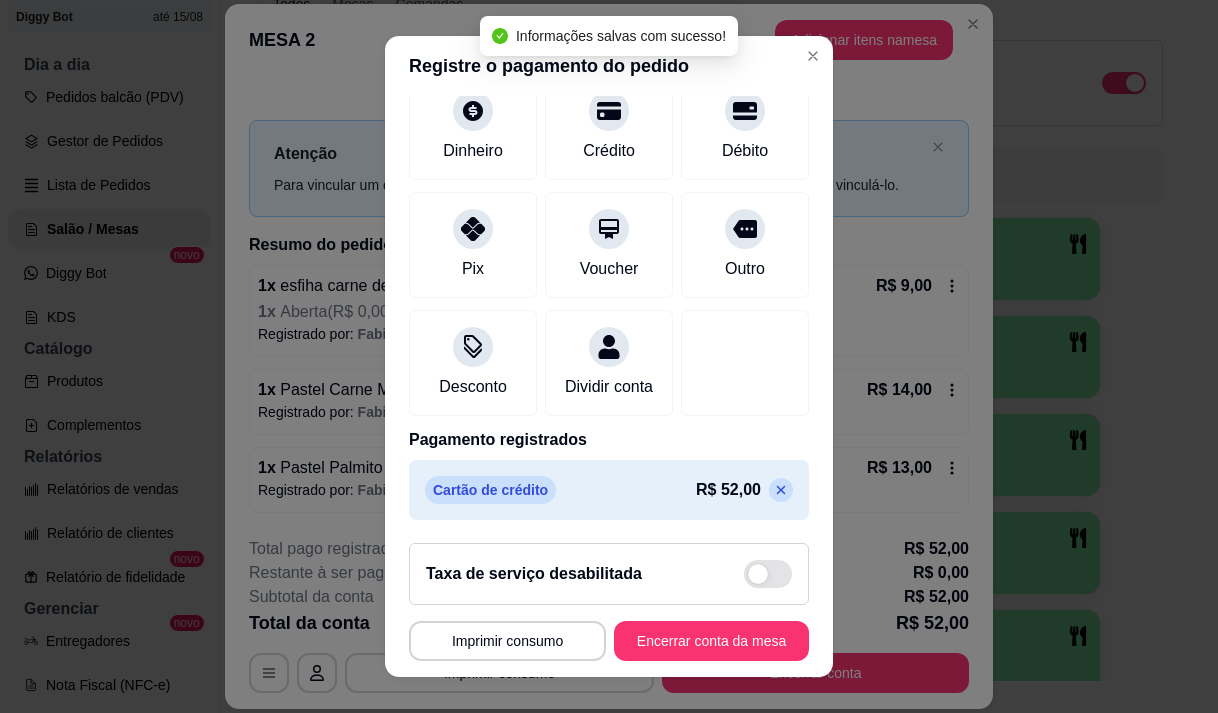 click on "**********" at bounding box center (609, 602) 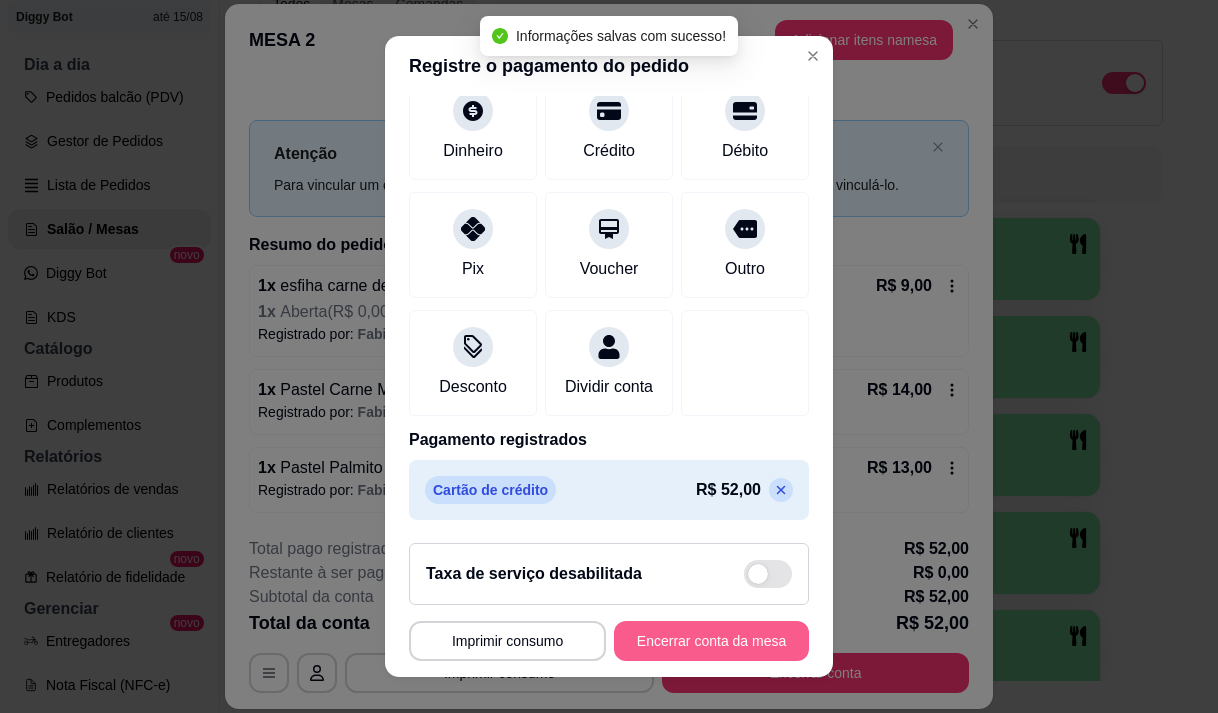 click on "Encerrar conta da mesa" at bounding box center [711, 641] 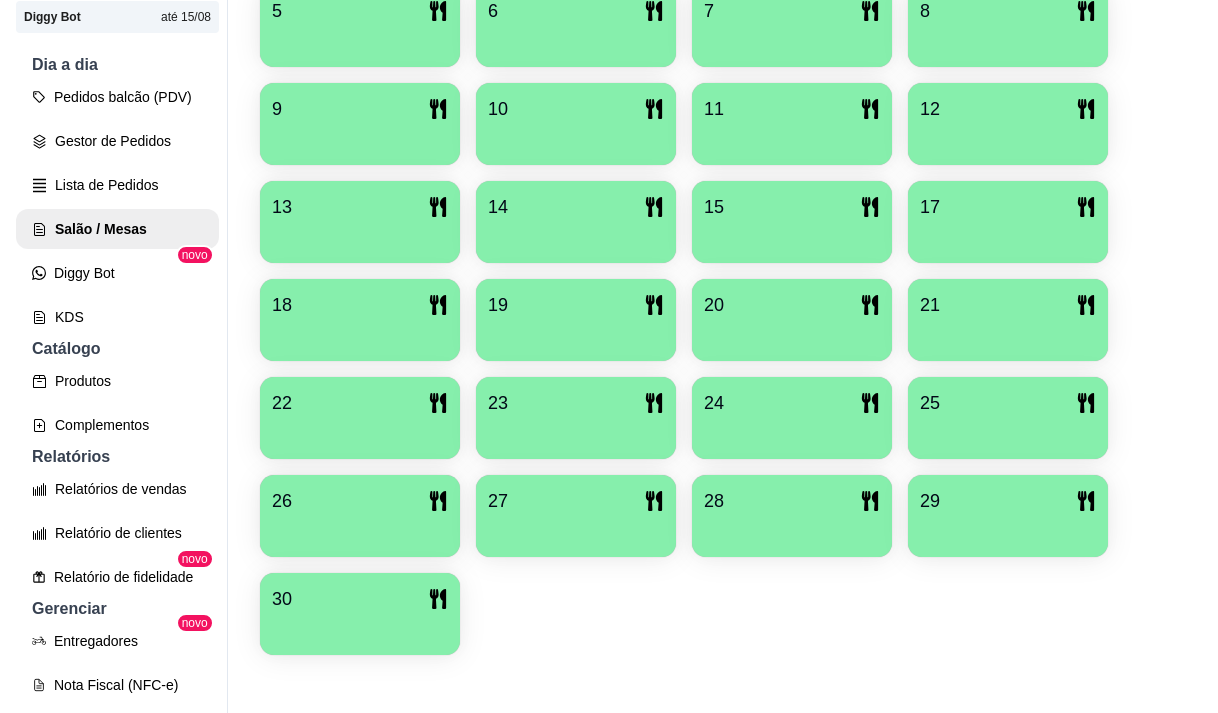 scroll, scrollTop: 639, scrollLeft: 0, axis: vertical 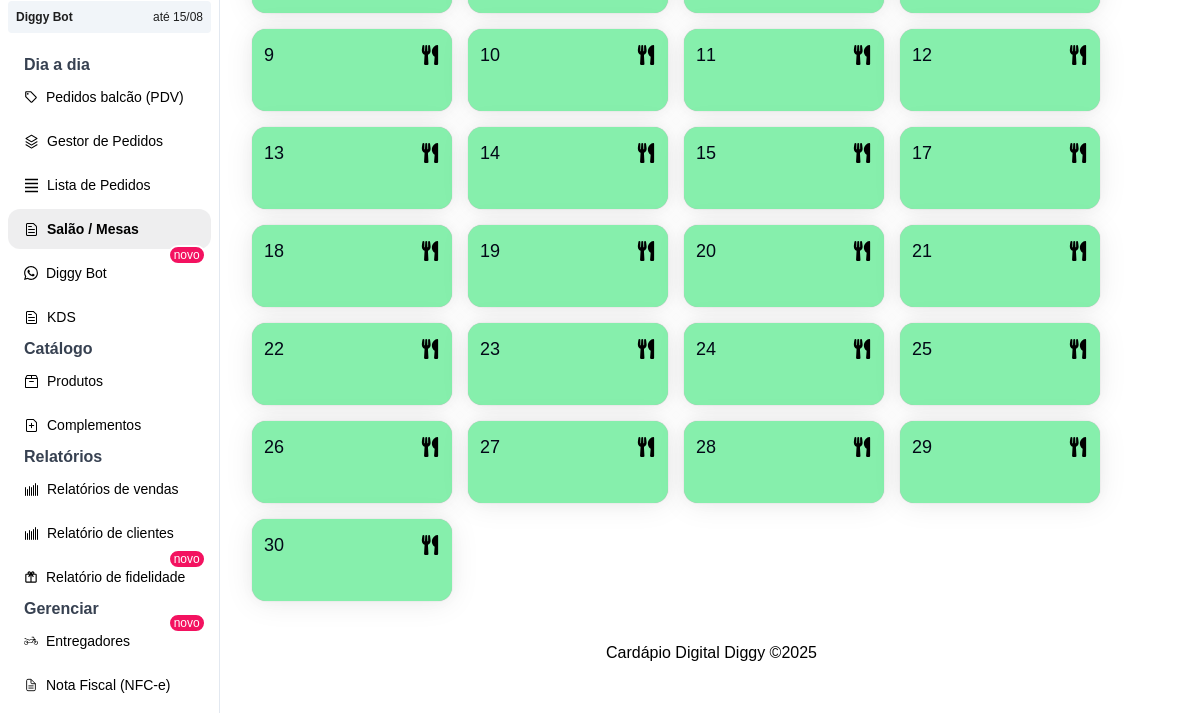 click on "30" at bounding box center (352, 545) 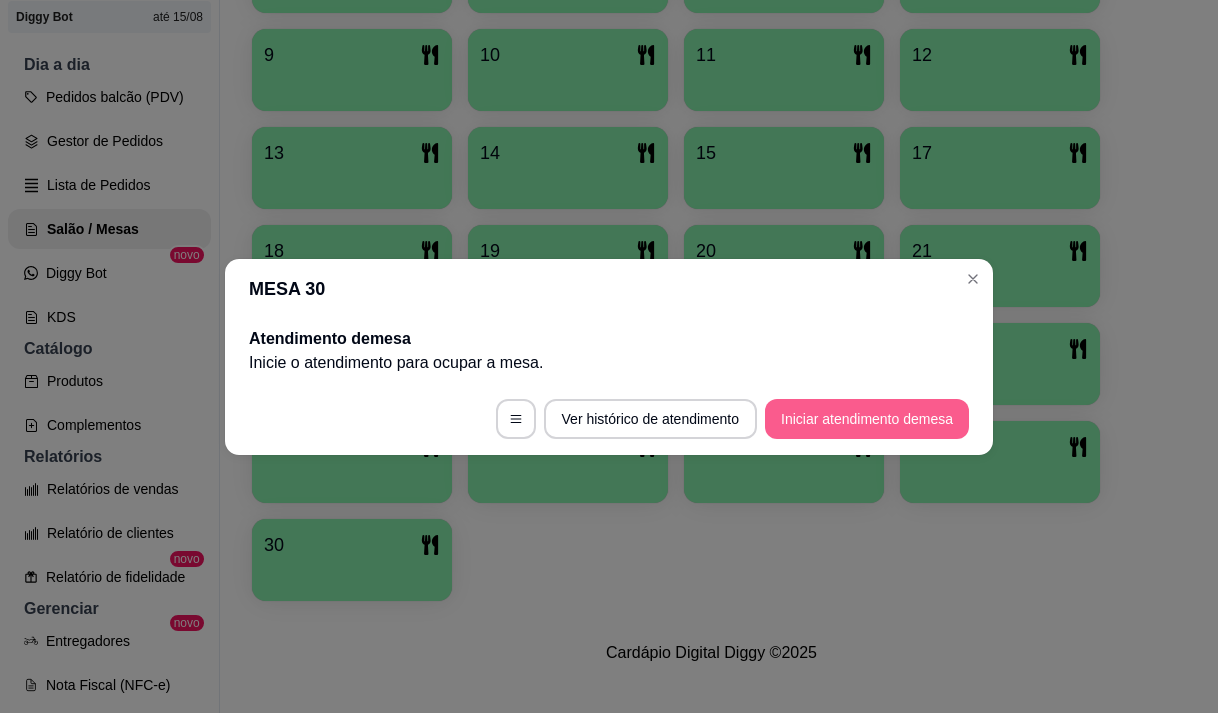 click on "Iniciar atendimento de  mesa" at bounding box center (867, 419) 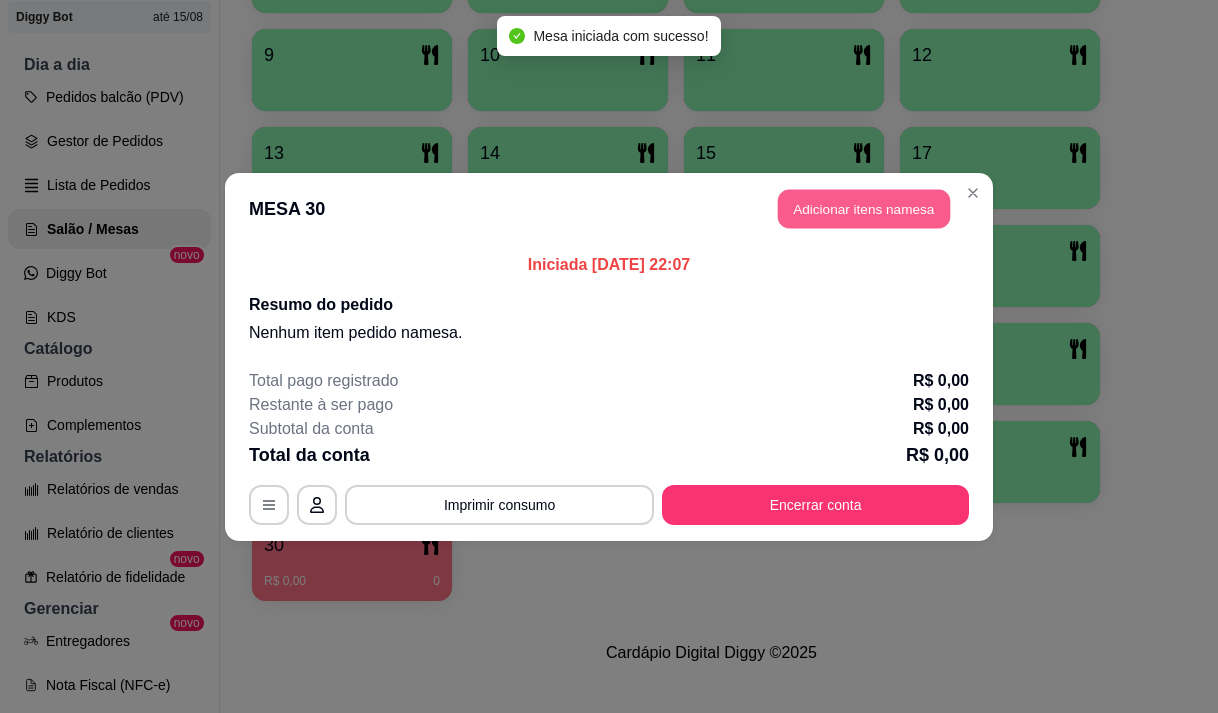click on "Adicionar itens na  mesa" at bounding box center [864, 208] 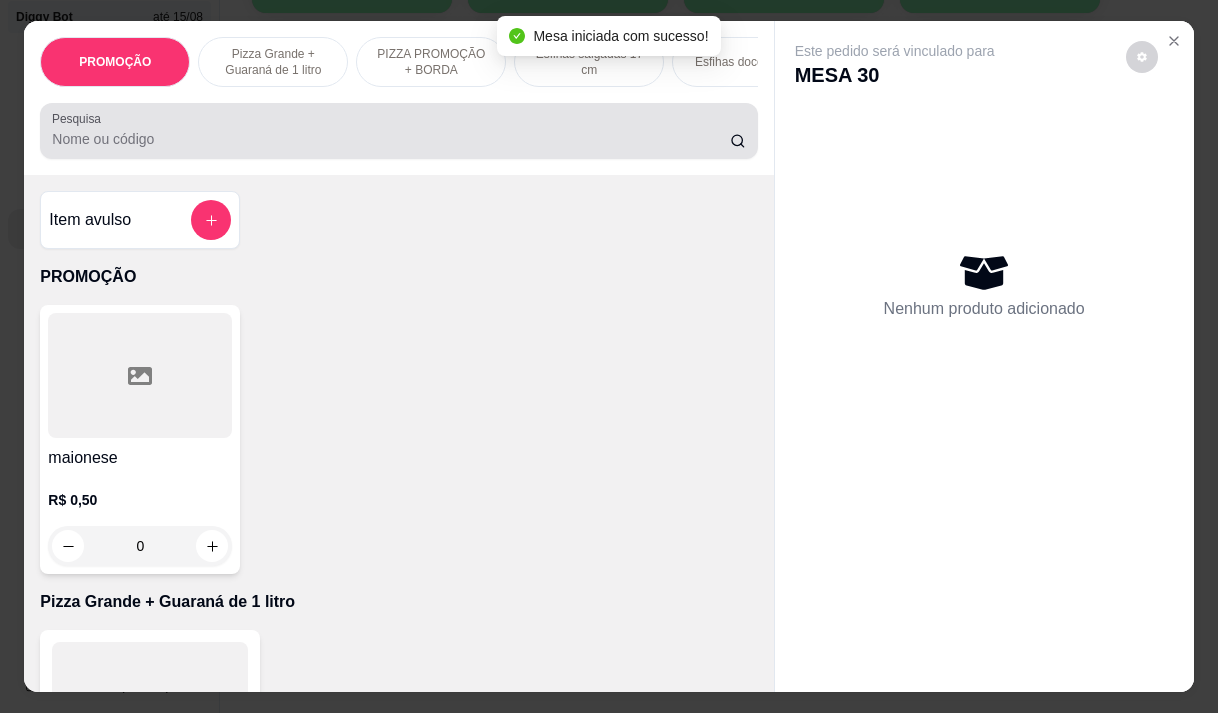 click at bounding box center (398, 131) 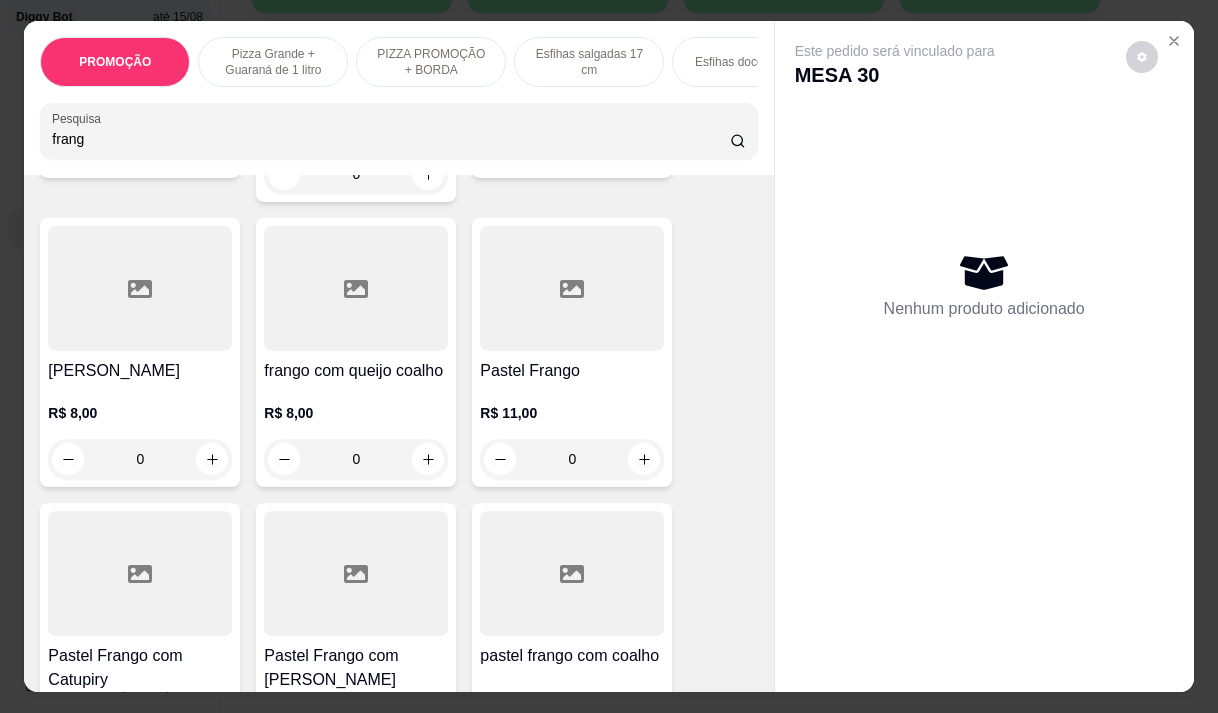 scroll, scrollTop: 400, scrollLeft: 0, axis: vertical 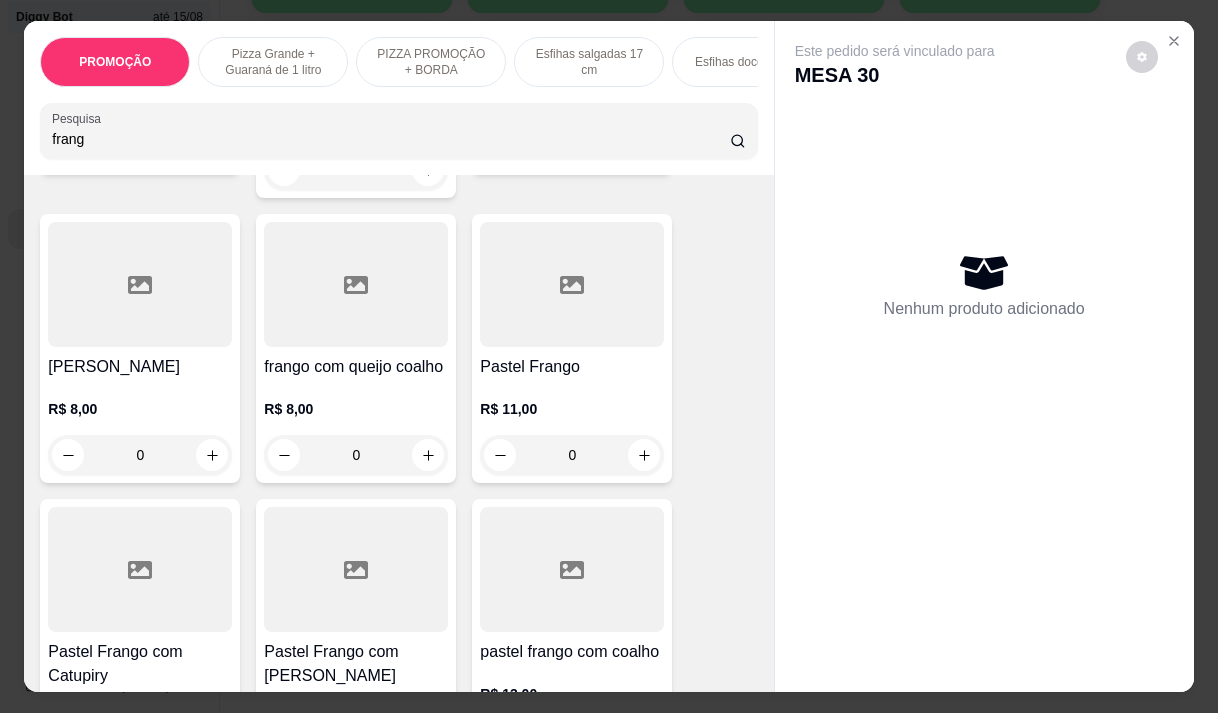 type on "frang" 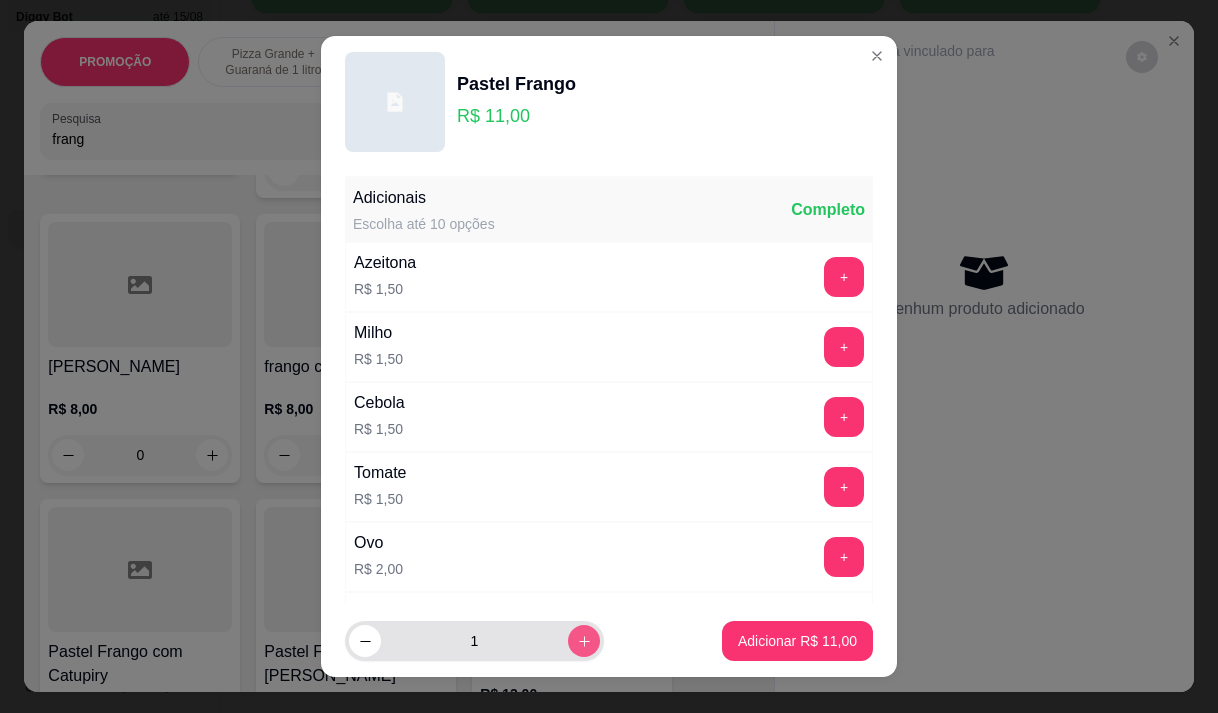 click 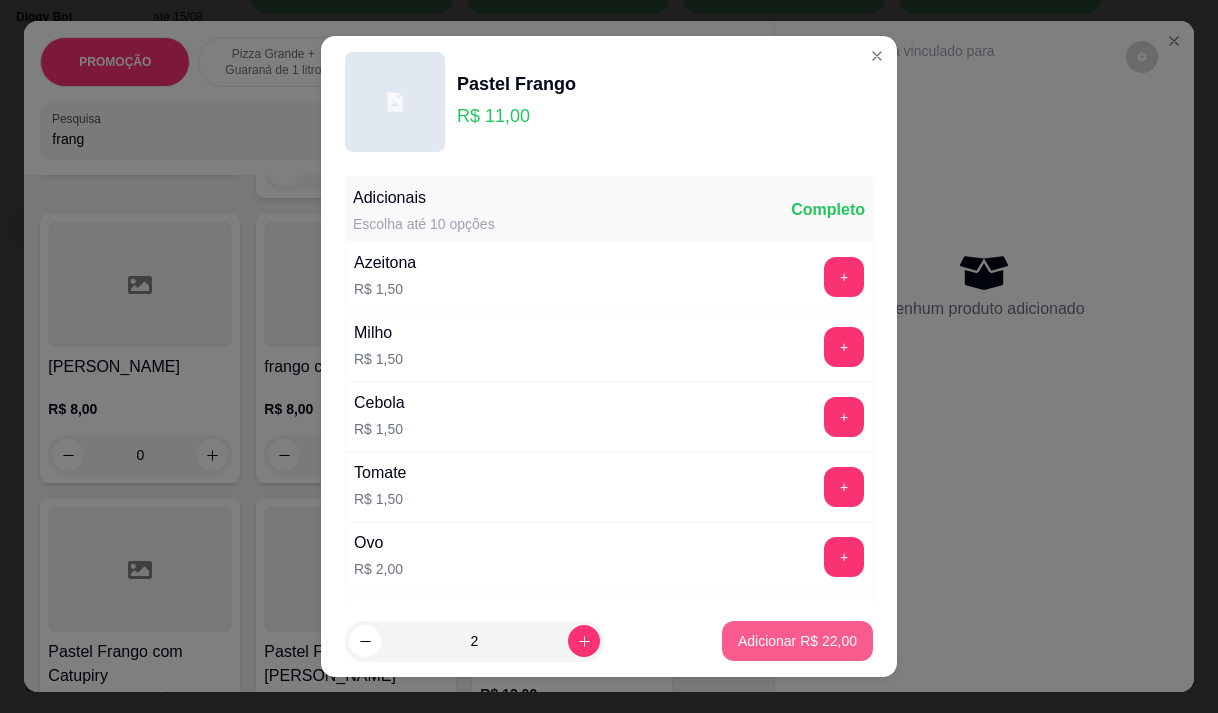 click on "Adicionar   R$ 22,00" at bounding box center [797, 641] 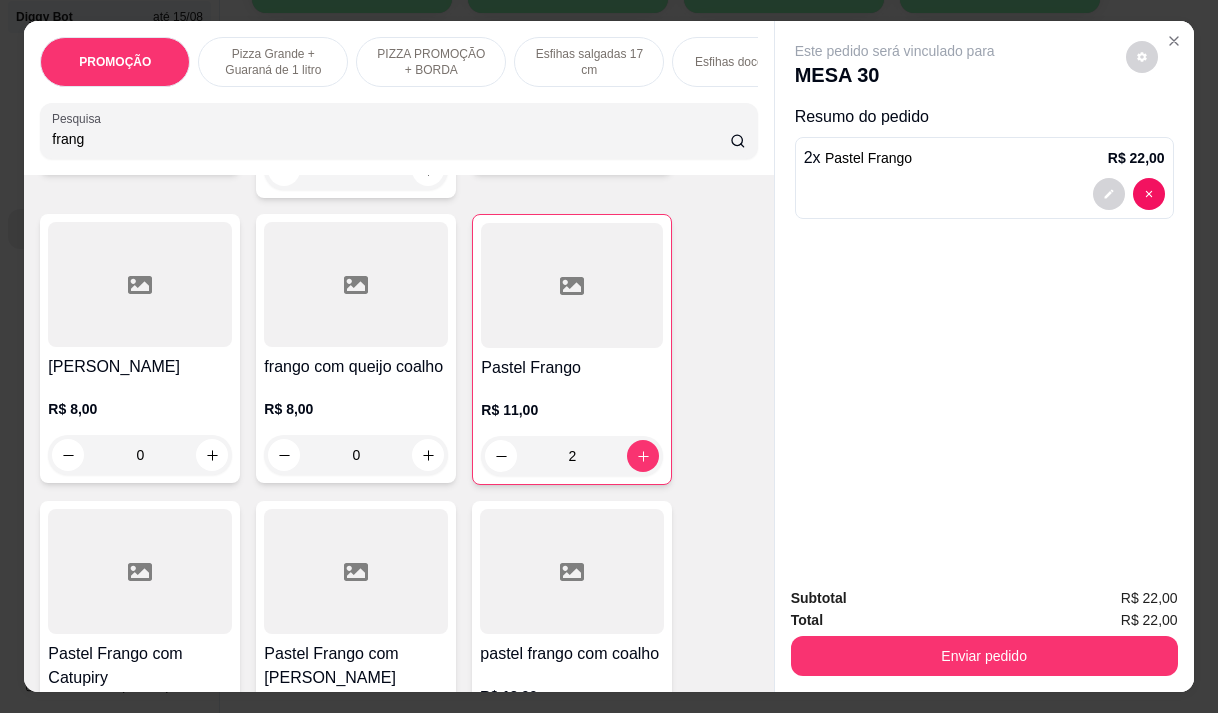 type on "2" 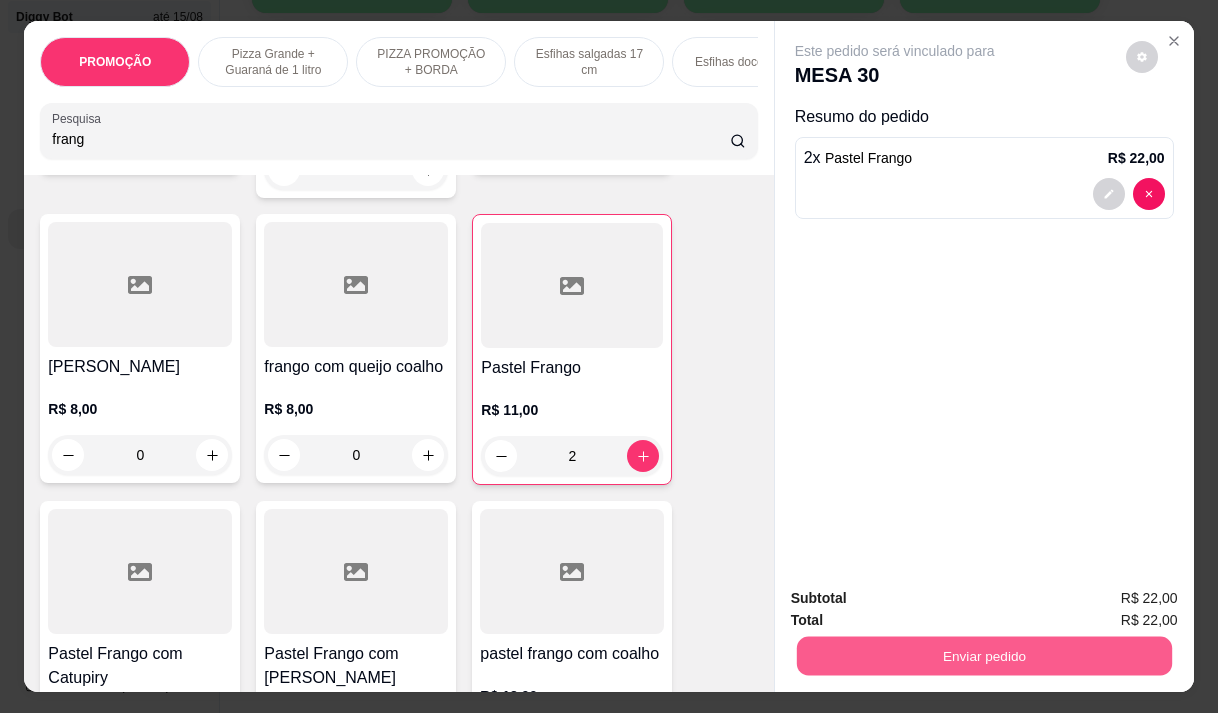 click on "Enviar pedido" at bounding box center [983, 655] 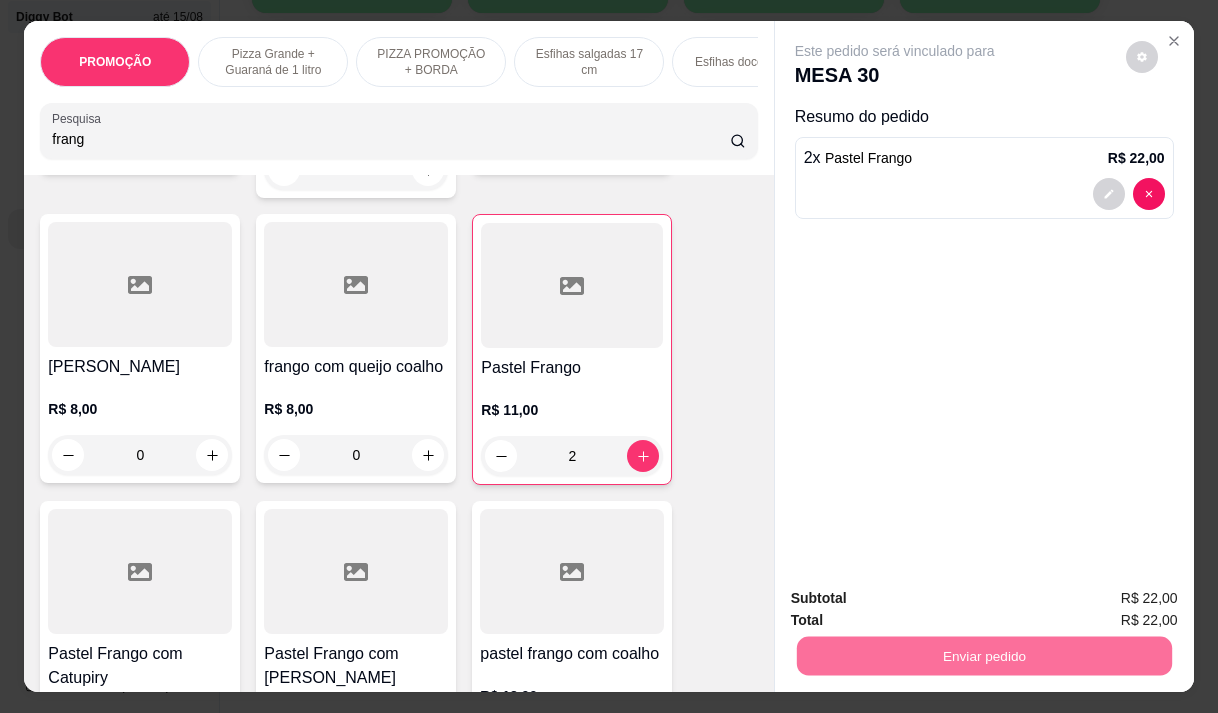 click on "Não registrar e enviar pedido" at bounding box center (918, 599) 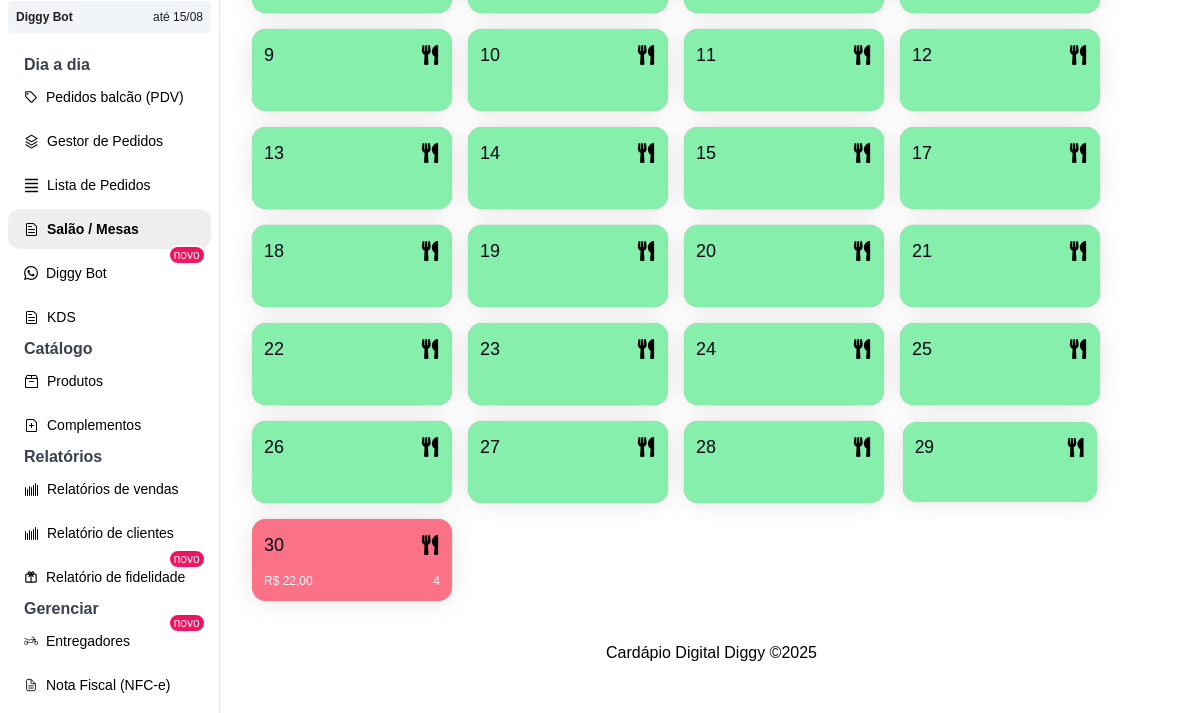 click on "29" at bounding box center [1000, 447] 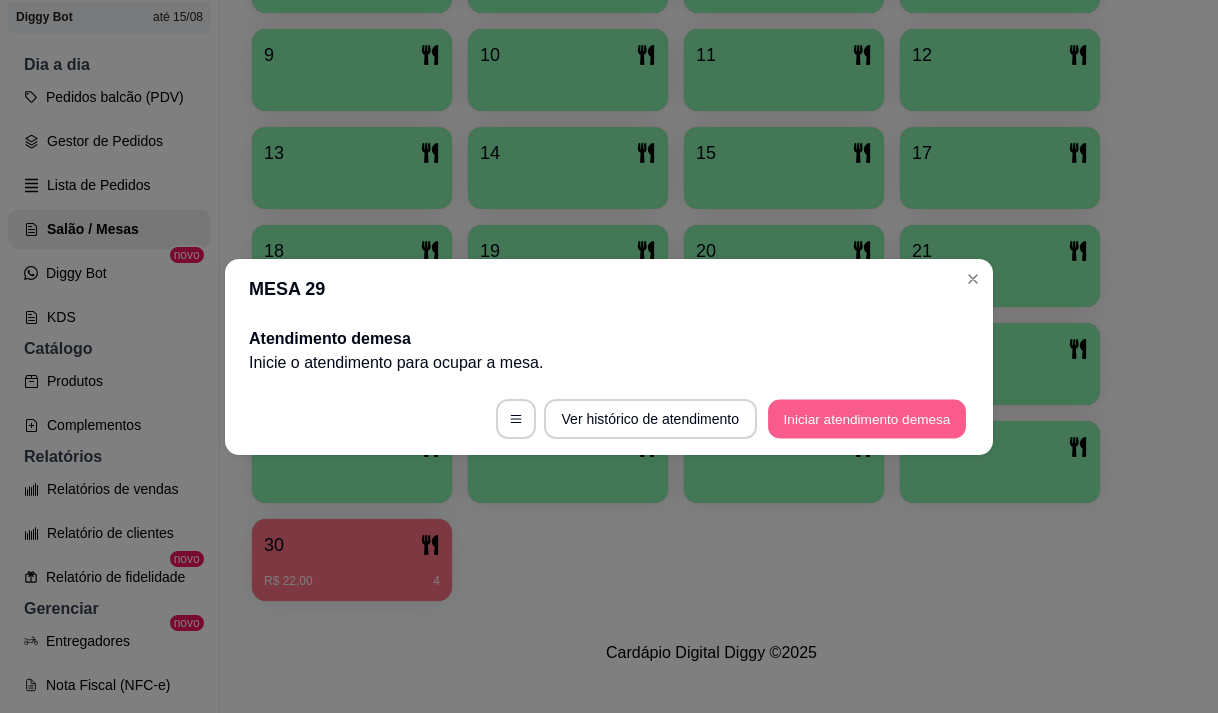 click on "Iniciar atendimento de  mesa" at bounding box center [867, 418] 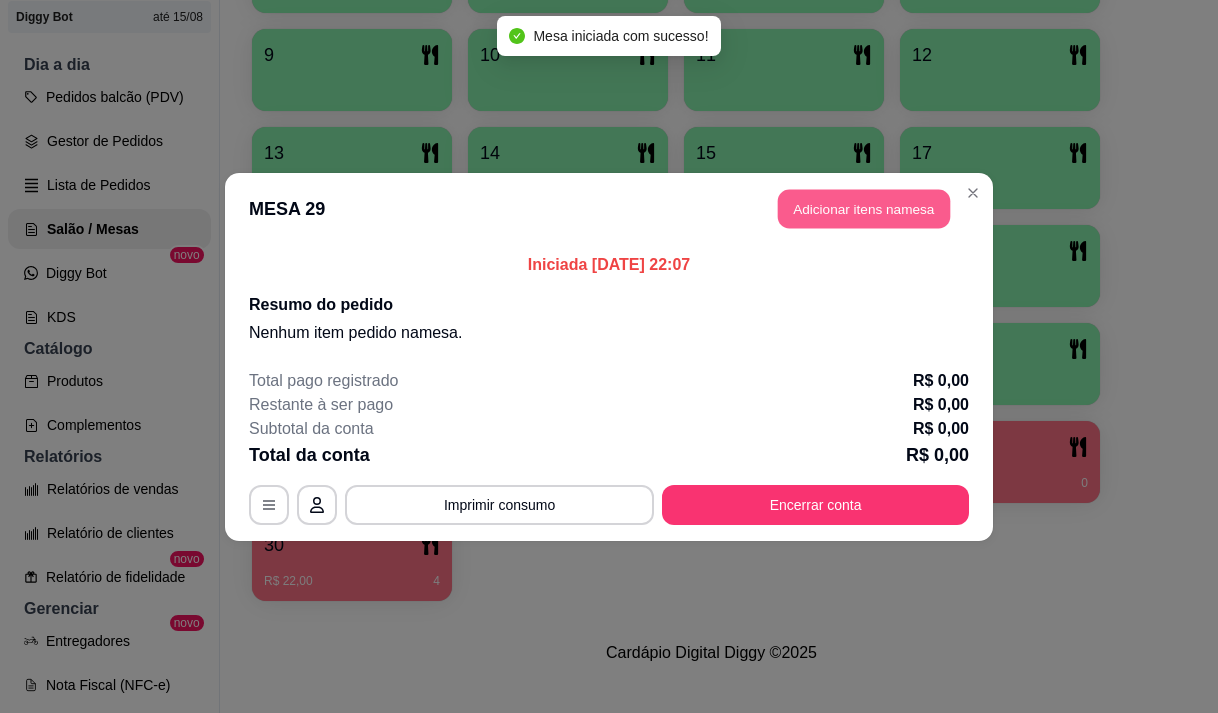 click on "Adicionar itens na  mesa" at bounding box center [864, 208] 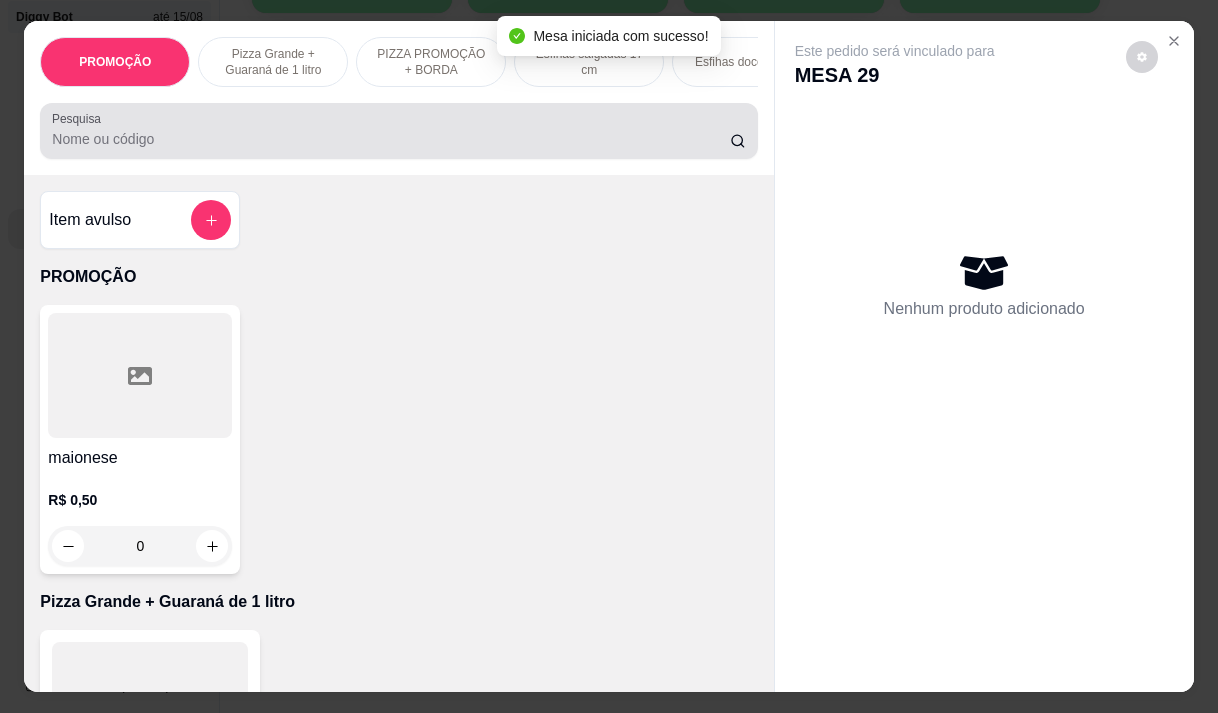 click on "Pesquisa" at bounding box center [391, 139] 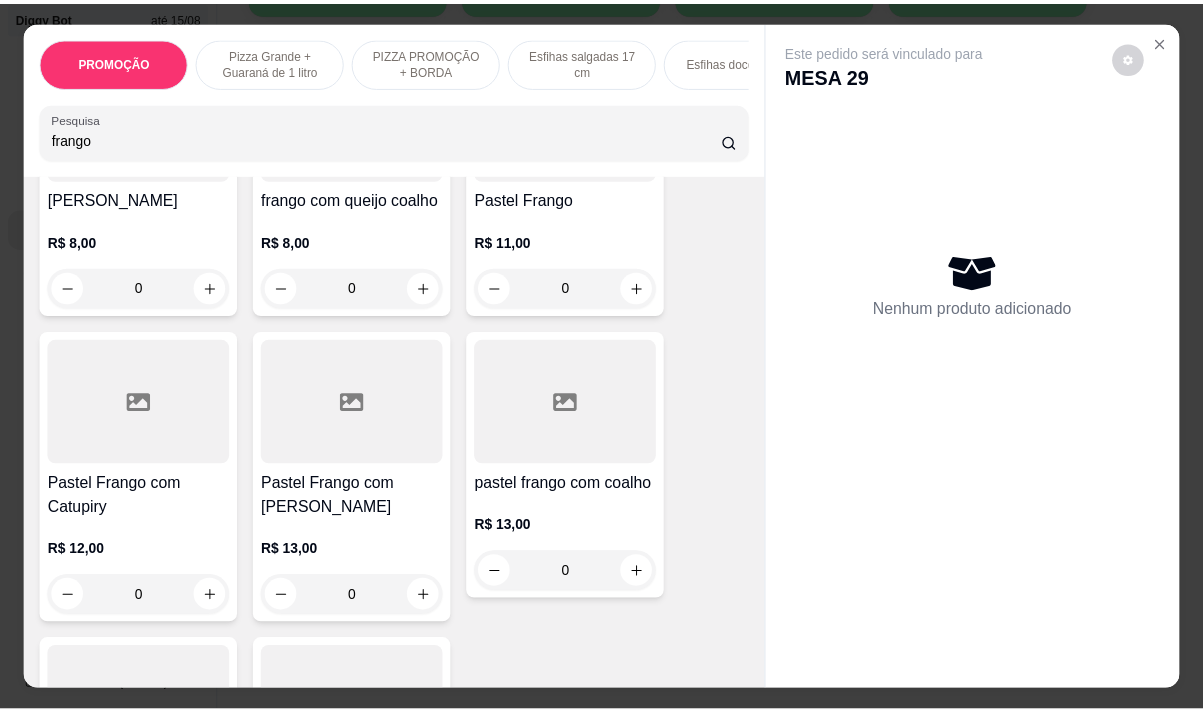 scroll, scrollTop: 600, scrollLeft: 0, axis: vertical 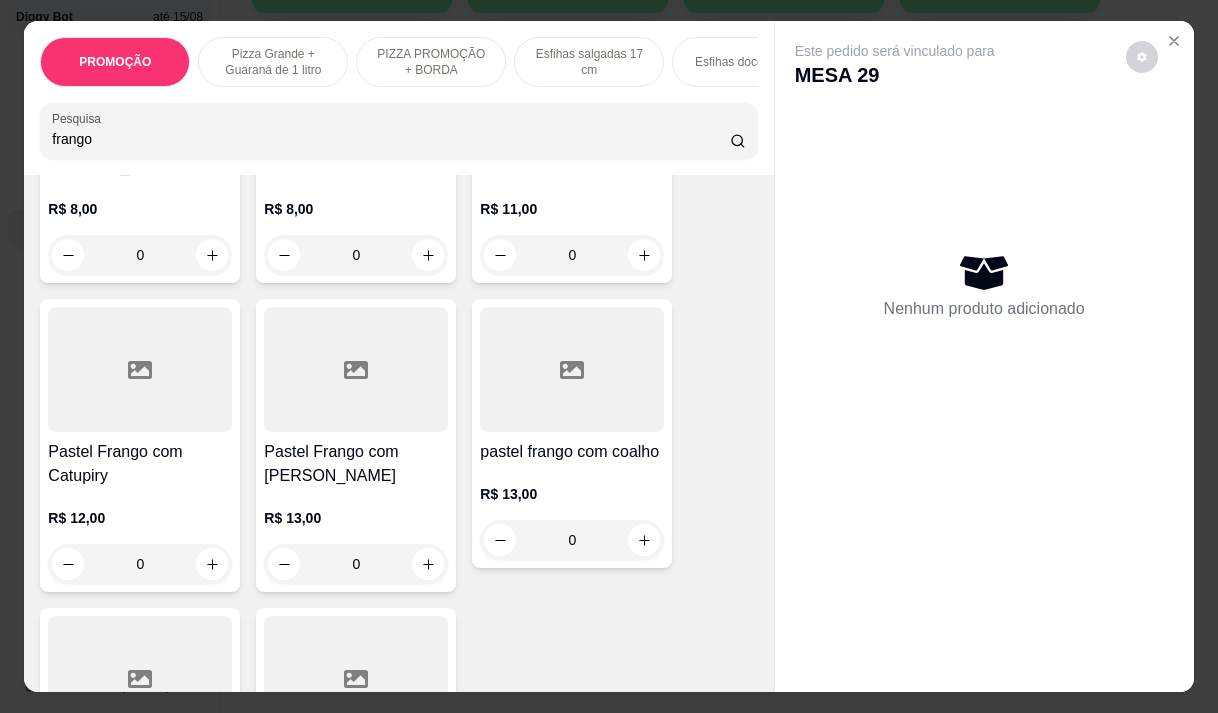 type on "frango" 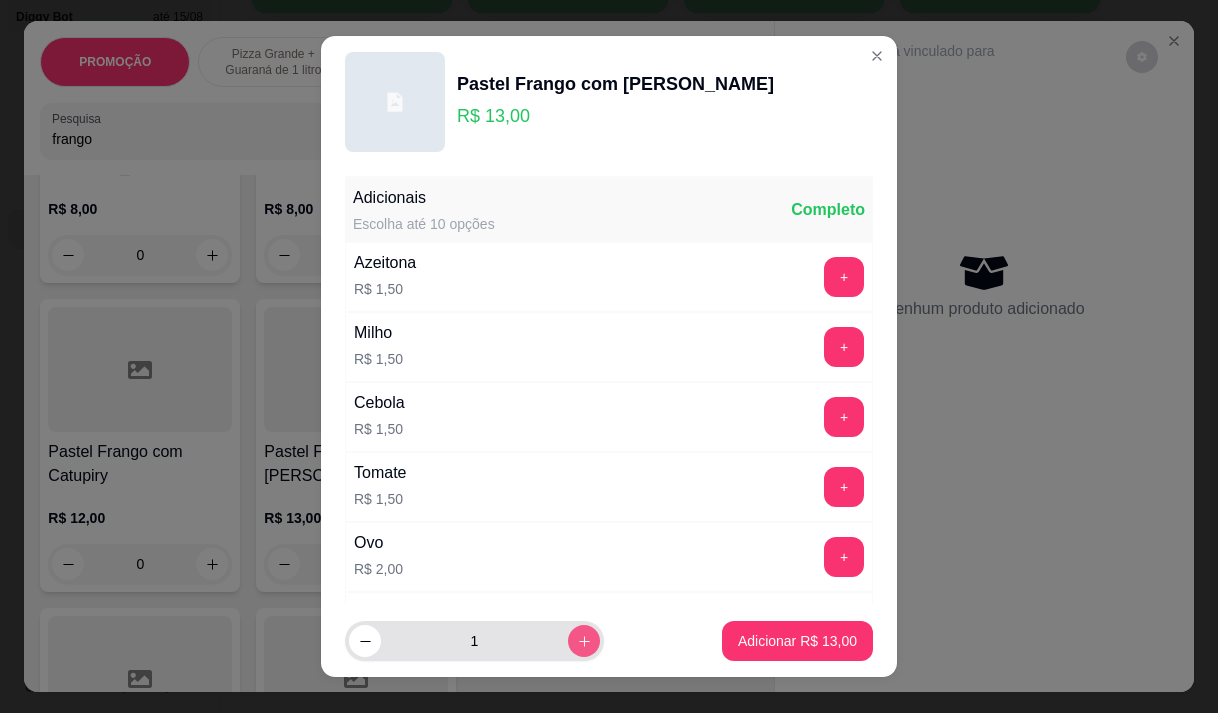 click 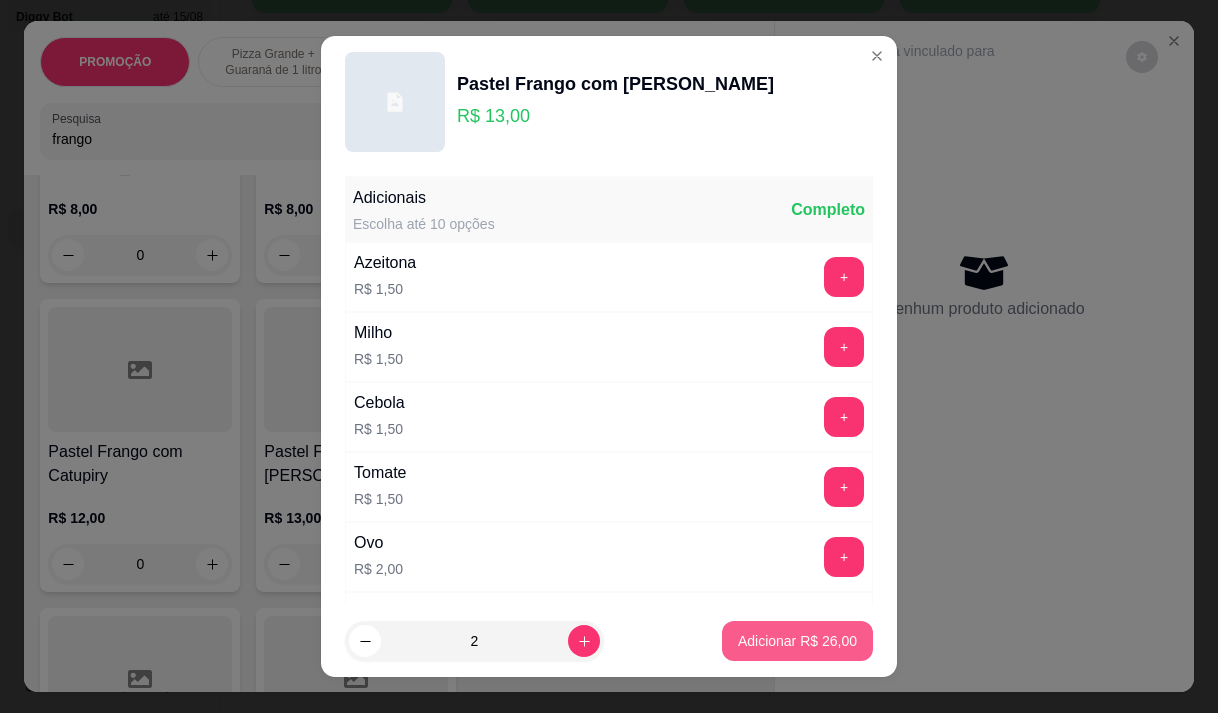 click on "Adicionar   R$ 26,00" at bounding box center [797, 641] 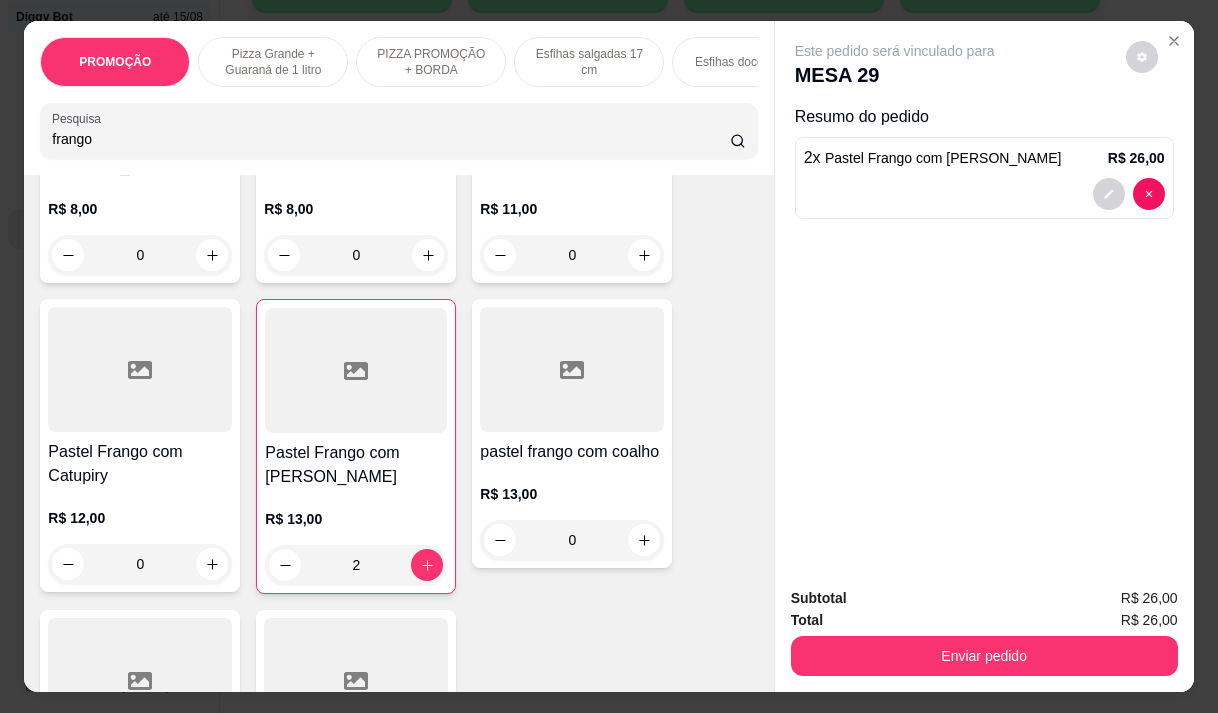 type on "2" 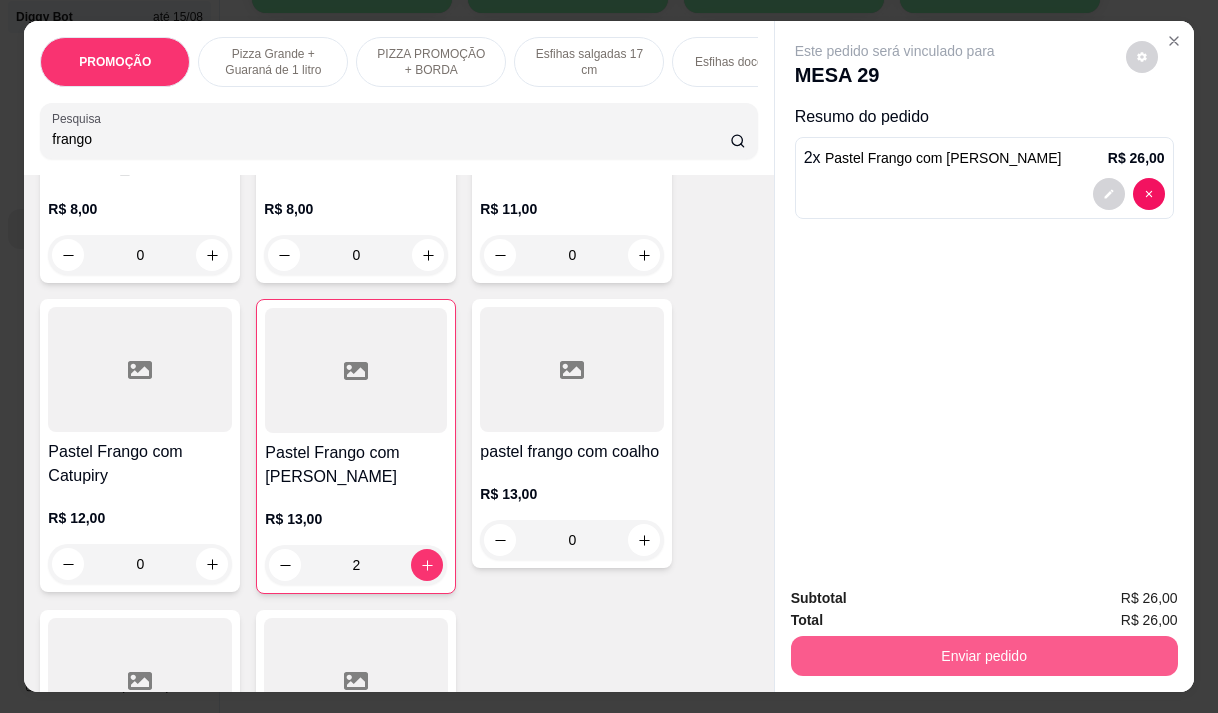 click on "Enviar pedido" at bounding box center [984, 656] 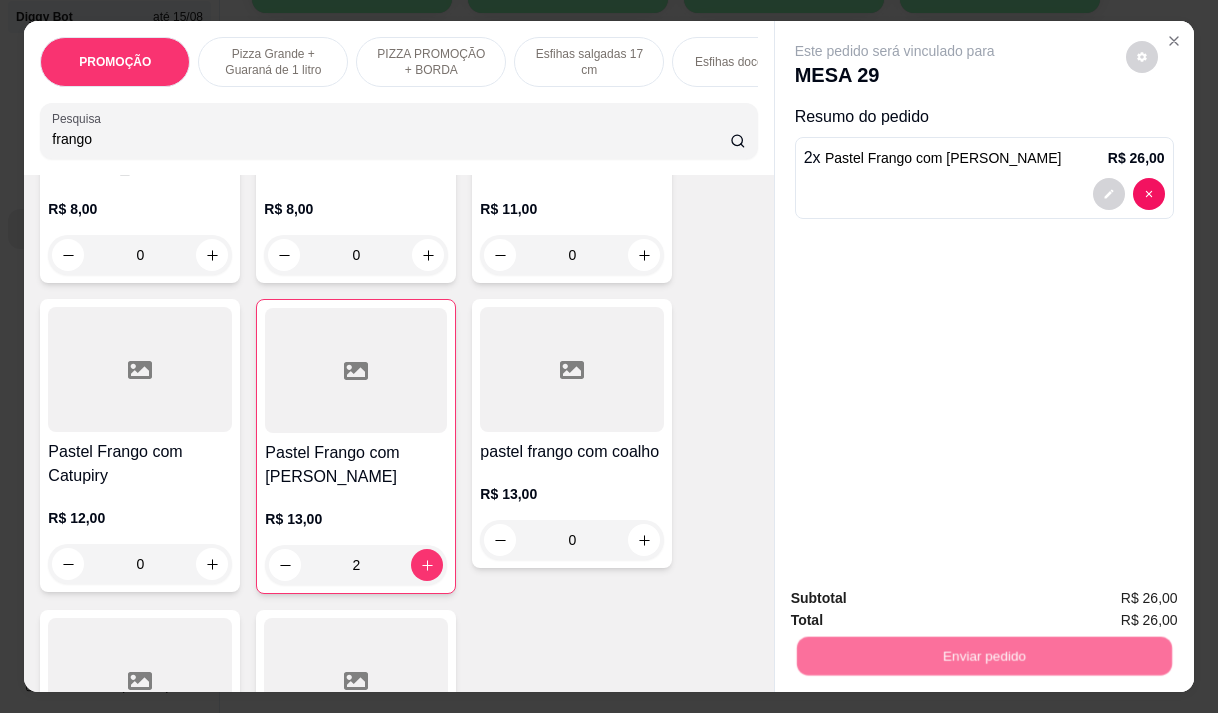 click on "Não registrar e enviar pedido" at bounding box center (918, 598) 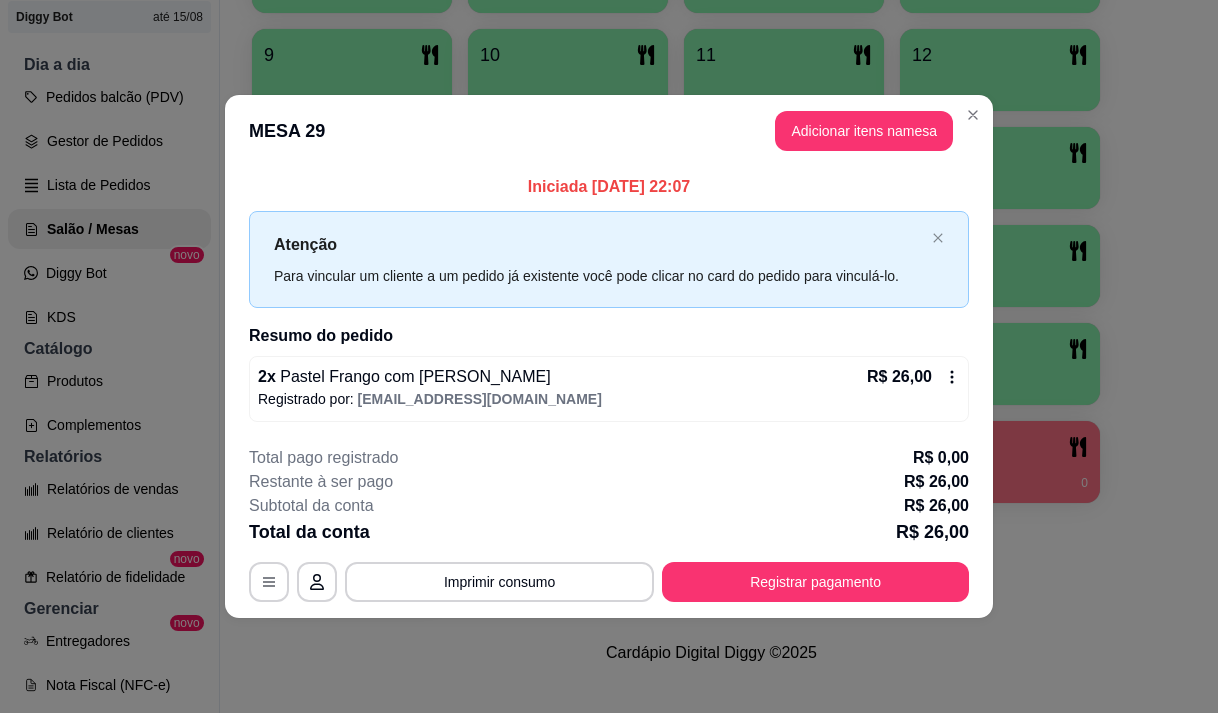 click on "Complementos" at bounding box center (109, 425) 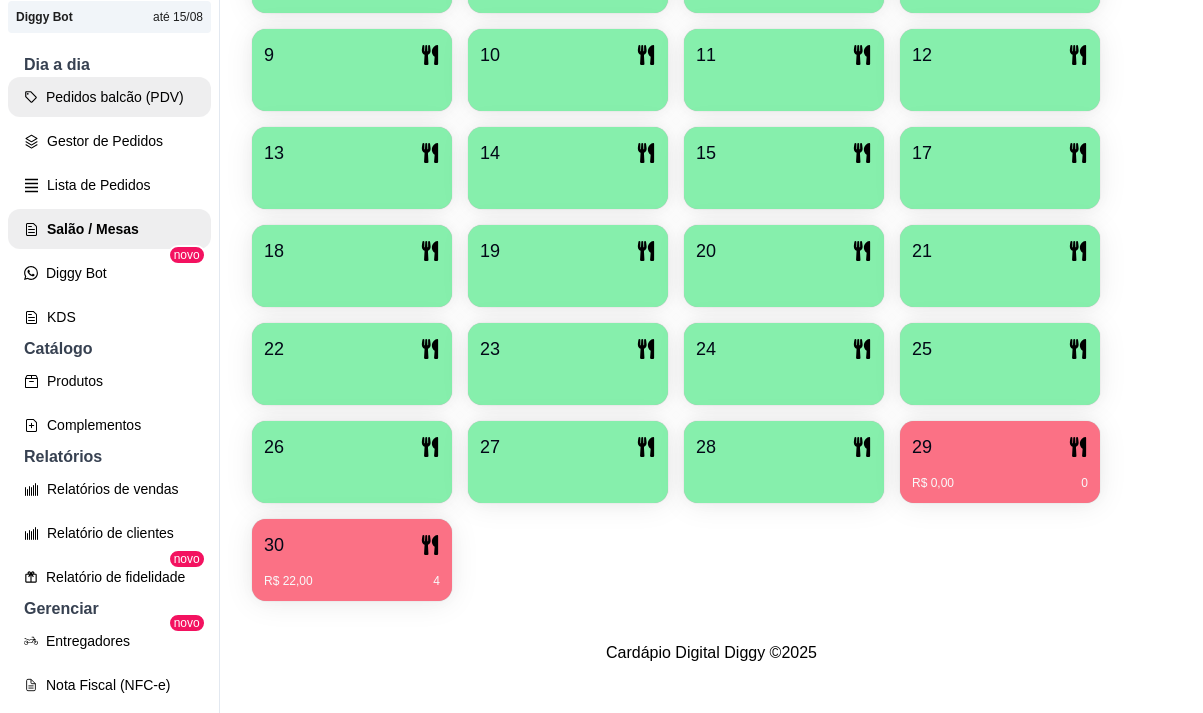 scroll, scrollTop: 0, scrollLeft: 0, axis: both 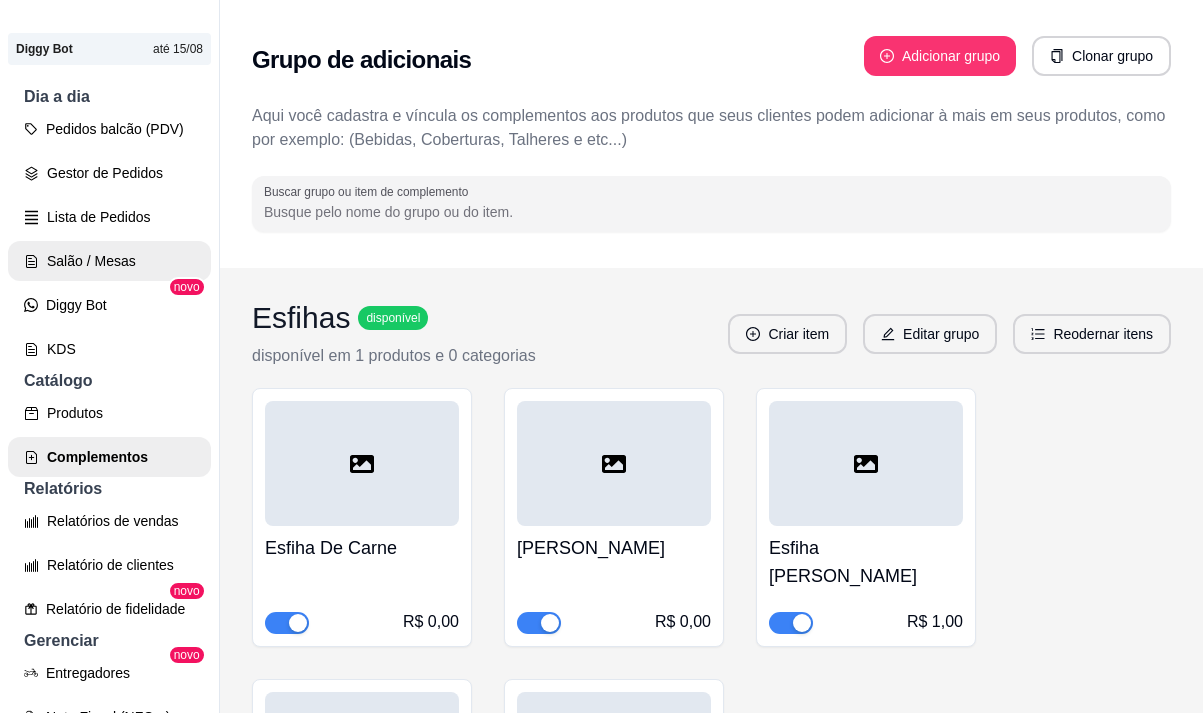 click on "Salão / Mesas" at bounding box center [109, 261] 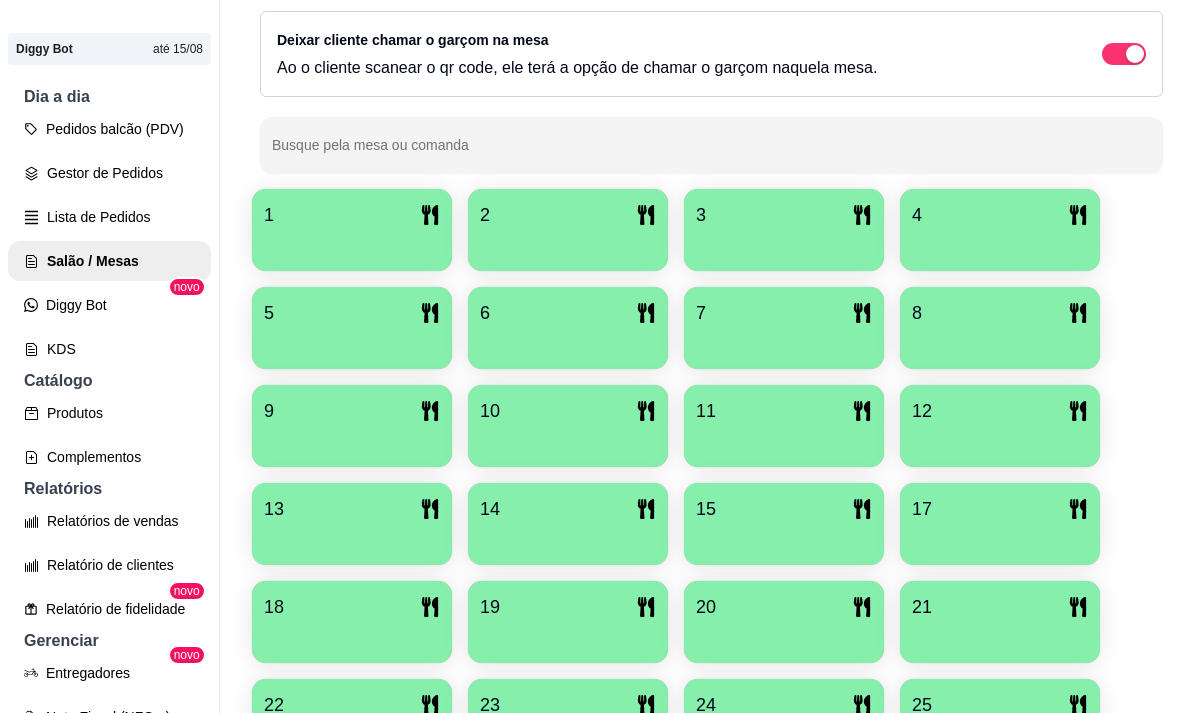 scroll, scrollTop: 639, scrollLeft: 0, axis: vertical 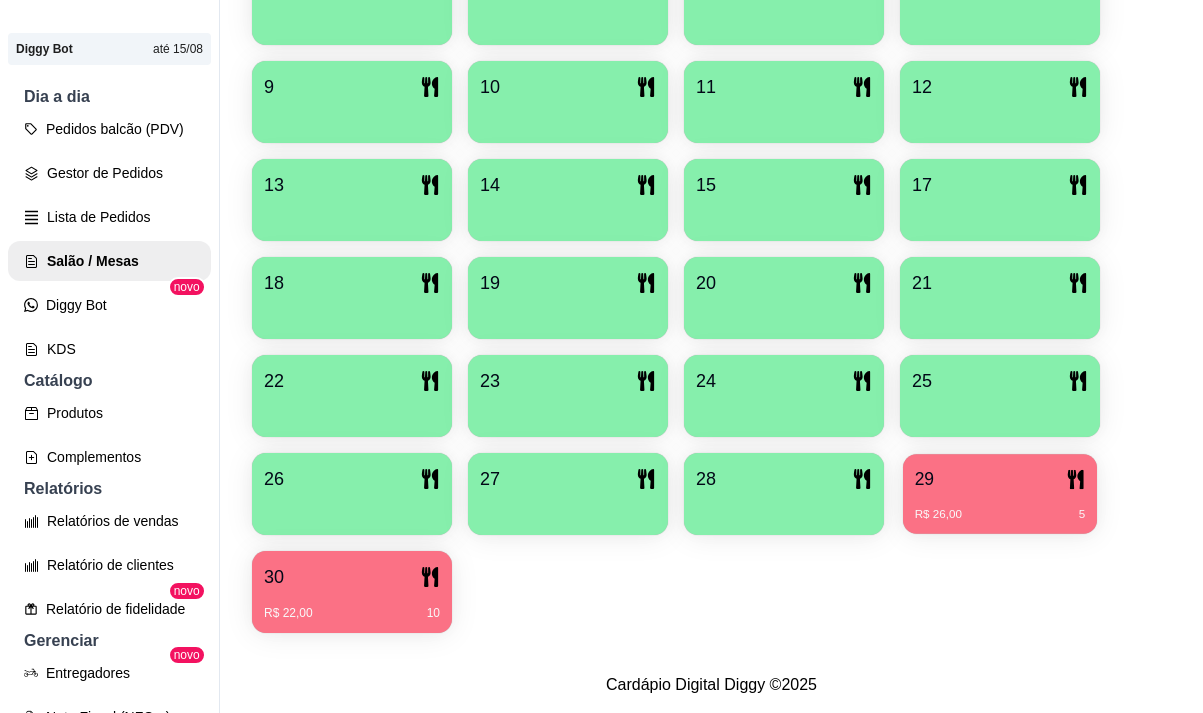 click on "29" at bounding box center (1000, 479) 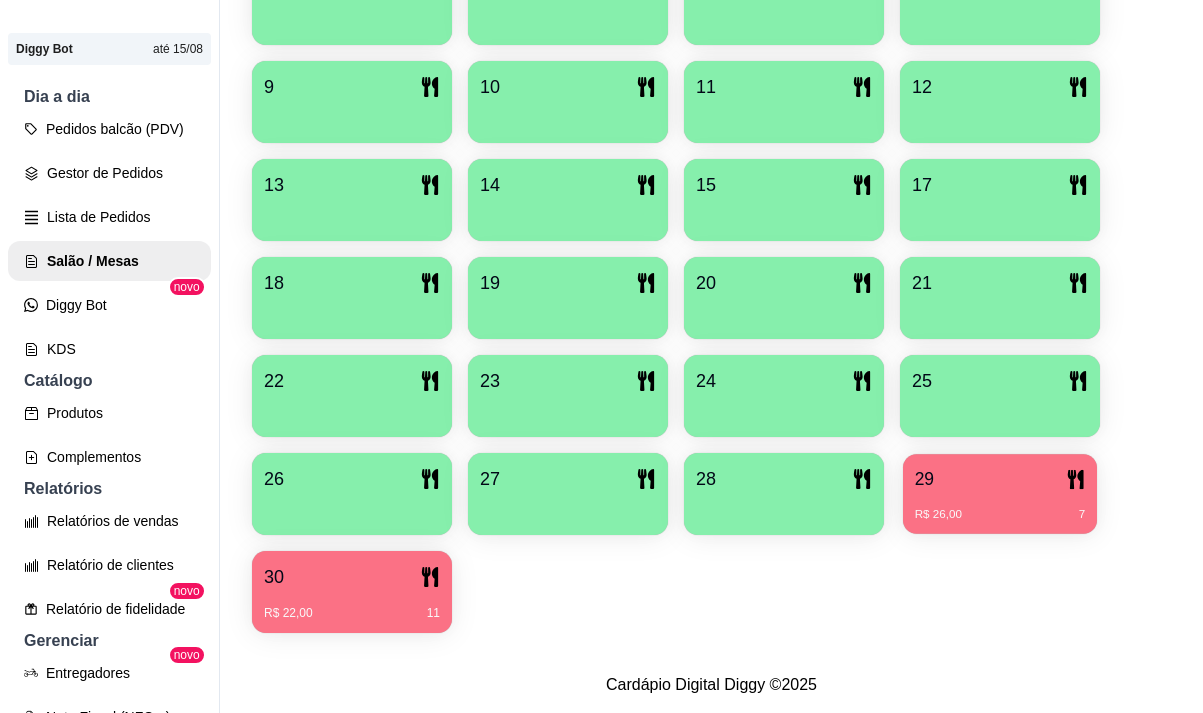 click on "R$ 26,00 7" at bounding box center (1000, 507) 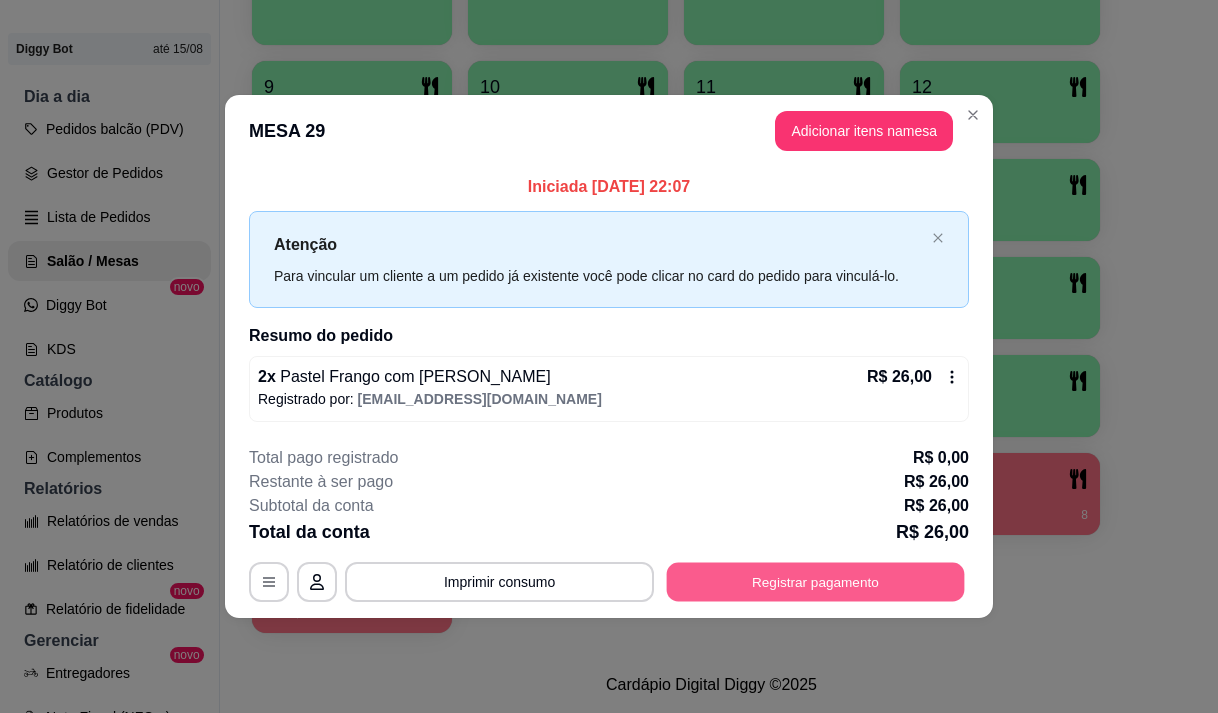 click on "Registrar pagamento" at bounding box center [816, 582] 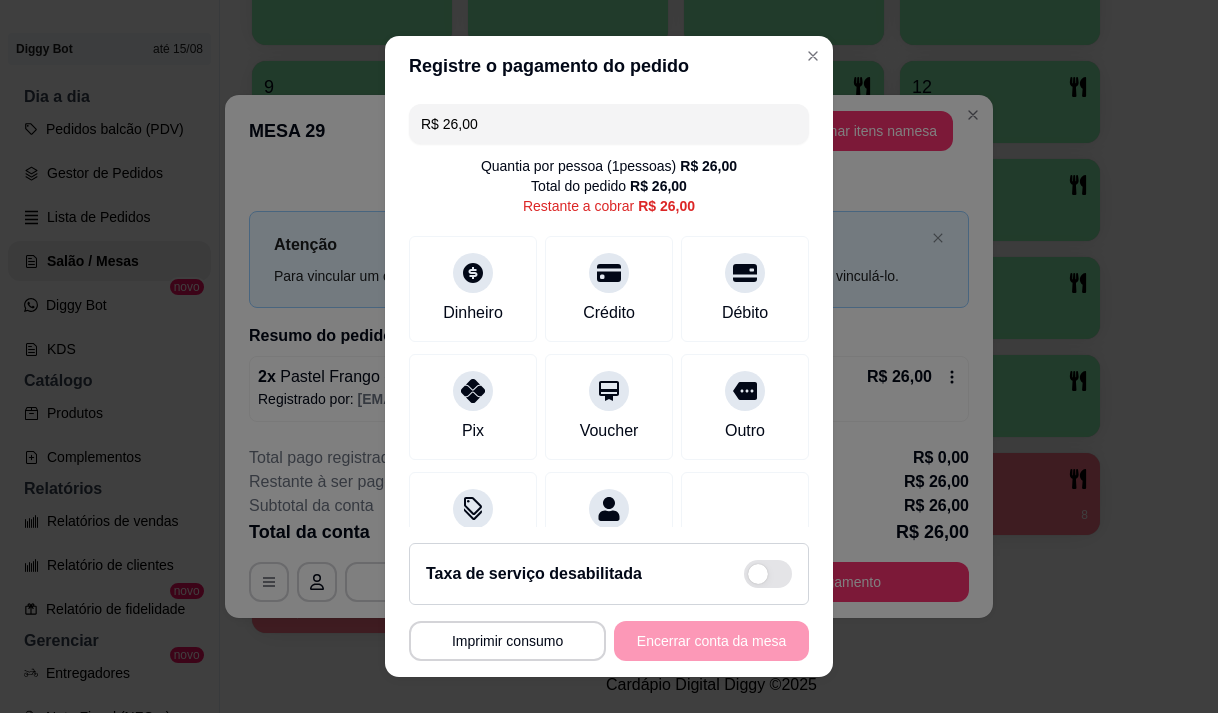 click on "R$ 26,00" at bounding box center (609, 124) 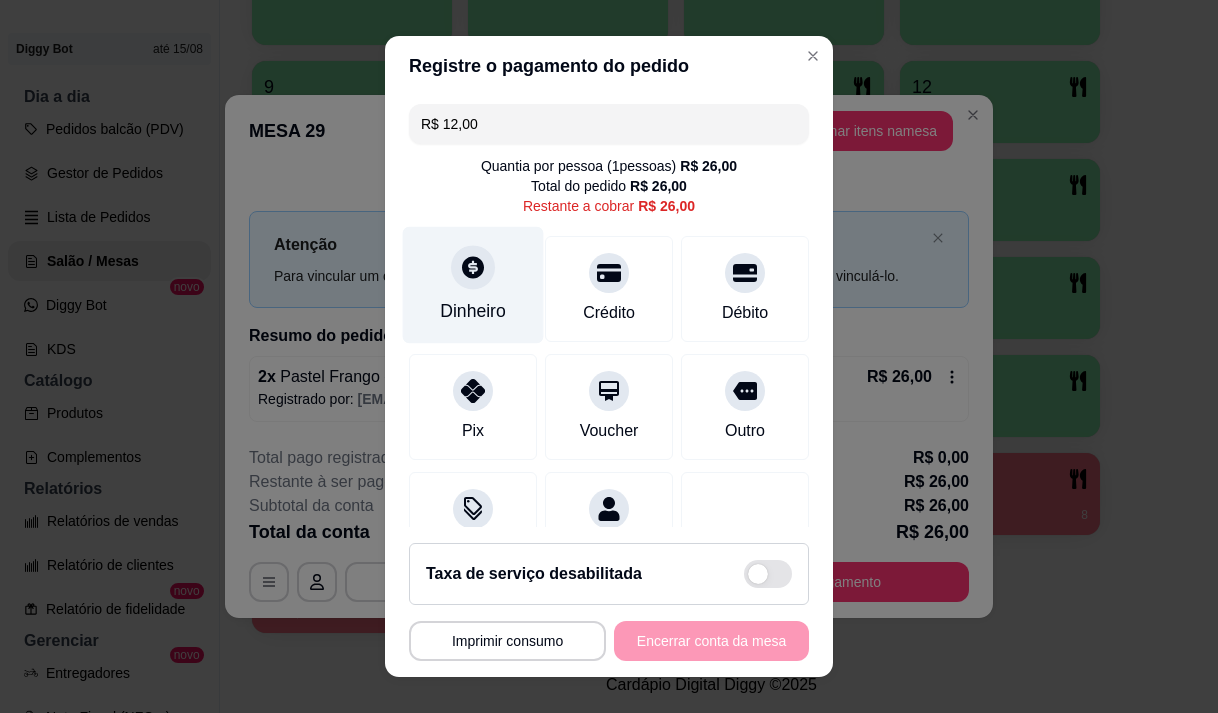 type on "R$ 12,00" 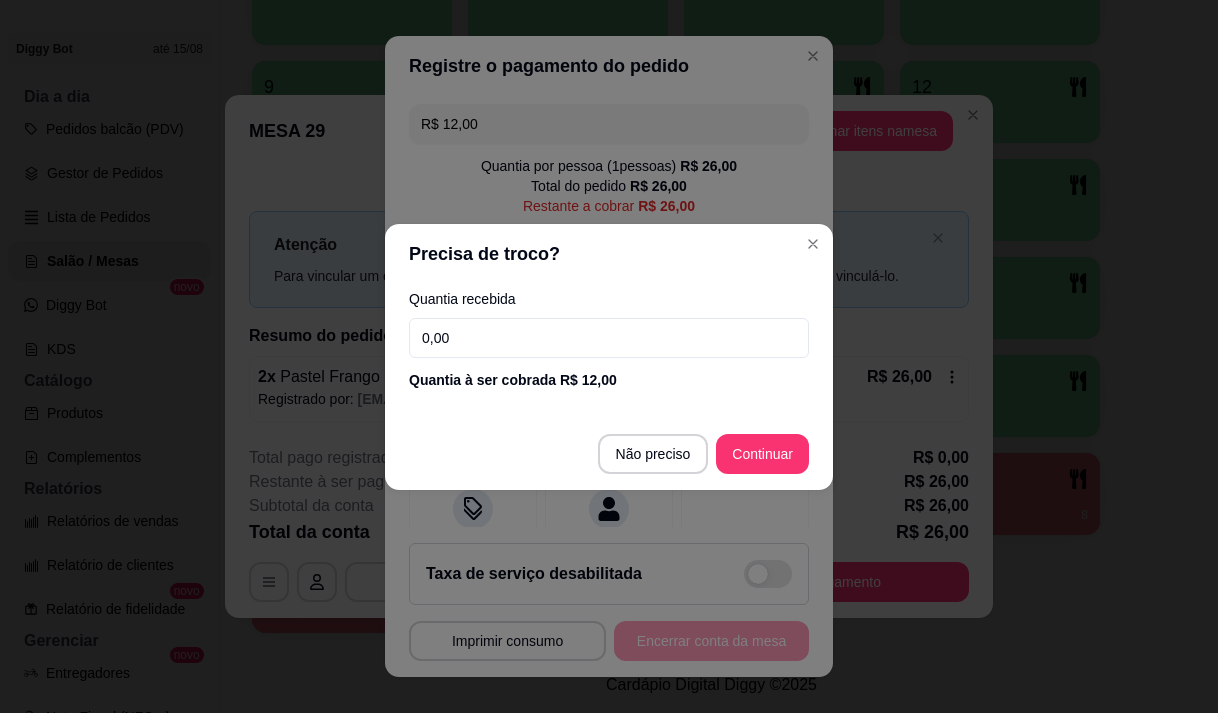 click on "0,00" at bounding box center [609, 338] 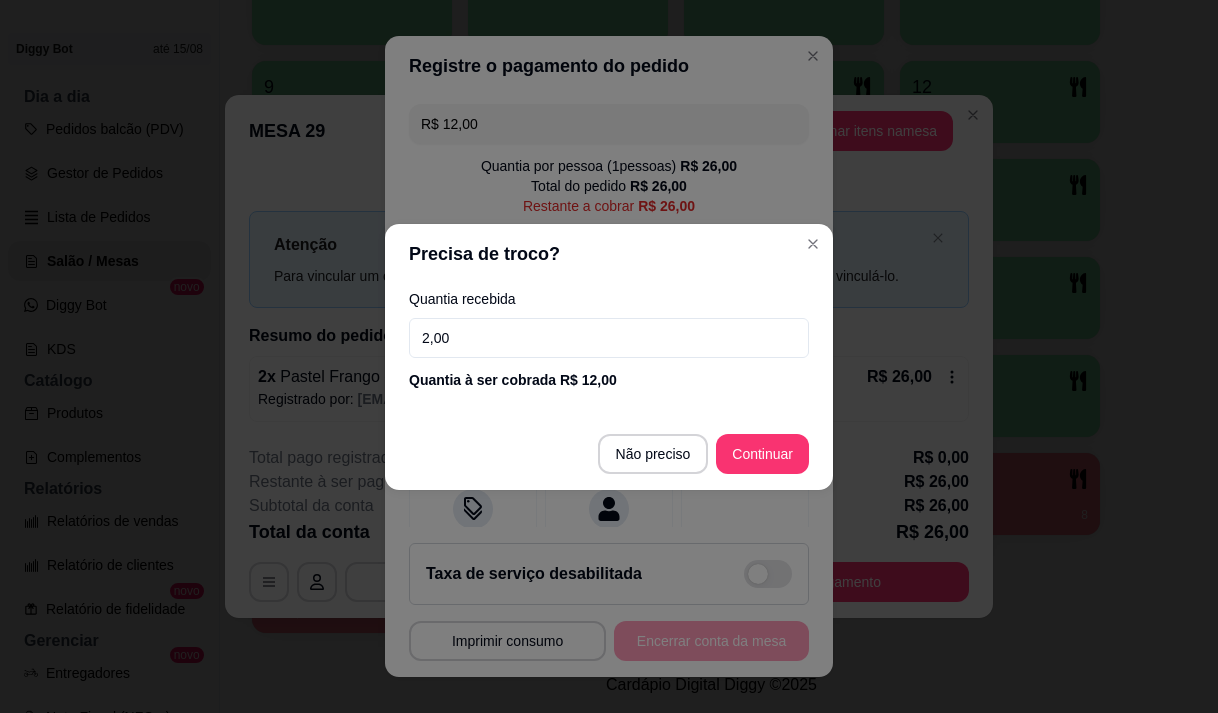 type on "20,00" 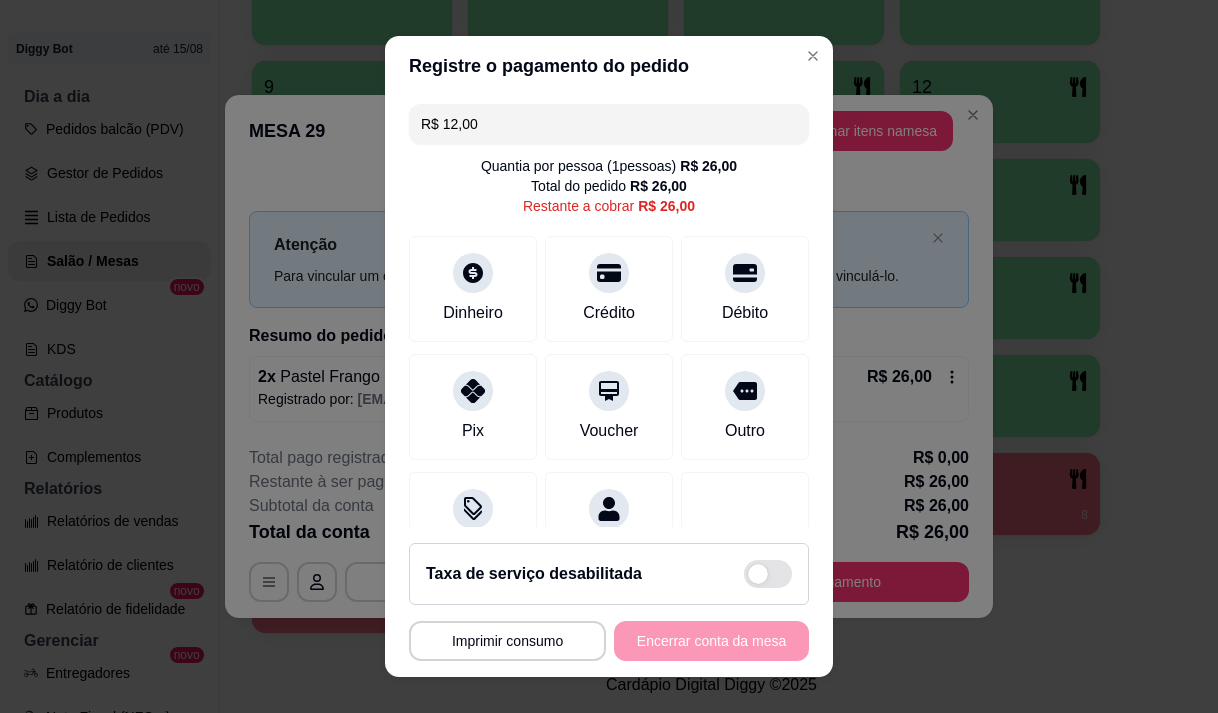 click on "R$ 12,00" at bounding box center (609, 124) 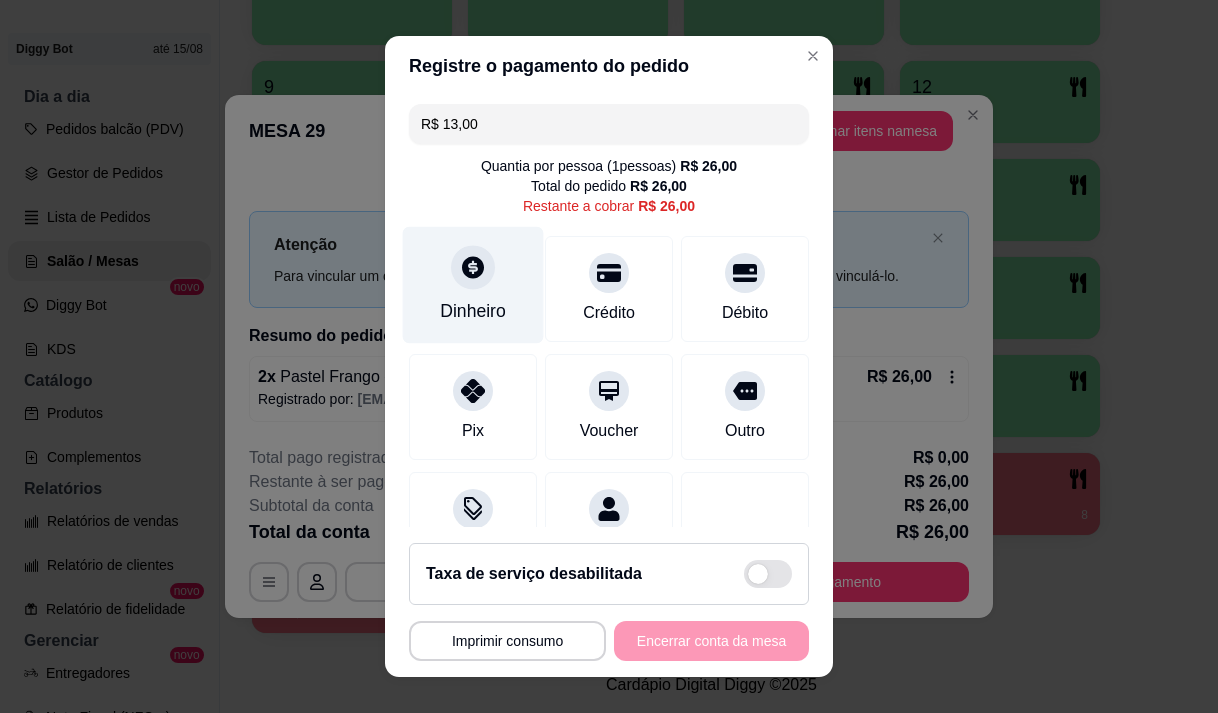 type on "R$ 13,00" 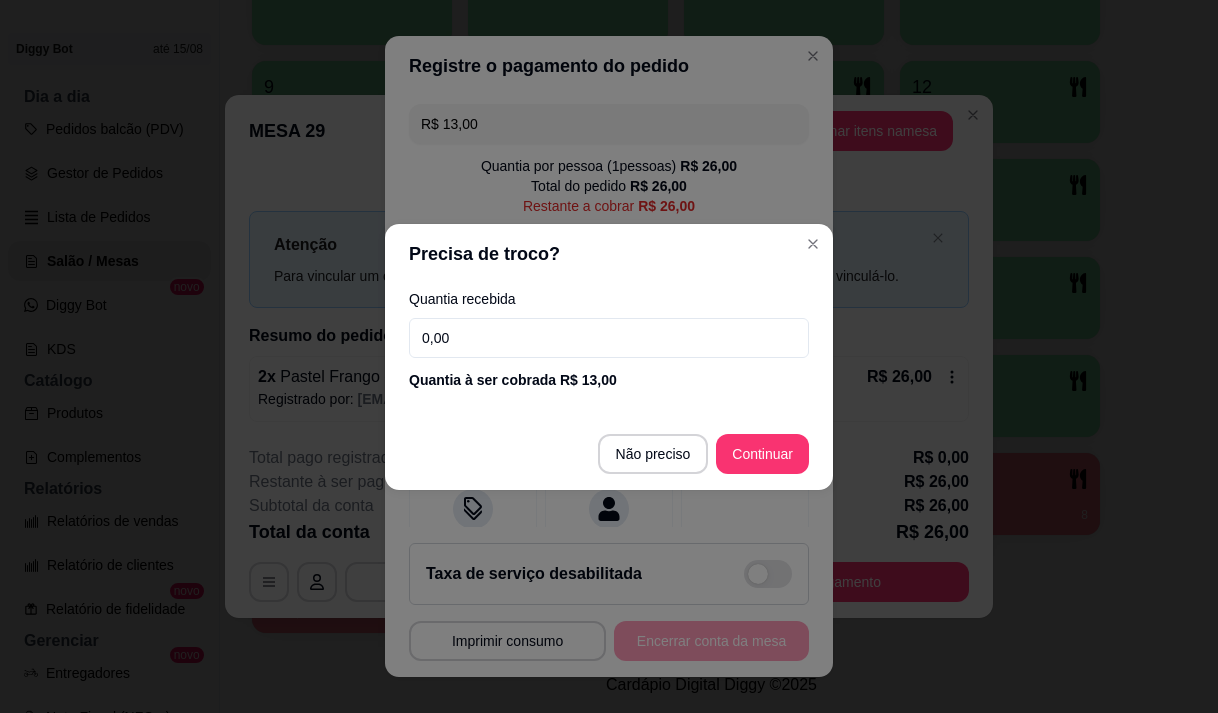 click on "0,00" at bounding box center (609, 338) 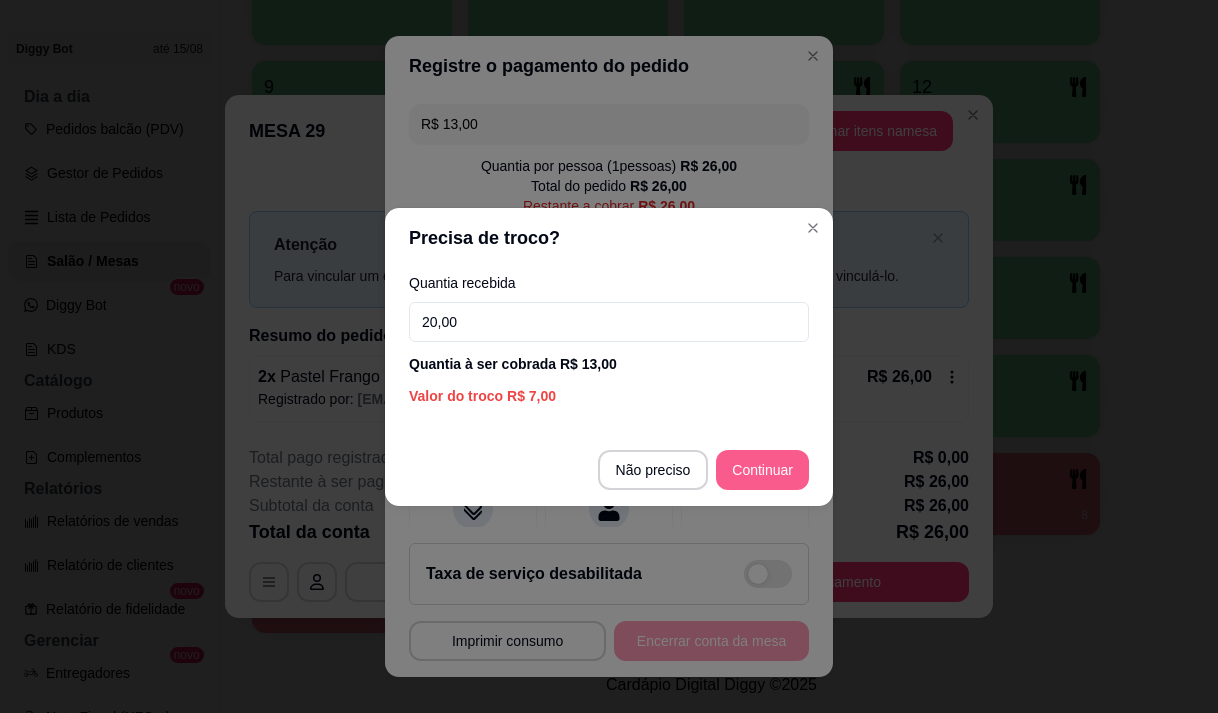 type on "20,00" 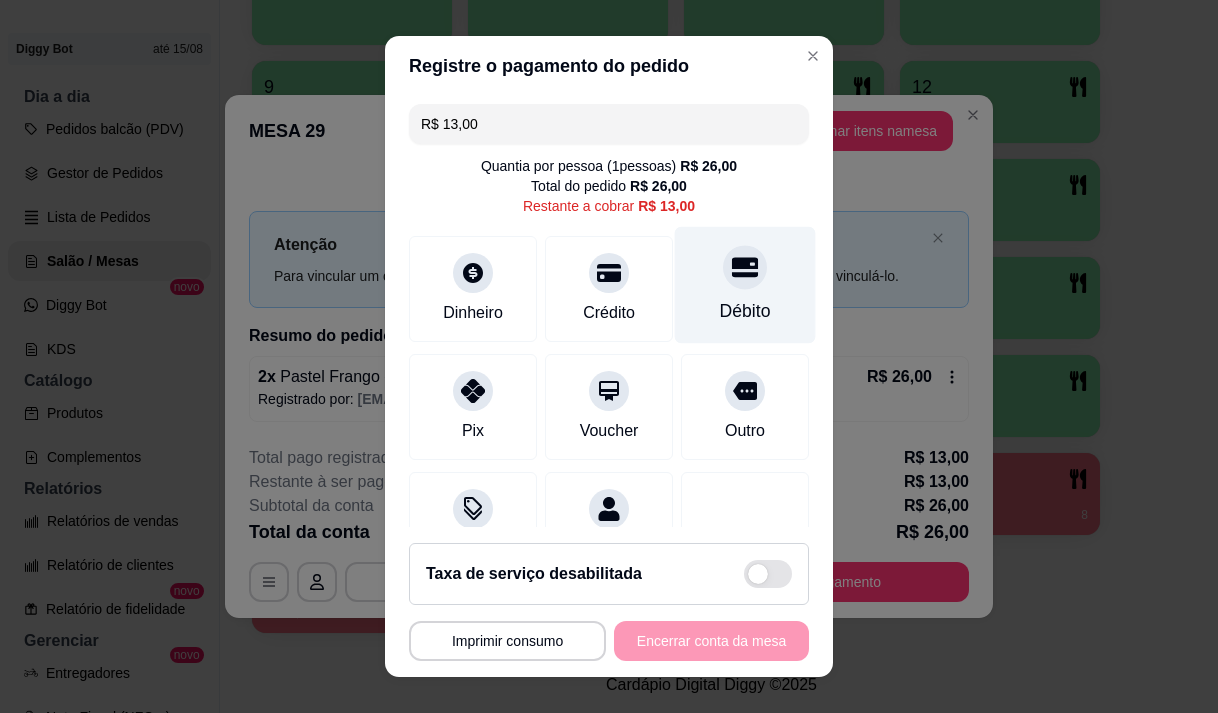 click on "Débito" at bounding box center (745, 311) 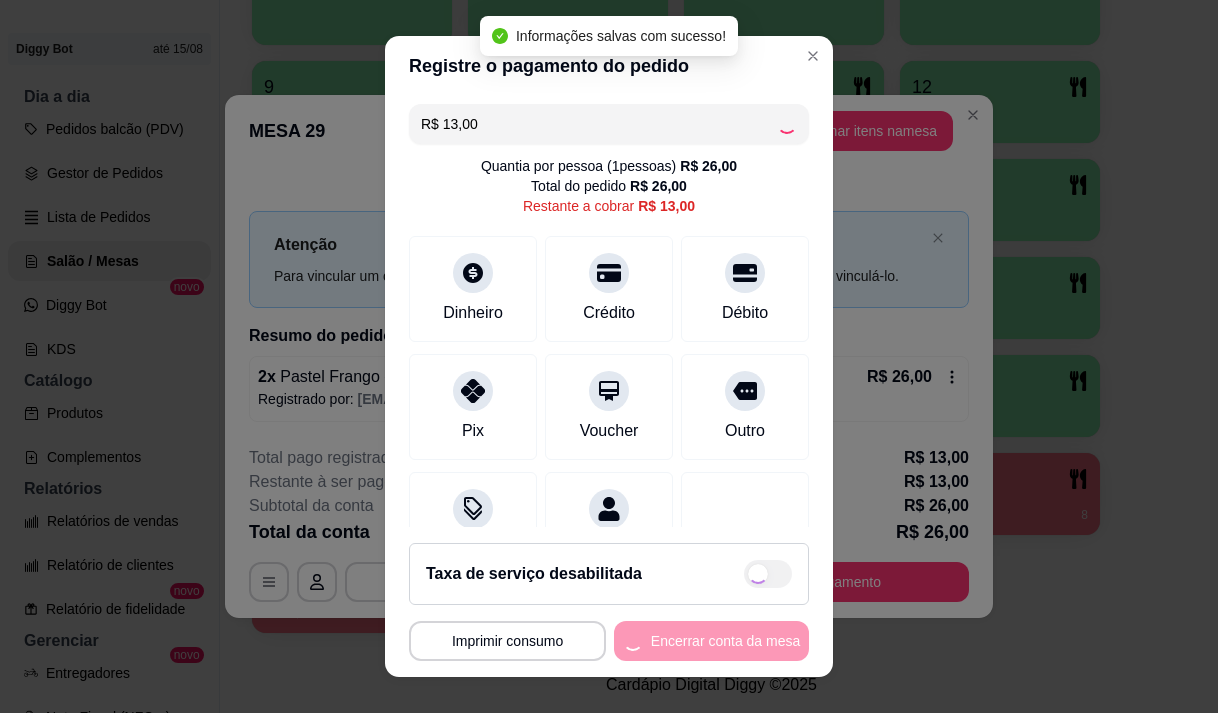 type on "R$ 0,00" 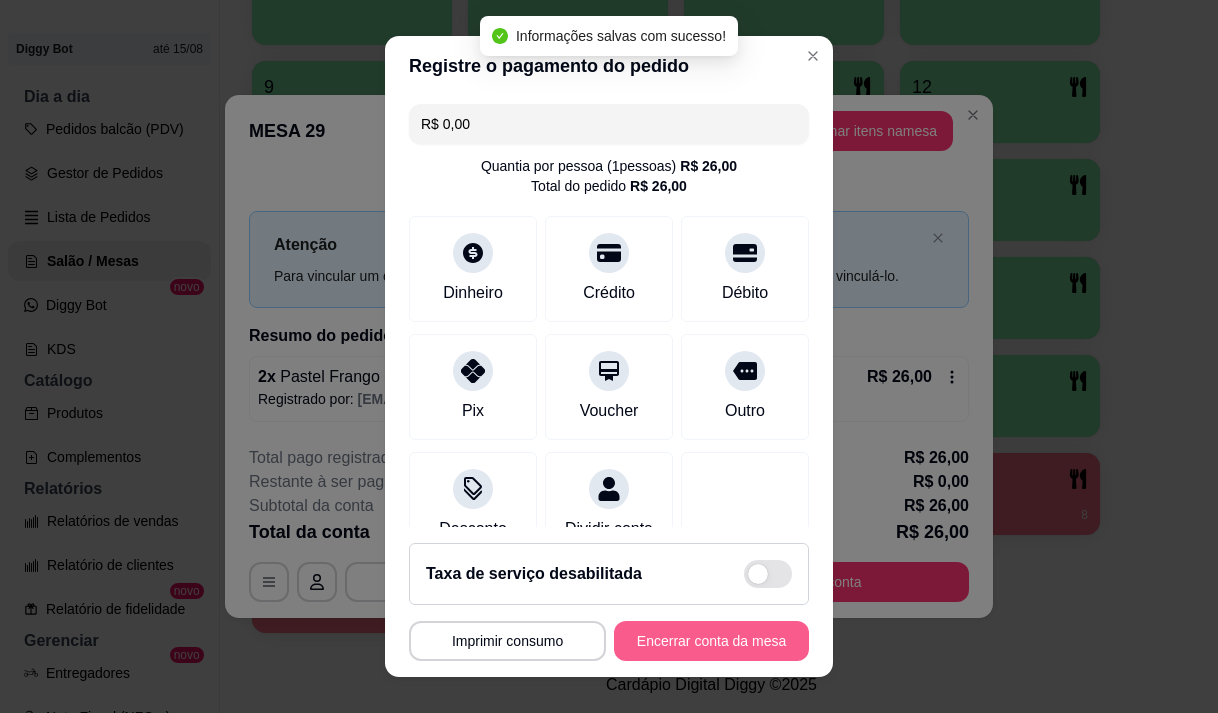 click on "Encerrar conta da mesa" at bounding box center (711, 641) 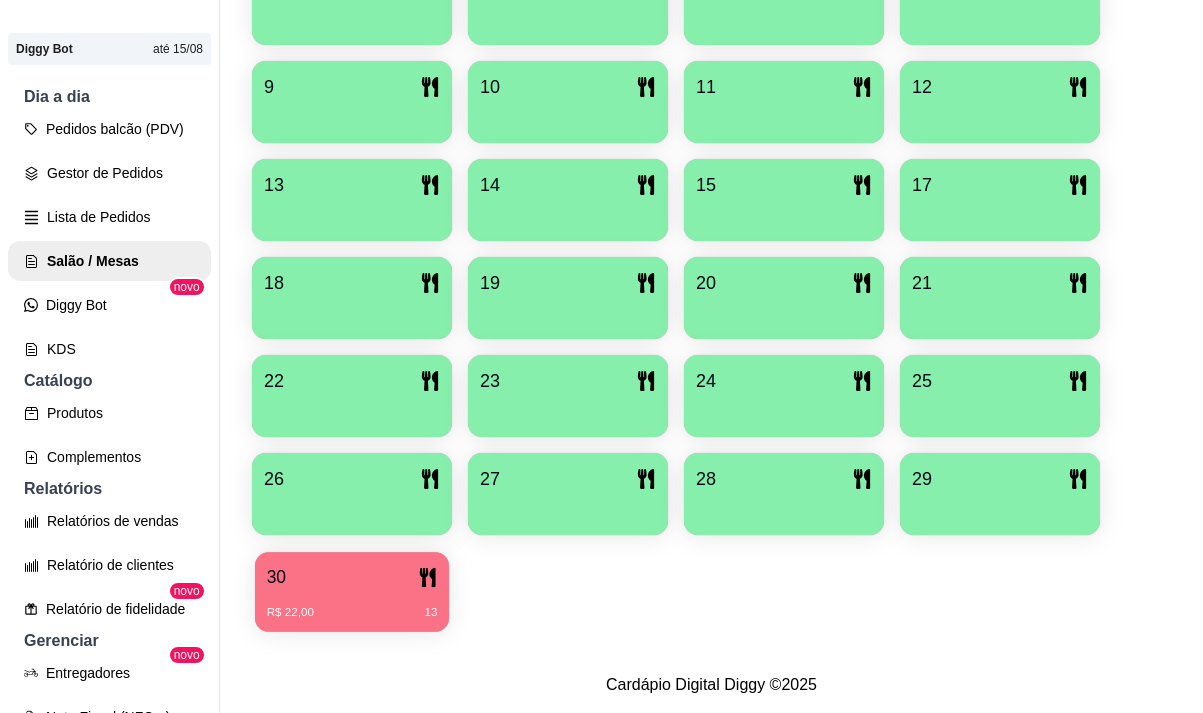 click on "30" at bounding box center [352, 577] 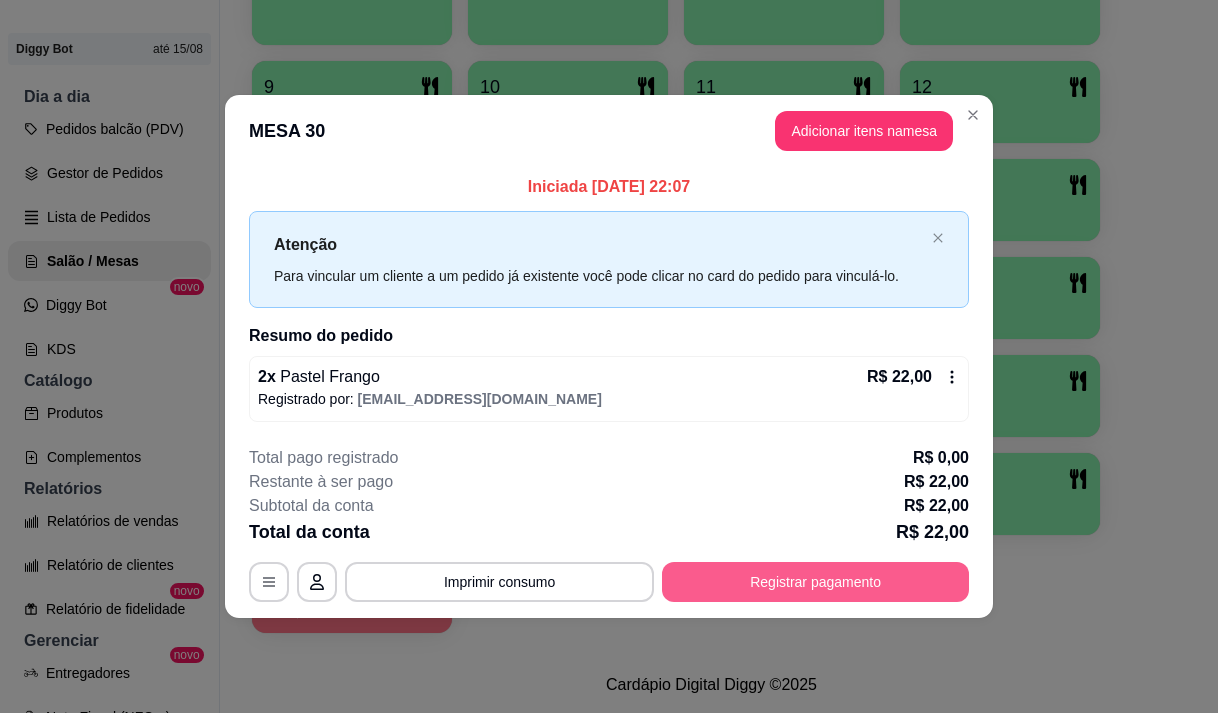 click on "Registrar pagamento" at bounding box center (815, 582) 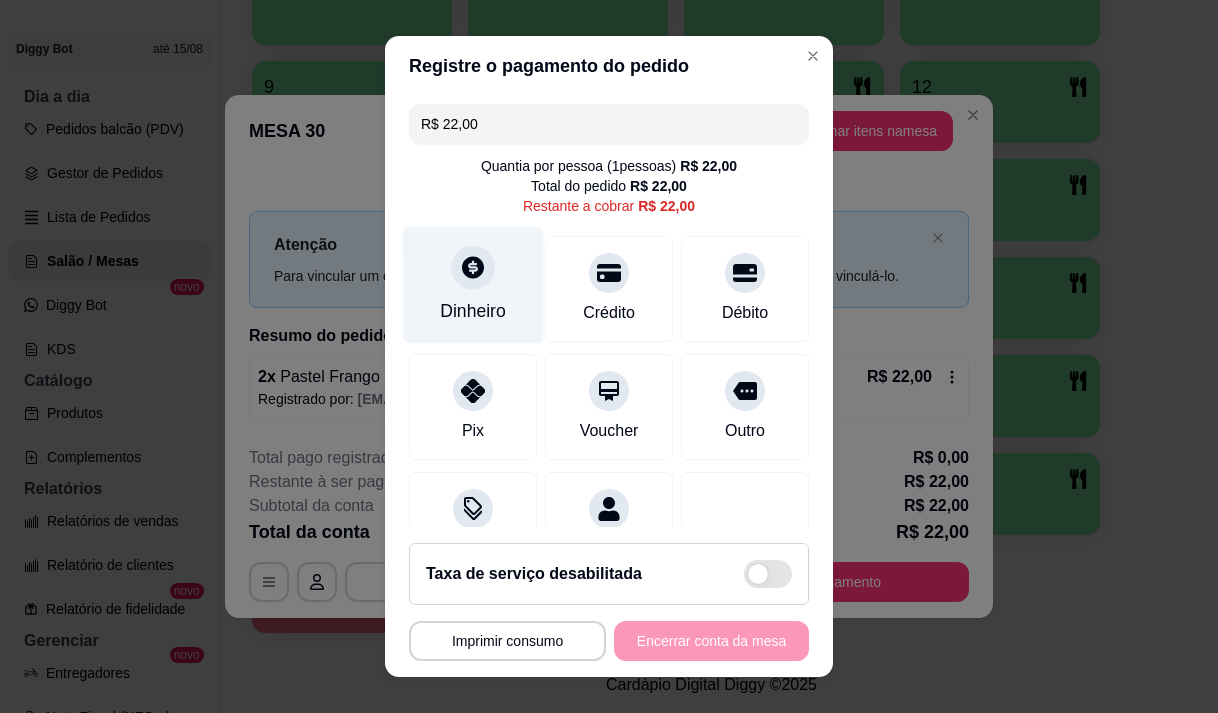 click on "Dinheiro" at bounding box center [473, 311] 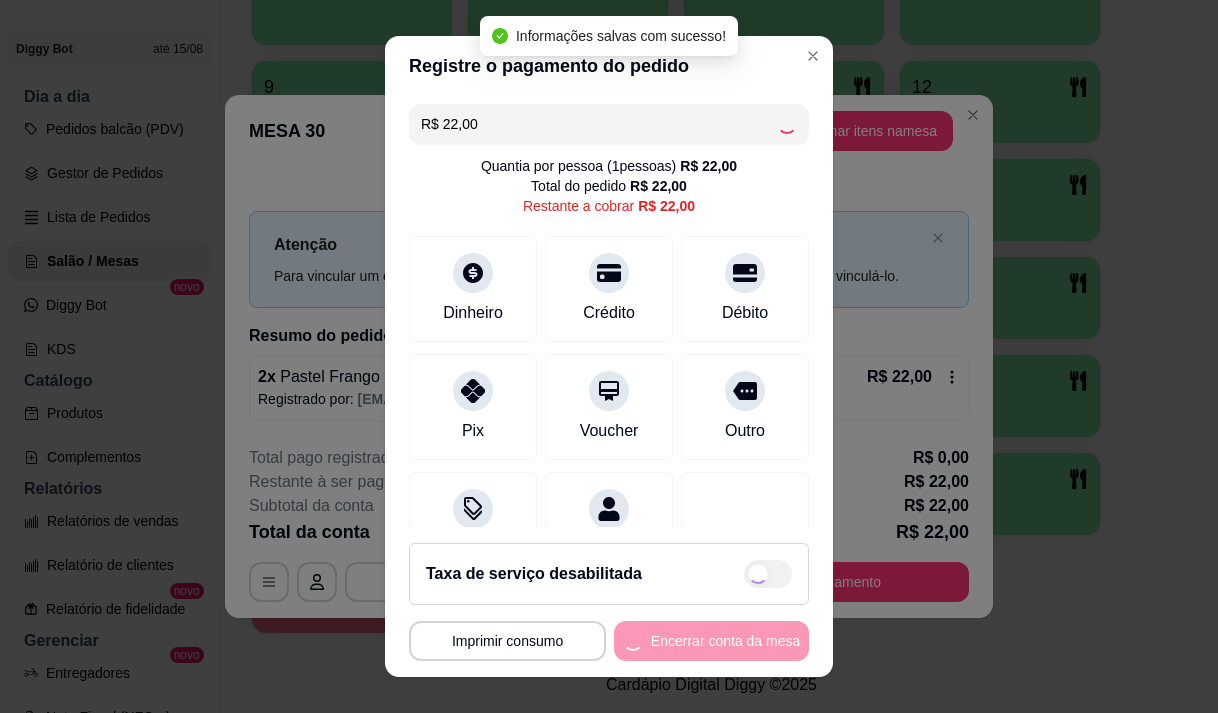 type on "R$ 0,00" 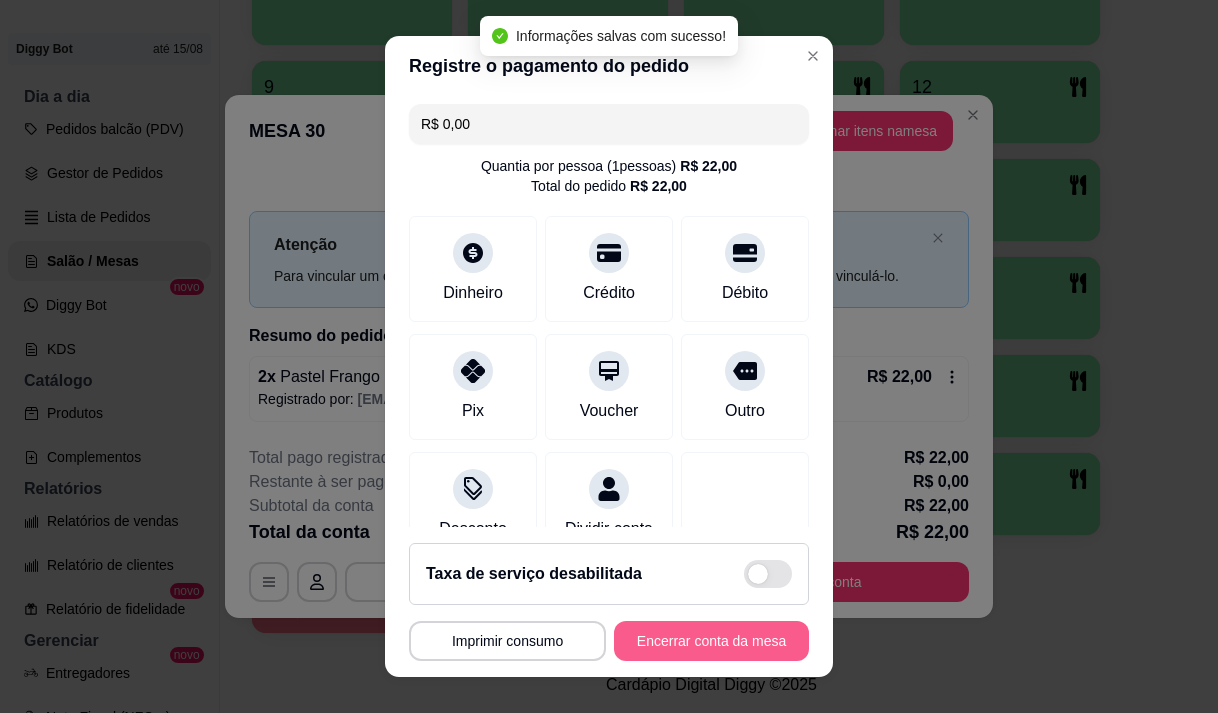 click on "Encerrar conta da mesa" at bounding box center [711, 641] 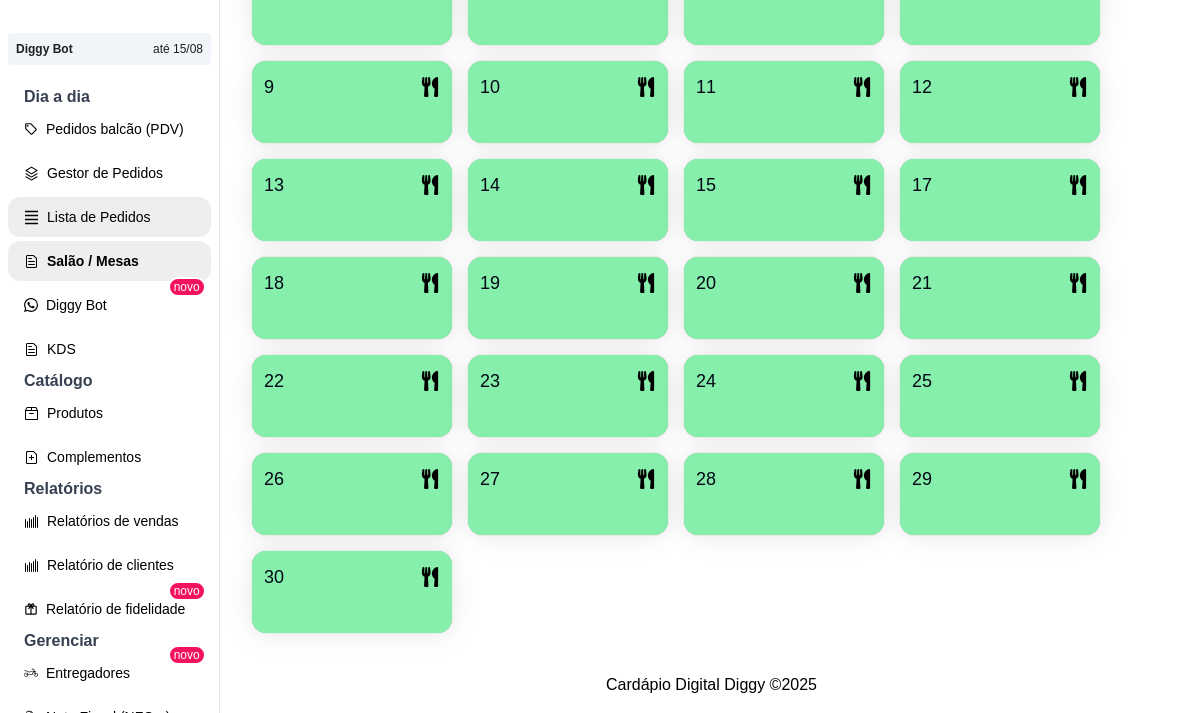 click on "Lista de Pedidos" at bounding box center [109, 217] 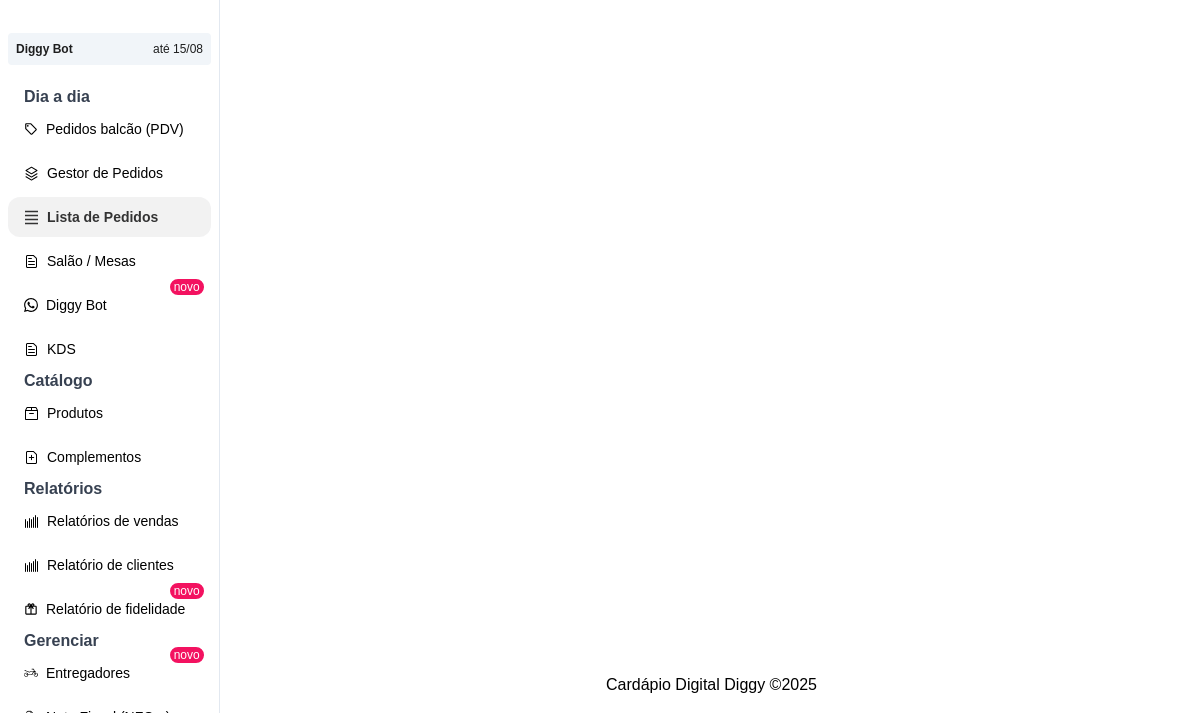scroll, scrollTop: 0, scrollLeft: 0, axis: both 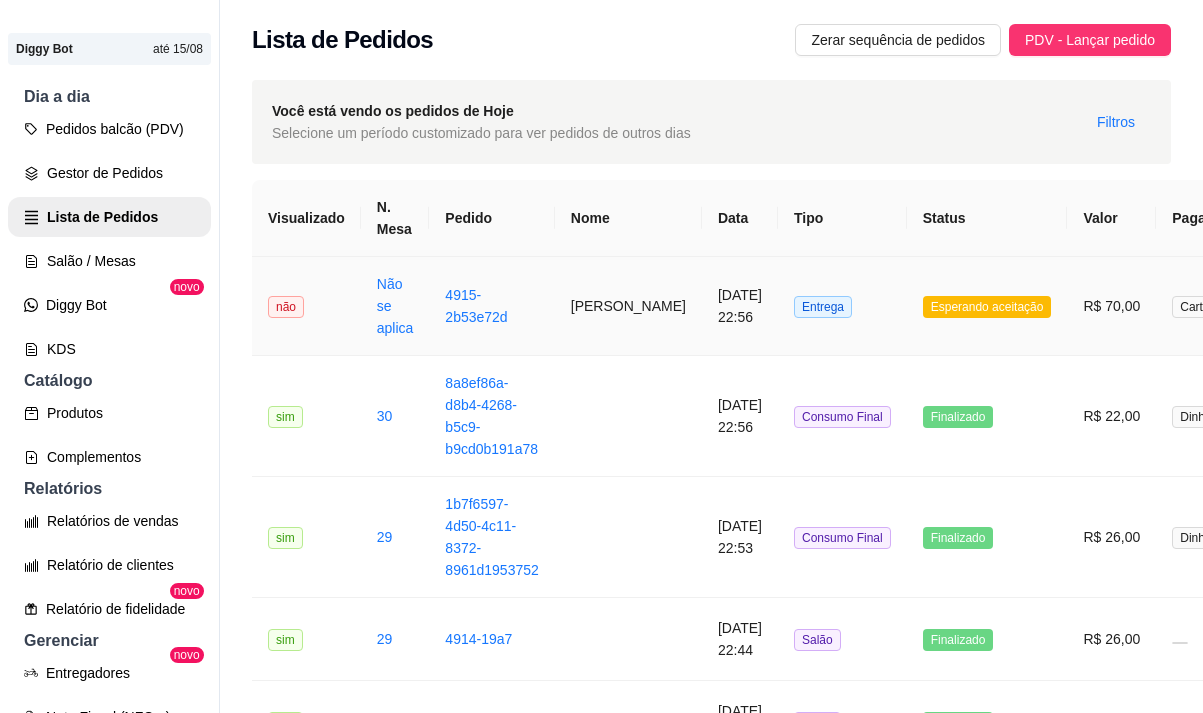 click on "[PERSON_NAME]" at bounding box center [628, 306] 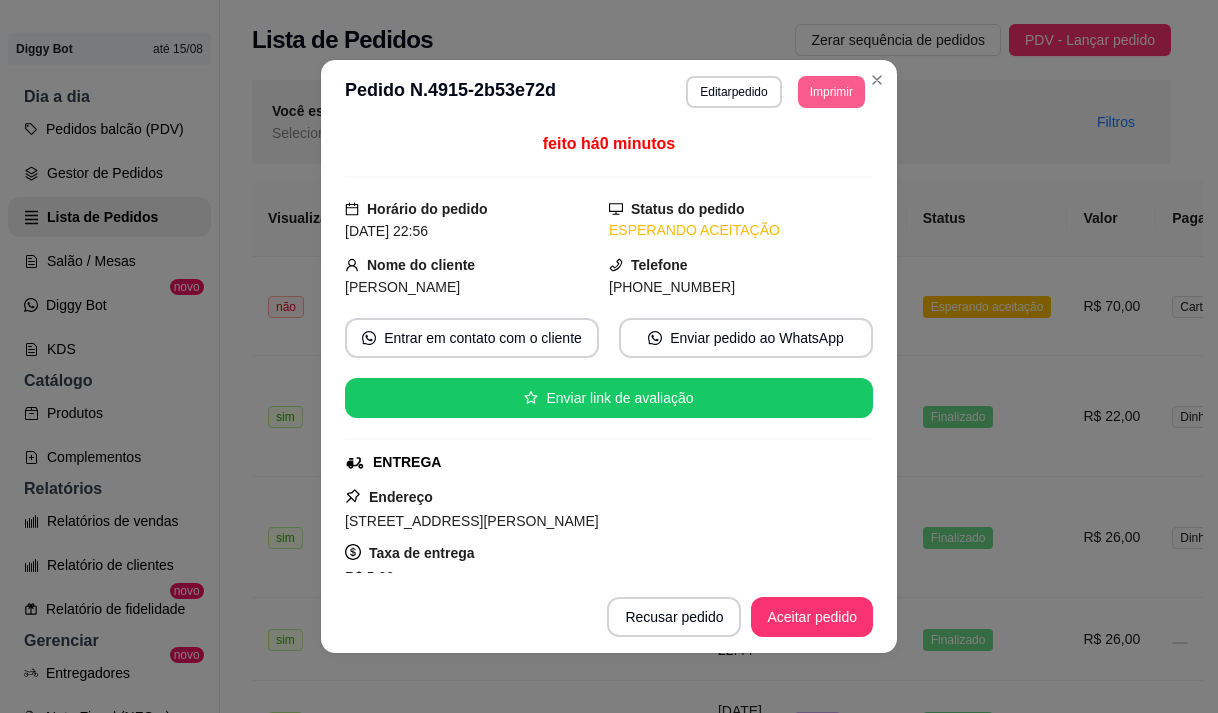 click on "Imprimir" at bounding box center (831, 92) 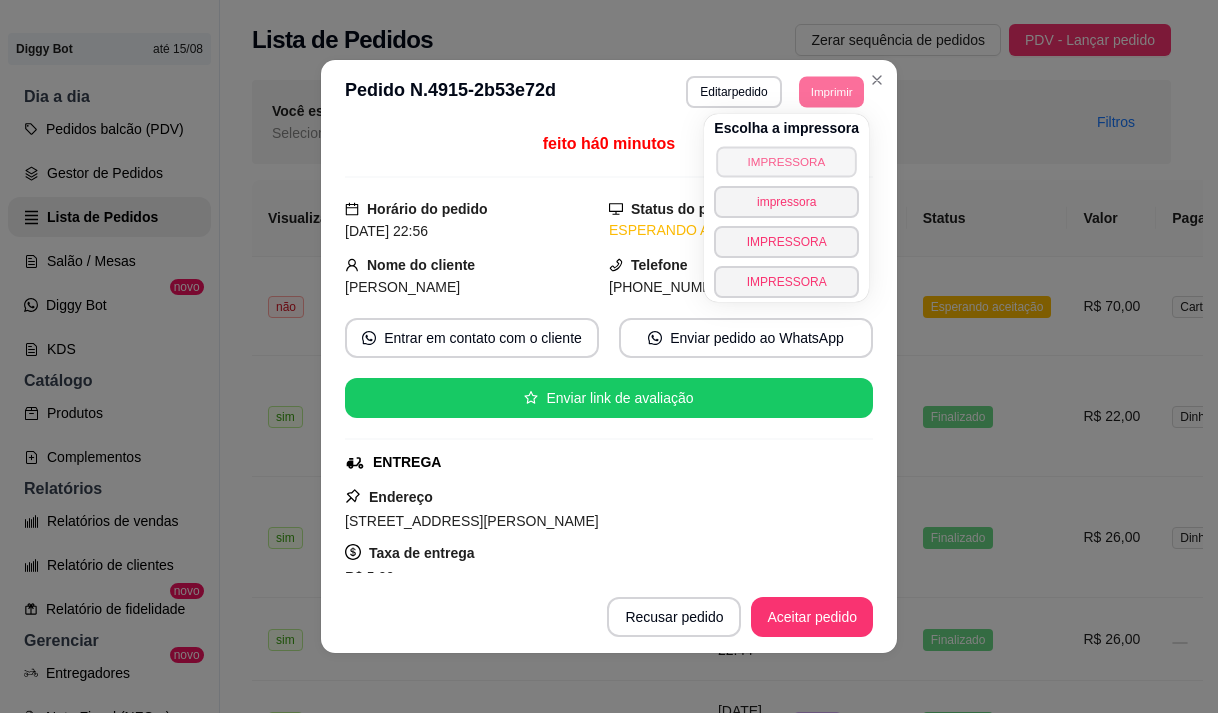 click on "IMPRESSORA" at bounding box center (786, 161) 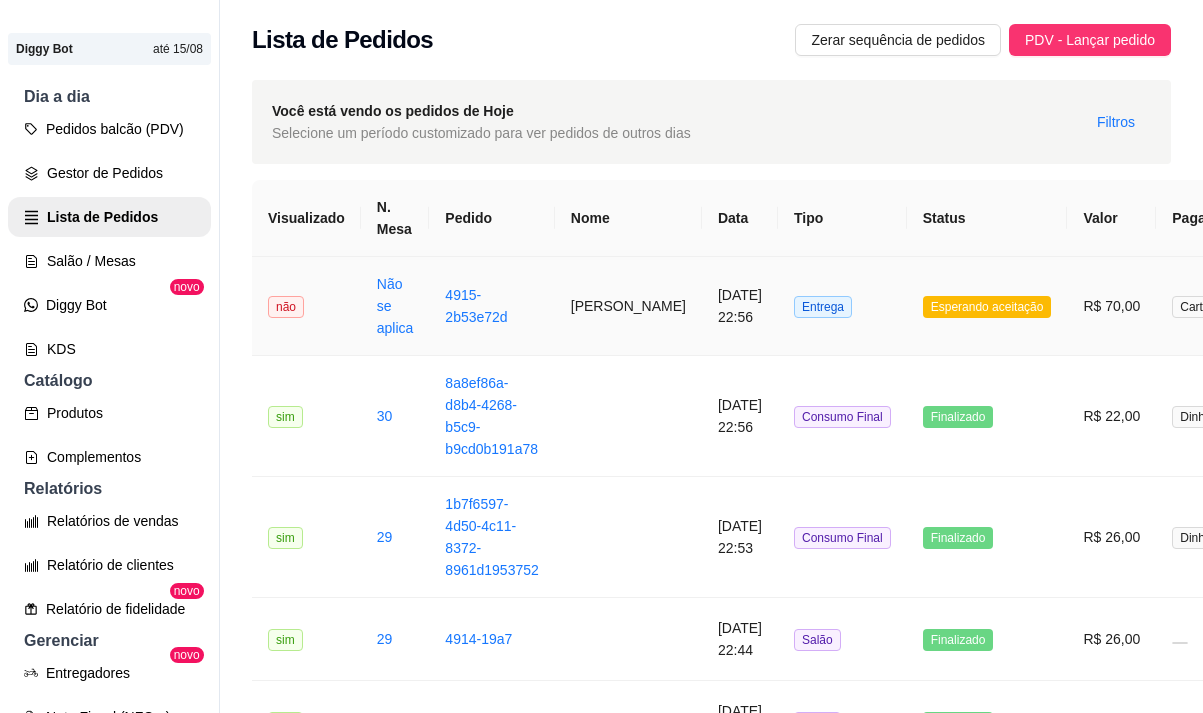 click on "[DATE] 22:56" at bounding box center [740, 306] 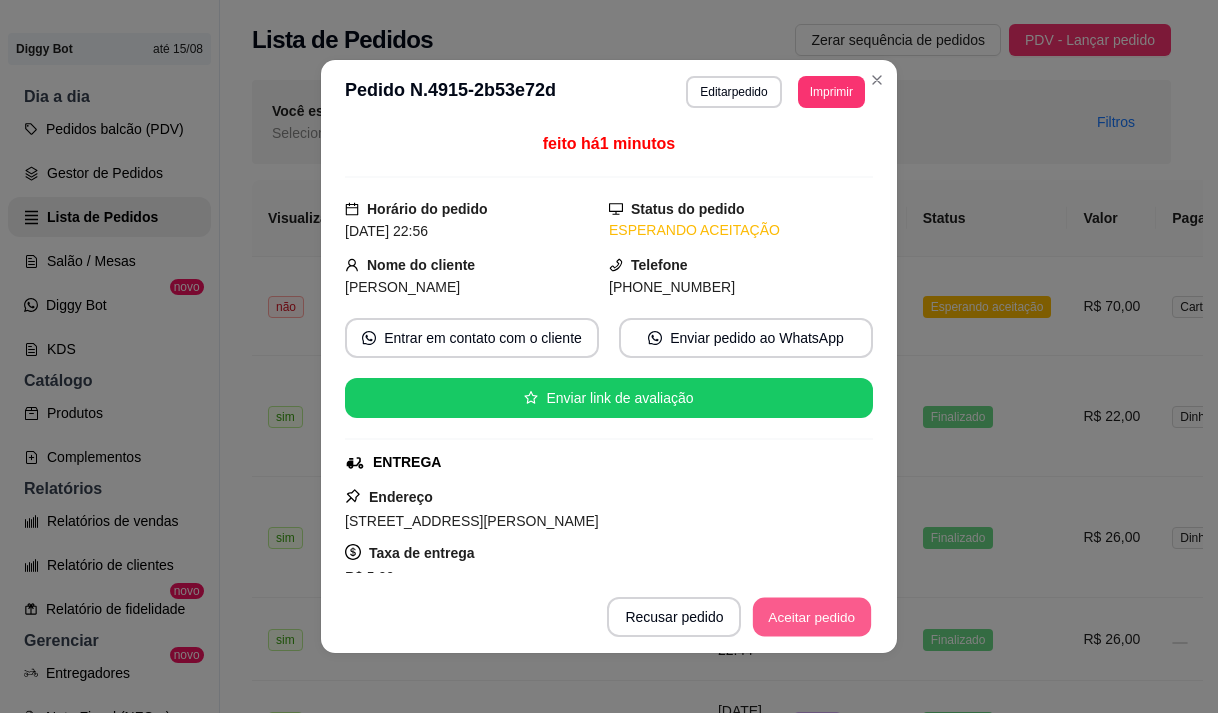 click on "Aceitar pedido" at bounding box center [812, 617] 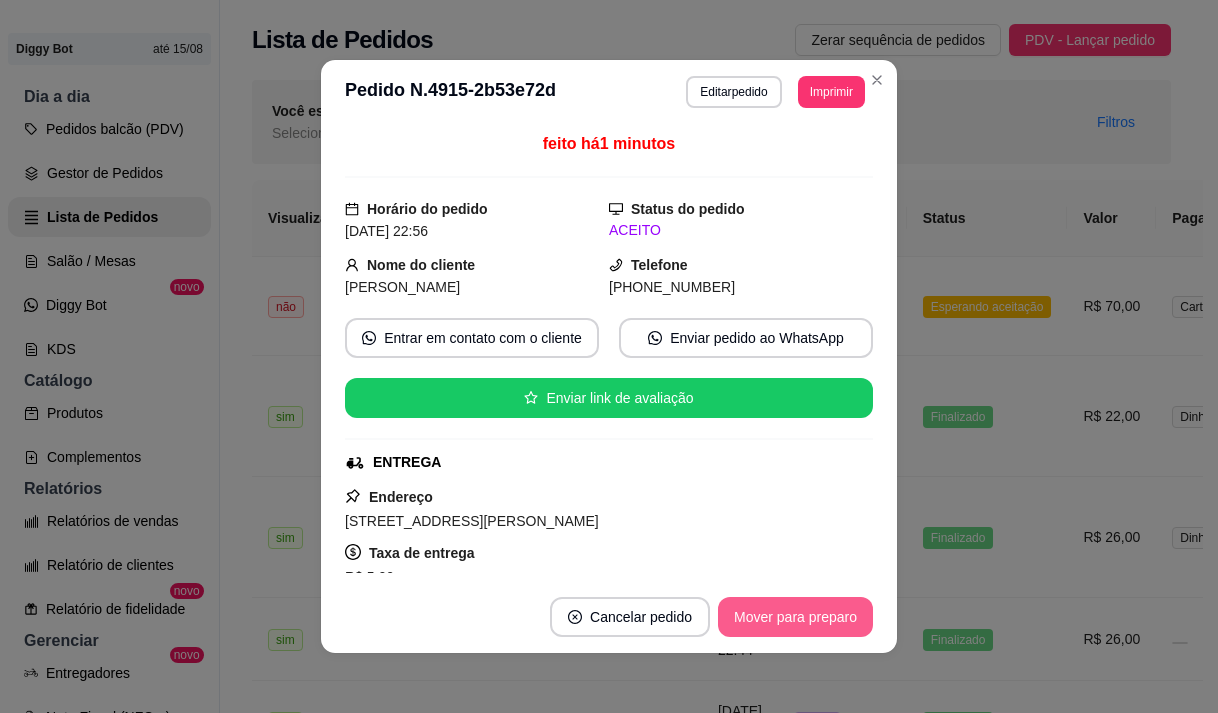 click on "Mover para preparo" at bounding box center (795, 617) 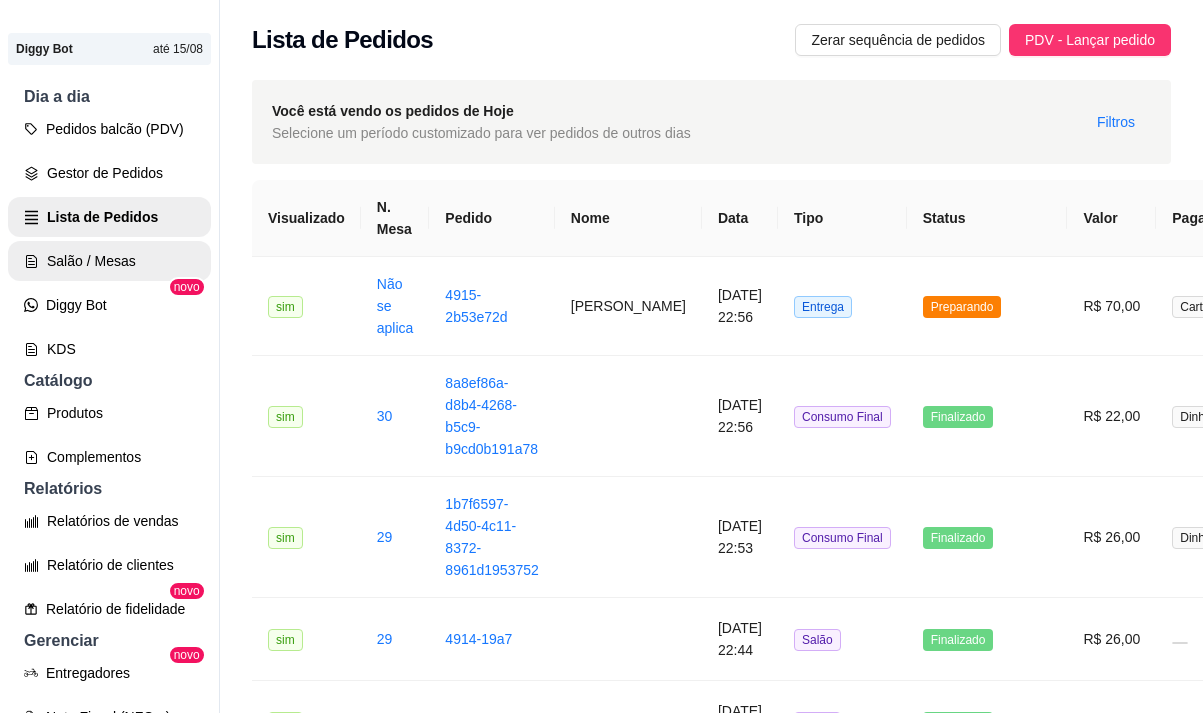 click on "Salão / Mesas" at bounding box center (109, 261) 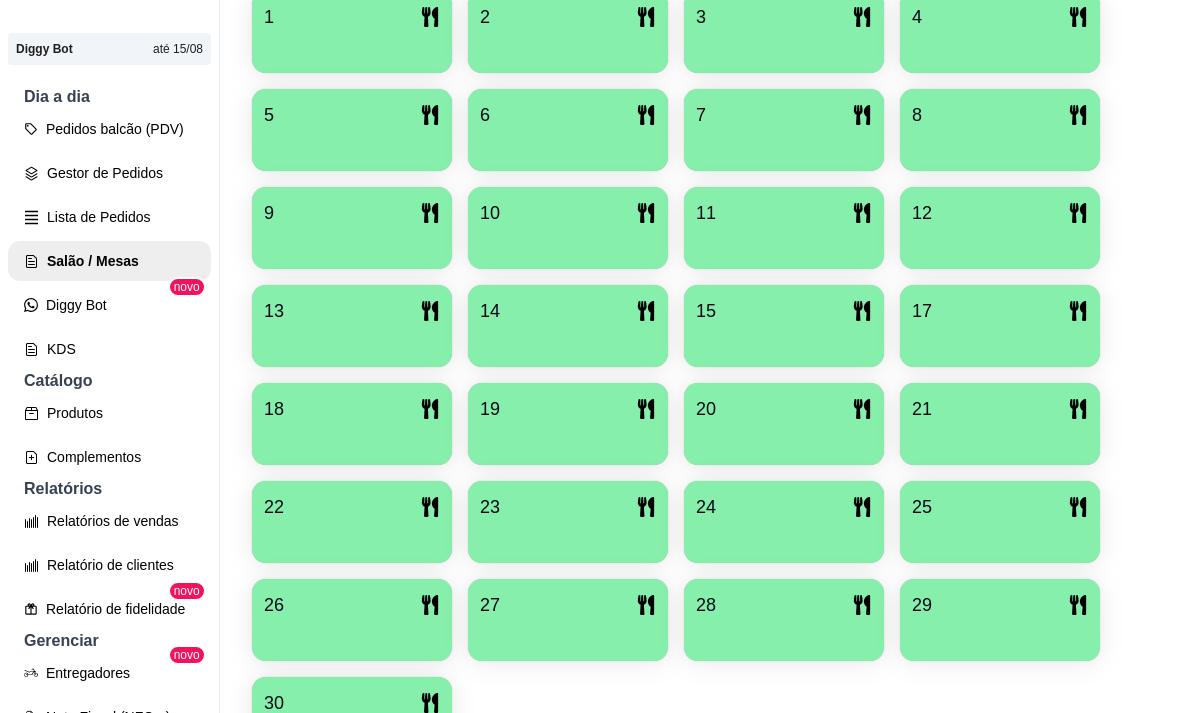 scroll, scrollTop: 500, scrollLeft: 0, axis: vertical 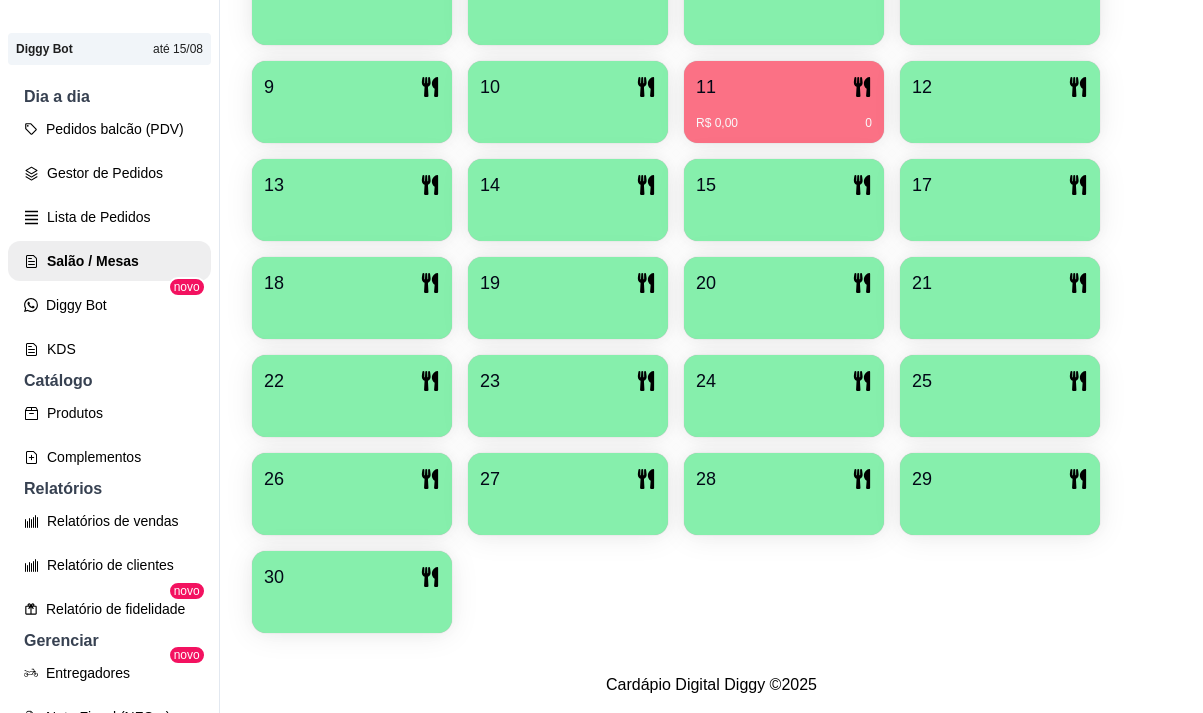 click at bounding box center (352, 606) 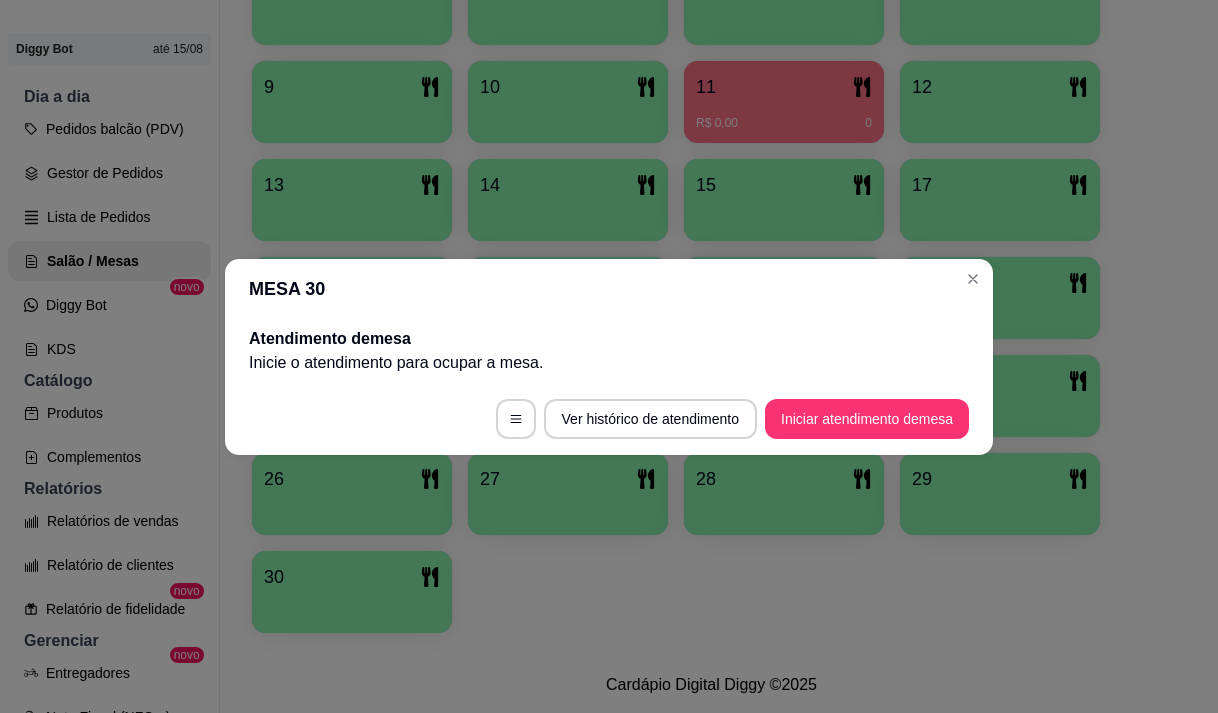click on "Ver histórico de atendimento Iniciar atendimento de  mesa" at bounding box center [609, 419] 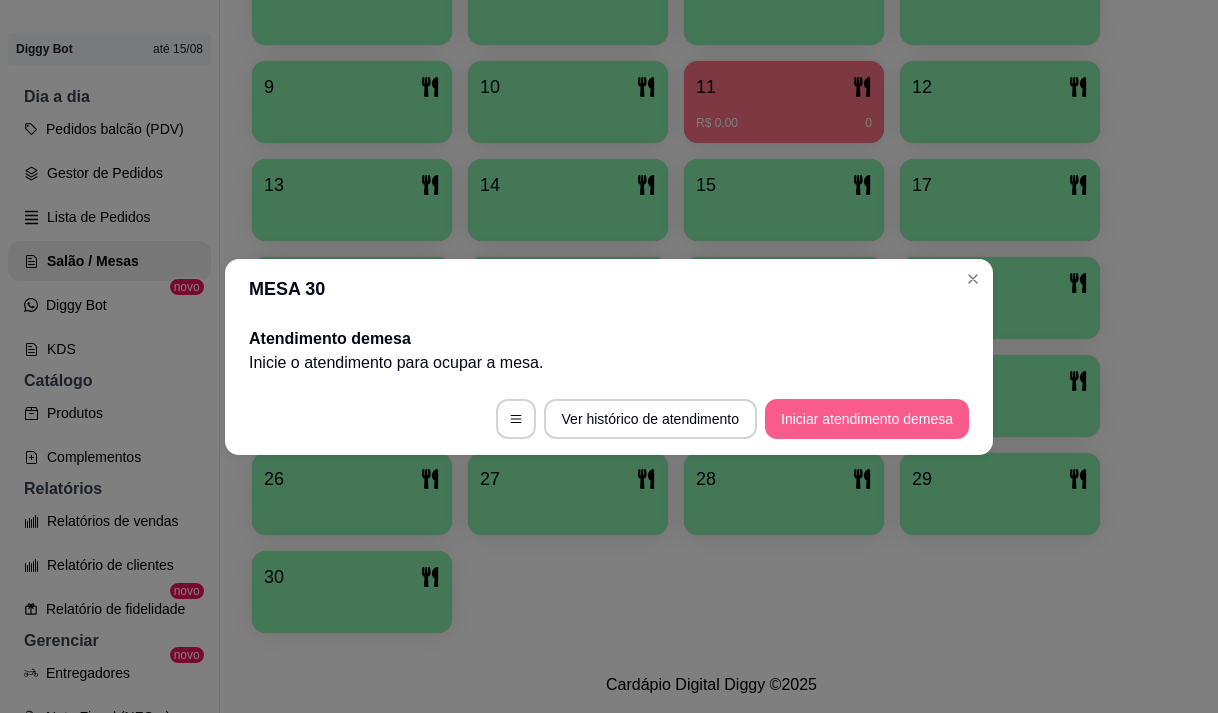 click on "Iniciar atendimento de  mesa" at bounding box center (867, 419) 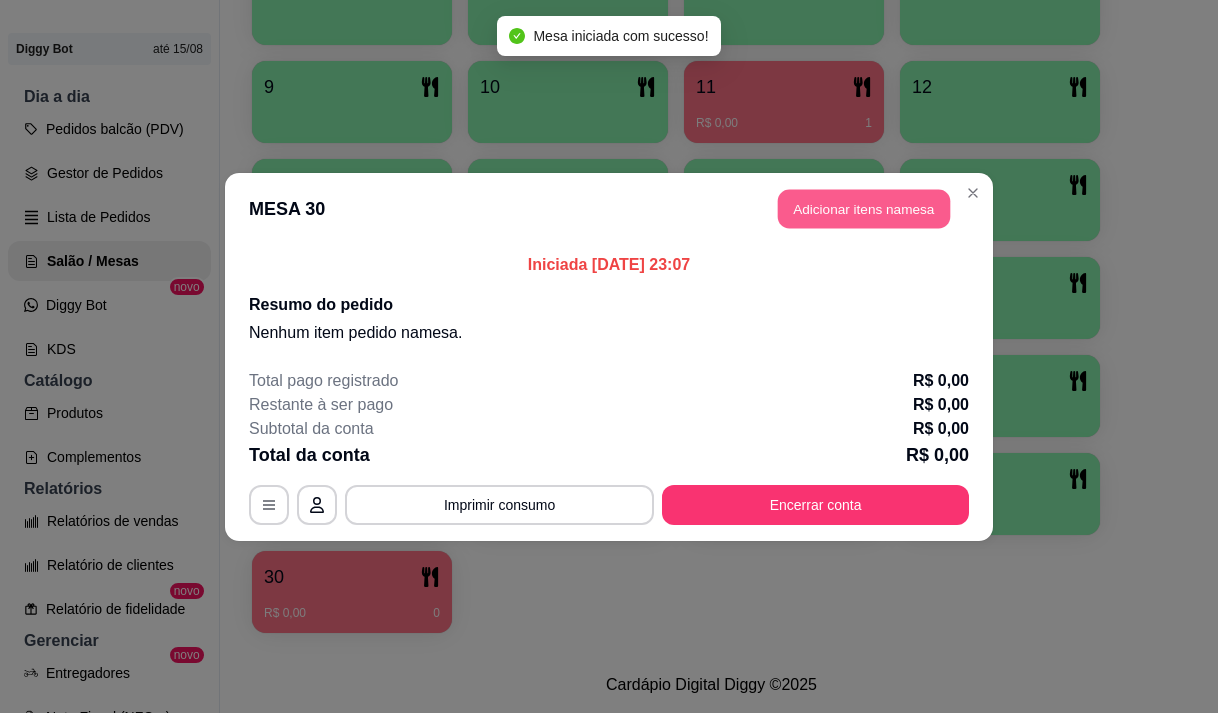 click on "Adicionar itens na  mesa" at bounding box center (864, 208) 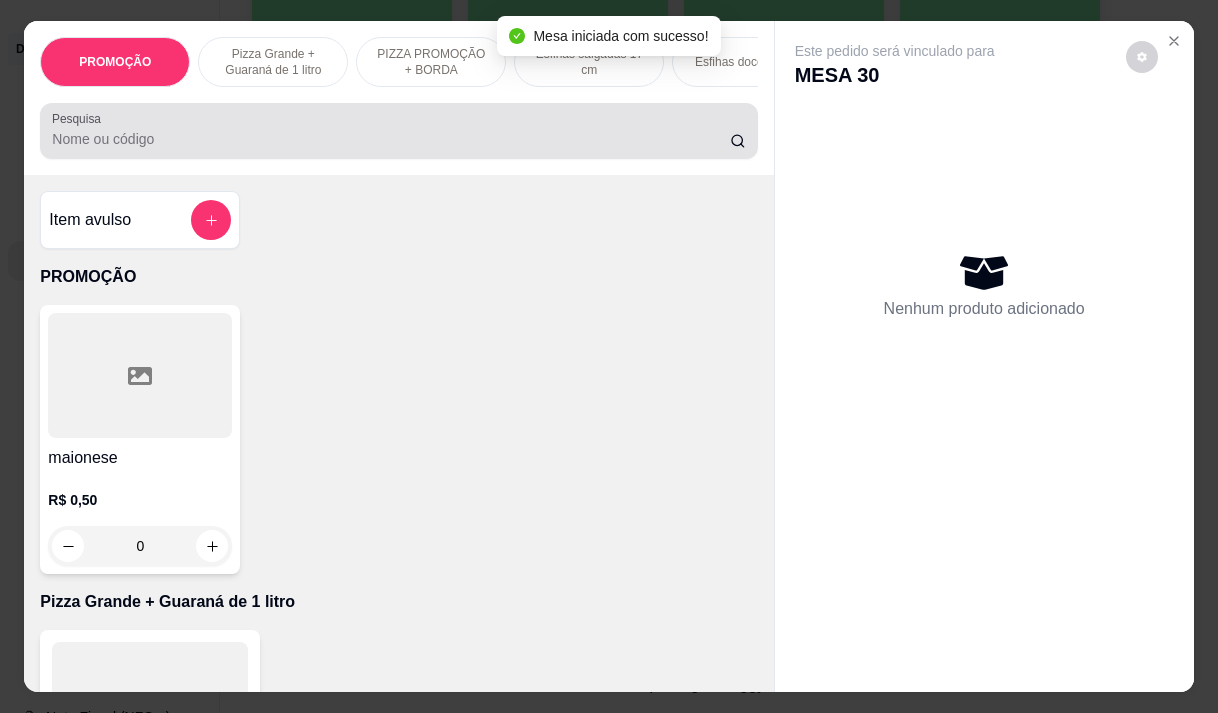 click on "Pesquisa" at bounding box center (391, 139) 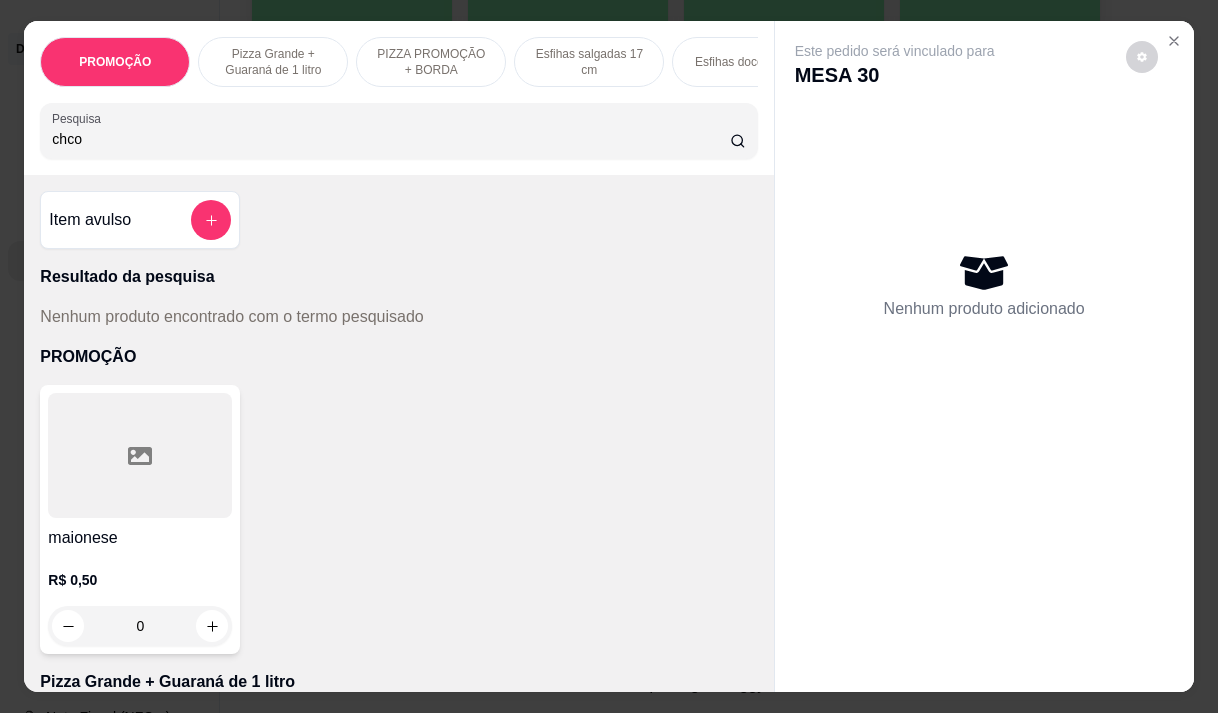 type on "chco" 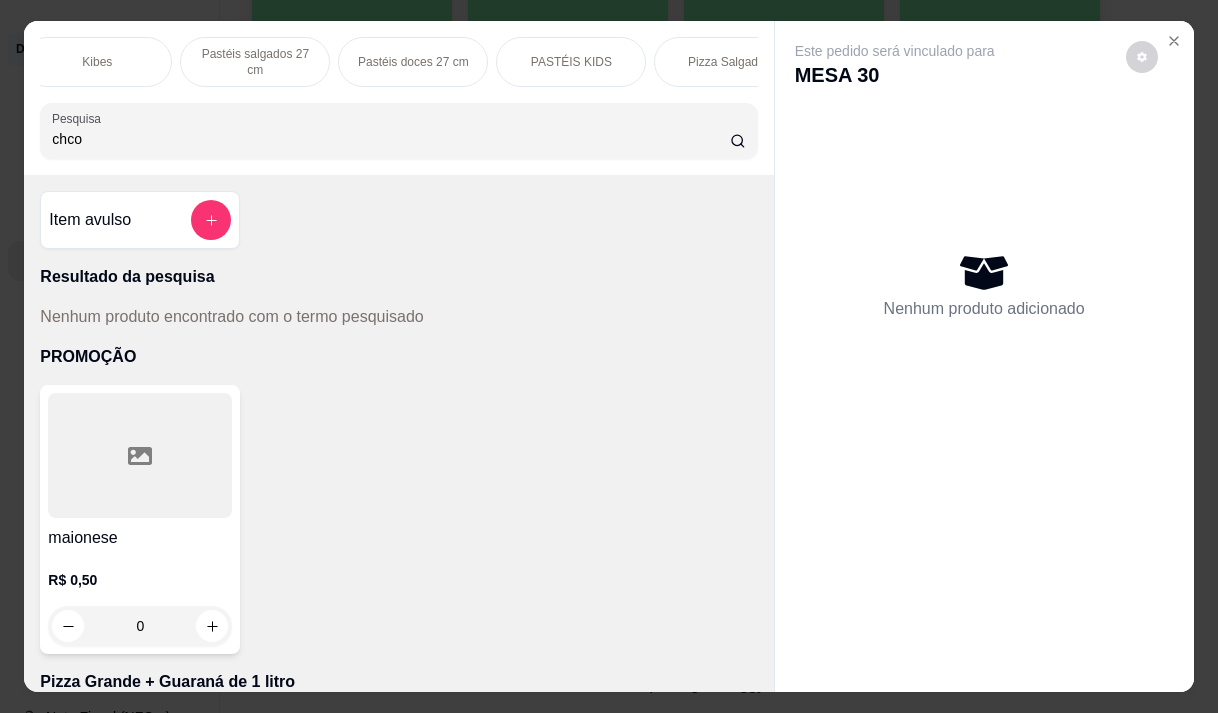 scroll, scrollTop: 0, scrollLeft: 840, axis: horizontal 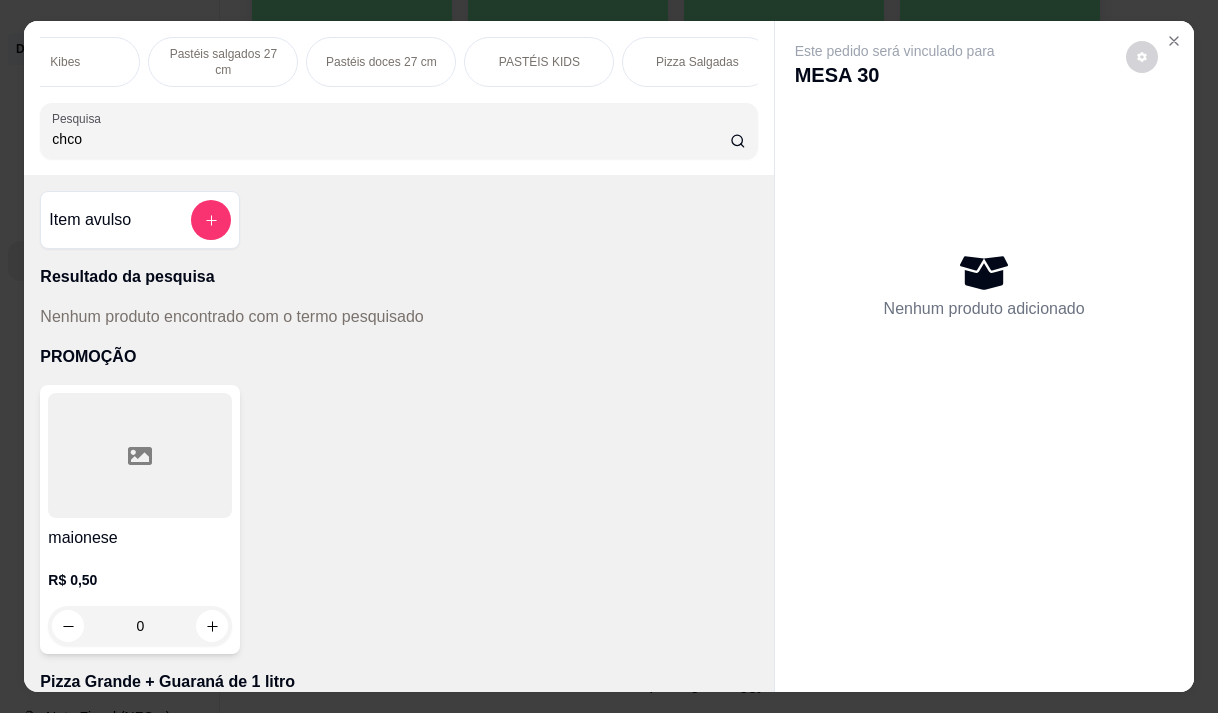 click on "PASTÉIS KIDS" at bounding box center (539, 62) 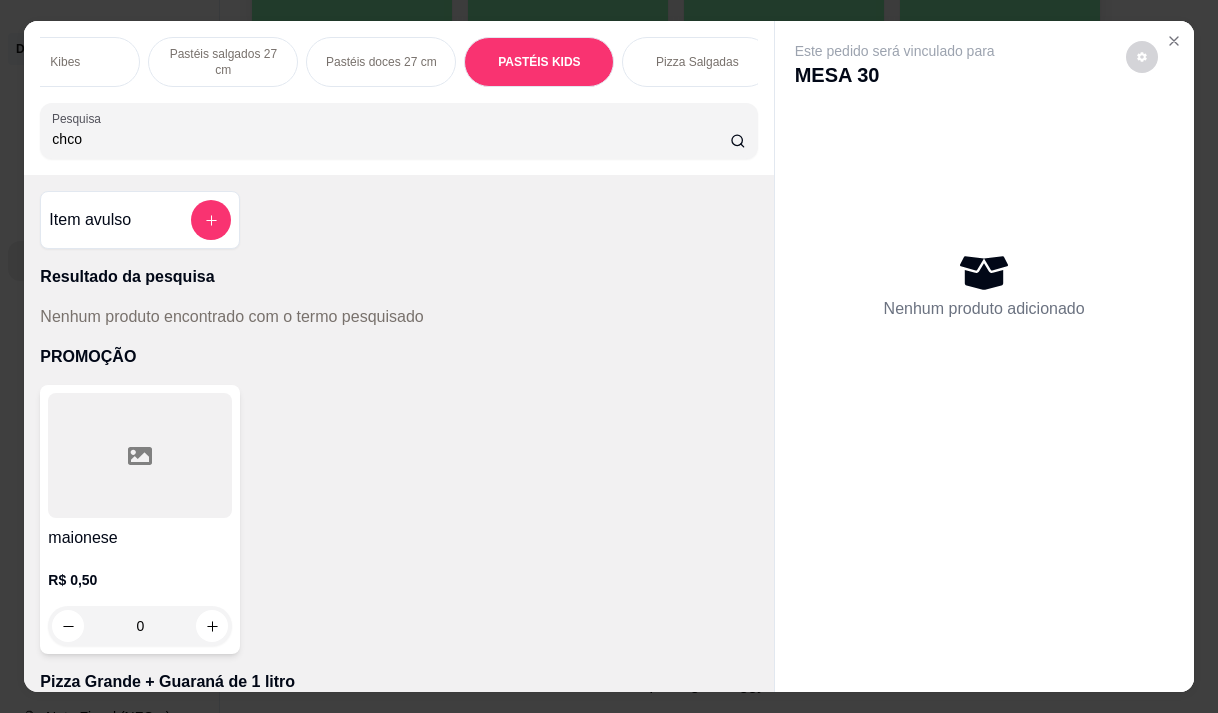 scroll, scrollTop: 13987, scrollLeft: 0, axis: vertical 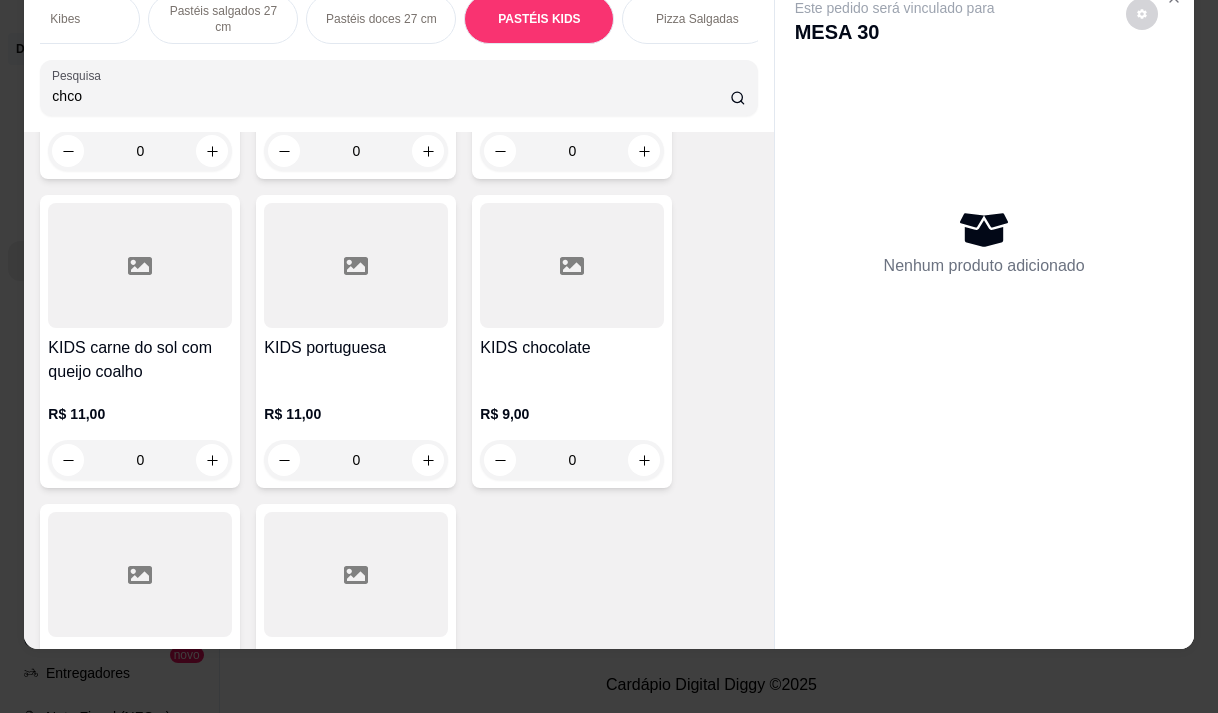 click on "R$ 9,00 0" at bounding box center (572, 432) 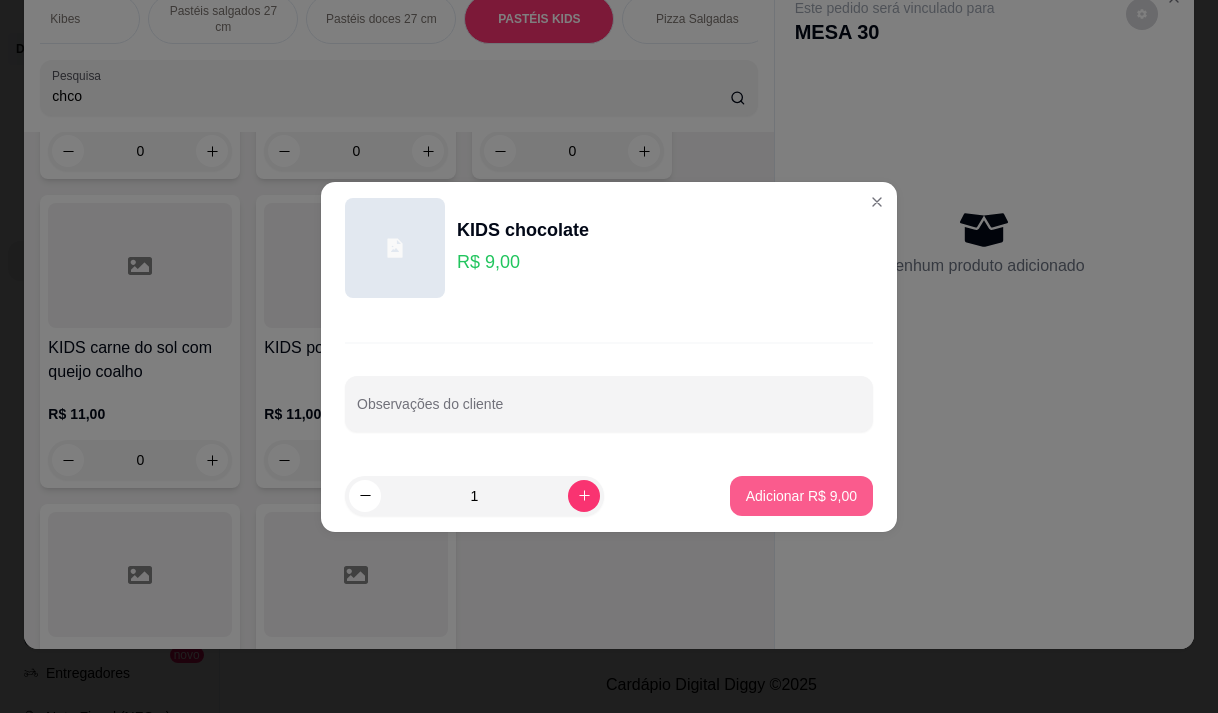 click on "Adicionar   R$ 9,00" at bounding box center [801, 496] 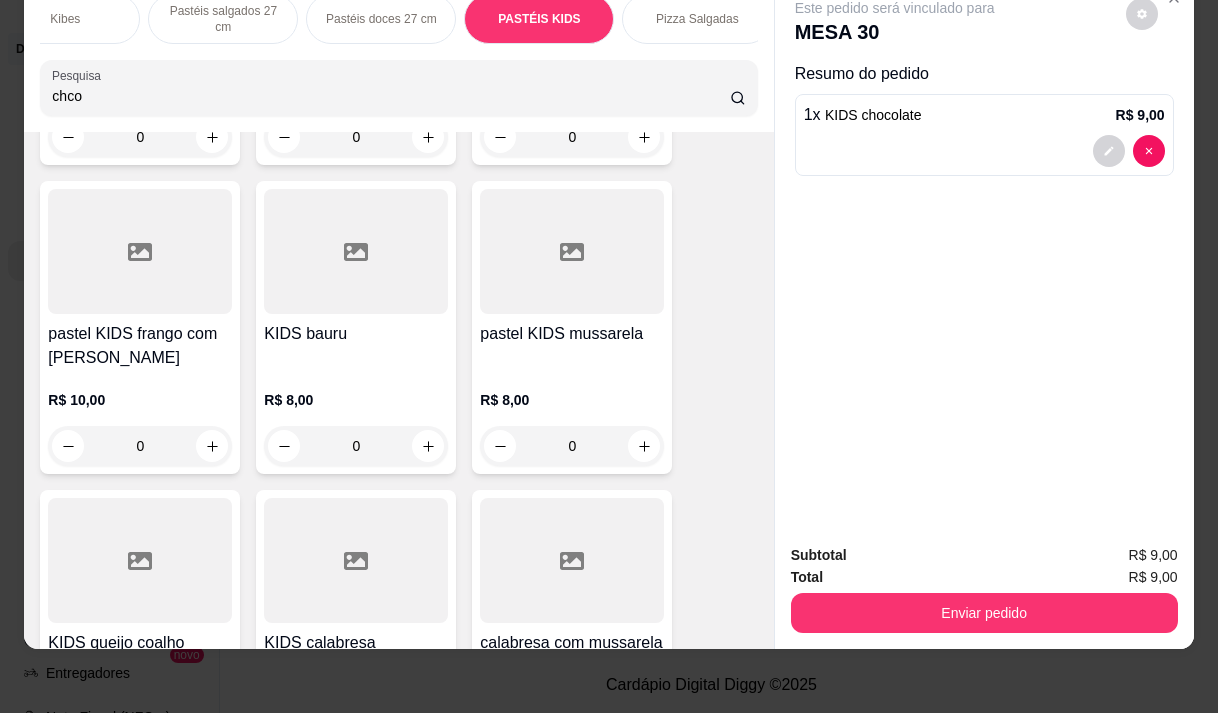 scroll, scrollTop: 14187, scrollLeft: 0, axis: vertical 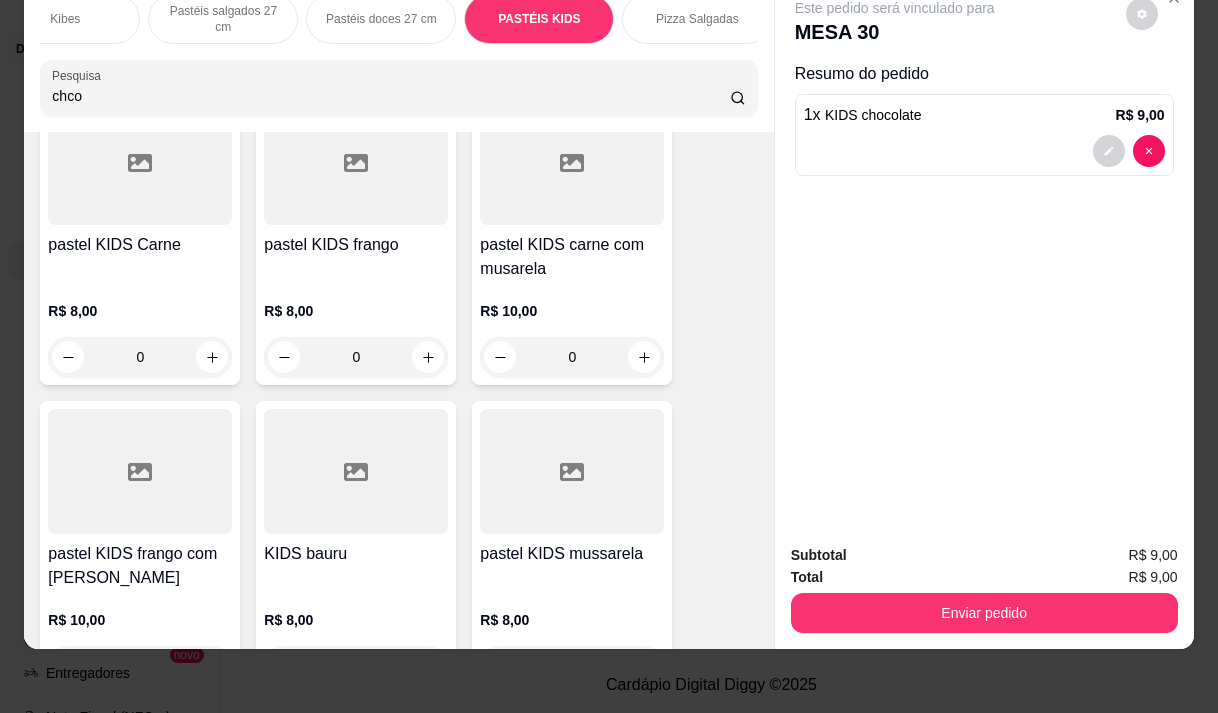click on "R$ 10,00 0" at bounding box center [140, 638] 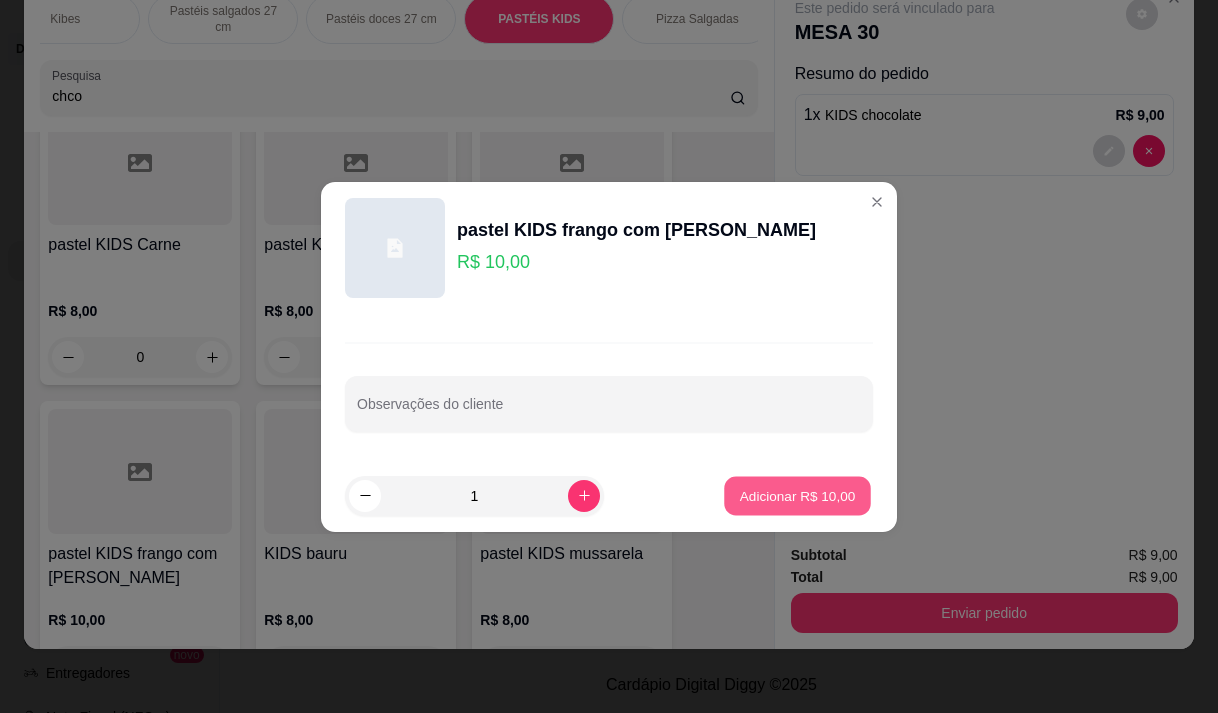 click on "Adicionar   R$ 10,00" at bounding box center (798, 495) 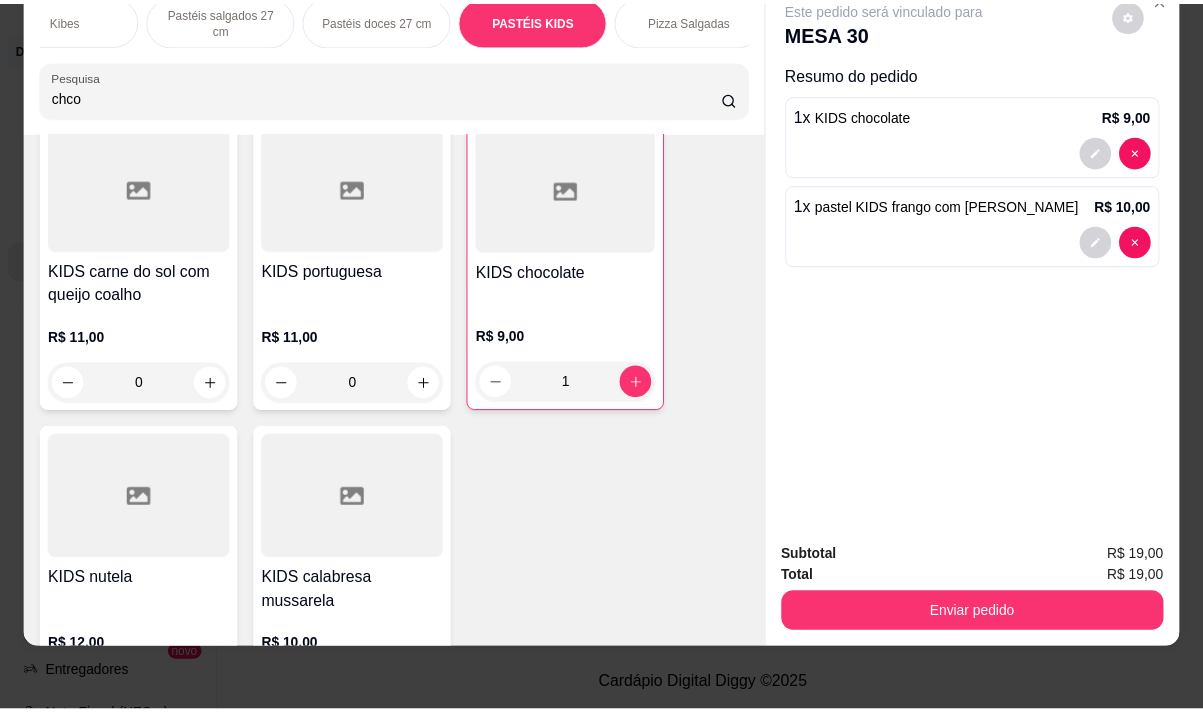 scroll, scrollTop: 15087, scrollLeft: 0, axis: vertical 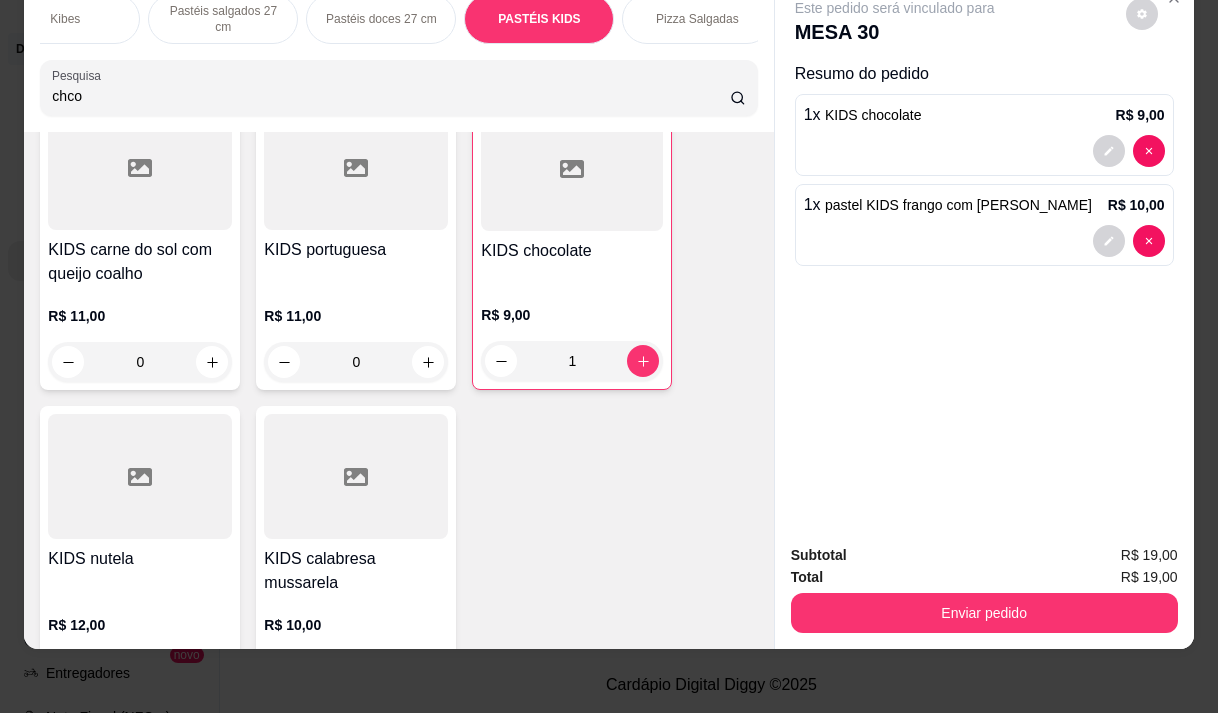 click on "KIDS nutela" at bounding box center [140, 559] 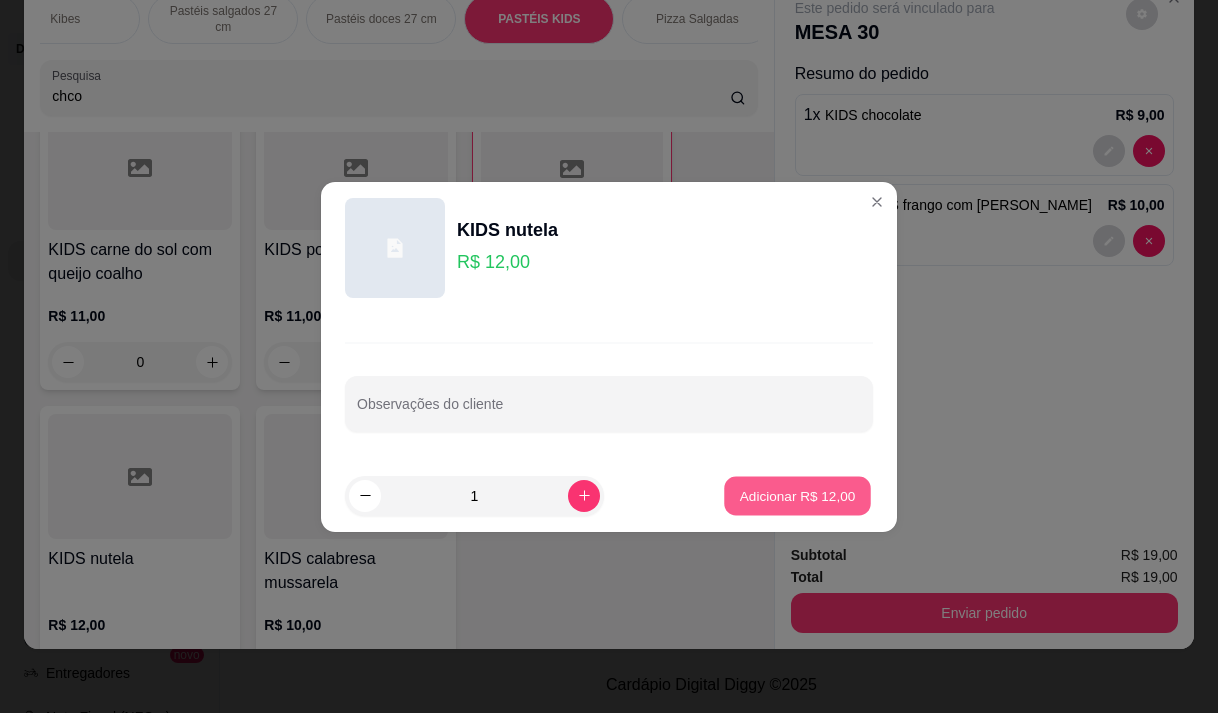 click on "Adicionar   R$ 12,00" at bounding box center [798, 495] 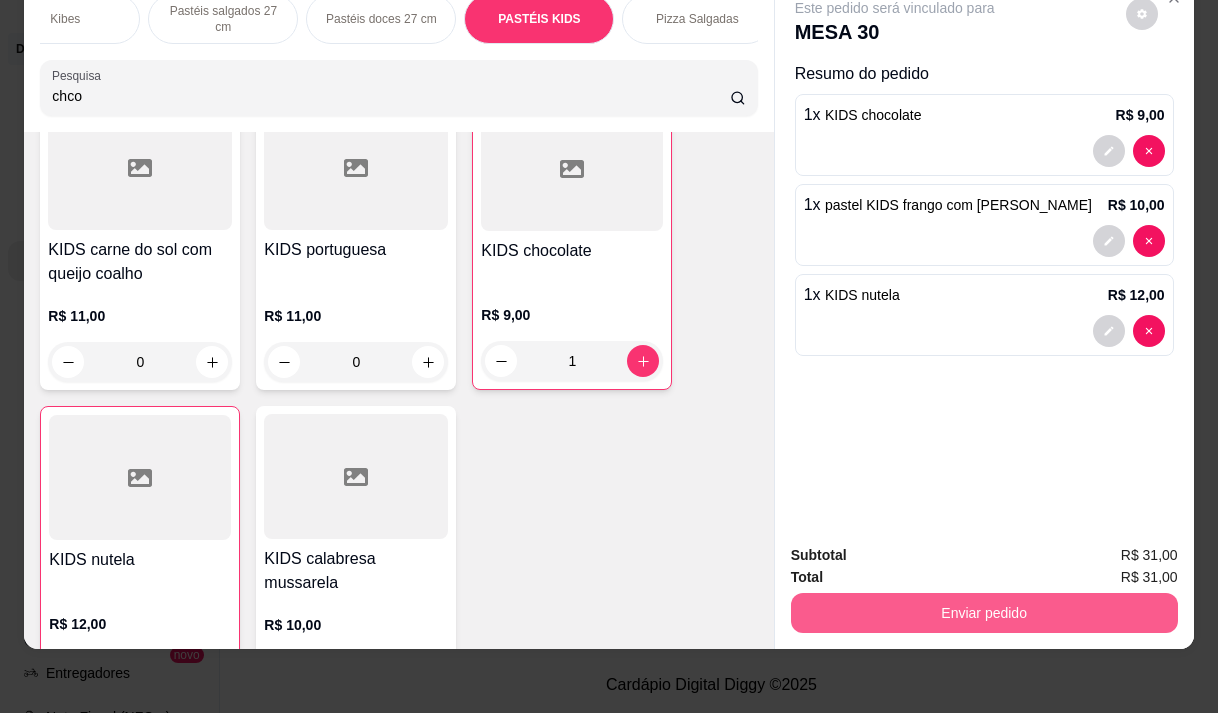 click on "Enviar pedido" at bounding box center [984, 613] 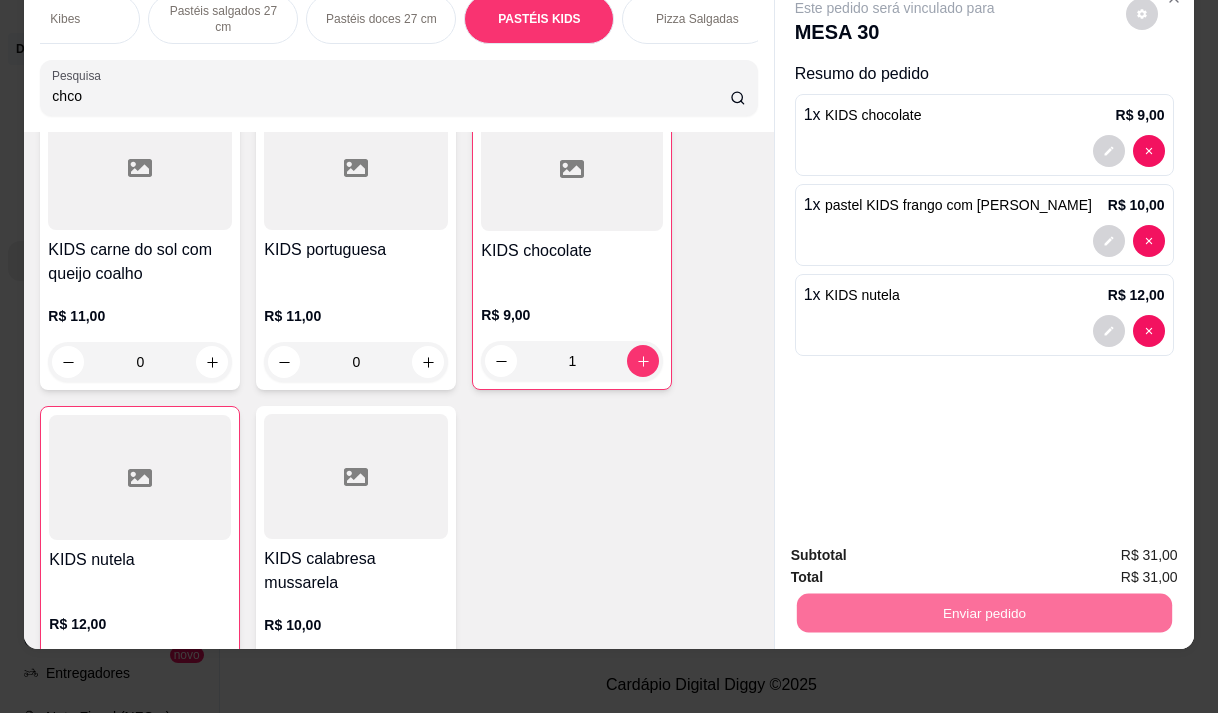 click on "Não registrar e enviar pedido" at bounding box center (918, 548) 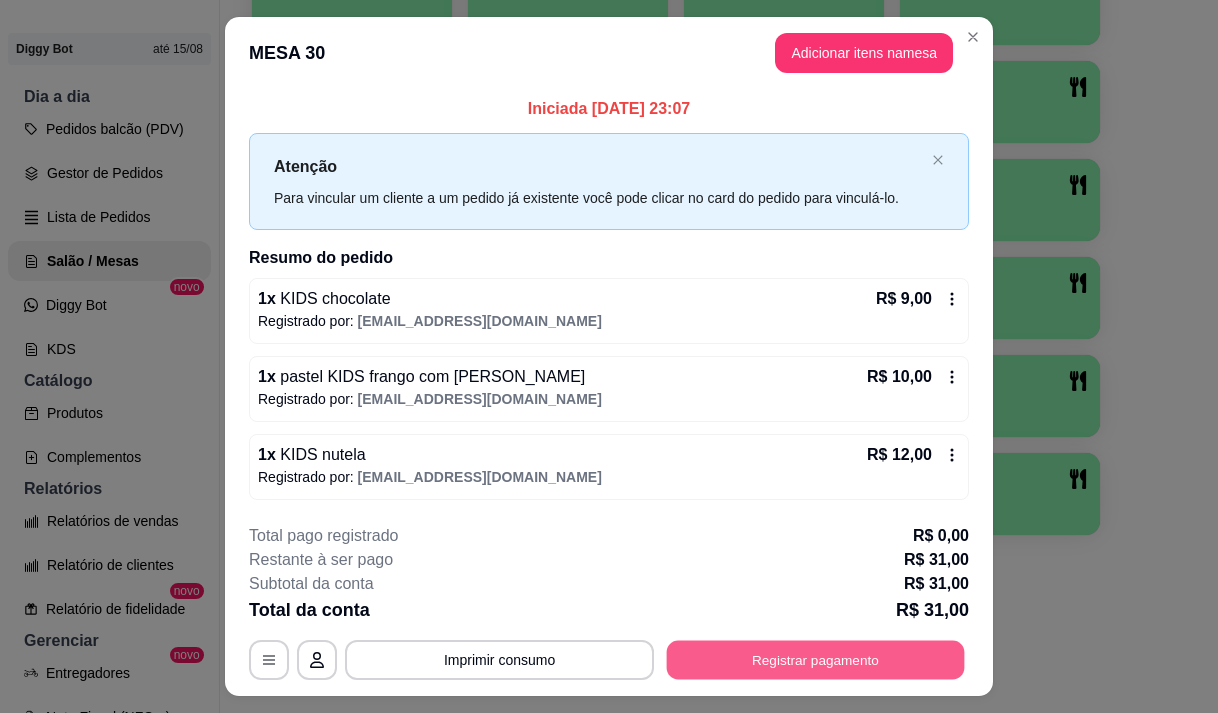 click on "Registrar pagamento" at bounding box center [816, 660] 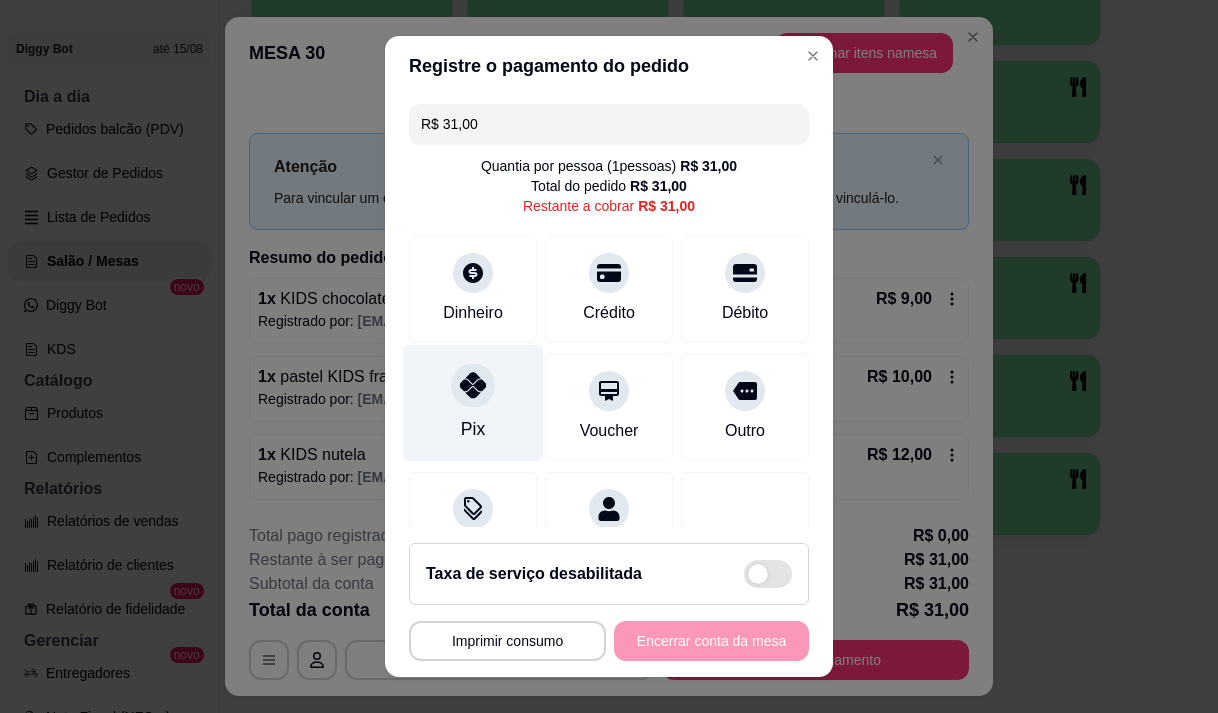 click on "Pix" at bounding box center [473, 429] 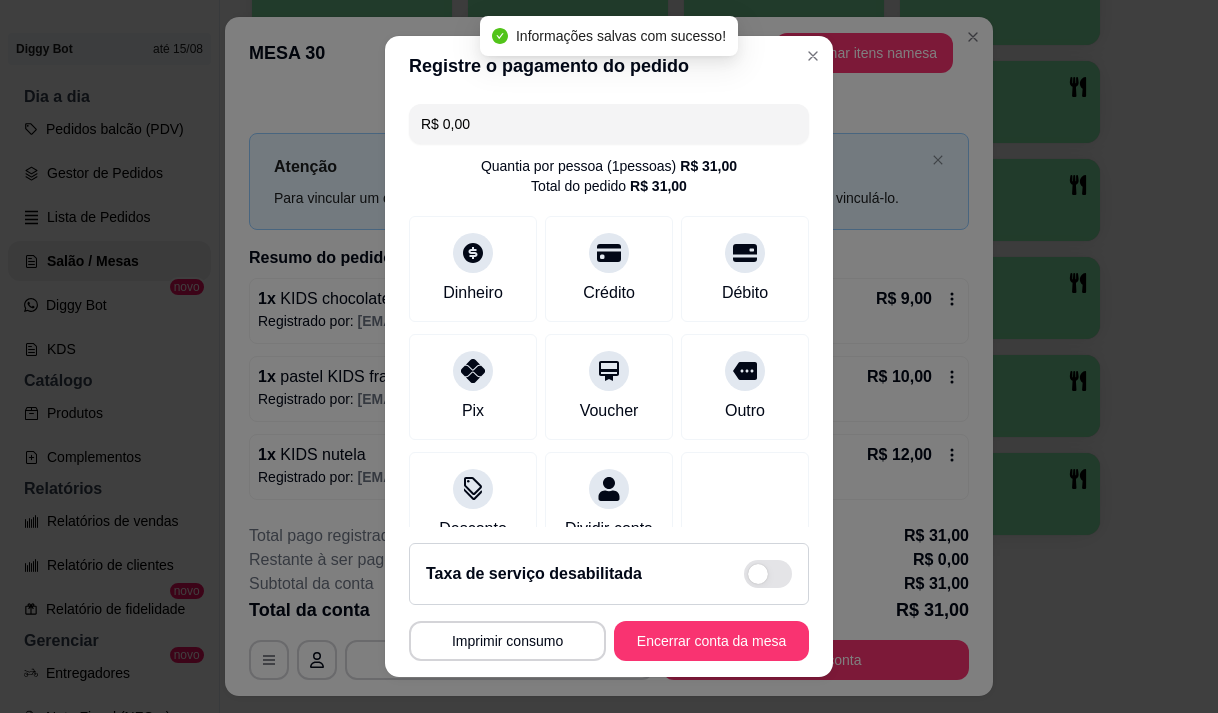type on "R$ 0,00" 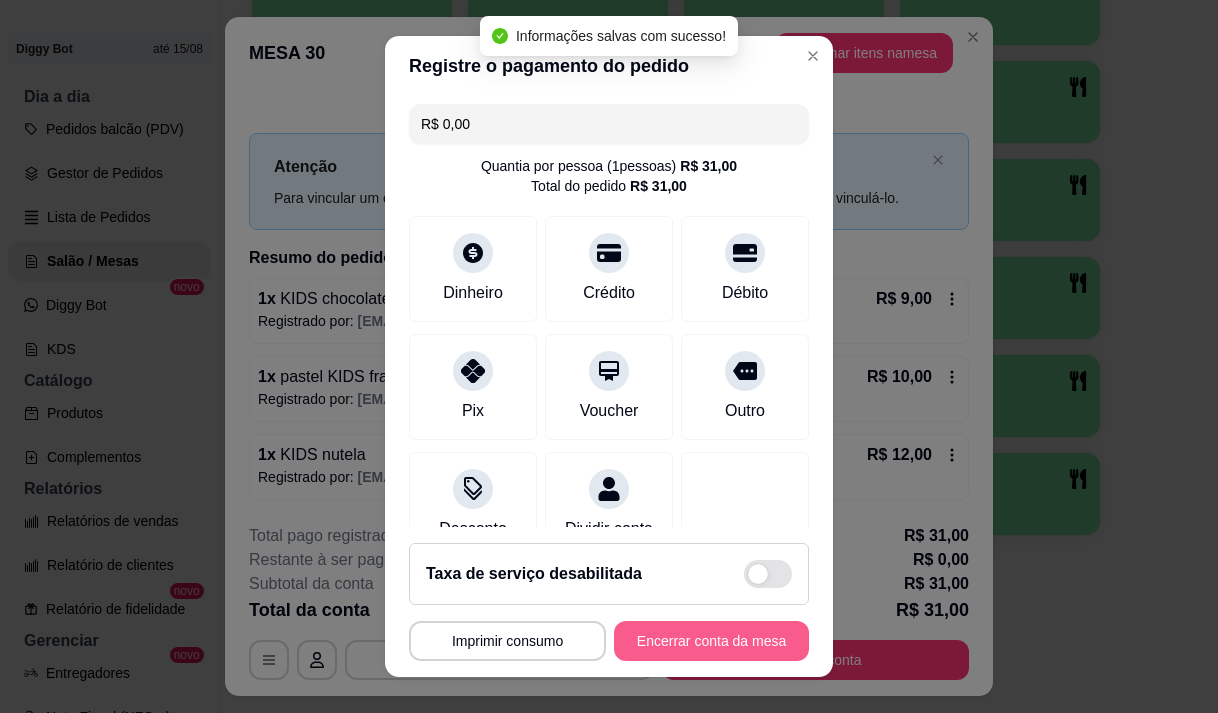 click on "Encerrar conta da mesa" at bounding box center [711, 641] 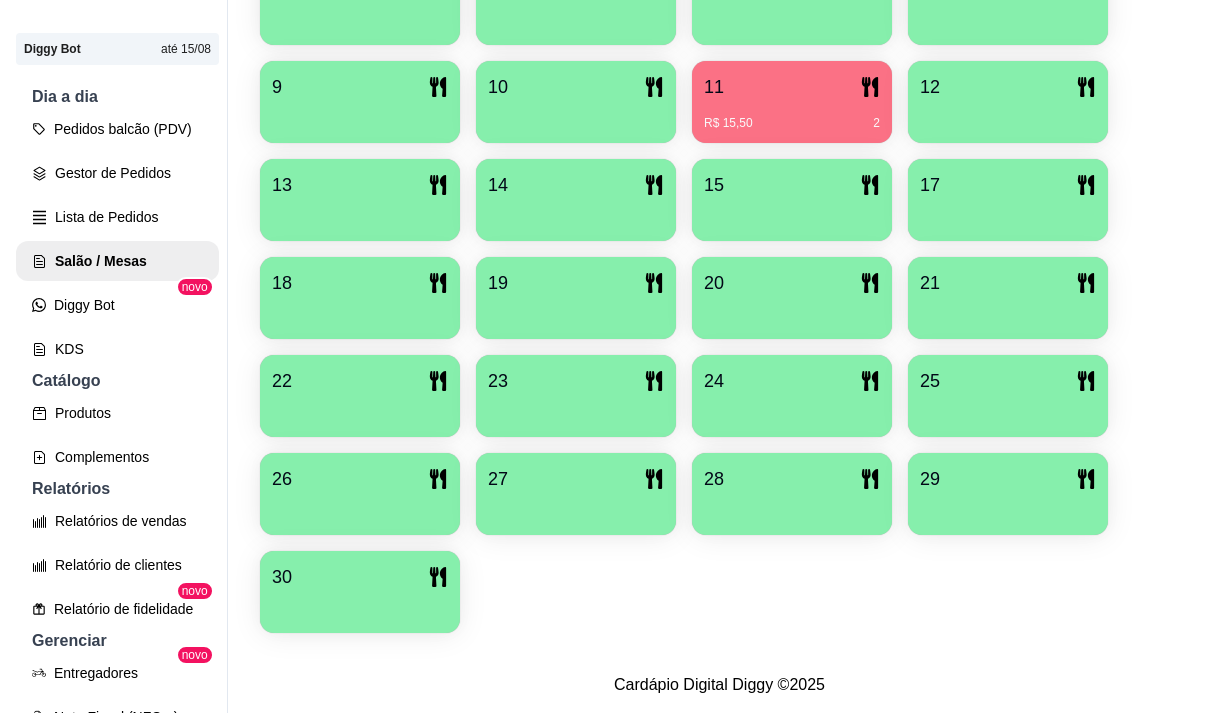 scroll, scrollTop: 339, scrollLeft: 0, axis: vertical 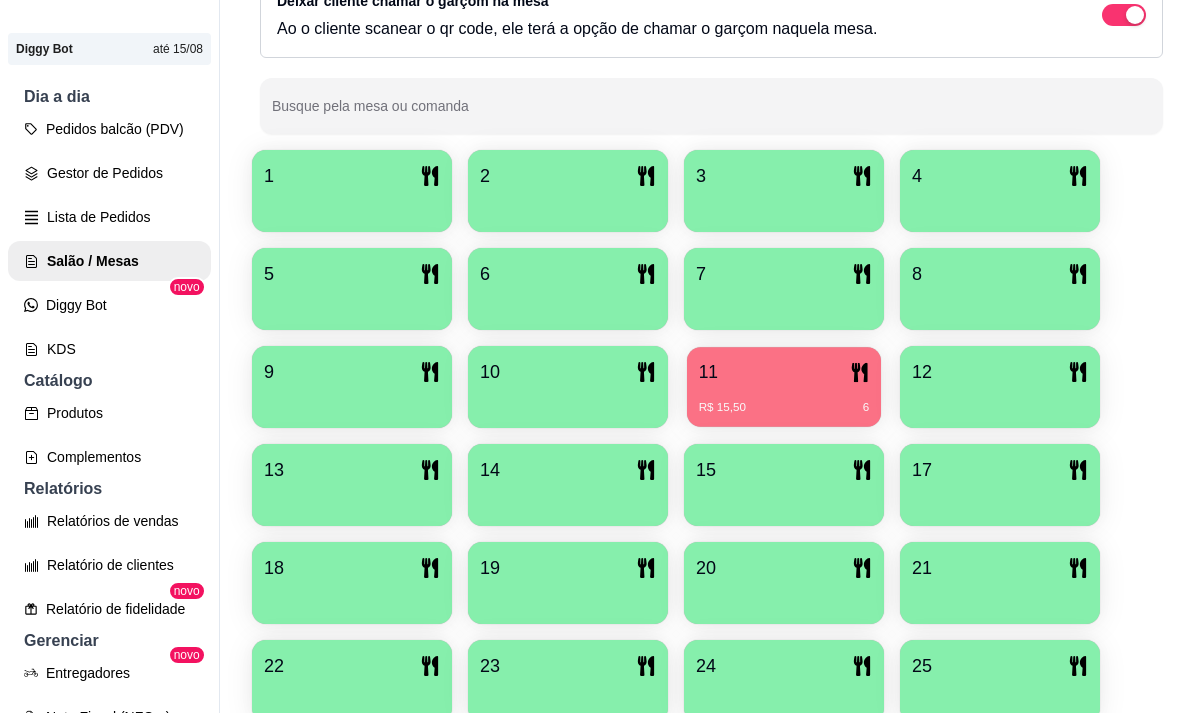 click on "R$ 15,50 6" at bounding box center [784, 400] 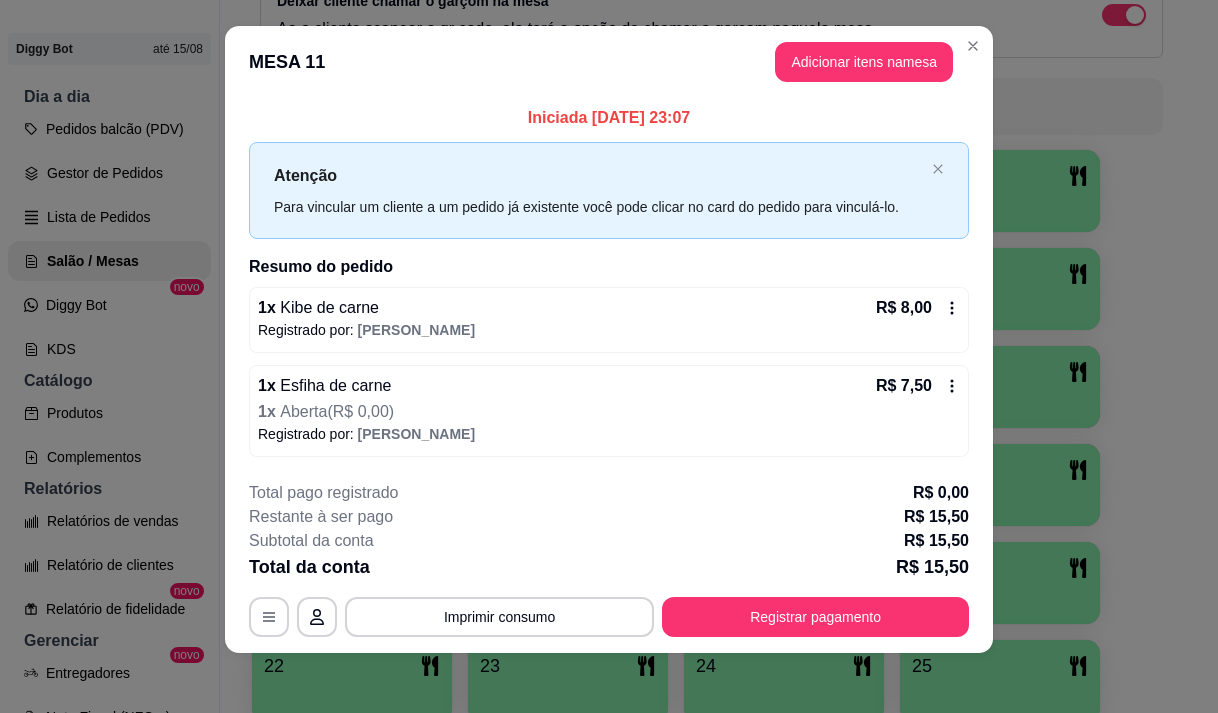 scroll, scrollTop: 21, scrollLeft: 0, axis: vertical 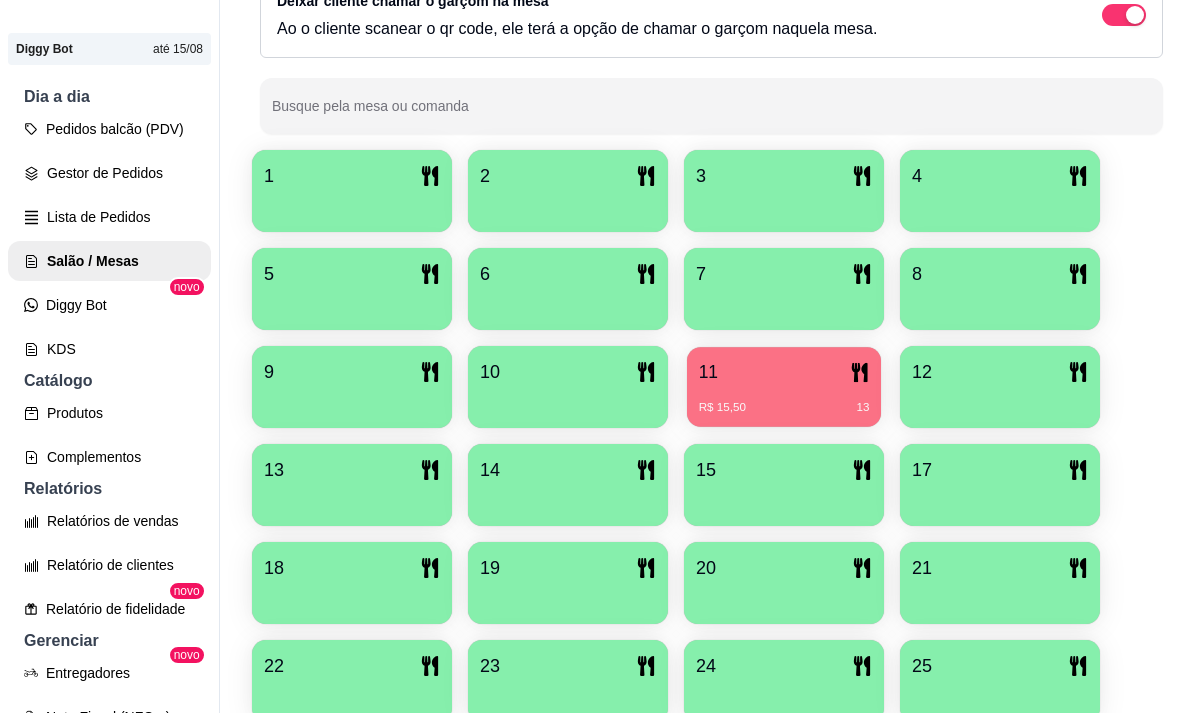 click on "R$ 15,50 13" at bounding box center [784, 400] 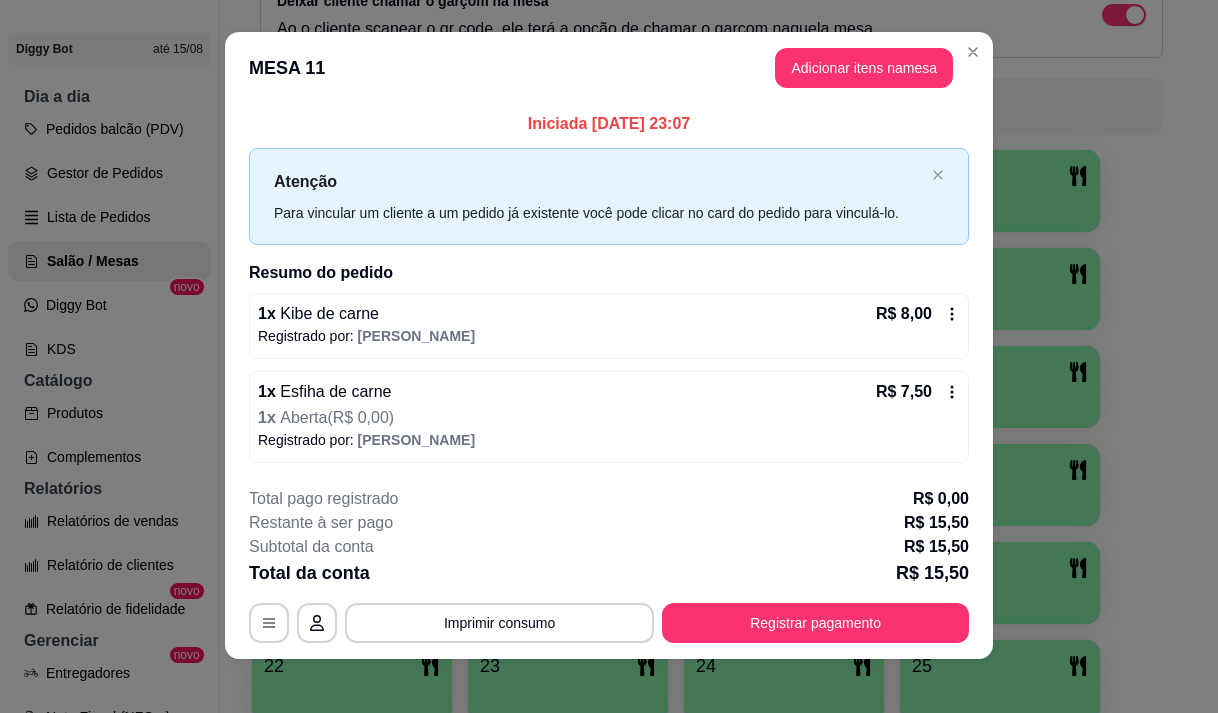 scroll, scrollTop: 21, scrollLeft: 0, axis: vertical 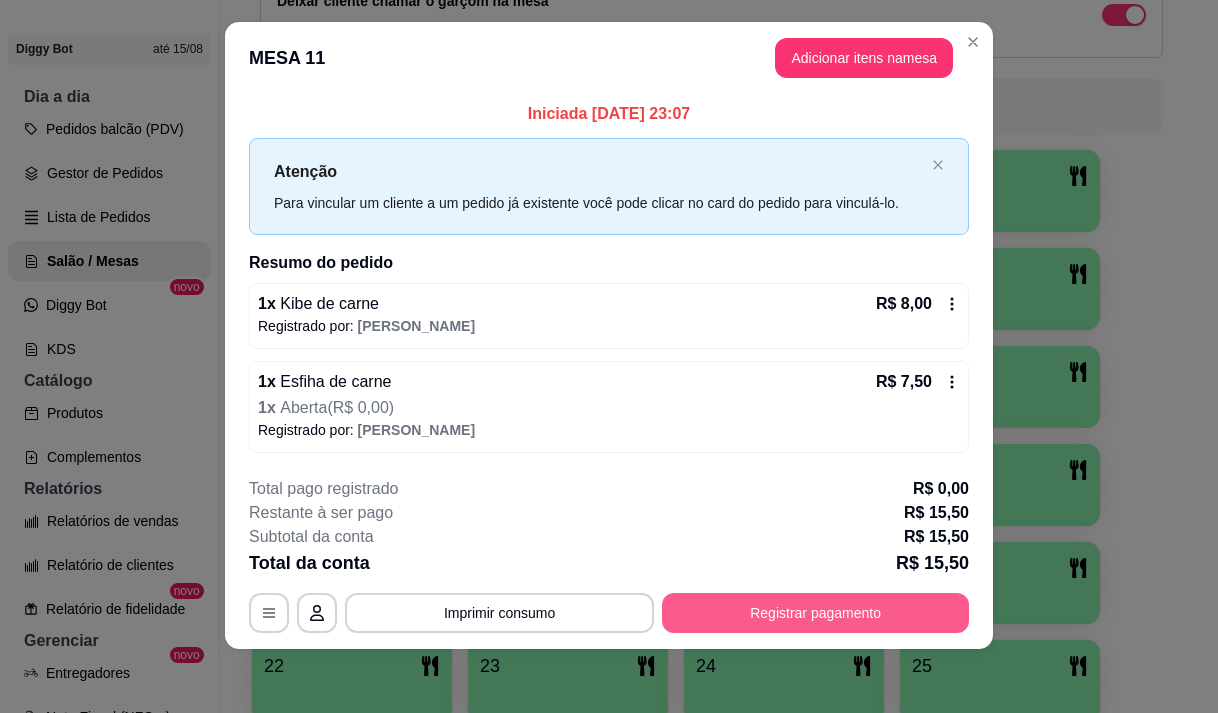 click on "Registrar pagamento" at bounding box center [815, 613] 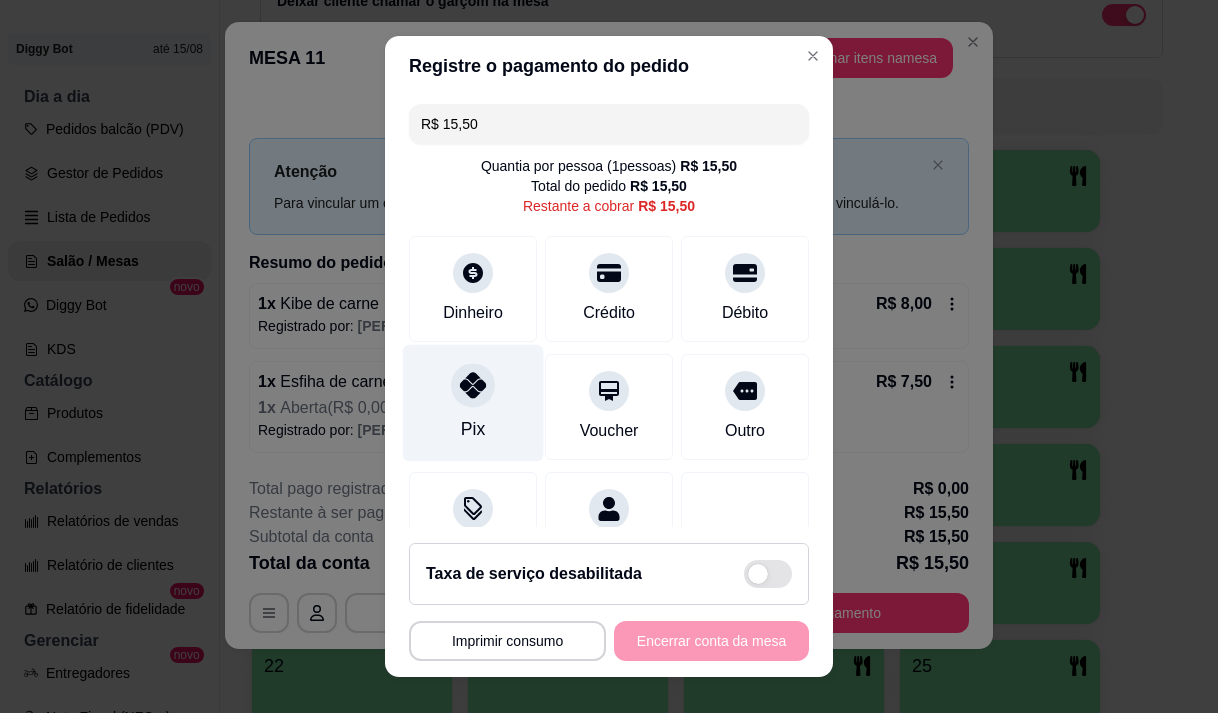 click on "Pix" at bounding box center [473, 402] 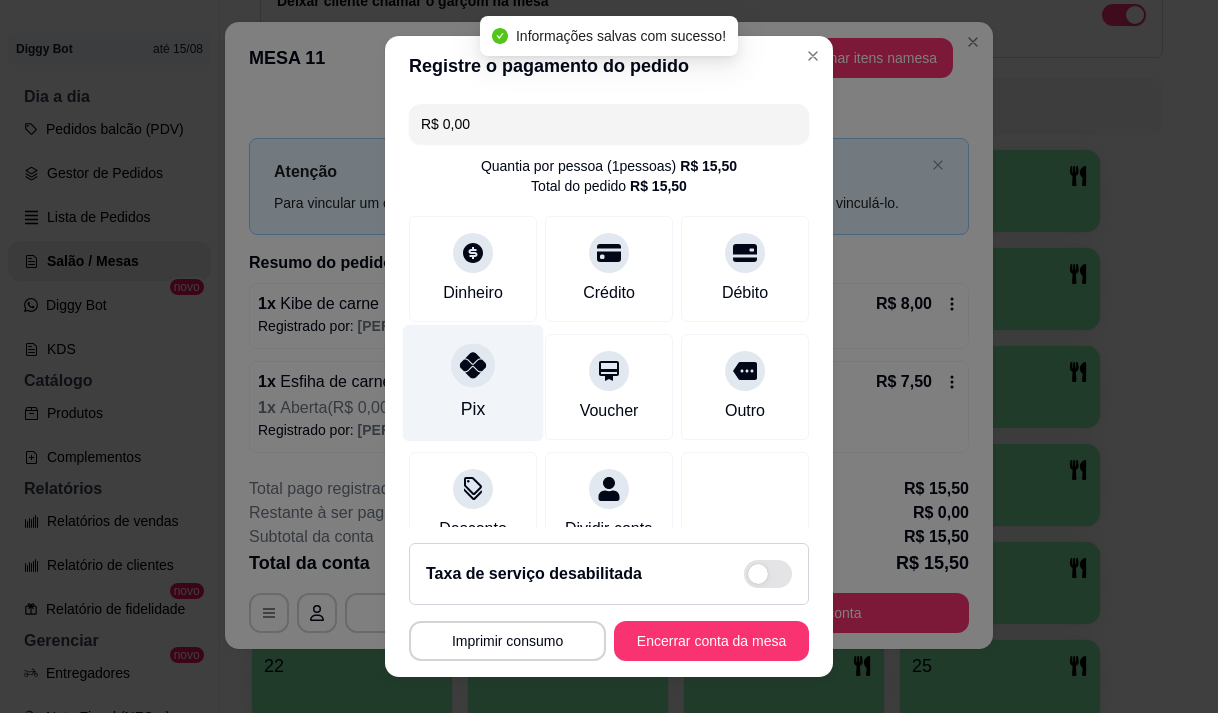 type on "R$ 0,00" 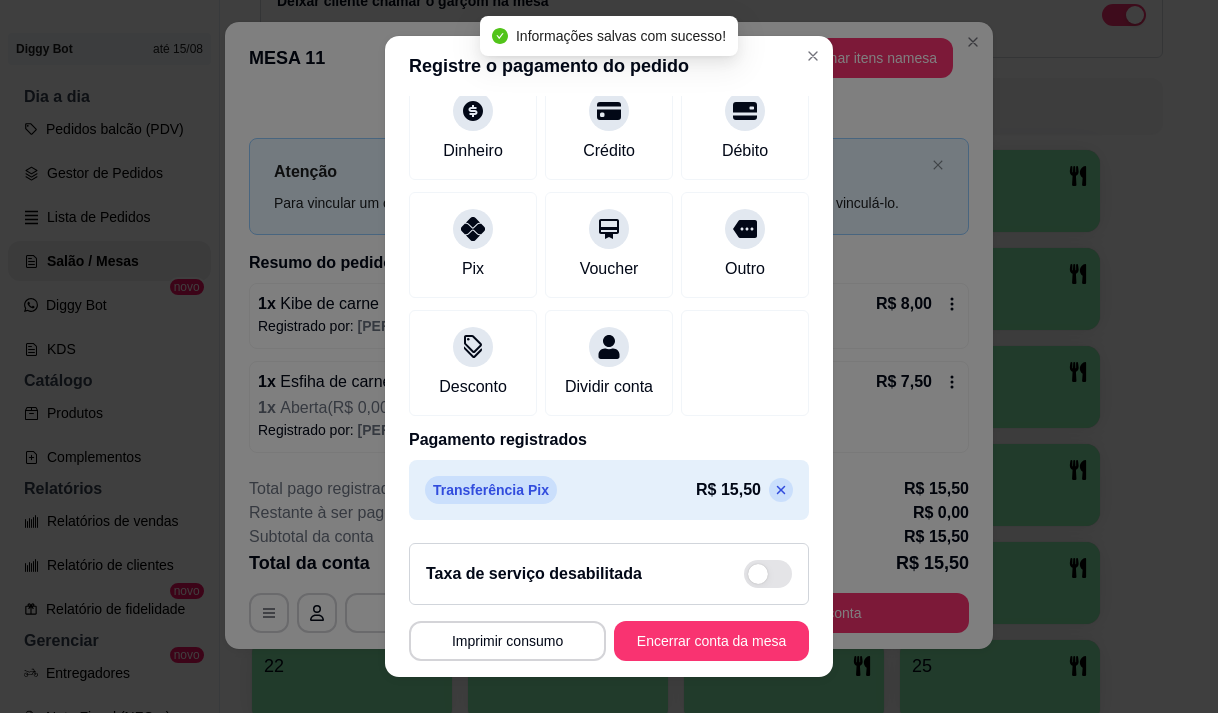 scroll, scrollTop: 166, scrollLeft: 0, axis: vertical 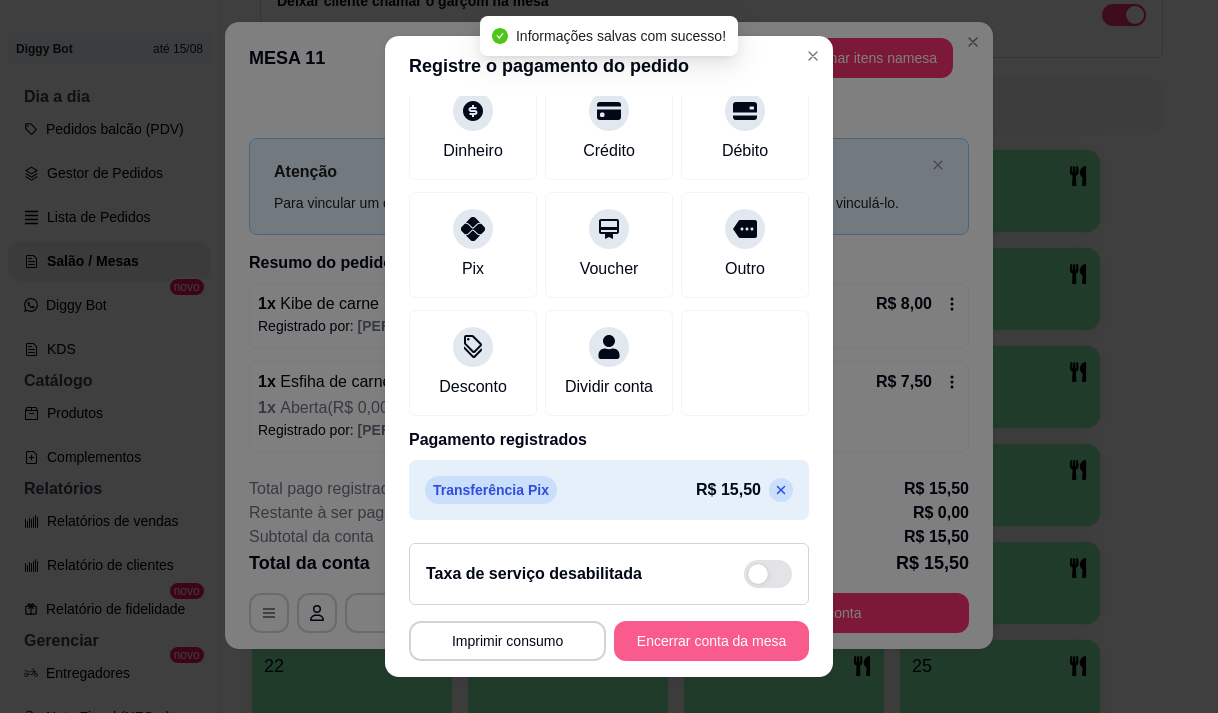 click on "Encerrar conta da mesa" at bounding box center [711, 641] 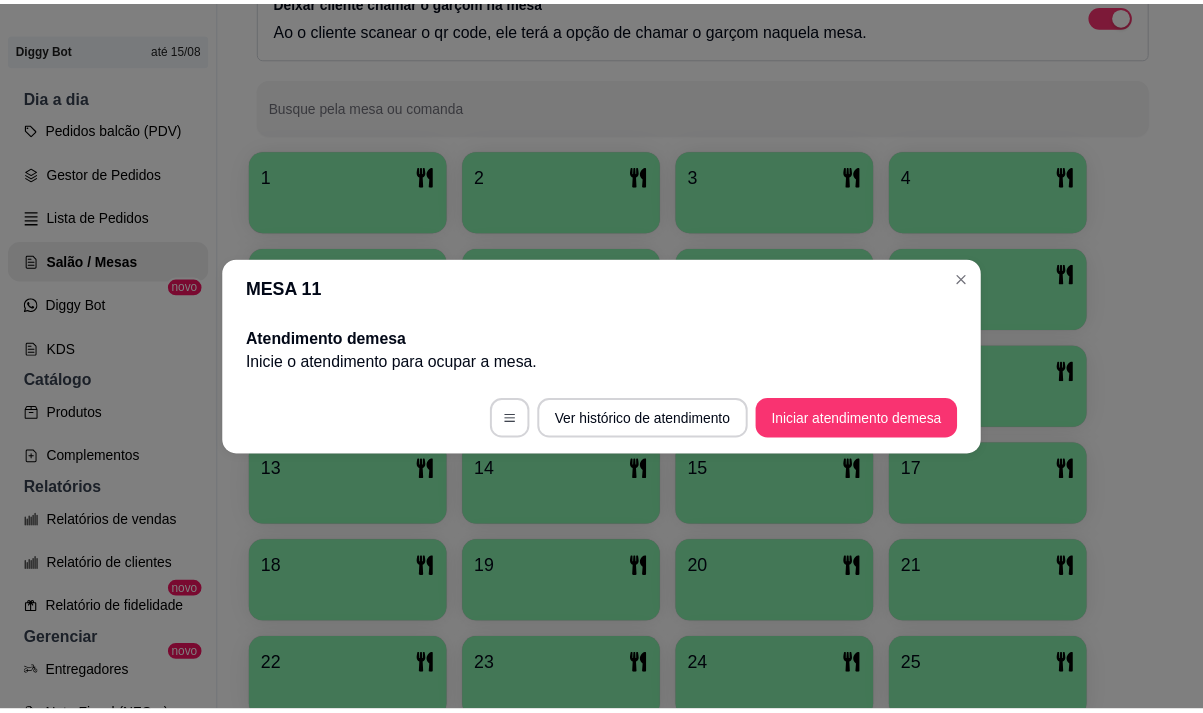 scroll, scrollTop: 0, scrollLeft: 0, axis: both 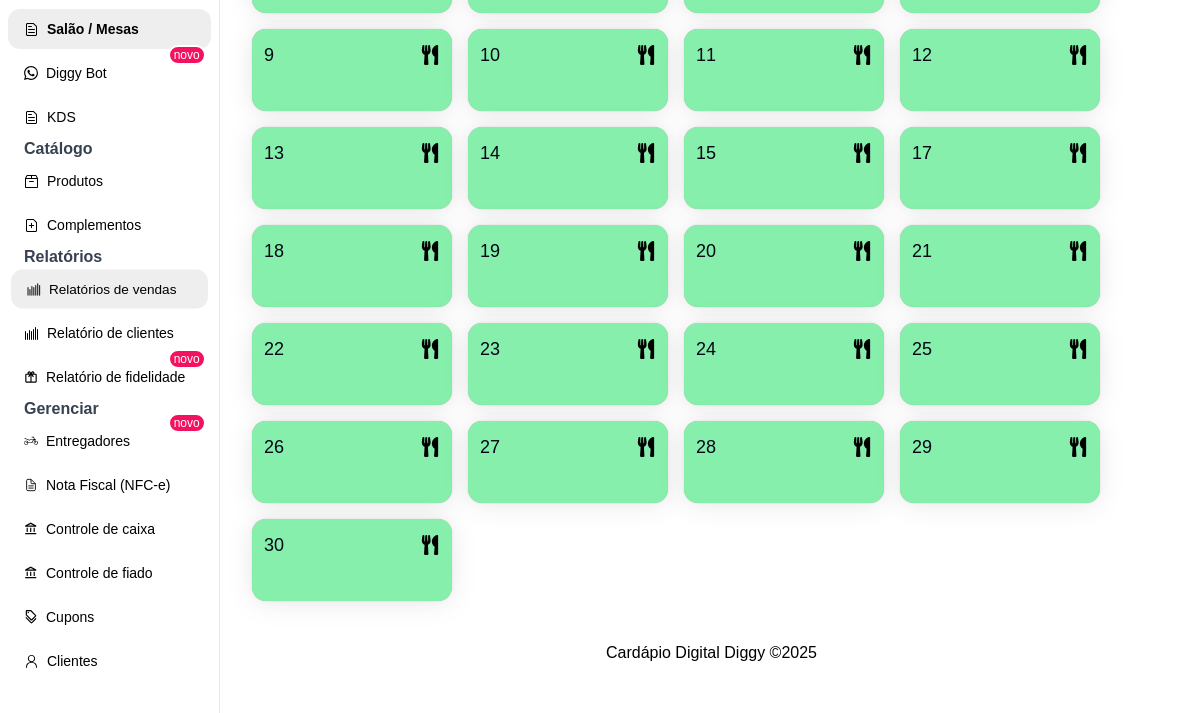 click on "Relatórios de vendas" at bounding box center [109, 289] 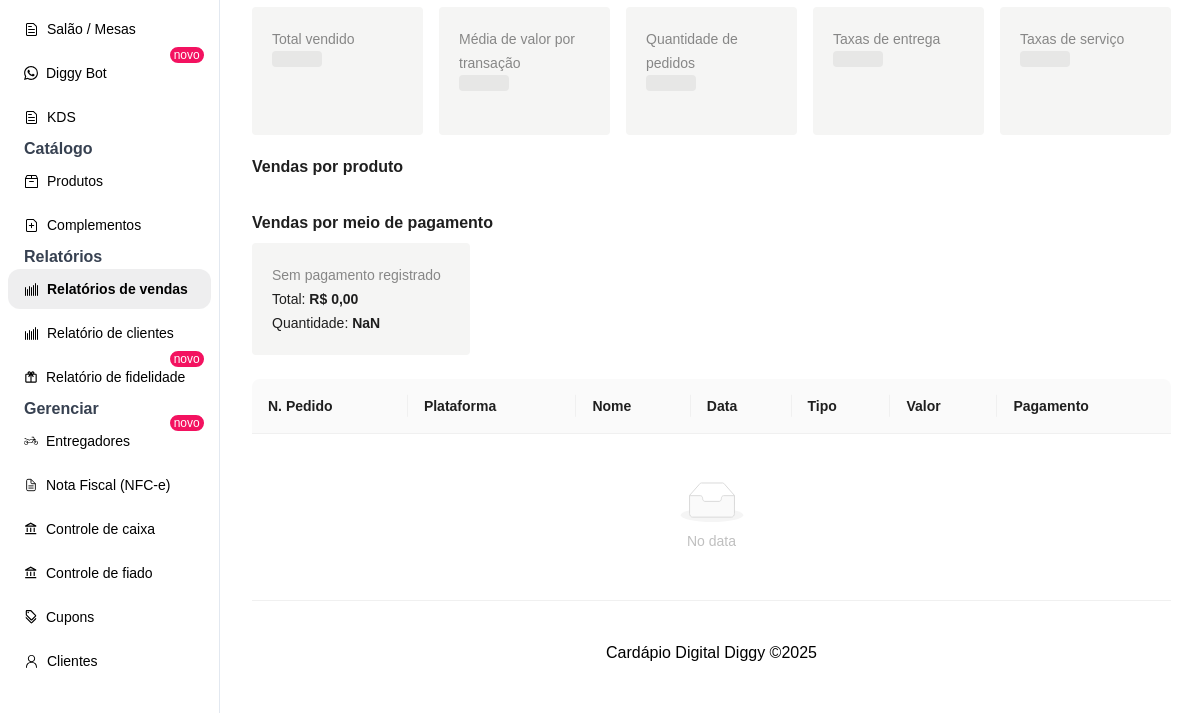 scroll, scrollTop: 0, scrollLeft: 0, axis: both 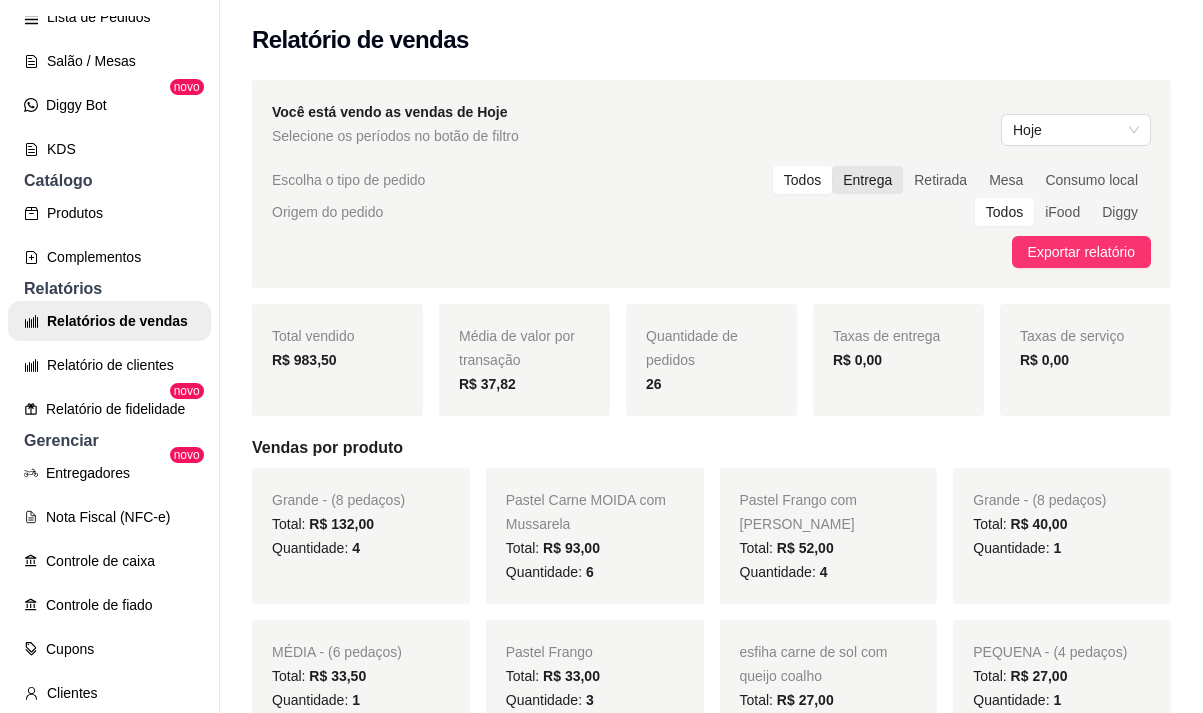 click on "Entrega" at bounding box center [867, 180] 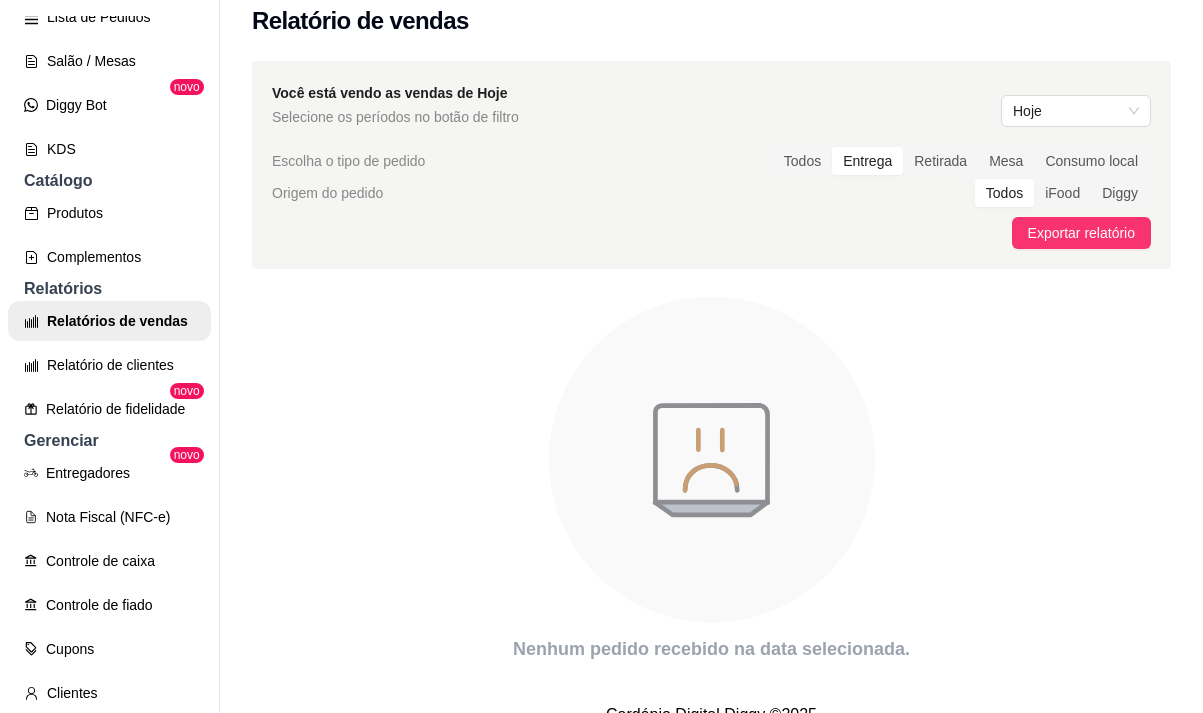 scroll, scrollTop: 0, scrollLeft: 0, axis: both 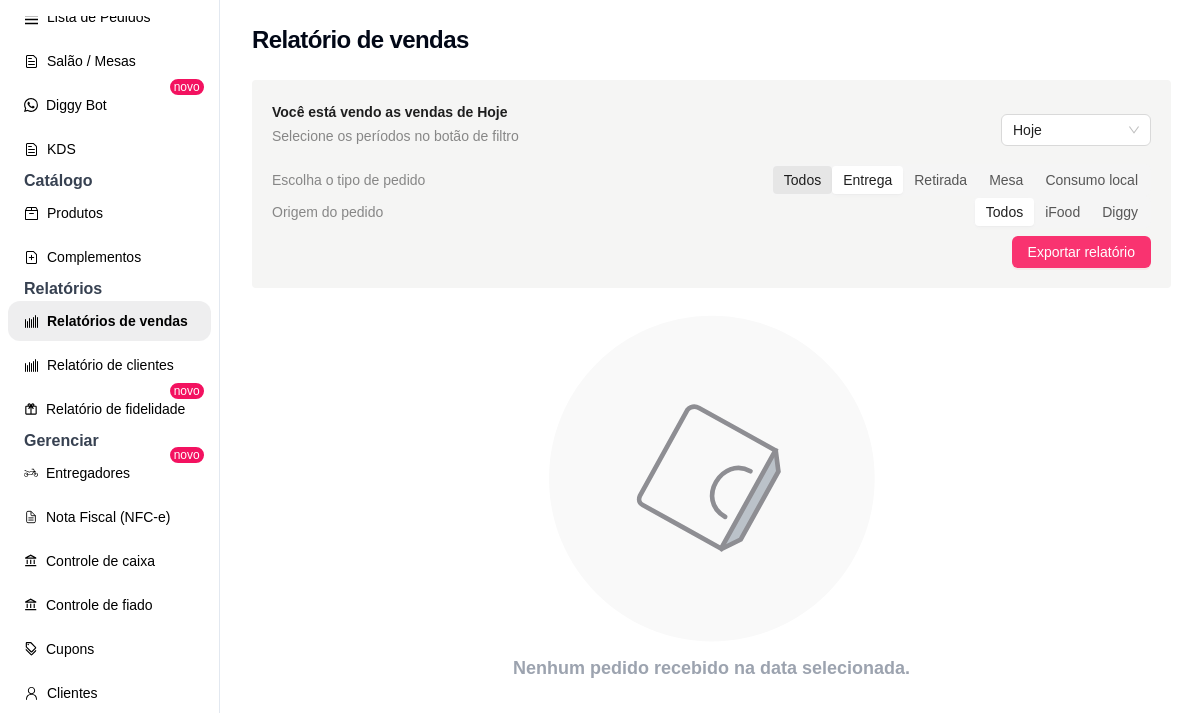 click on "Todos" at bounding box center [802, 180] 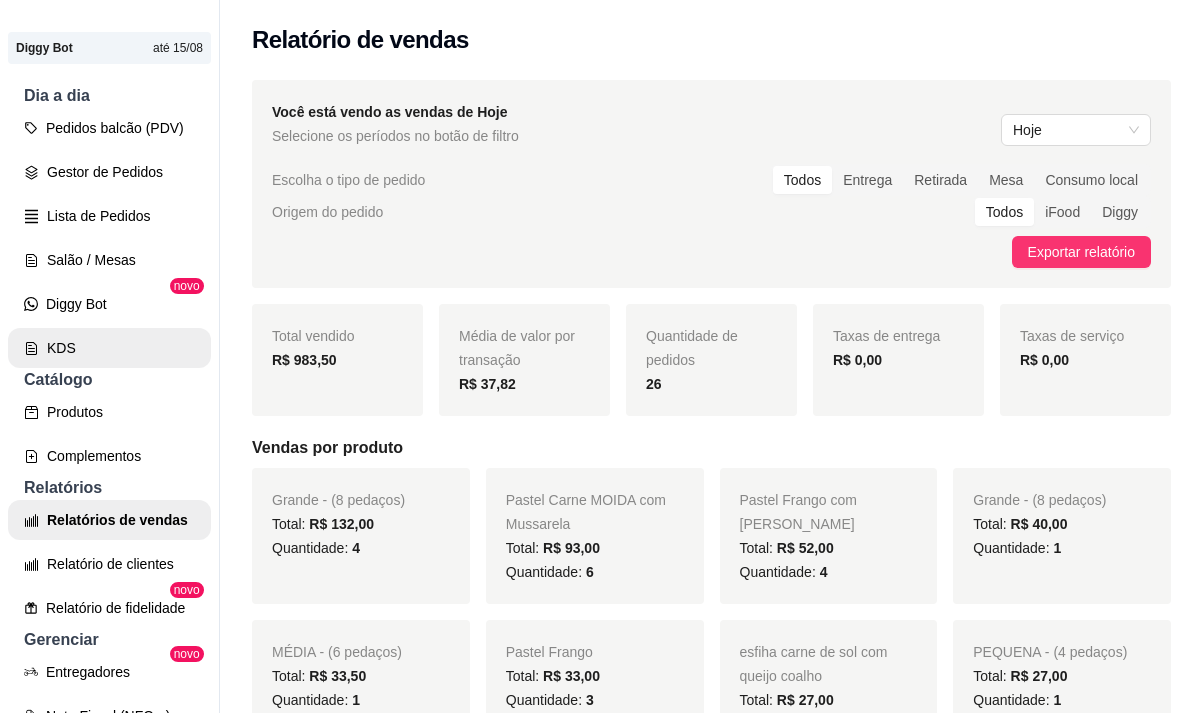 scroll, scrollTop: 0, scrollLeft: 0, axis: both 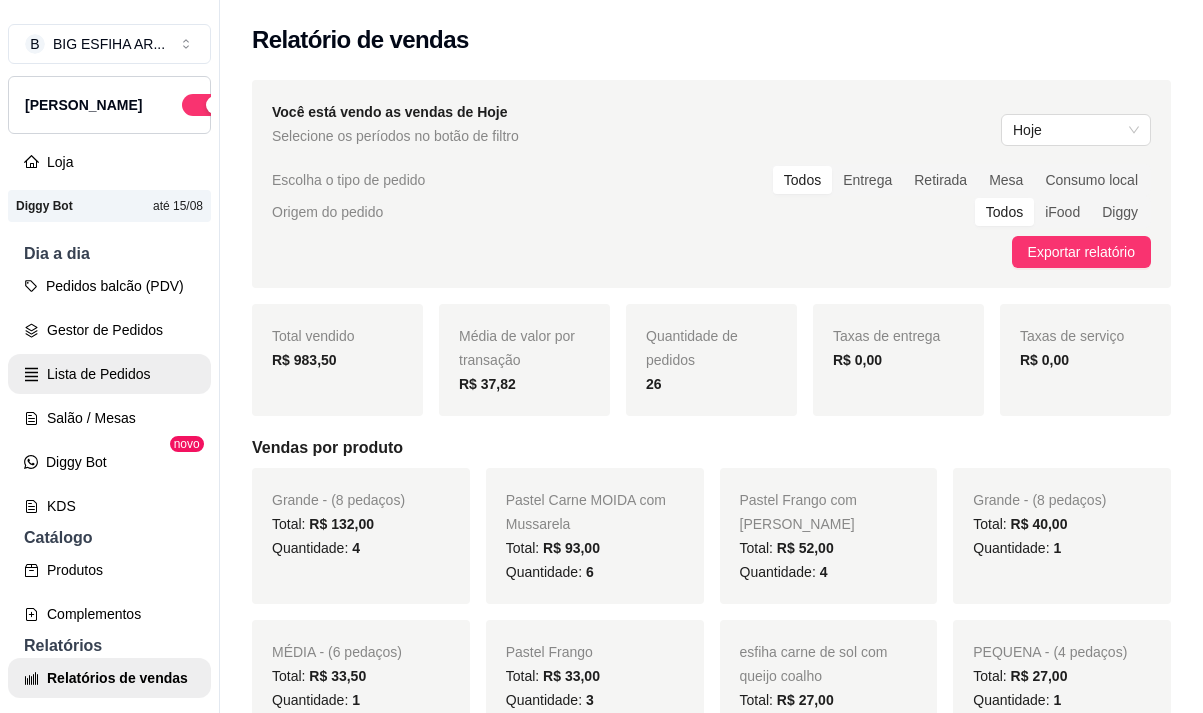 click on "Lista de Pedidos" at bounding box center [109, 374] 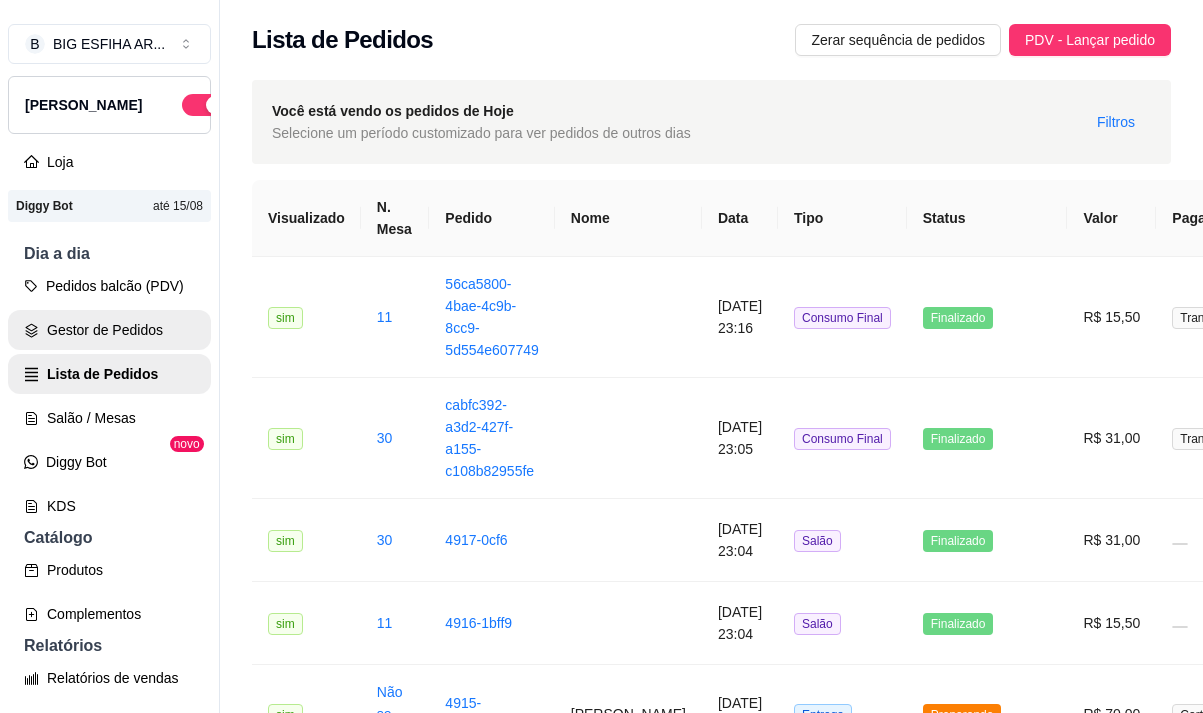 click on "Gestor de Pedidos" at bounding box center [109, 330] 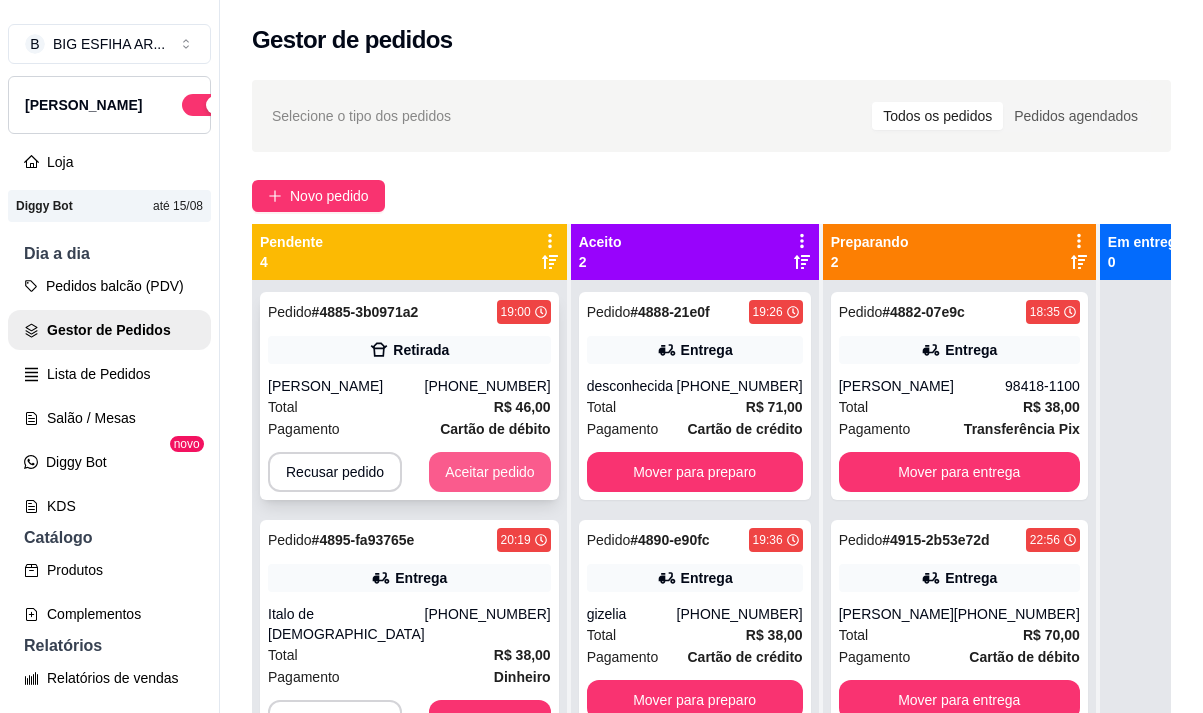 click on "Aceitar pedido" at bounding box center [490, 472] 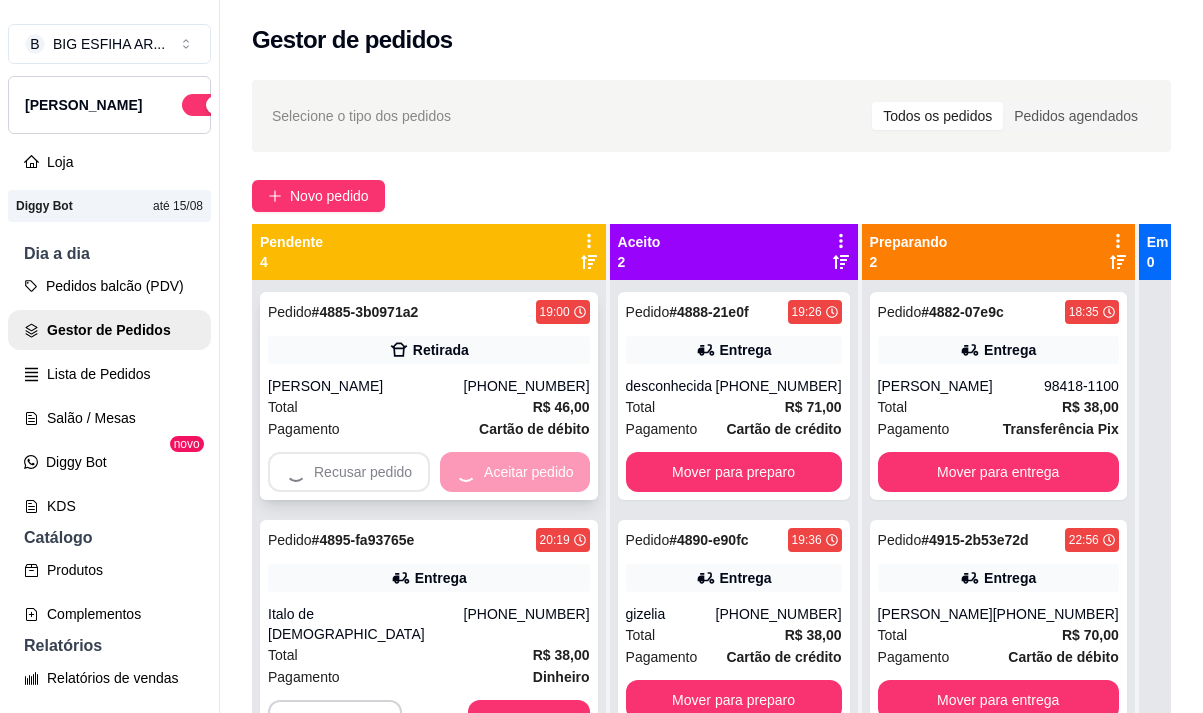 click on "Recusar pedido Aceitar pedido" at bounding box center [429, 472] 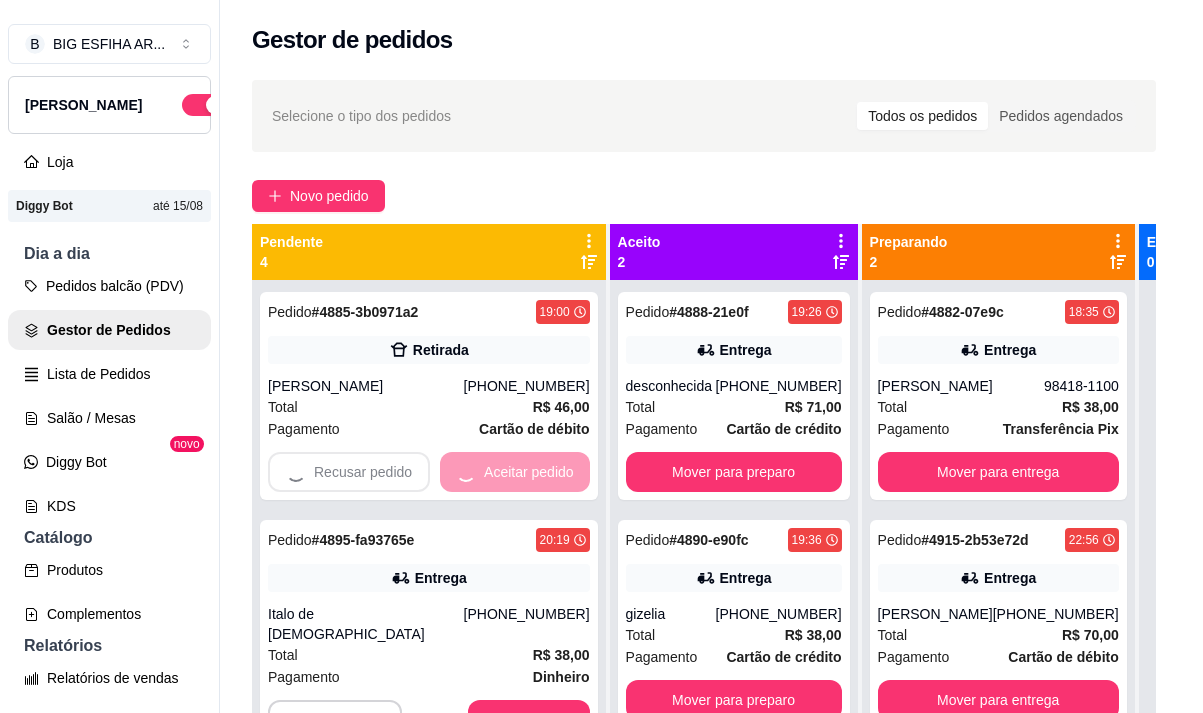 click on "RETIRADA" at bounding box center [599, 464] 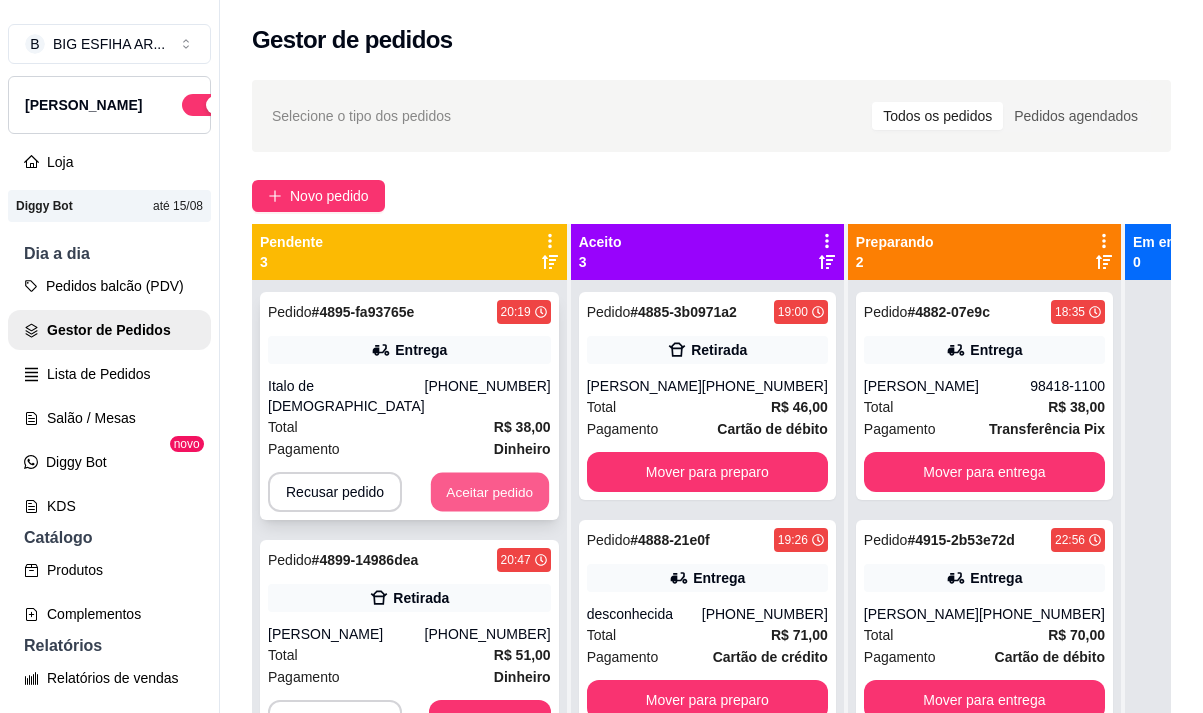 click on "Aceitar pedido" at bounding box center (490, 492) 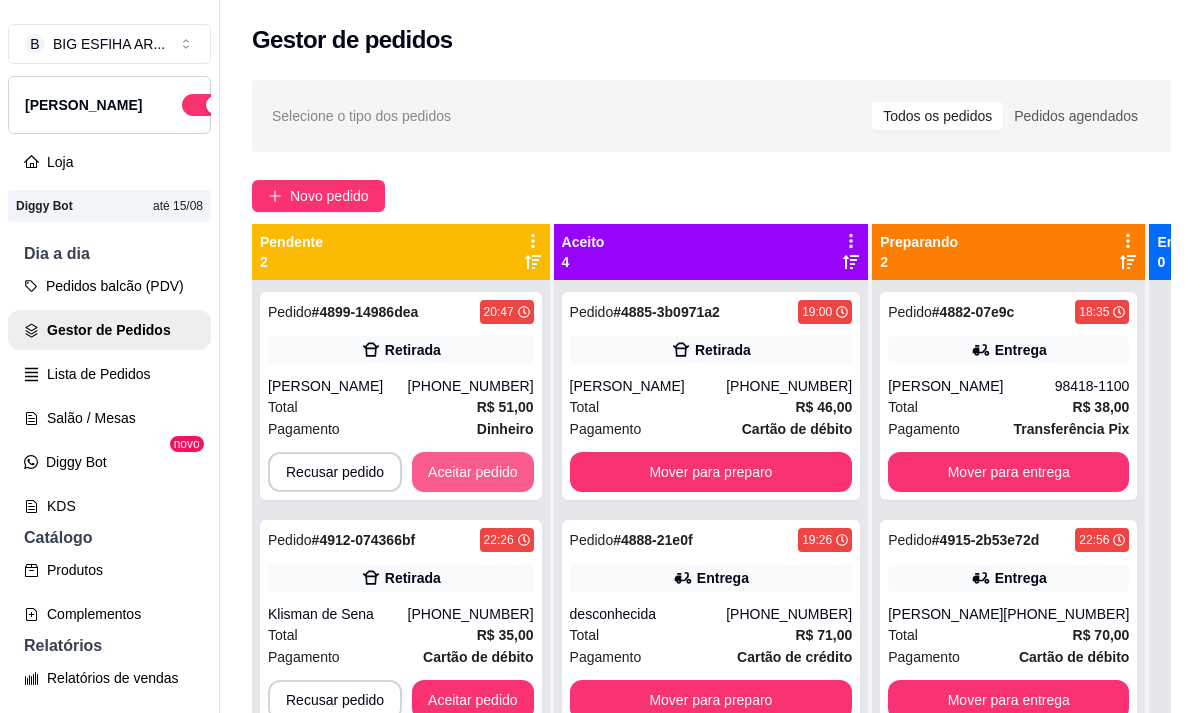 click on "Aceitar pedido" at bounding box center (473, 472) 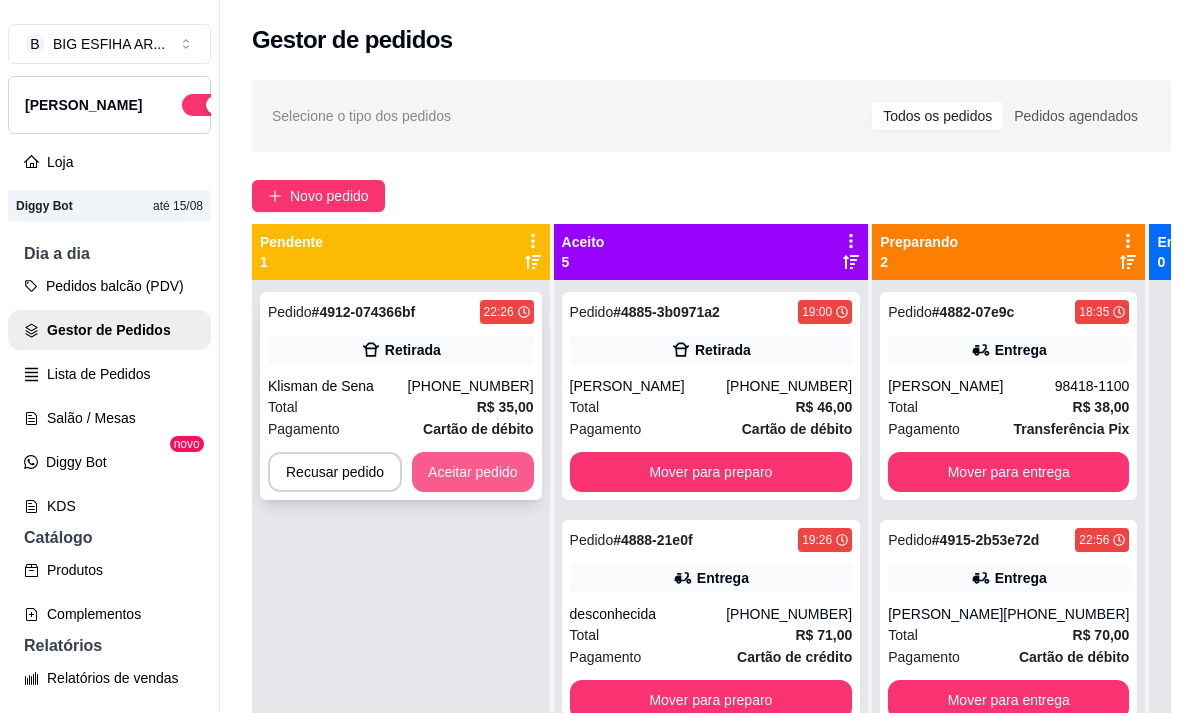 click on "Aceitar pedido" at bounding box center [473, 472] 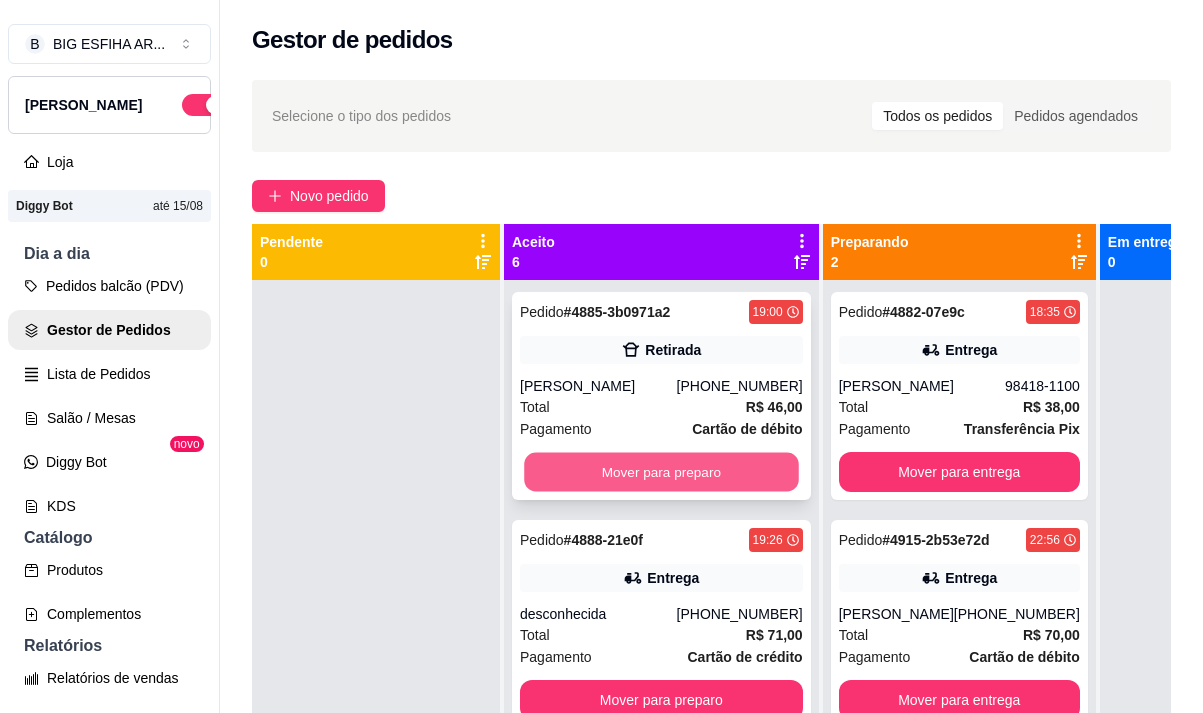 click on "Mover para preparo" at bounding box center [661, 472] 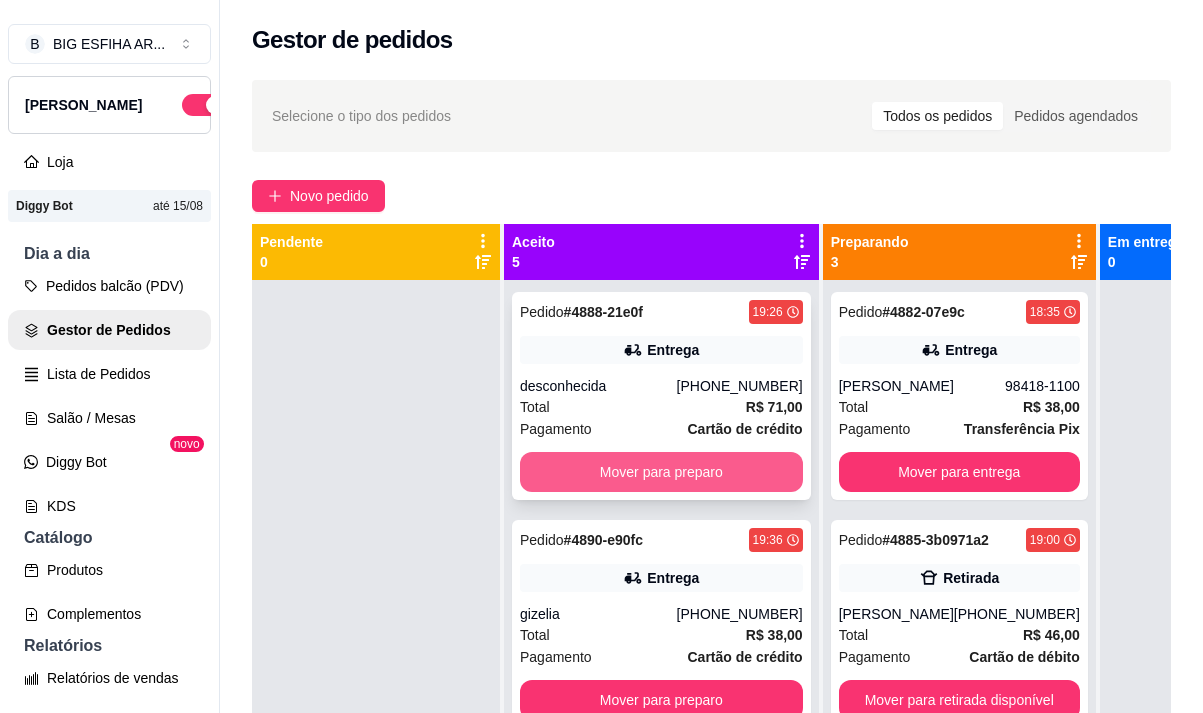 click on "Mover para preparo" at bounding box center [661, 472] 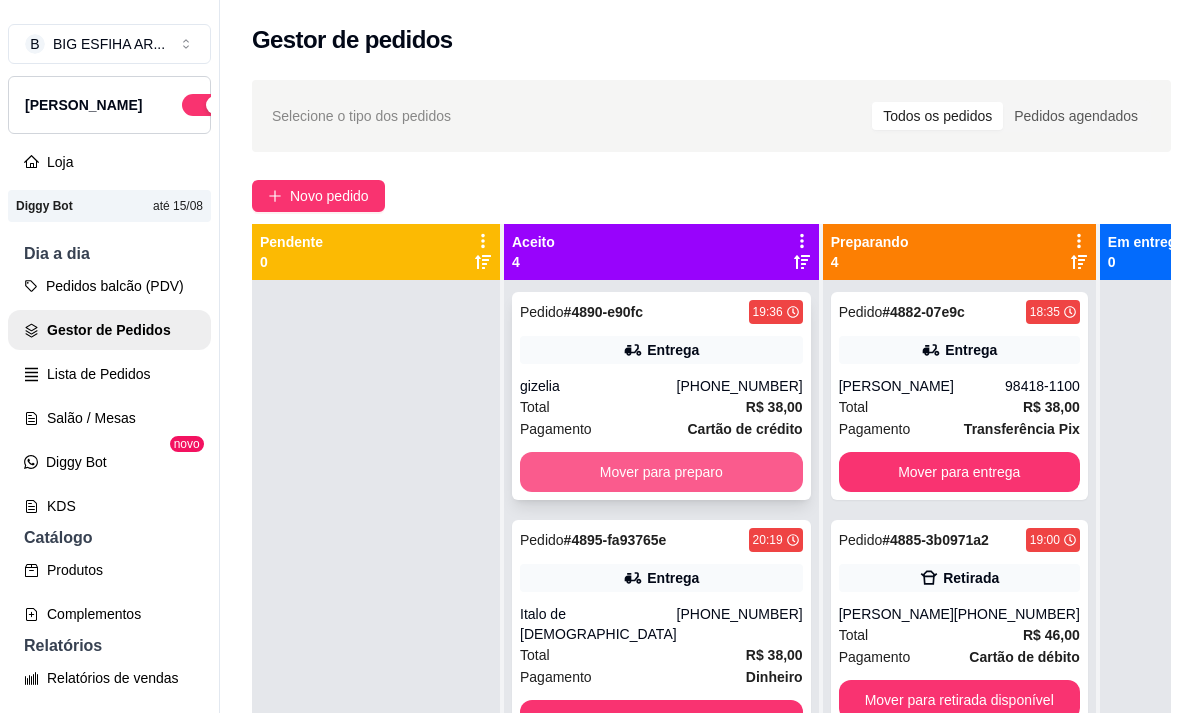 click on "Mover para preparo" at bounding box center (661, 472) 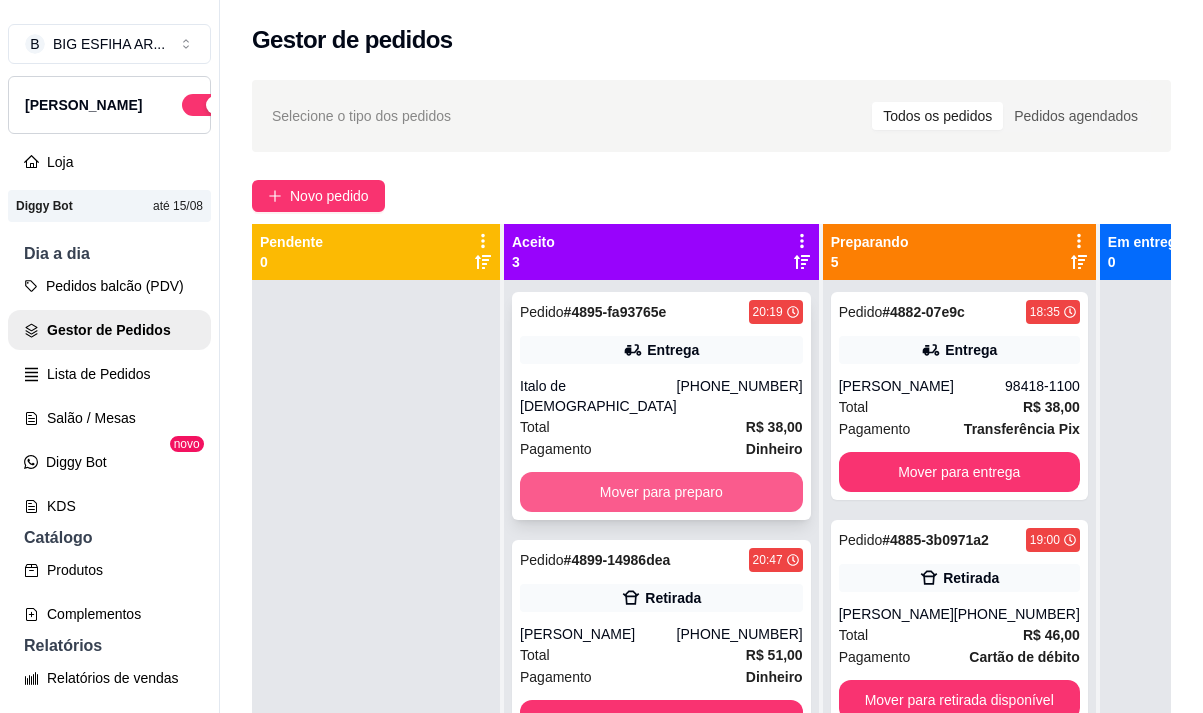 click on "Mover para preparo" at bounding box center (661, 492) 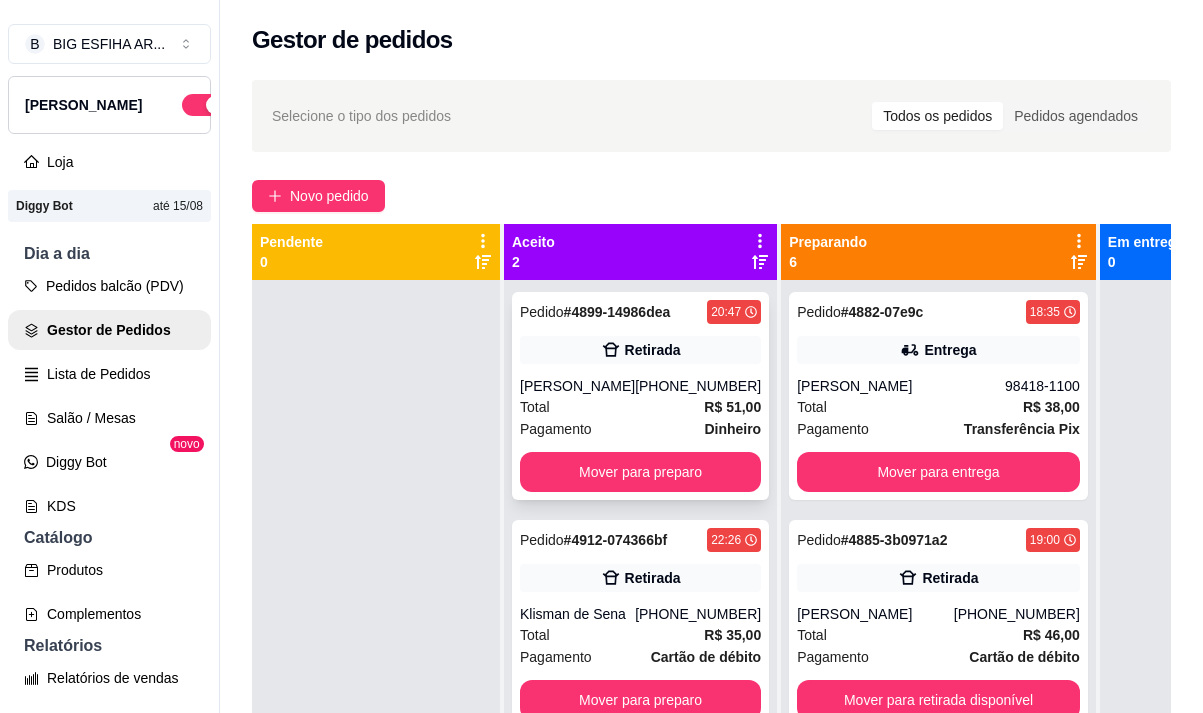 click on "Pedido  # 4899-14986dea 20:47 Retirada [PERSON_NAME] [PHONE_NUMBER] Total R$ 51,00 Pagamento Dinheiro Mover para preparo" at bounding box center [640, 396] 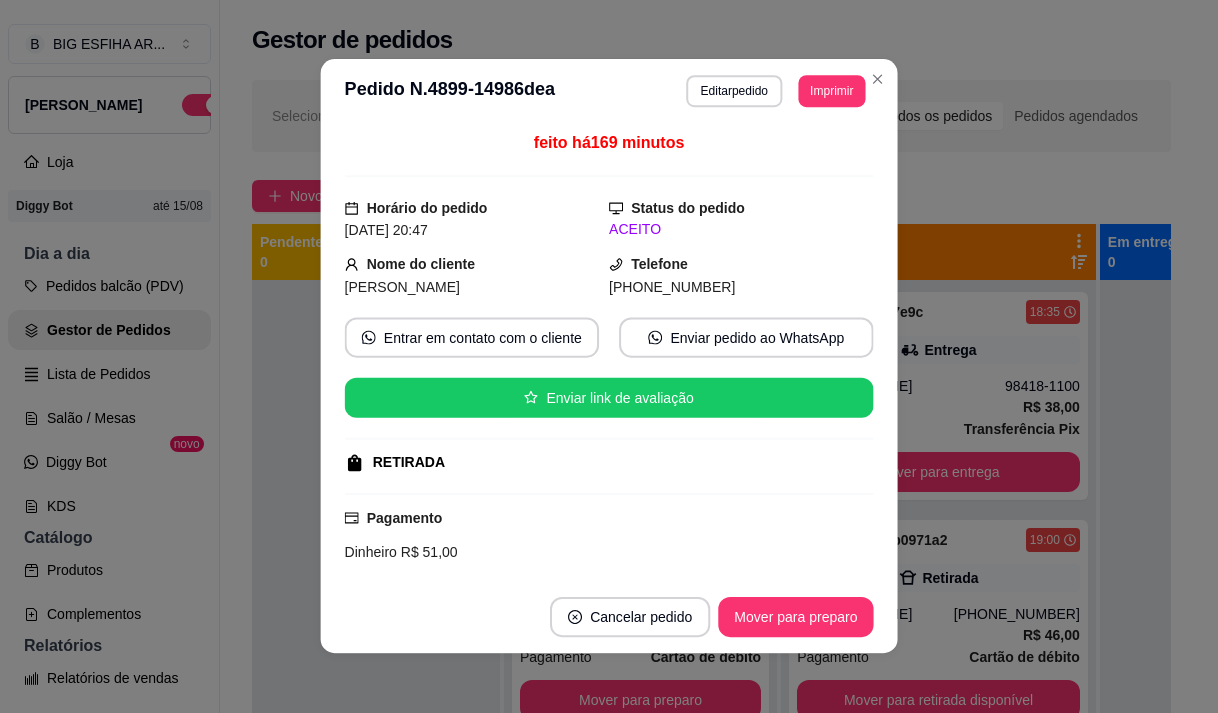 click on "RETIRADA" at bounding box center (607, 462) 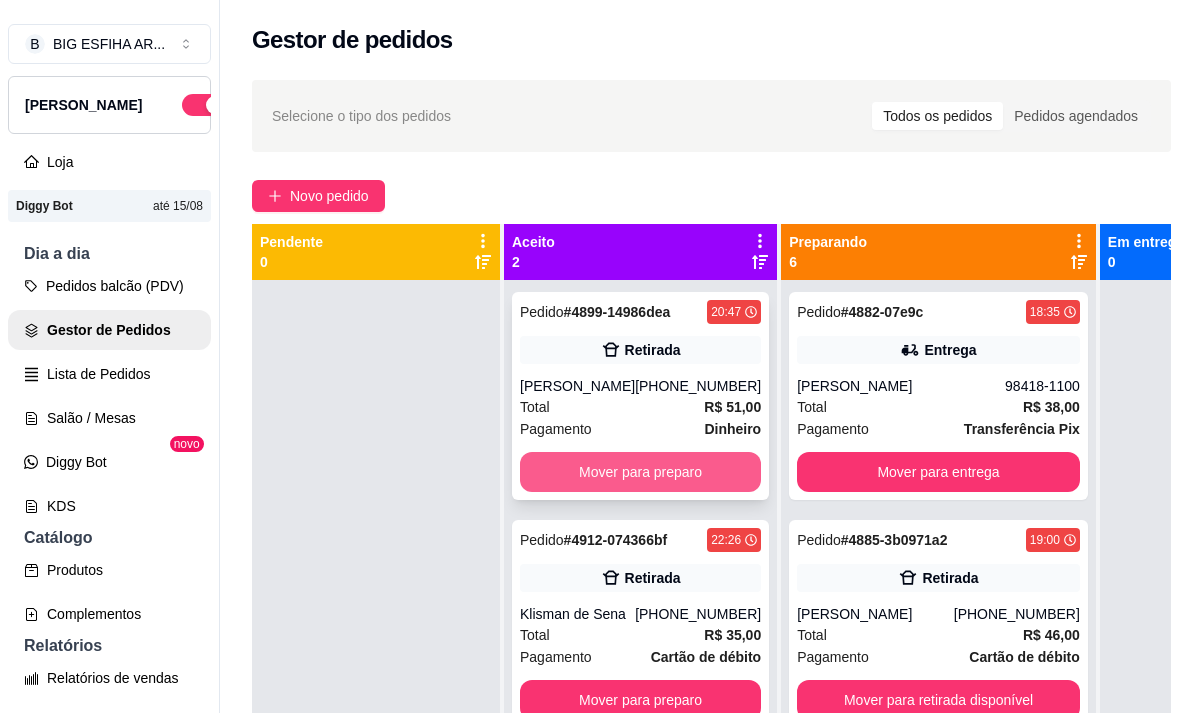 click on "Mover para preparo" at bounding box center [640, 472] 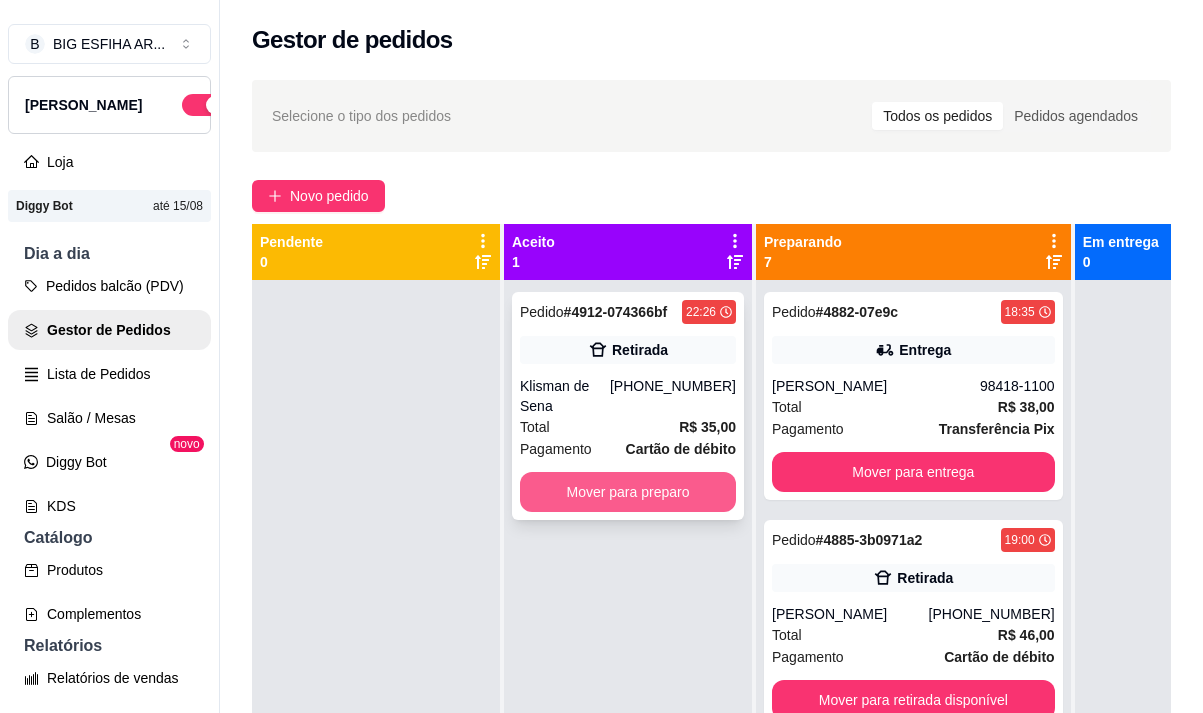 click on "Mover para preparo" at bounding box center [628, 492] 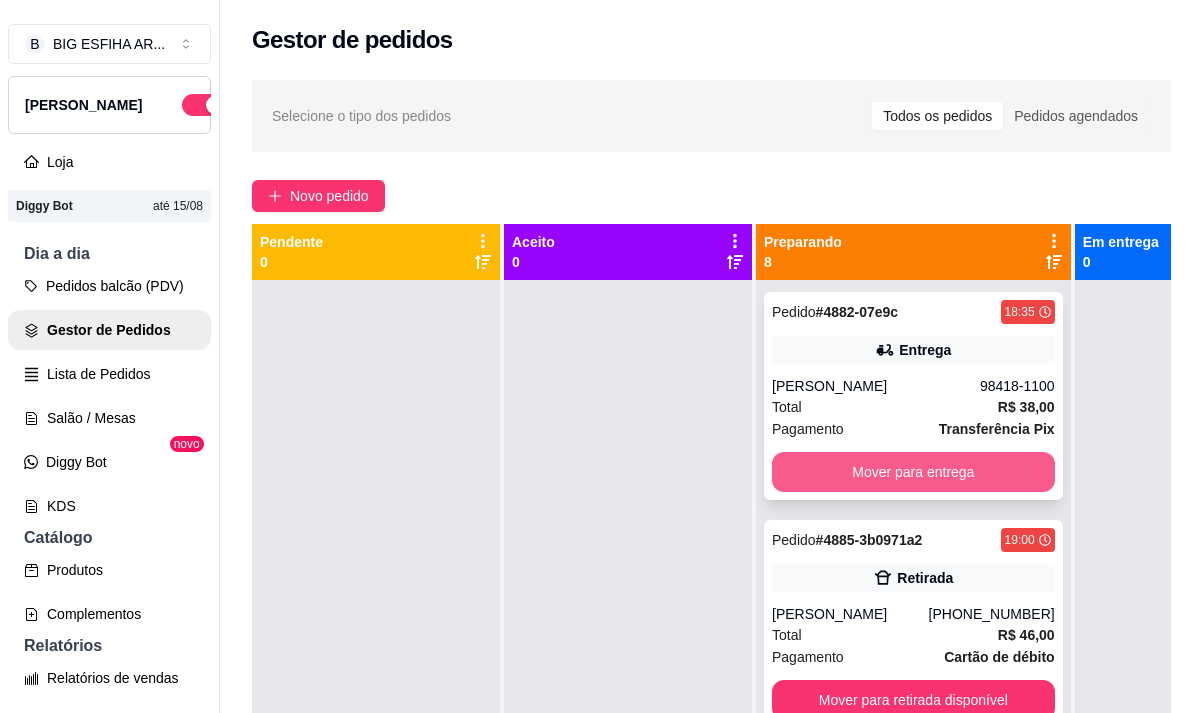 click on "Mover para entrega" at bounding box center (913, 472) 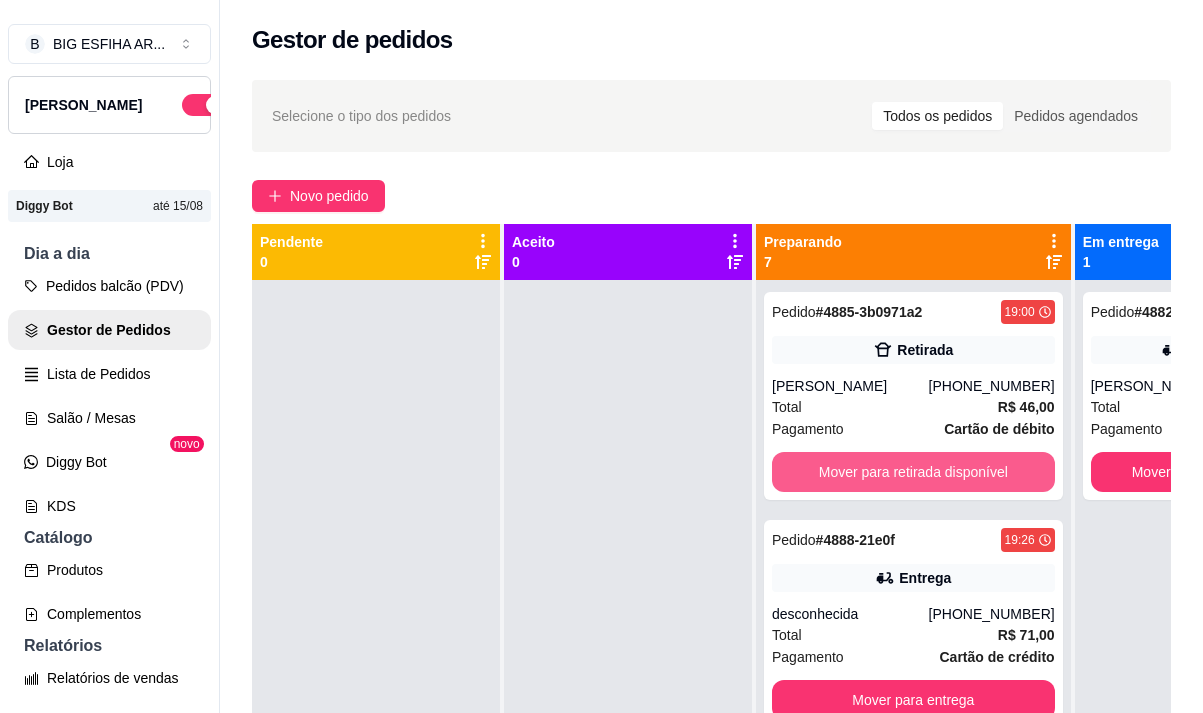 click on "Mover para retirada disponível" at bounding box center [913, 472] 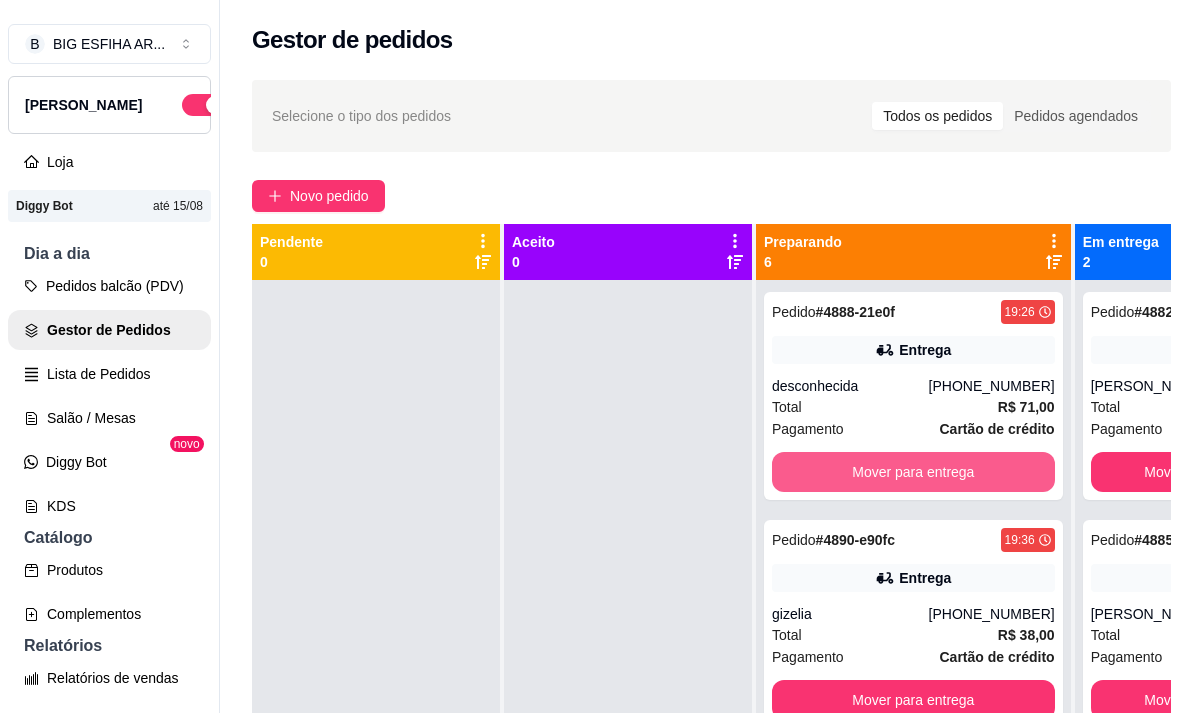click on "Mover para entrega" at bounding box center (913, 472) 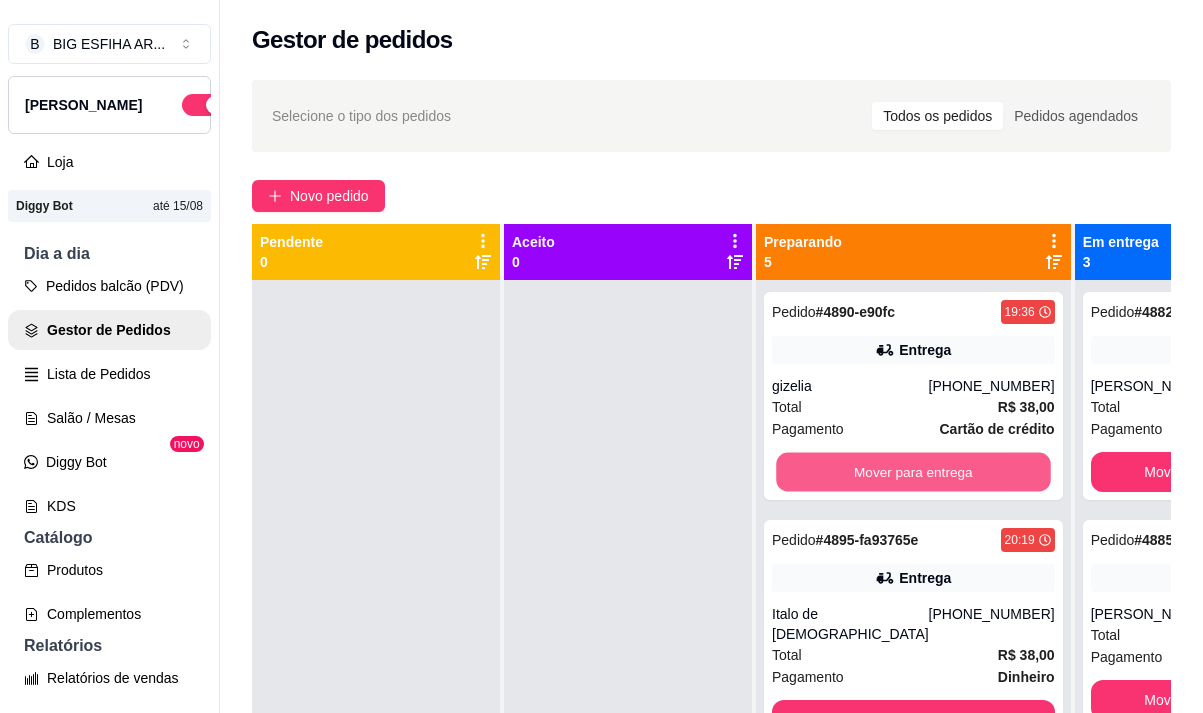 click on "Mover para entrega" at bounding box center [913, 472] 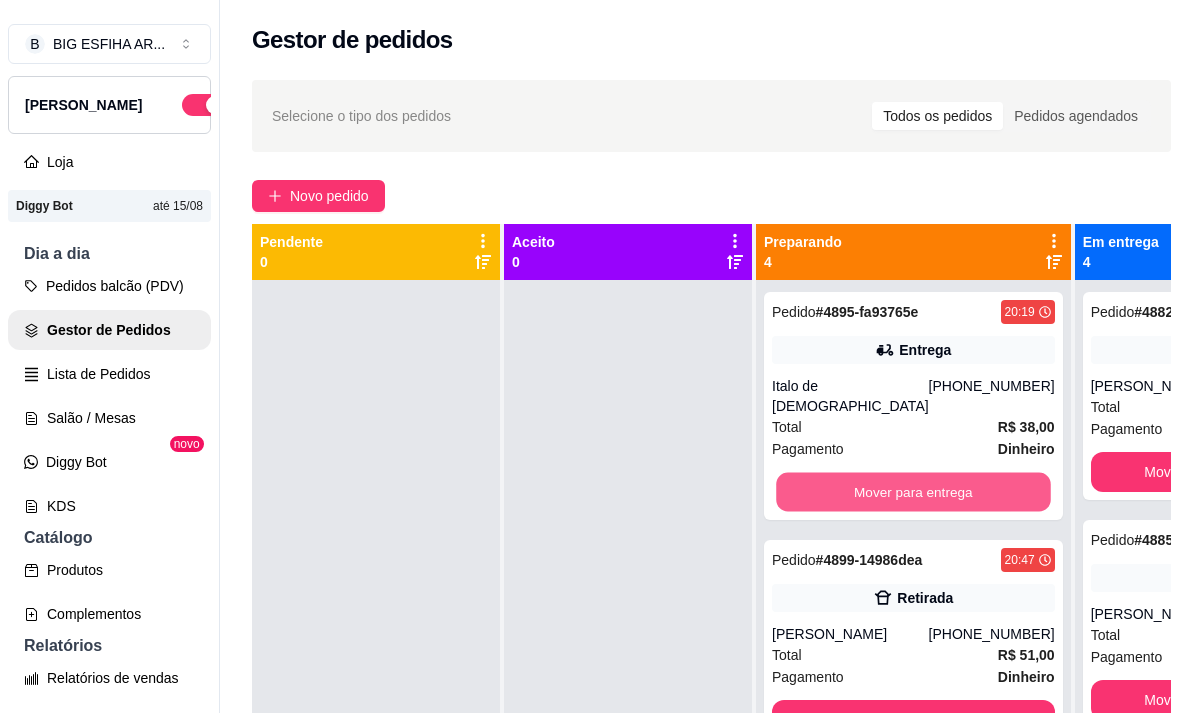 click on "Mover para entrega" at bounding box center (913, 492) 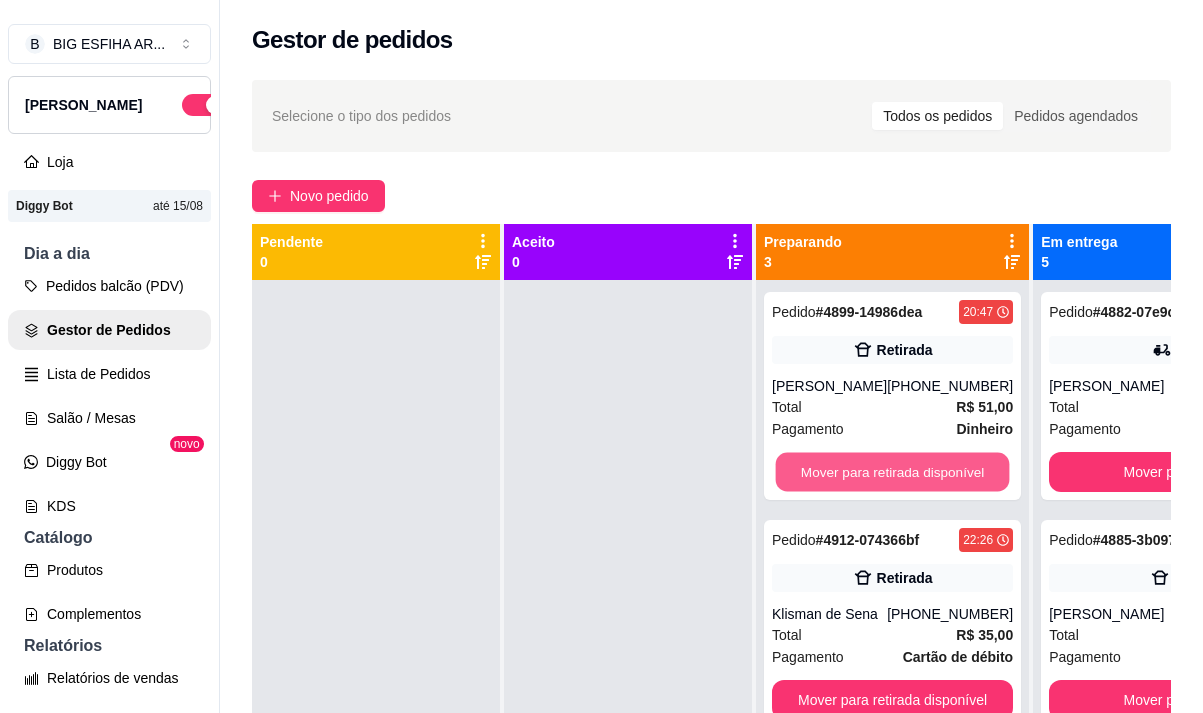click on "Mover para retirada disponível" at bounding box center (893, 472) 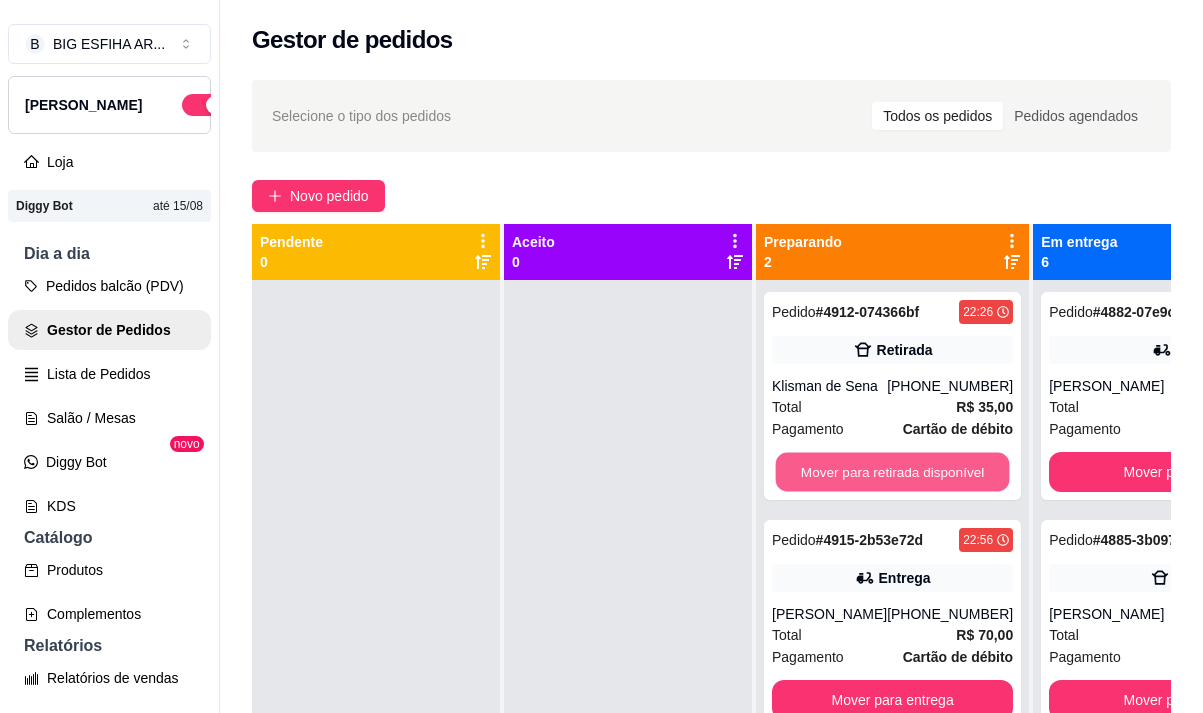 click on "Mover para retirada disponível" at bounding box center [893, 472] 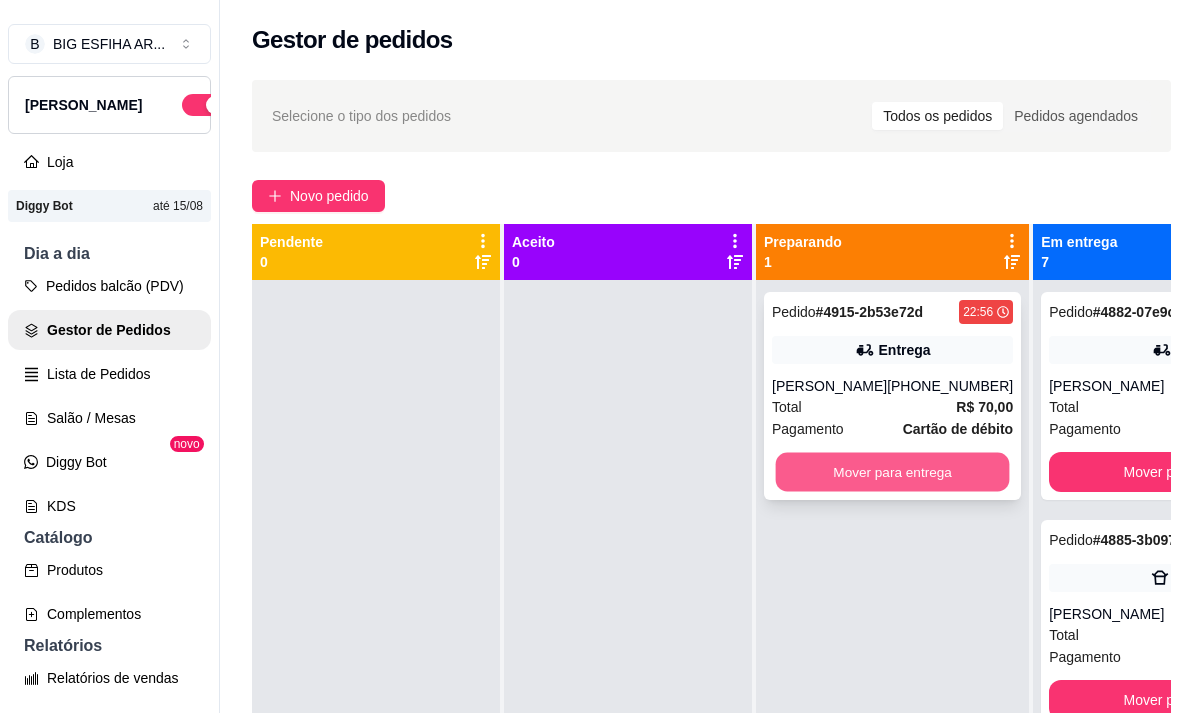 click on "Mover para entrega" at bounding box center (893, 472) 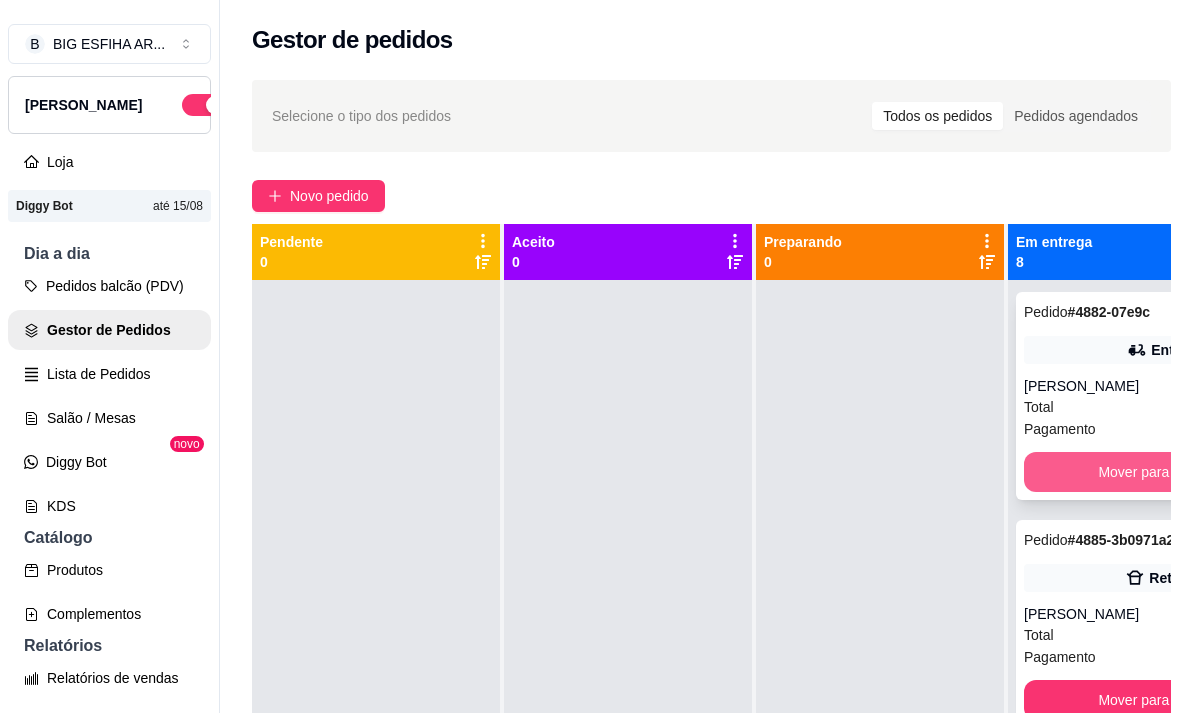 click on "Mover para finalizado" at bounding box center [1165, 472] 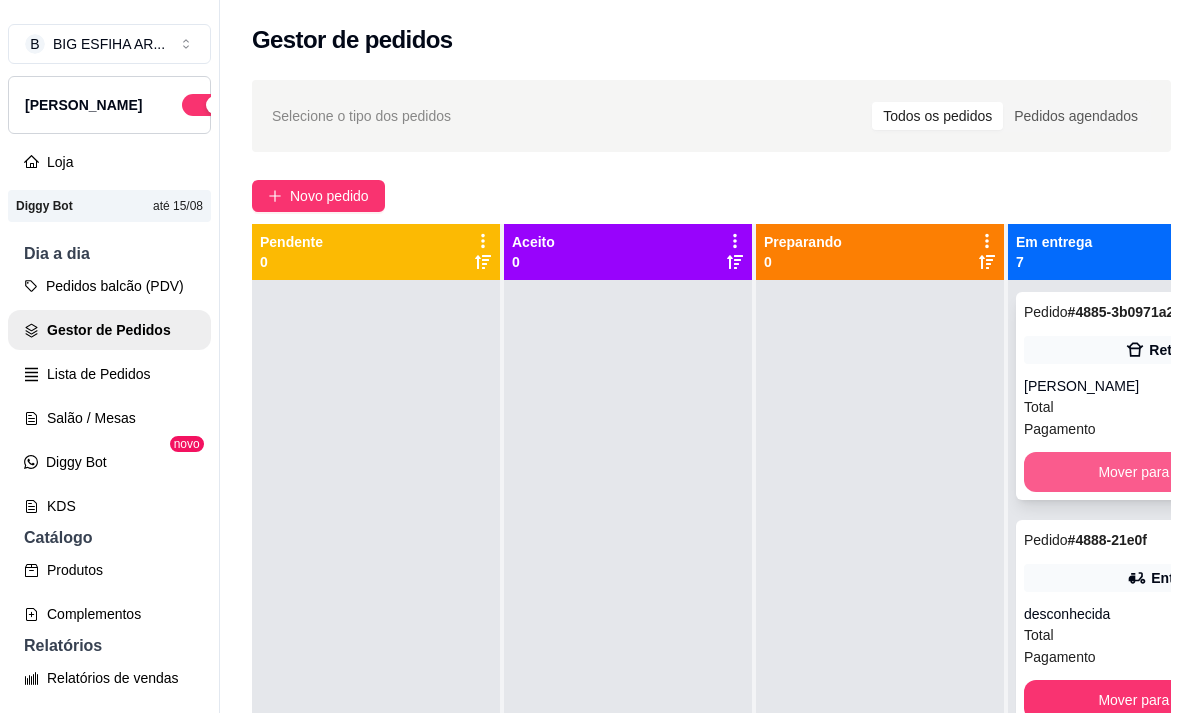 click on "Mover para finalizado" at bounding box center [1165, 472] 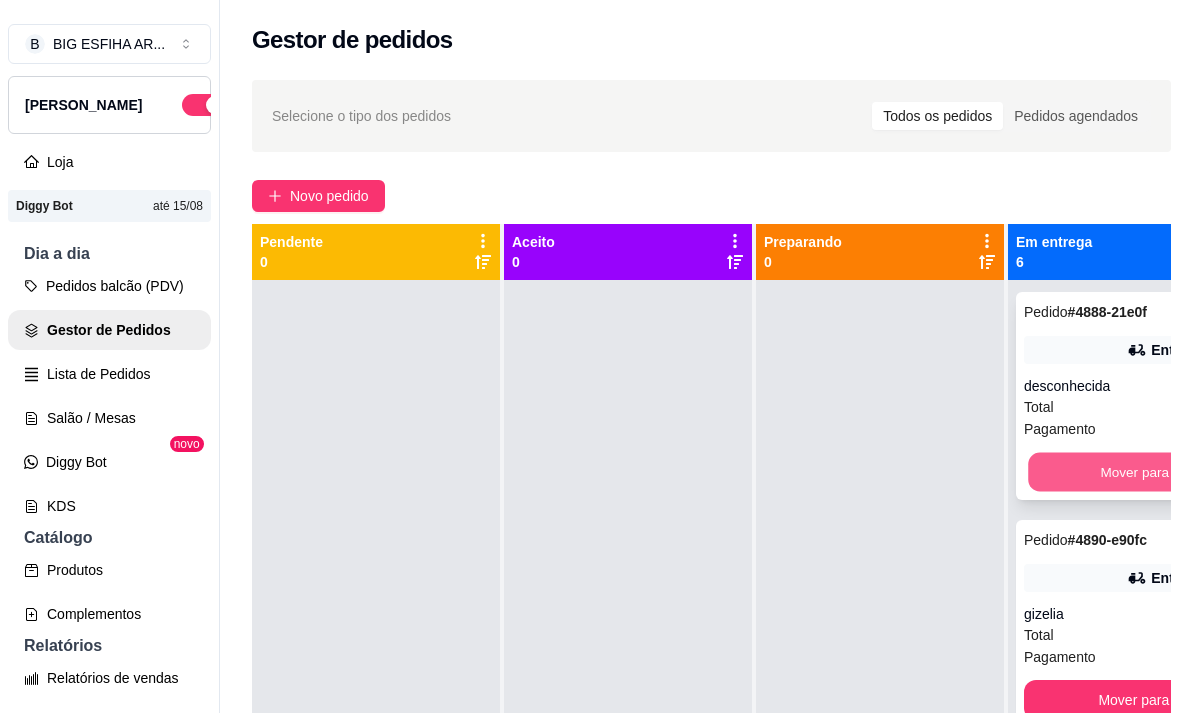 click on "Mover para finalizado" at bounding box center (1165, 472) 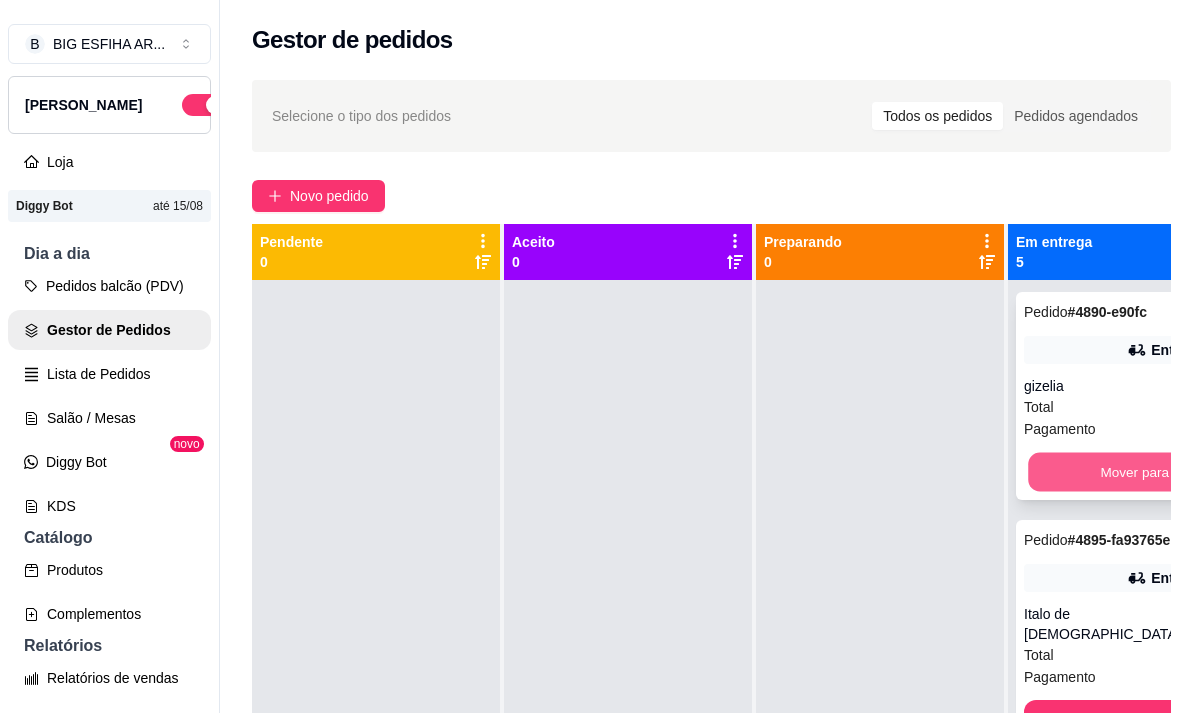 click on "Mover para finalizado" at bounding box center [1165, 472] 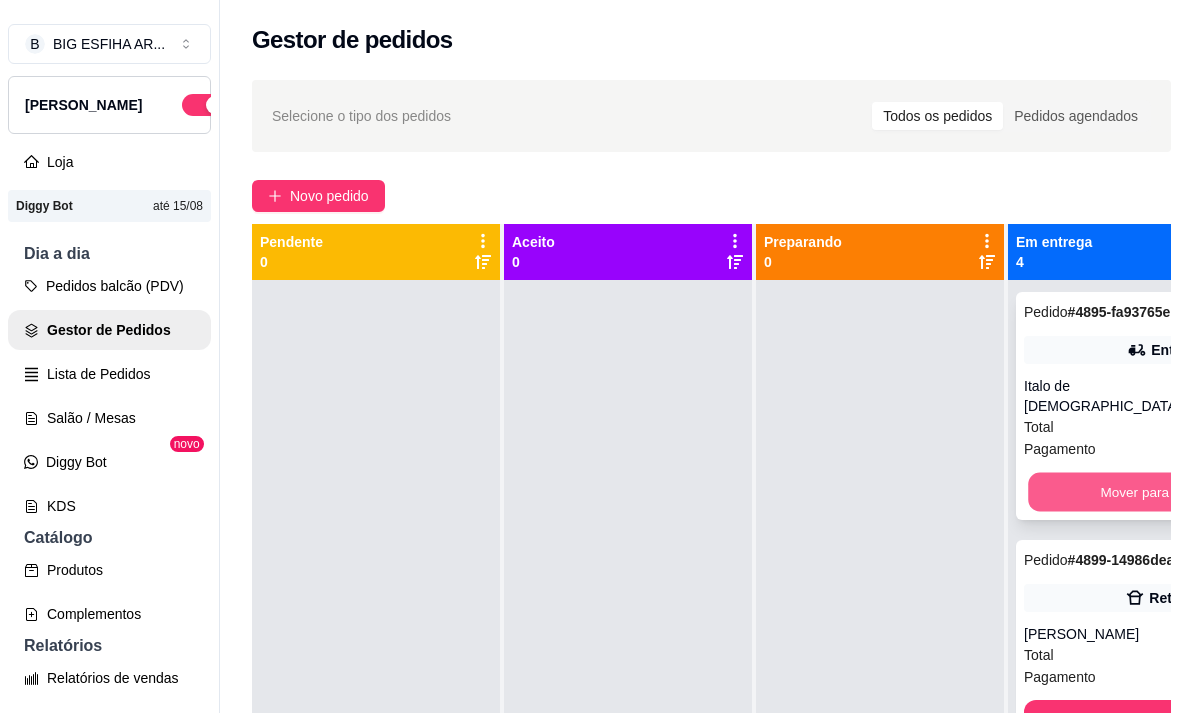 click on "Mover para finalizado" at bounding box center [1165, 492] 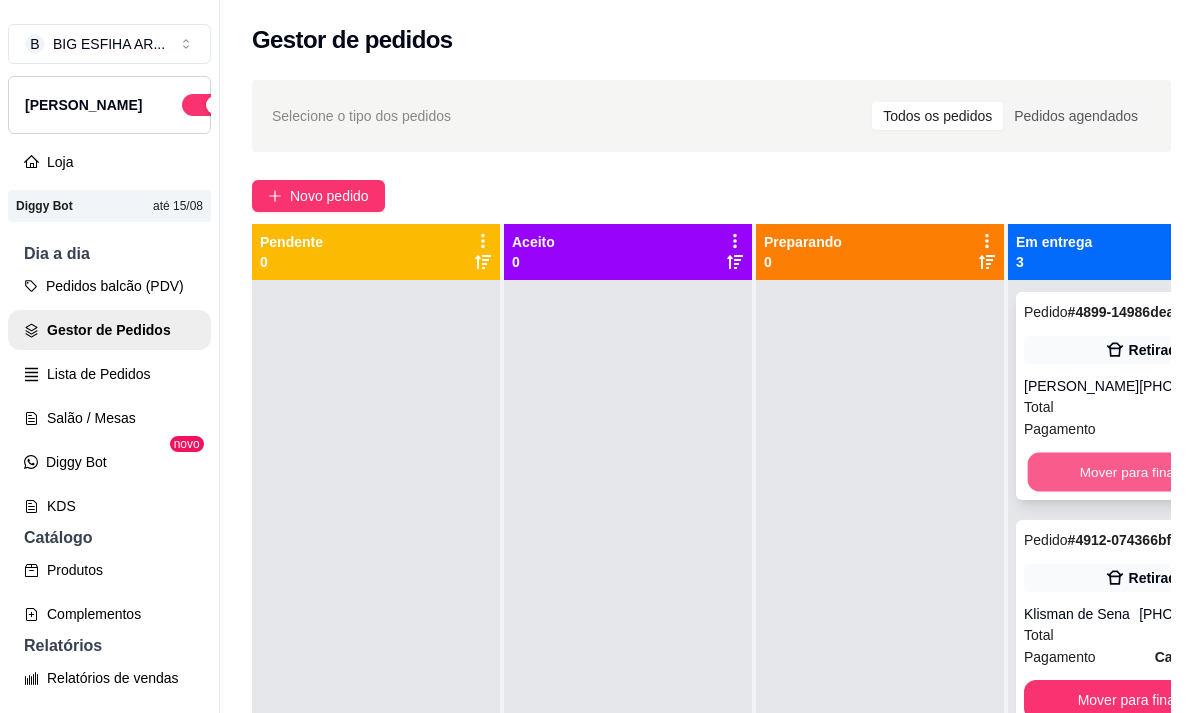 click on "Mover para finalizado" at bounding box center [1145, 472] 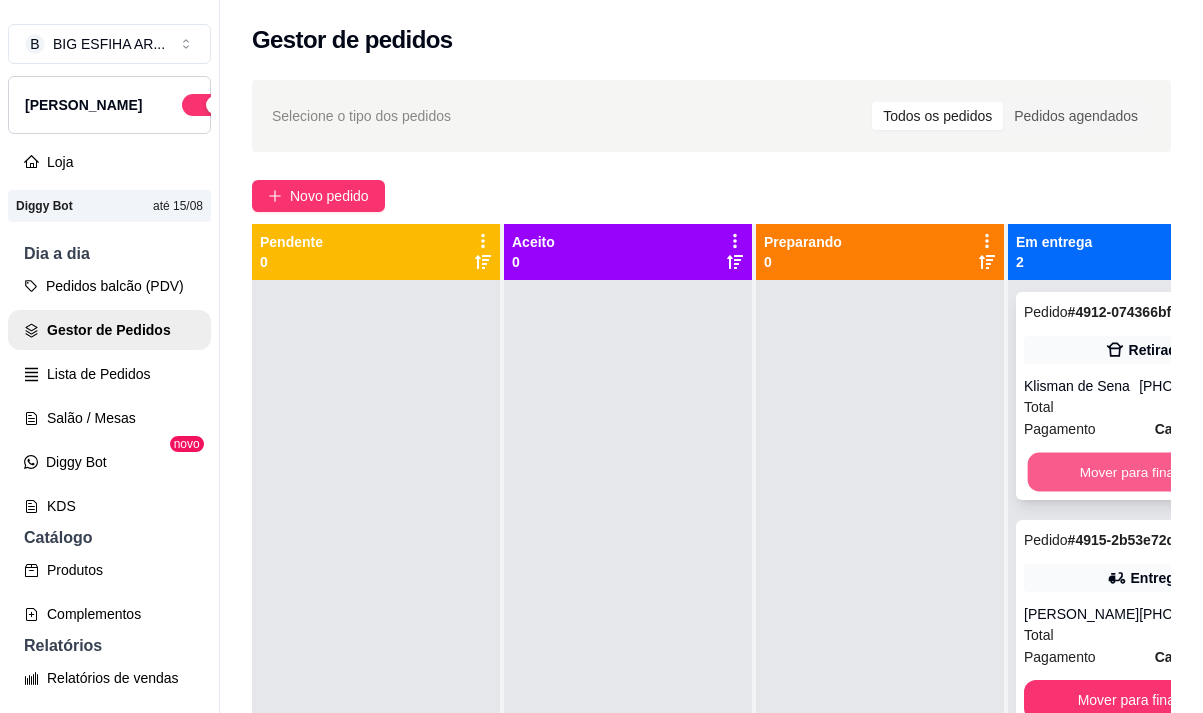 click on "Mover para finalizado" at bounding box center [1145, 472] 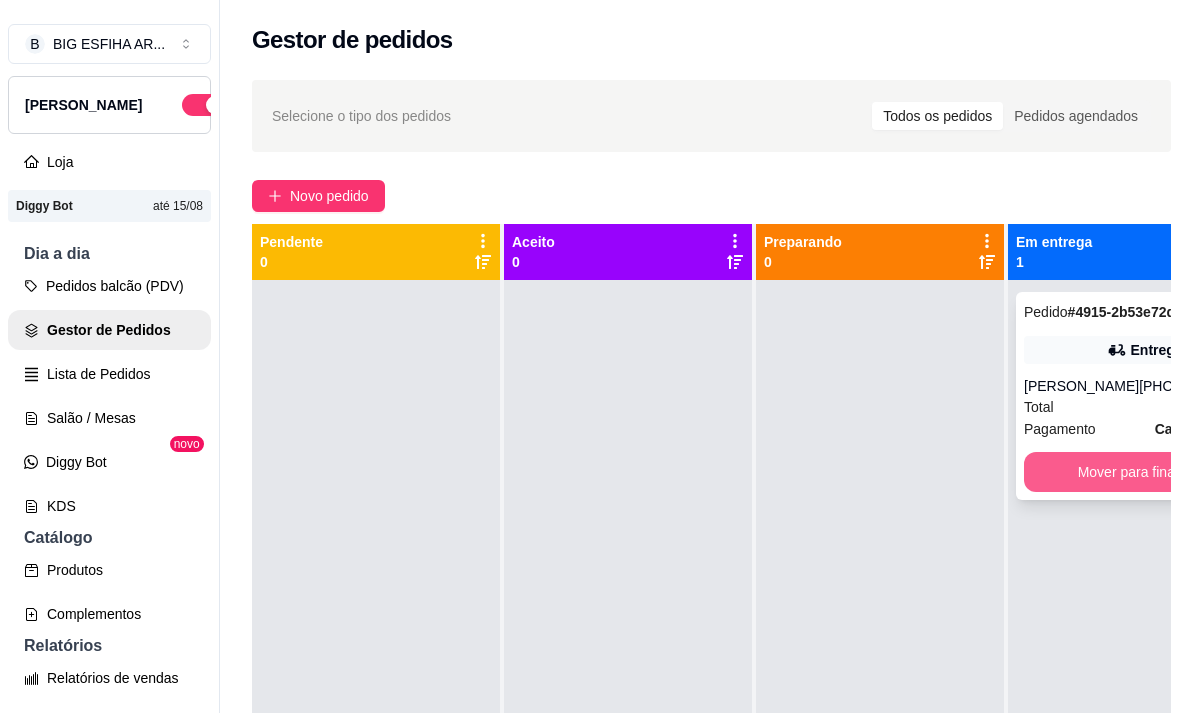 click on "Mover para finalizado" at bounding box center [1144, 472] 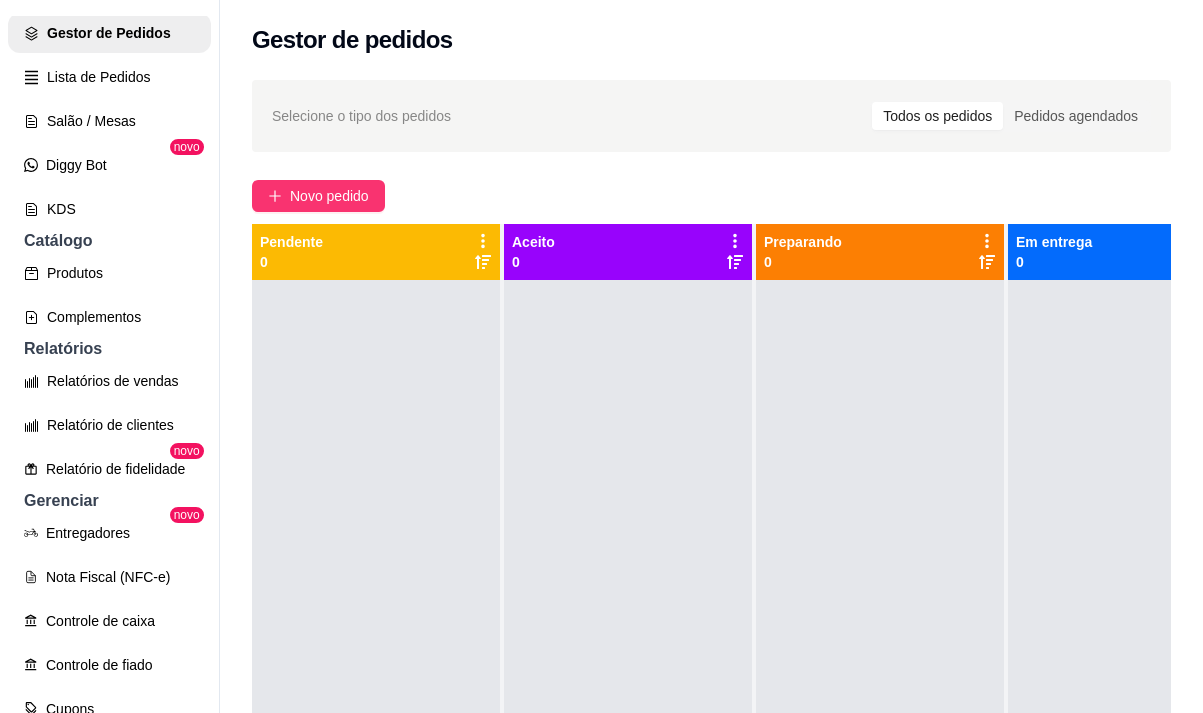 scroll, scrollTop: 300, scrollLeft: 0, axis: vertical 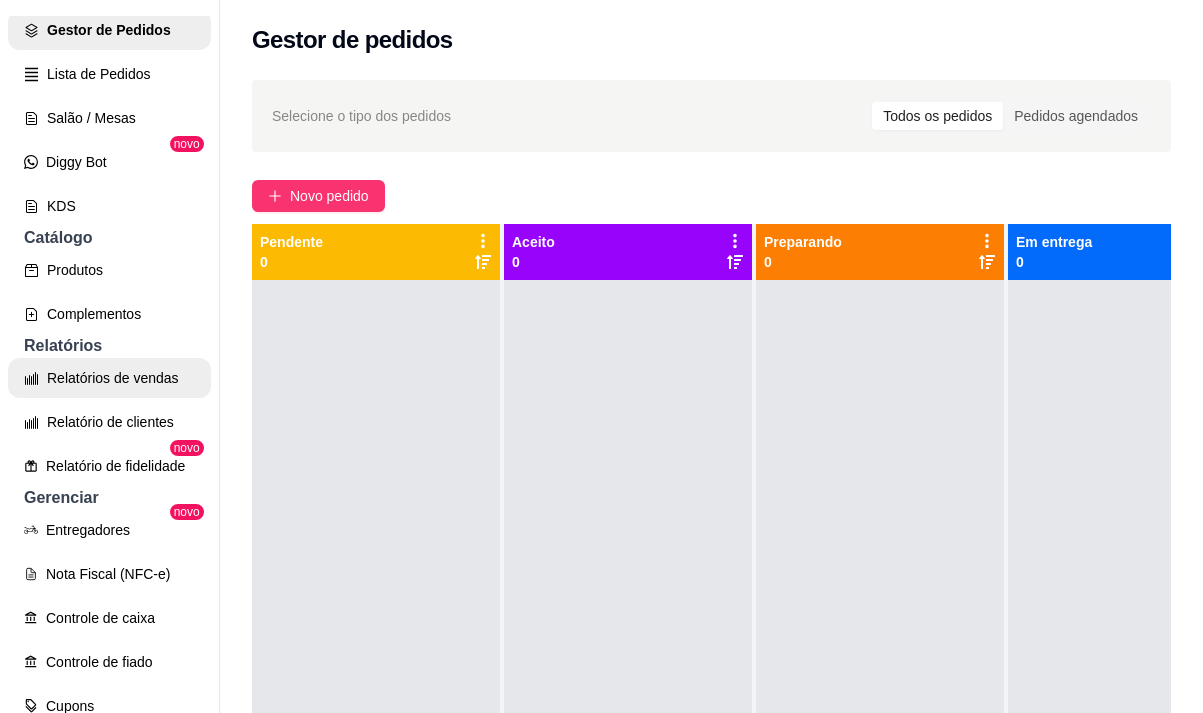 click on "Relatórios de vendas" at bounding box center (109, 378) 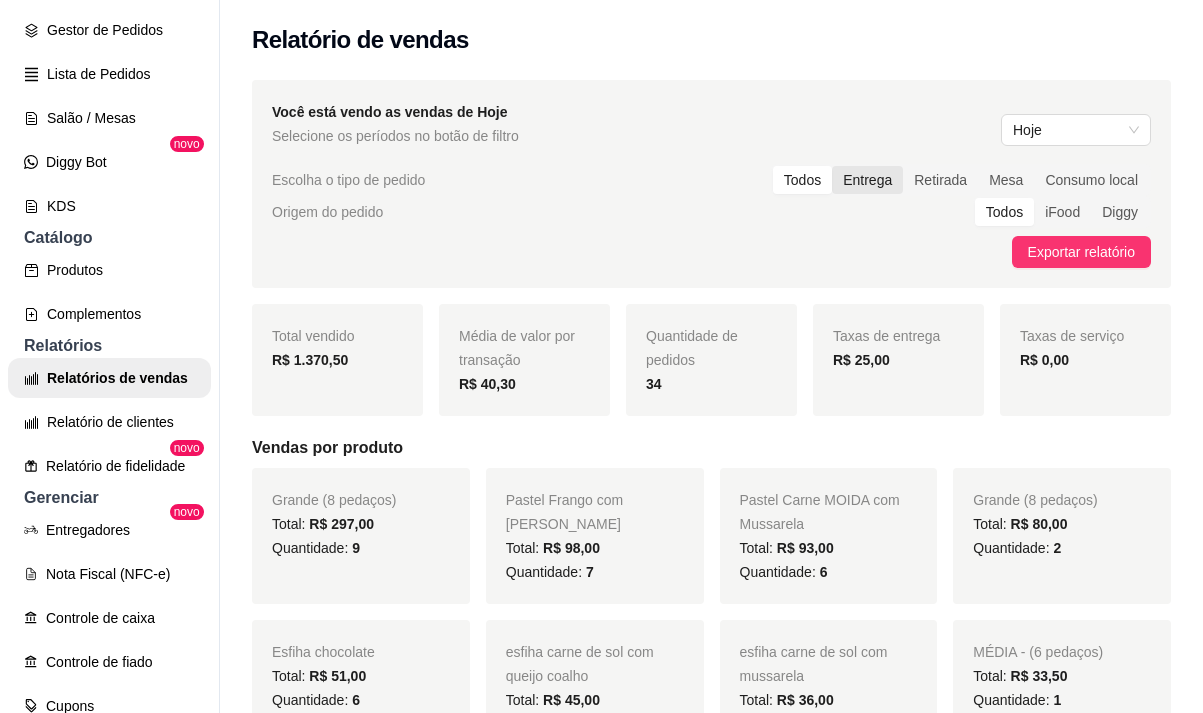 click on "Entrega" at bounding box center [867, 180] 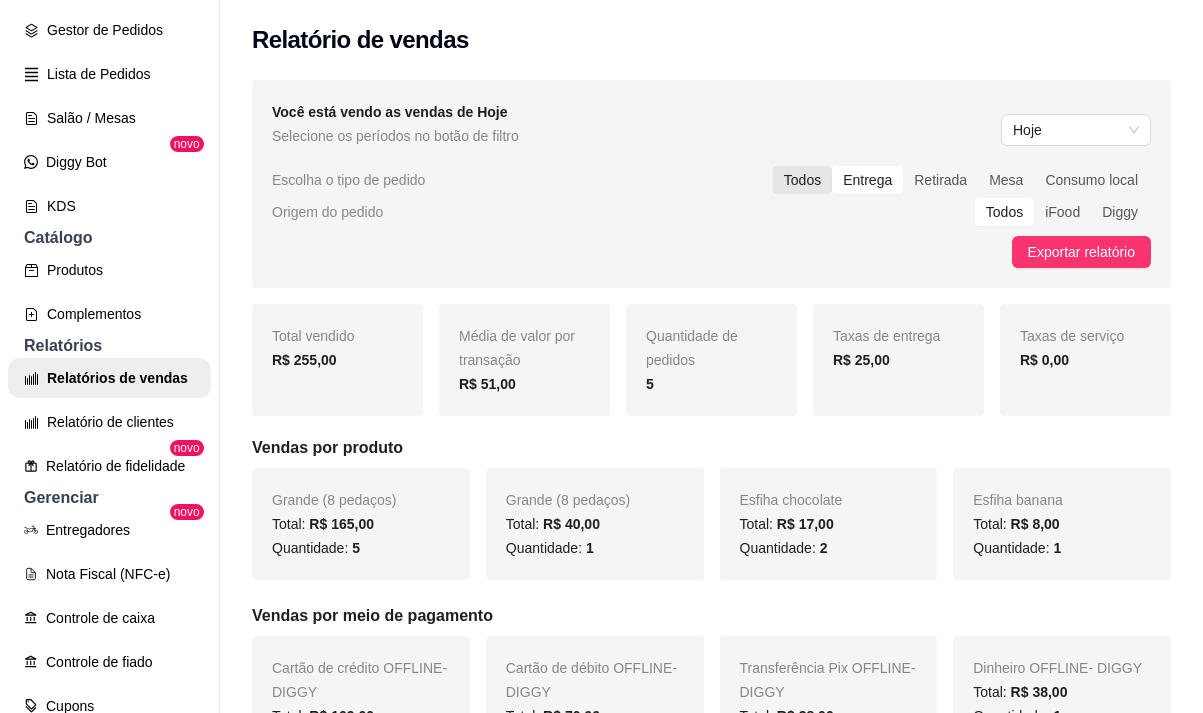 click on "Todos" at bounding box center [802, 180] 